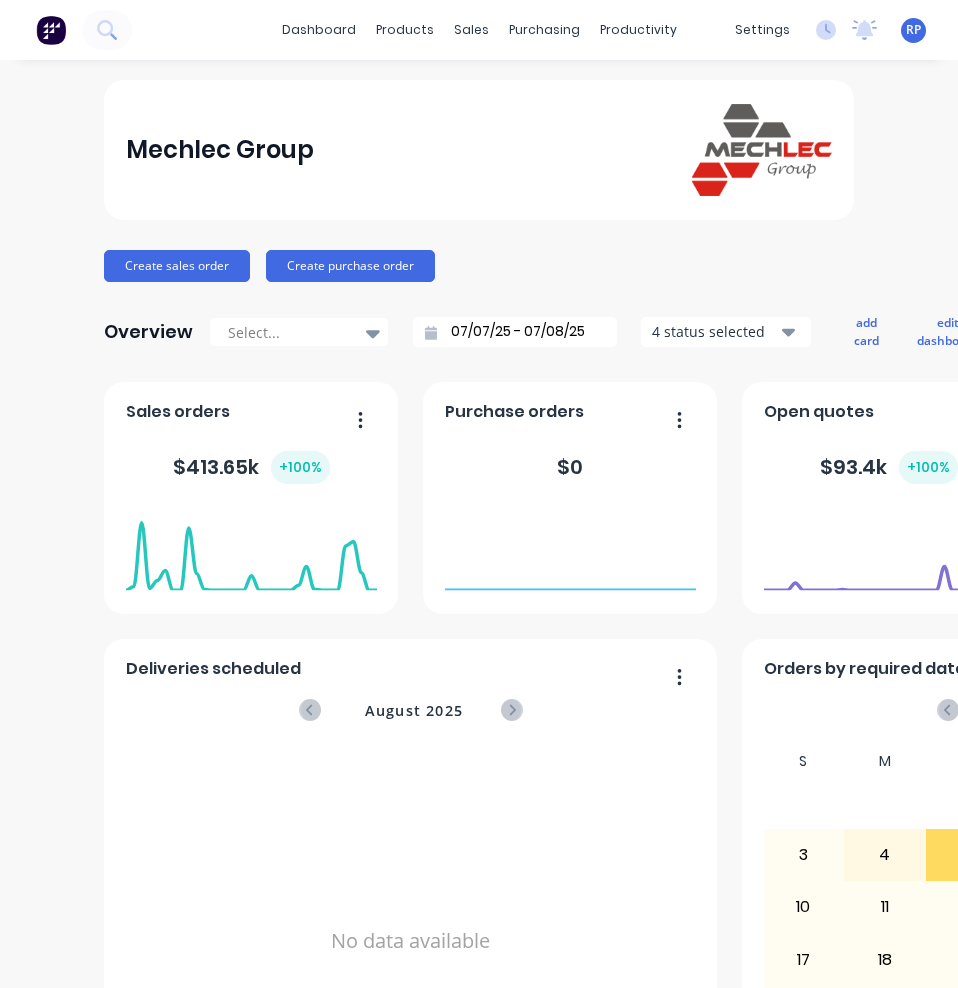 scroll, scrollTop: 0, scrollLeft: 0, axis: both 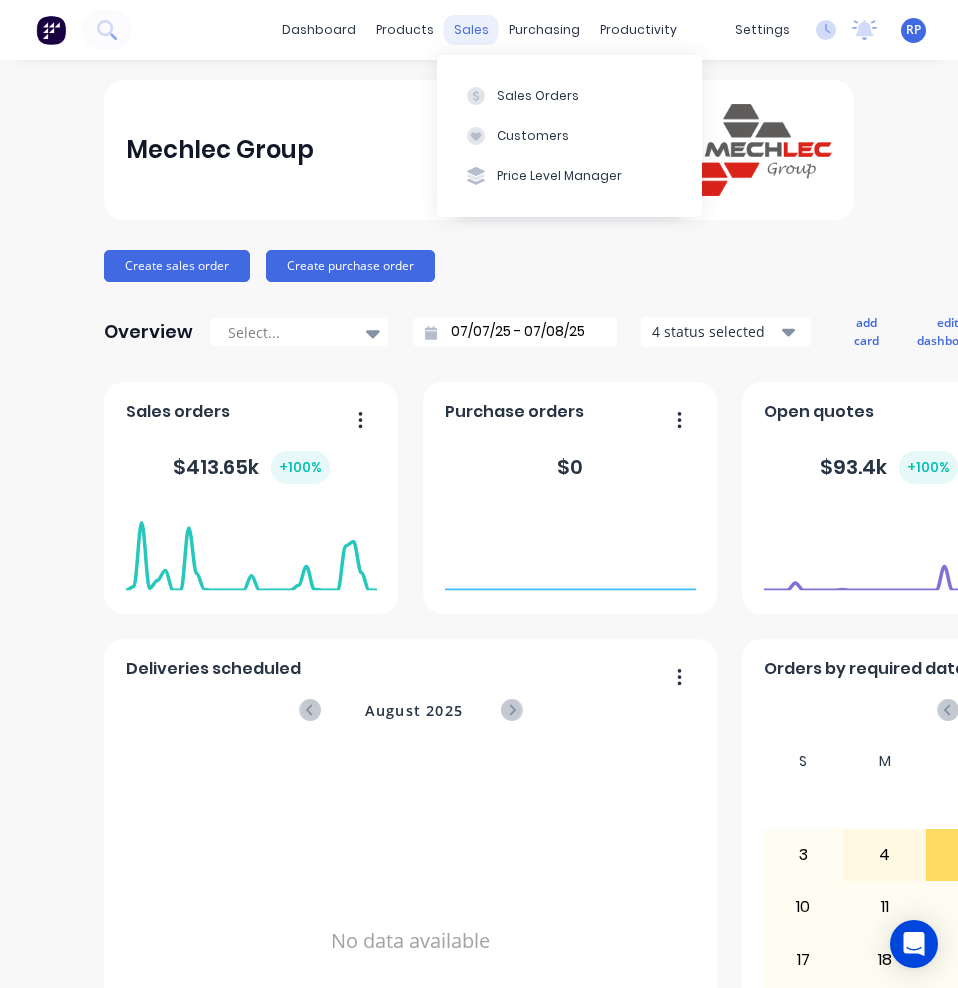 click on "sales" at bounding box center (471, 30) 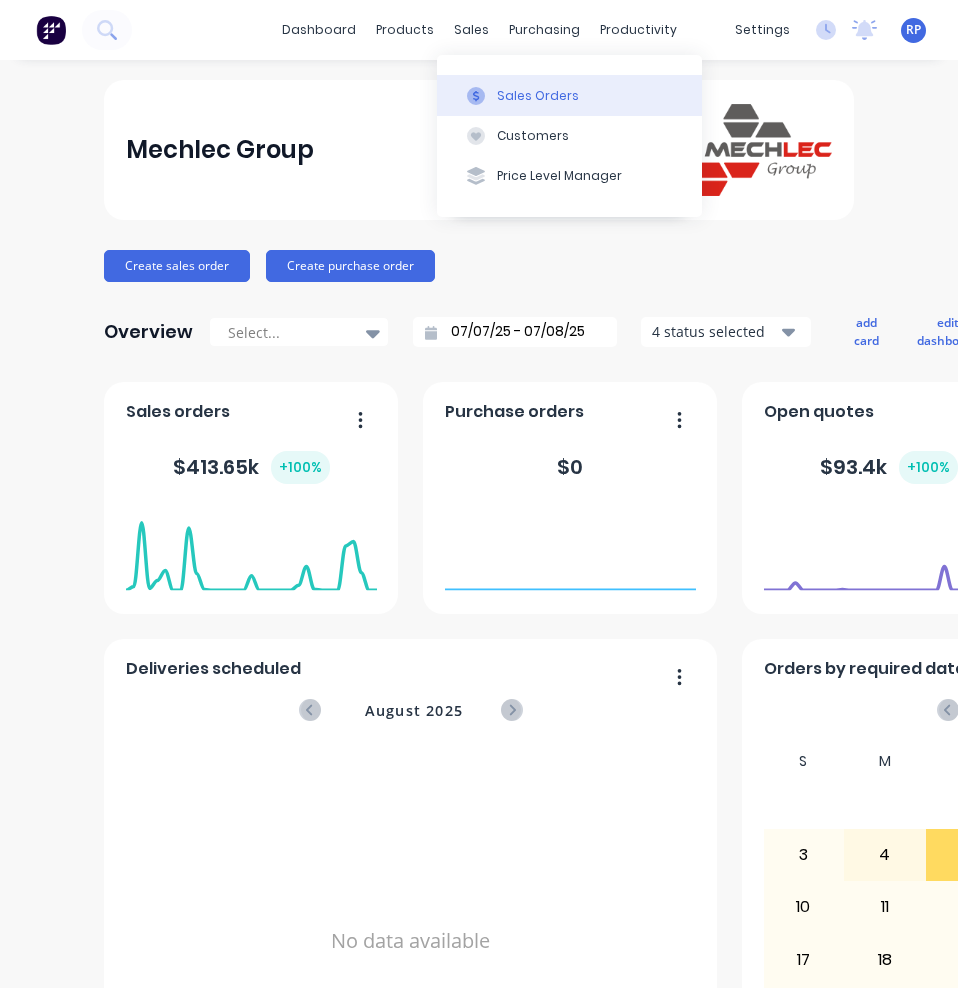click on "Sales Orders" at bounding box center (538, 96) 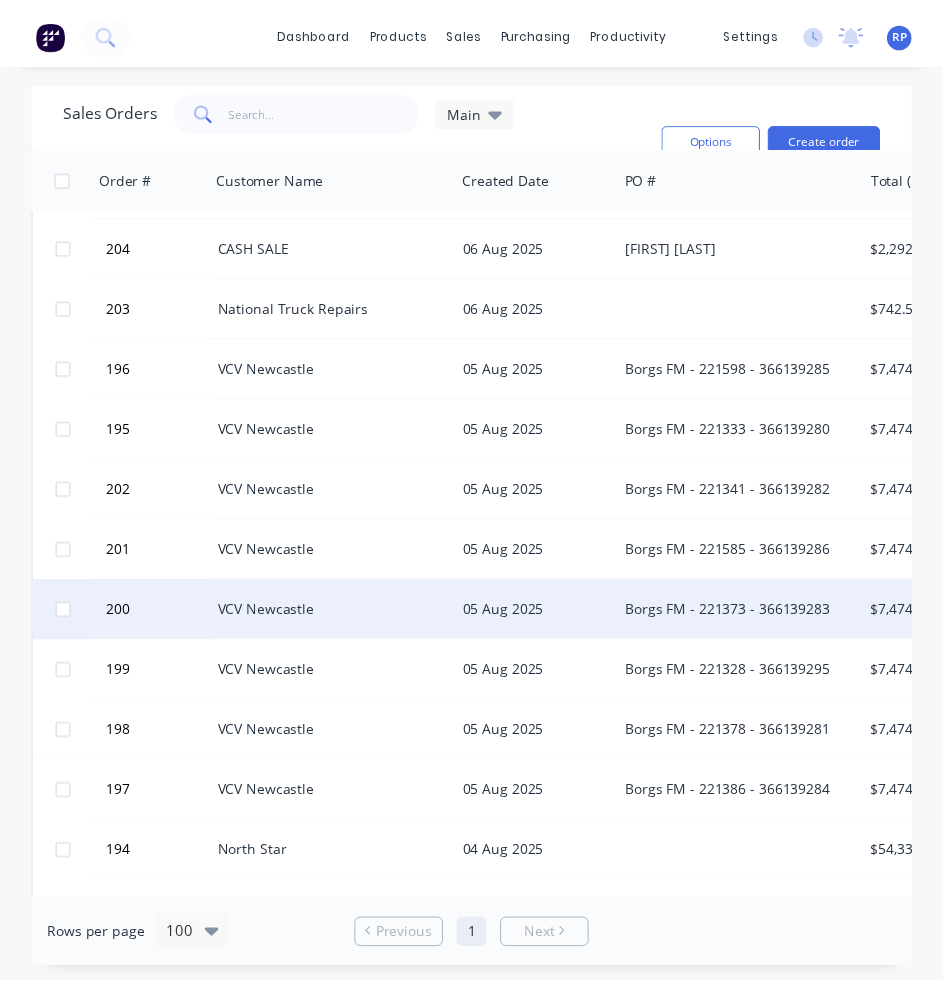 scroll, scrollTop: 100, scrollLeft: 0, axis: vertical 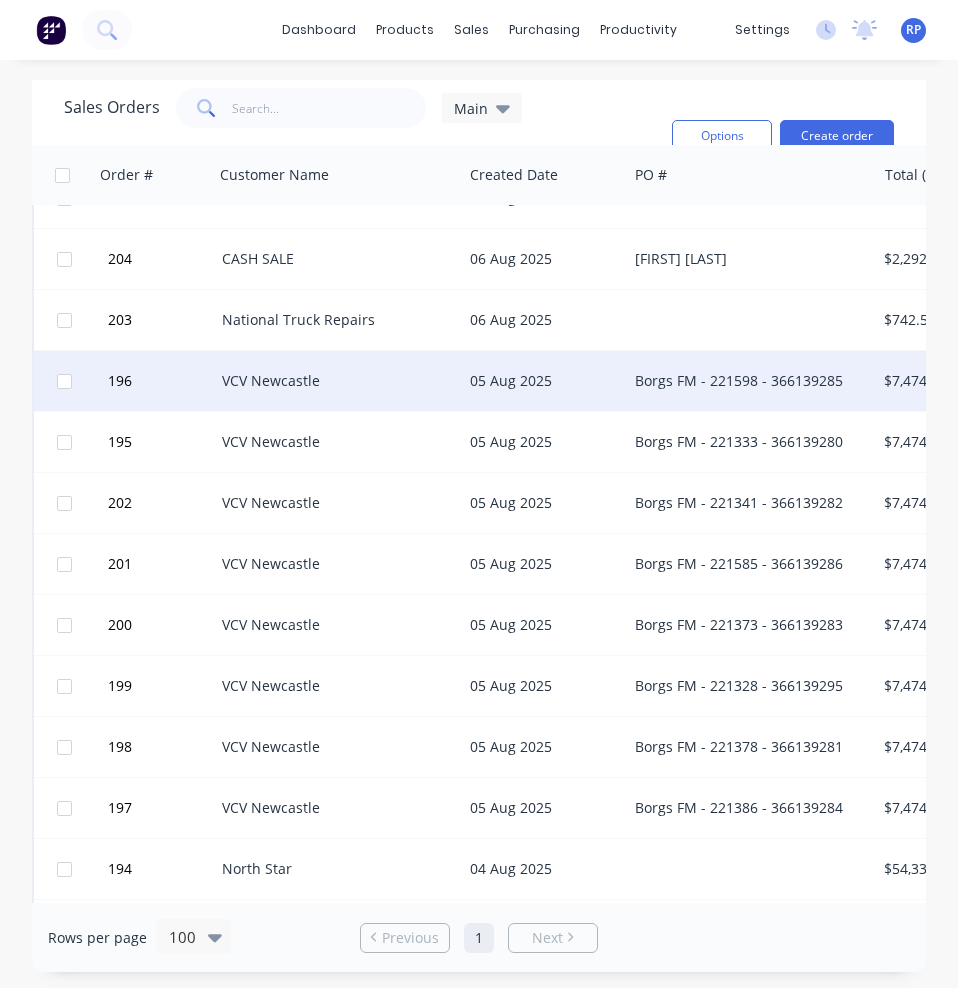 click on "VCV Newcastle" at bounding box center [332, 381] 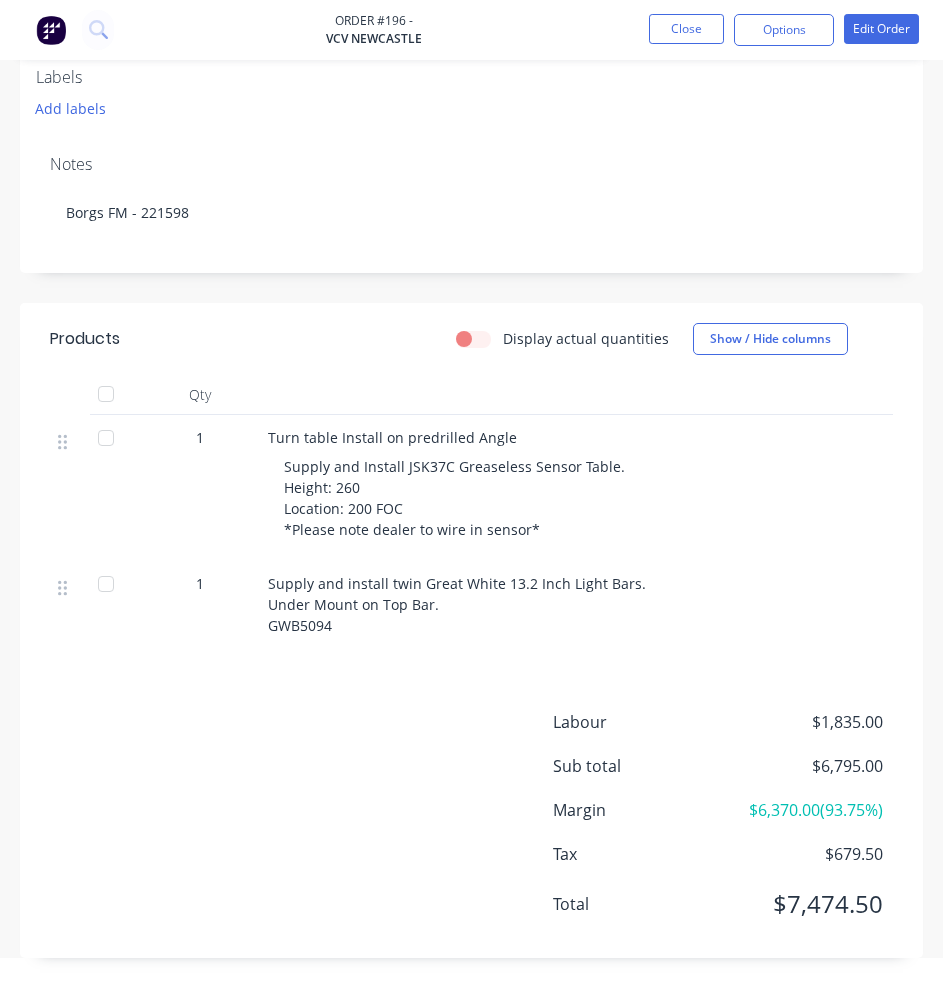 scroll, scrollTop: 627, scrollLeft: 0, axis: vertical 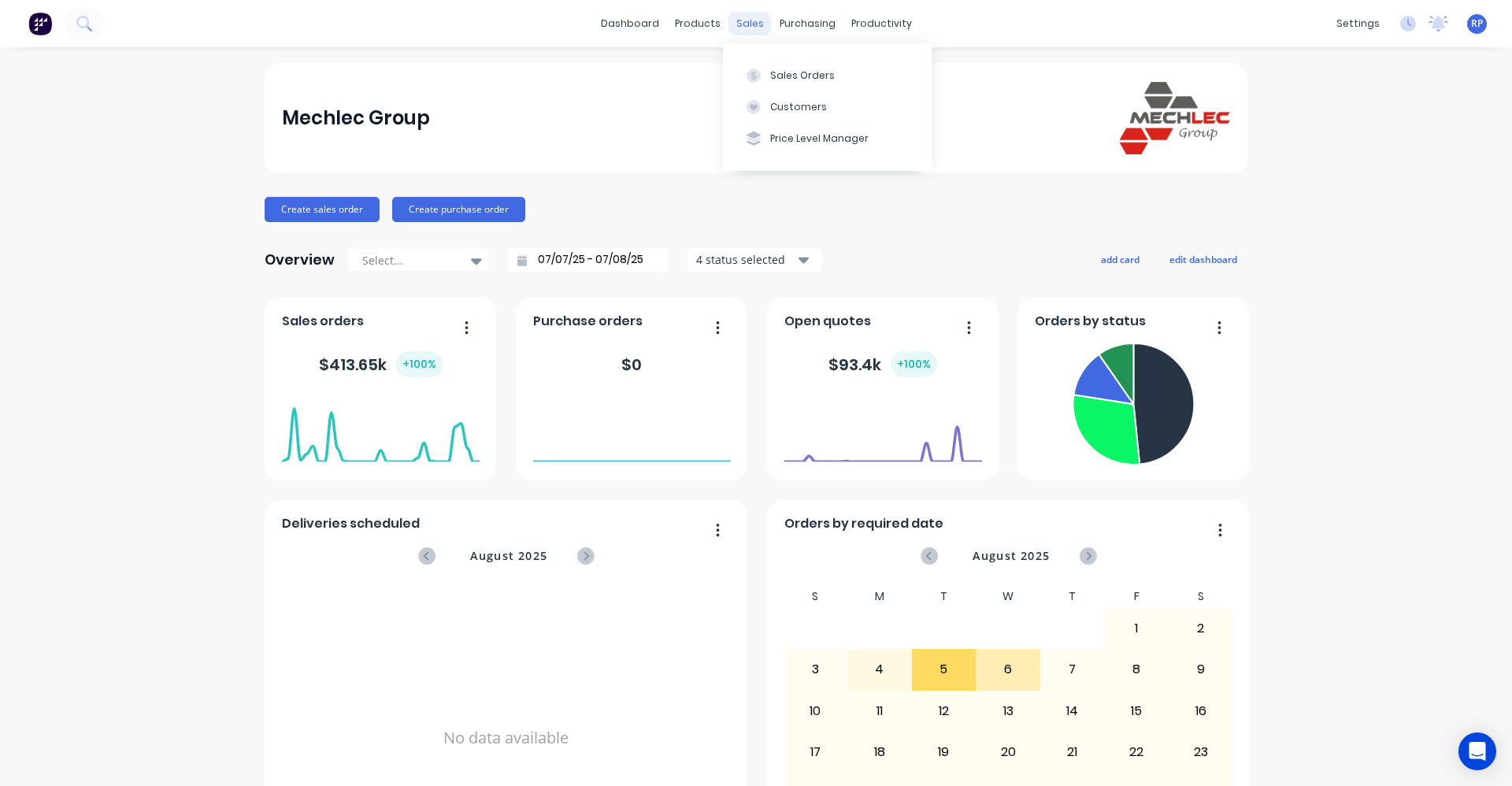 click on "sales" at bounding box center [750, 24] 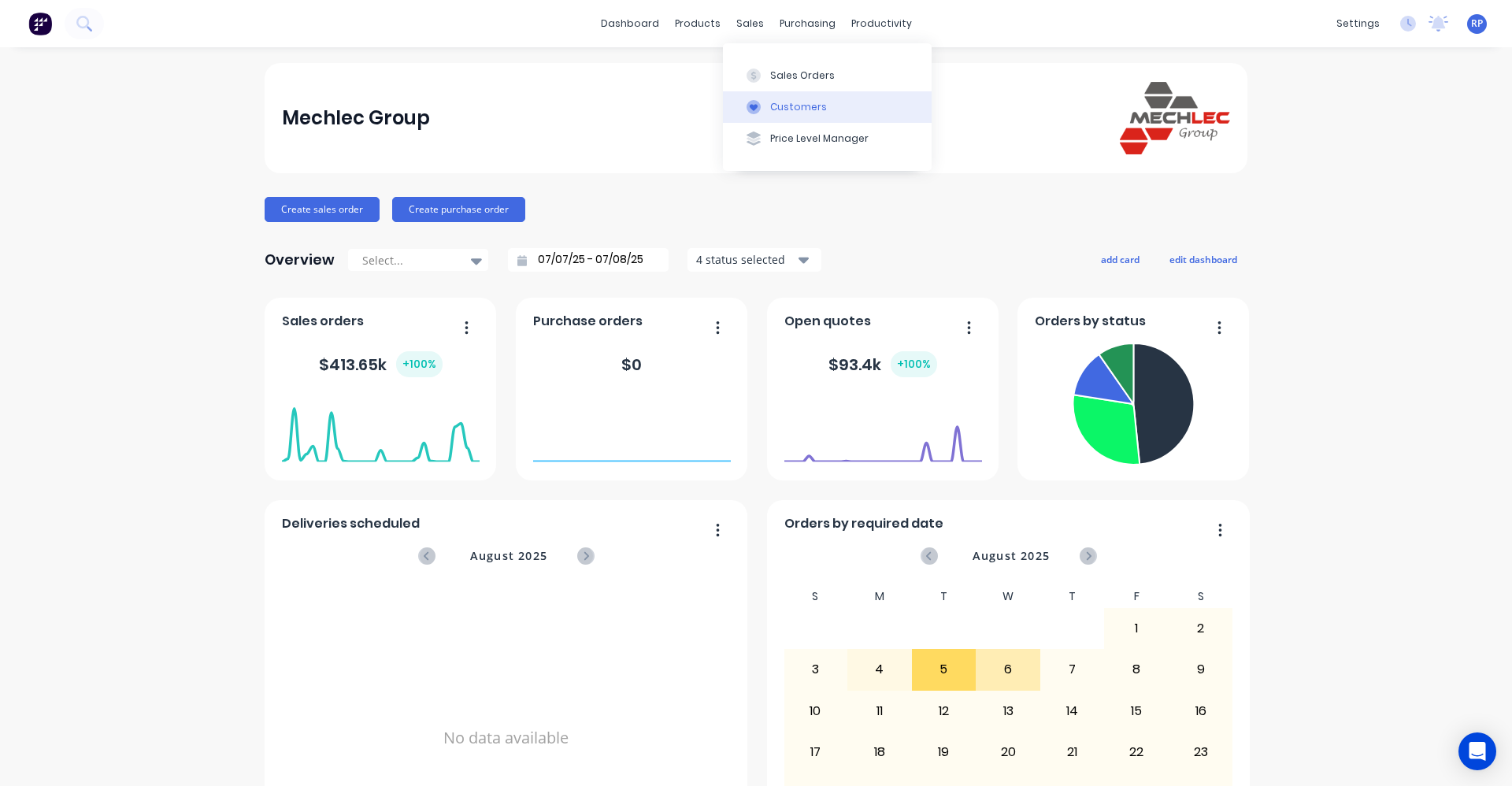 click on "Customers" at bounding box center [827, 107] 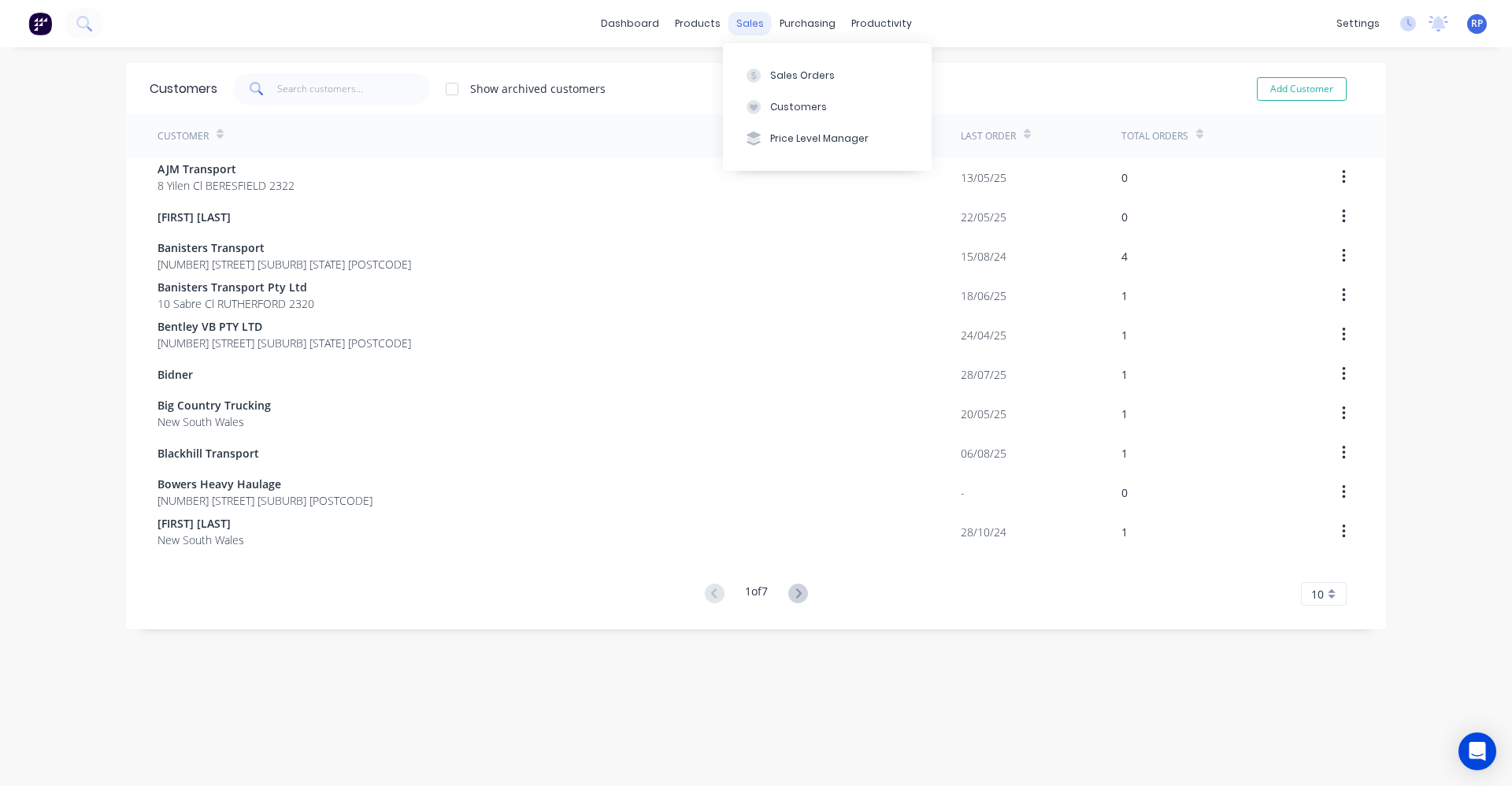 click on "sales" at bounding box center (750, 24) 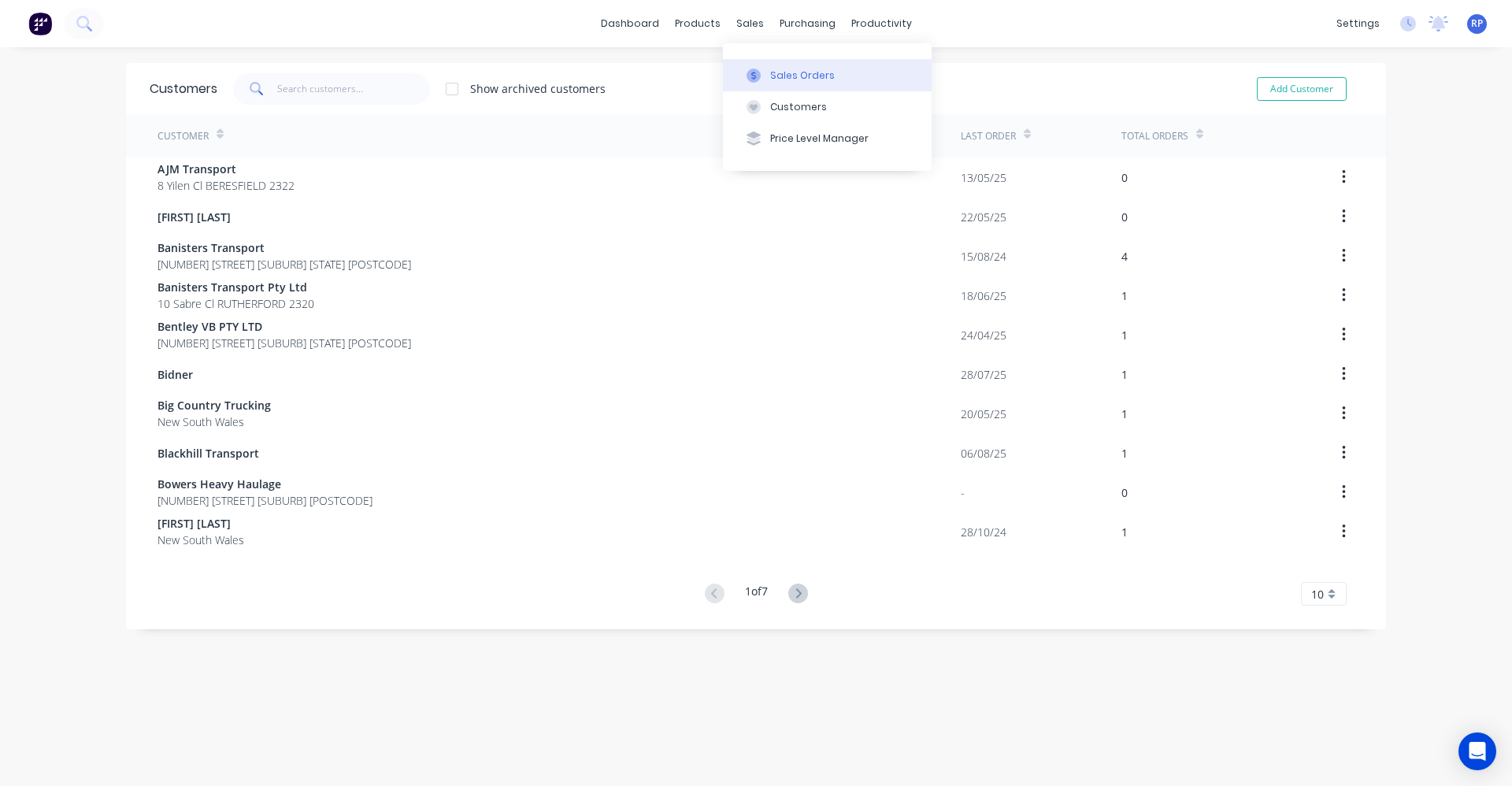 click on "Sales Orders" at bounding box center [827, 75] 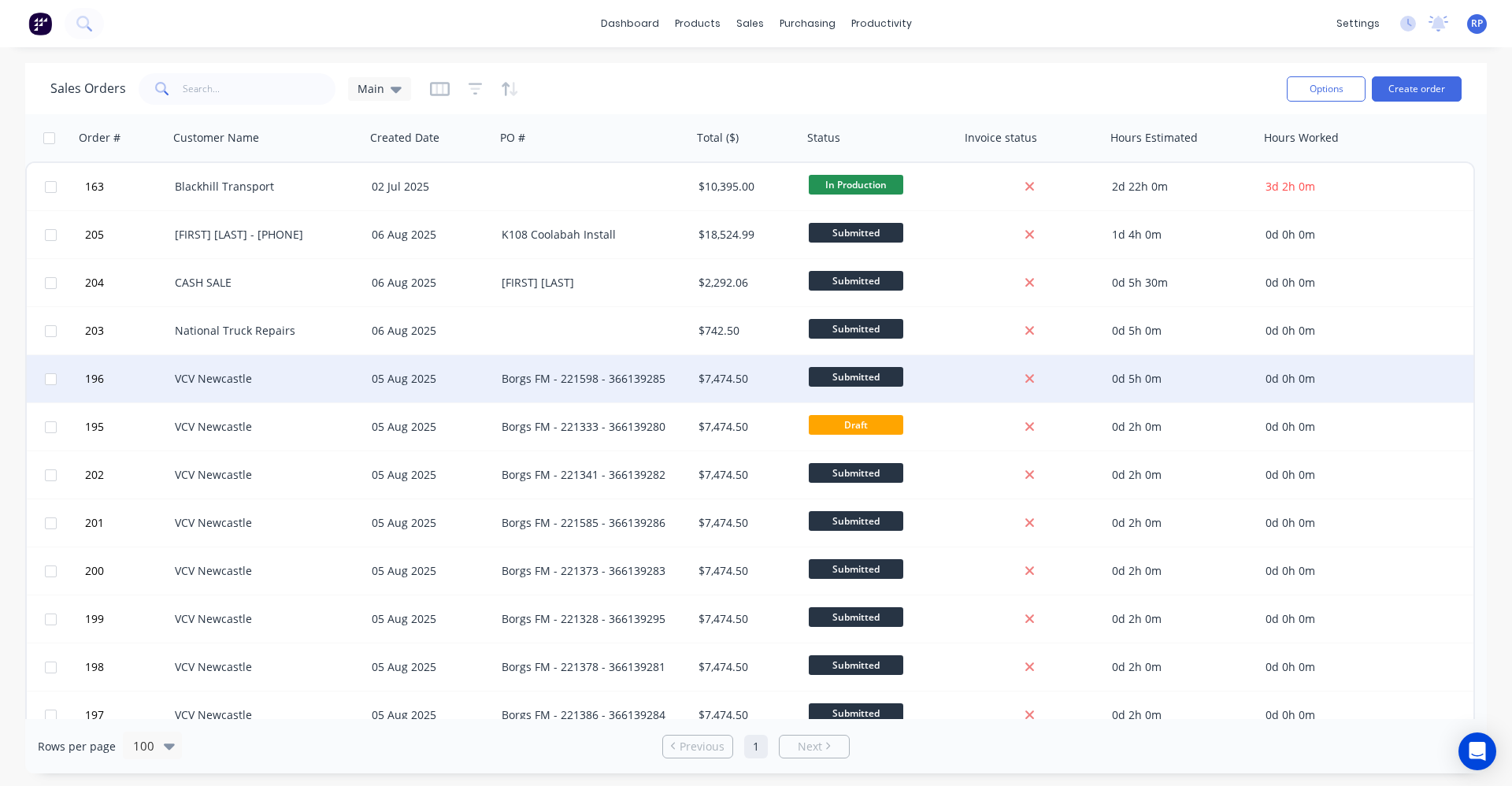 click on "05 Aug 2025" at bounding box center [430, 379] 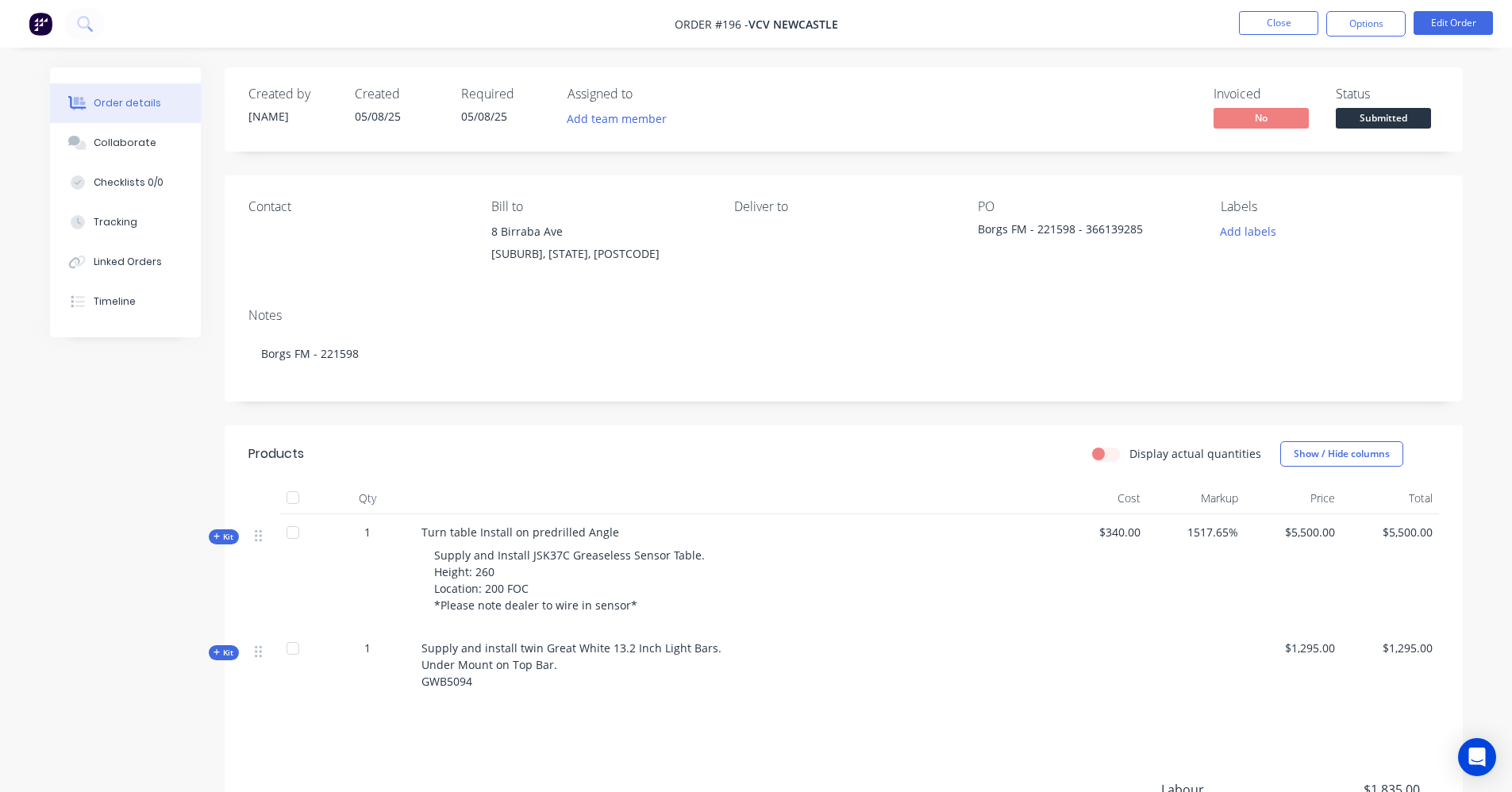 click 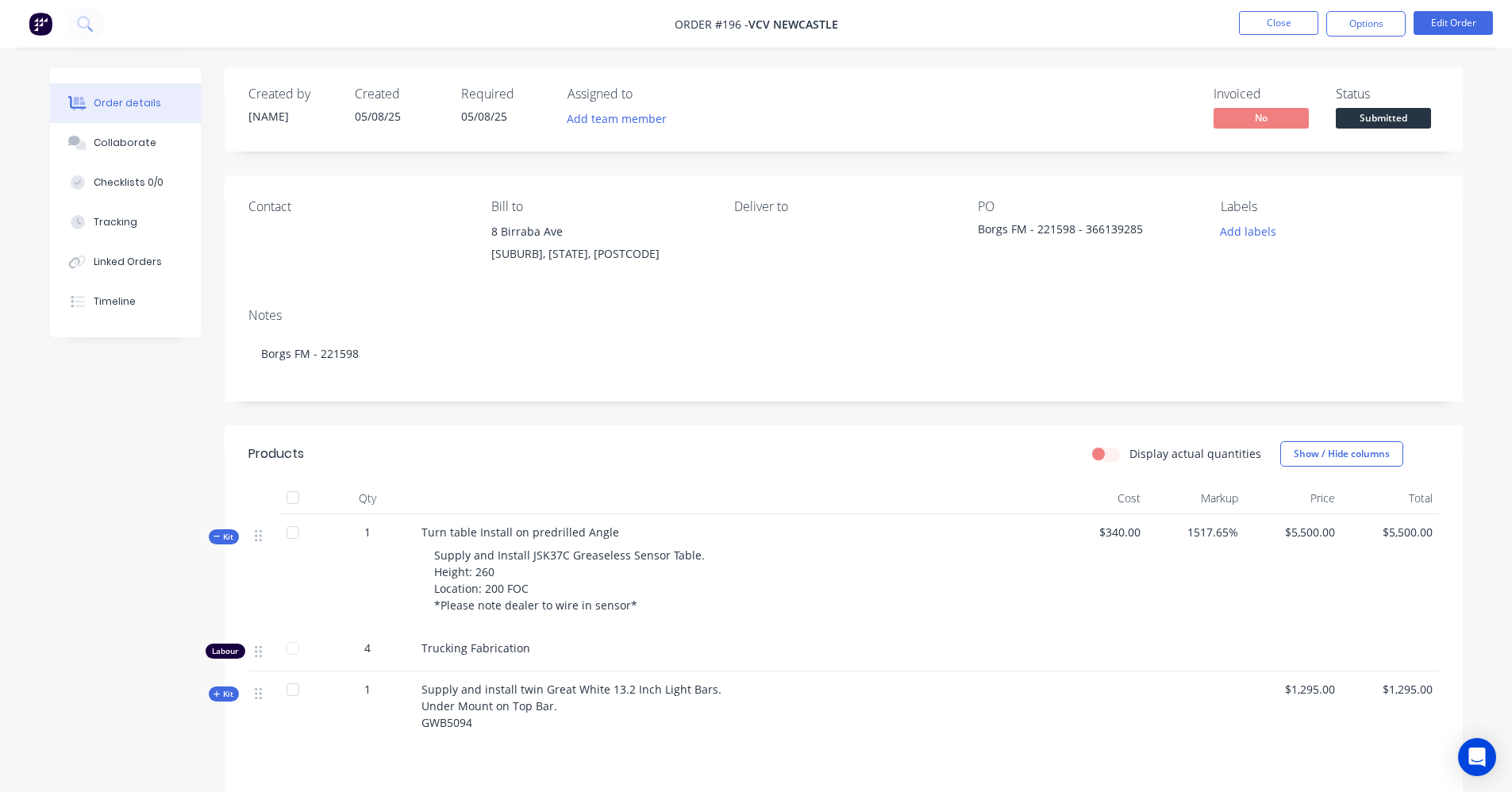 click on "Kit" at bounding box center [224, 694] 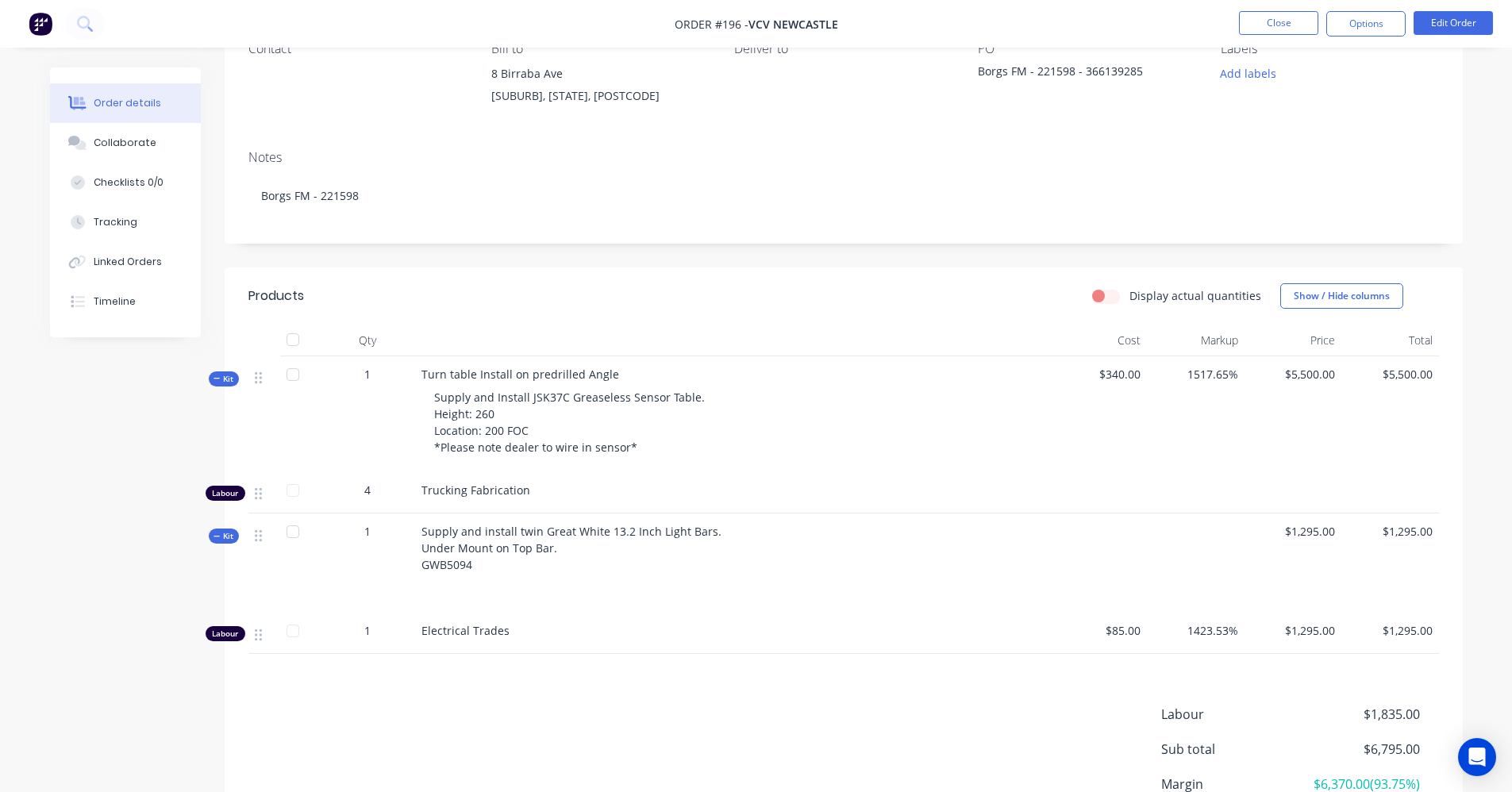 scroll, scrollTop: 159, scrollLeft: 0, axis: vertical 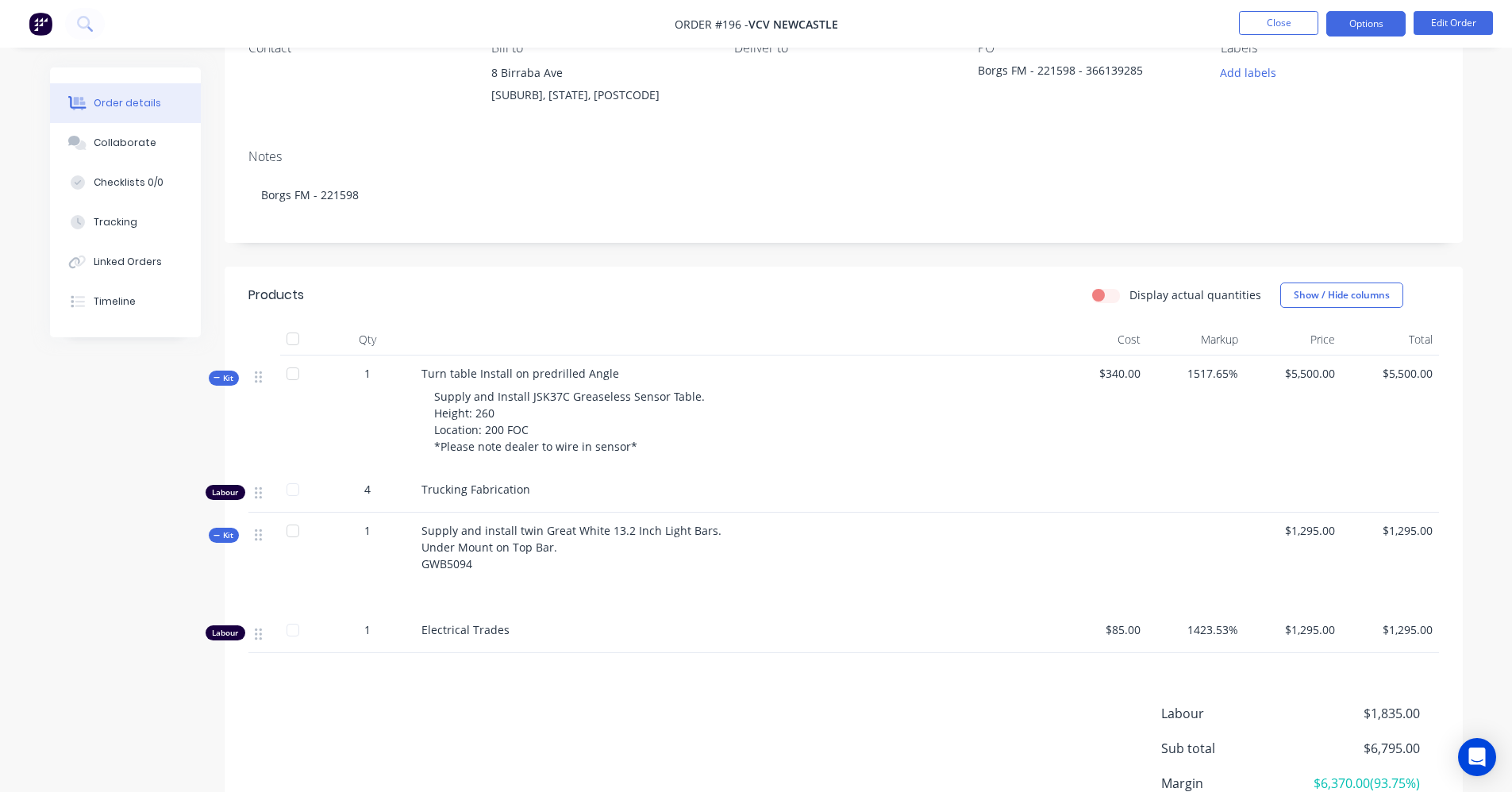 click on "Options" at bounding box center [1366, 24] 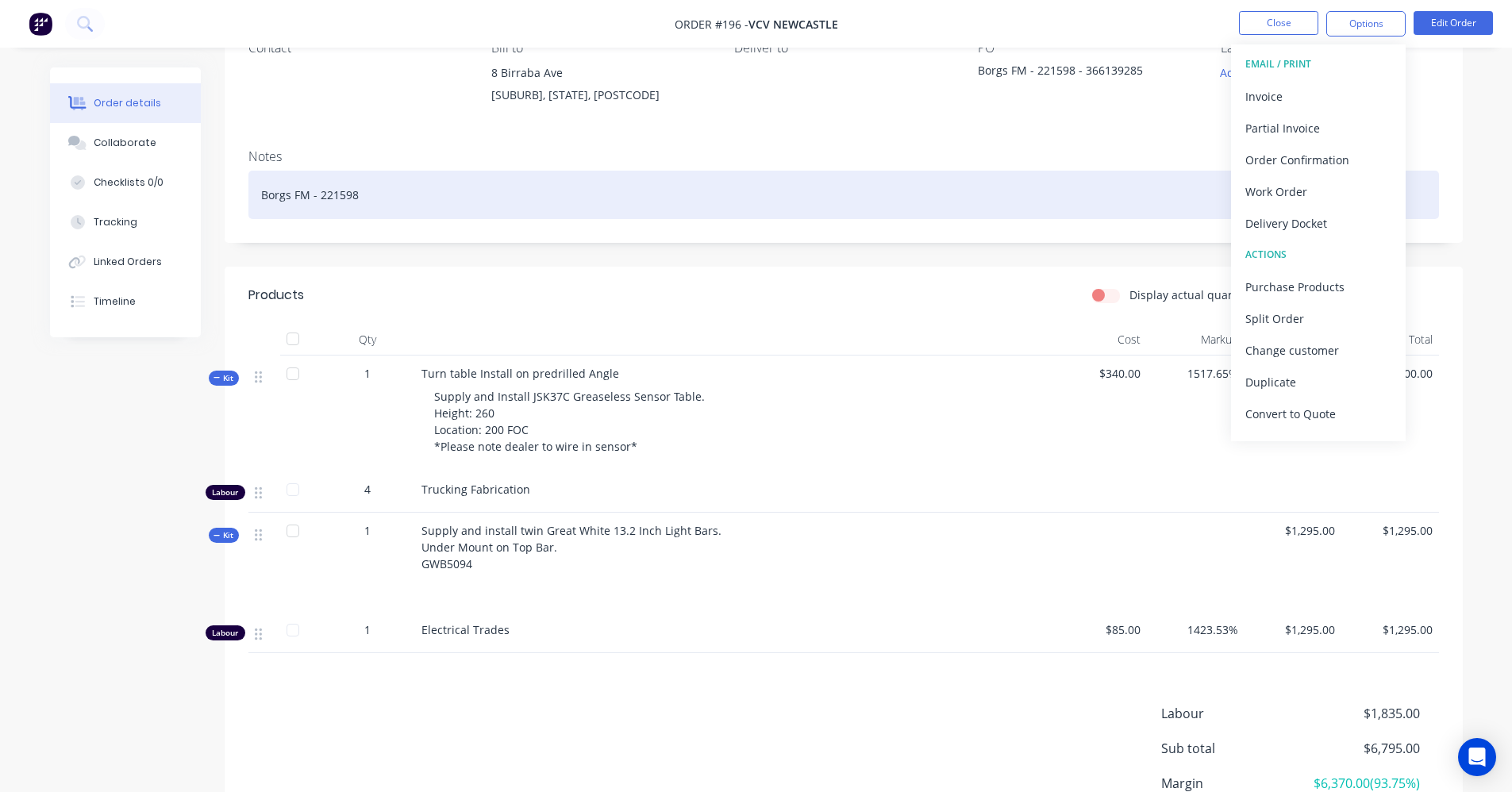 type 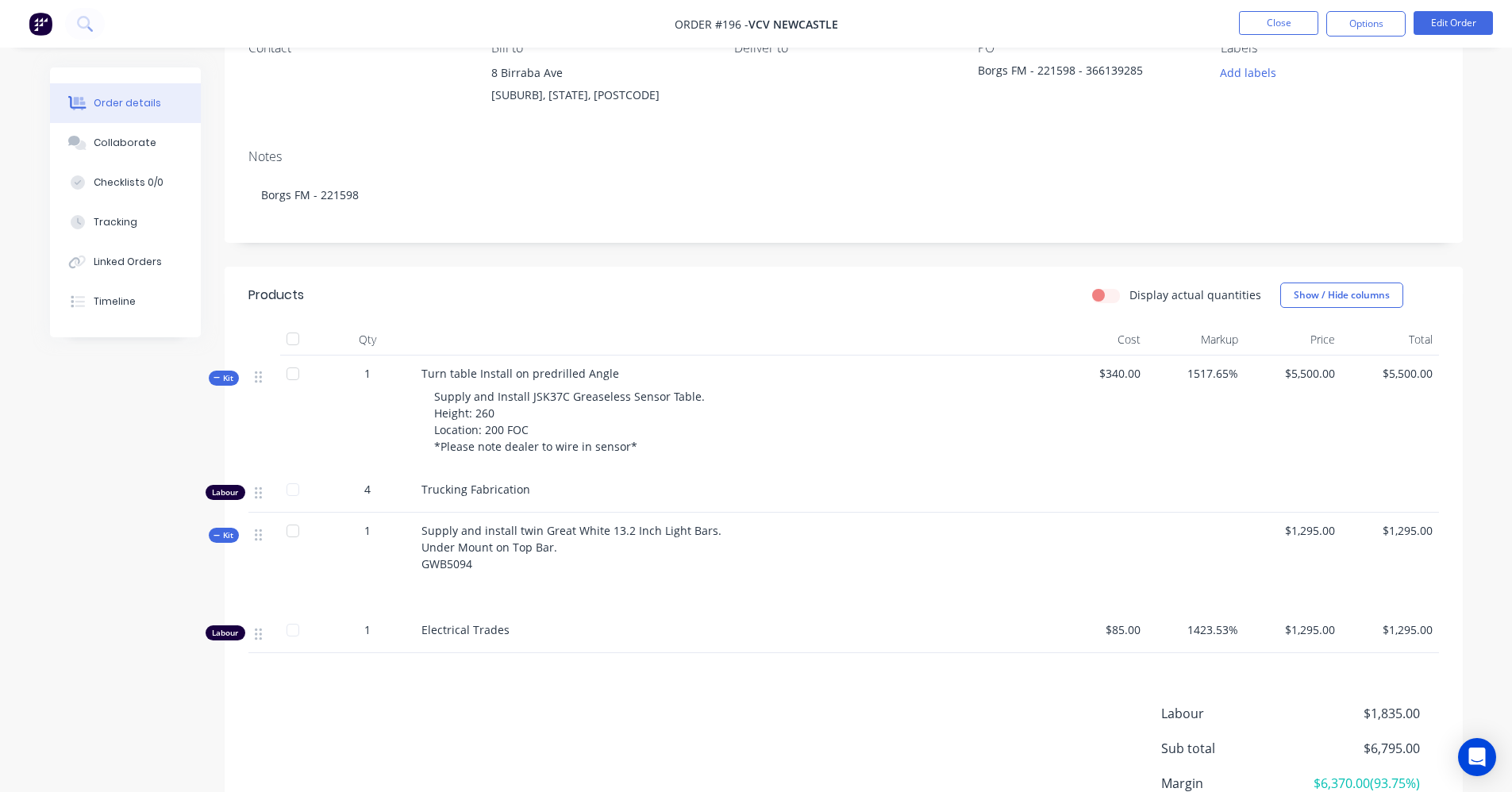 click on "Created by Tyler Created 05/08/25 Required 05/08/25 Assigned to Add team member Invoiced No Status Submitted Contact Bill to 8 Birraba Ave   Beresfield, New South Wales, 2322 Deliver to PO Borgs FM - 221598 - 366139285 Labels Add labels Notes Borgs FM - 221598 Products Display actual quantities Show / Hide columns Qty Cost Markup Price Total  Kit 1 Turn table Install on predrilled Angle Supply and Install JSK37C Greaseless Sensor Table.
Height: 260
Location: 200 FOC
*Please note dealer to wire in sensor* $340.00 1517.65% $5,500.00 $5,500.00 Labour 4 Trucking Fabrication   Kit 1 Supply and install twin Great White 13.2 Inch Light Bars.
Under Mount on Top Bar.
GWB5094
$1,295.00 $1,295.00 Labour 1 Electrical Trades  $85.00 1423.53% $1,295.00 $1,295.00 Labour $1,835.00 Sub total $6,795.00 Margin $6,370.00  ( 93.75 %) Tax $679.50 Total $7,474.50" at bounding box center [756, 422] 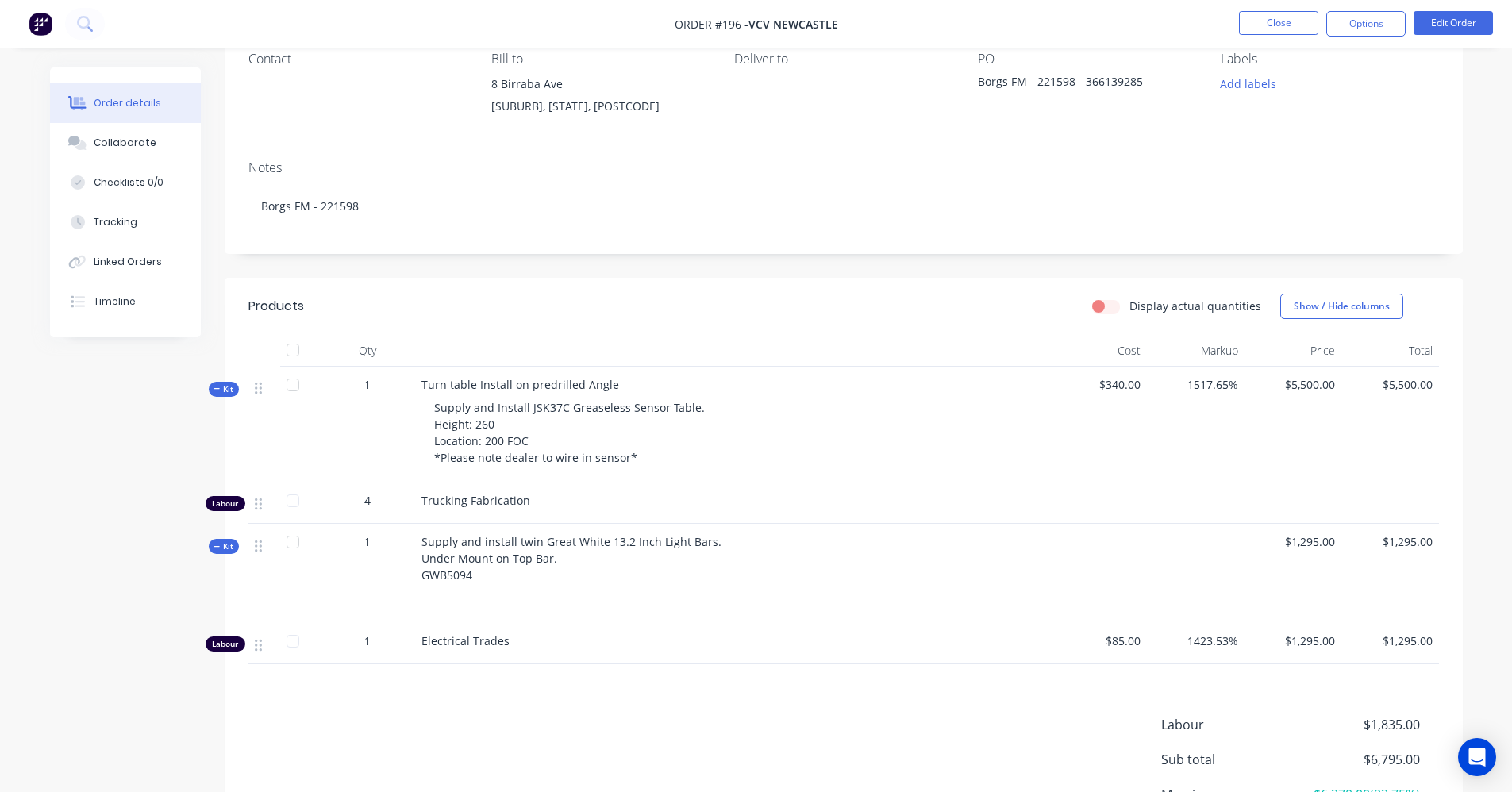 scroll, scrollTop: 238, scrollLeft: 0, axis: vertical 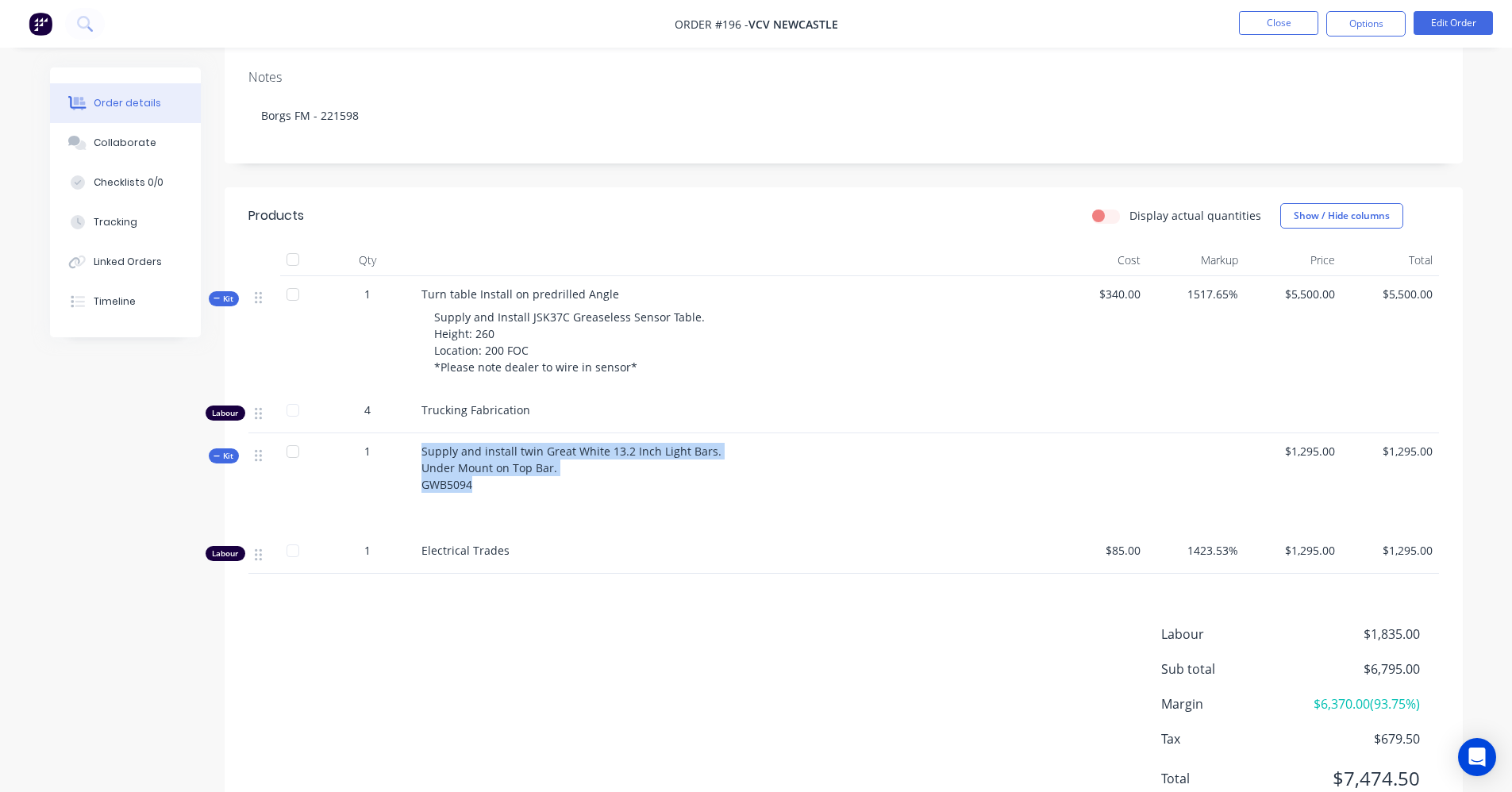 drag, startPoint x: 469, startPoint y: 483, endPoint x: 392, endPoint y: 486, distance: 77.058419 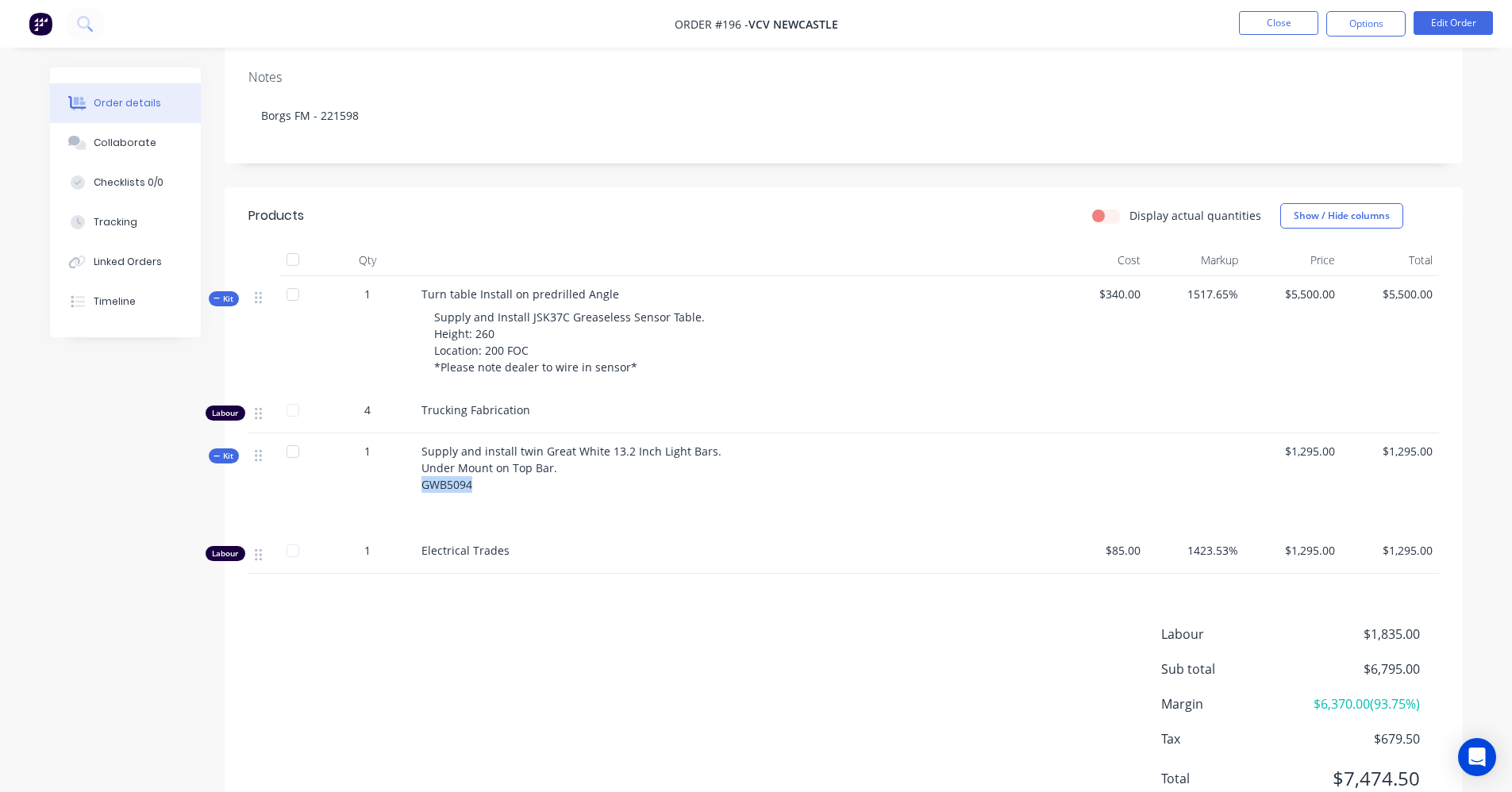 drag, startPoint x: 472, startPoint y: 486, endPoint x: 418, endPoint y: 483, distance: 54.083269 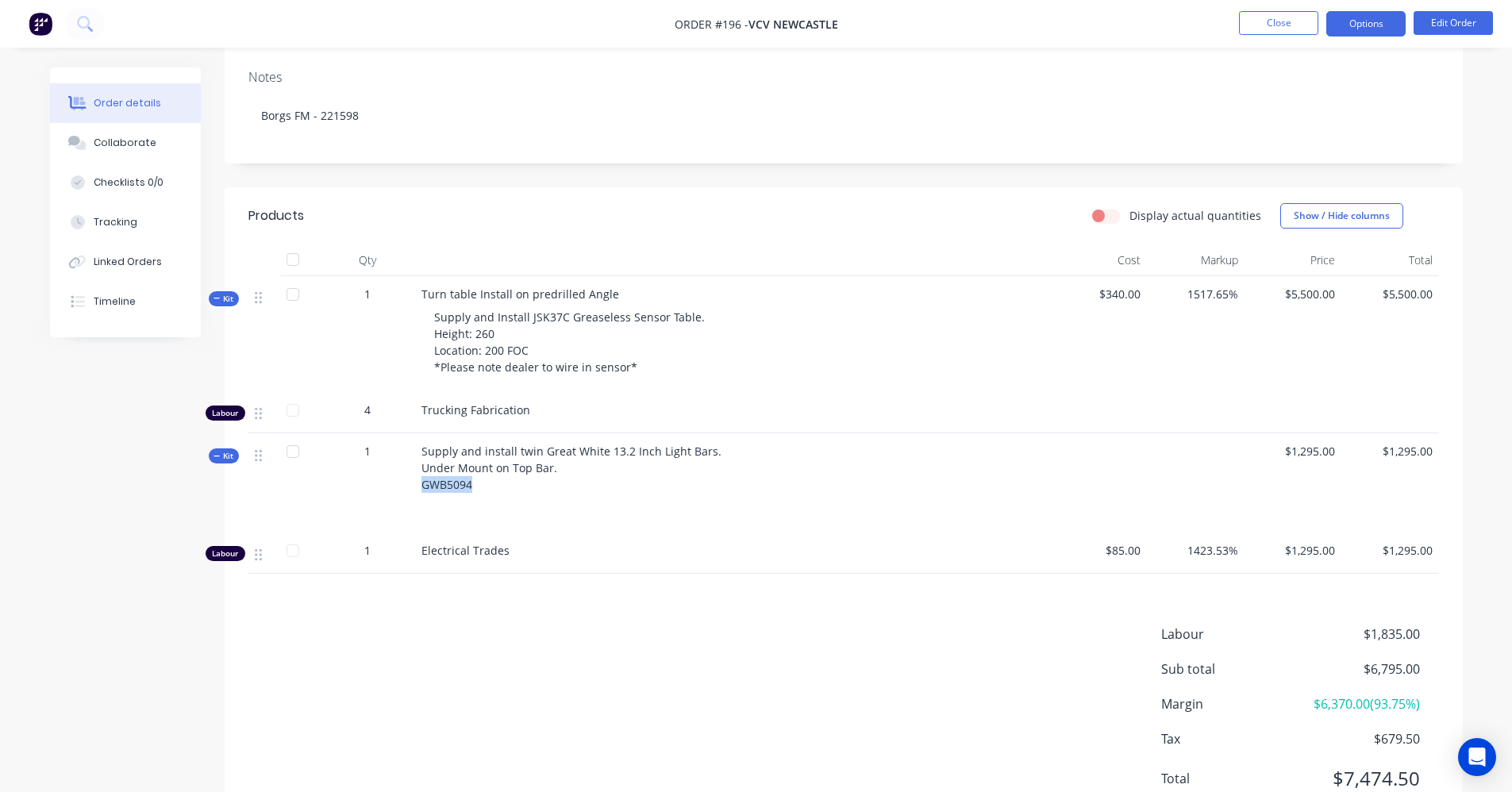 click on "Options" at bounding box center (1366, 24) 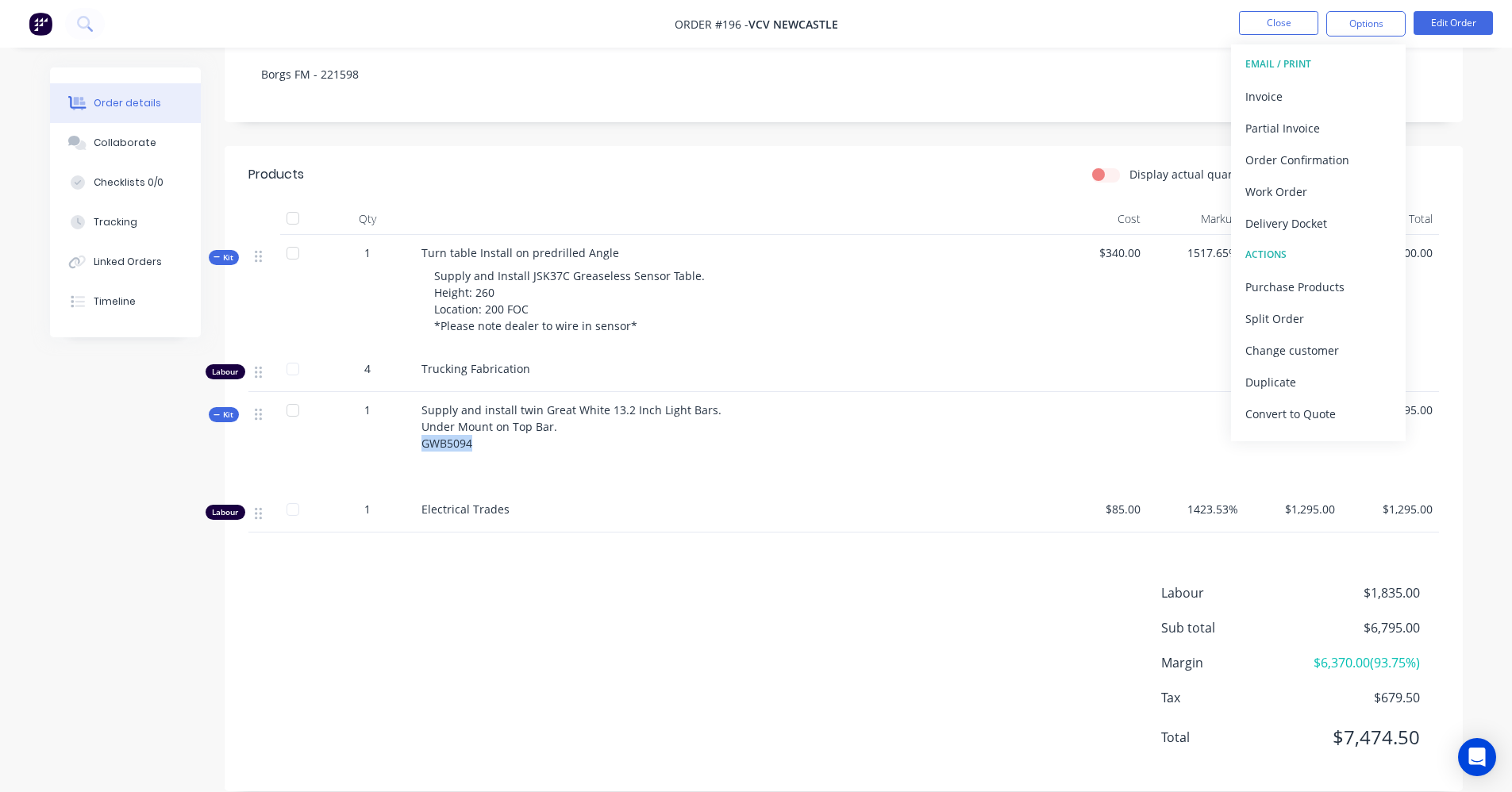 scroll, scrollTop: 302, scrollLeft: 0, axis: vertical 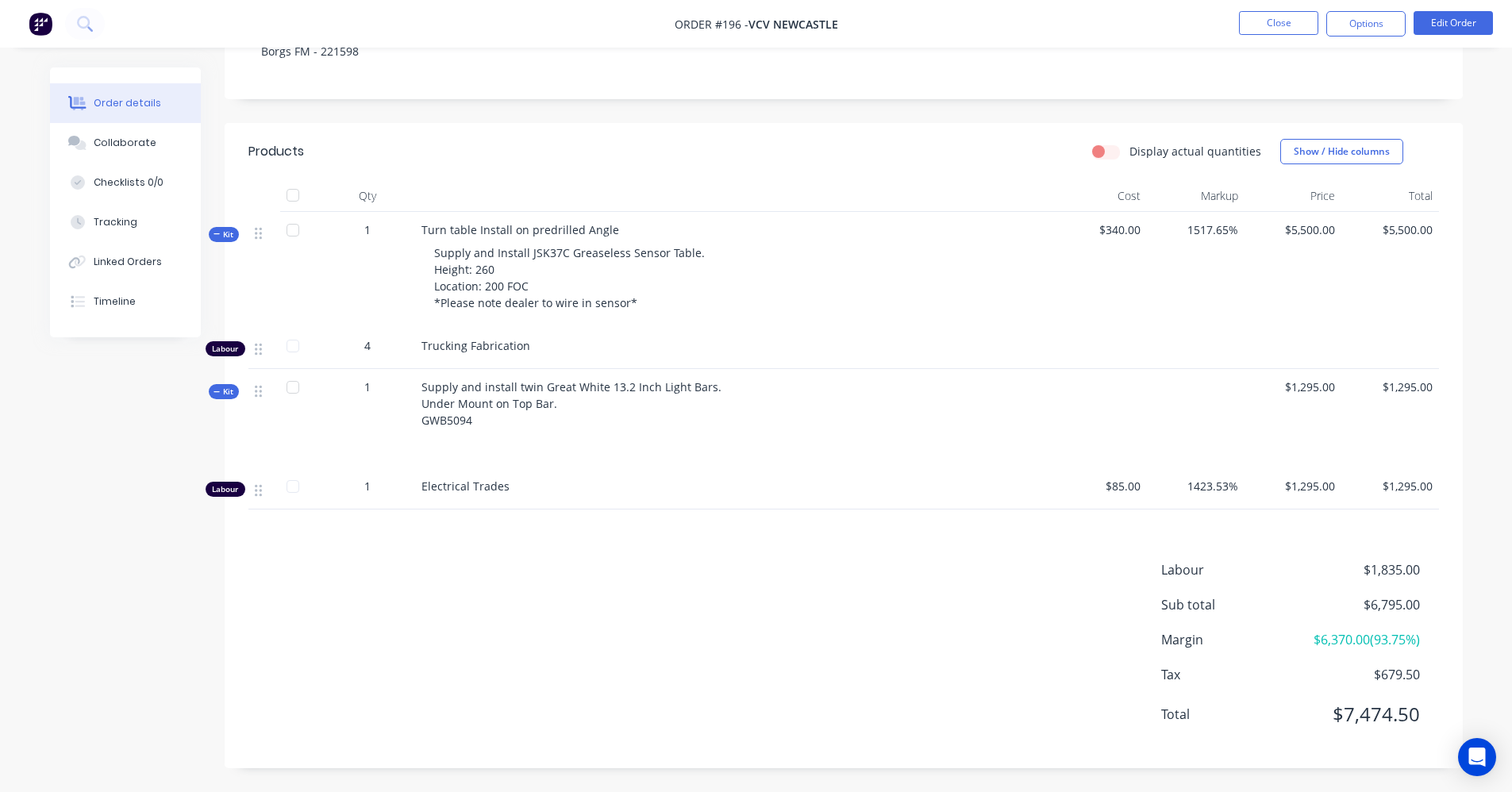 drag, startPoint x: 868, startPoint y: 522, endPoint x: 794, endPoint y: 536, distance: 75.31268 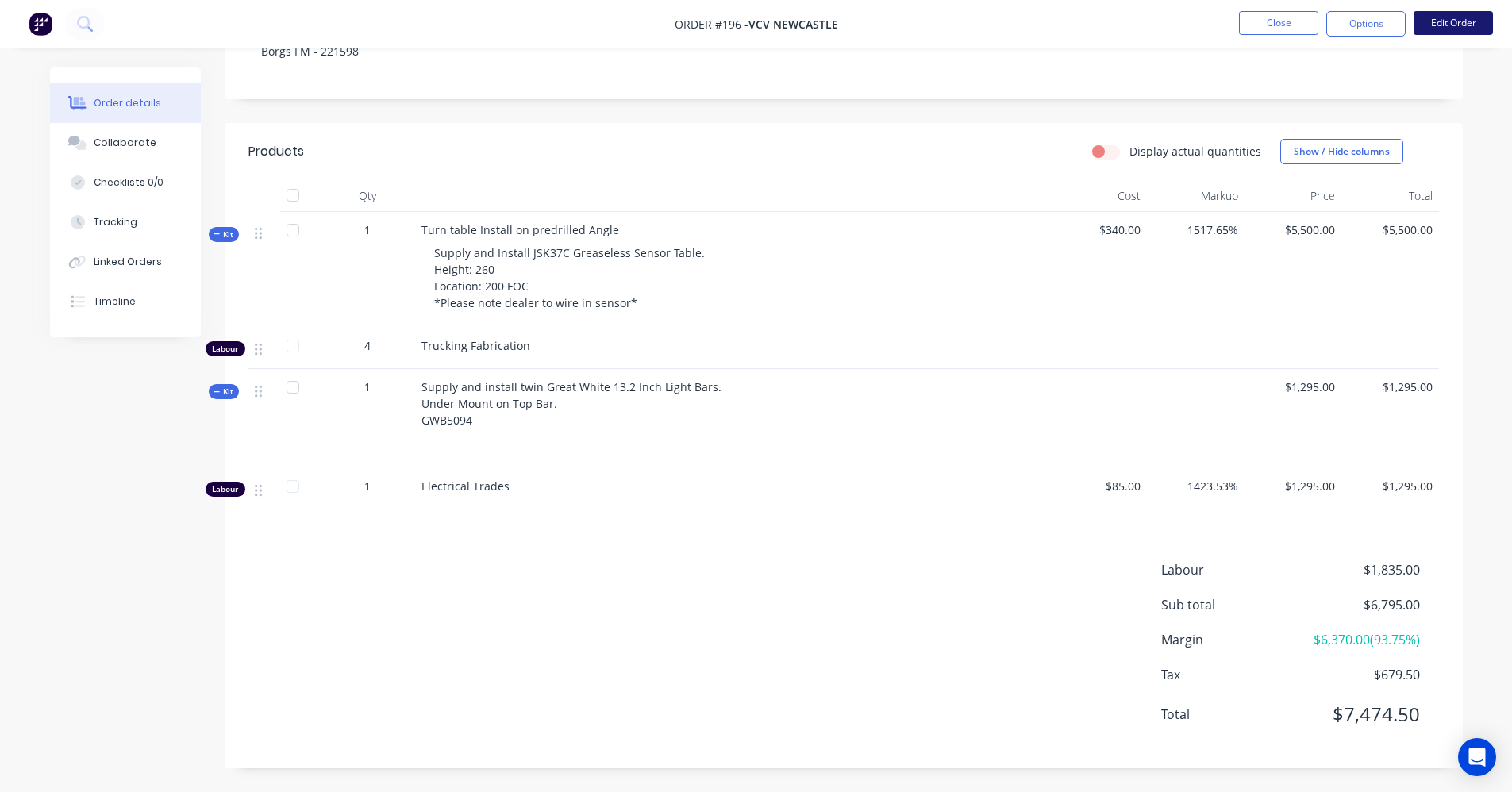 click on "Edit Order" at bounding box center [1453, 23] 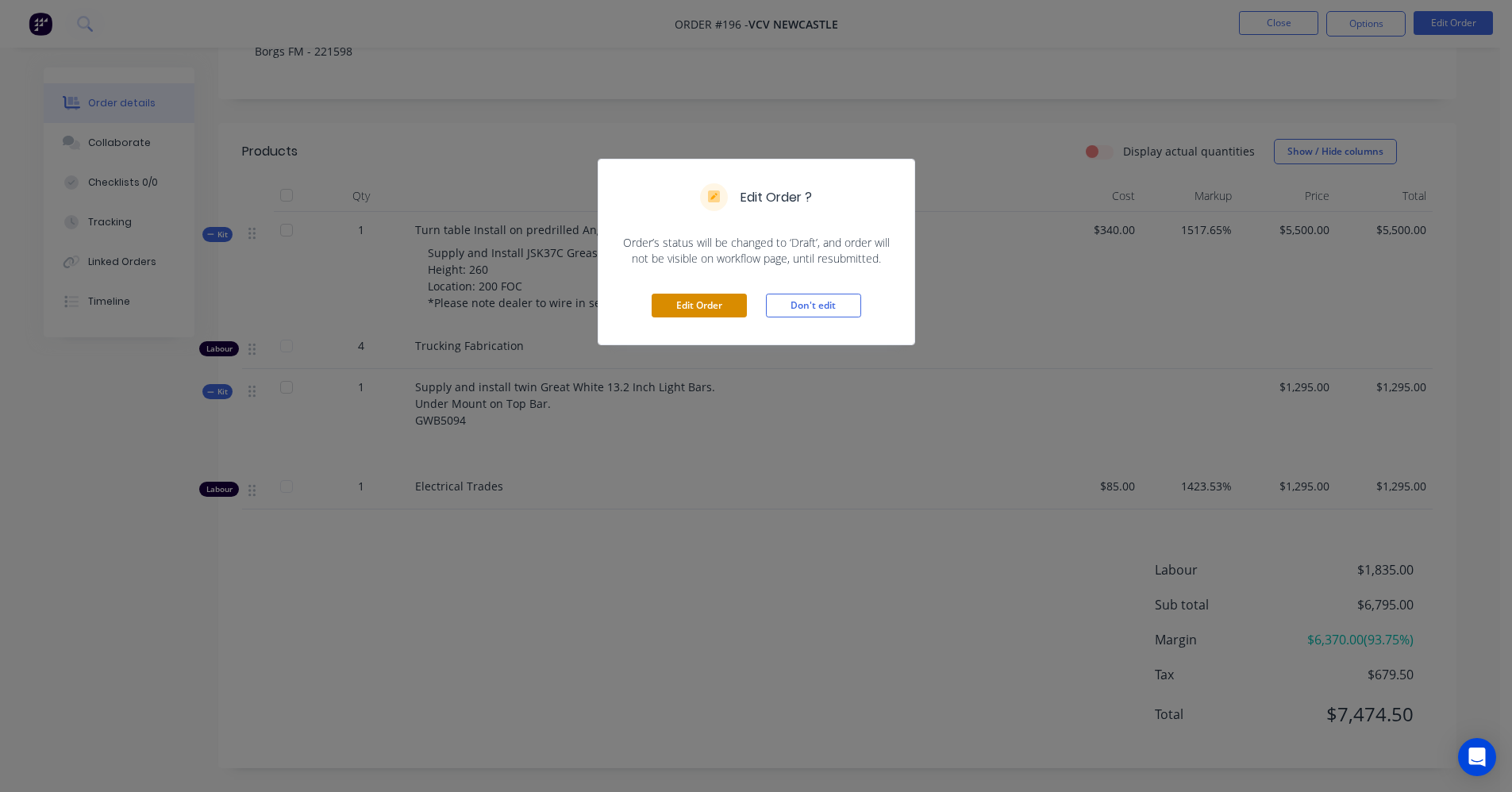 click on "Edit Order" at bounding box center (699, 306) 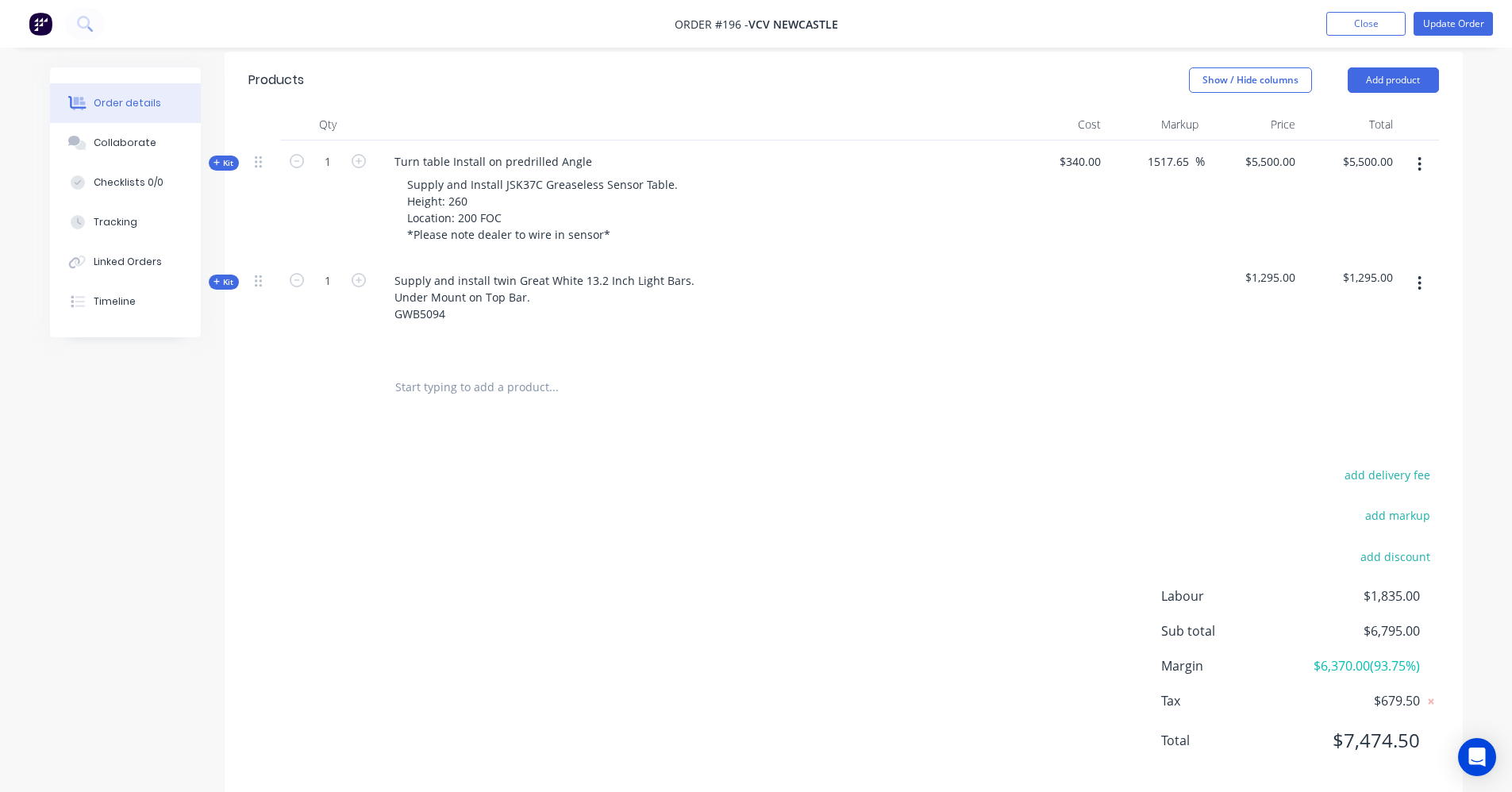 scroll, scrollTop: 397, scrollLeft: 0, axis: vertical 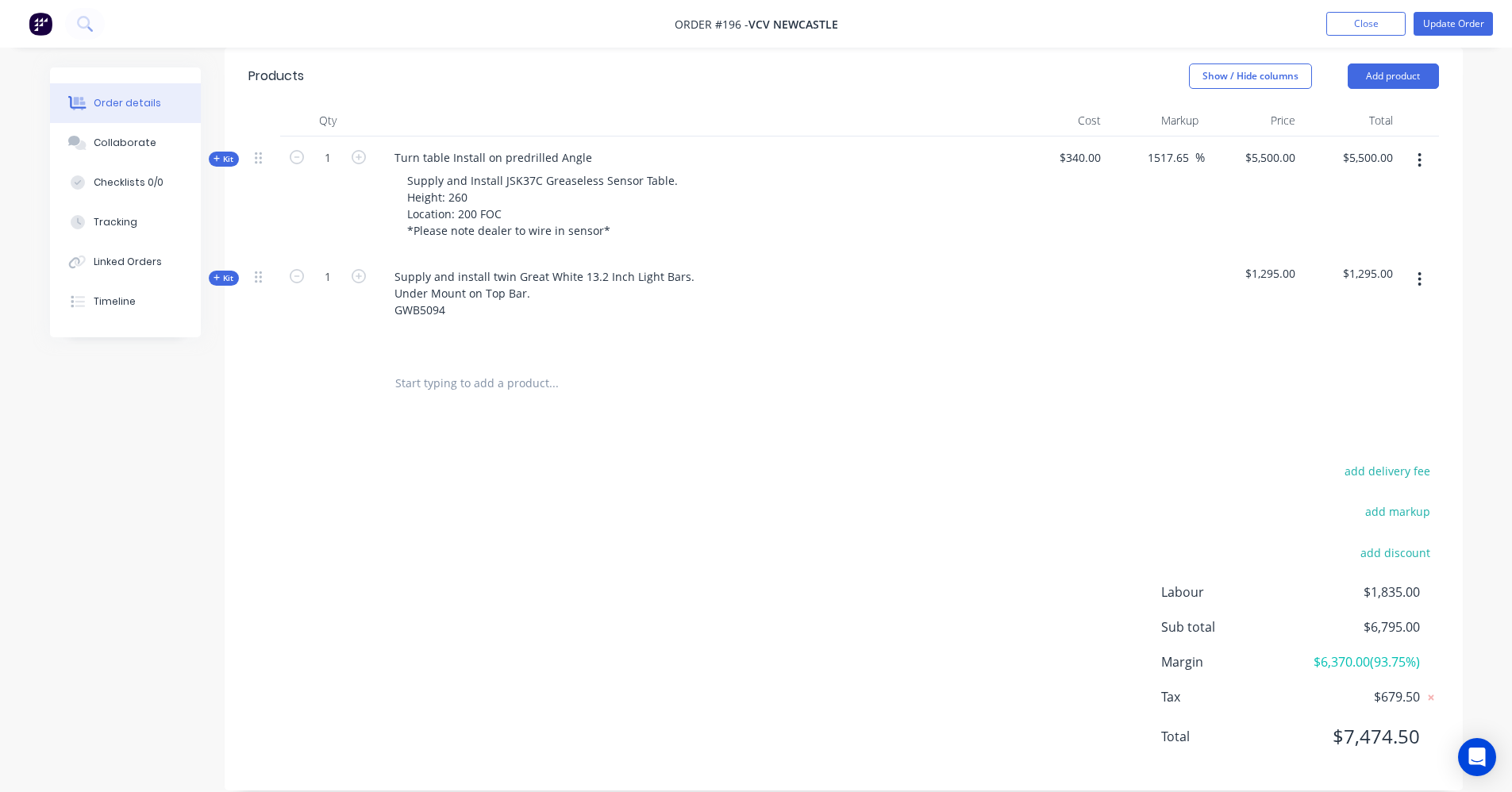 click at bounding box center (553, 383) 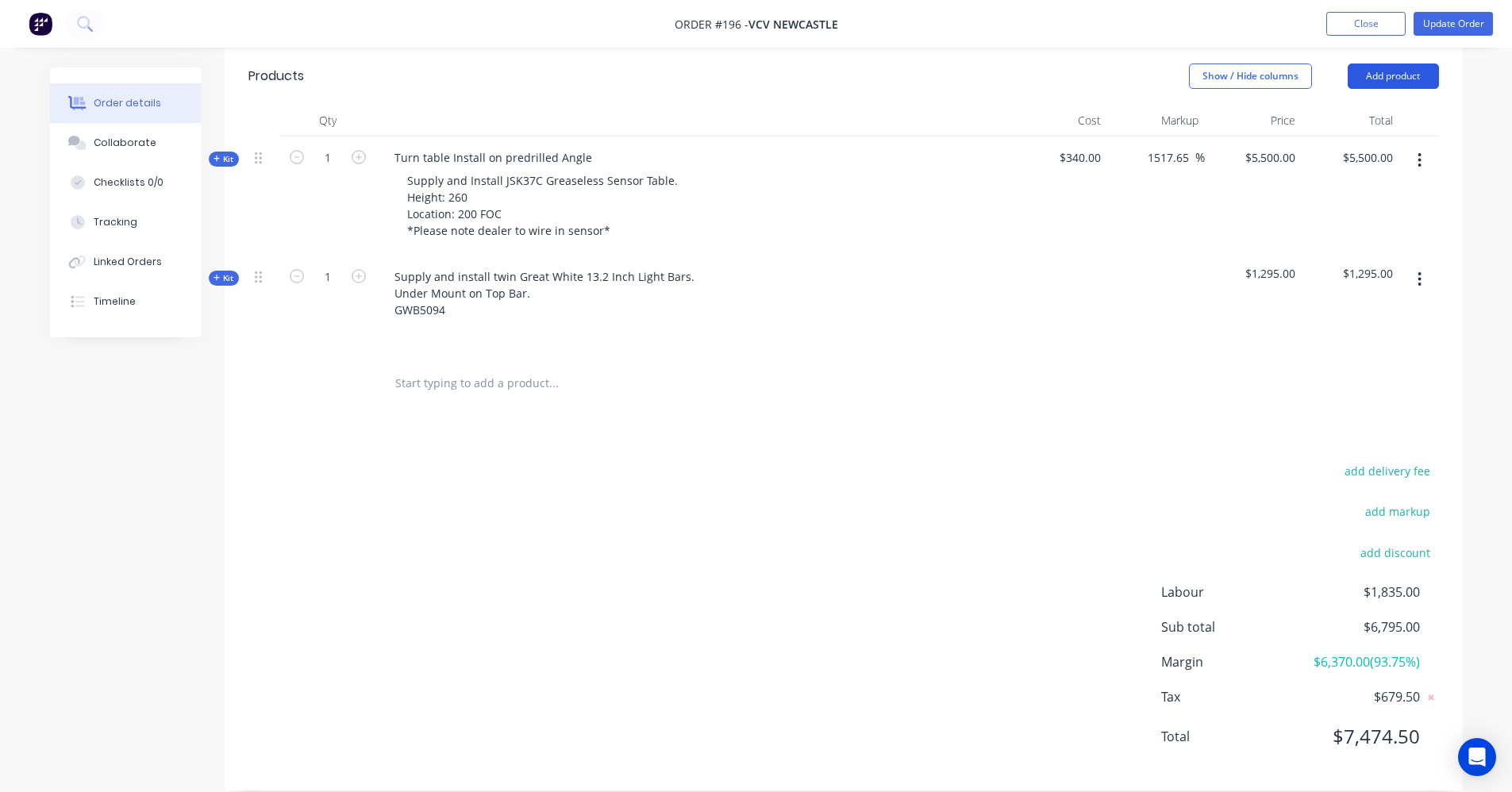 click on "Add product" at bounding box center [1393, 76] 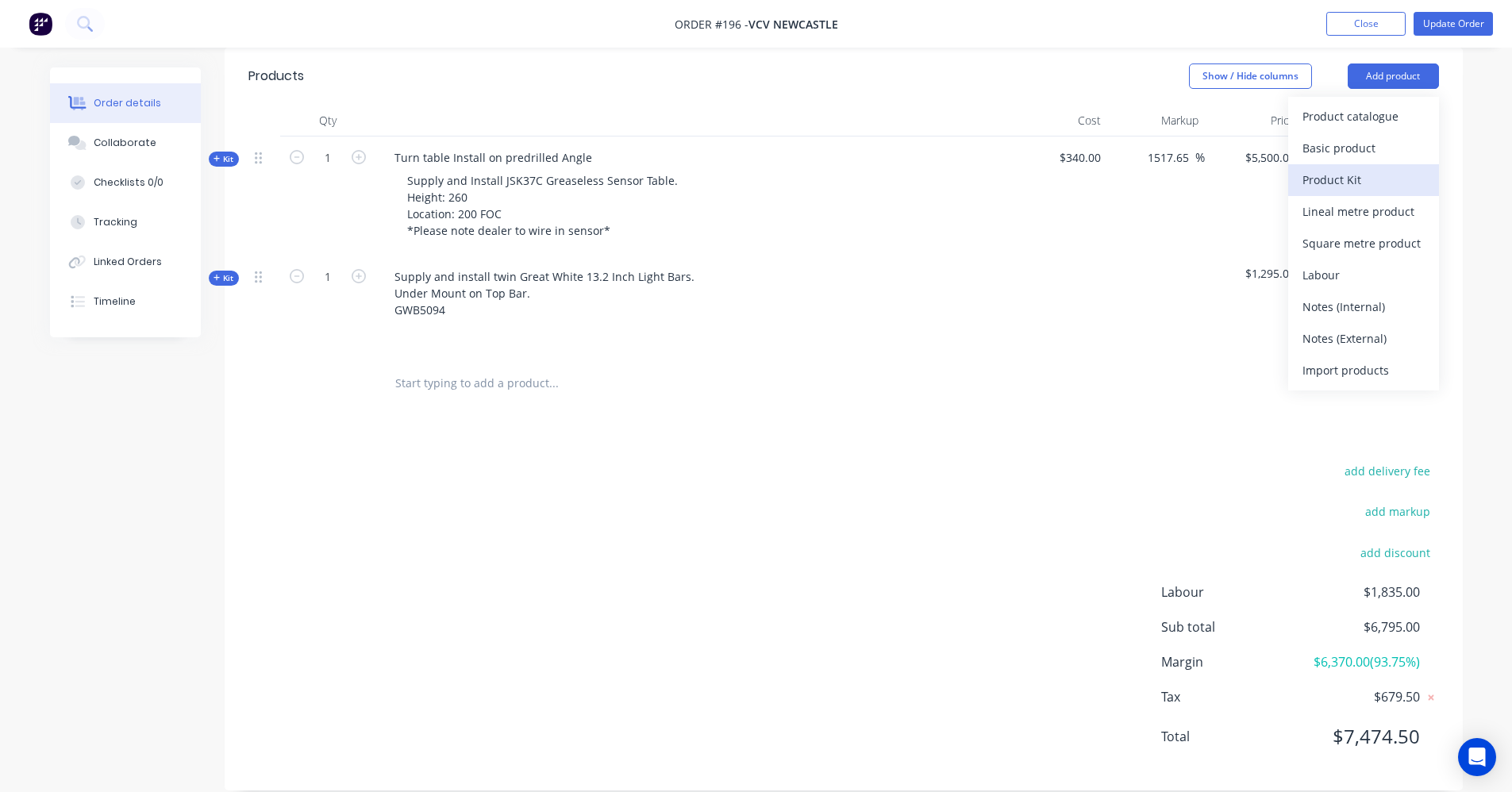 click on "Product Kit" at bounding box center [1364, 179] 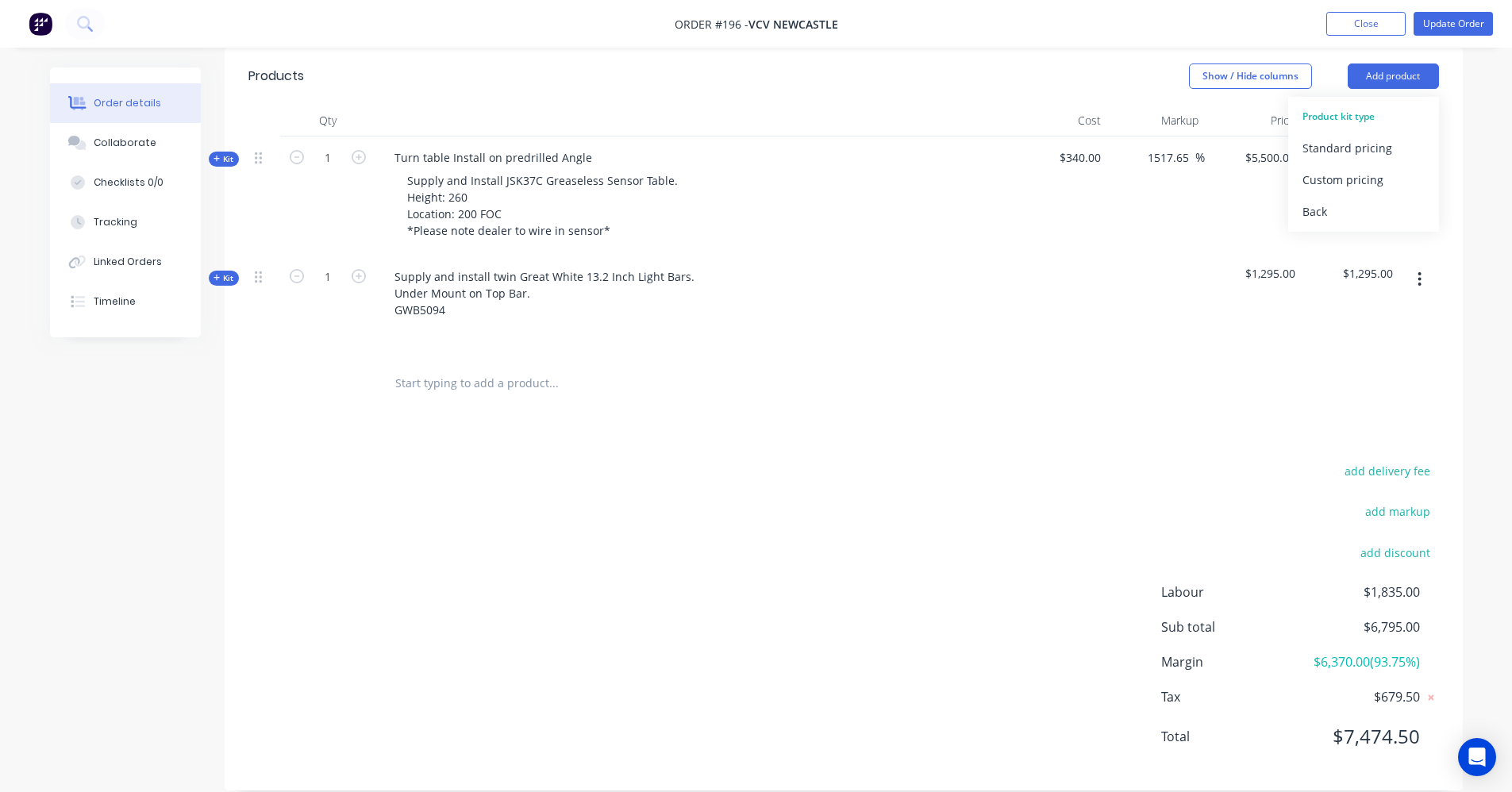 click at bounding box center (553, 383) 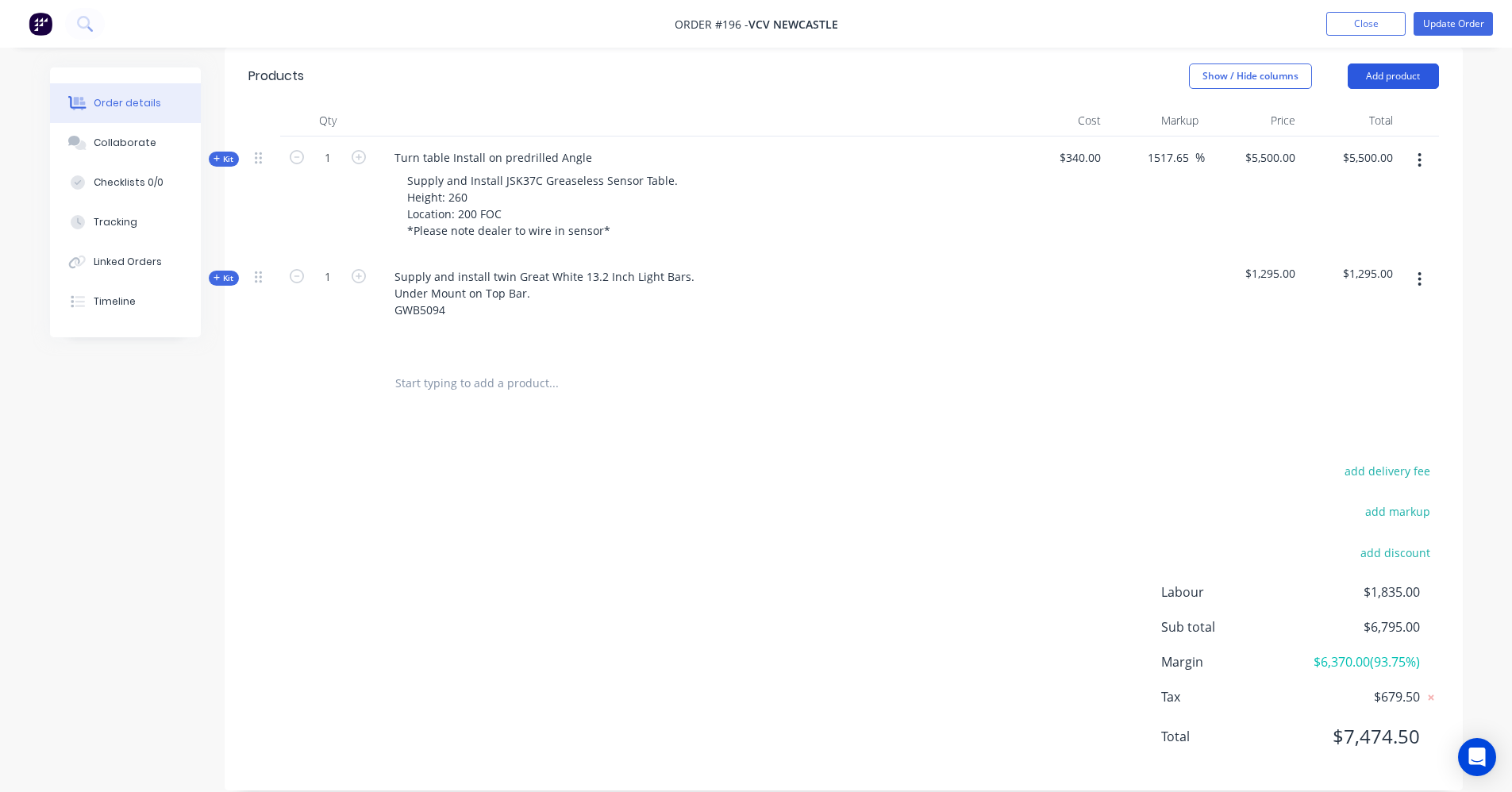 click on "Add product" at bounding box center [1393, 76] 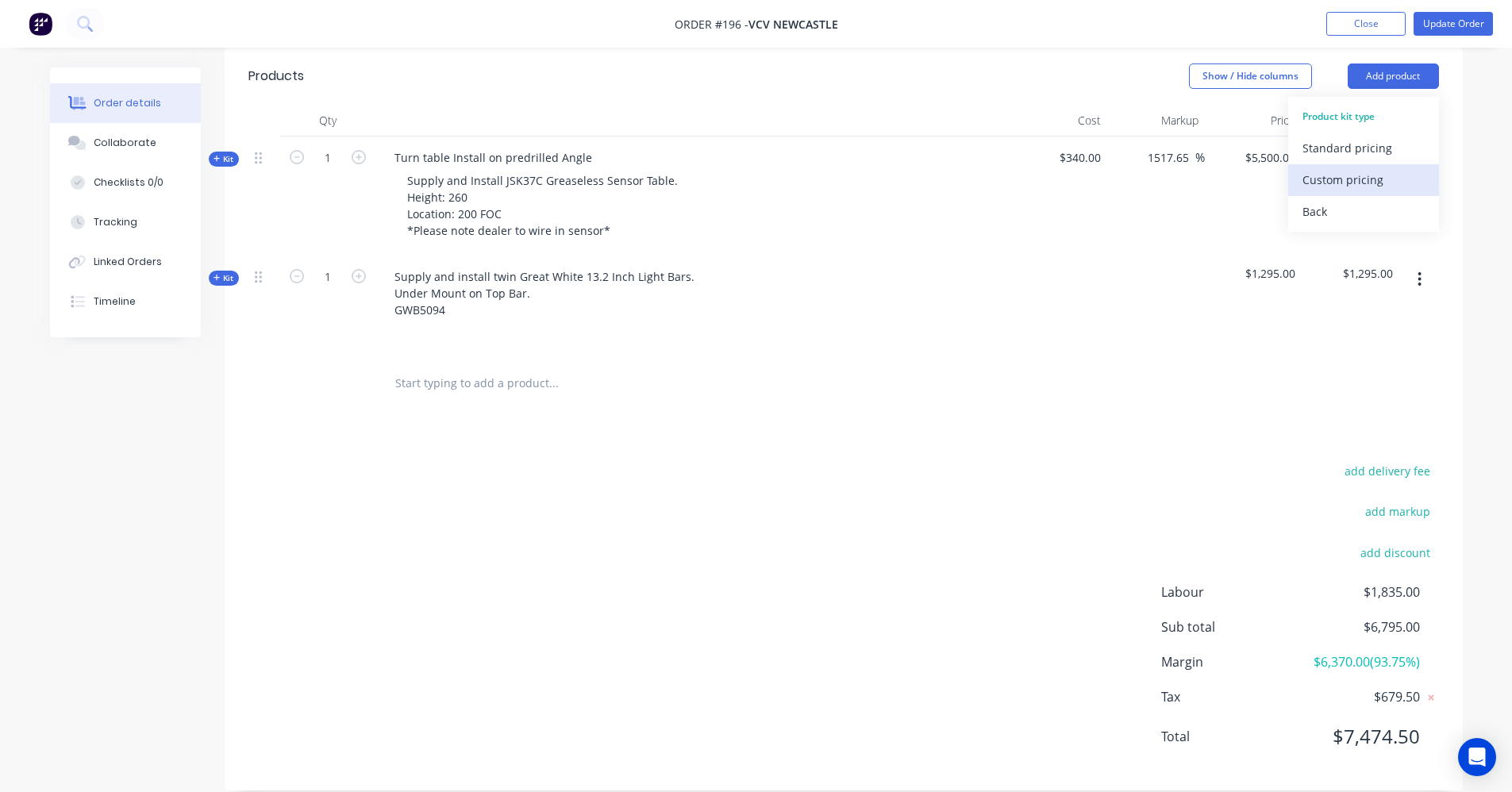 click on "Custom pricing" at bounding box center (1364, 179) 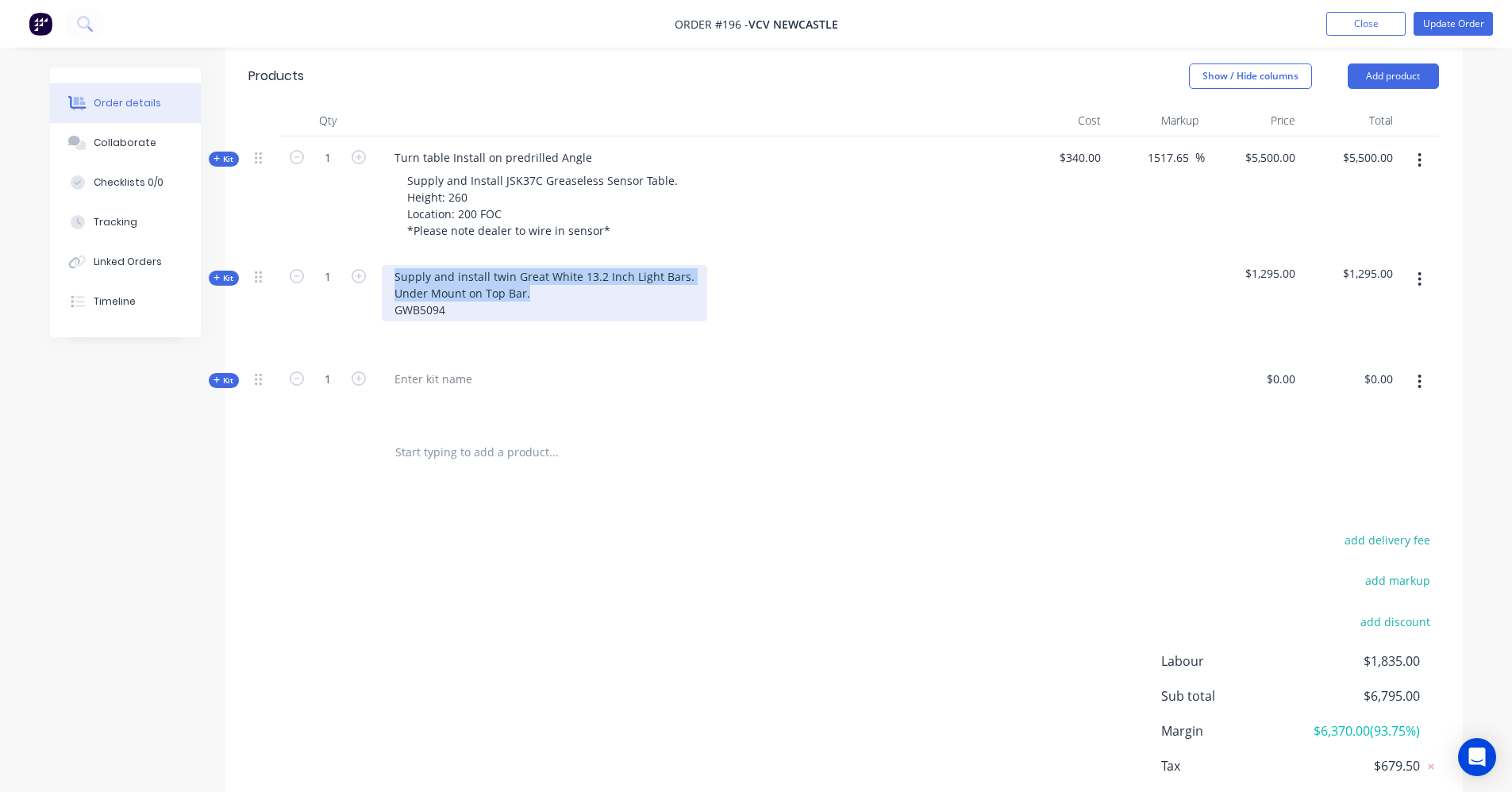 drag, startPoint x: 538, startPoint y: 292, endPoint x: 389, endPoint y: 274, distance: 150.08331 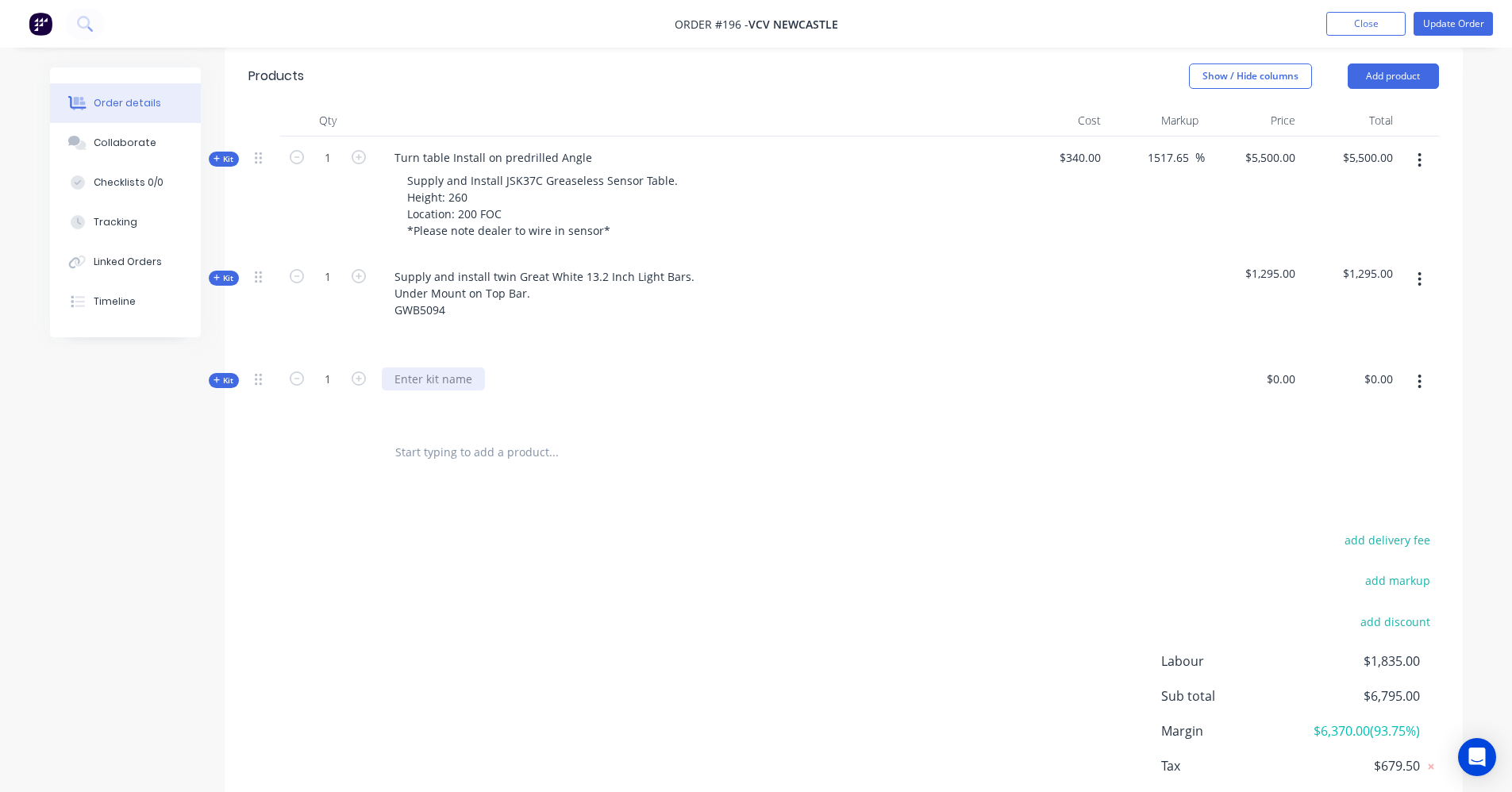 click at bounding box center [433, 379] 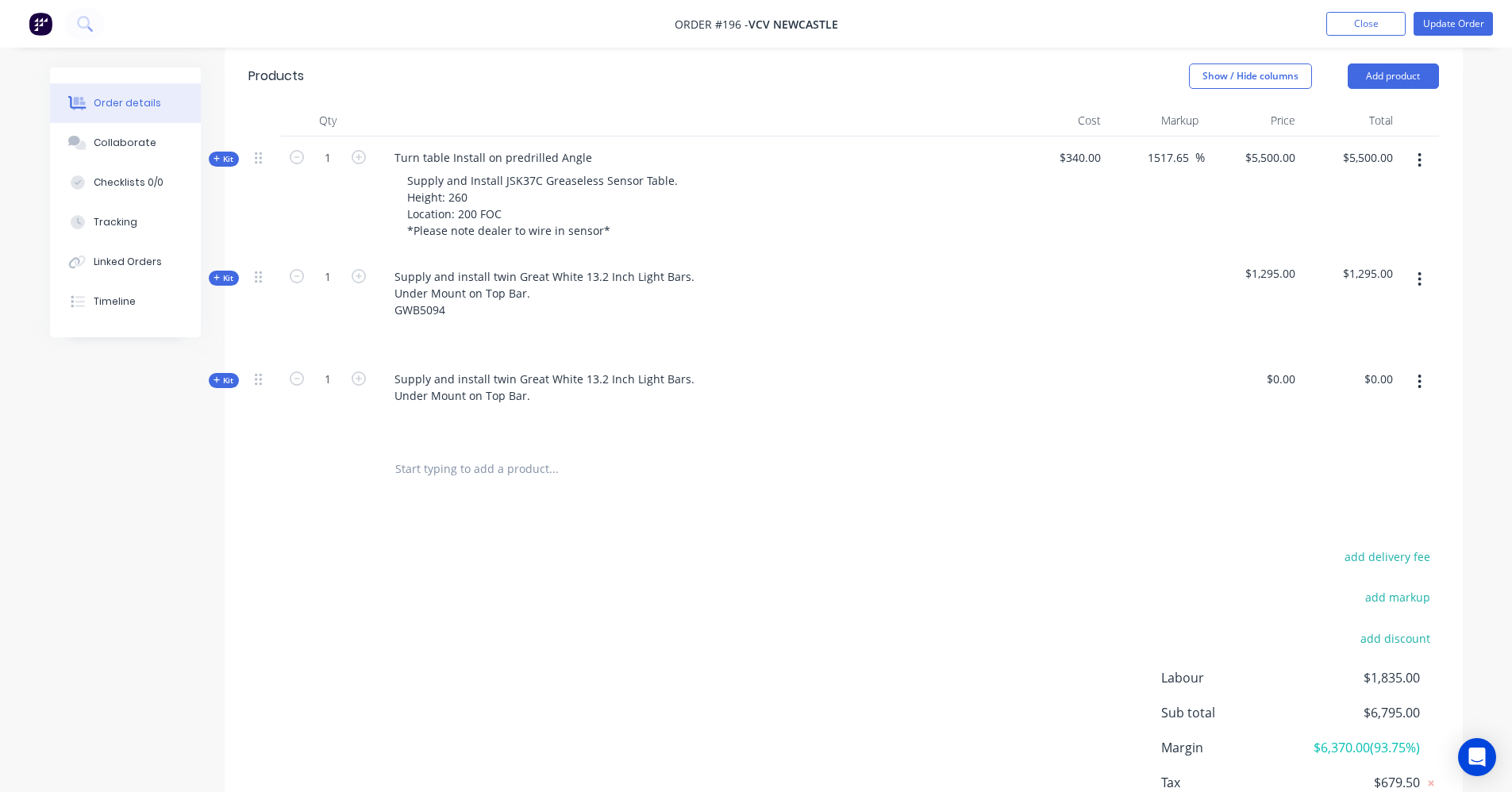 click at bounding box center (693, 418) 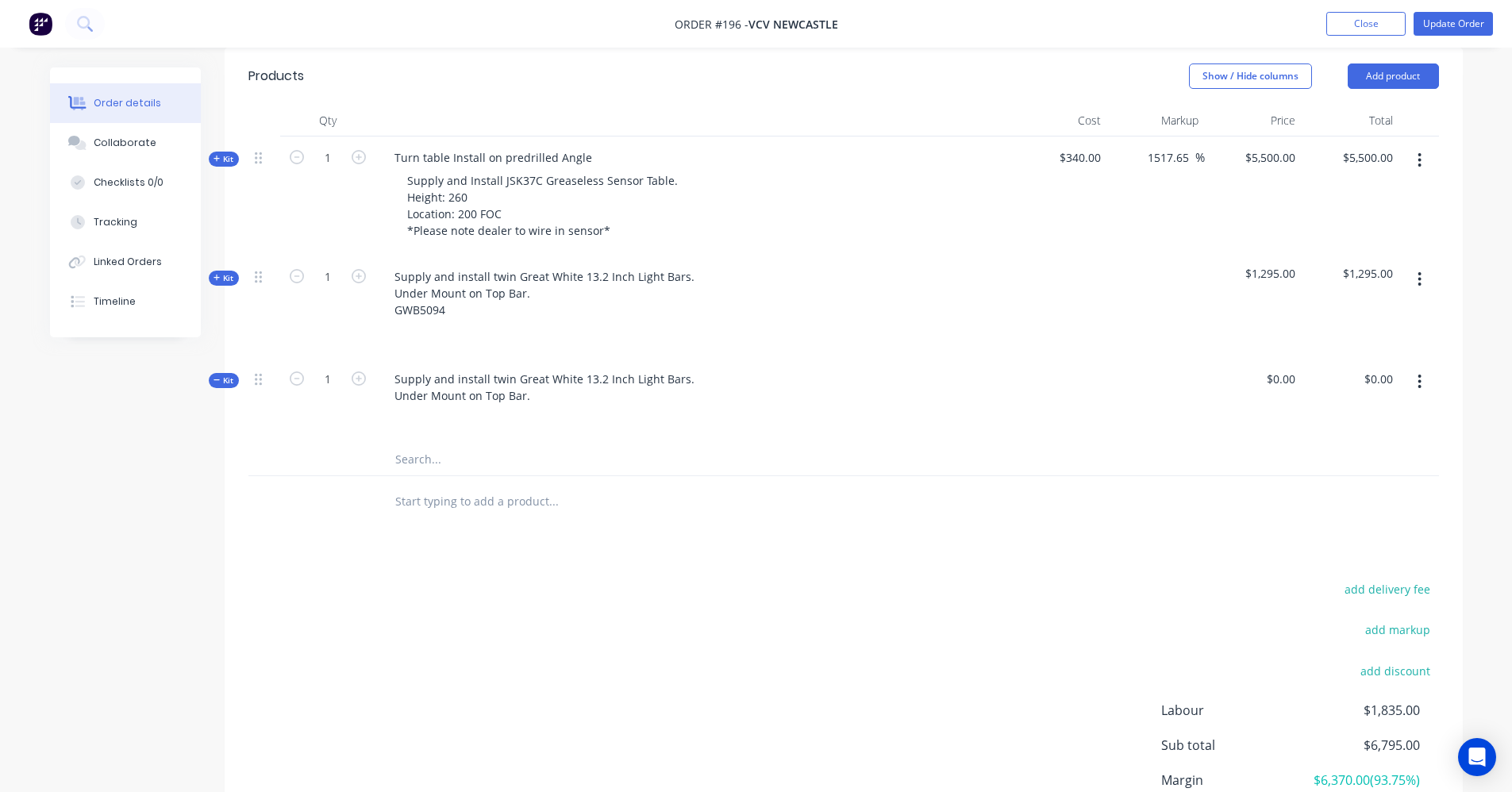 click at bounding box center [553, 459] 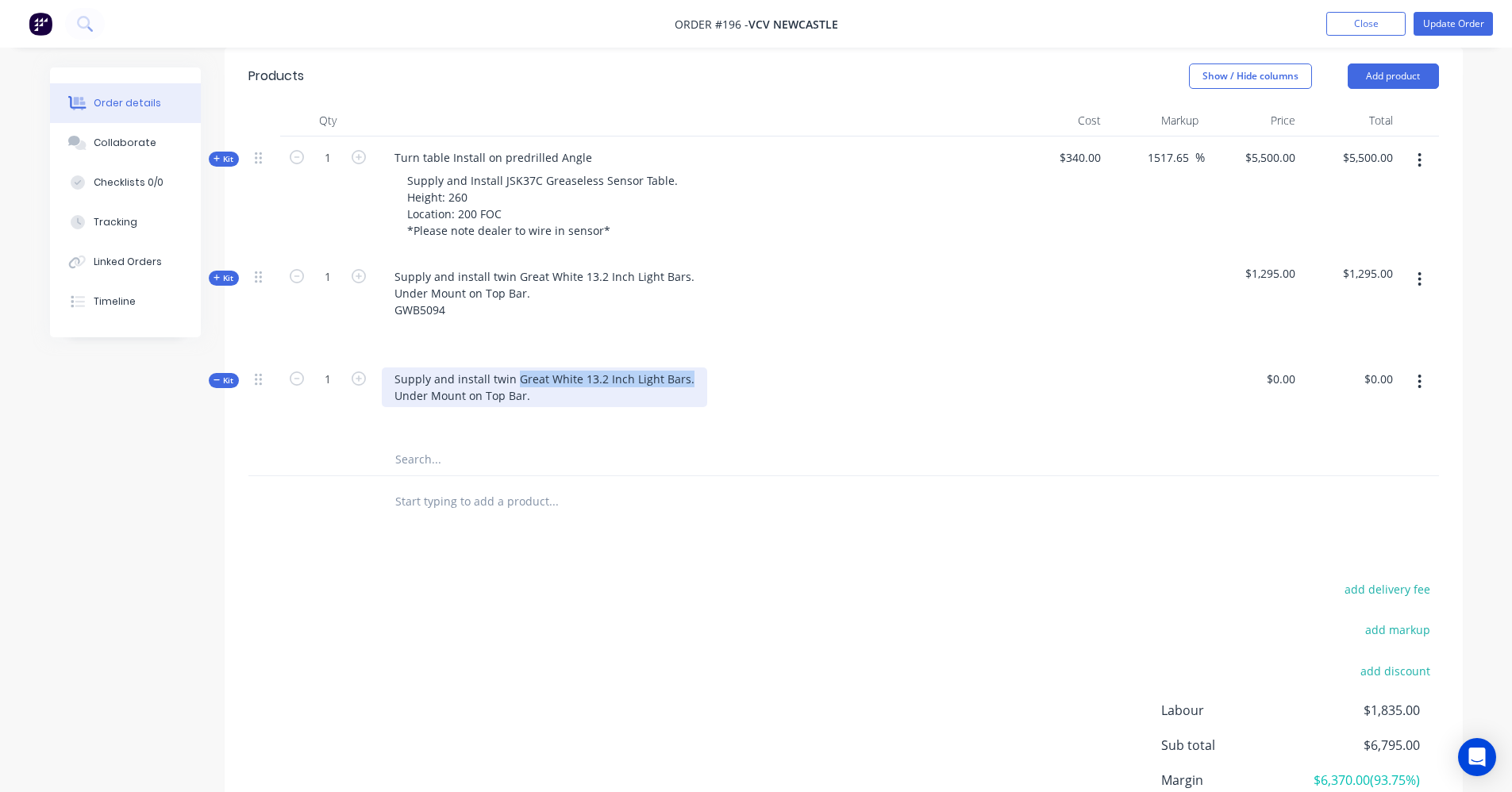 drag, startPoint x: 683, startPoint y: 379, endPoint x: 514, endPoint y: 379, distance: 169 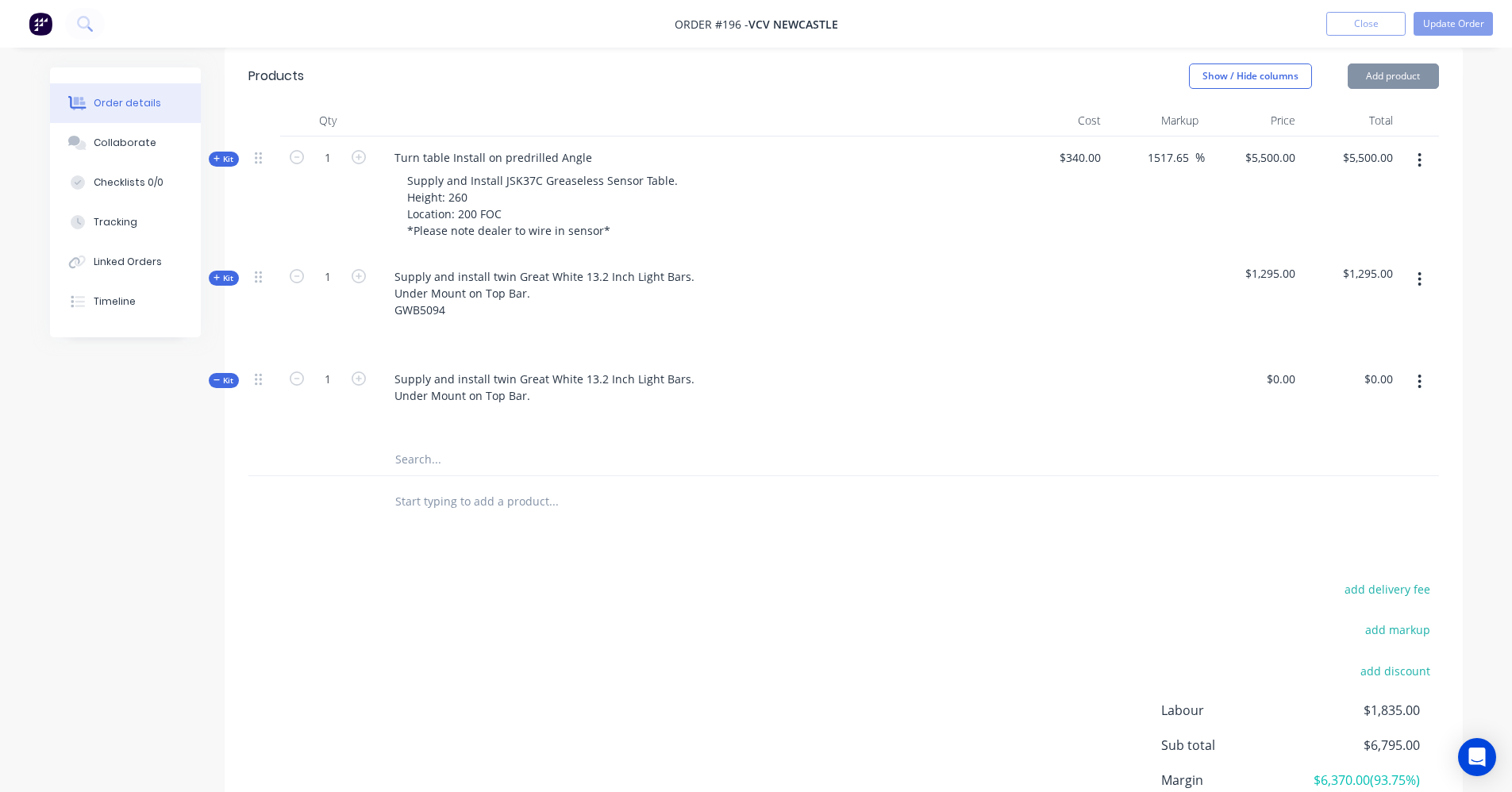 click at bounding box center [553, 459] 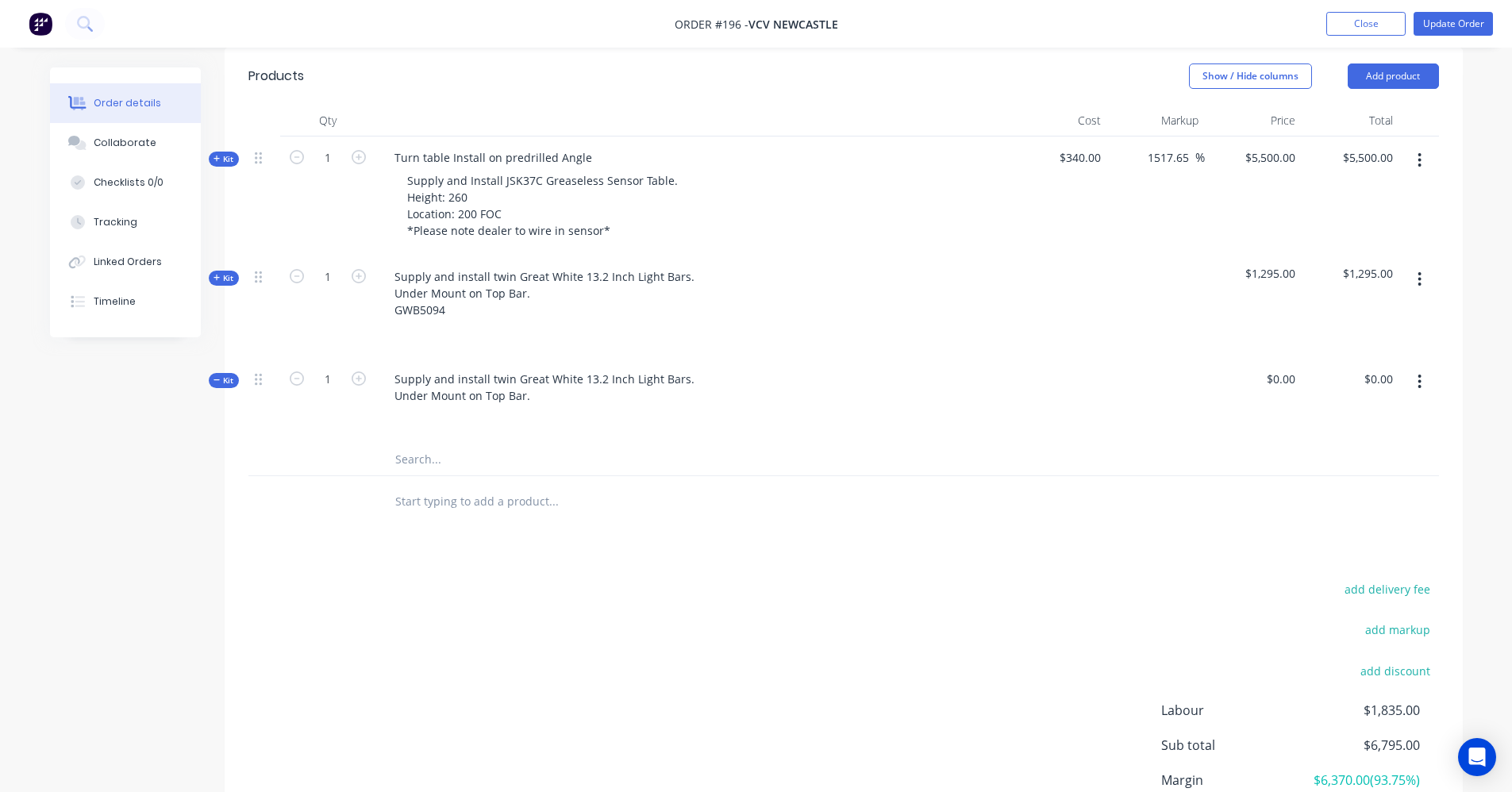 paste on "Great White 13.2 Inch Light Bars." 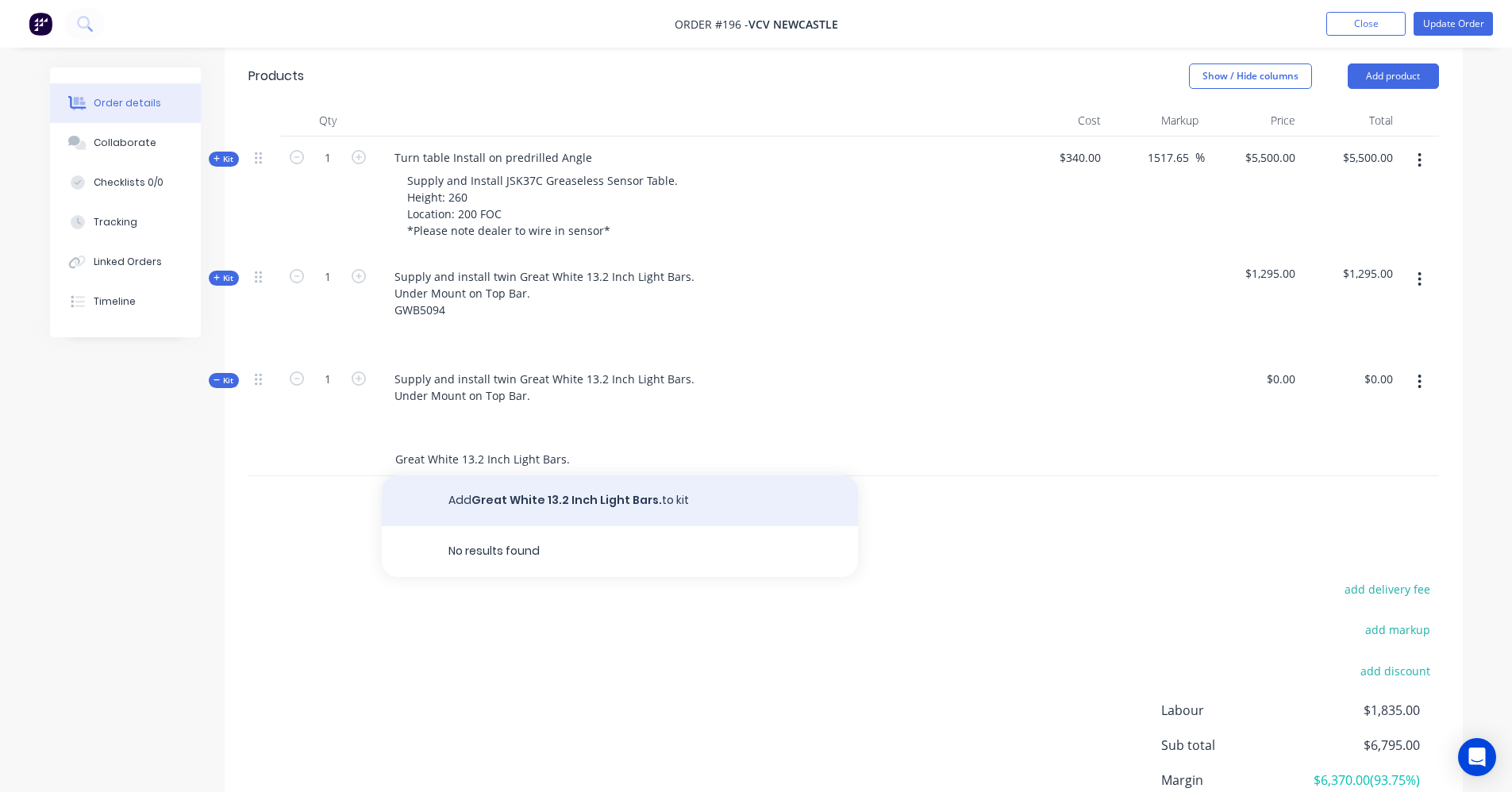 type on "Great White 13.2 Inch Light Bars." 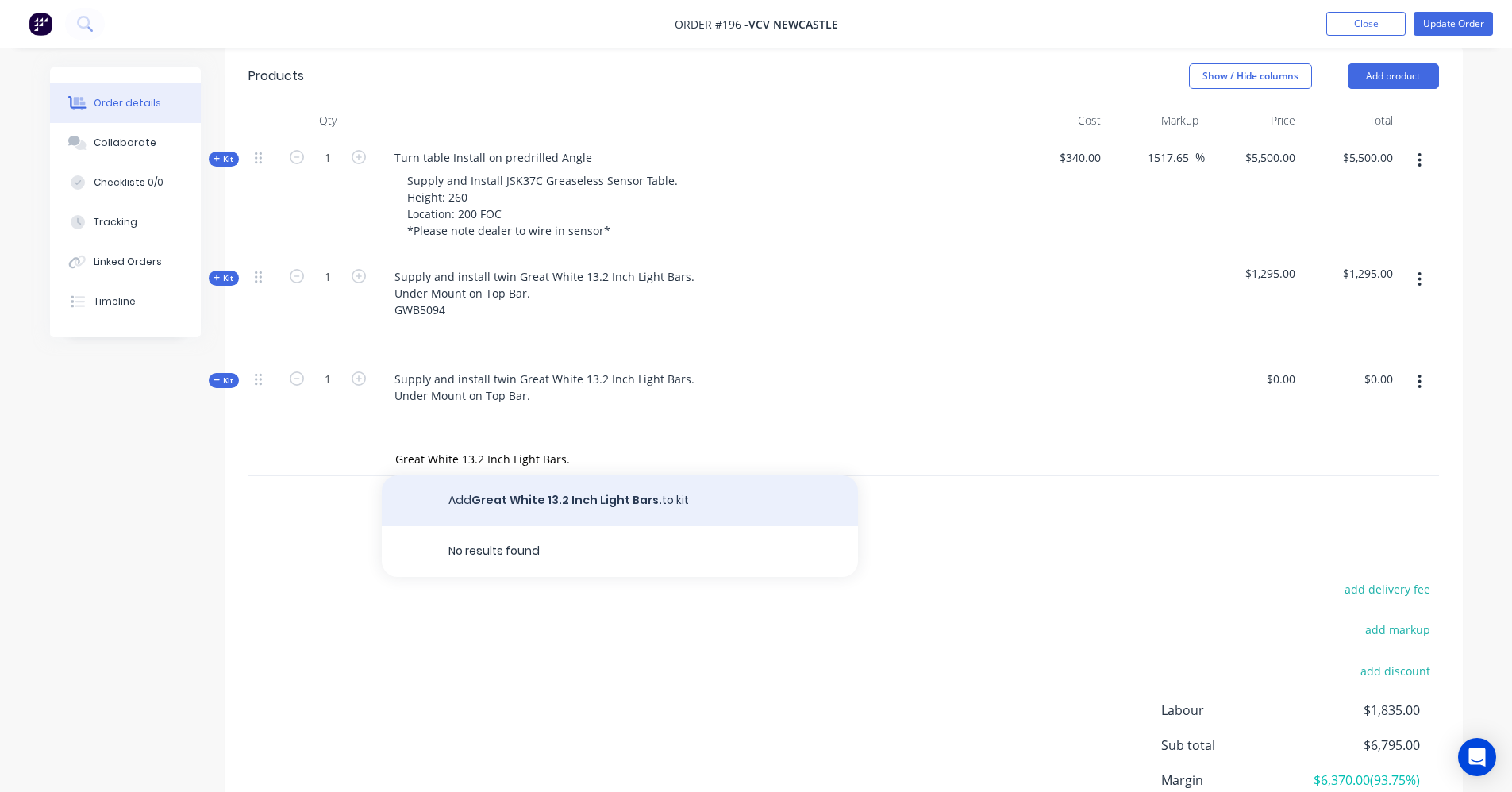 click on "Add  Great White 13.2 Inch Light Bars.  to kit" at bounding box center [620, 501] 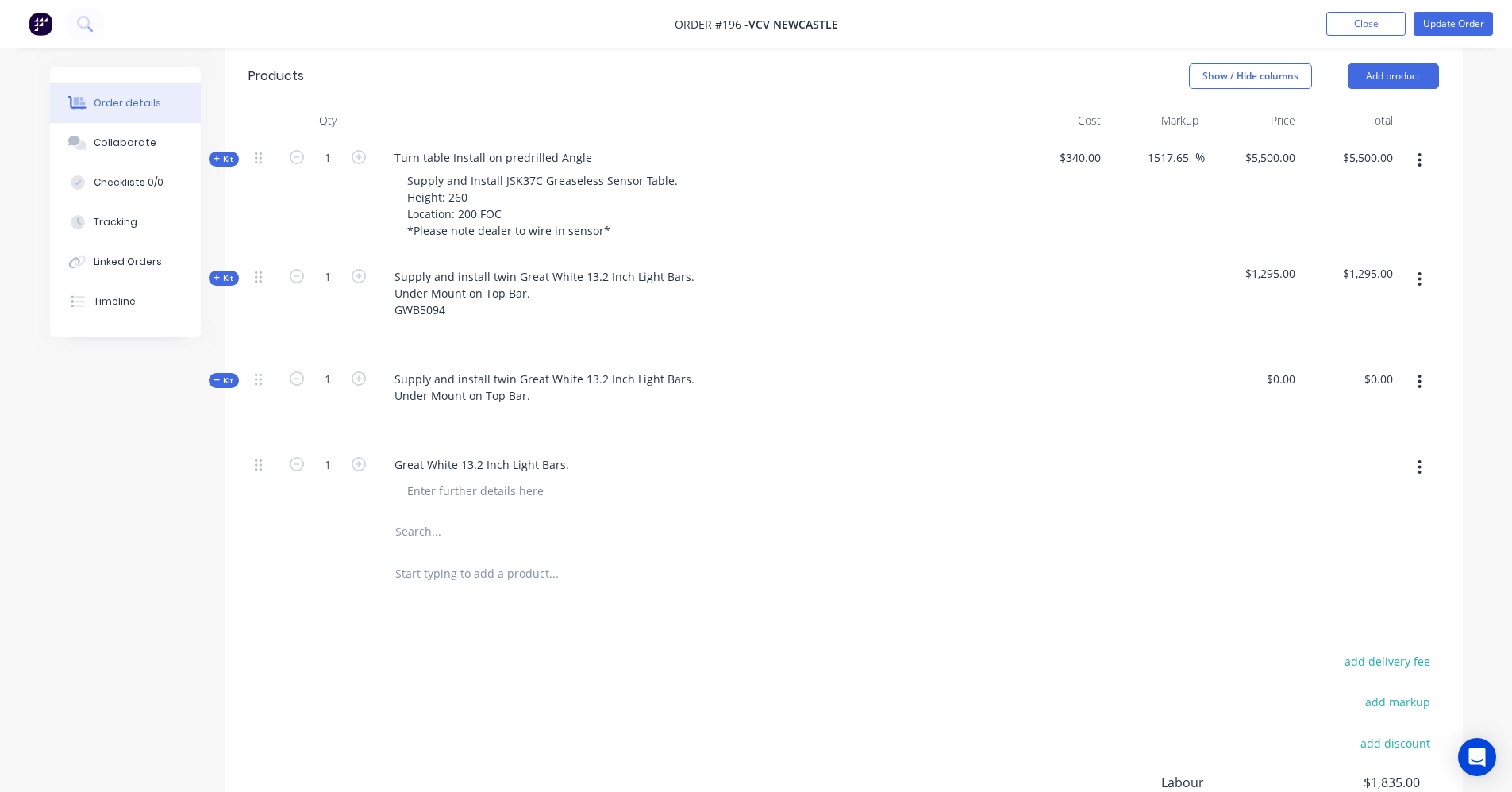 click at bounding box center [1419, 467] 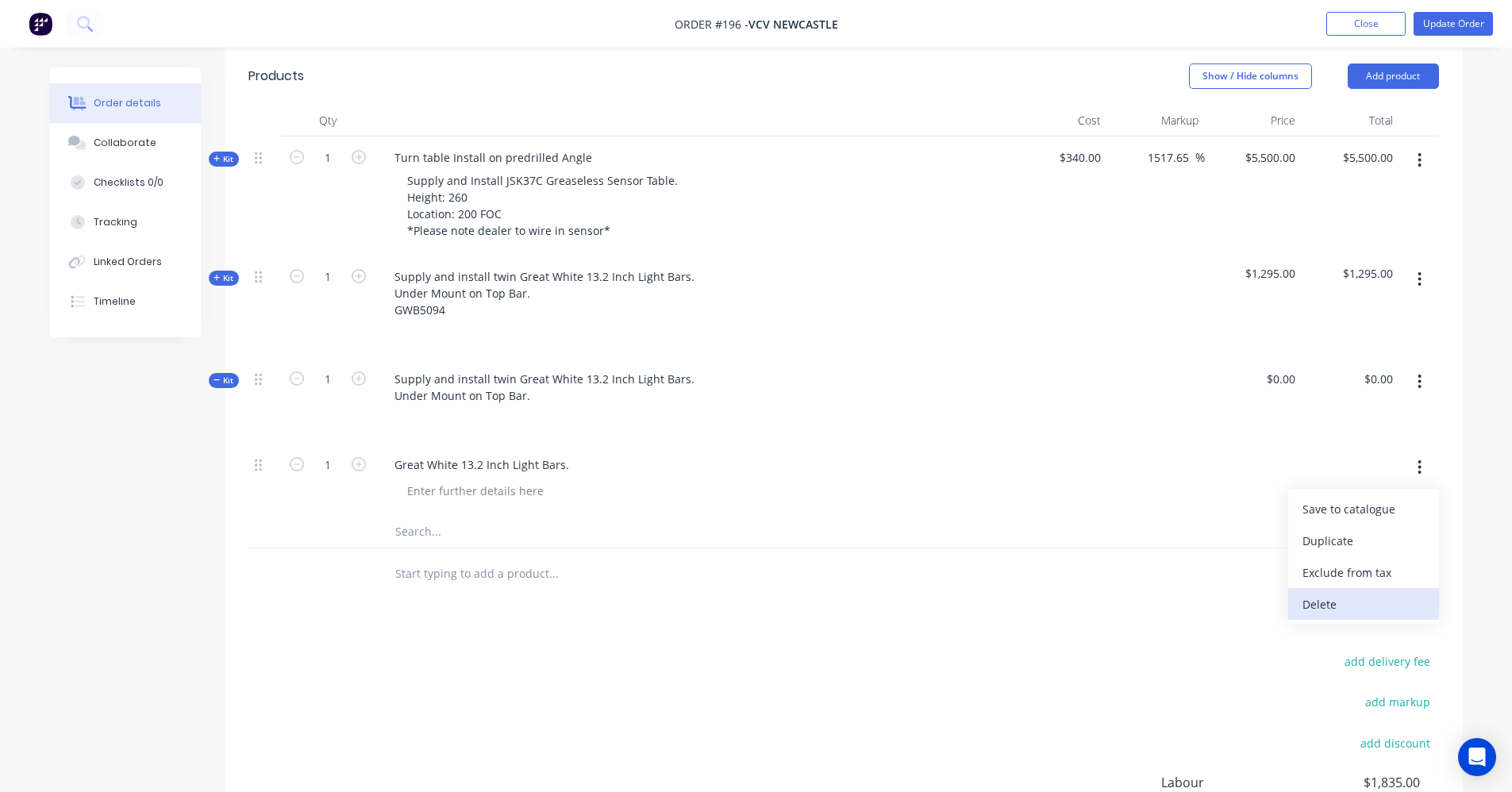 click on "Delete" at bounding box center (1364, 604) 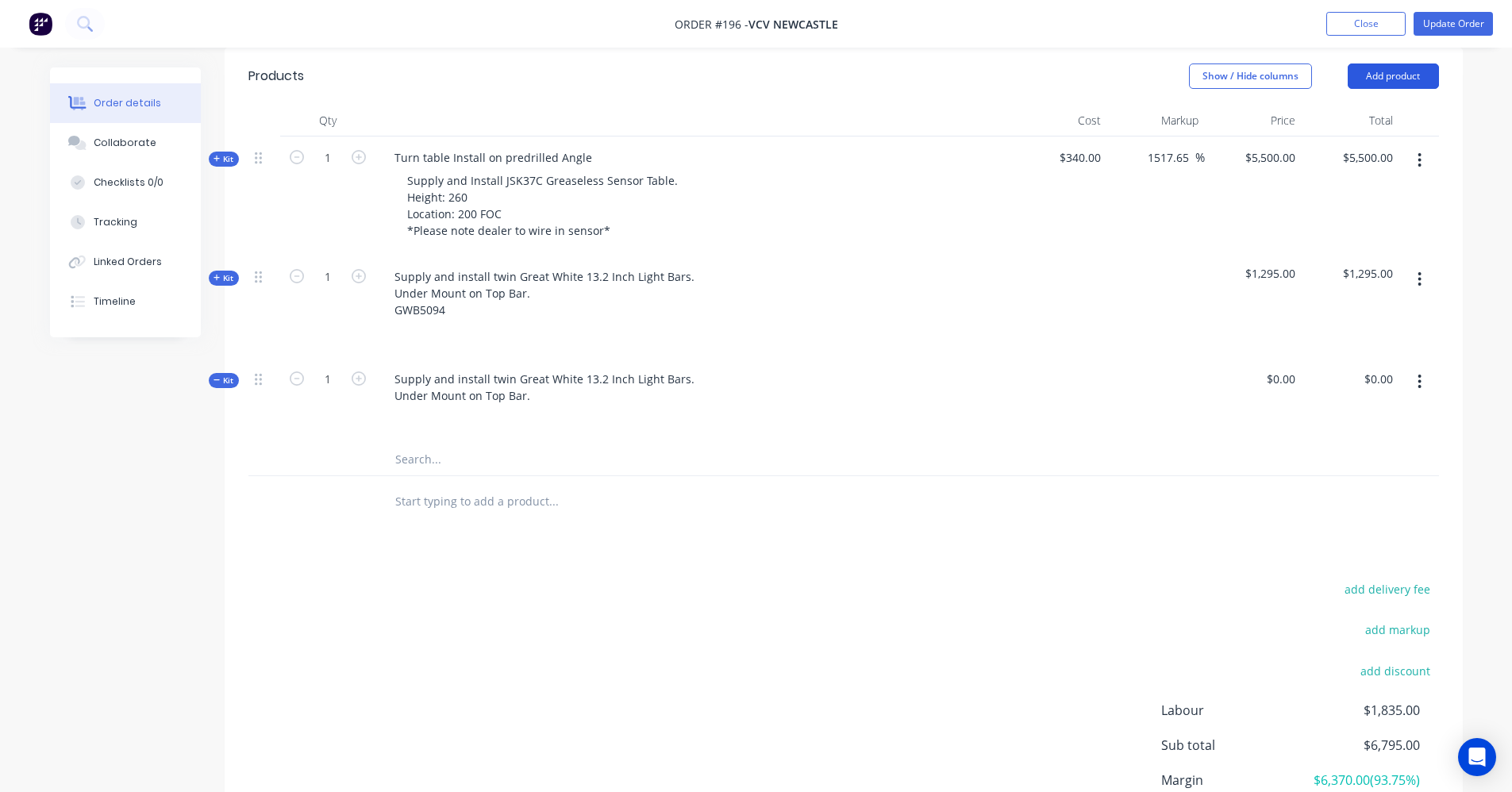 click on "Add product" at bounding box center [1393, 76] 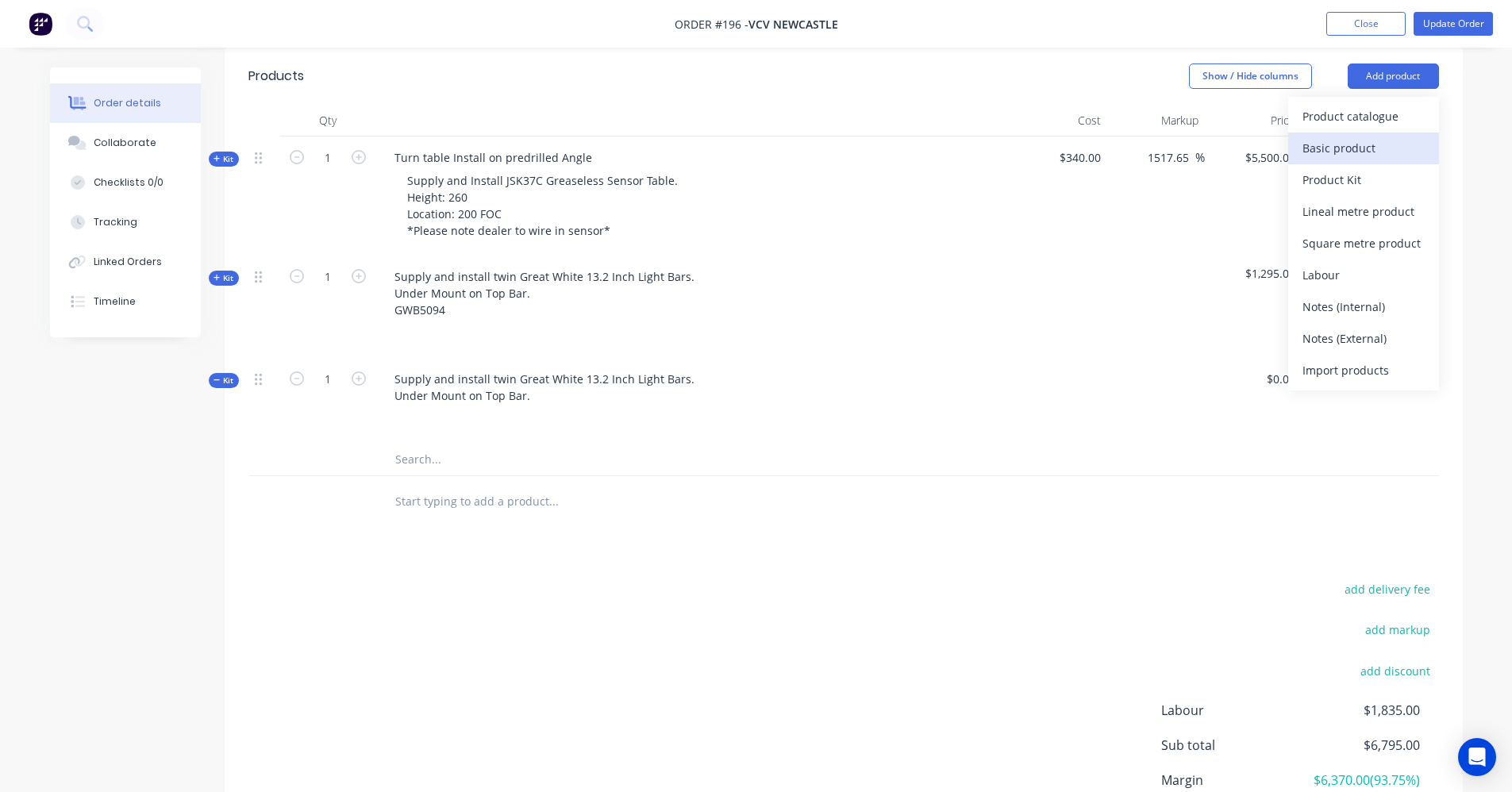 click on "Basic product" at bounding box center [1364, 148] 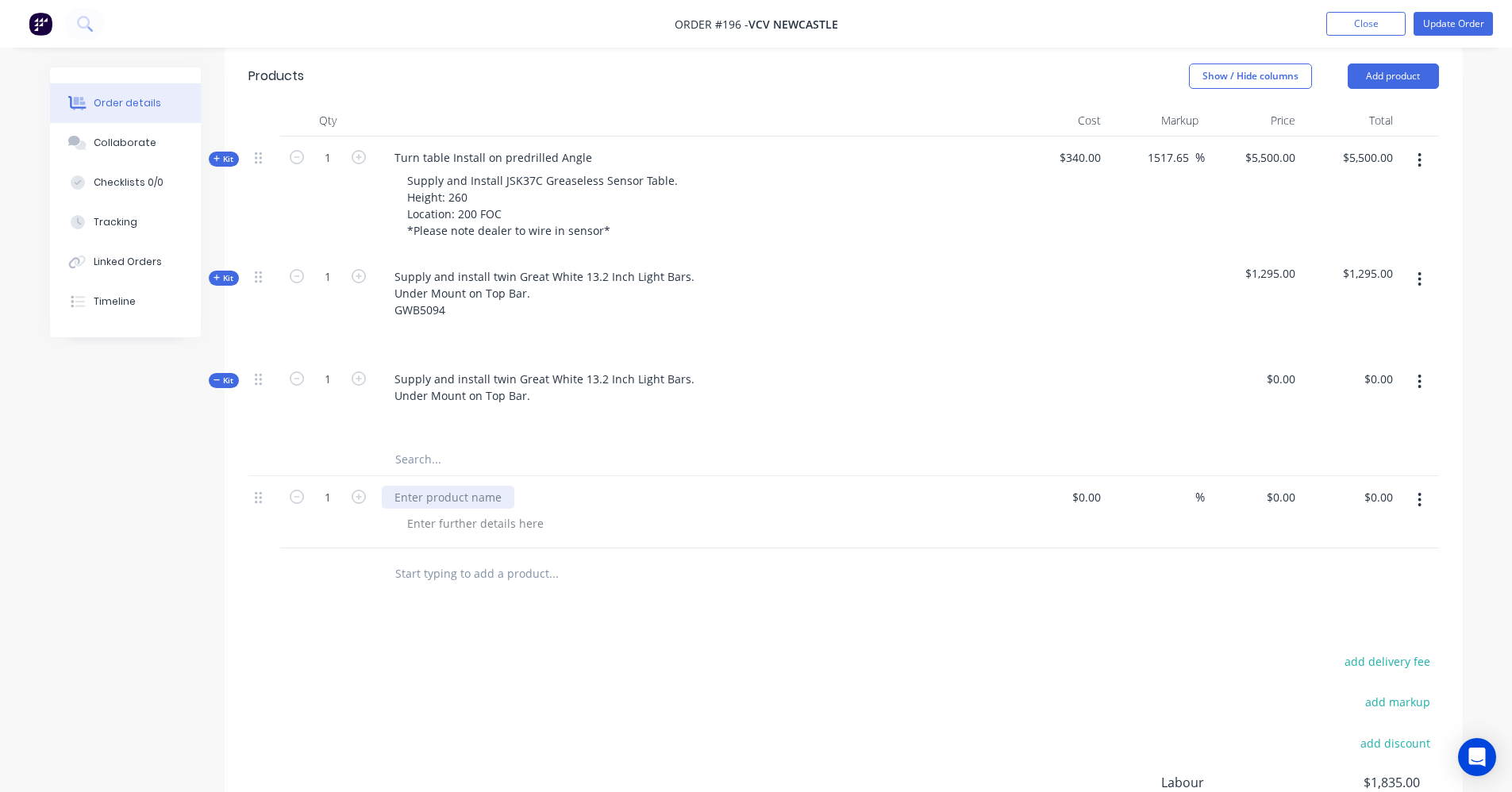 click at bounding box center (448, 497) 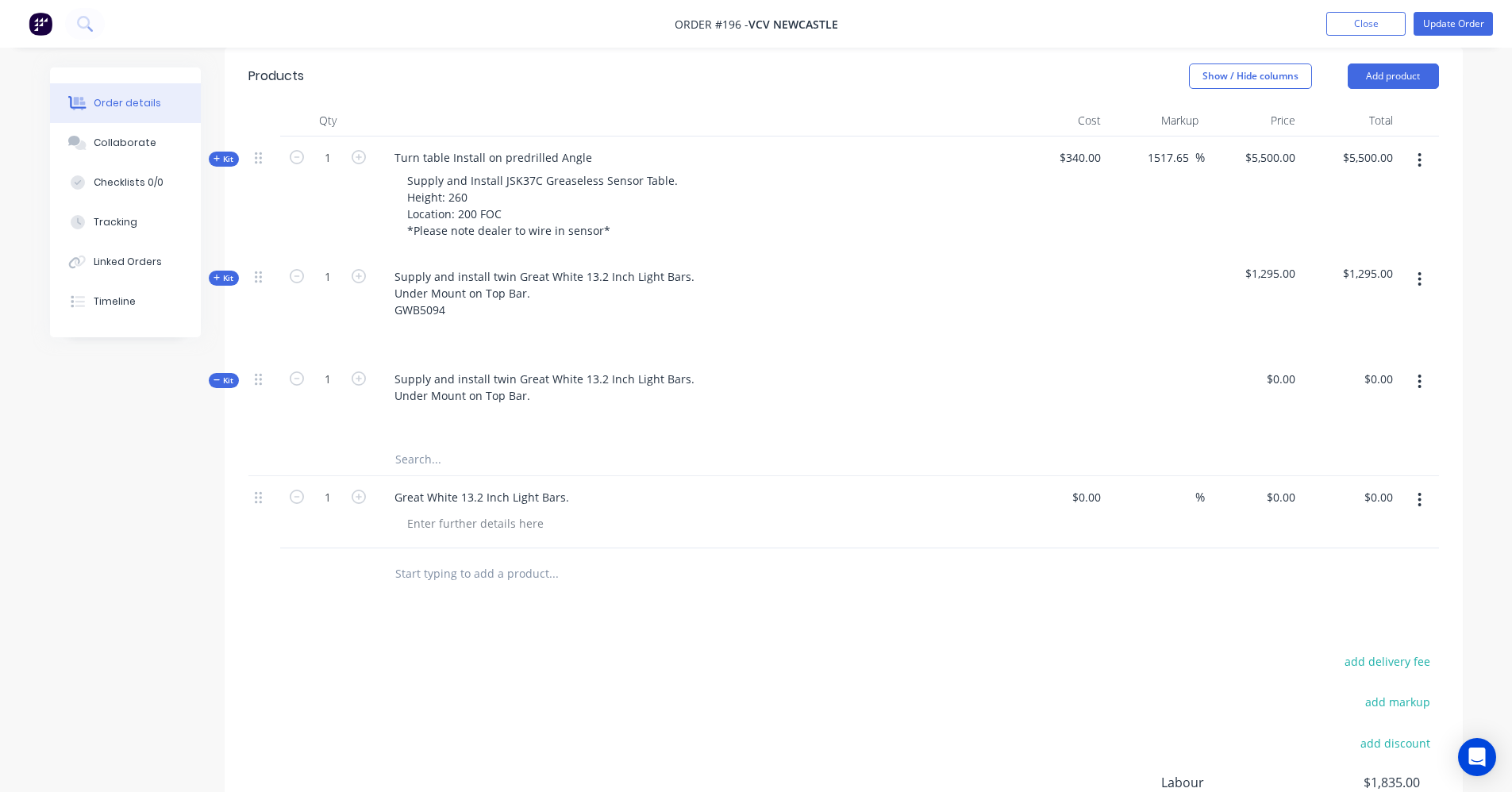 click at bounding box center (553, 459) 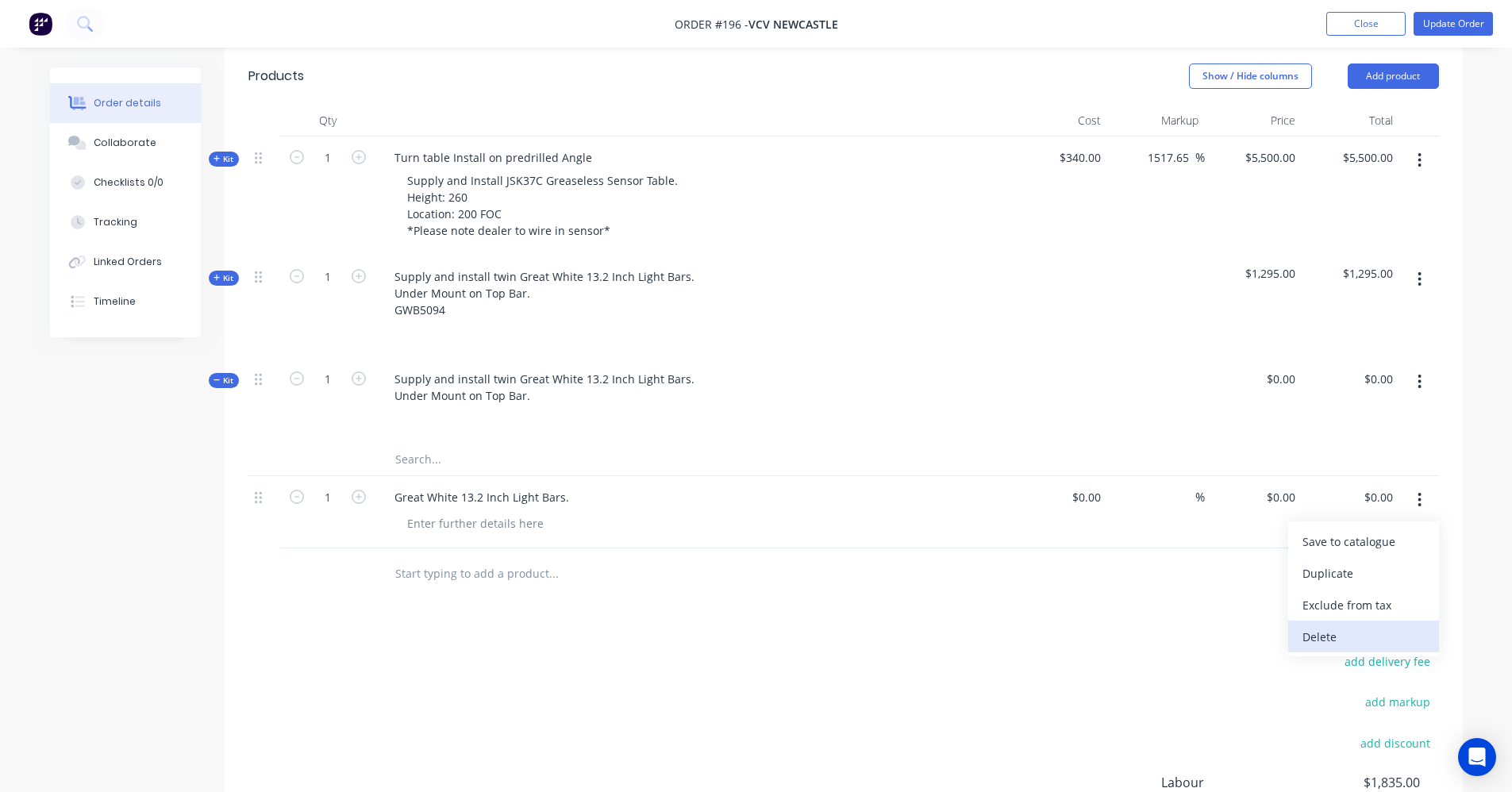 click on "Delete" at bounding box center [1364, 636] 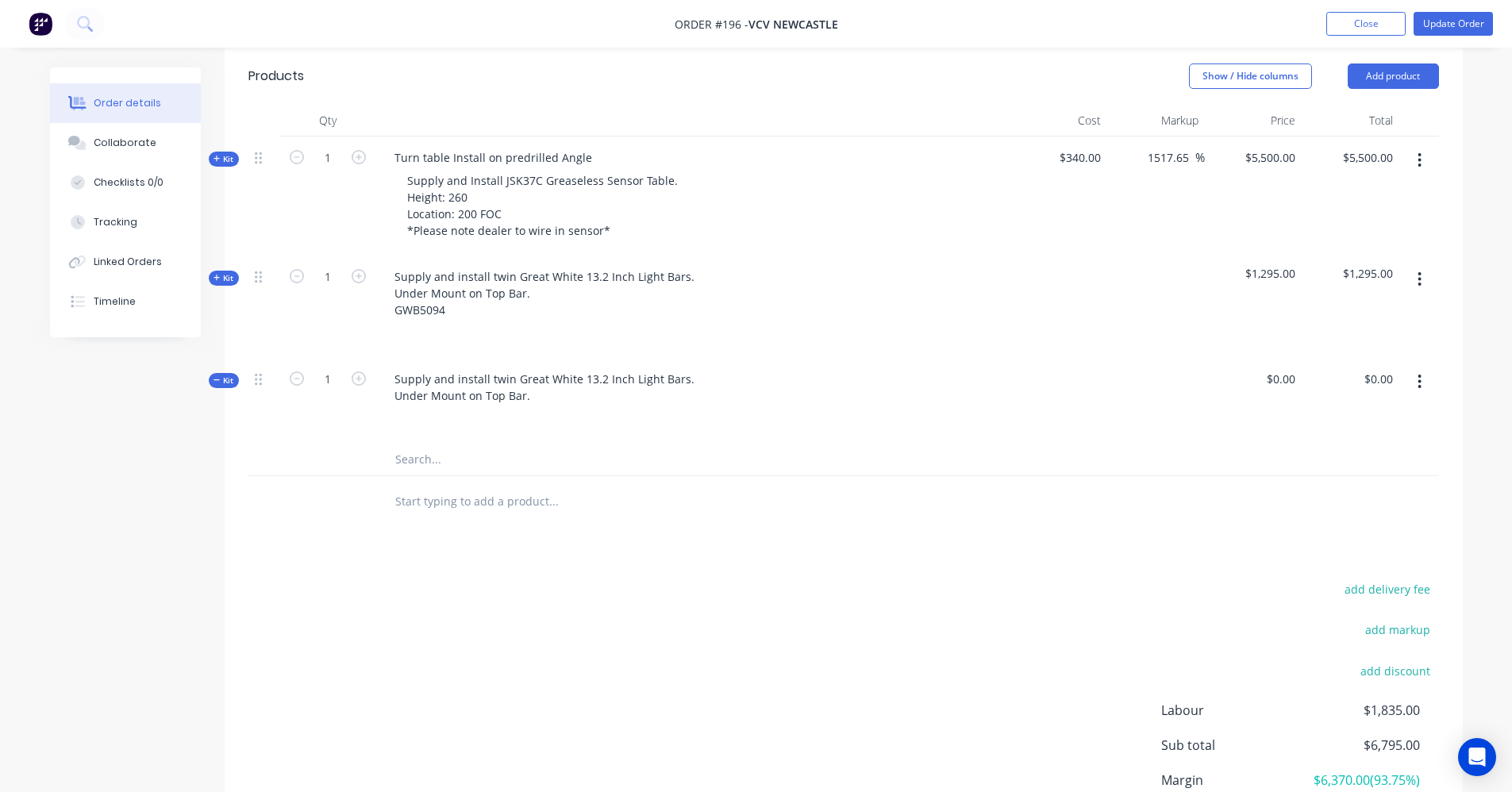 click 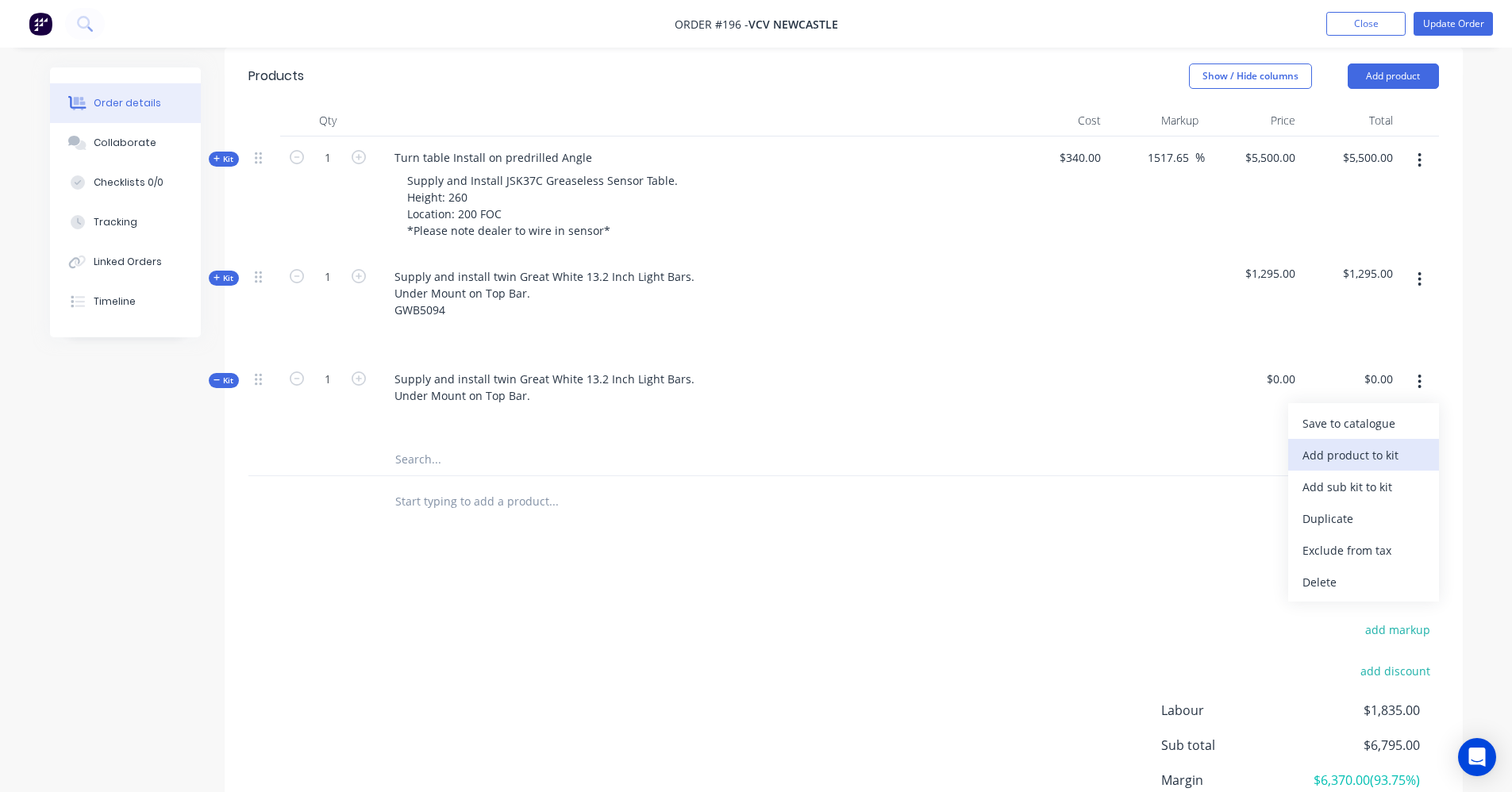 click on "Add product to kit" at bounding box center [1364, 455] 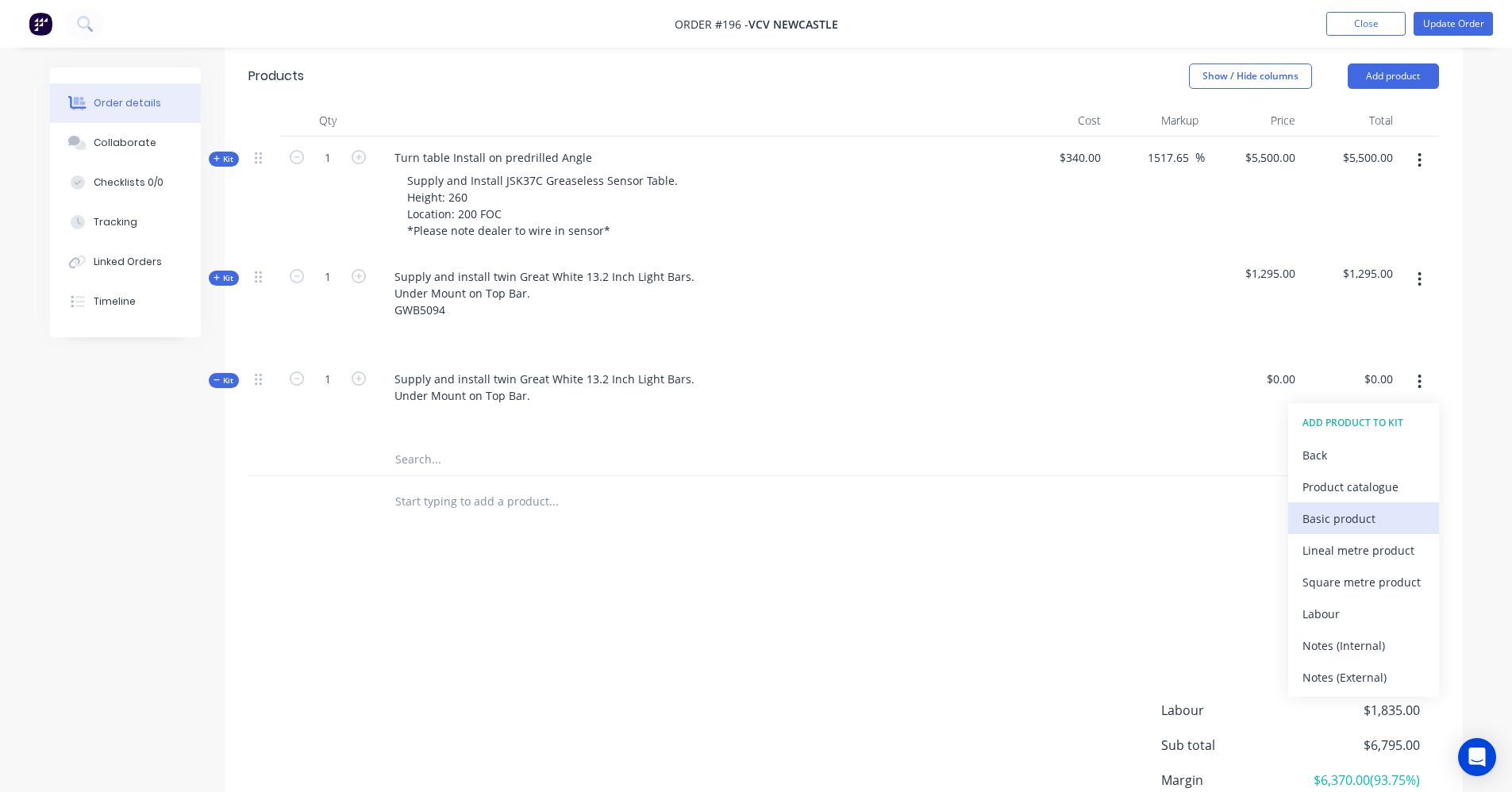 click on "Basic product" at bounding box center (1364, 518) 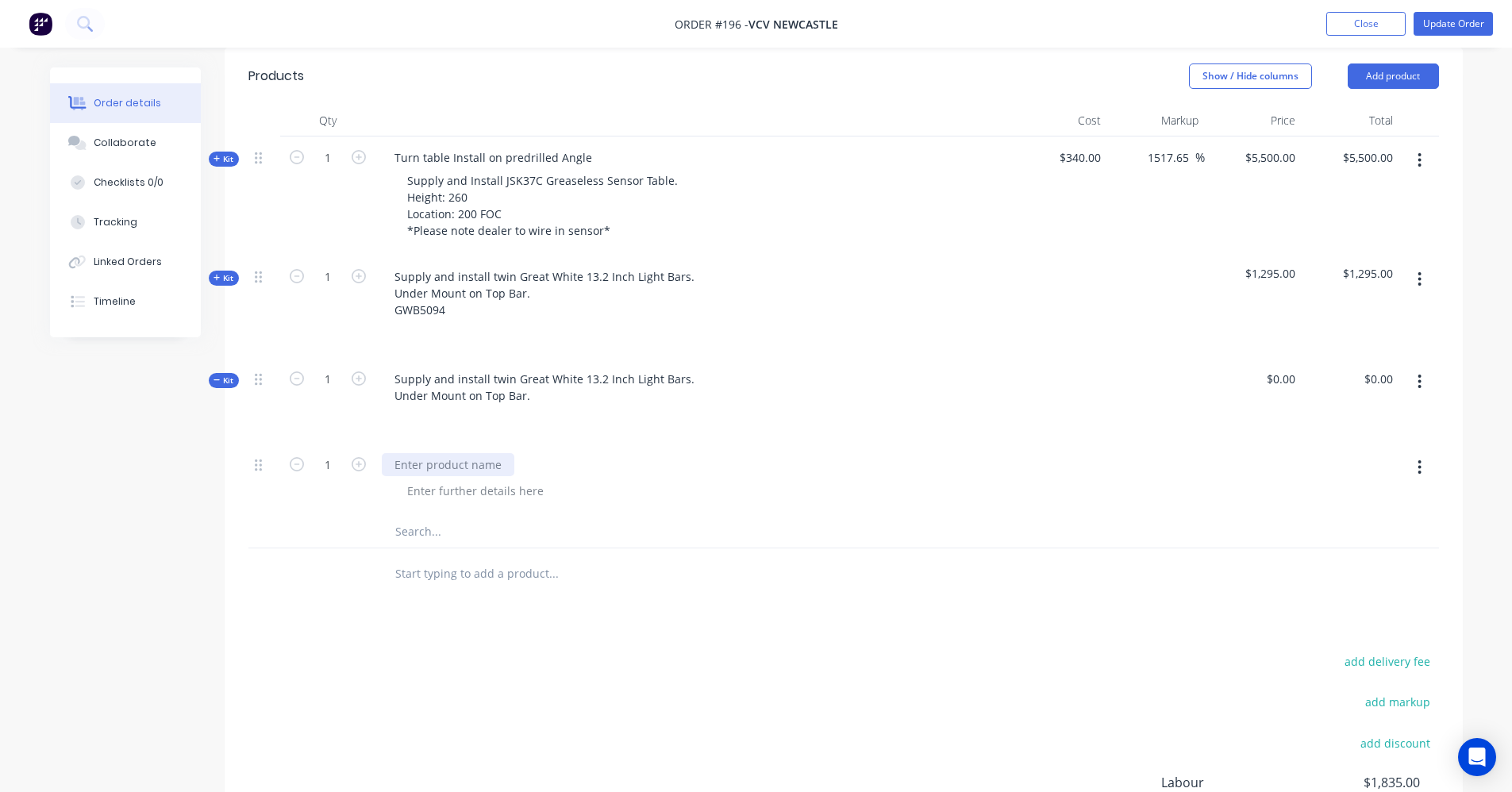 paste 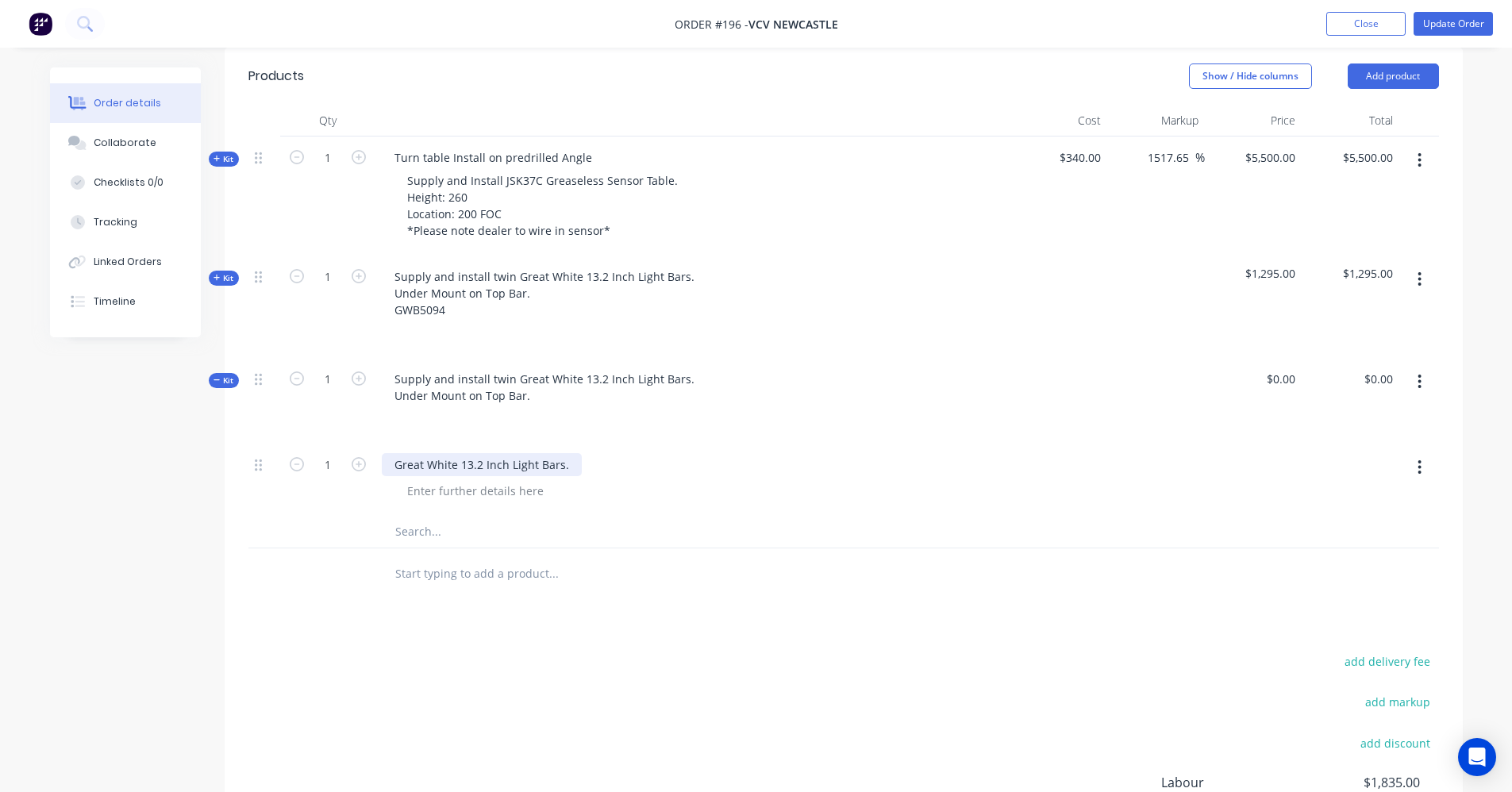 click on "Great White 13.2 Inch Light Bars." at bounding box center [482, 464] 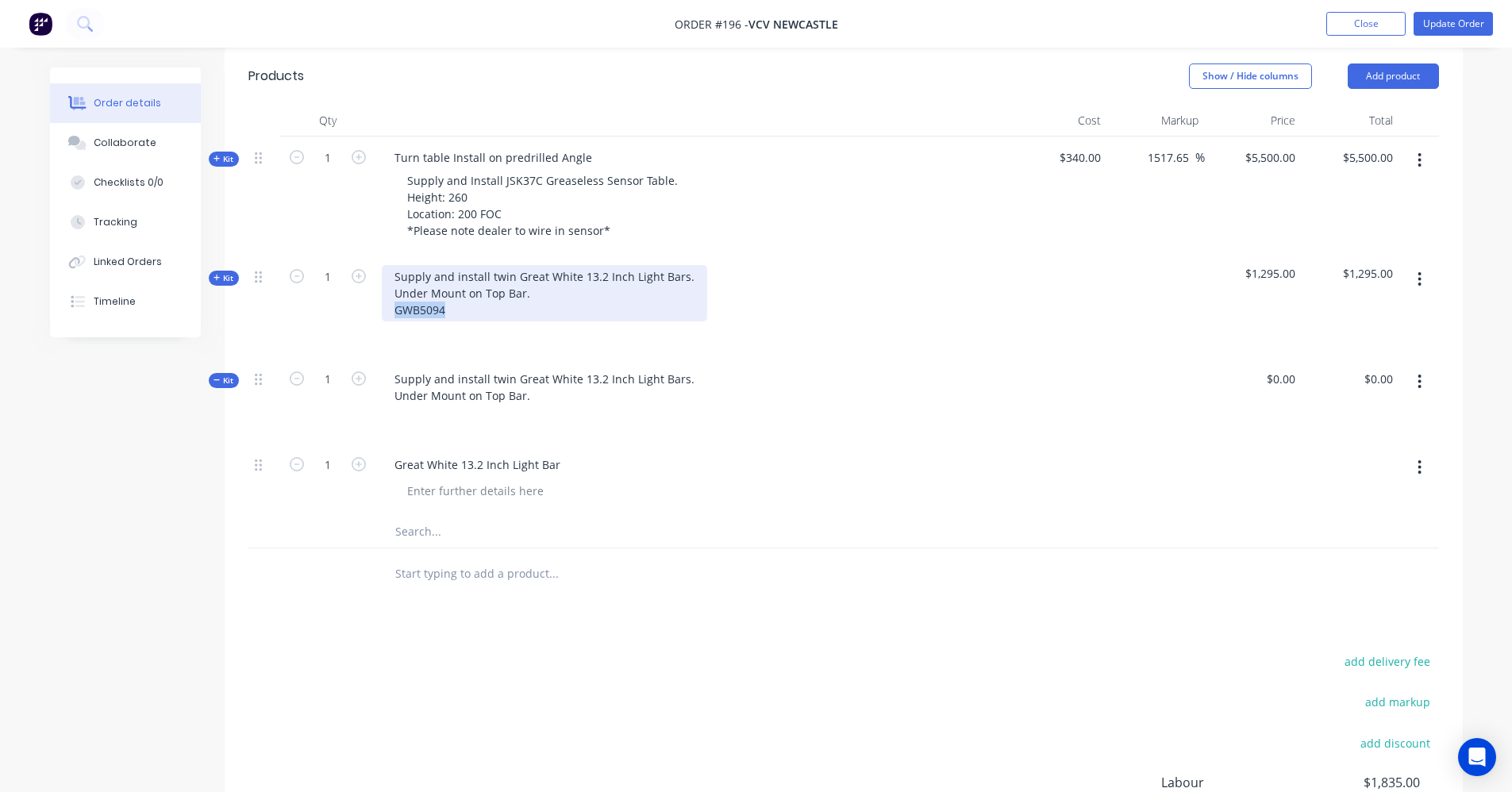 drag, startPoint x: 459, startPoint y: 309, endPoint x: 387, endPoint y: 311, distance: 72.02777 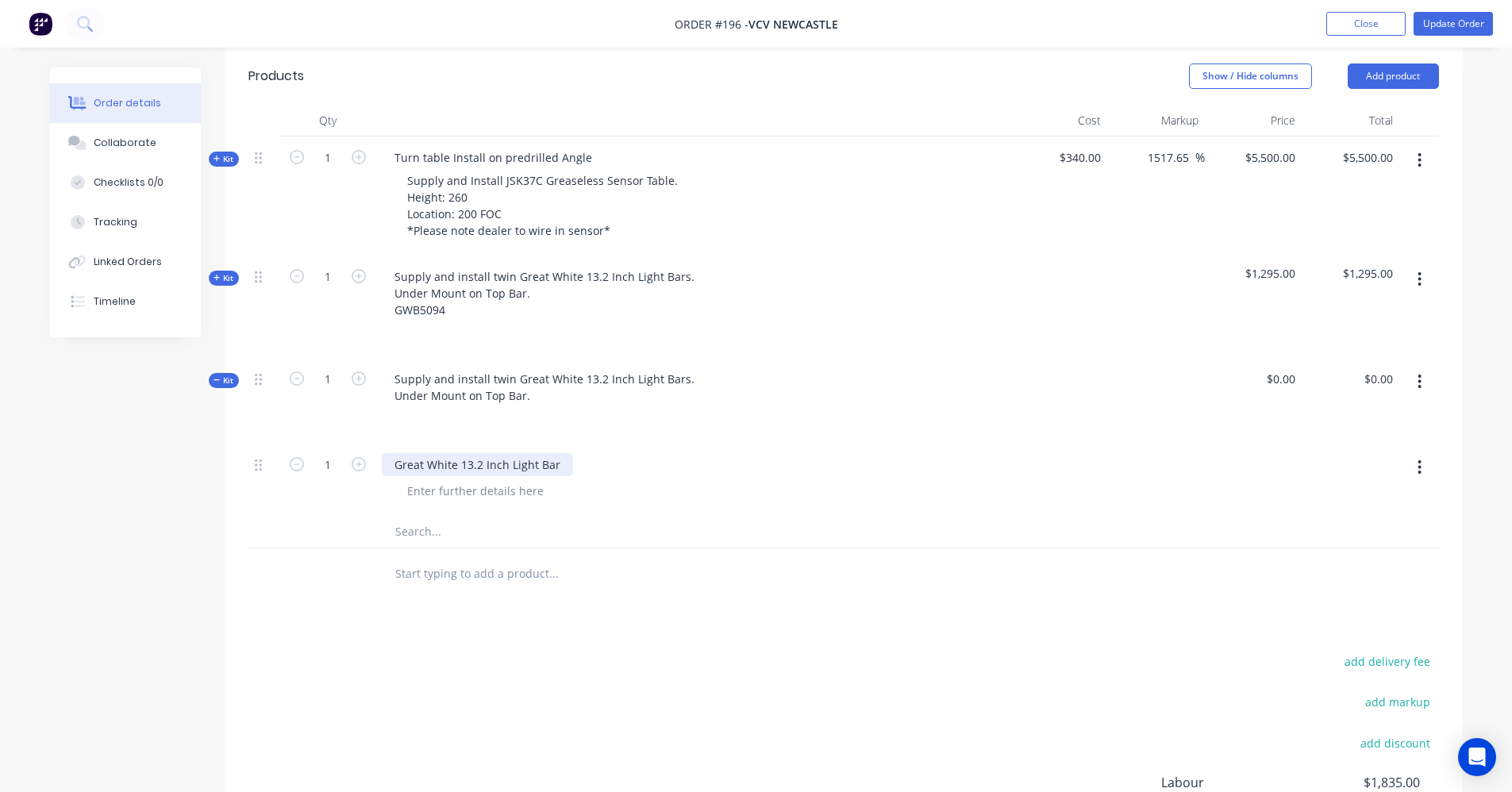 drag, startPoint x: 564, startPoint y: 457, endPoint x: 564, endPoint y: 465, distance: 8 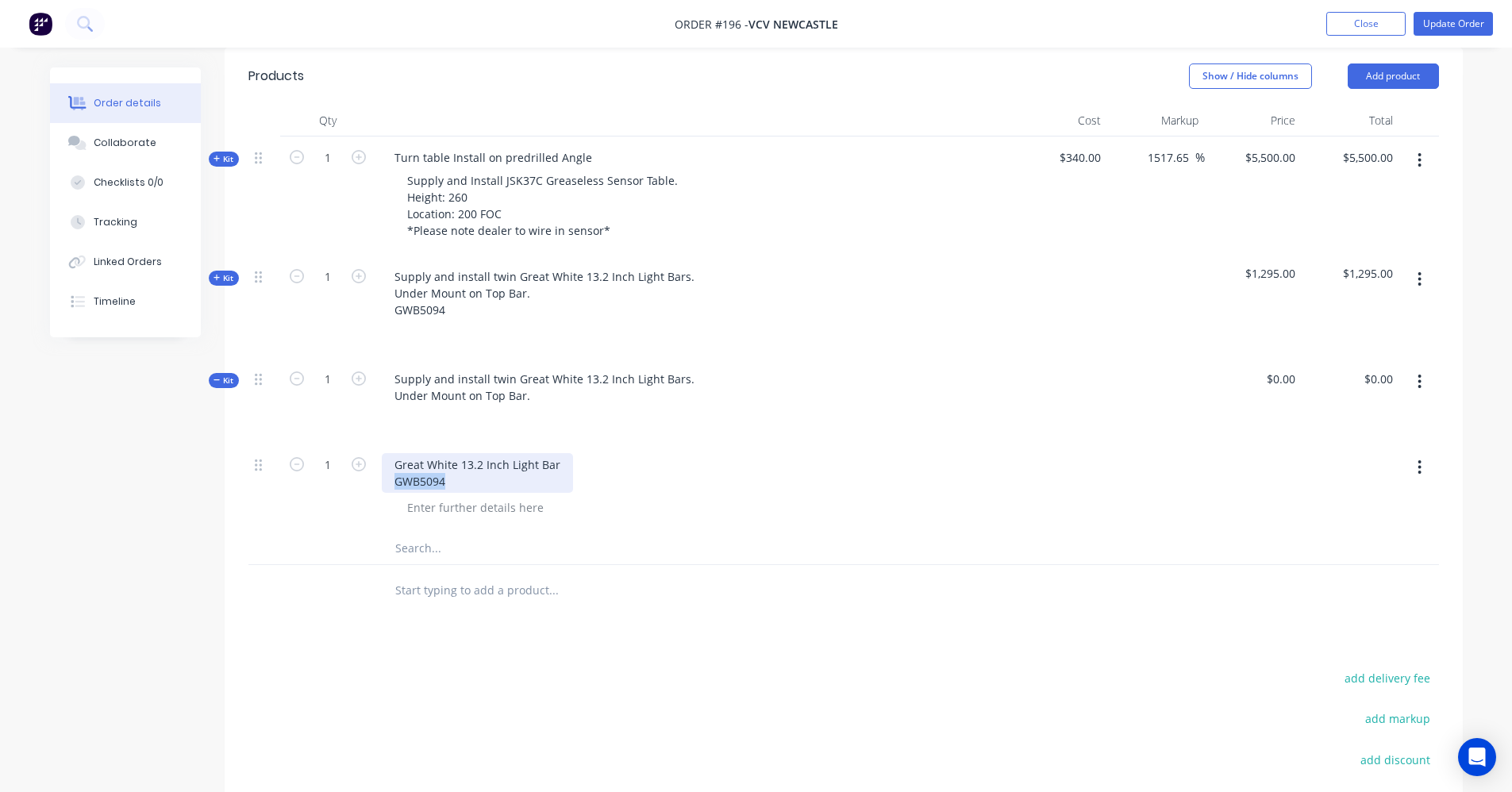 drag, startPoint x: 456, startPoint y: 478, endPoint x: 380, endPoint y: 480, distance: 76.02631 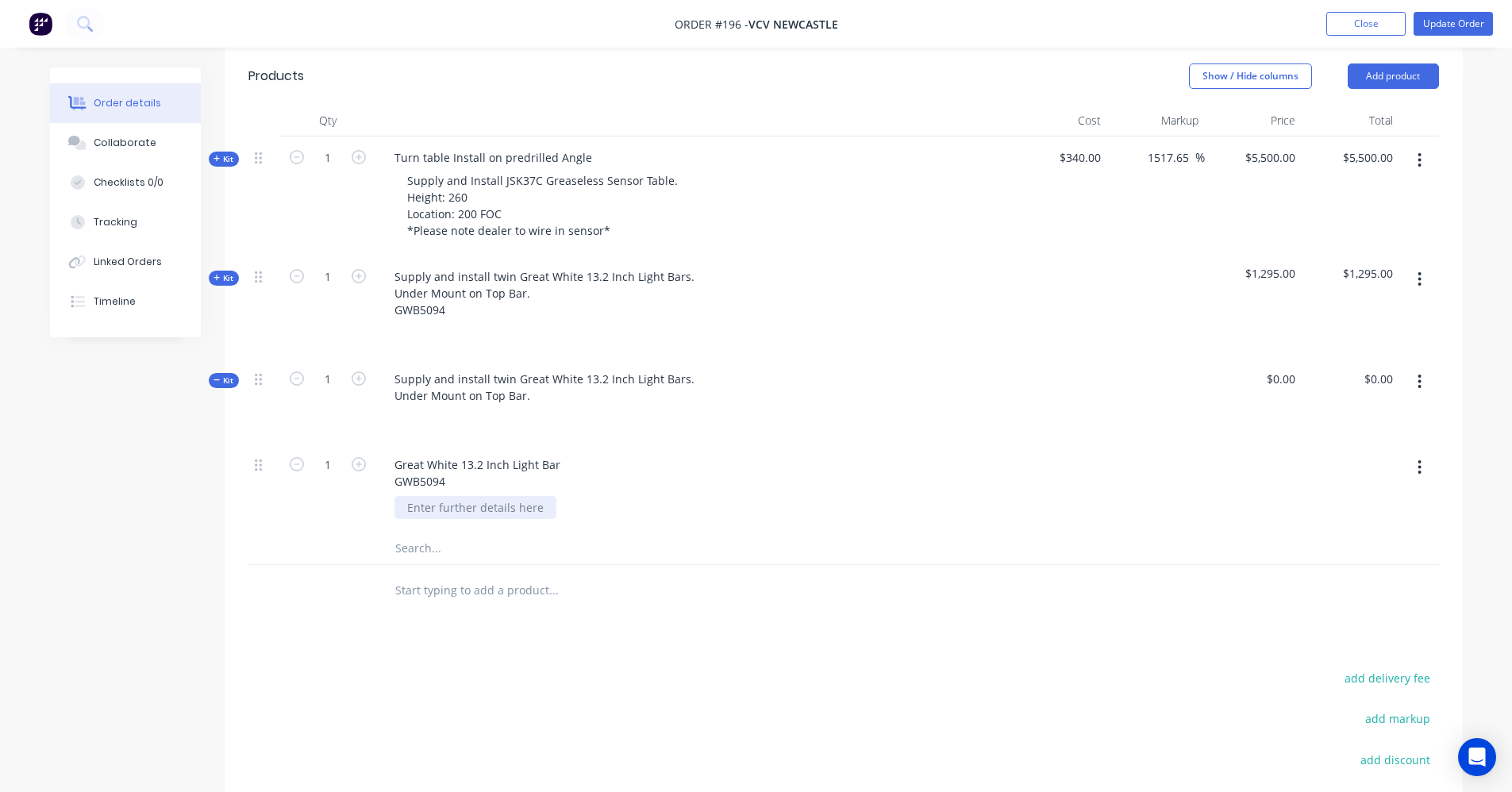 click on "Great White 13.2 Inch Light Bar
GWB5094" at bounding box center [693, 488] 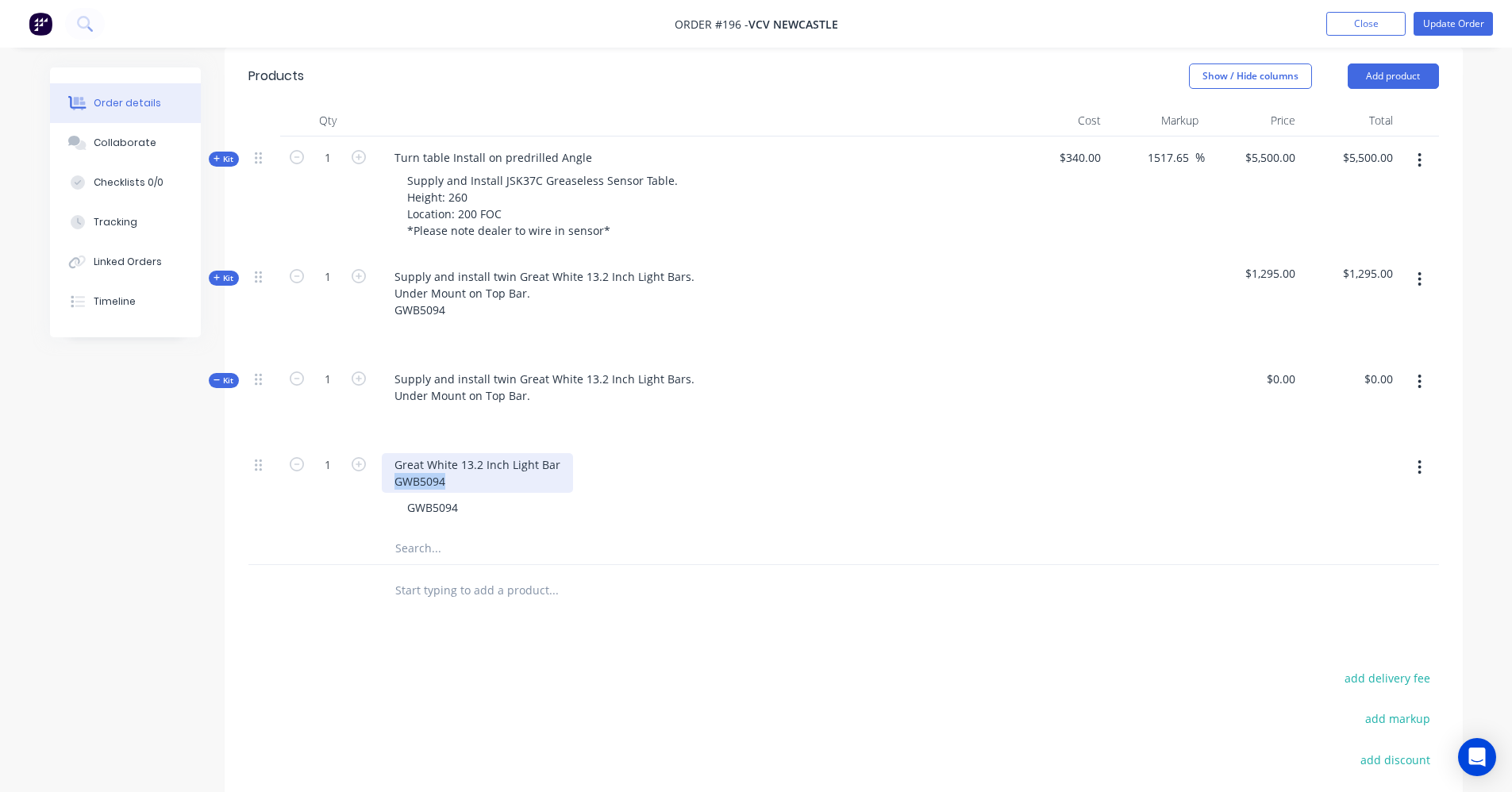 drag, startPoint x: 452, startPoint y: 484, endPoint x: 381, endPoint y: 483, distance: 71.007042 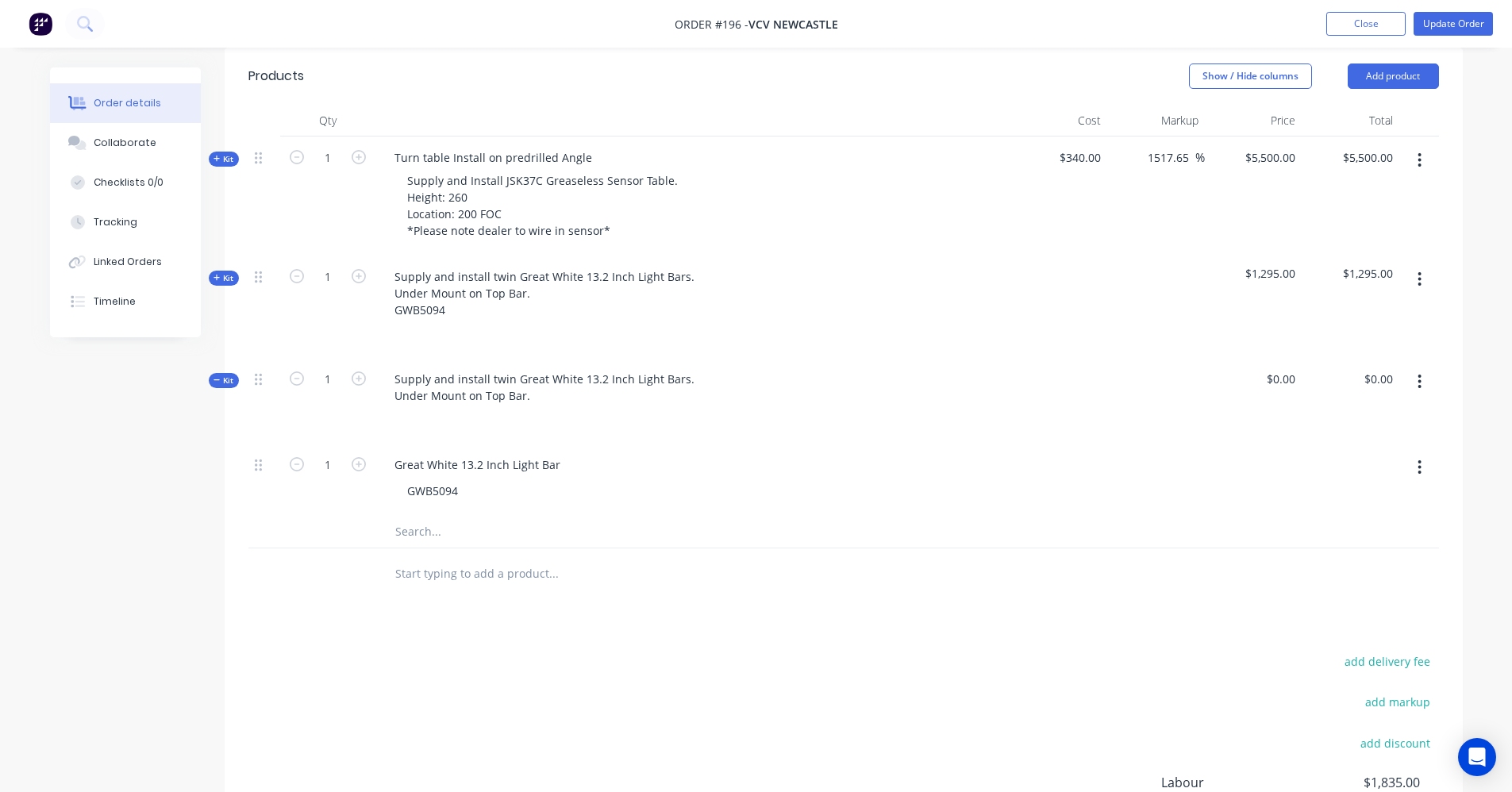click at bounding box center (553, 532) 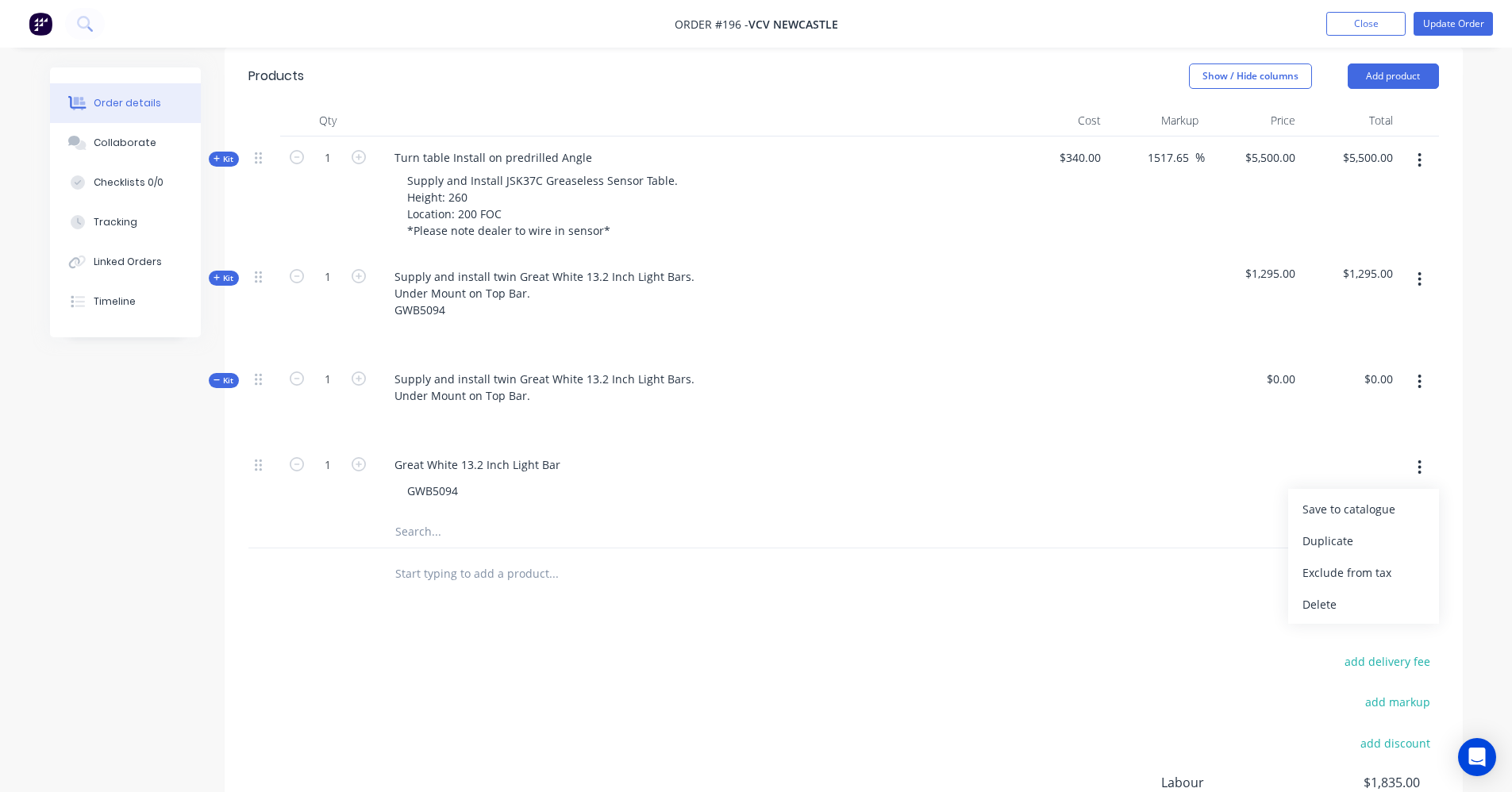 click at bounding box center [1419, 467] 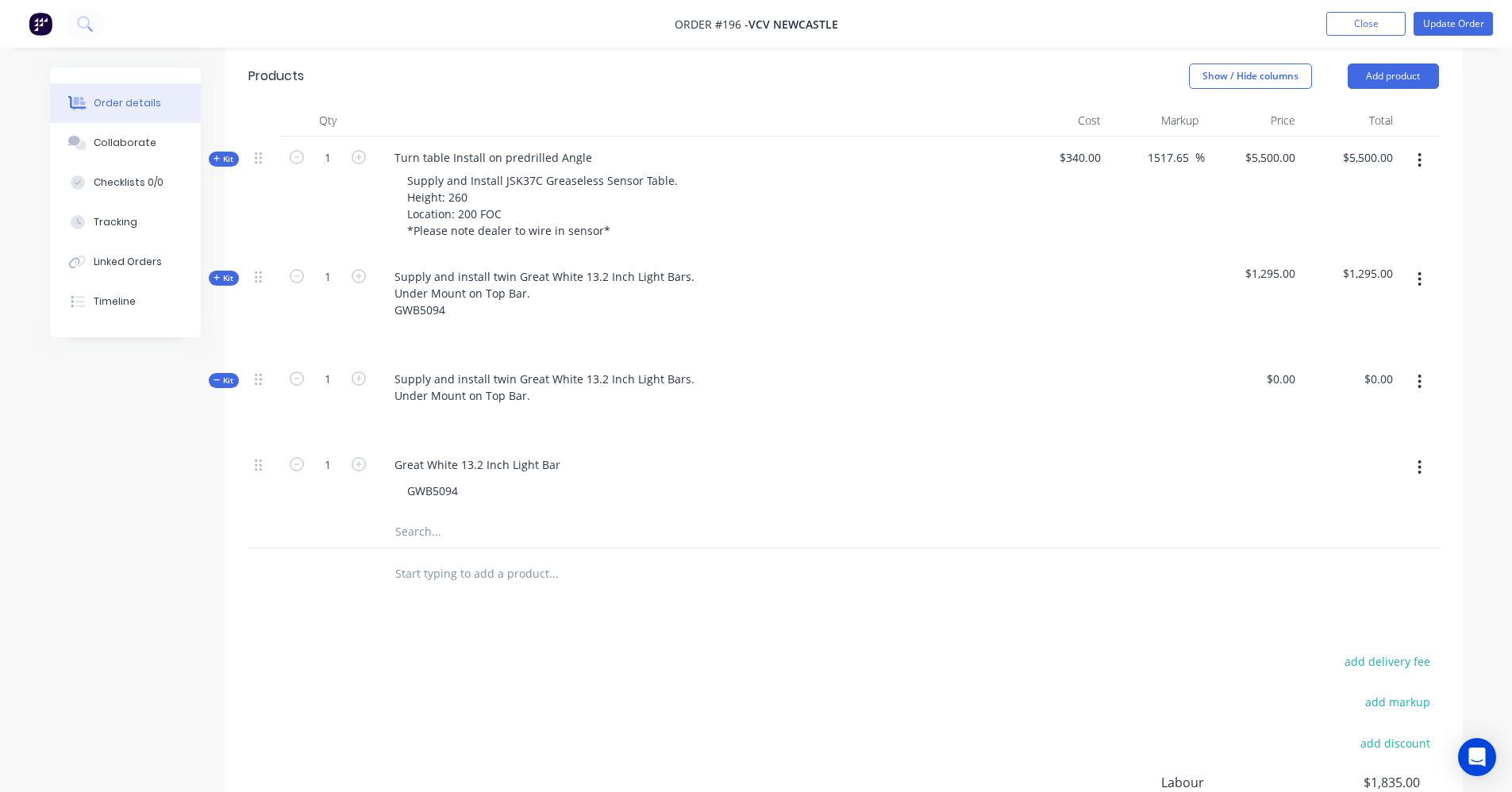 drag, startPoint x: 825, startPoint y: 458, endPoint x: 921, endPoint y: 441, distance: 97.49359 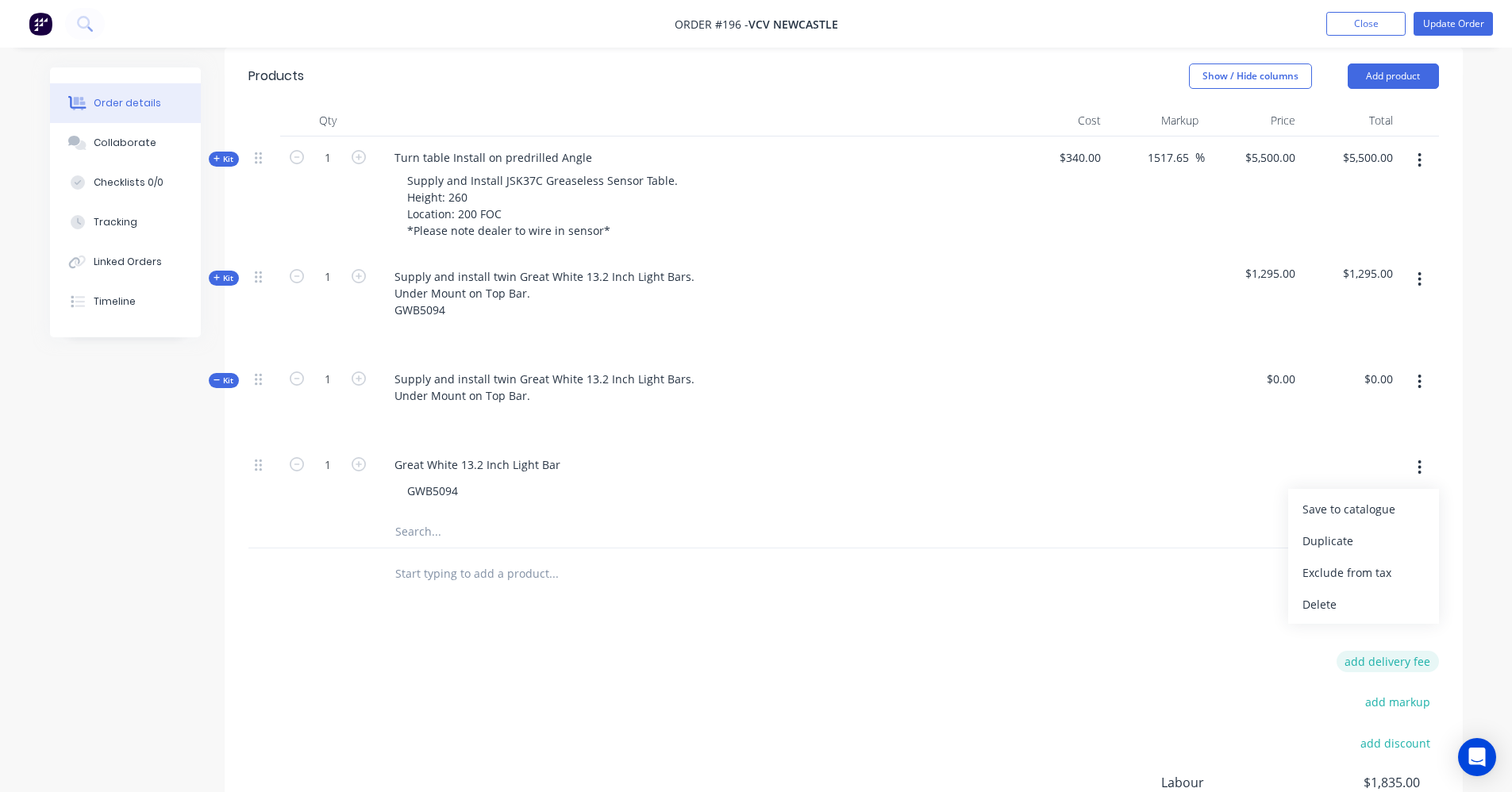 drag, startPoint x: 1398, startPoint y: 598, endPoint x: 1395, endPoint y: 582, distance: 16.278821 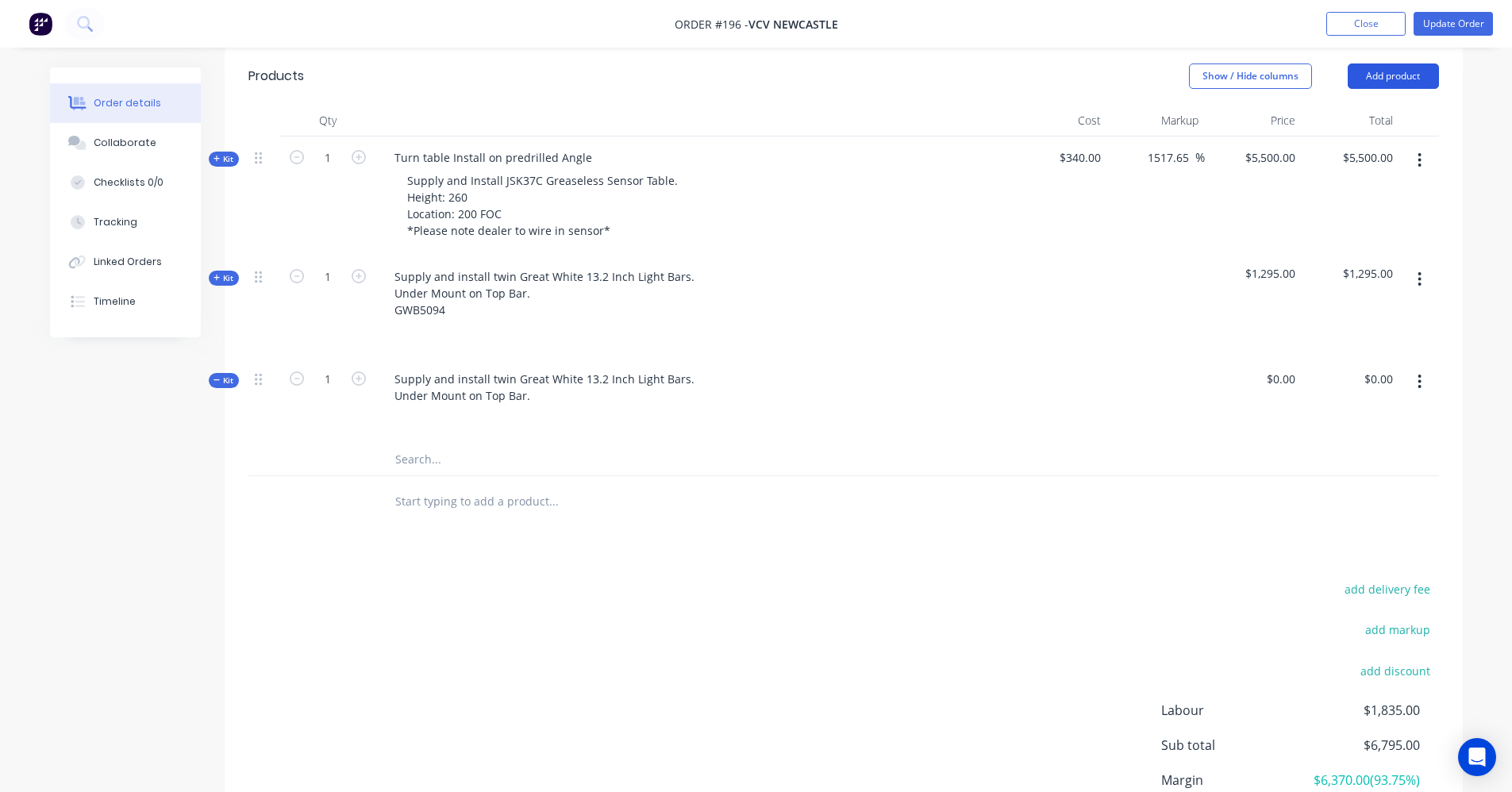 click on "Add product" at bounding box center (1393, 76) 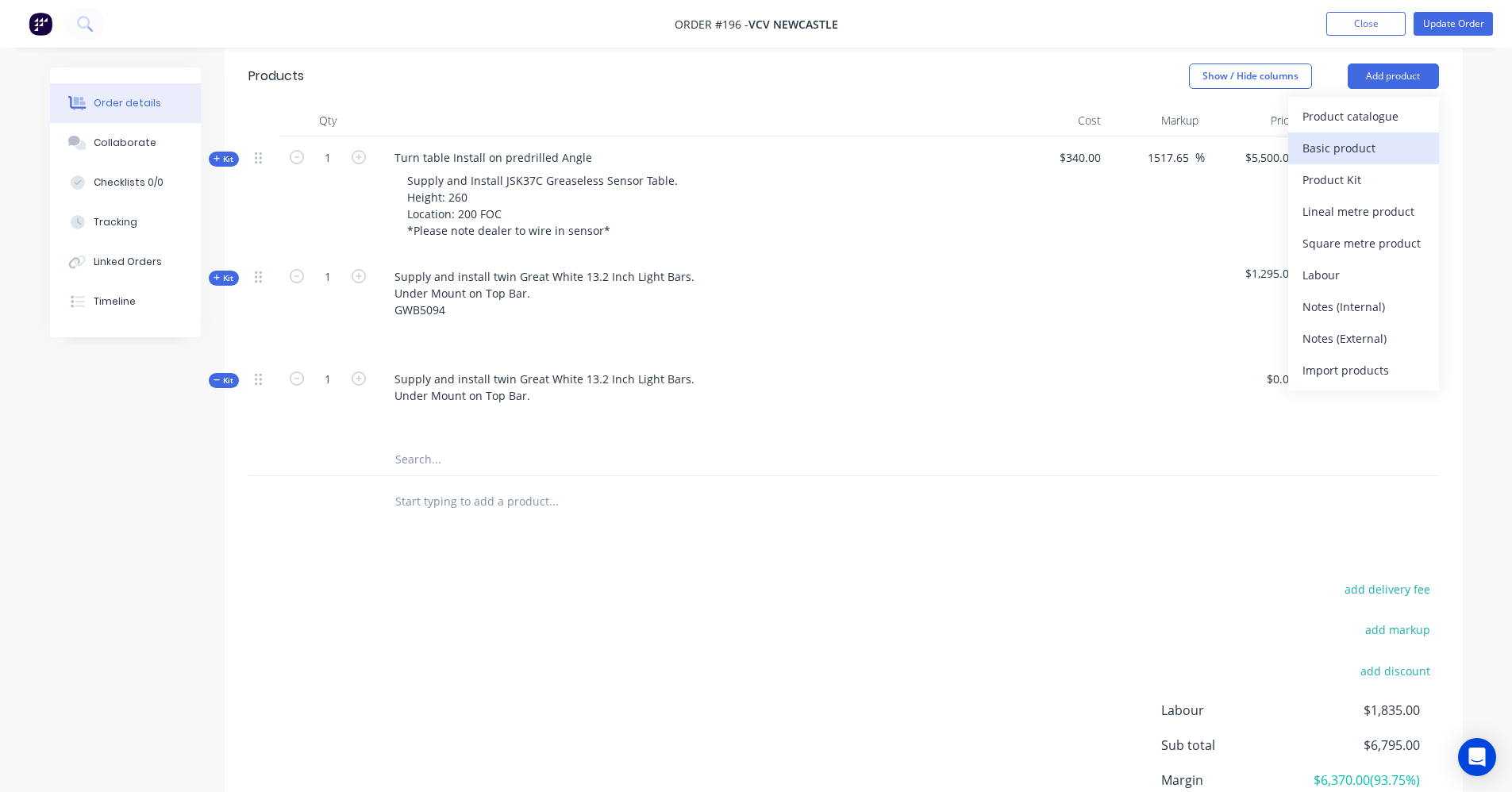 click on "Basic product" at bounding box center [1364, 148] 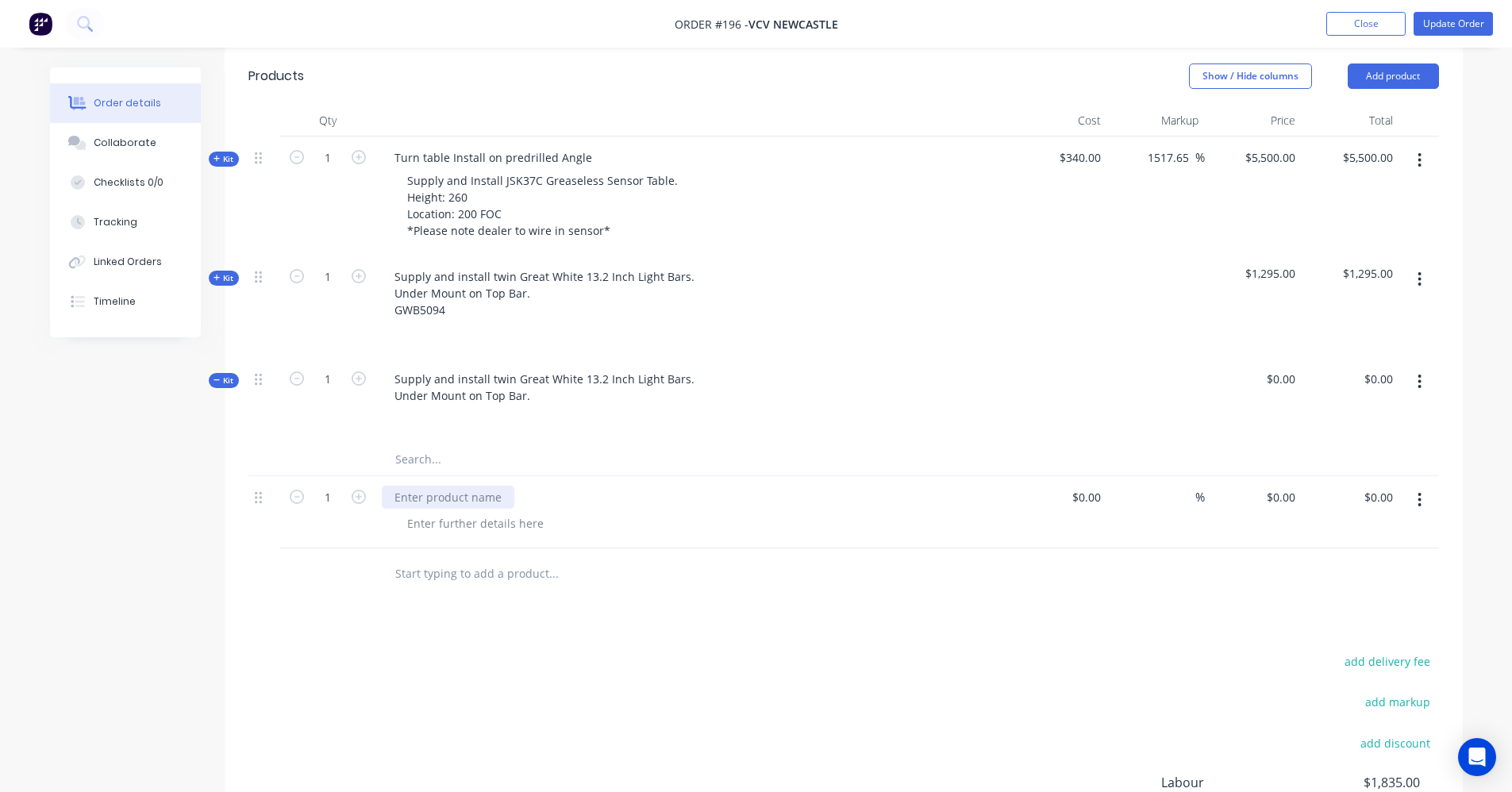 click at bounding box center [448, 497] 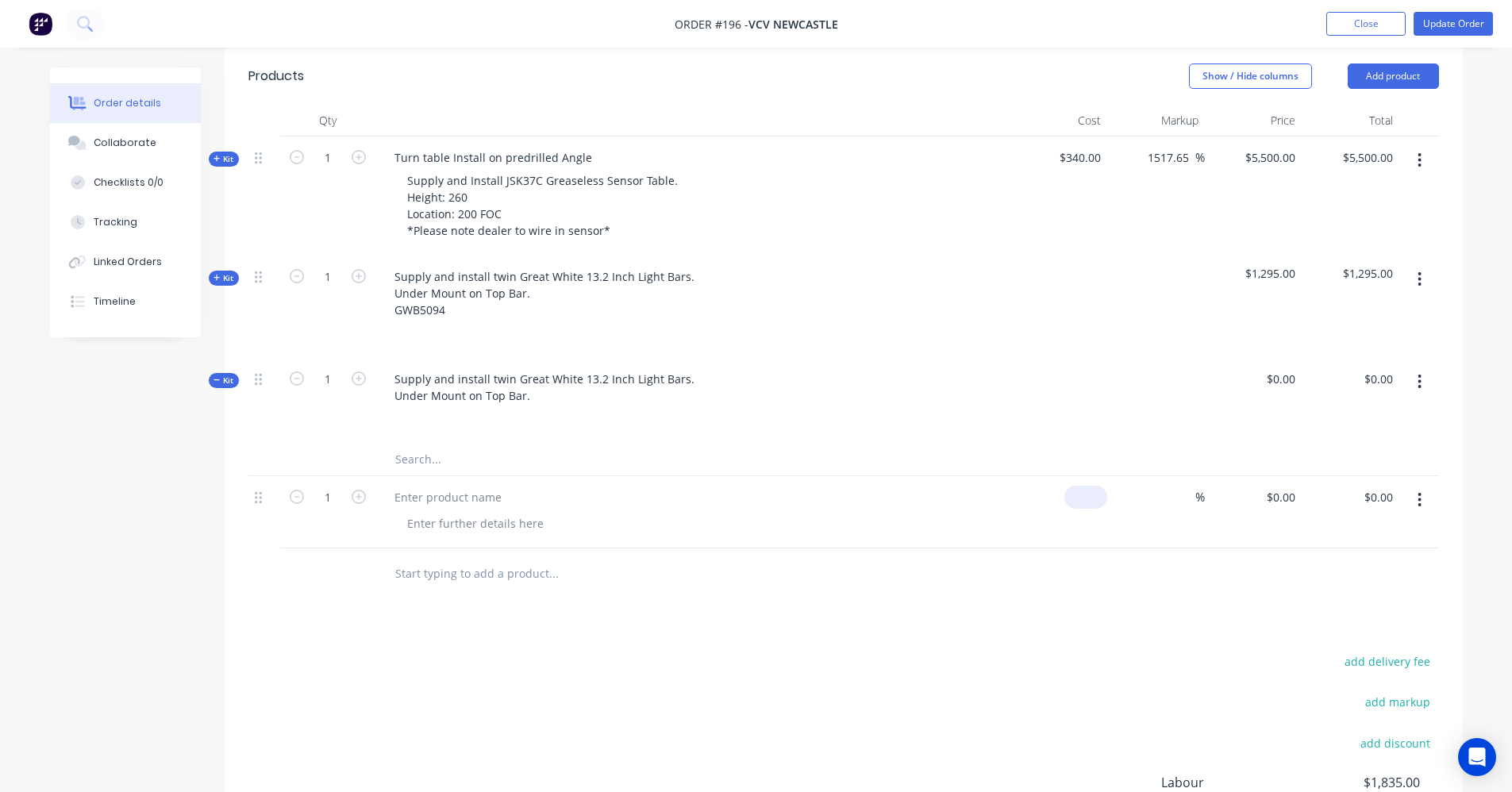 drag, startPoint x: 481, startPoint y: 500, endPoint x: 1097, endPoint y: 494, distance: 616.02922 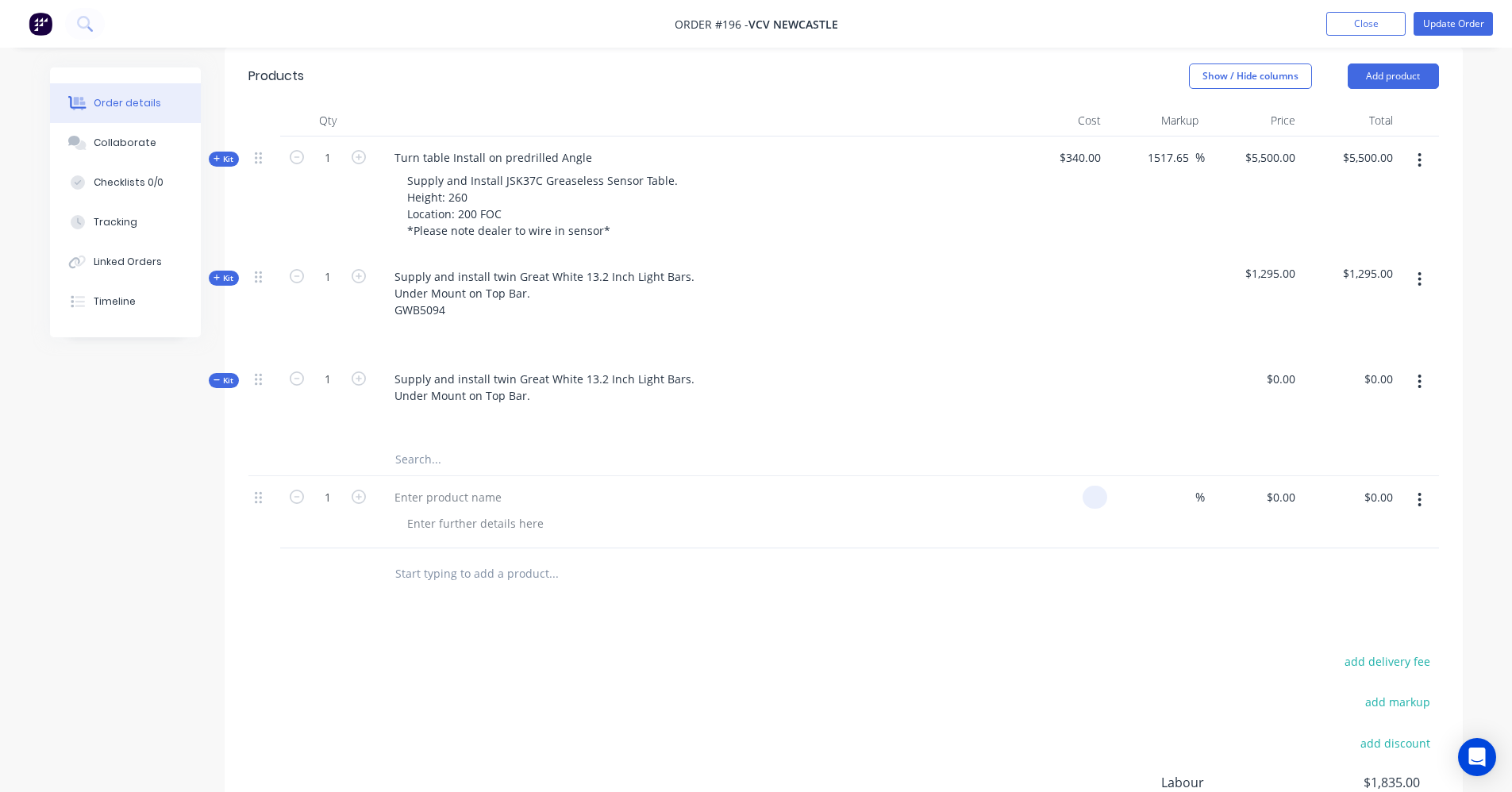 type on "$0.00" 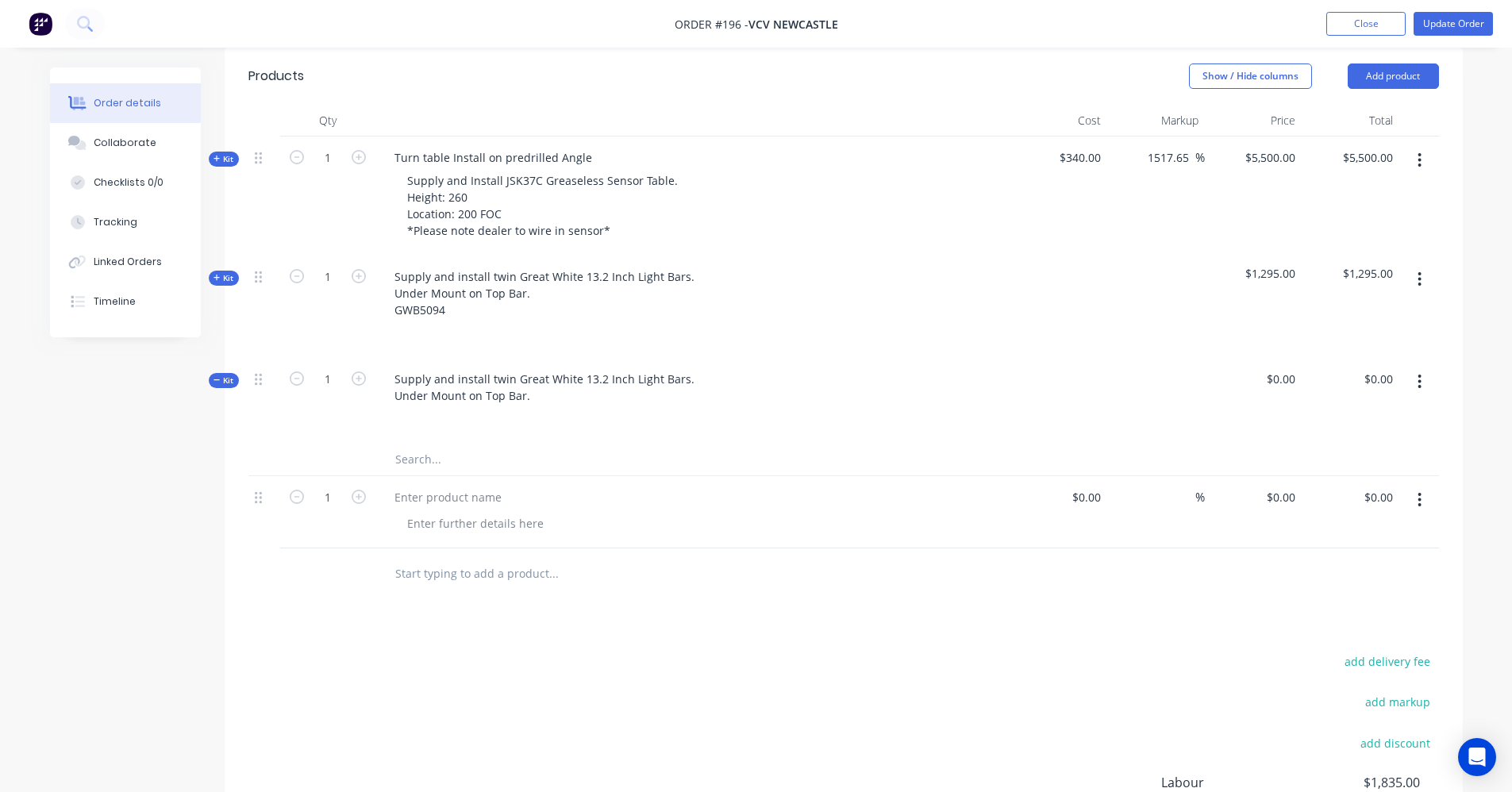 click at bounding box center [553, 459] 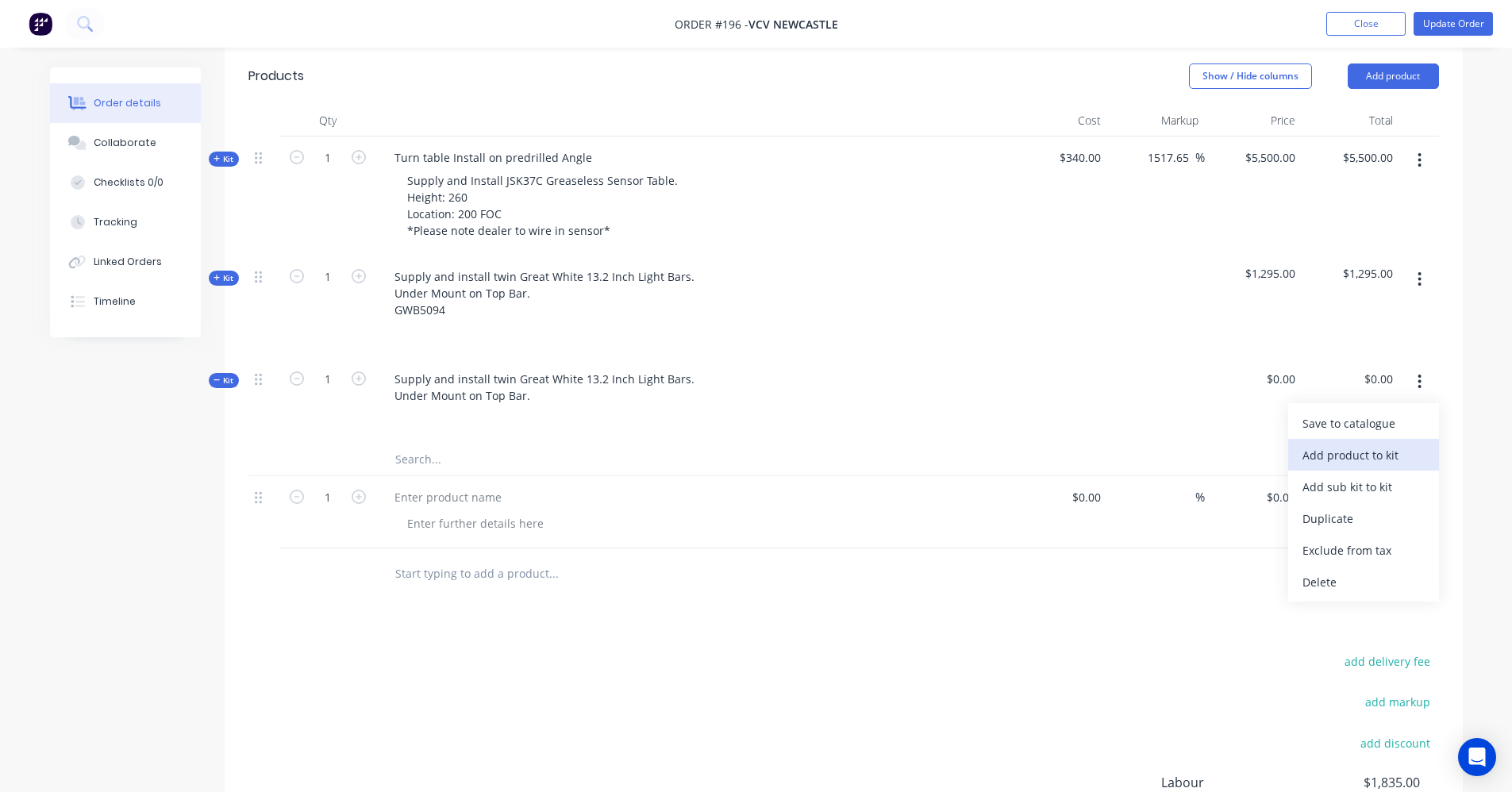 click on "Add product to kit" at bounding box center [1364, 455] 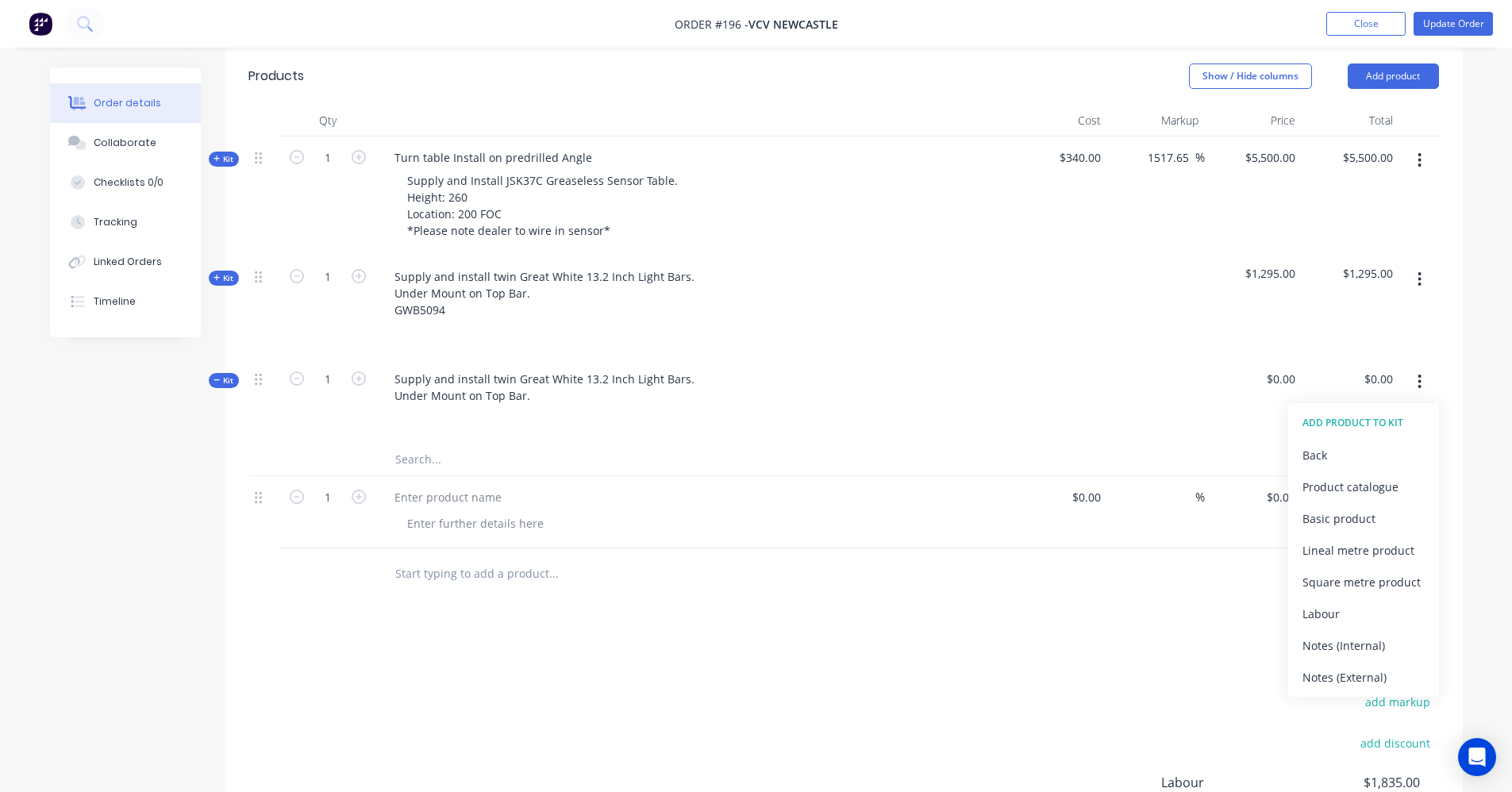 click at bounding box center (620, 459) 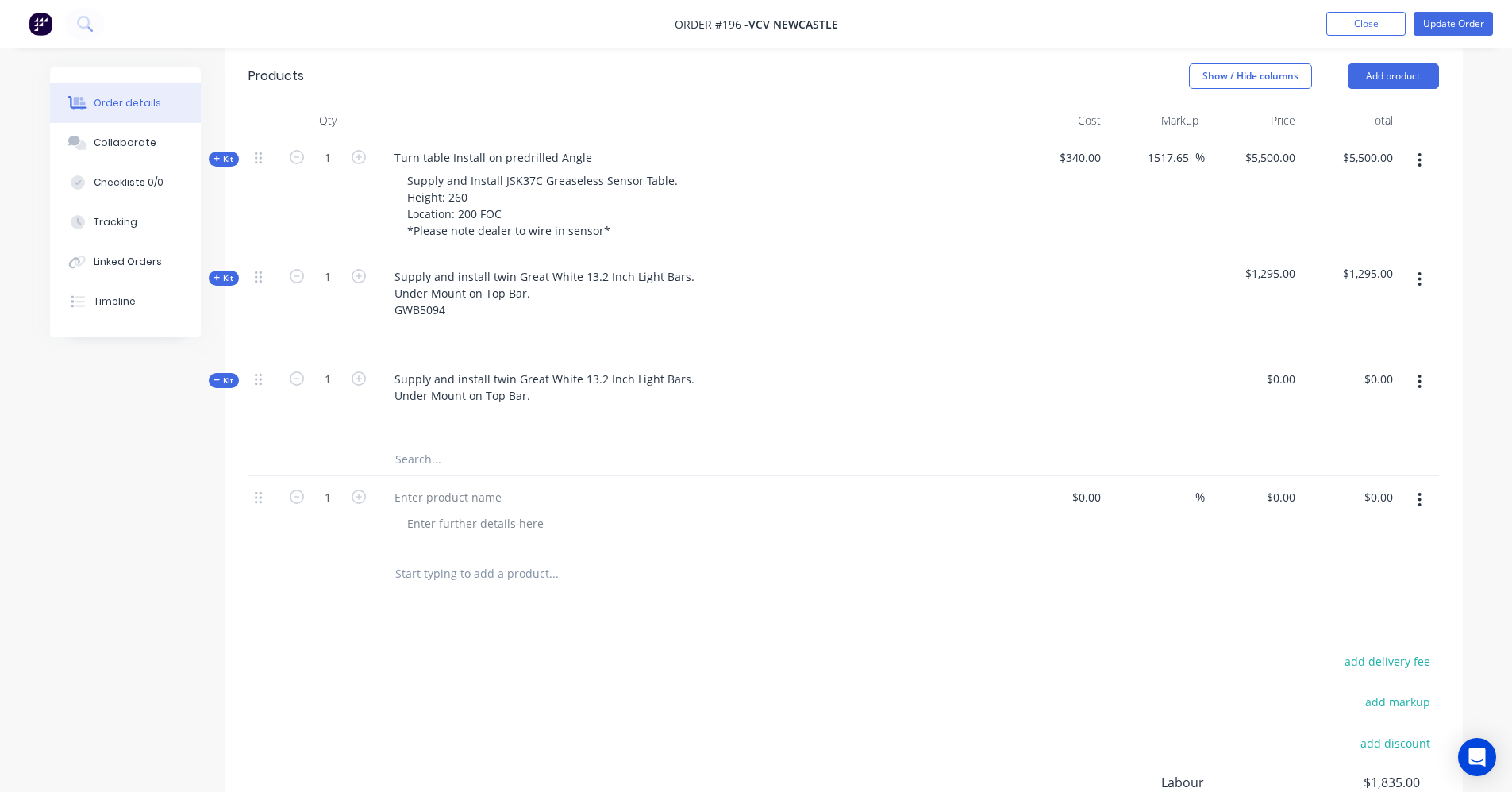 click 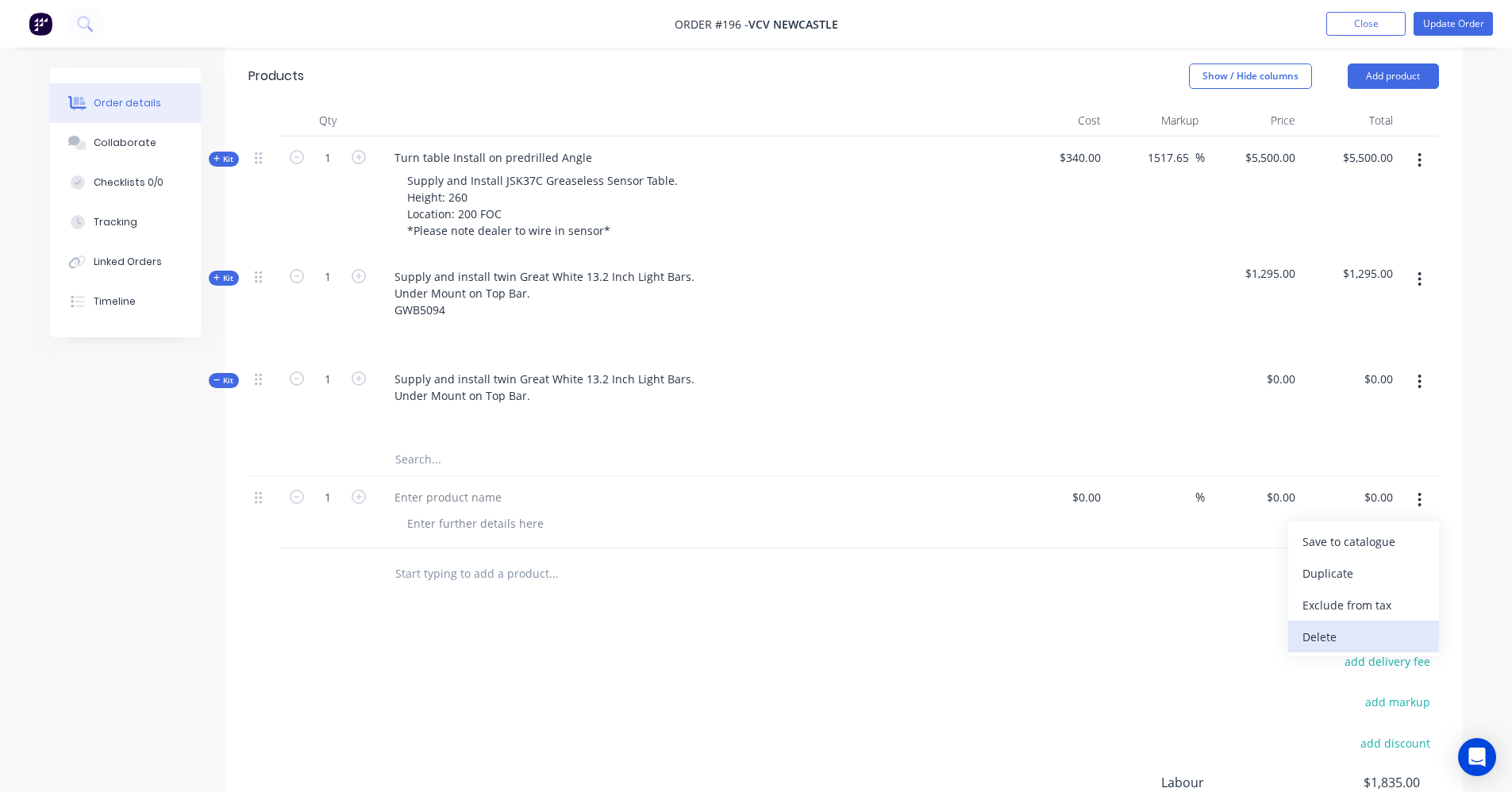 click on "Delete" at bounding box center [1364, 636] 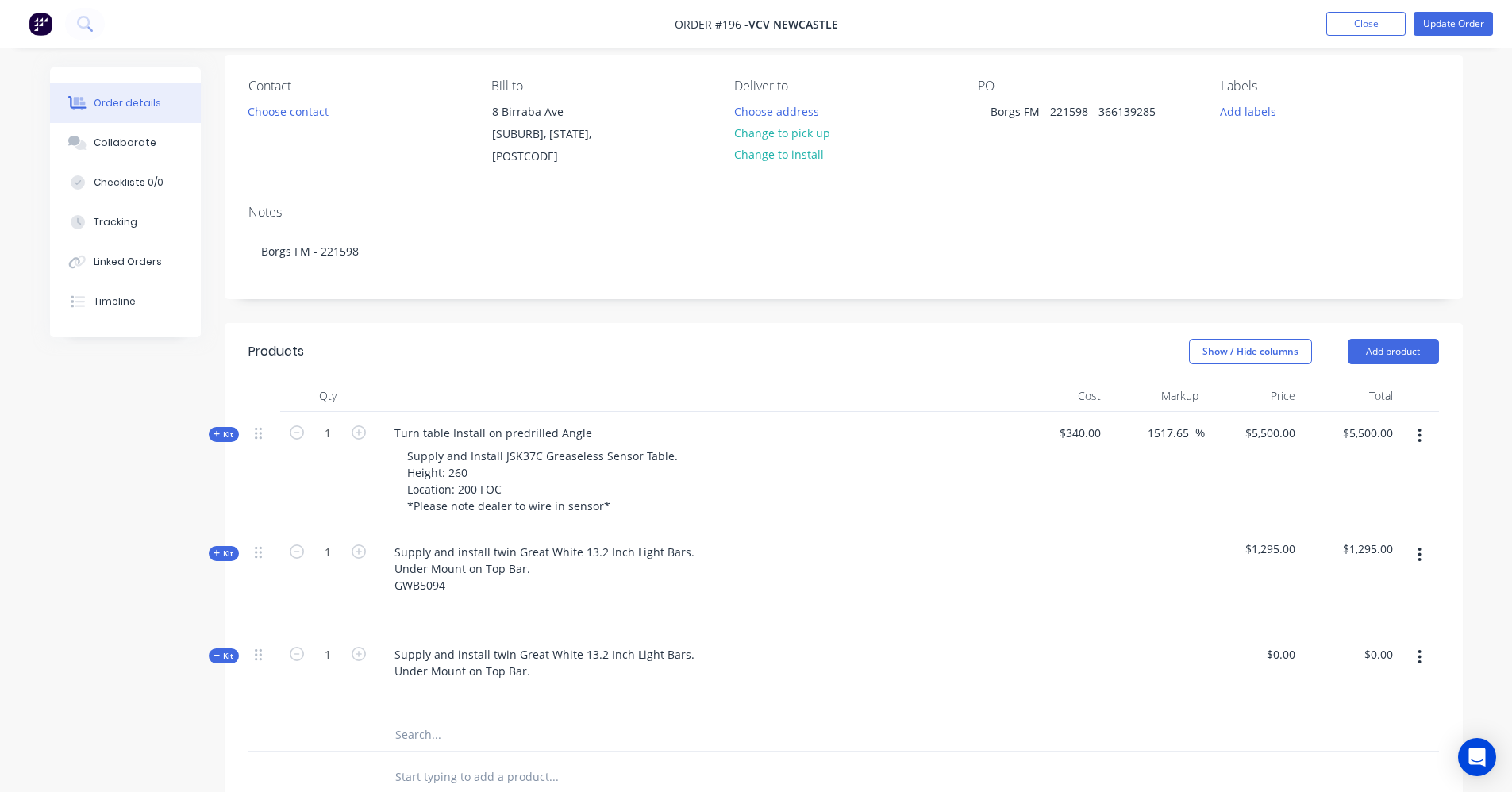scroll, scrollTop: 159, scrollLeft: 0, axis: vertical 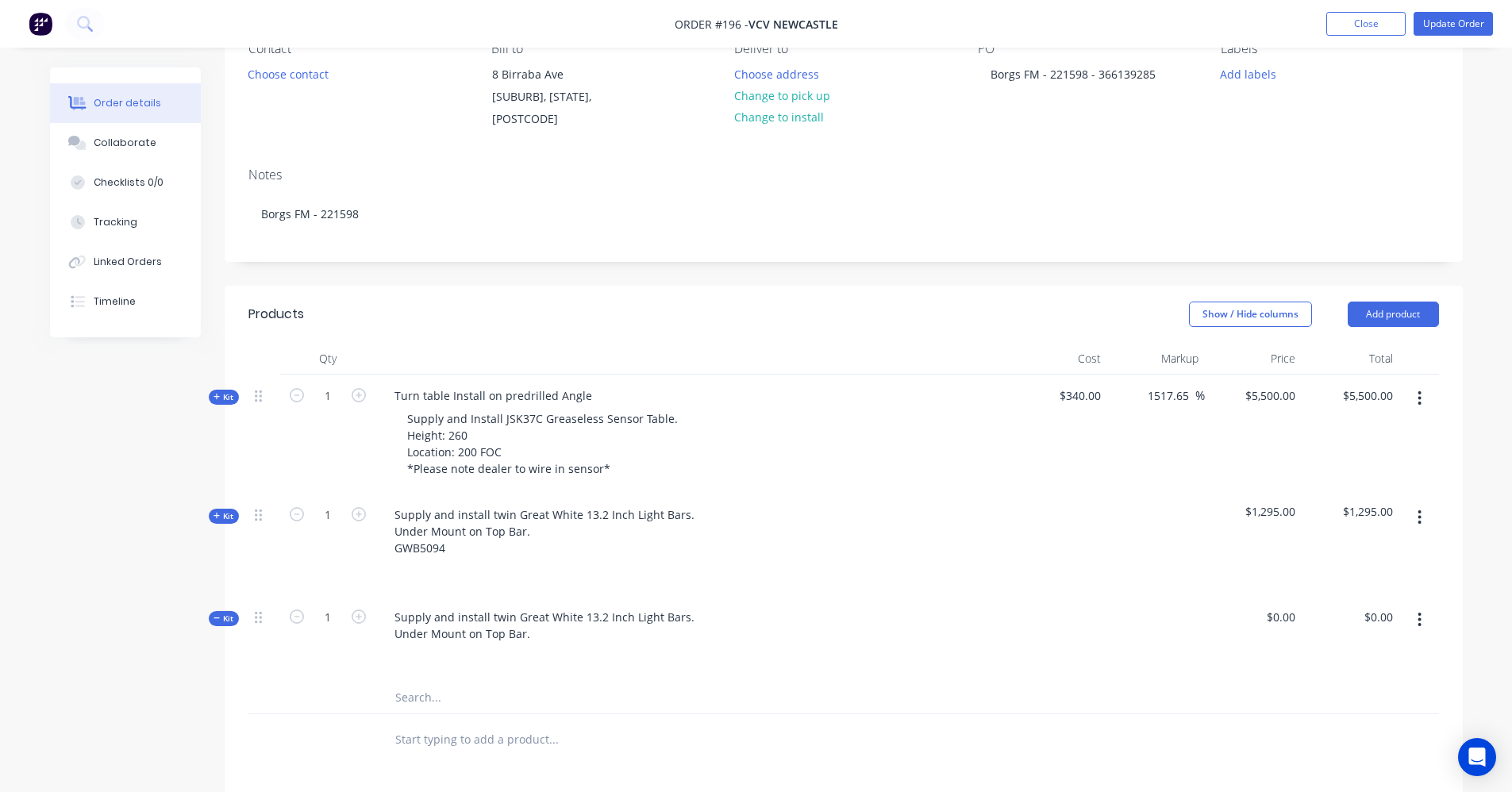 click 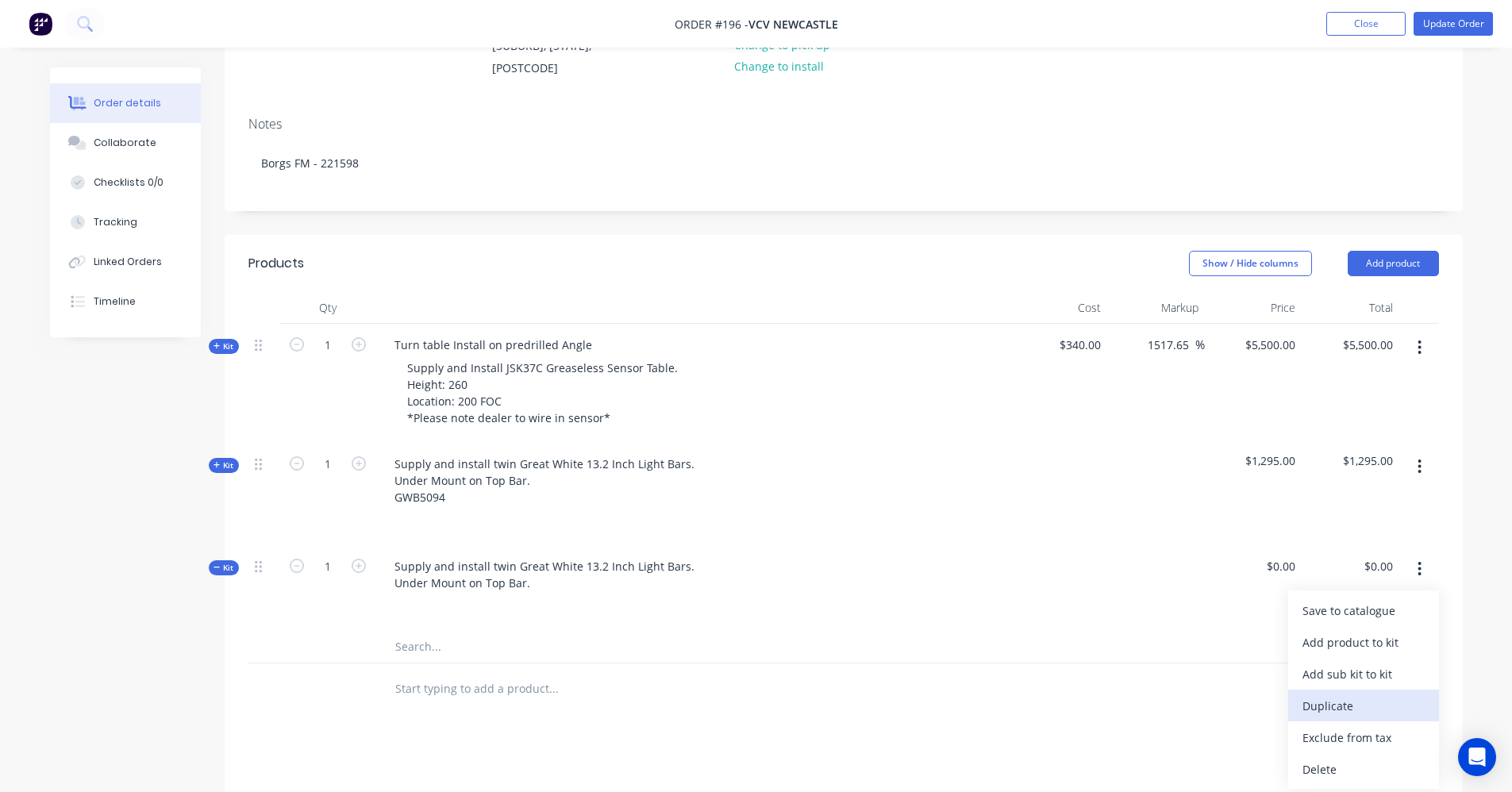 scroll, scrollTop: 238, scrollLeft: 0, axis: vertical 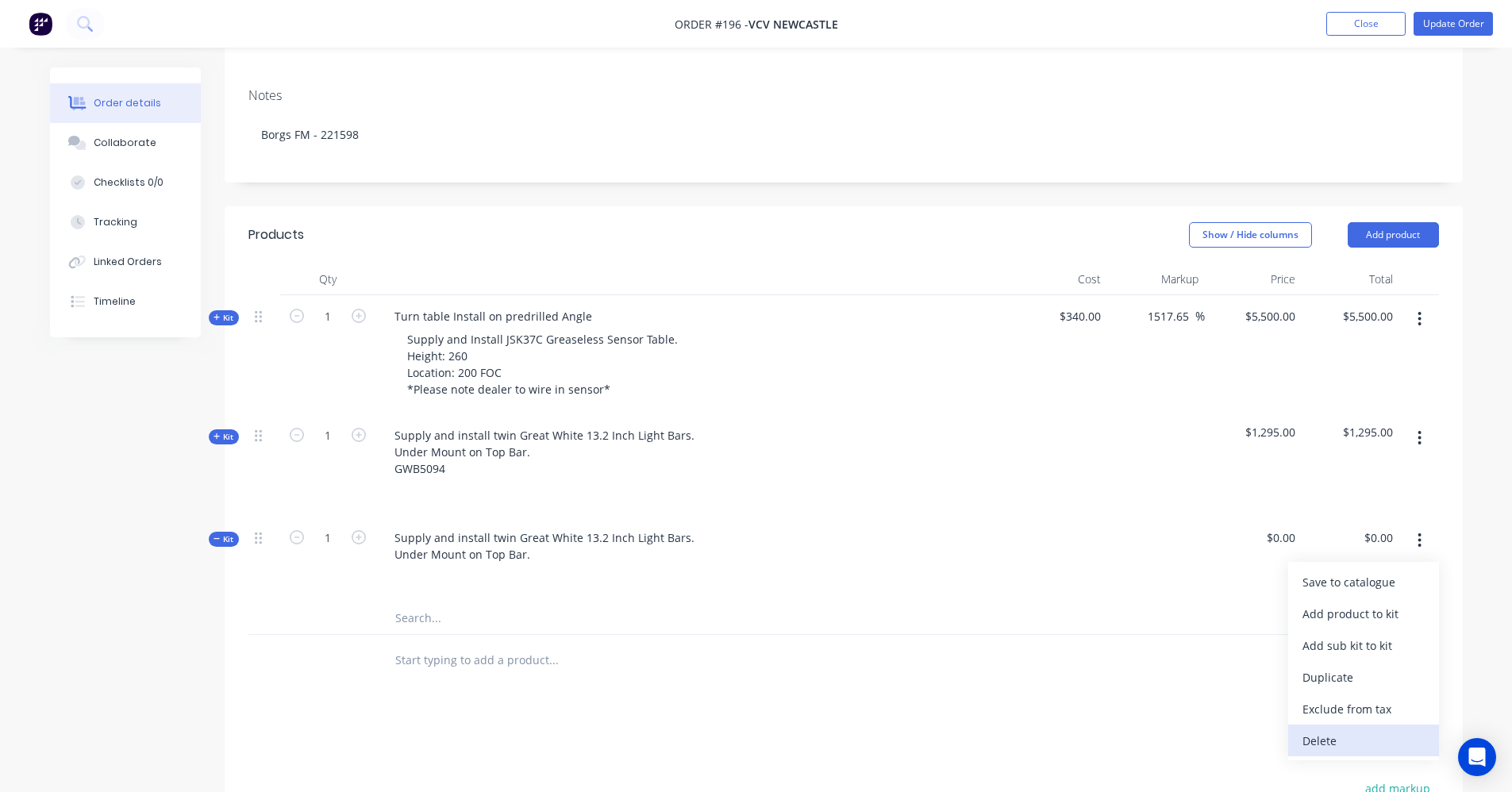click on "Delete" at bounding box center [1364, 740] 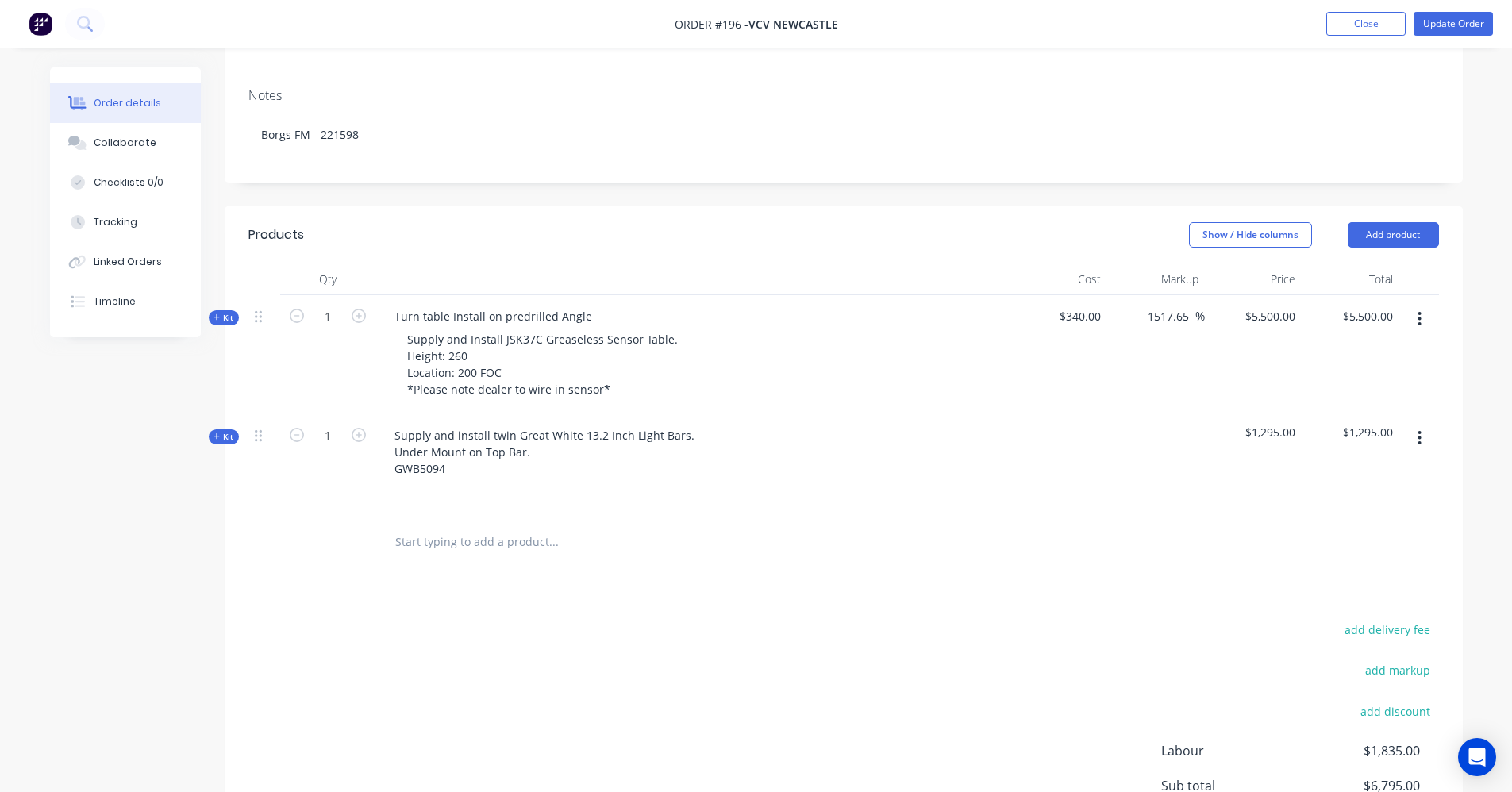 click at bounding box center (553, 542) 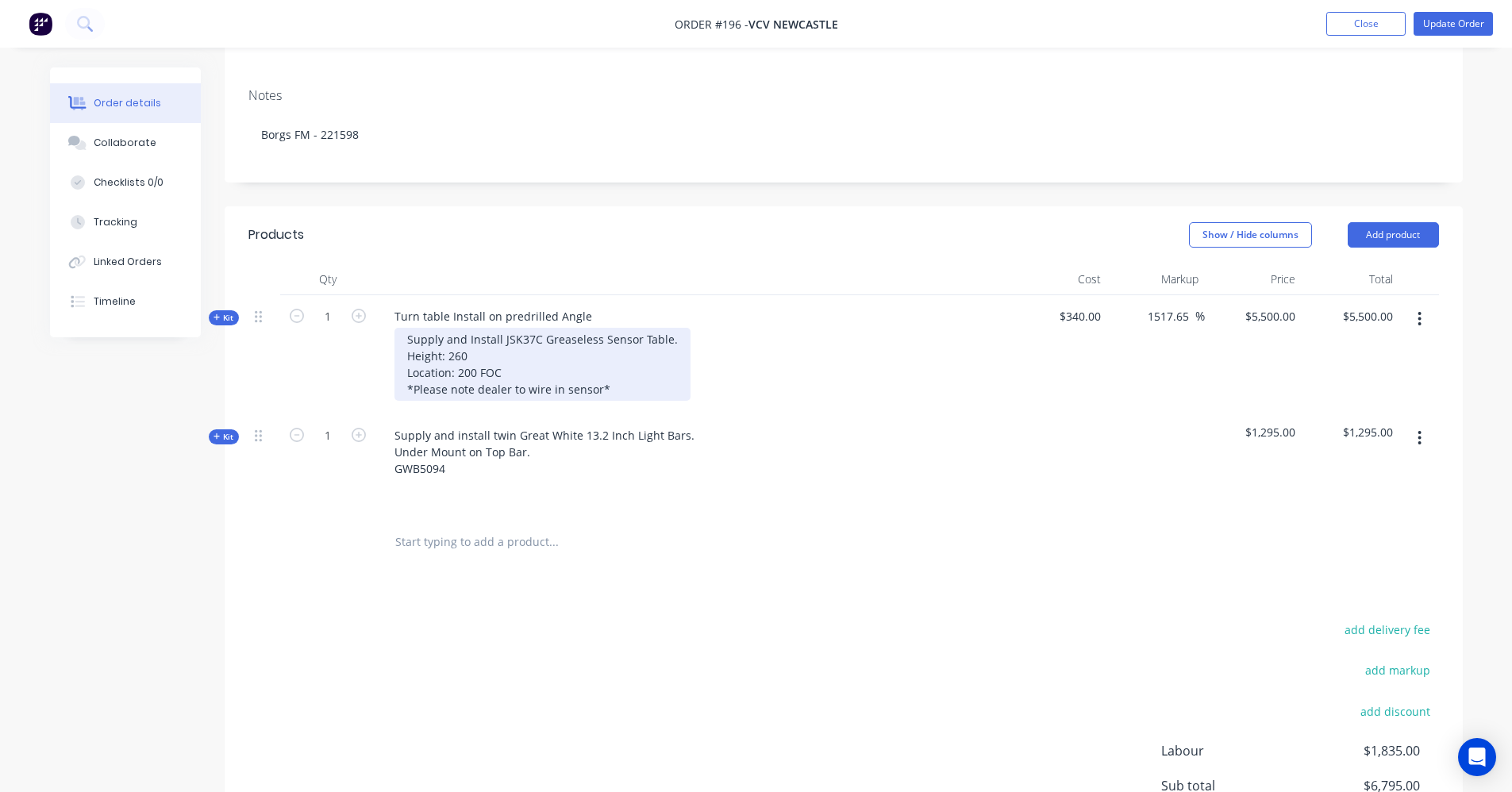 click on "Supply and Install JSK37C Greaseless Sensor Table.
Height: 260
Location: 200 FOC
*Please note dealer to wire in sensor*" at bounding box center [542, 364] 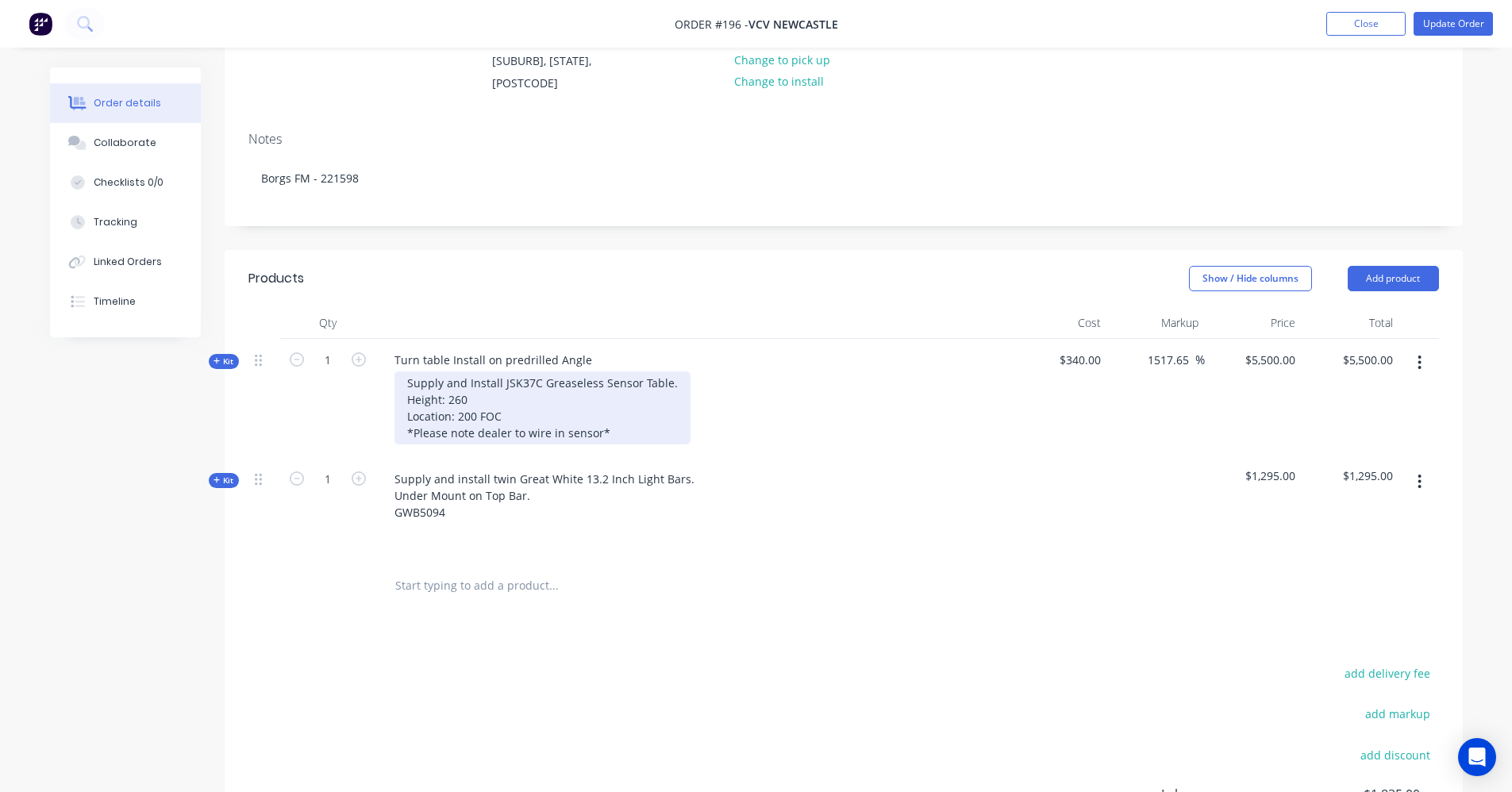 scroll, scrollTop: 159, scrollLeft: 0, axis: vertical 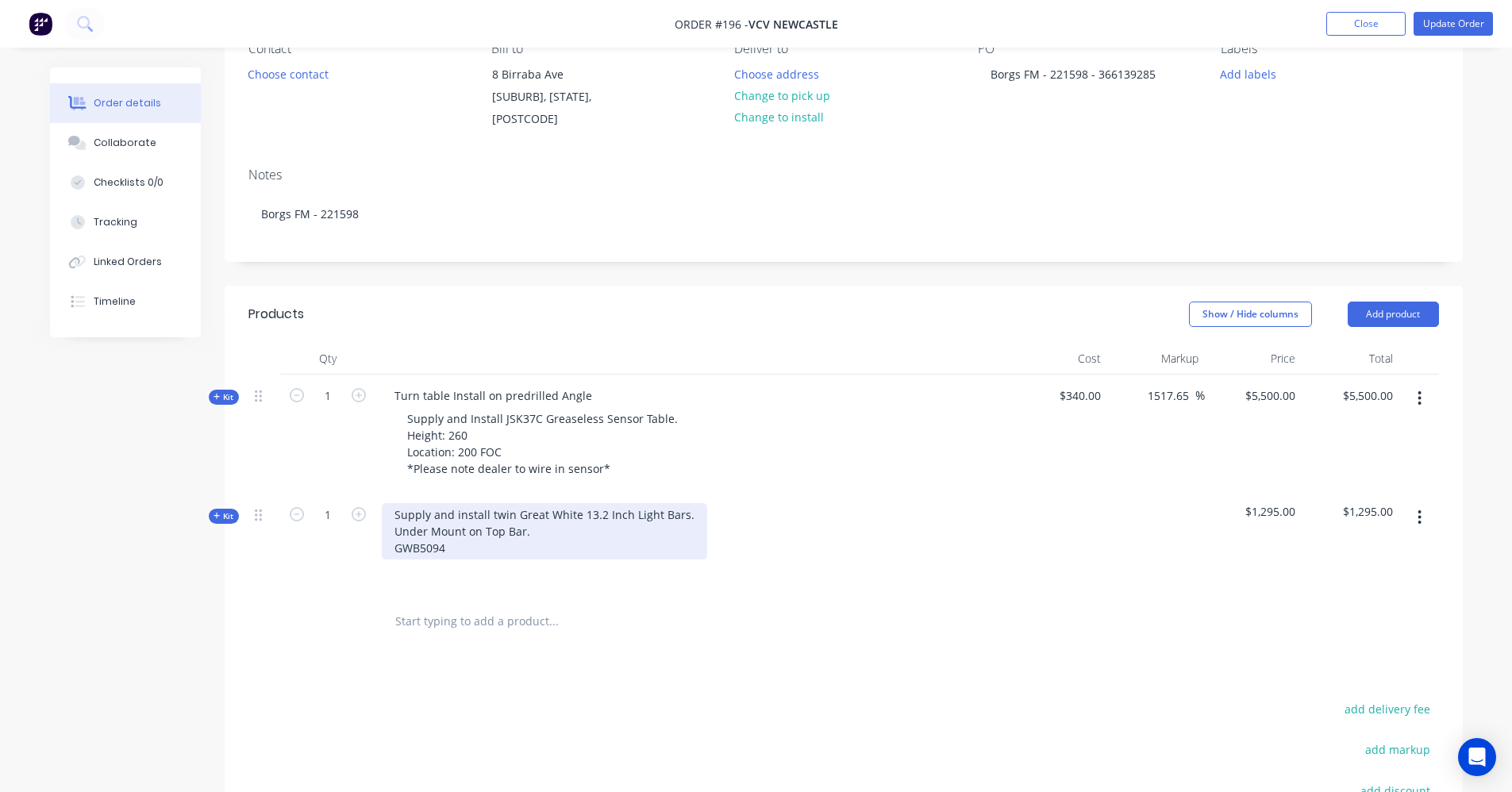 click on "Supply and install twin Great White 13.2 Inch Light Bars.
Under Mount on Top Bar.
GWB5094" at bounding box center (544, 531) 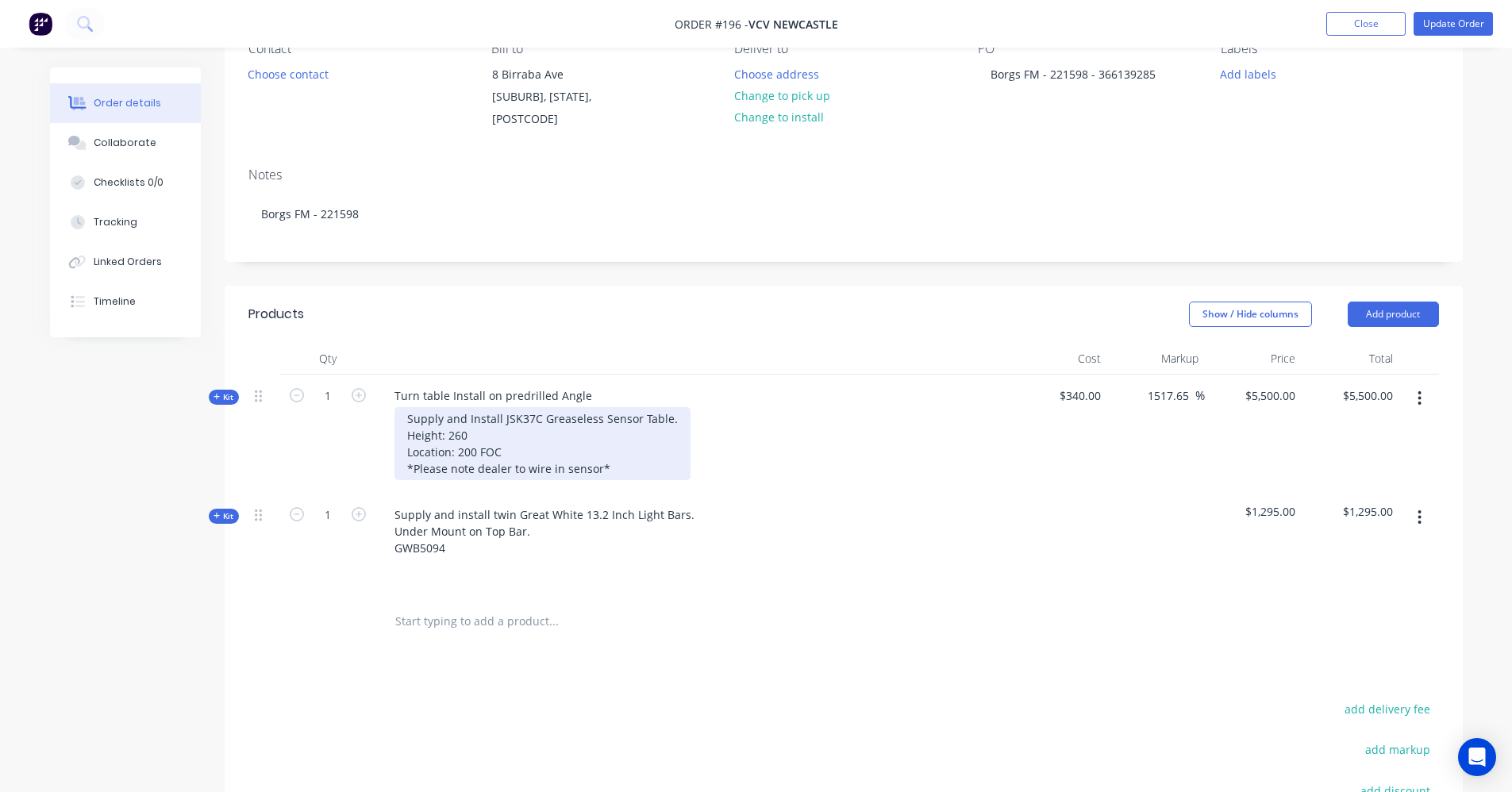 click on "Supply and Install JSK37C Greaseless Sensor Table.
Height: 260
Location: 200 FOC
*Please note dealer to wire in sensor*" at bounding box center (542, 444) 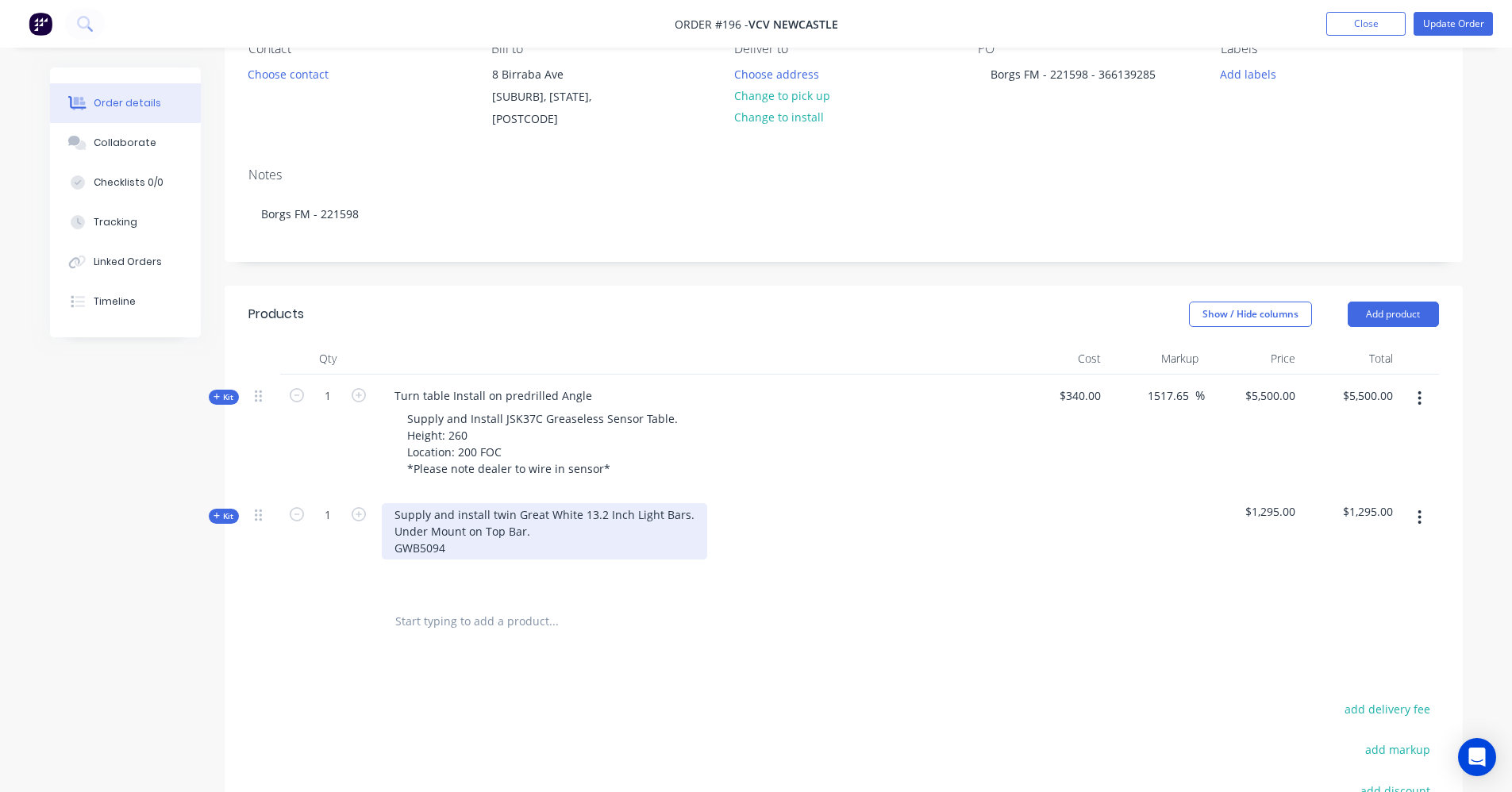 click on "Supply and install twin Great White 13.2 Inch Light Bars.
Under Mount on Top Bar.
GWB5094" at bounding box center (544, 531) 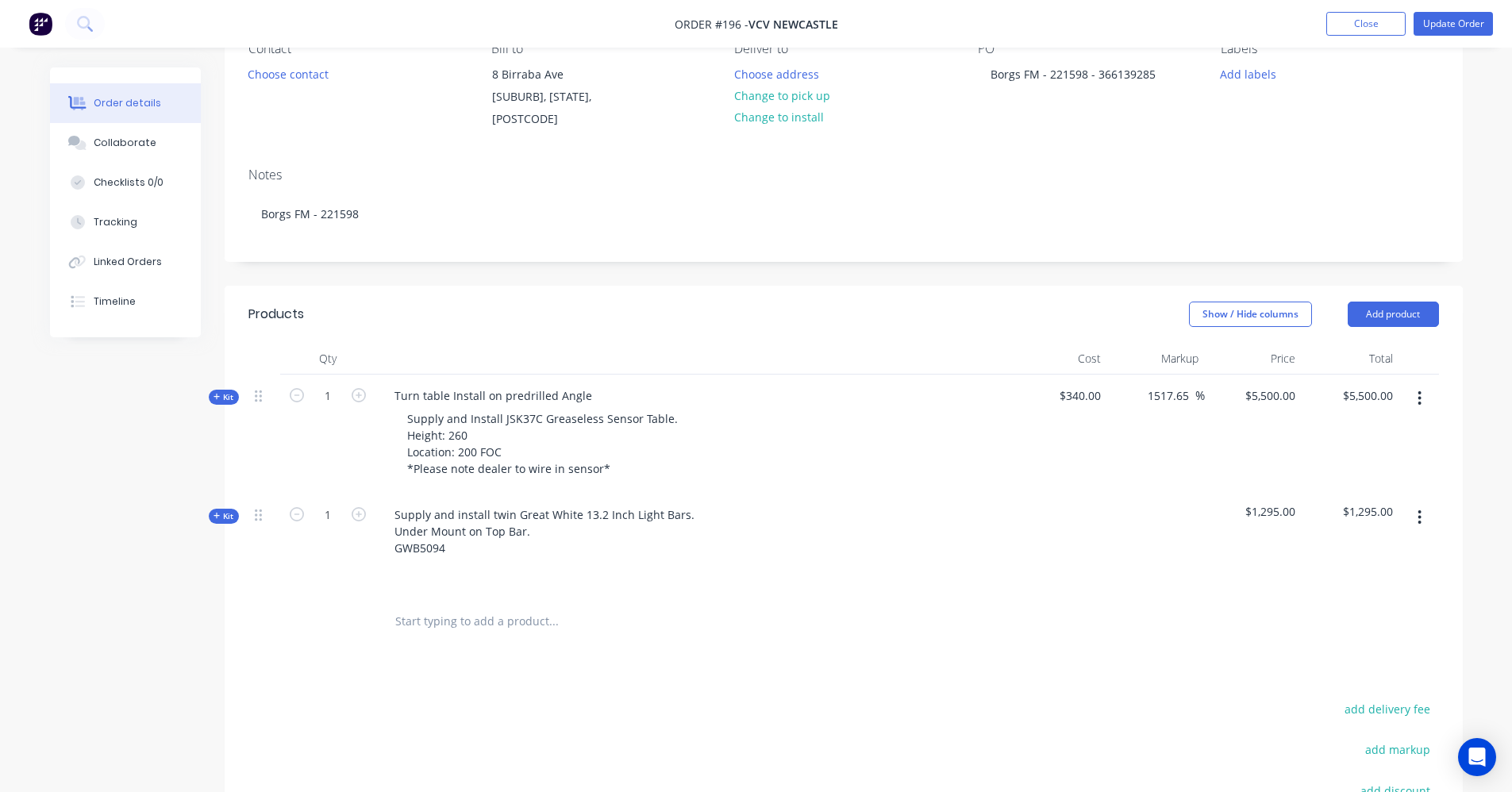 click at bounding box center (553, 621) 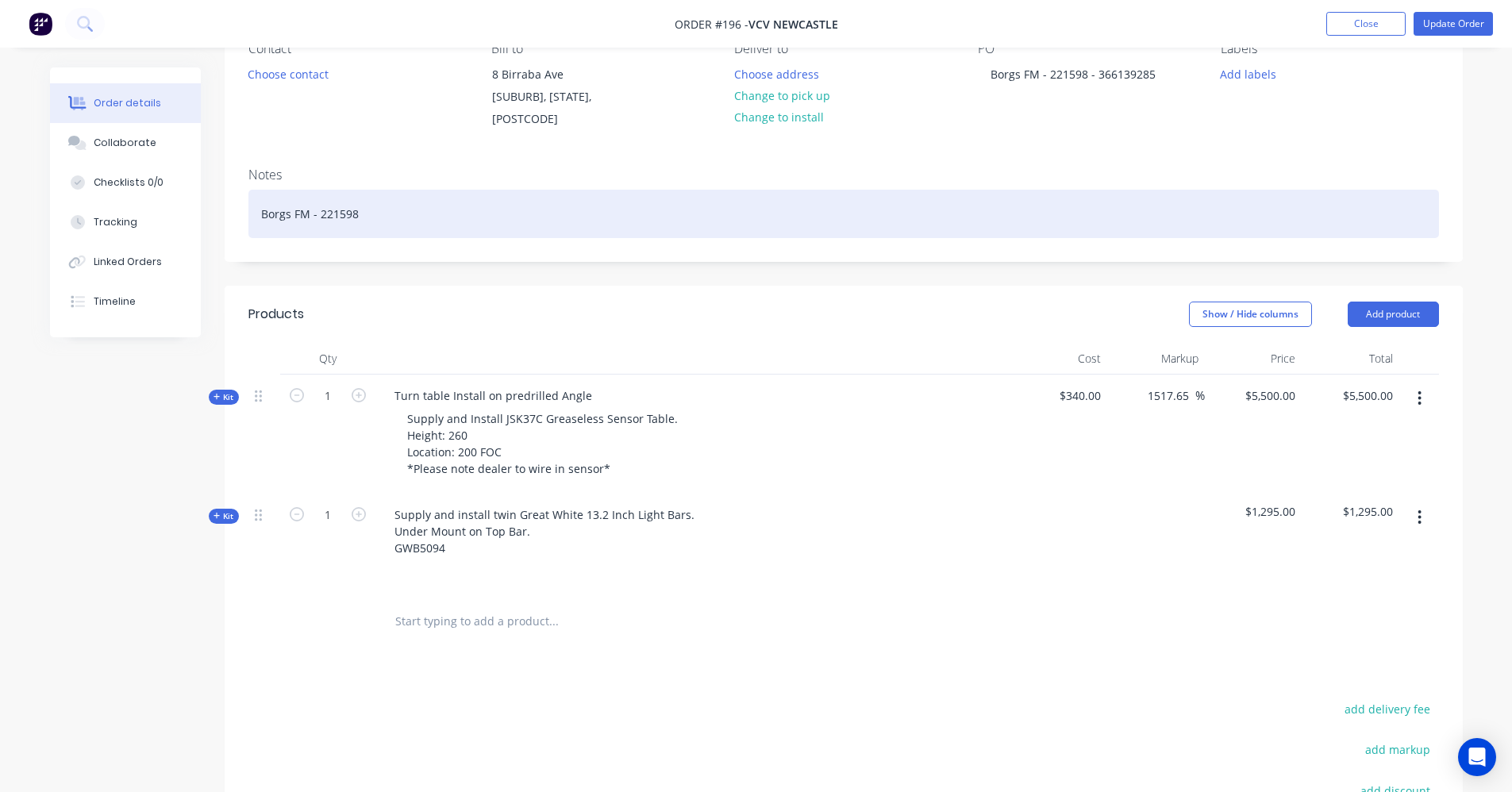 click on "Borgs FM - 221598" at bounding box center [844, 213] 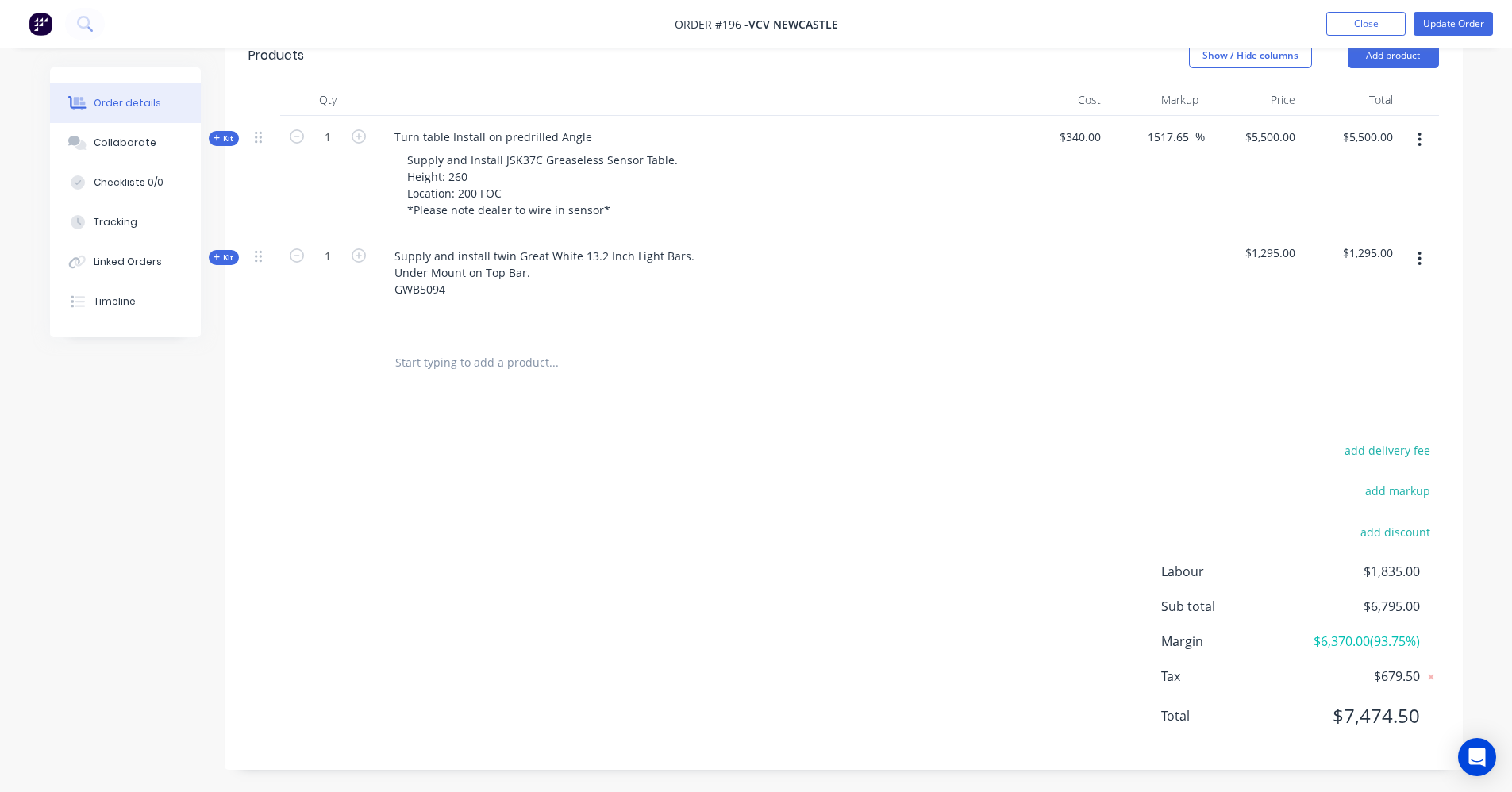 scroll, scrollTop: 419, scrollLeft: 0, axis: vertical 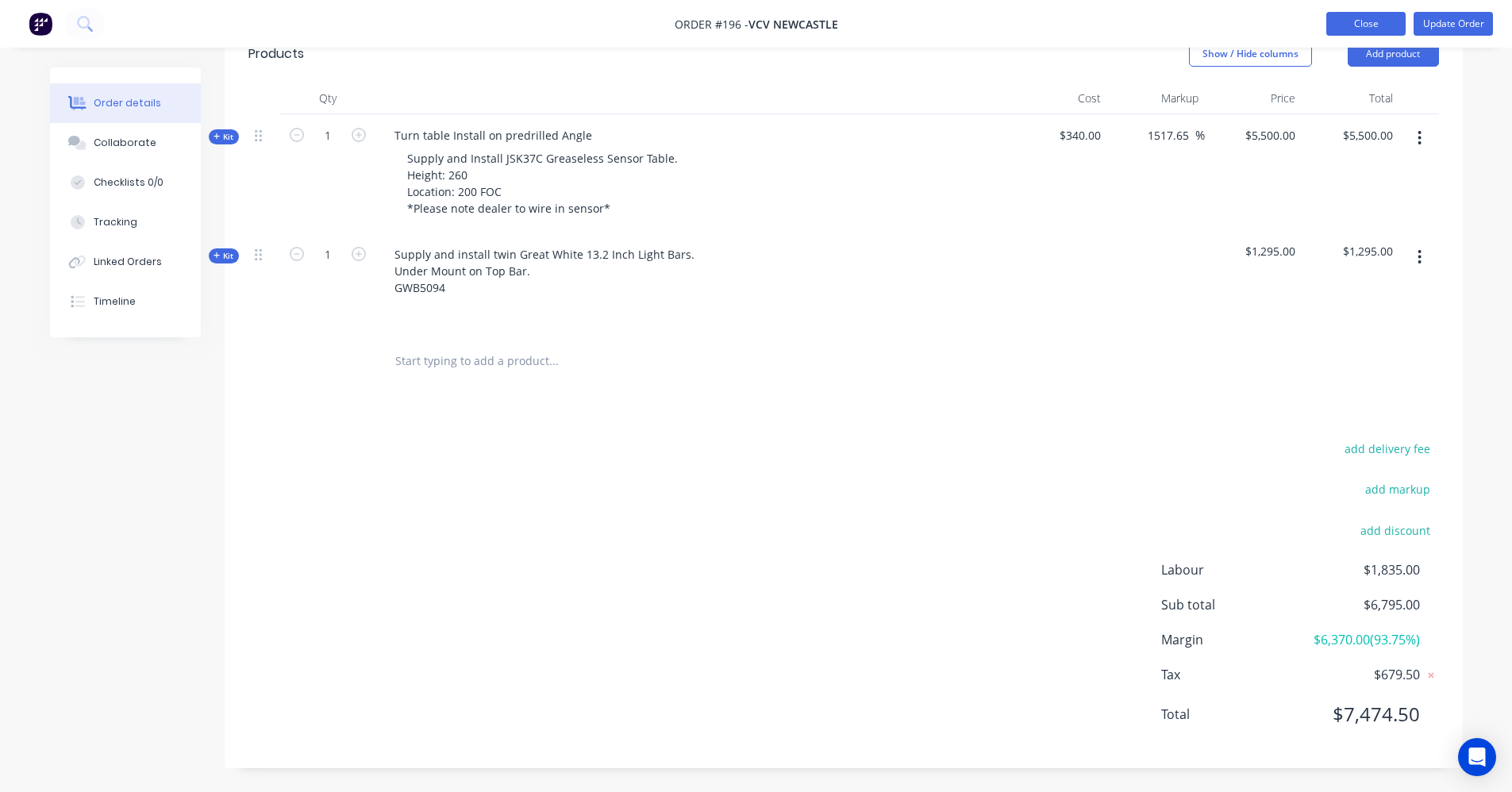 click on "Close" at bounding box center (1366, 24) 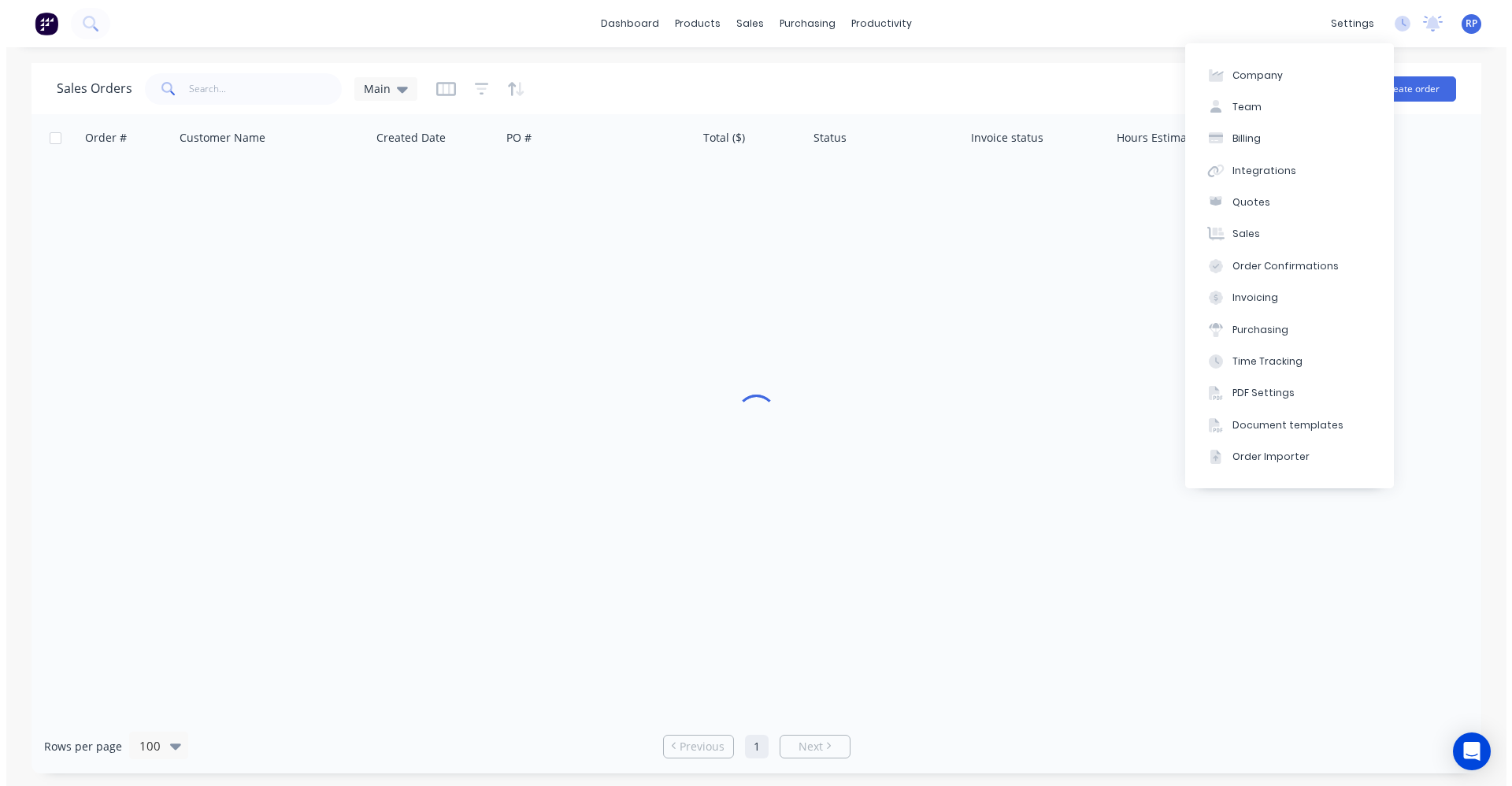 scroll, scrollTop: 0, scrollLeft: 0, axis: both 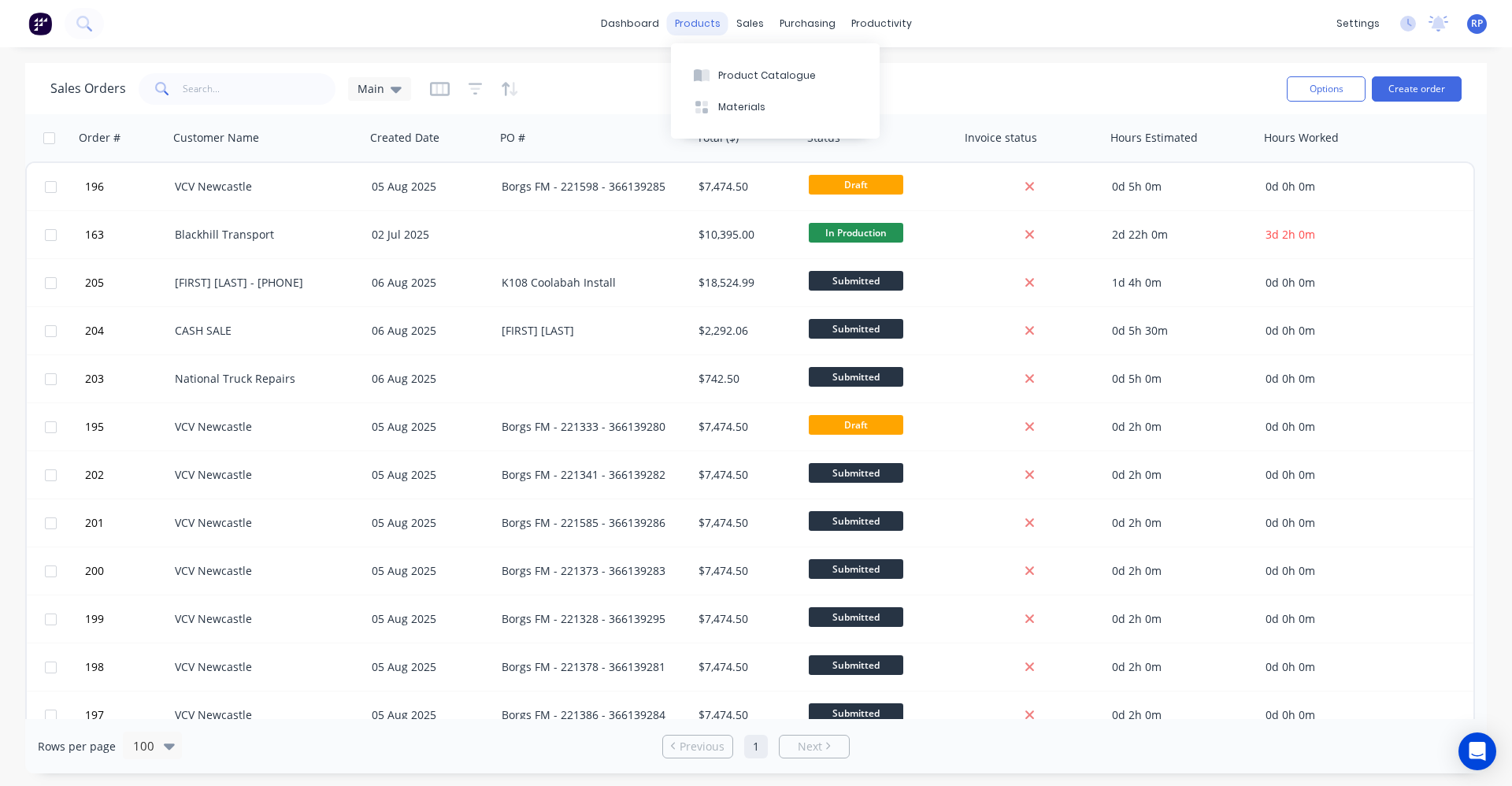 click on "products" at bounding box center [698, 24] 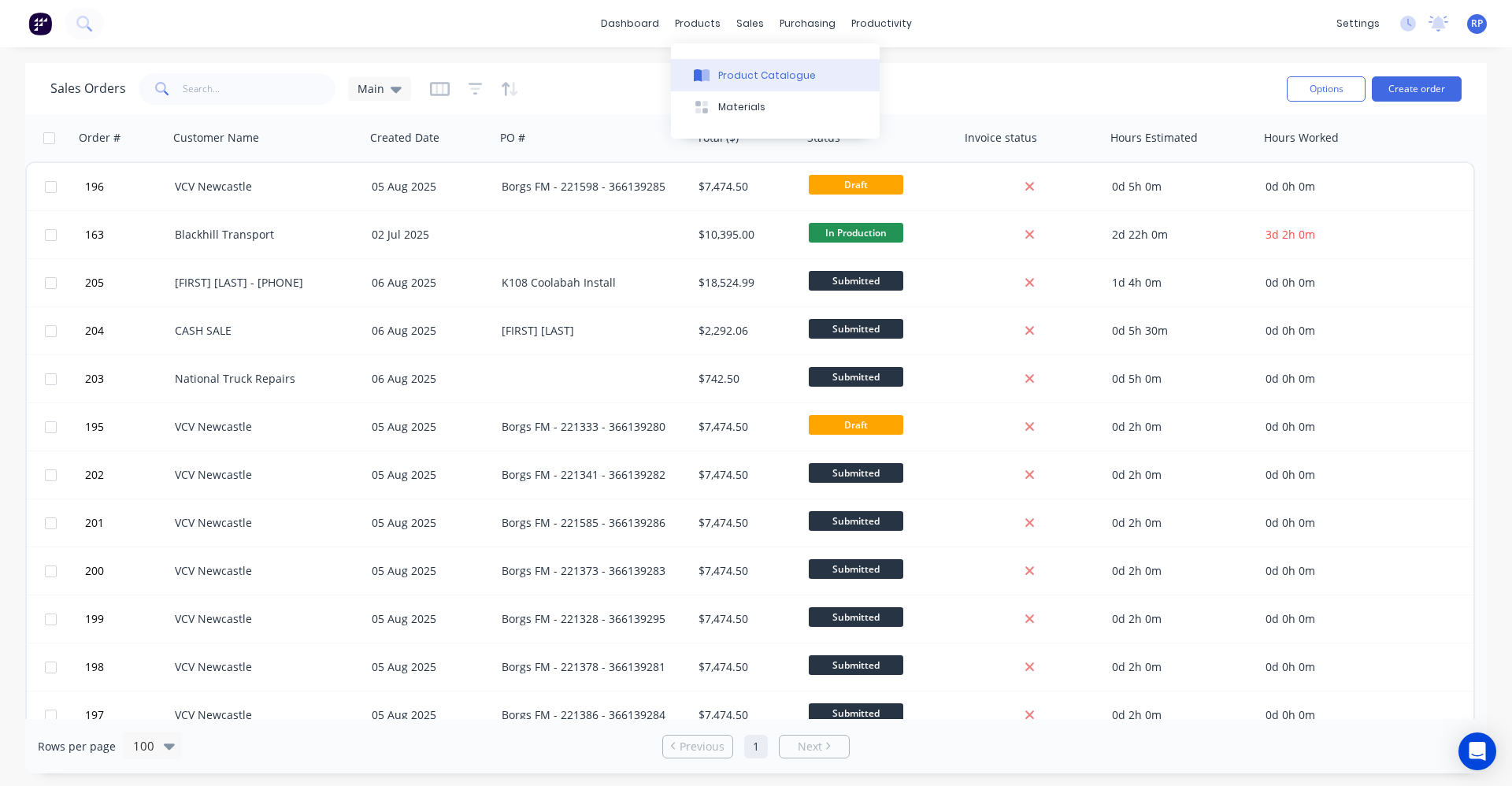 click on "Product Catalogue" at bounding box center [767, 76] 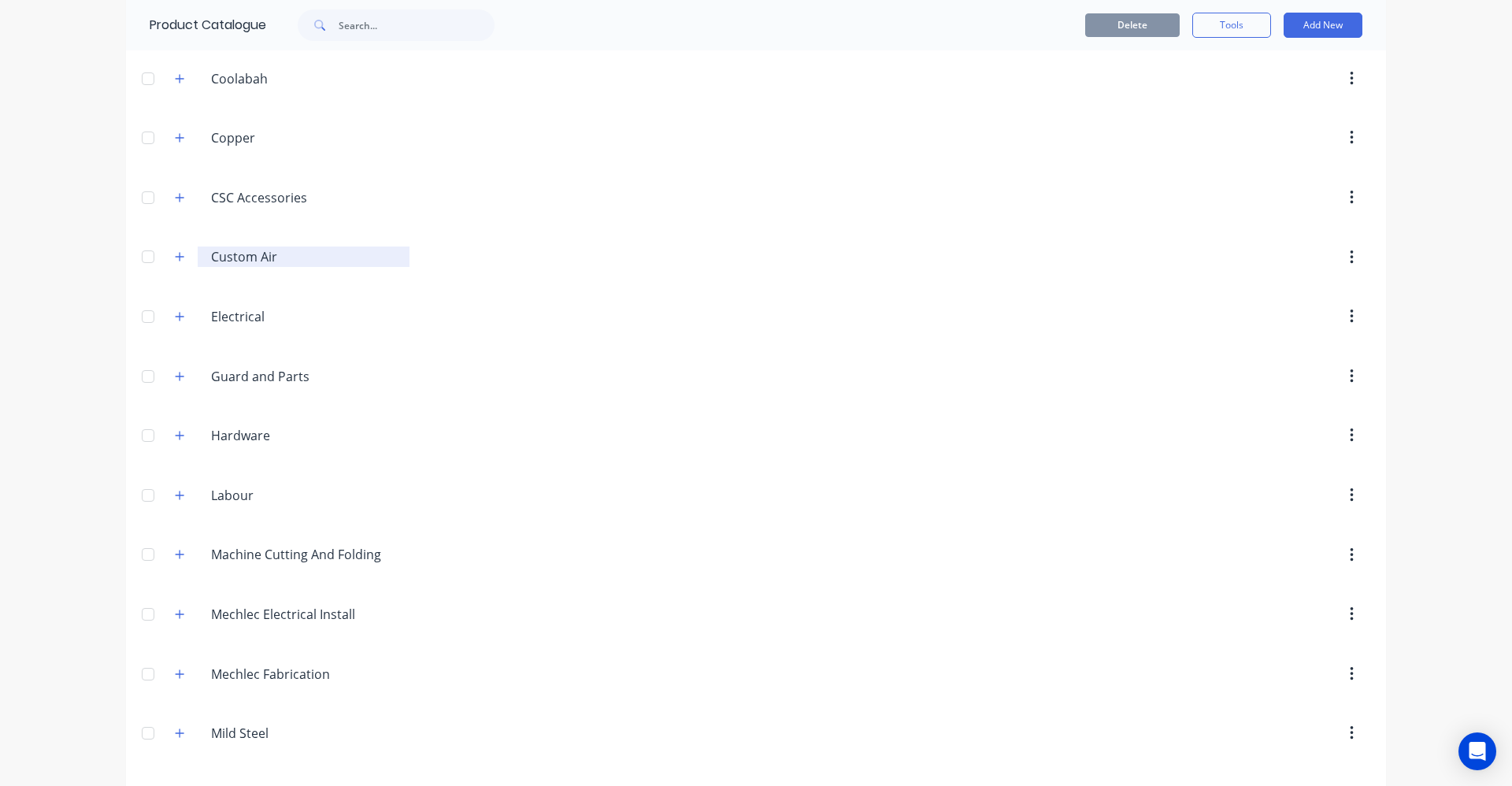 scroll, scrollTop: 315, scrollLeft: 0, axis: vertical 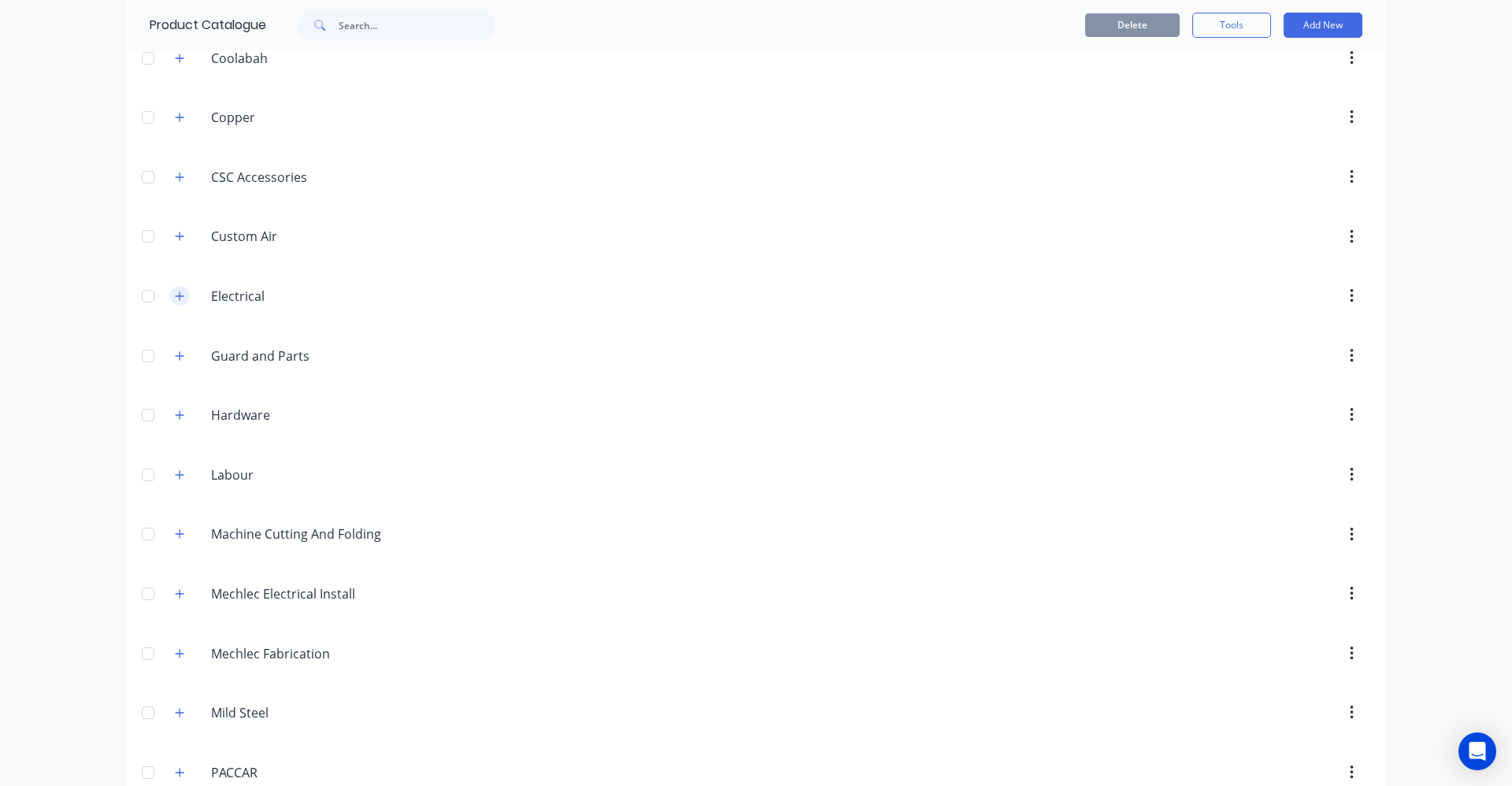 click 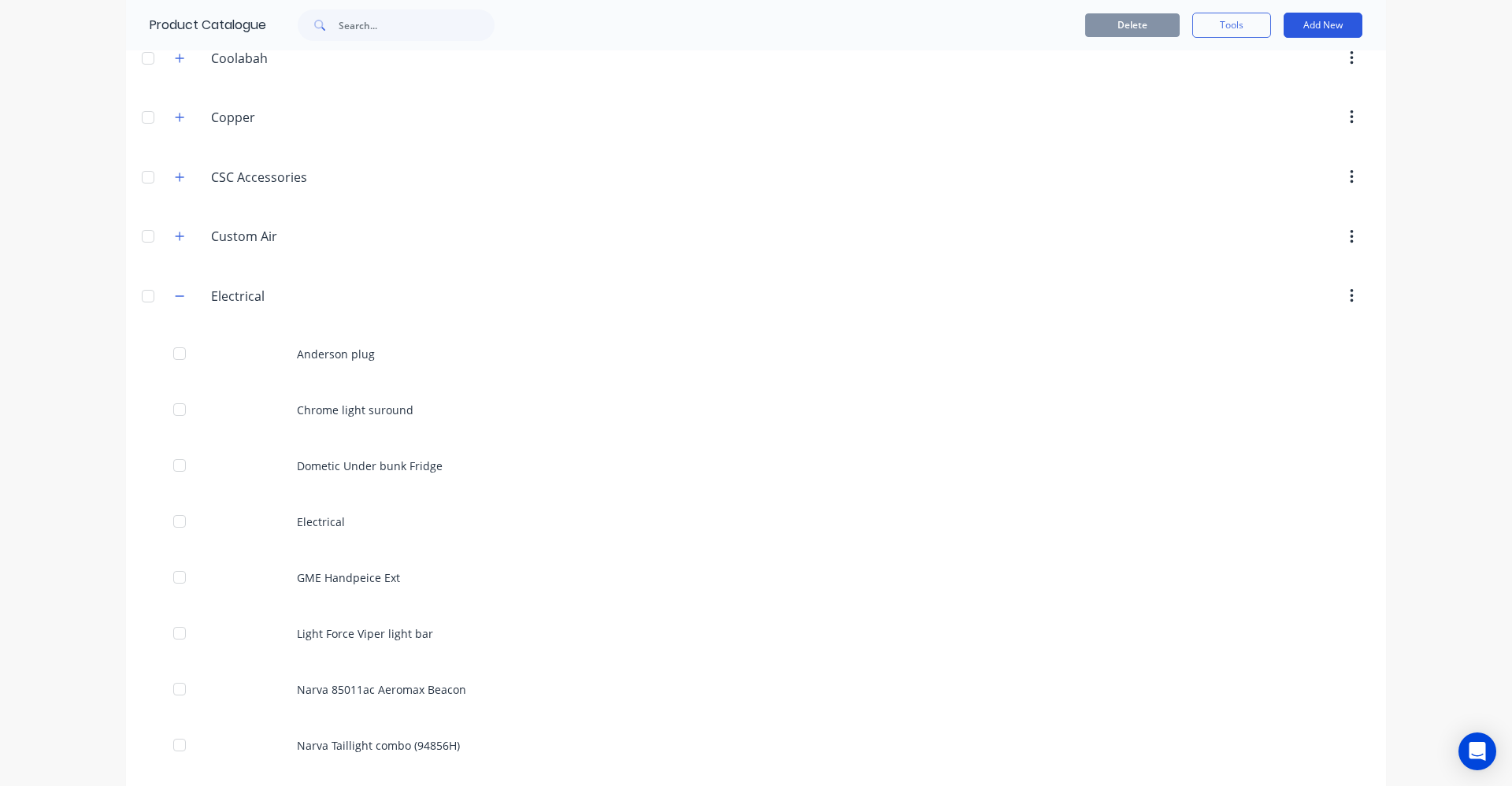 click on "Add New" at bounding box center (1323, 25) 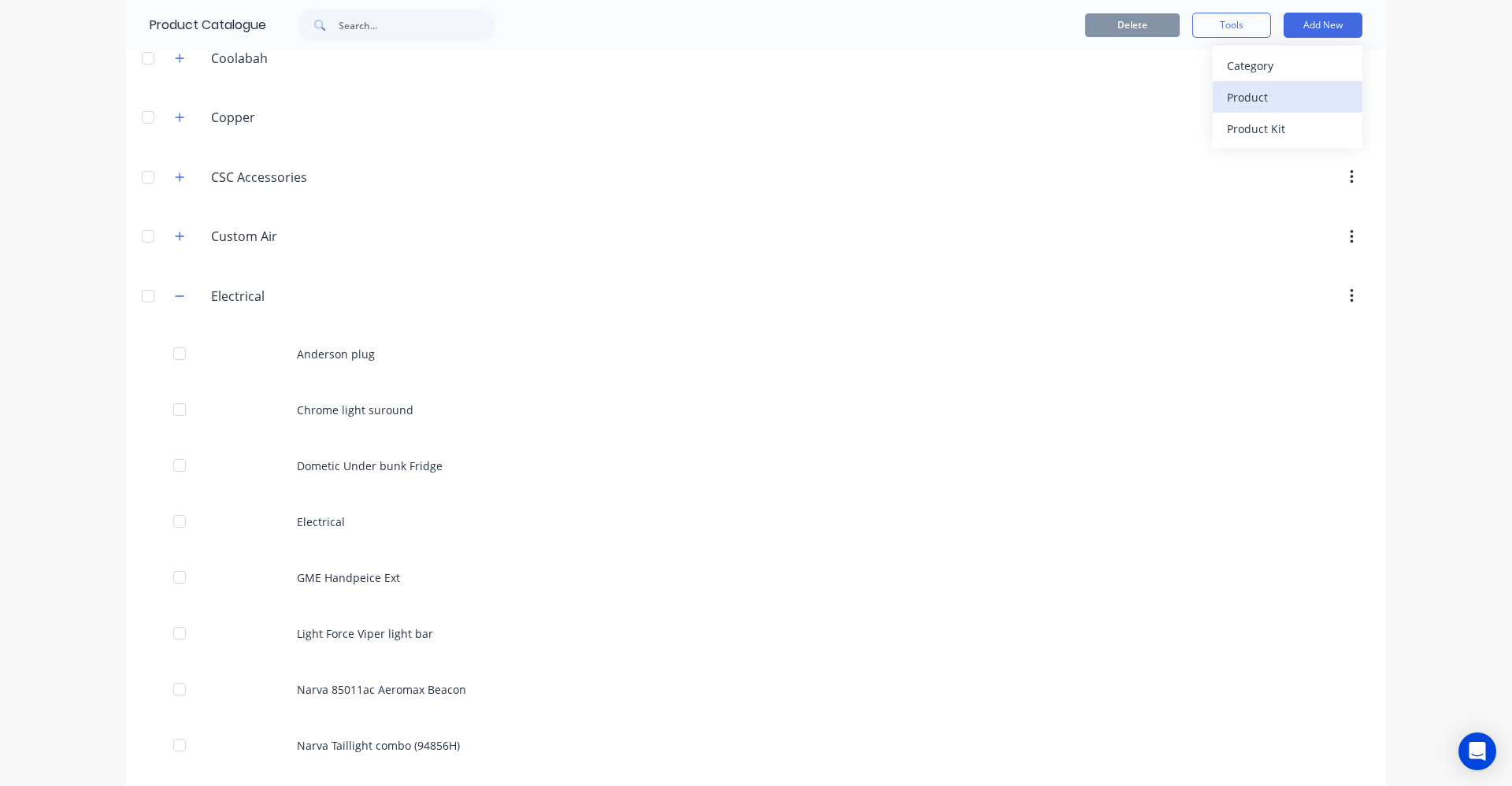 click on "Product" at bounding box center (1288, 97) 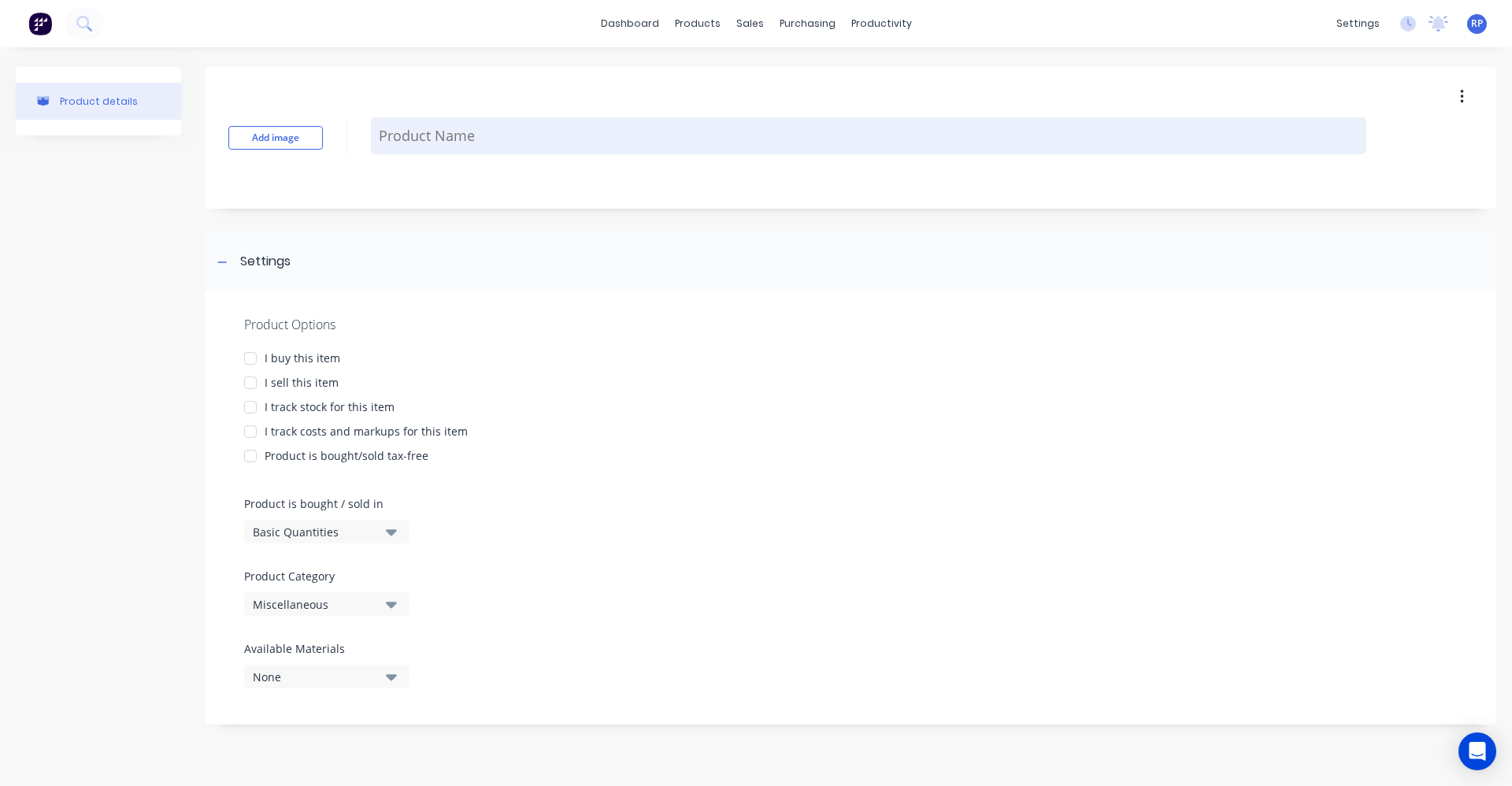 click at bounding box center [869, 135] 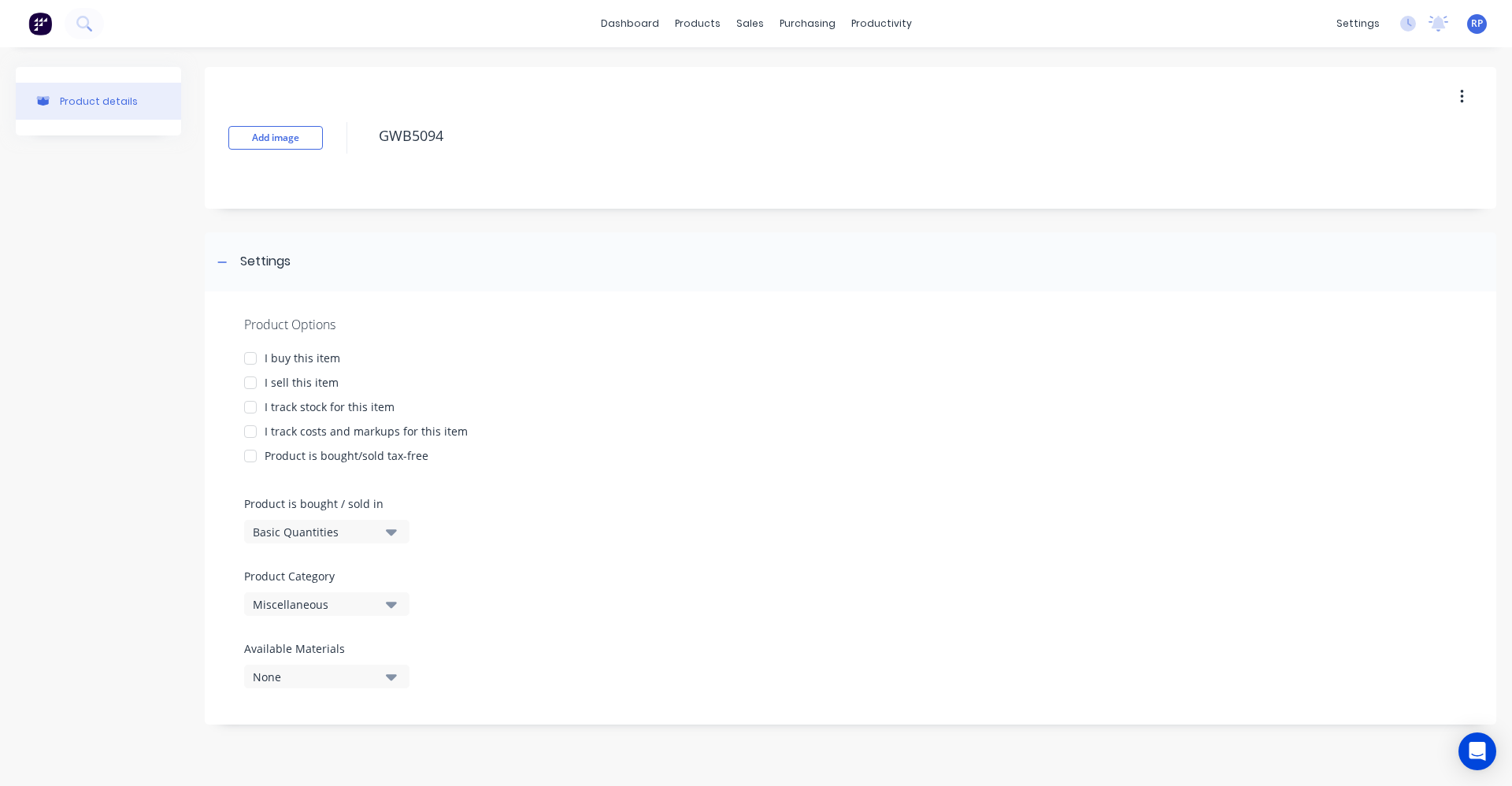type on "GWB5094" 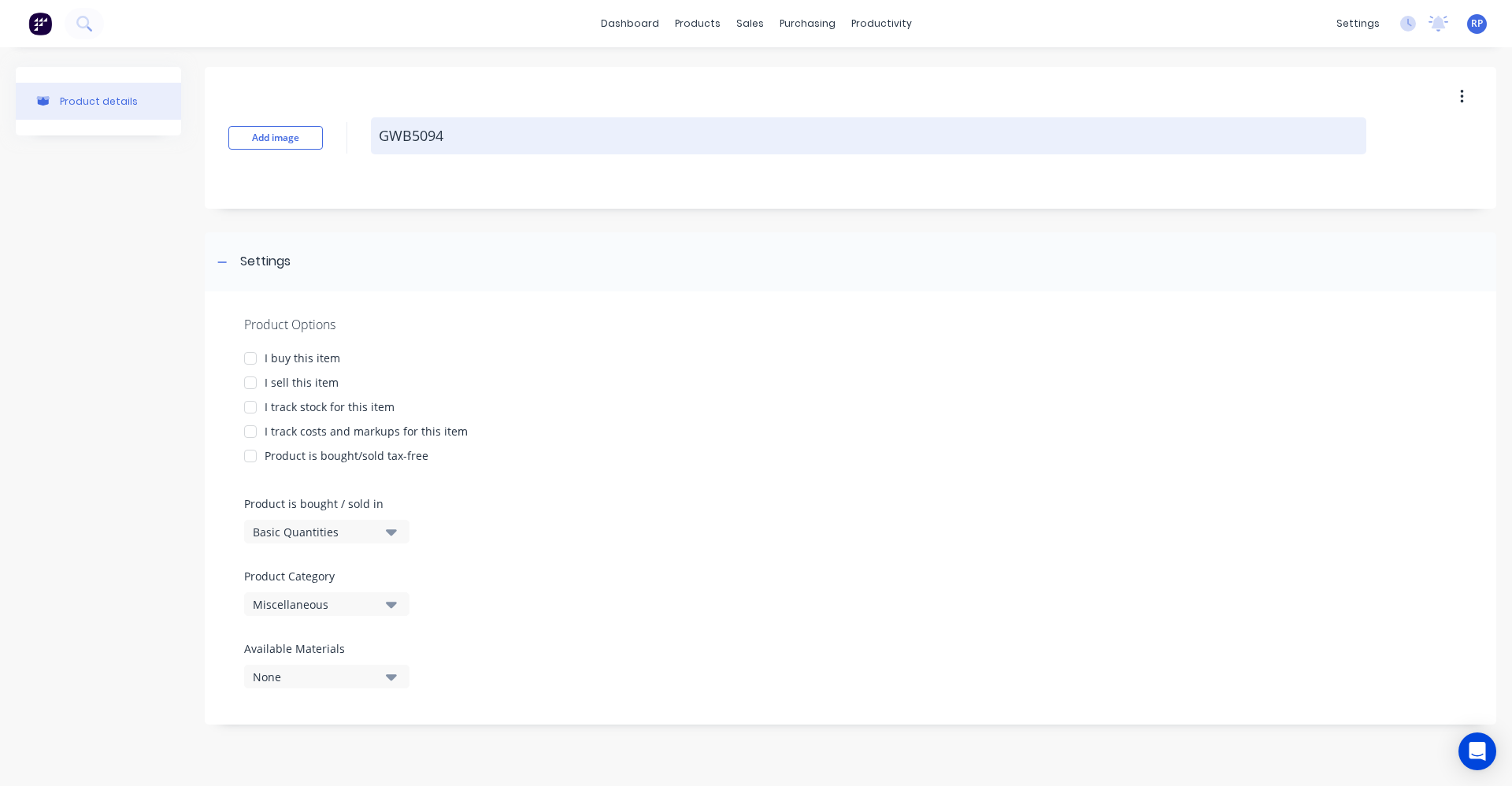 click on "GWB5094" at bounding box center [869, 135] 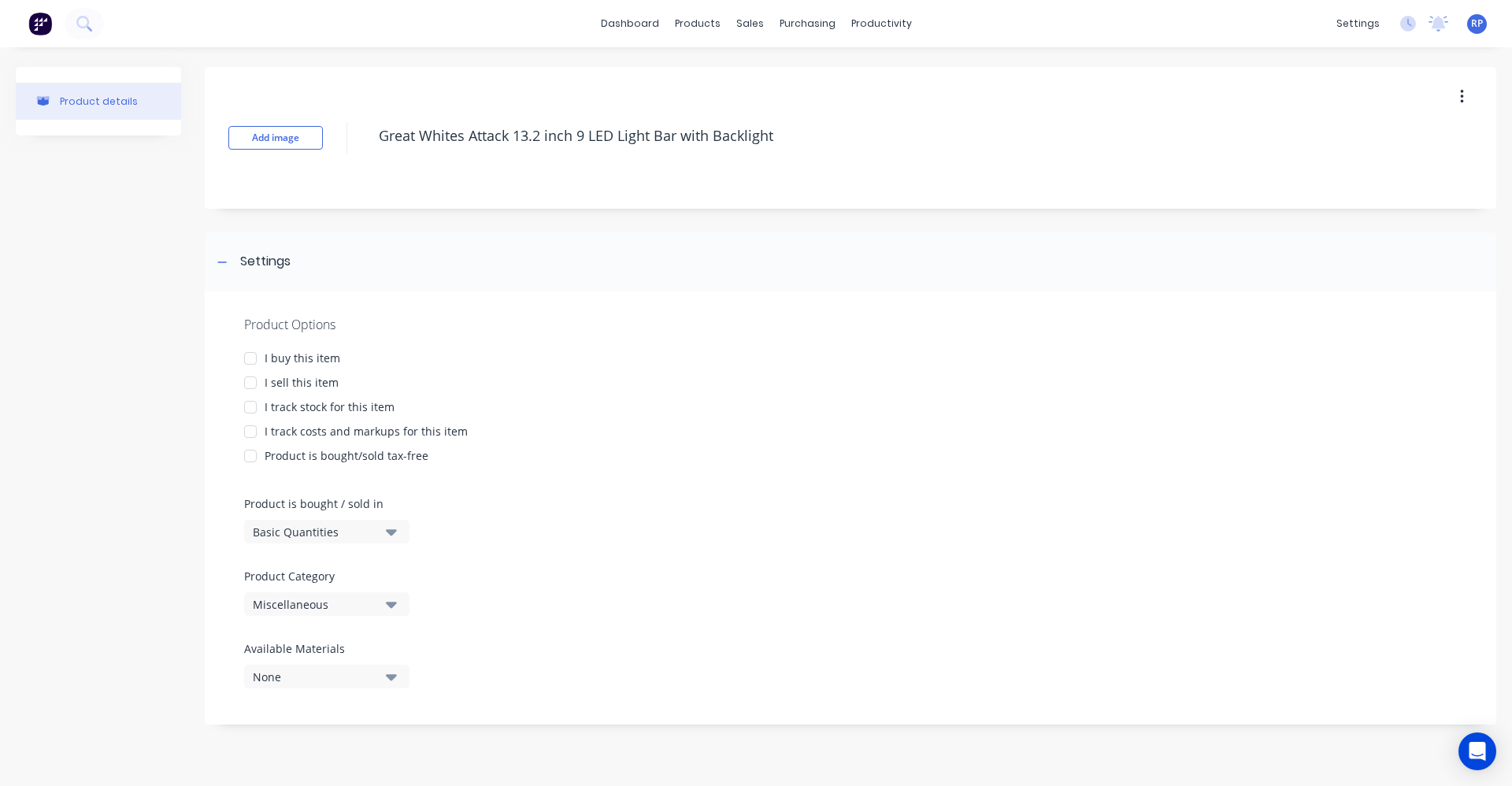 click at bounding box center (250, 383) 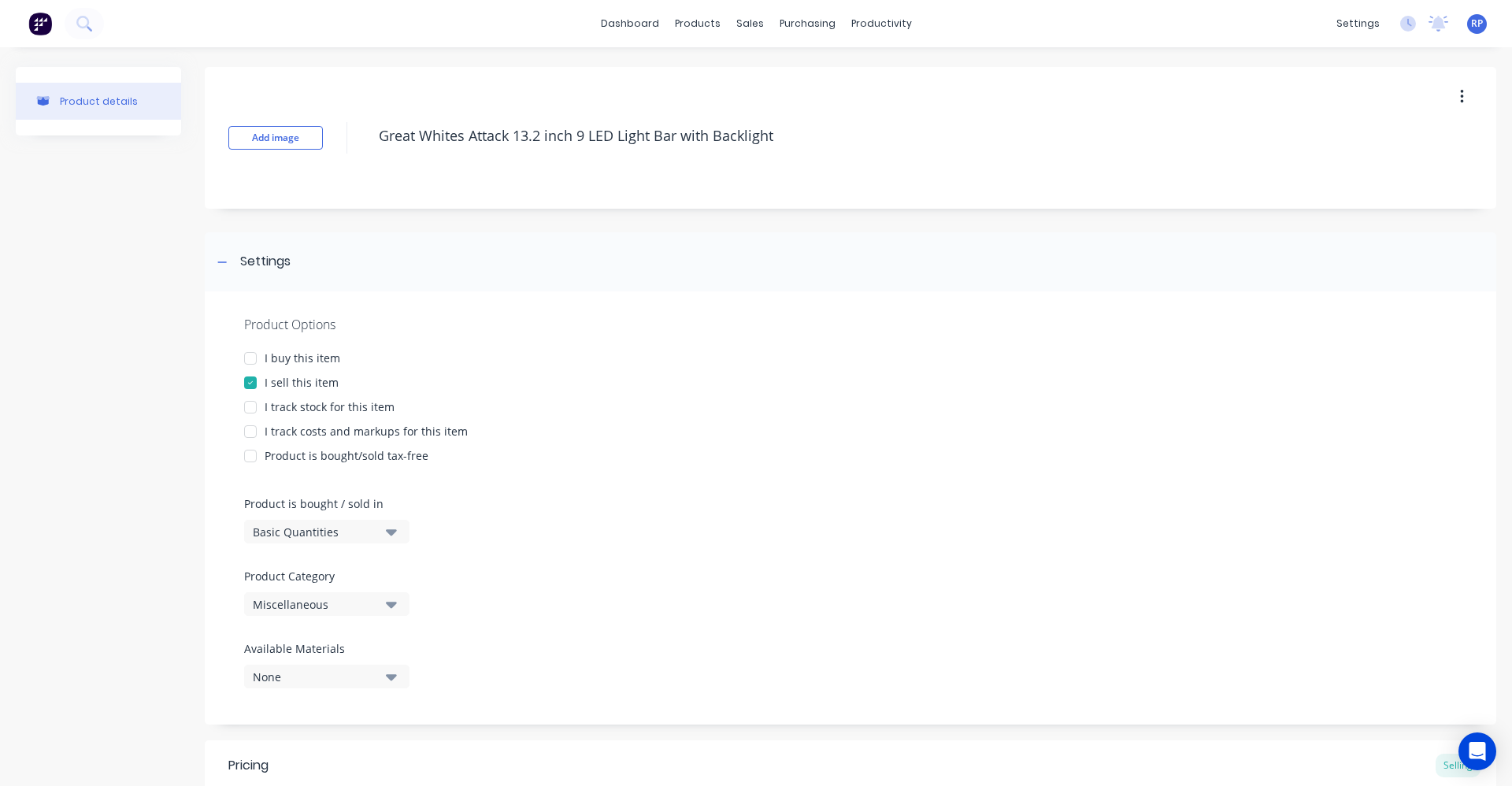 click at bounding box center (250, 358) 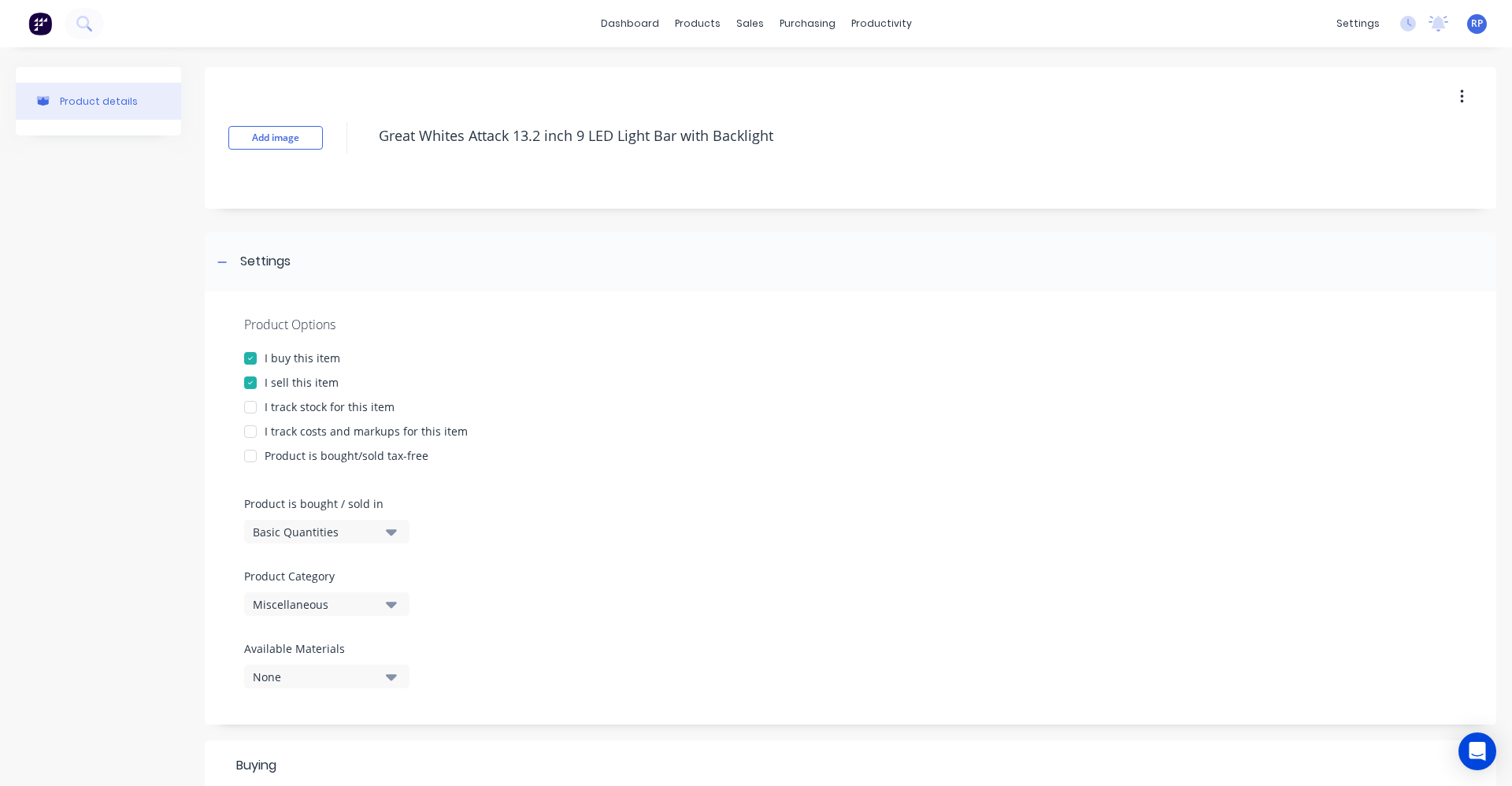 click at bounding box center (250, 432) 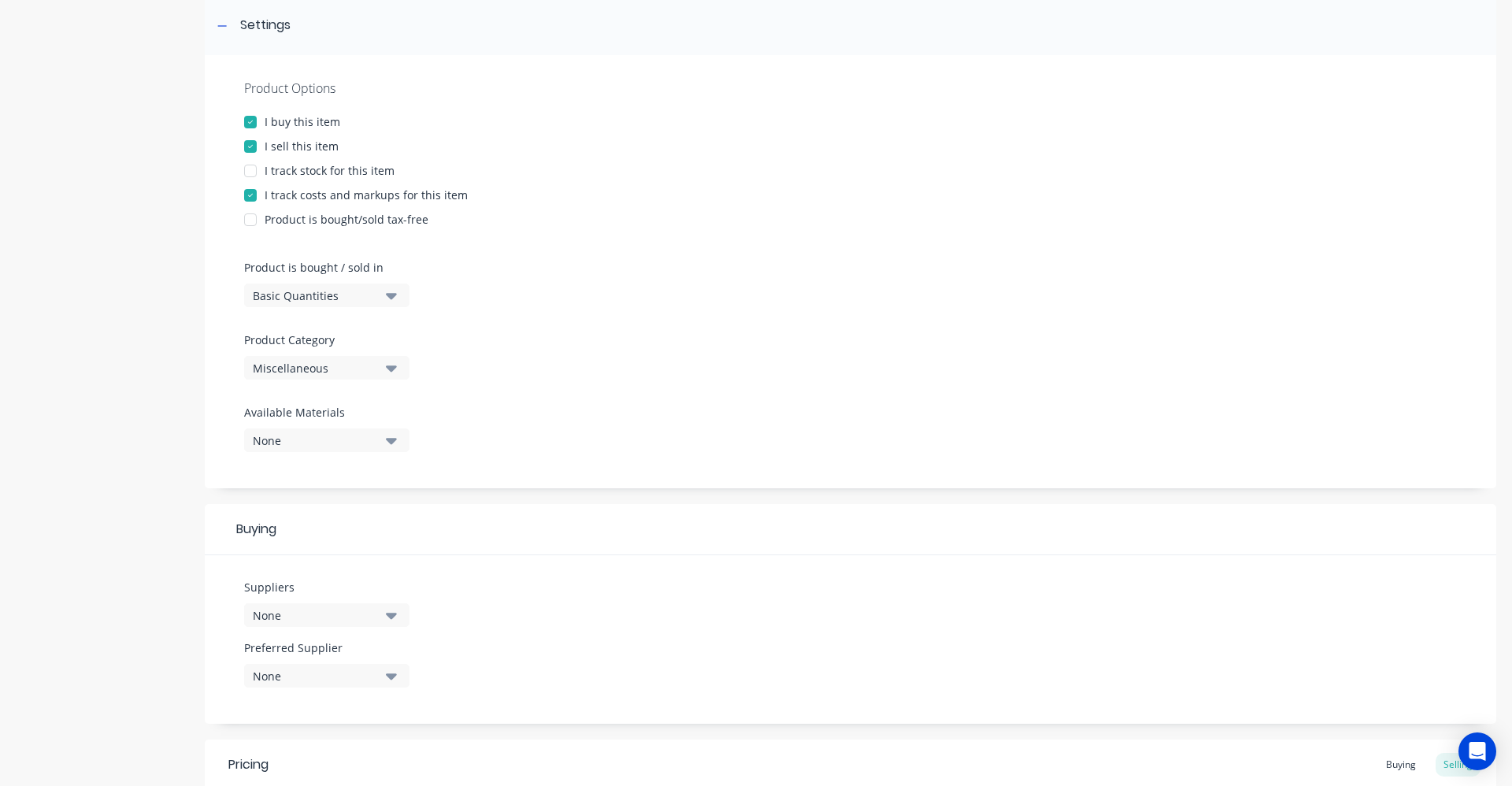 scroll, scrollTop: 315, scrollLeft: 0, axis: vertical 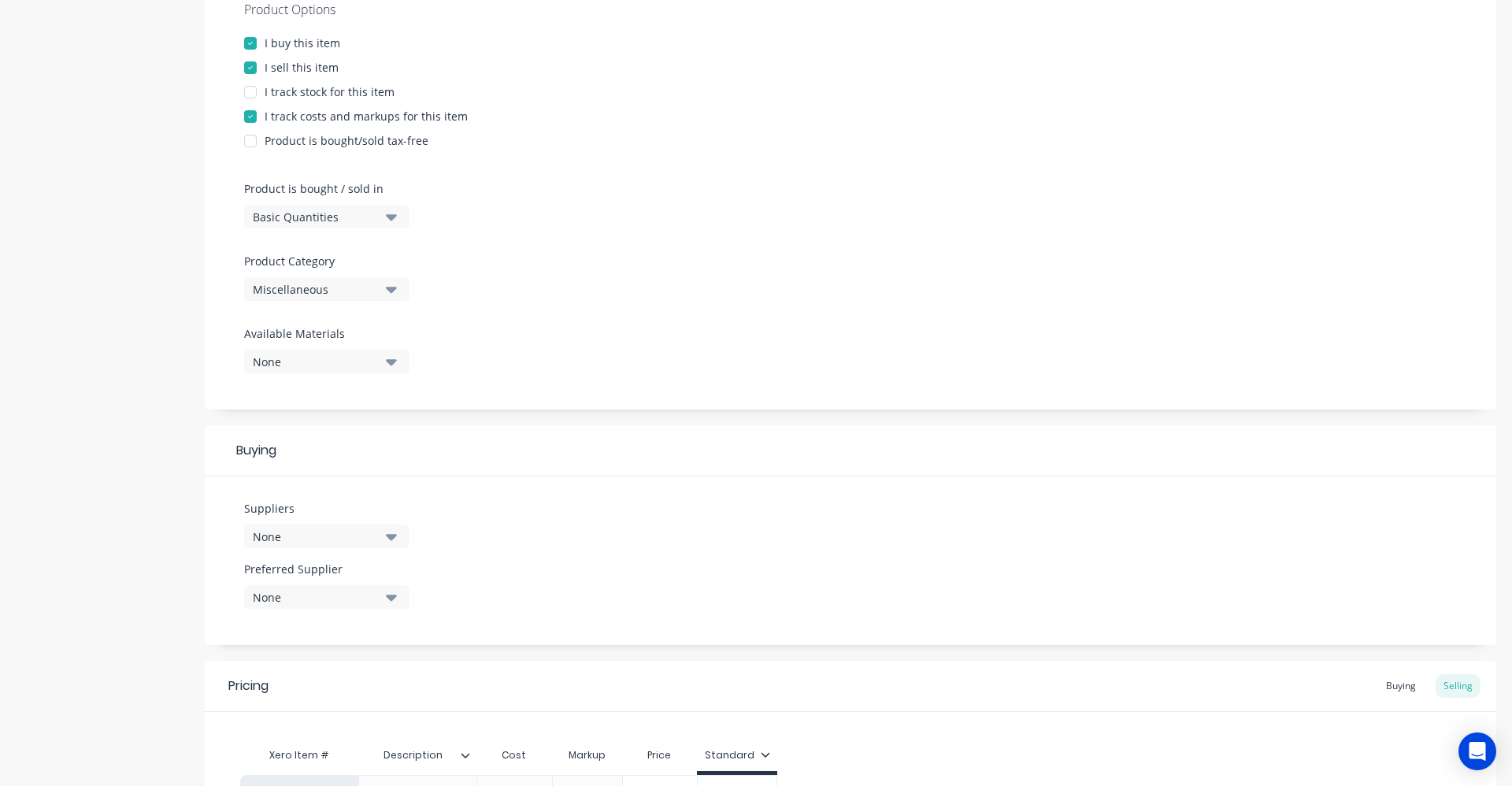 type on "Great Whites Attack 13.2 inch 9 LED Light Bar with Backlight" 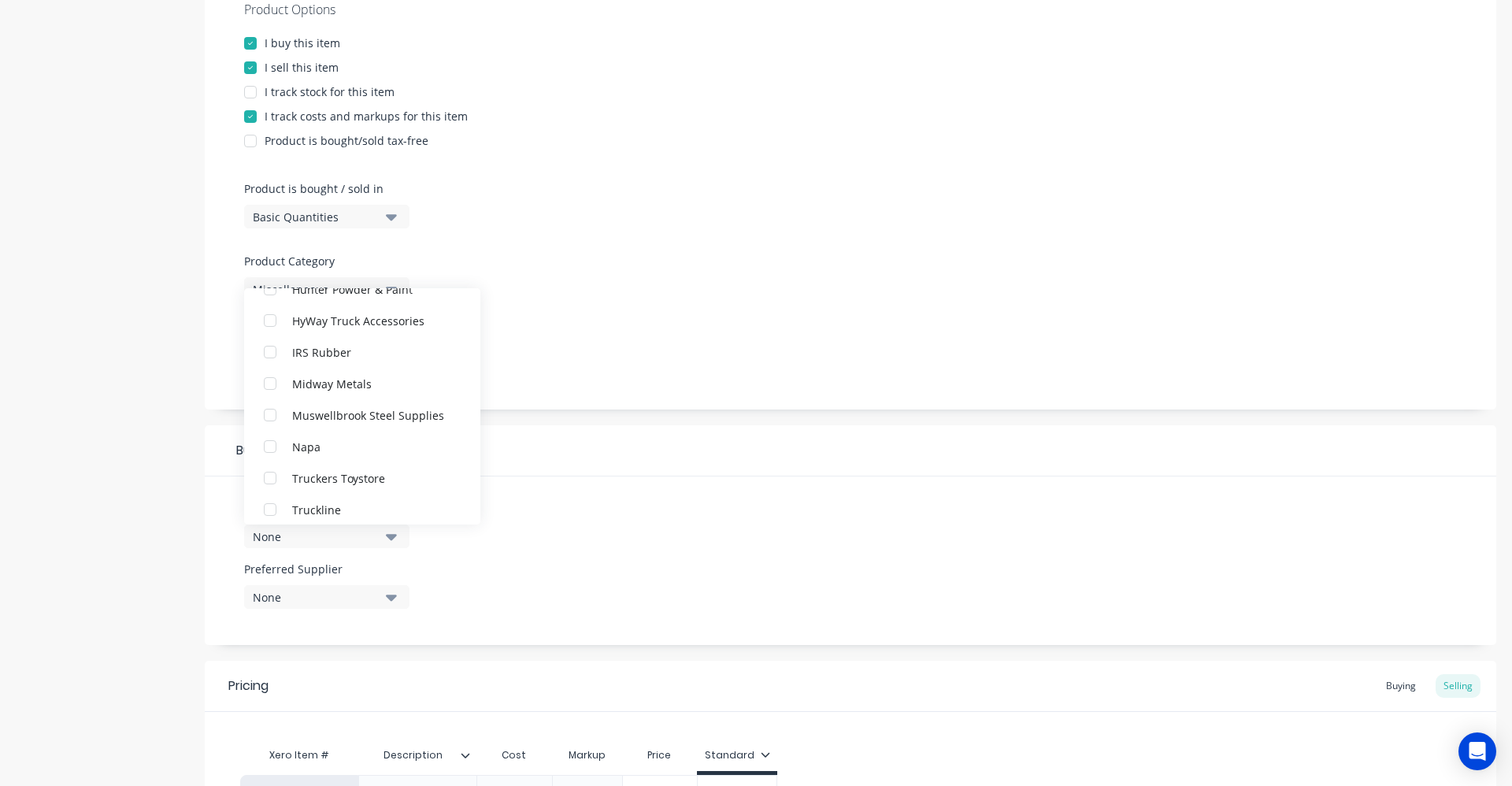 scroll, scrollTop: 236, scrollLeft: 0, axis: vertical 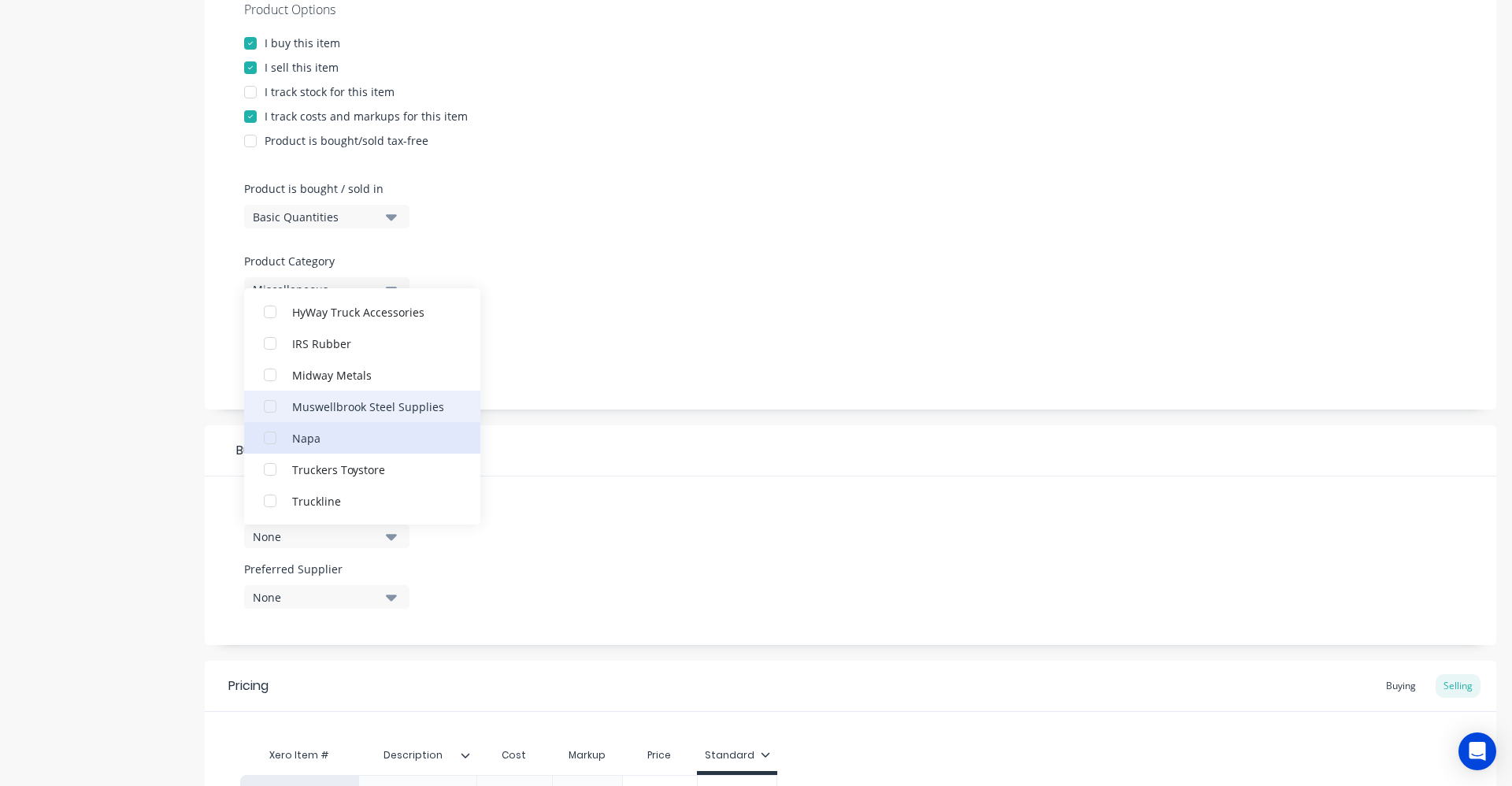 click on "Napa" at bounding box center (371, 437) 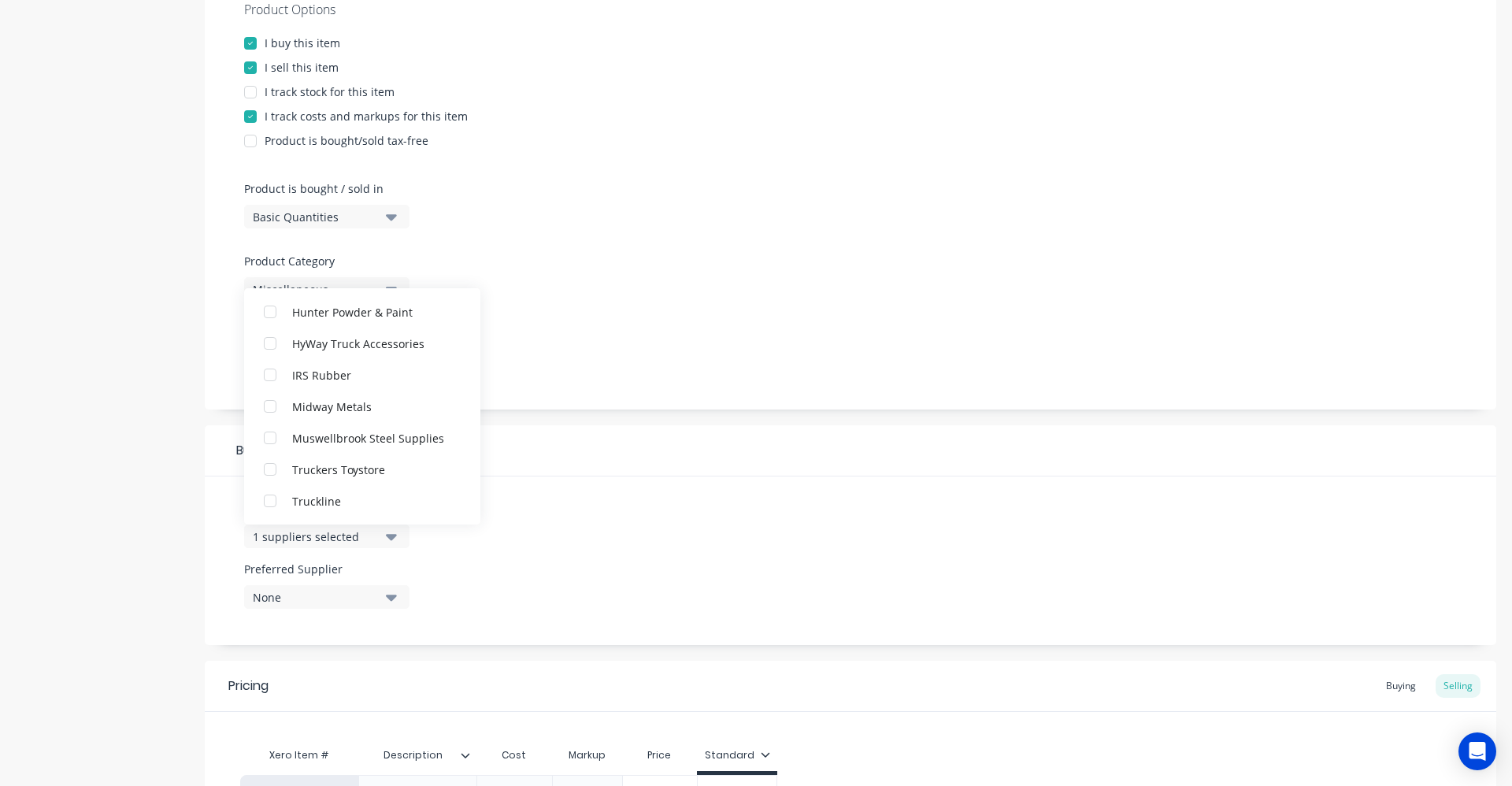 click on "None" at bounding box center (327, 597) 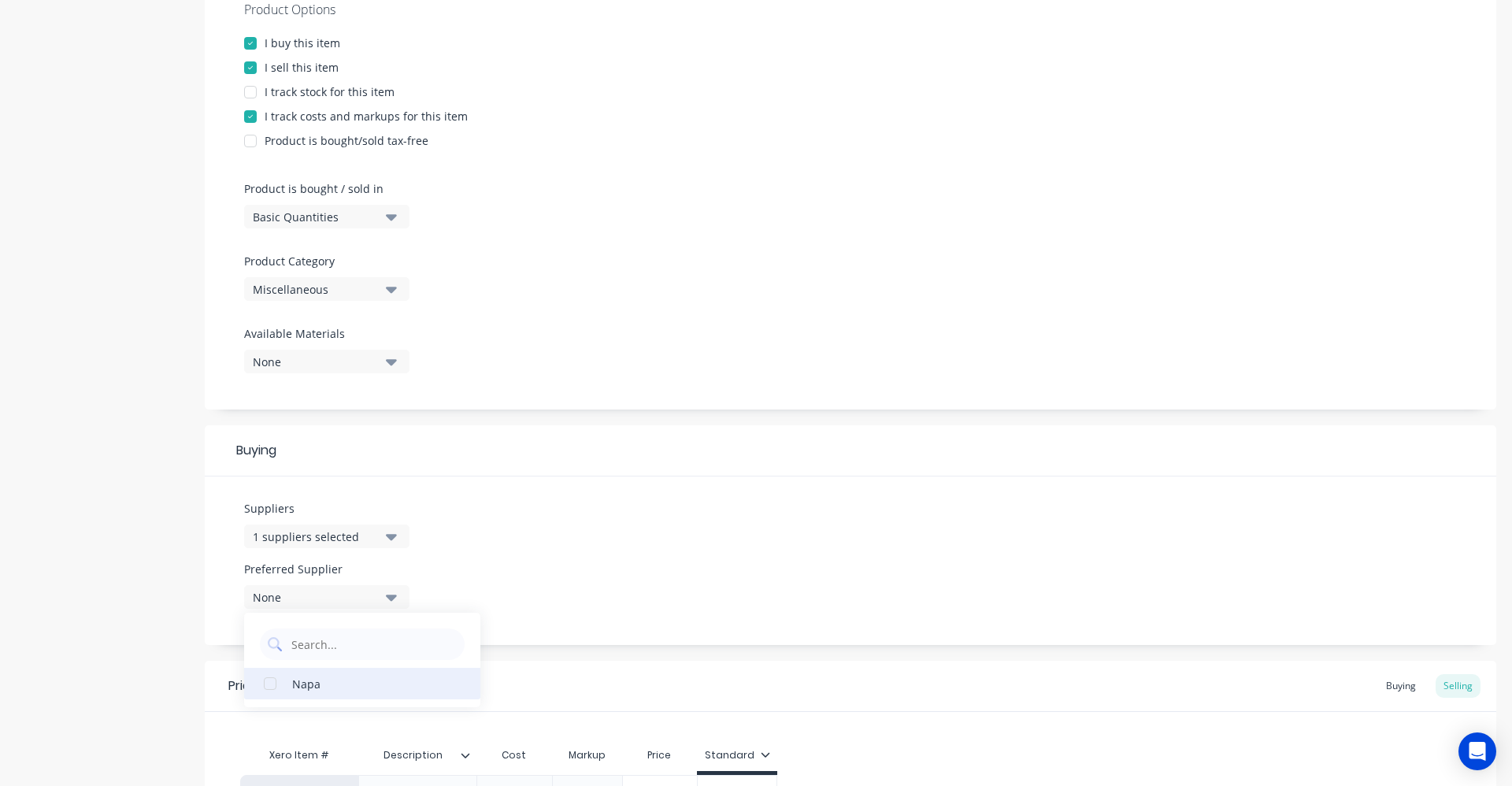 click on "Napa" at bounding box center [371, 683] 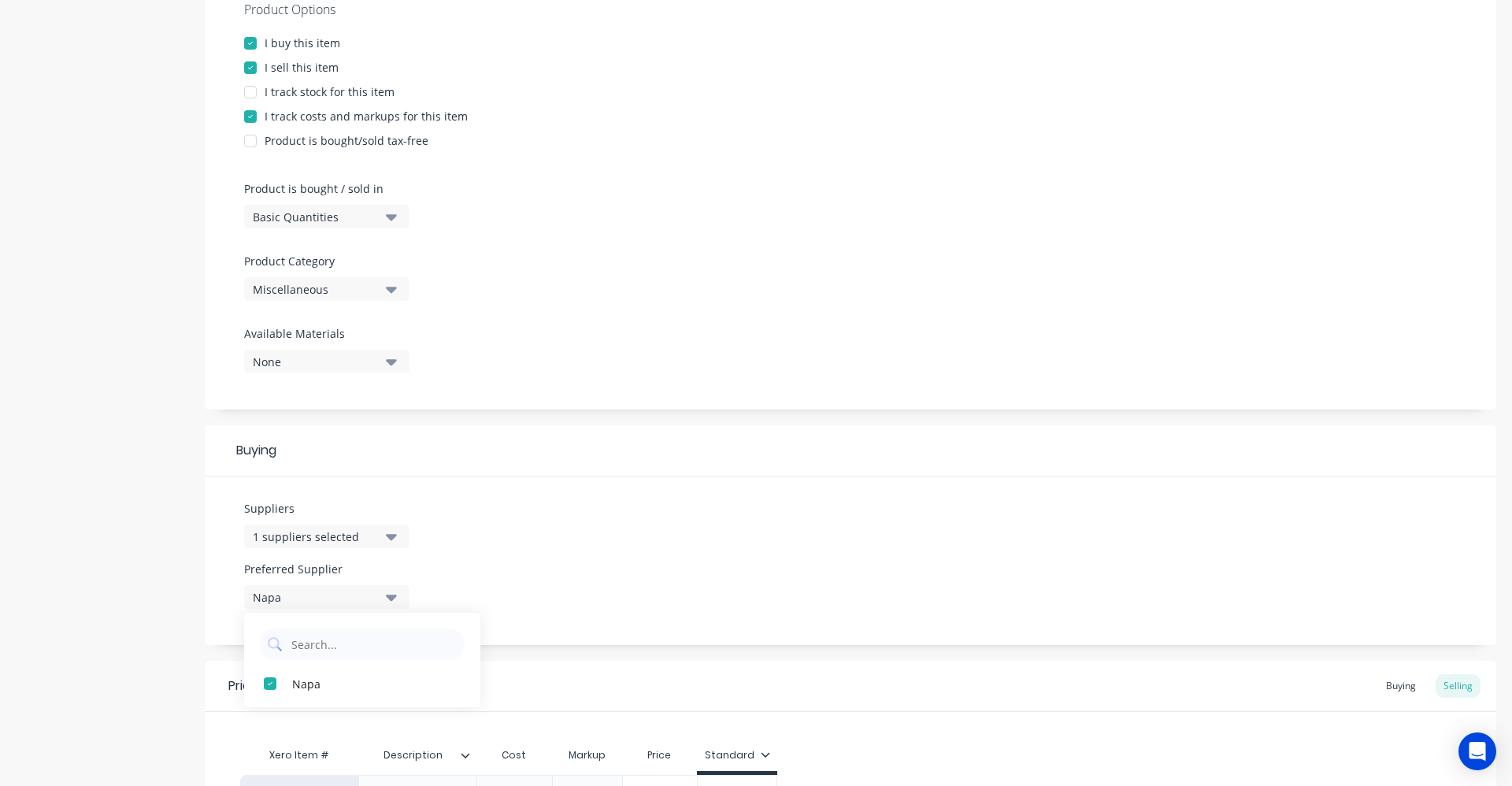 drag, startPoint x: 493, startPoint y: 493, endPoint x: 507, endPoint y: 488, distance: 14.866069 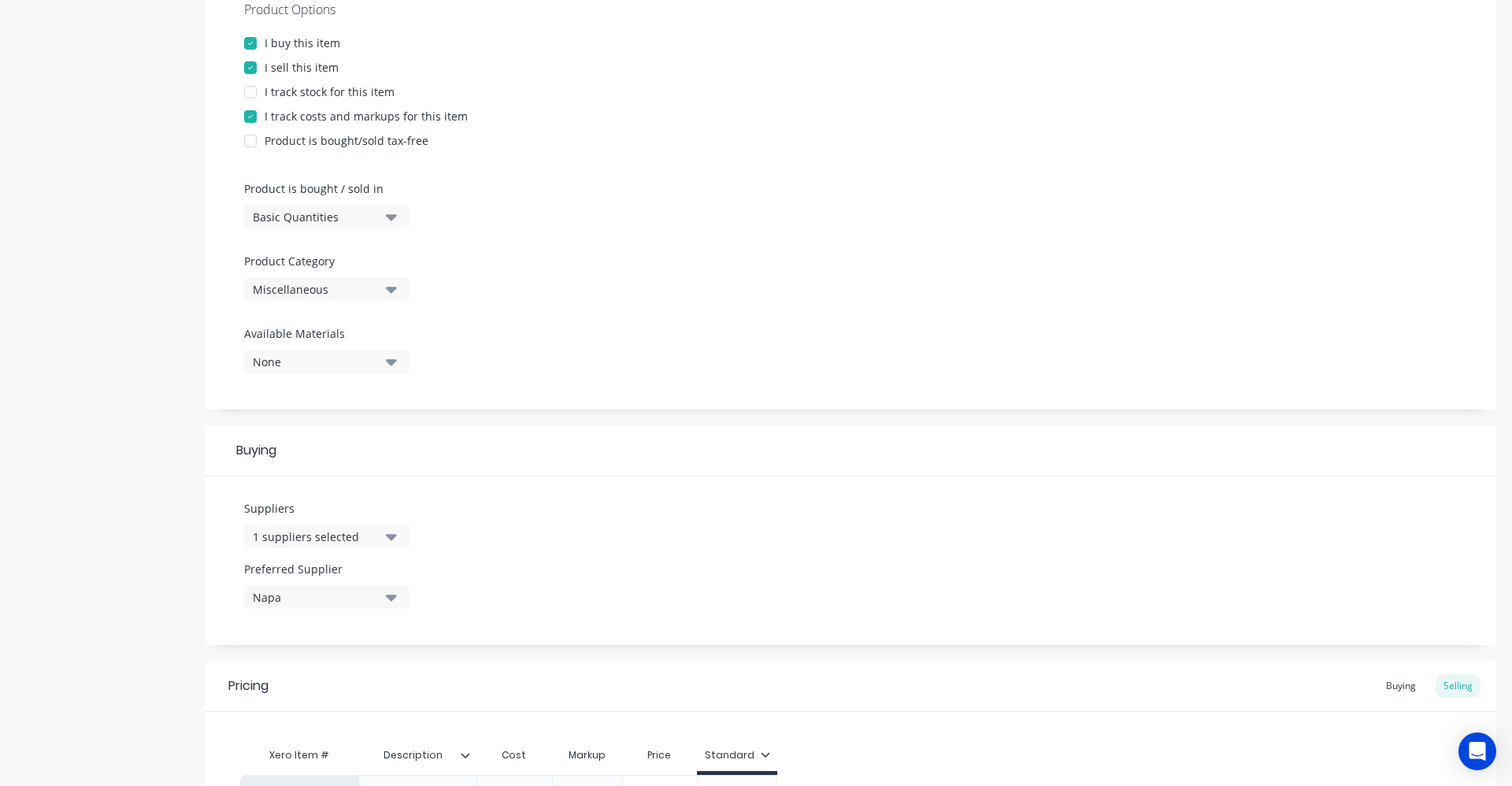 click 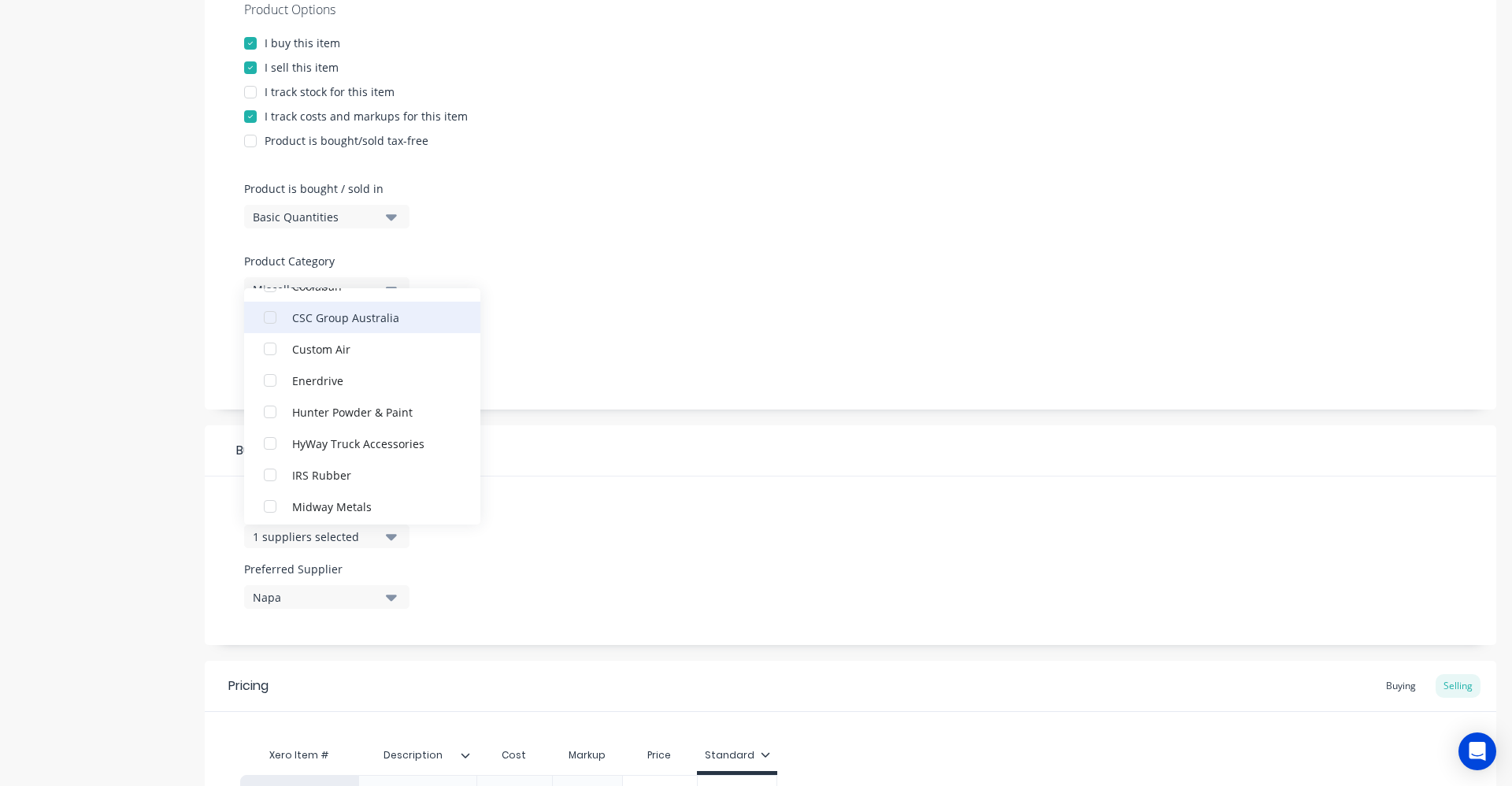 scroll, scrollTop: 158, scrollLeft: 0, axis: vertical 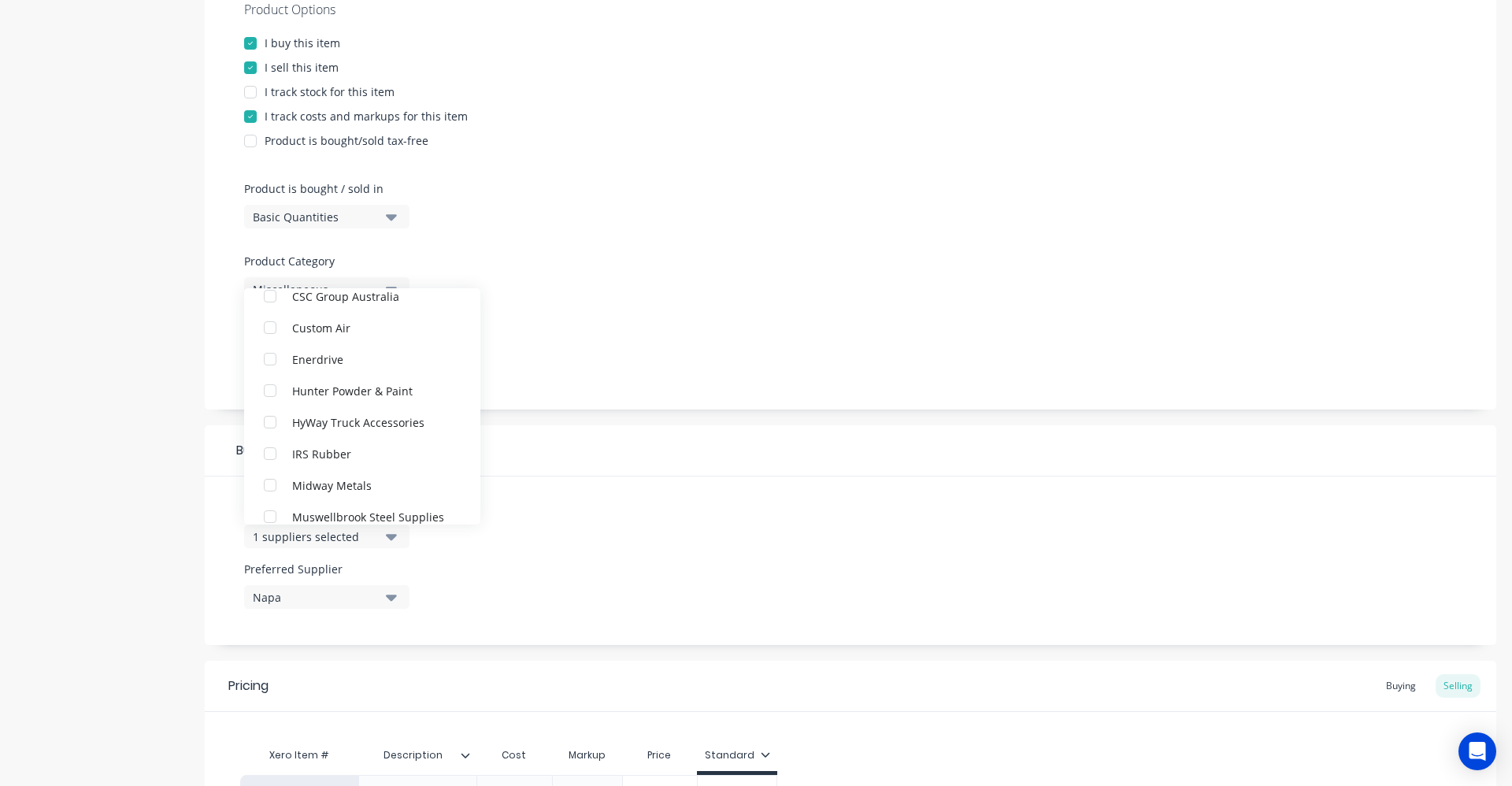 click on "Suppliers 1 suppliers selected Napa aSupplier Coolabah CSC Group Australia Custom Air Enerdrive Hunter Powder & Paint HyWay Truck Accessories IRS Rubber Midway Metals Muswellbrook Steel Supplies Truckers Toystore Truckline Vulcan Ullrich Aluminium Wurth Preferred Supplier Napa" at bounding box center (850, 561) 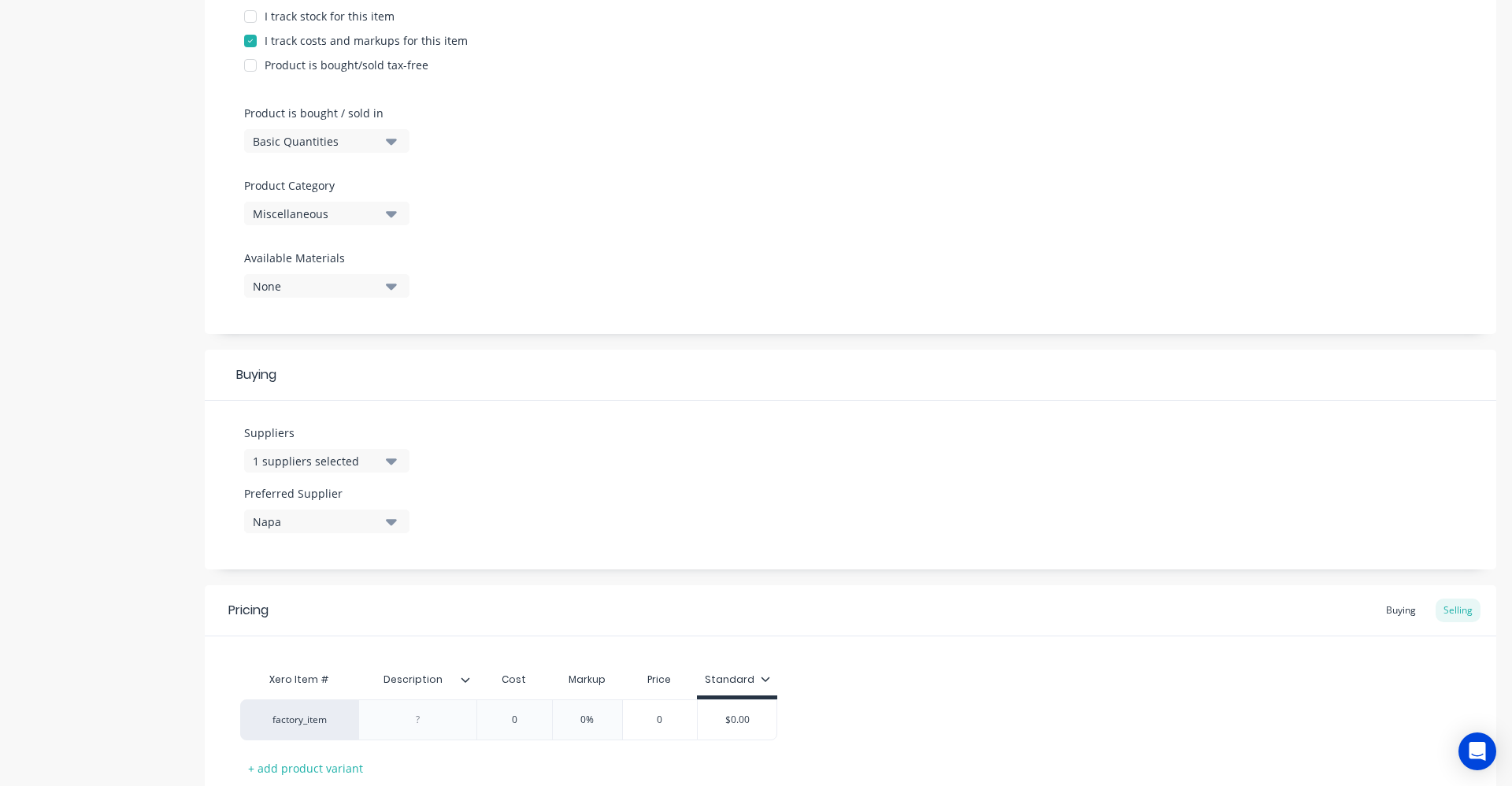 scroll, scrollTop: 501, scrollLeft: 0, axis: vertical 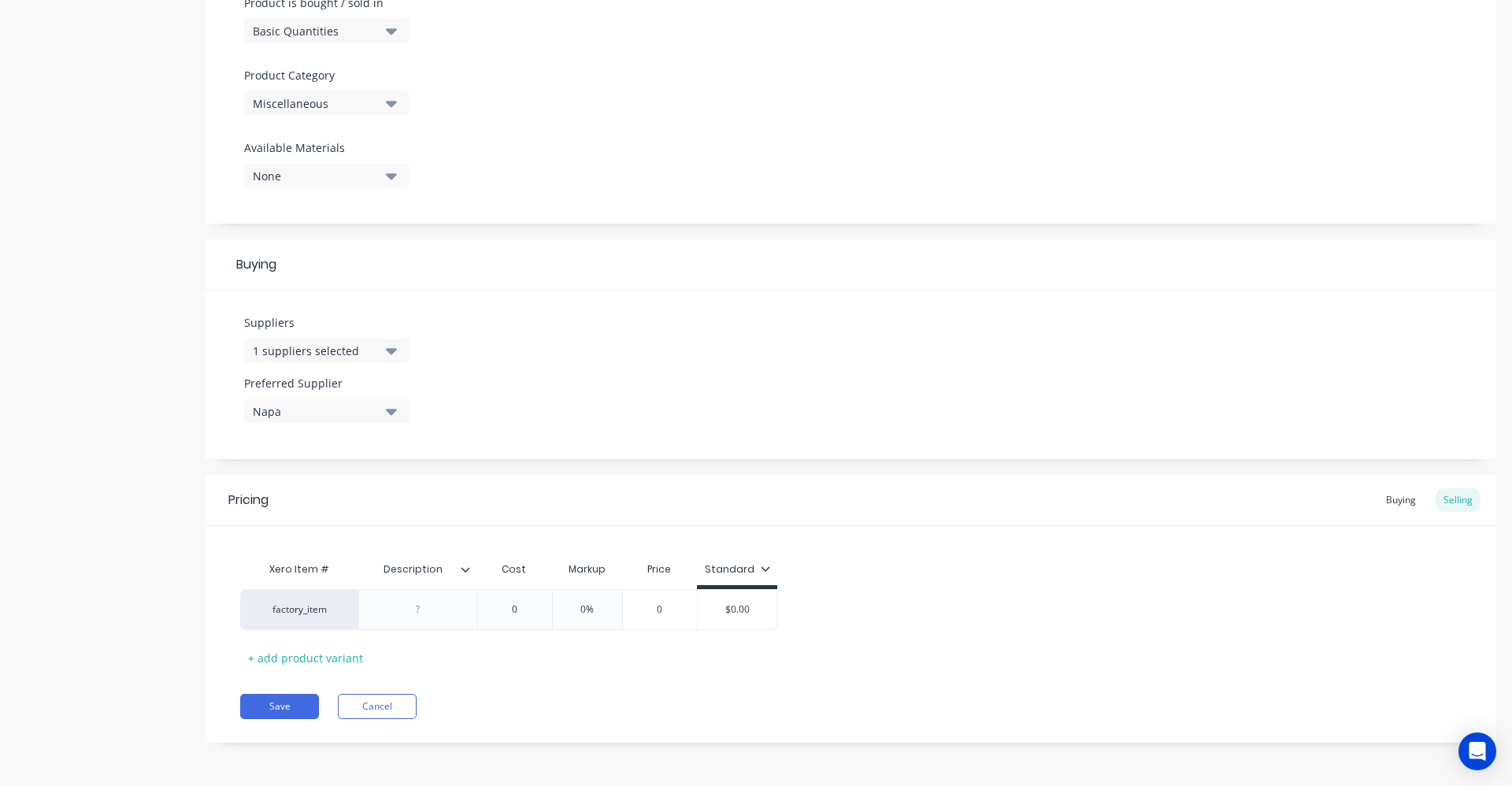 click at bounding box center [472, 569] 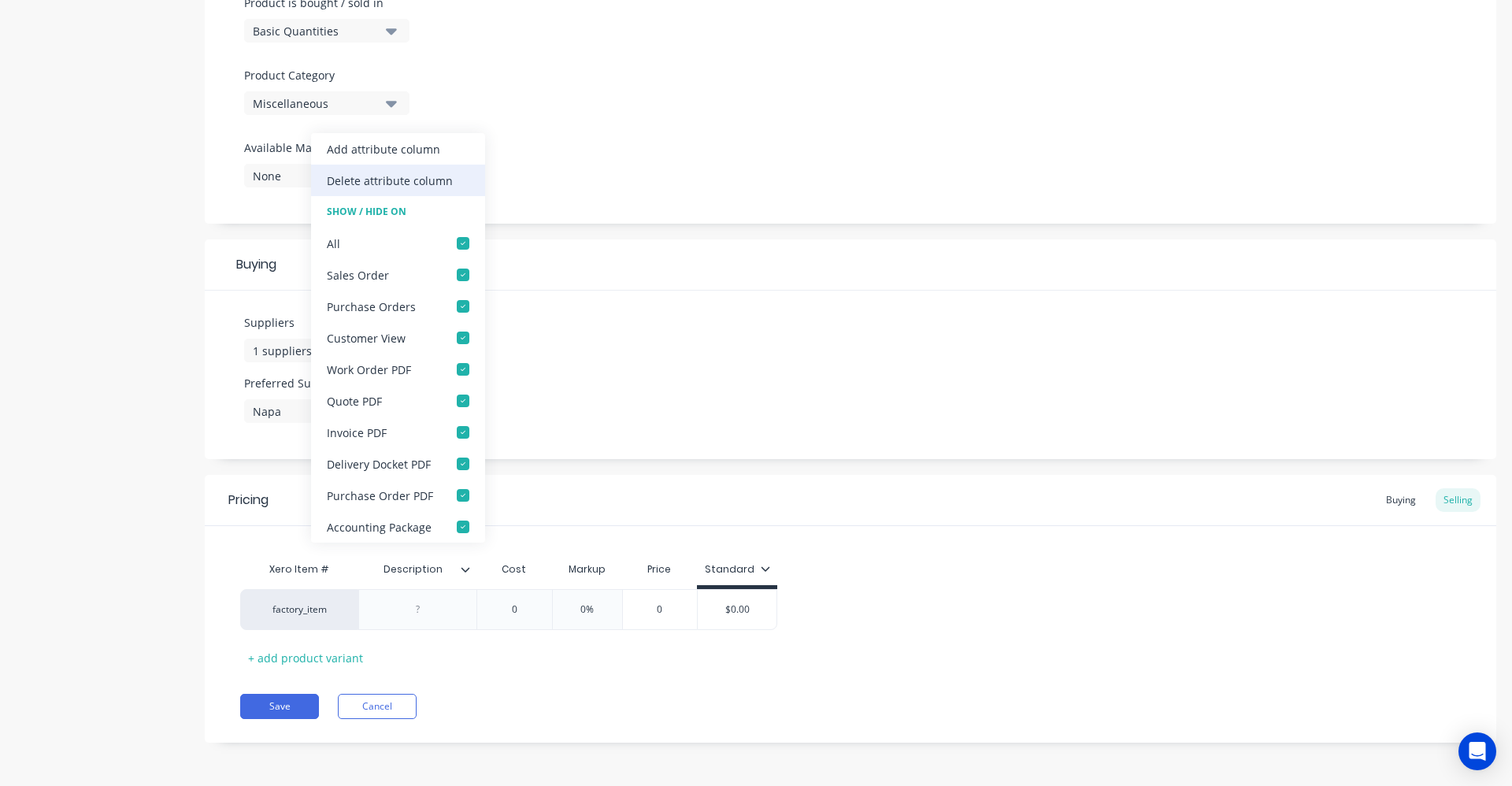 click on "Delete attribute column" at bounding box center (390, 180) 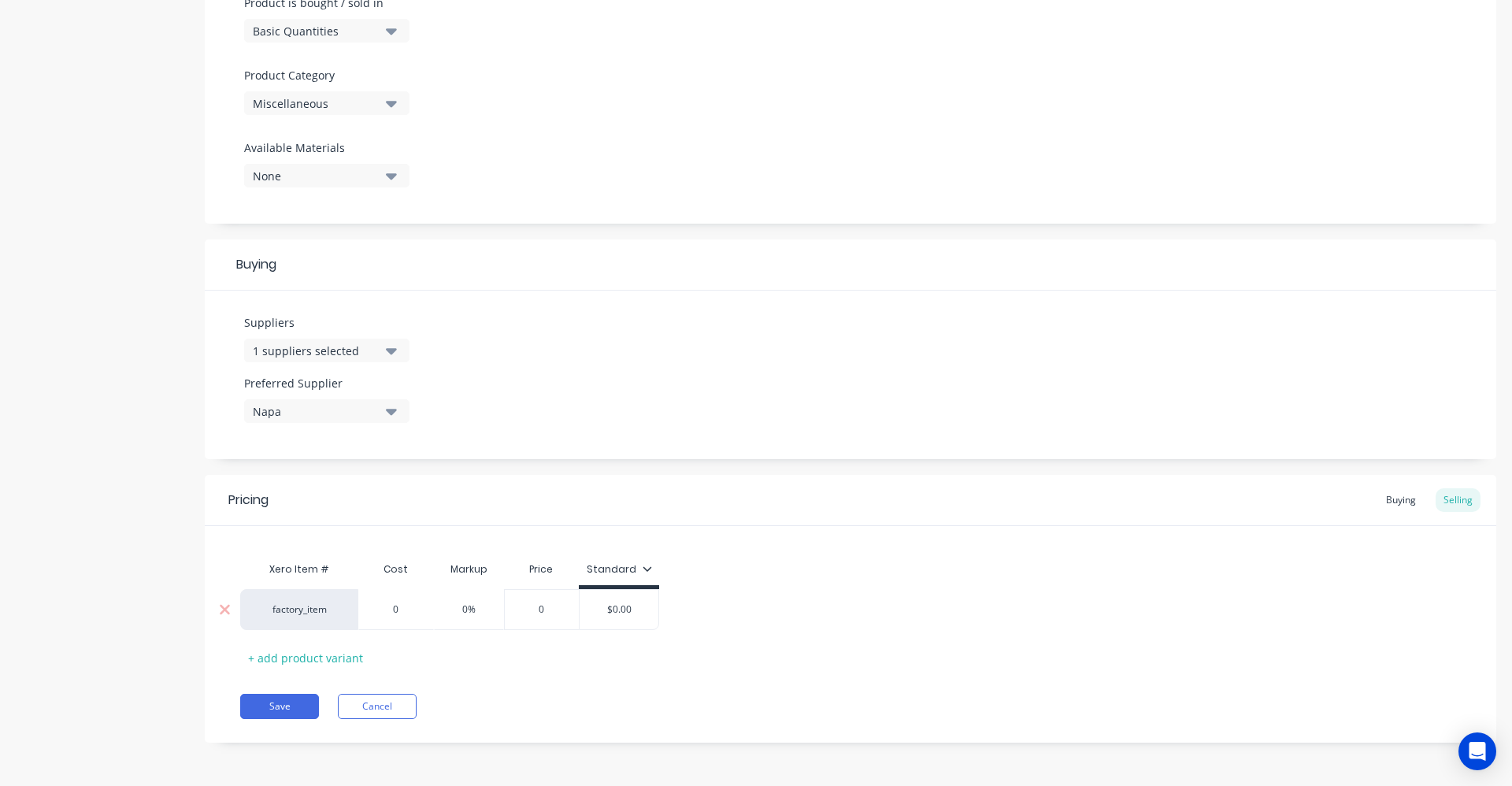 type on "0" 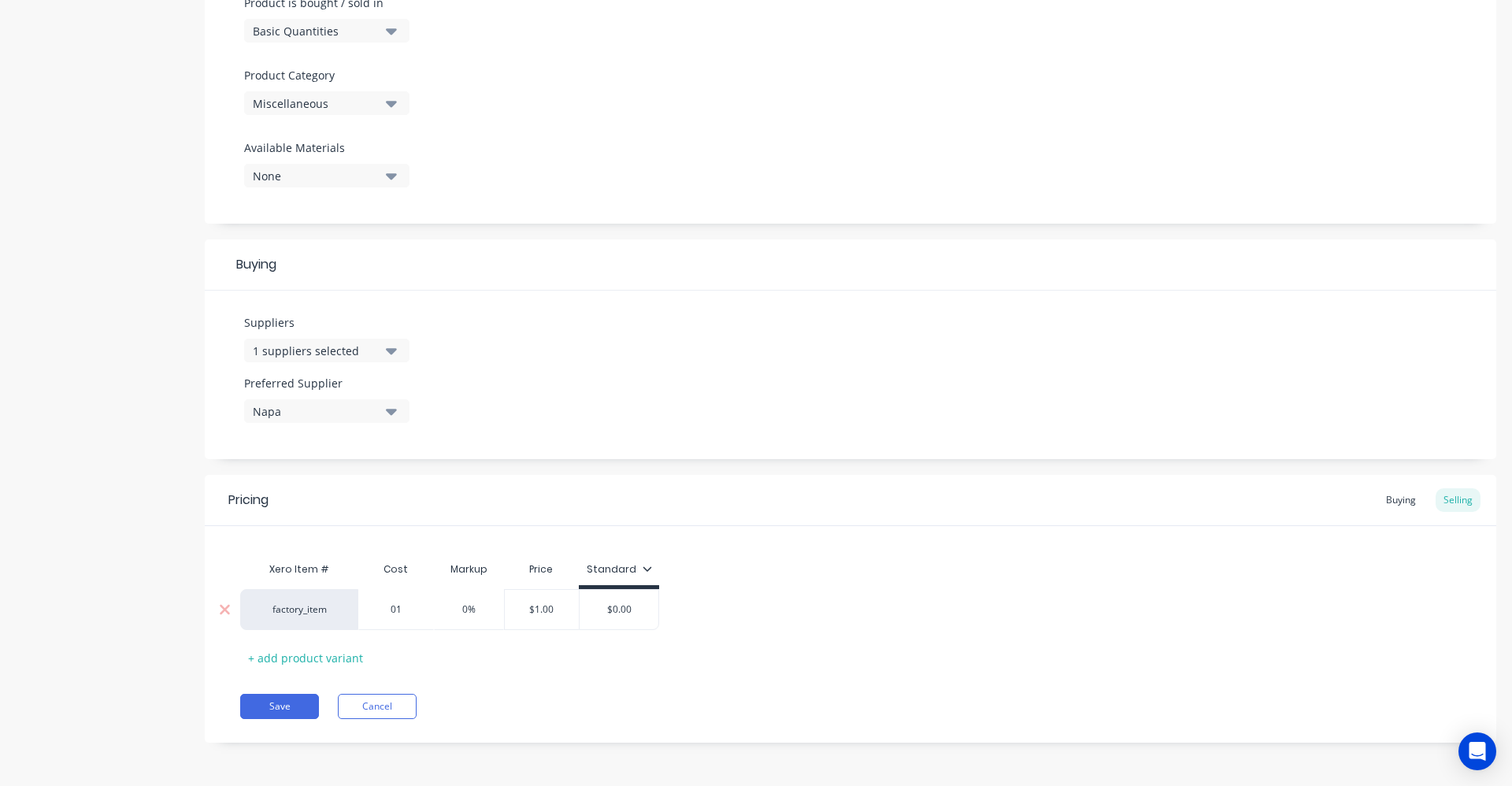 type on "x" 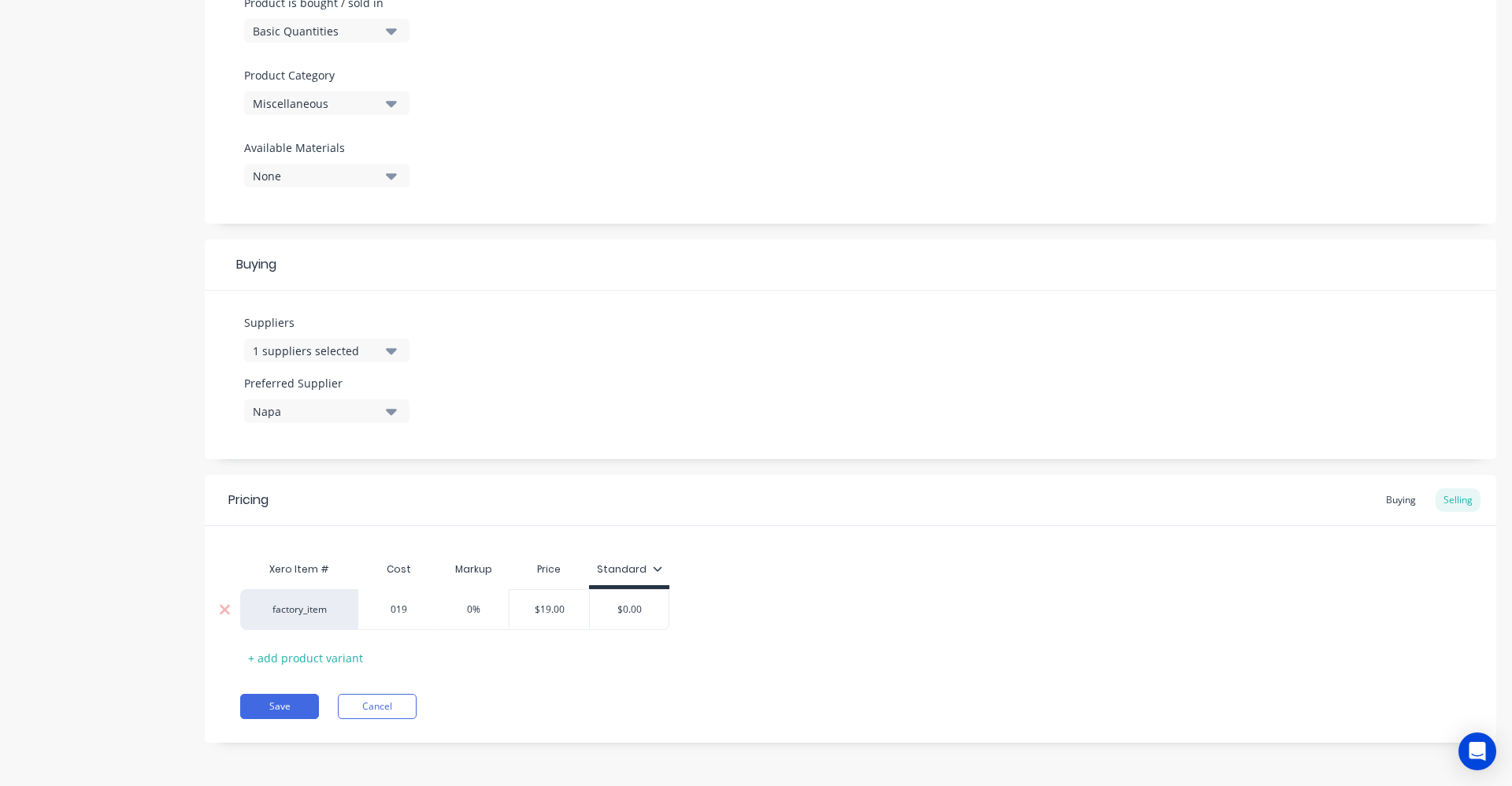 type on "x" 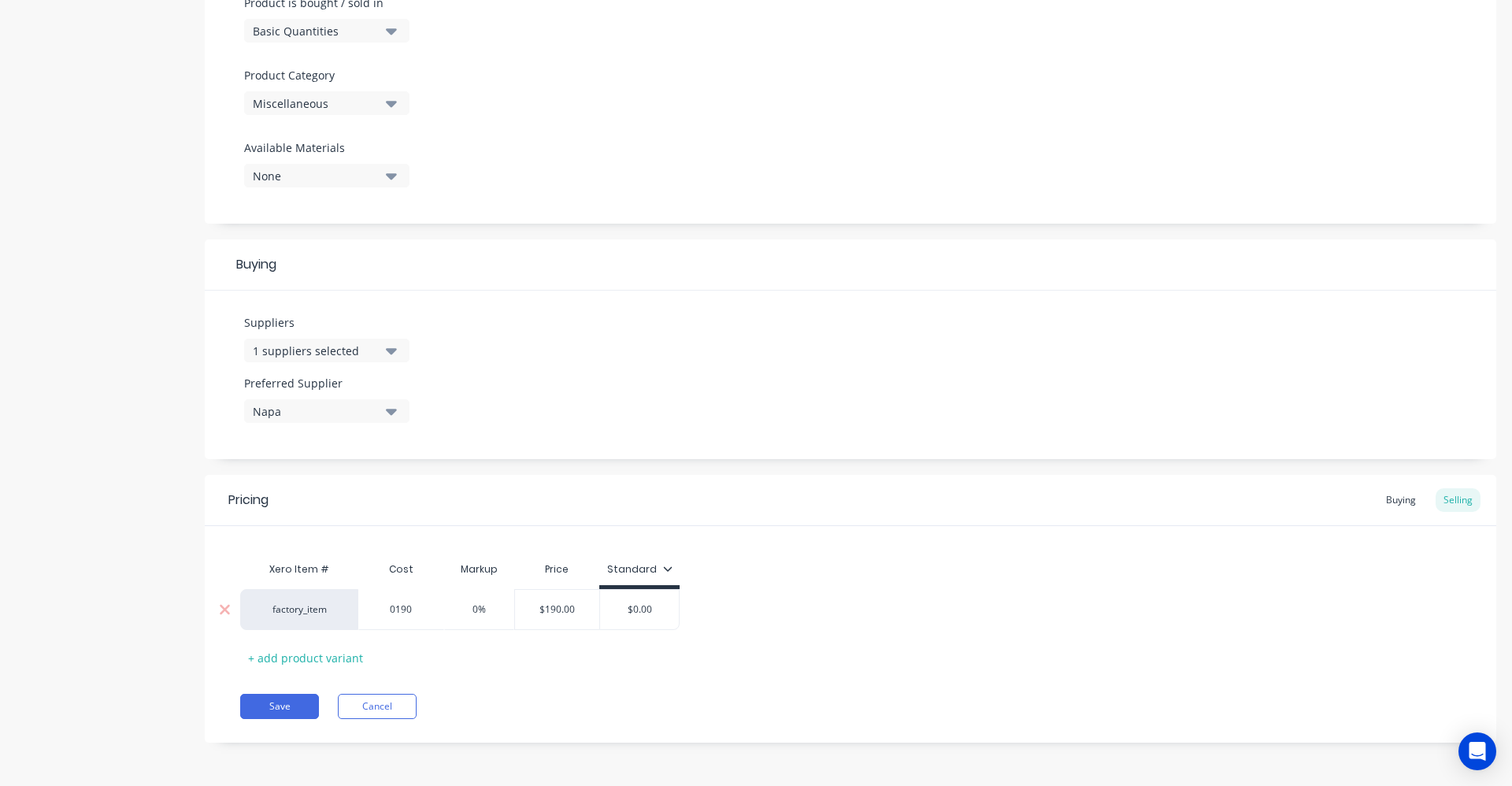 click on "0190" at bounding box center [401, 610] 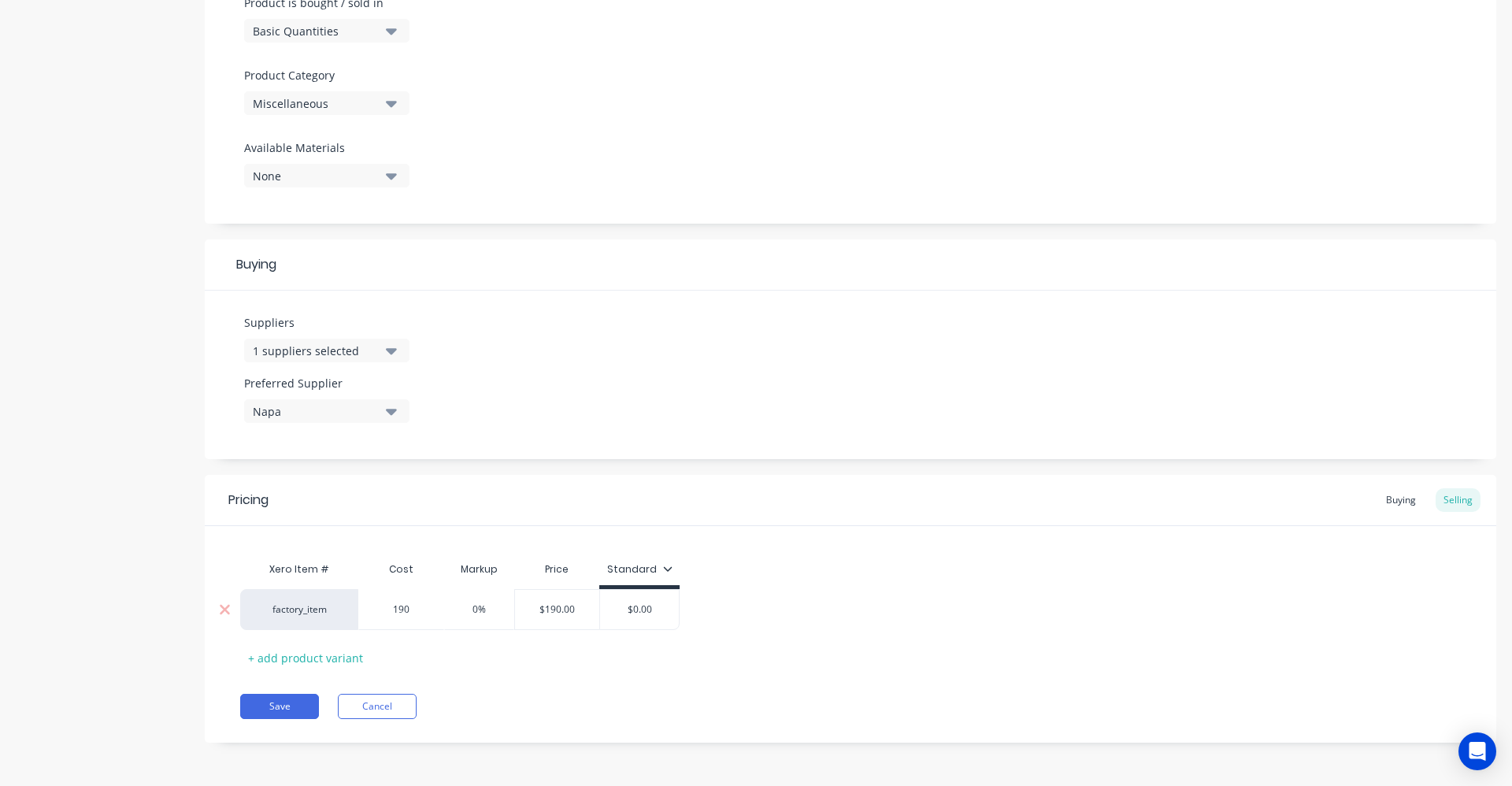type on "190" 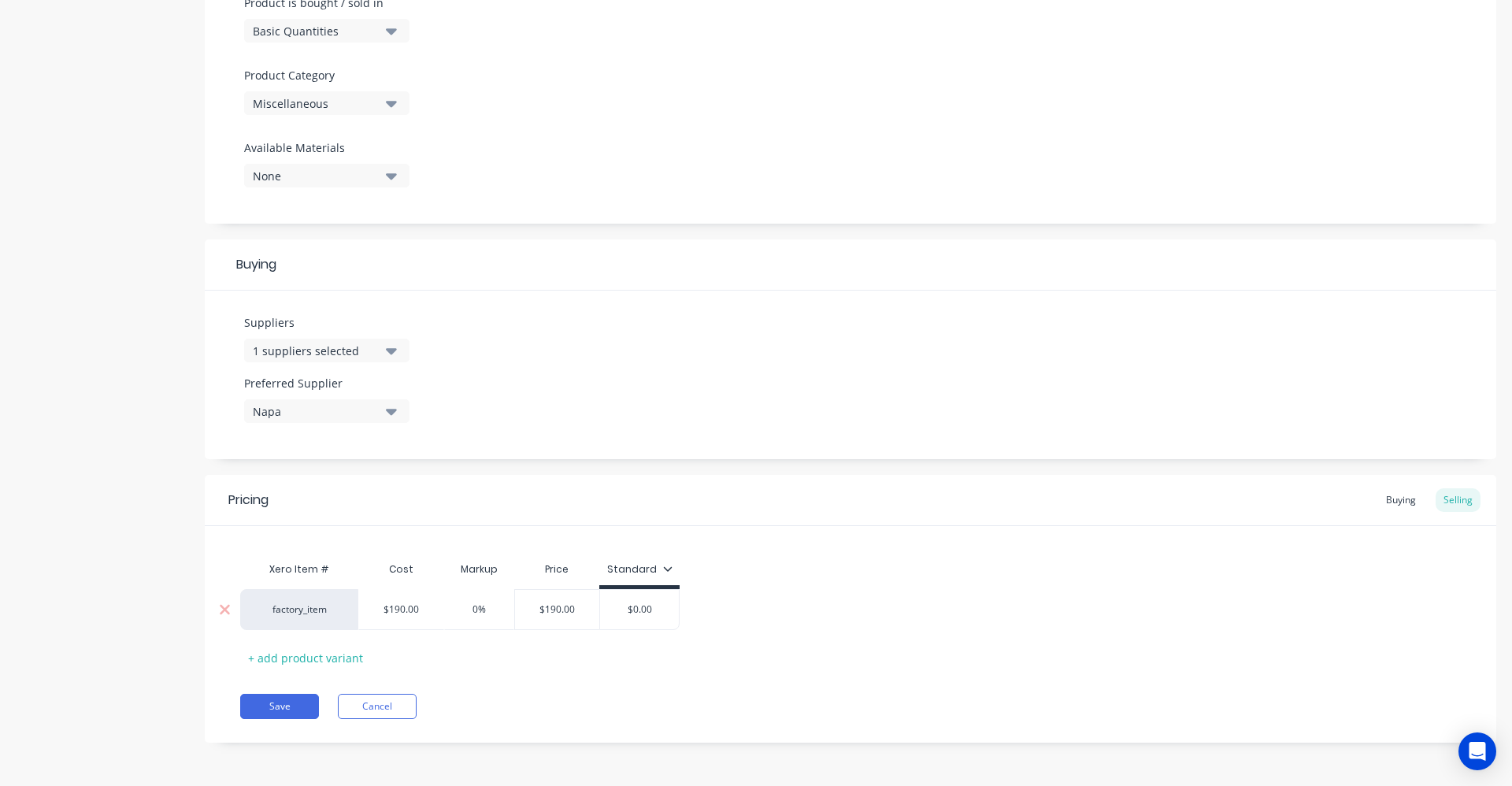 type on "x" 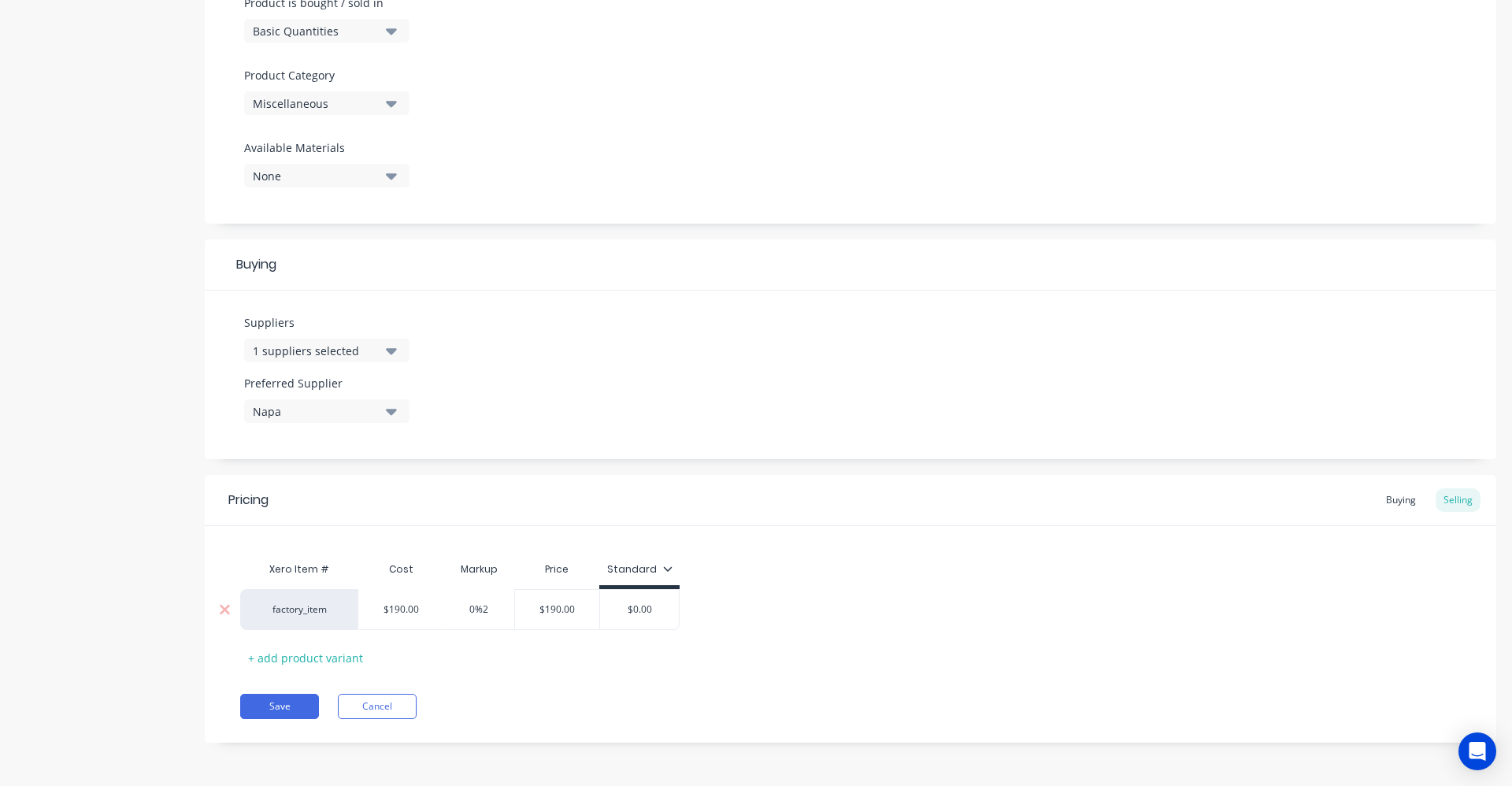 type on "x" 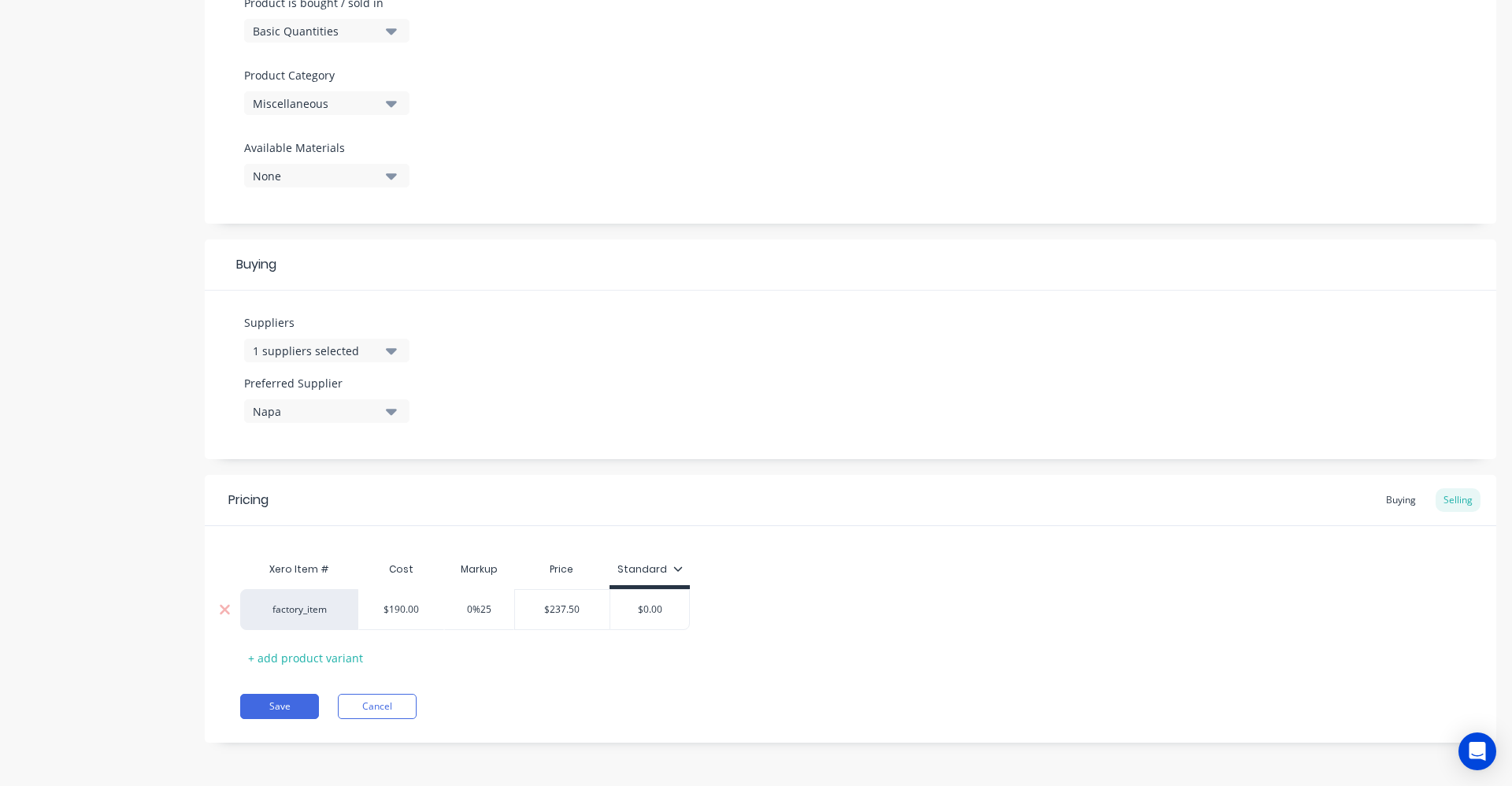 type on "0%25" 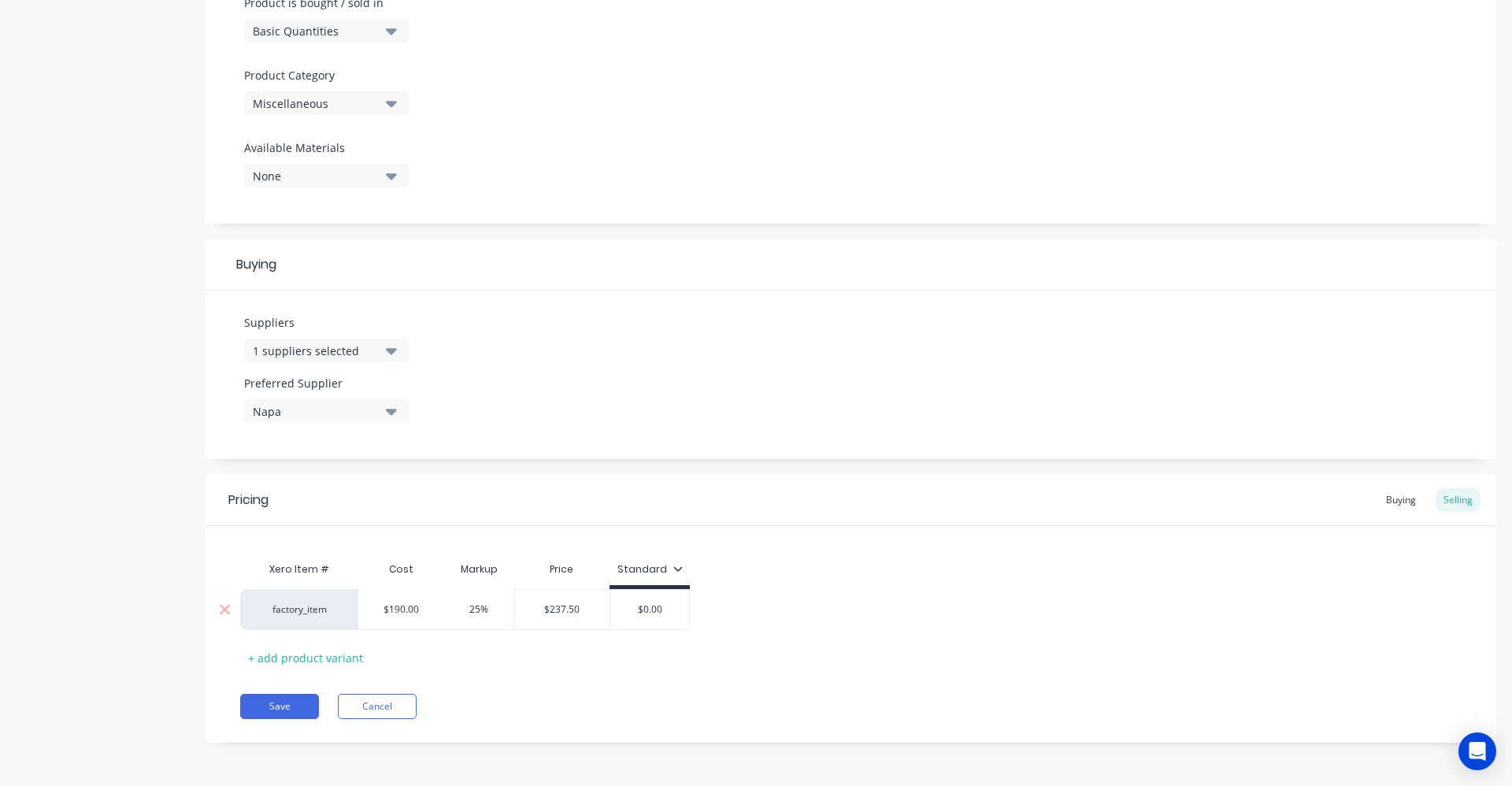 type on "$0.00" 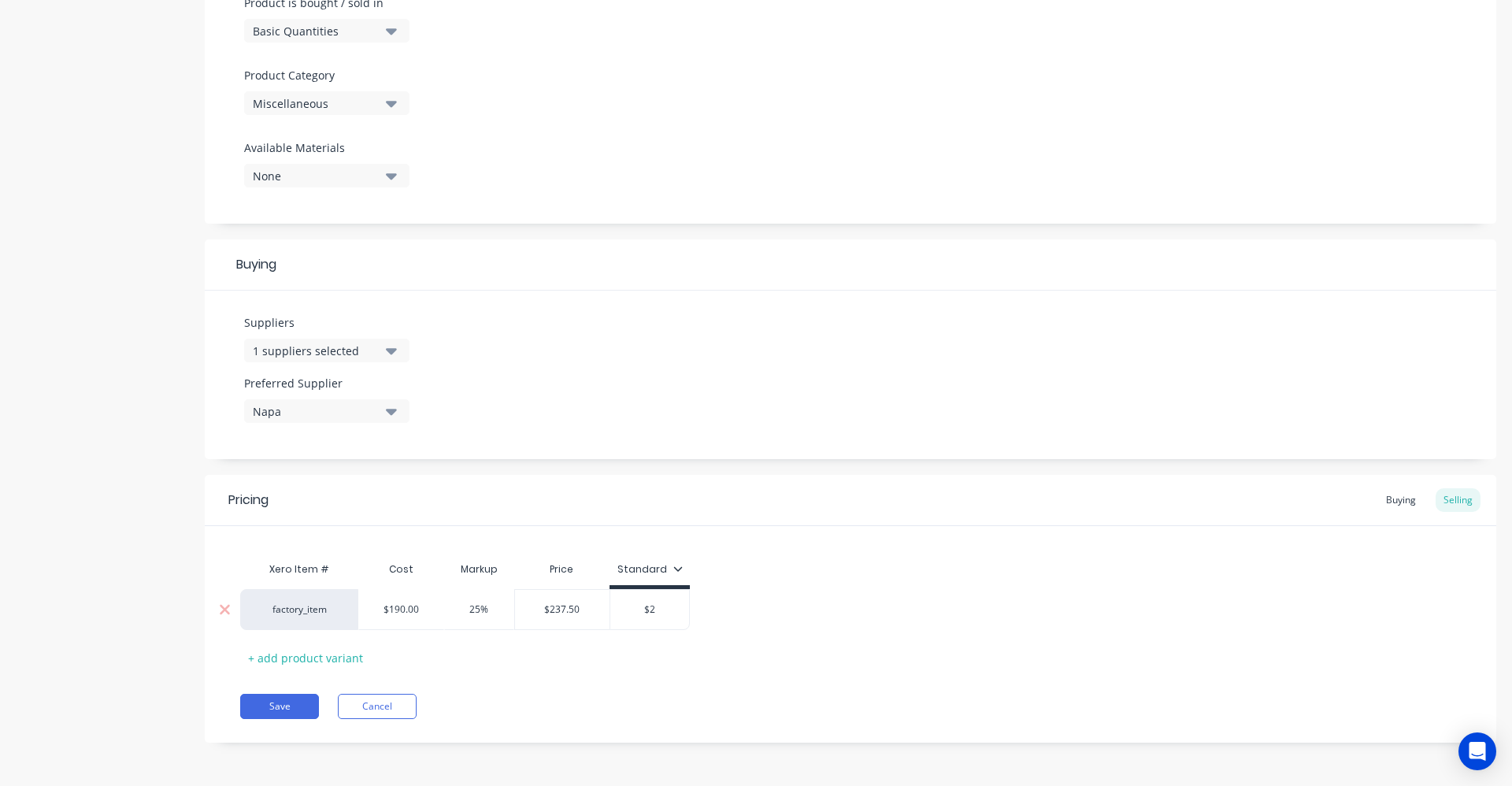 type on "x" 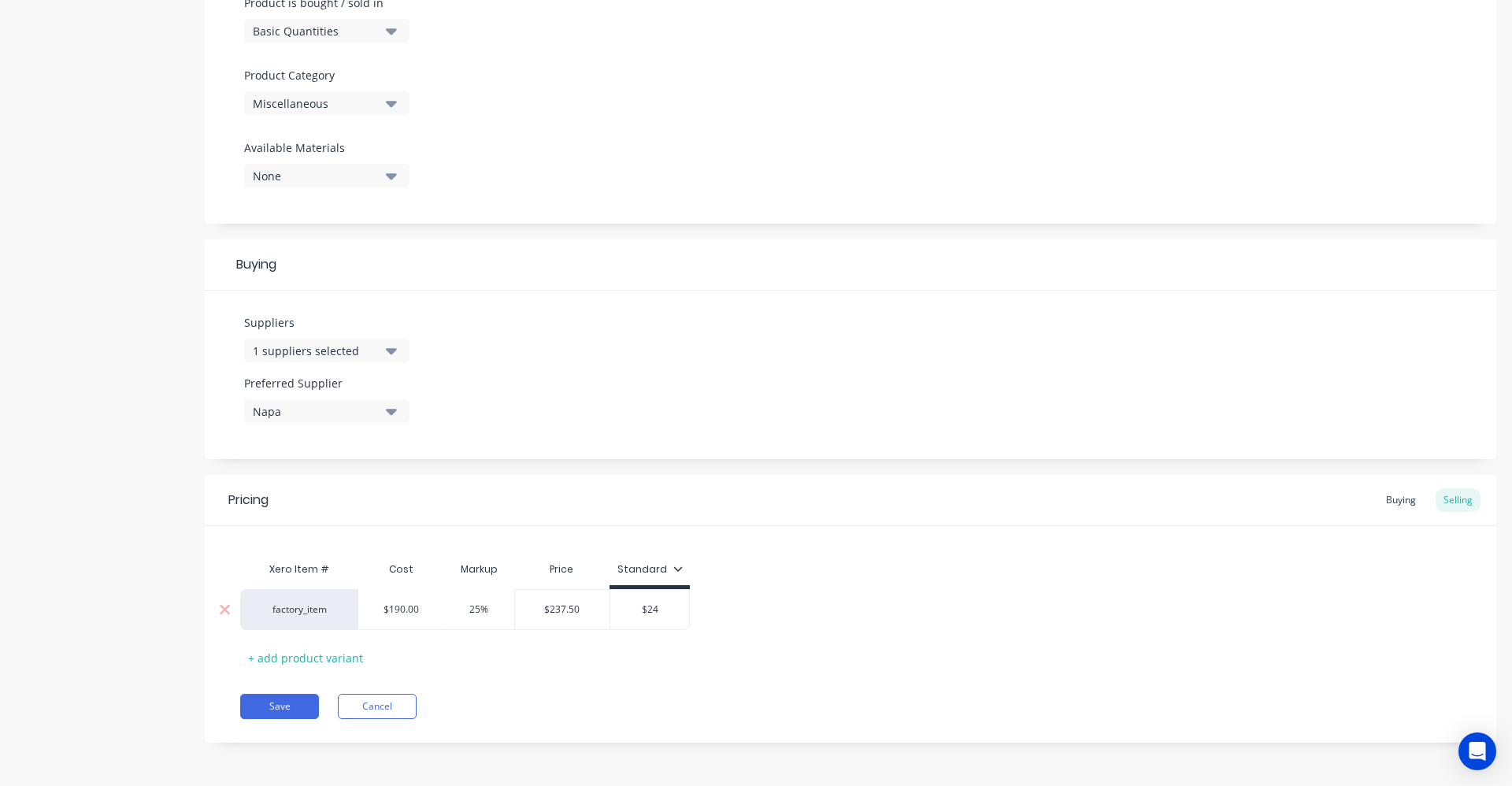 type on "x" 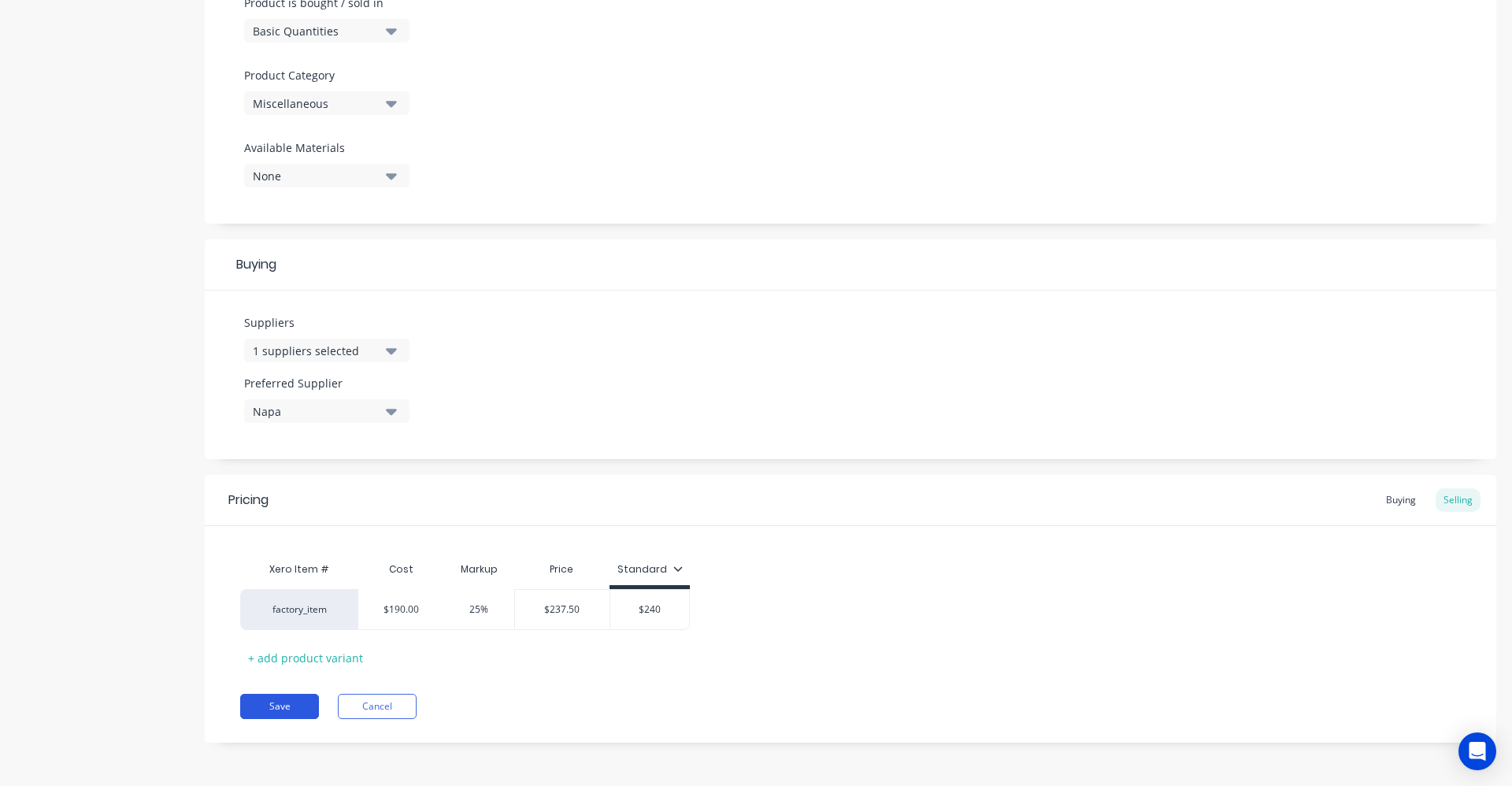 type on "$240" 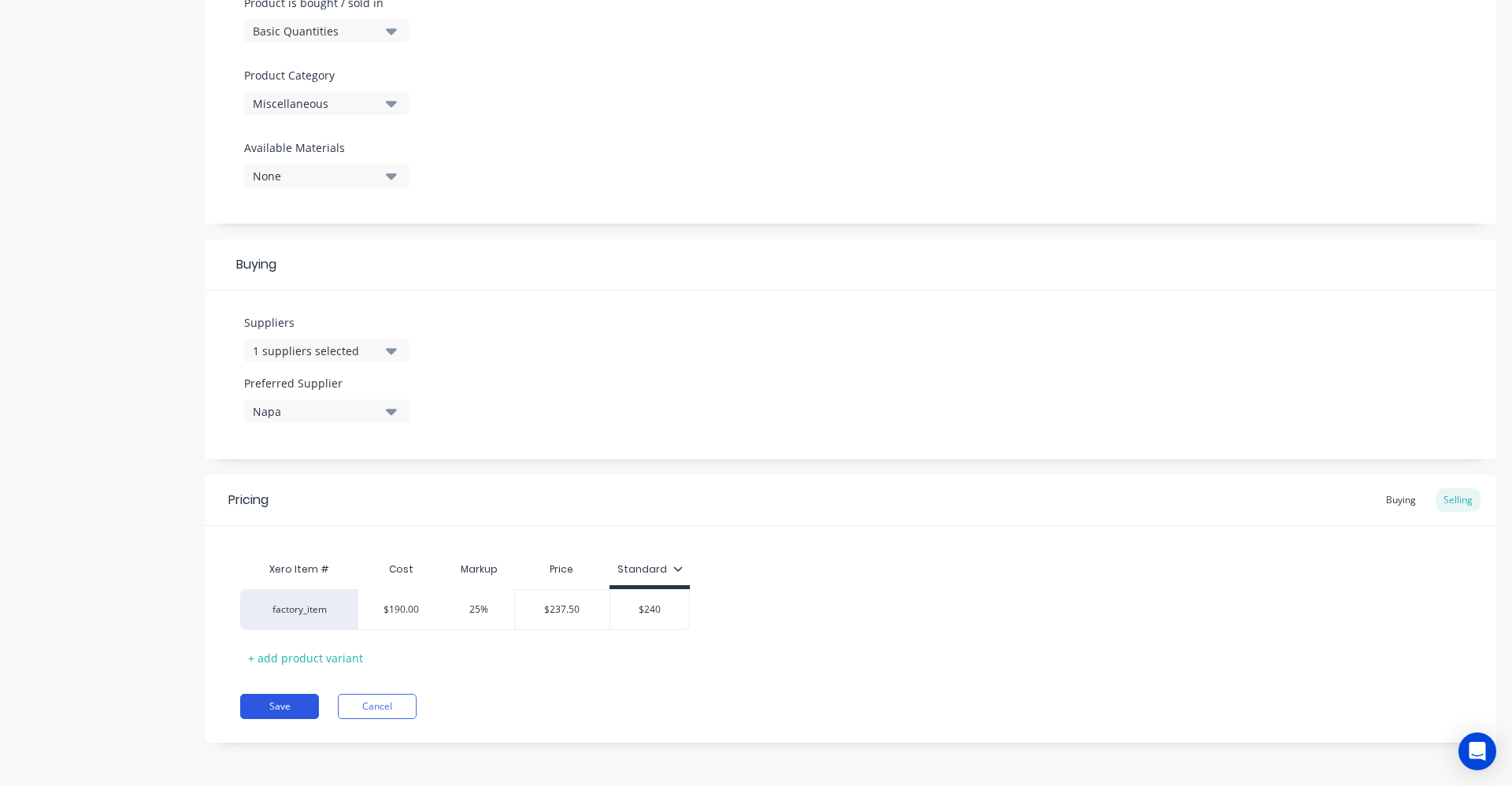 click on "Save" at bounding box center [280, 706] 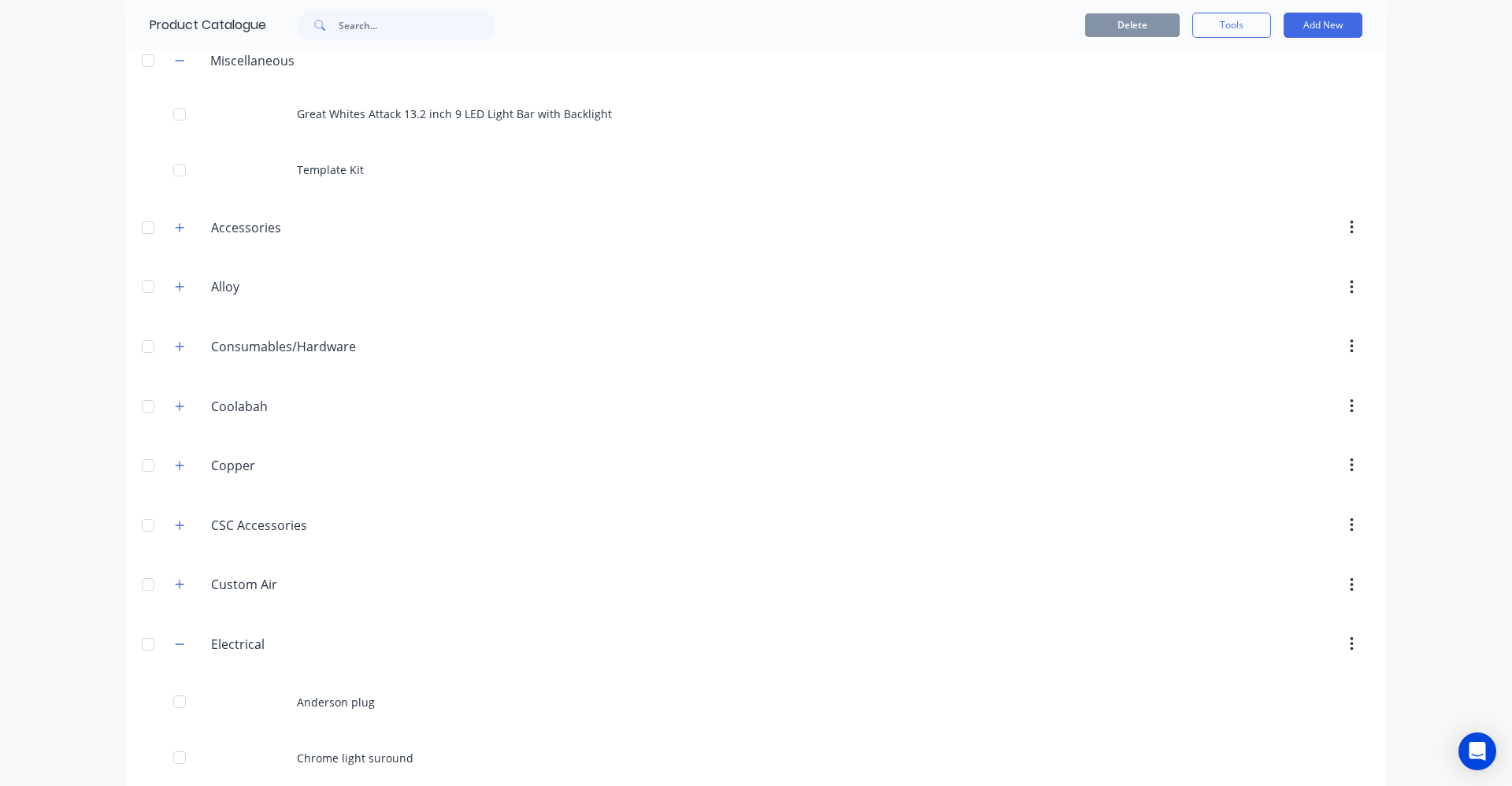 scroll, scrollTop: 0, scrollLeft: 0, axis: both 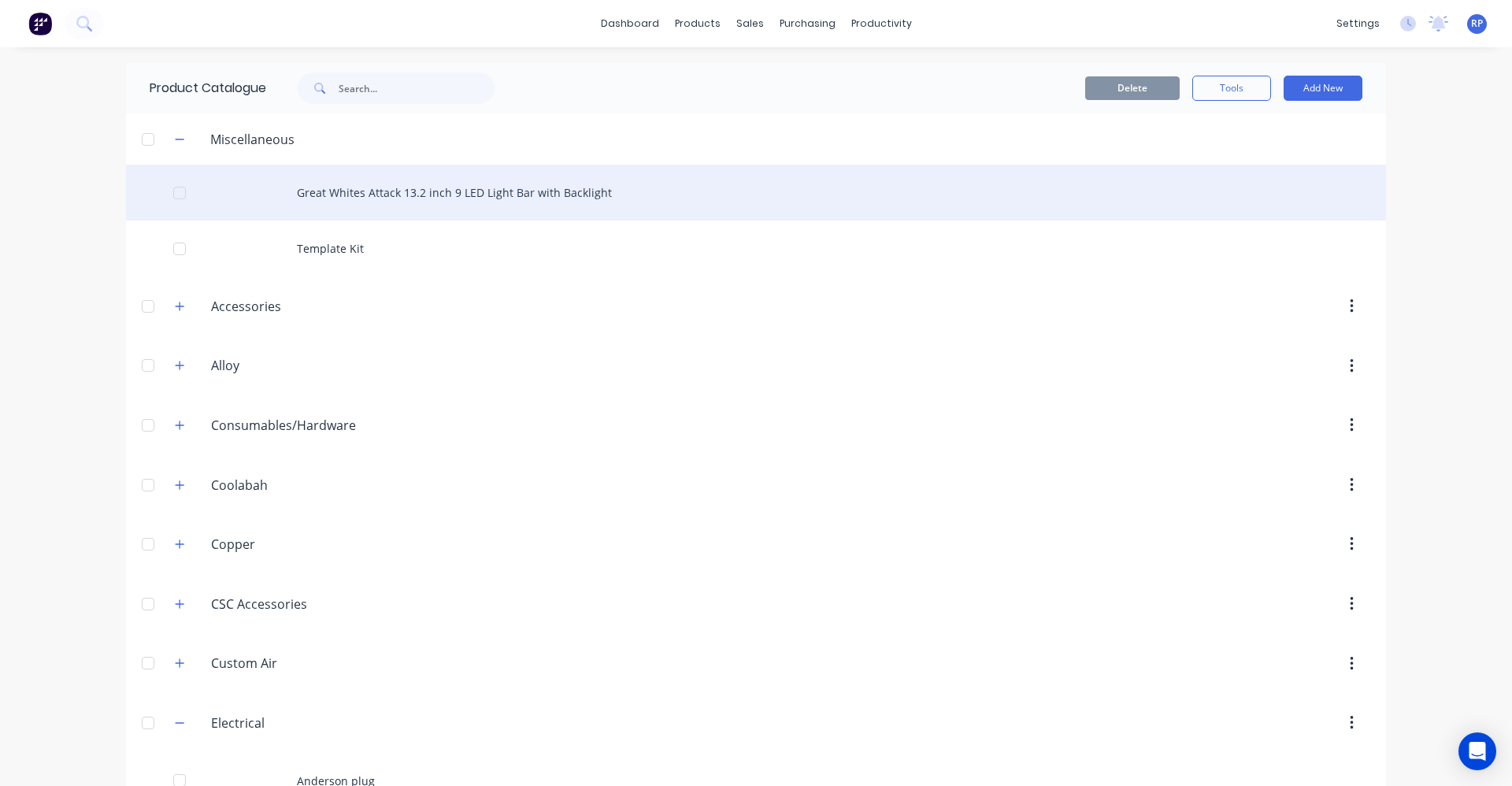 click on "Great Whites Attack 13.2 inch 9 LED Light Bar with Backlight" at bounding box center (756, 192) 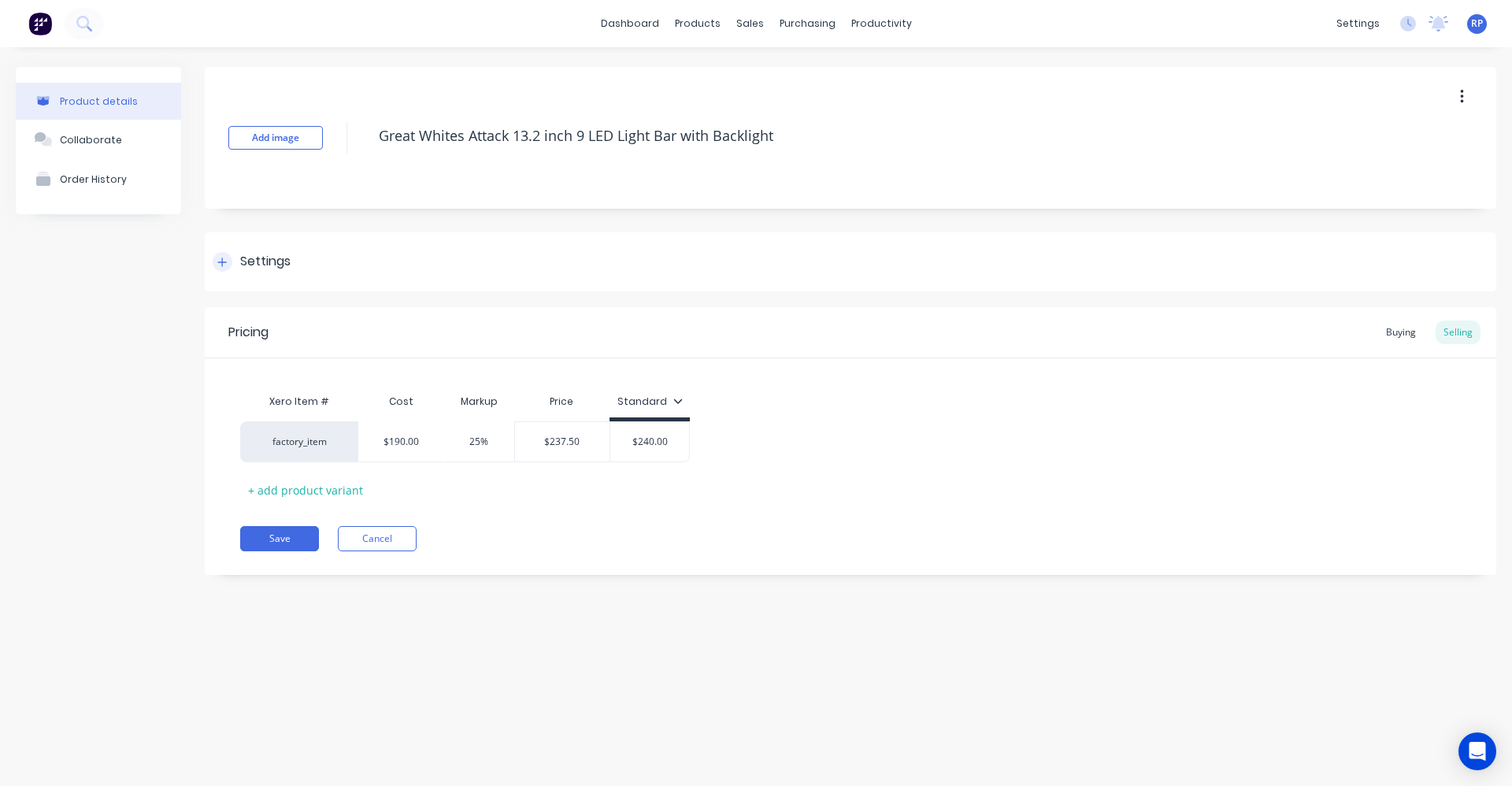 click on "Settings" at bounding box center (850, 261) 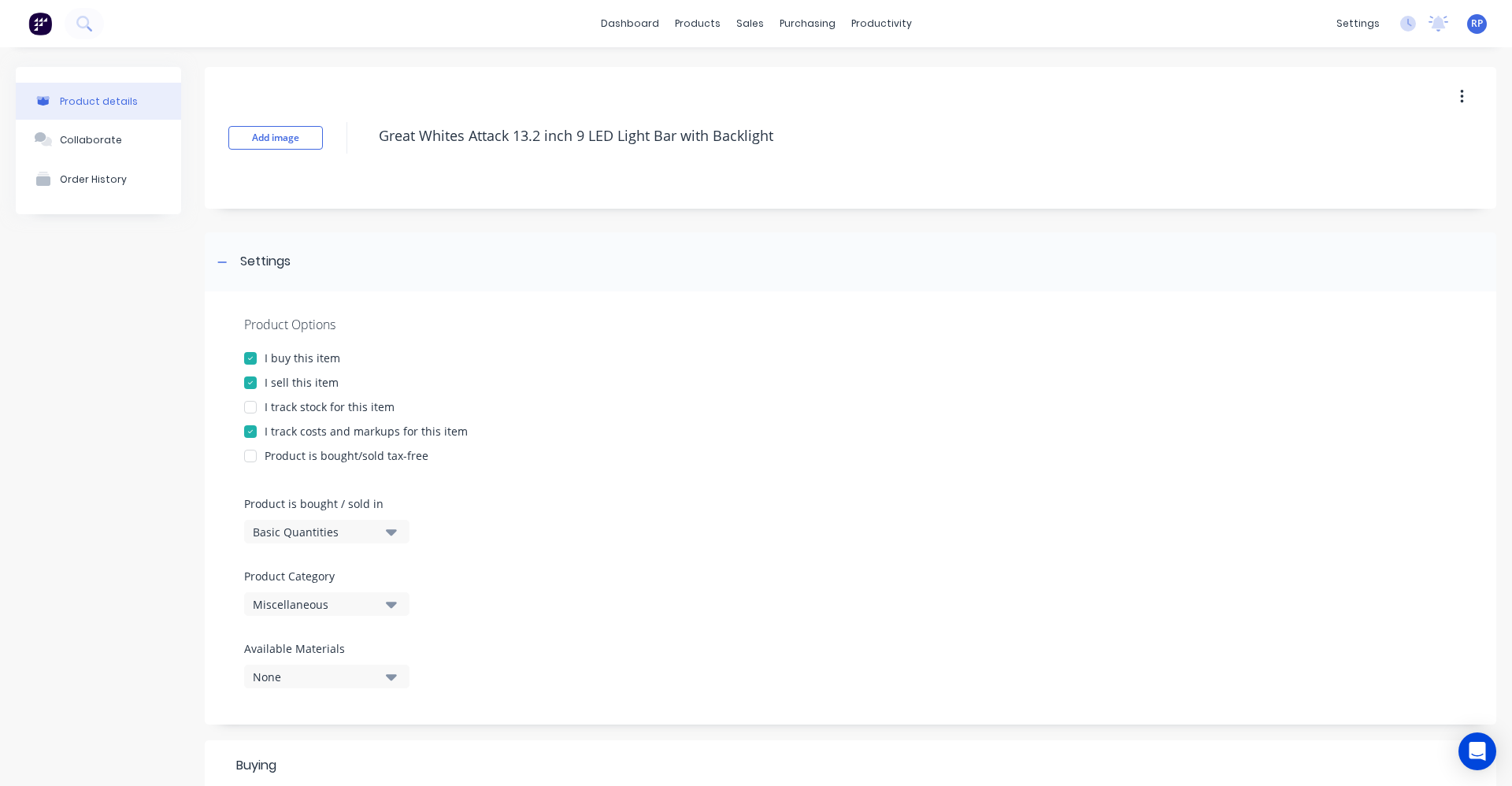 click 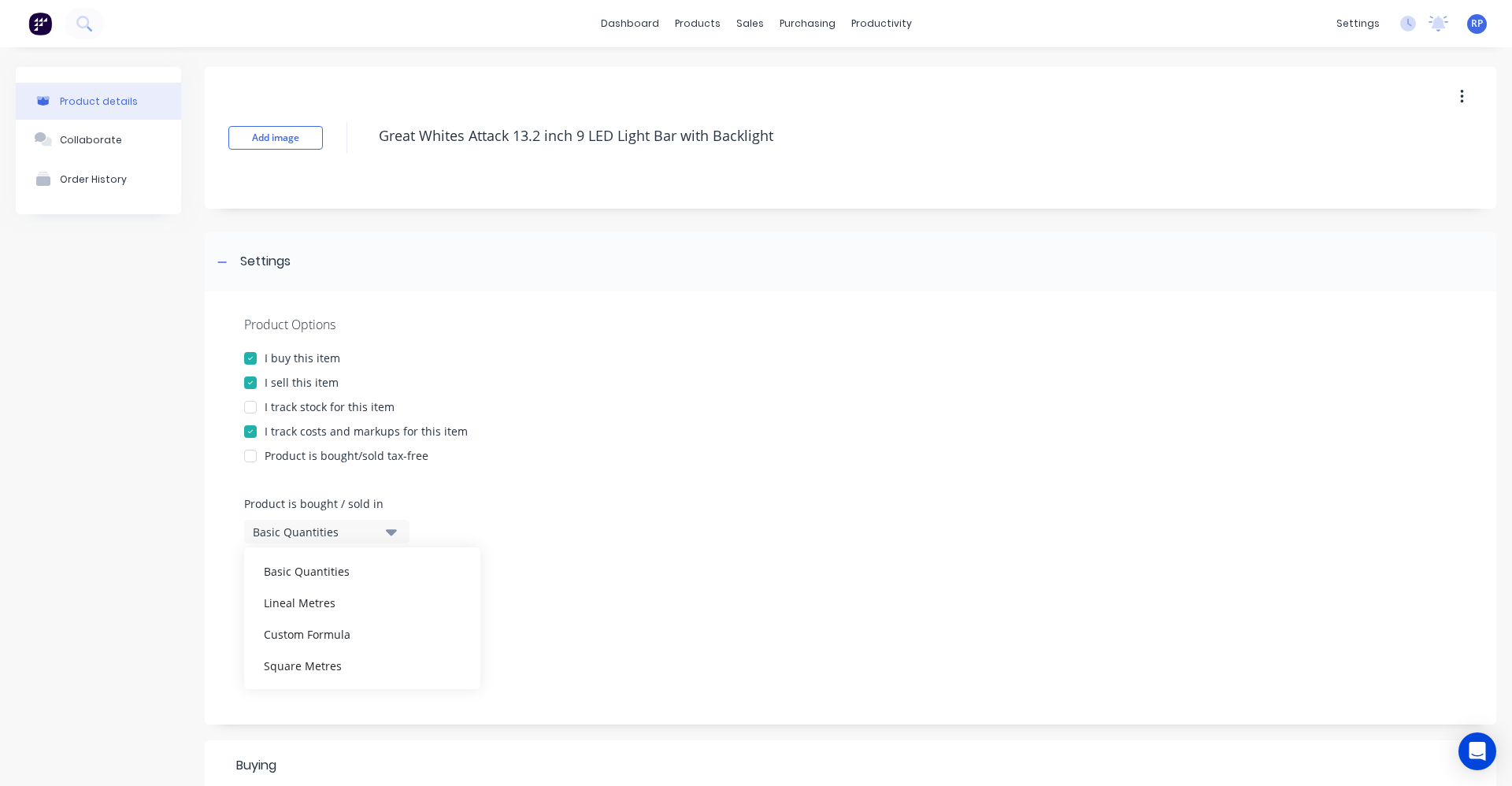 click 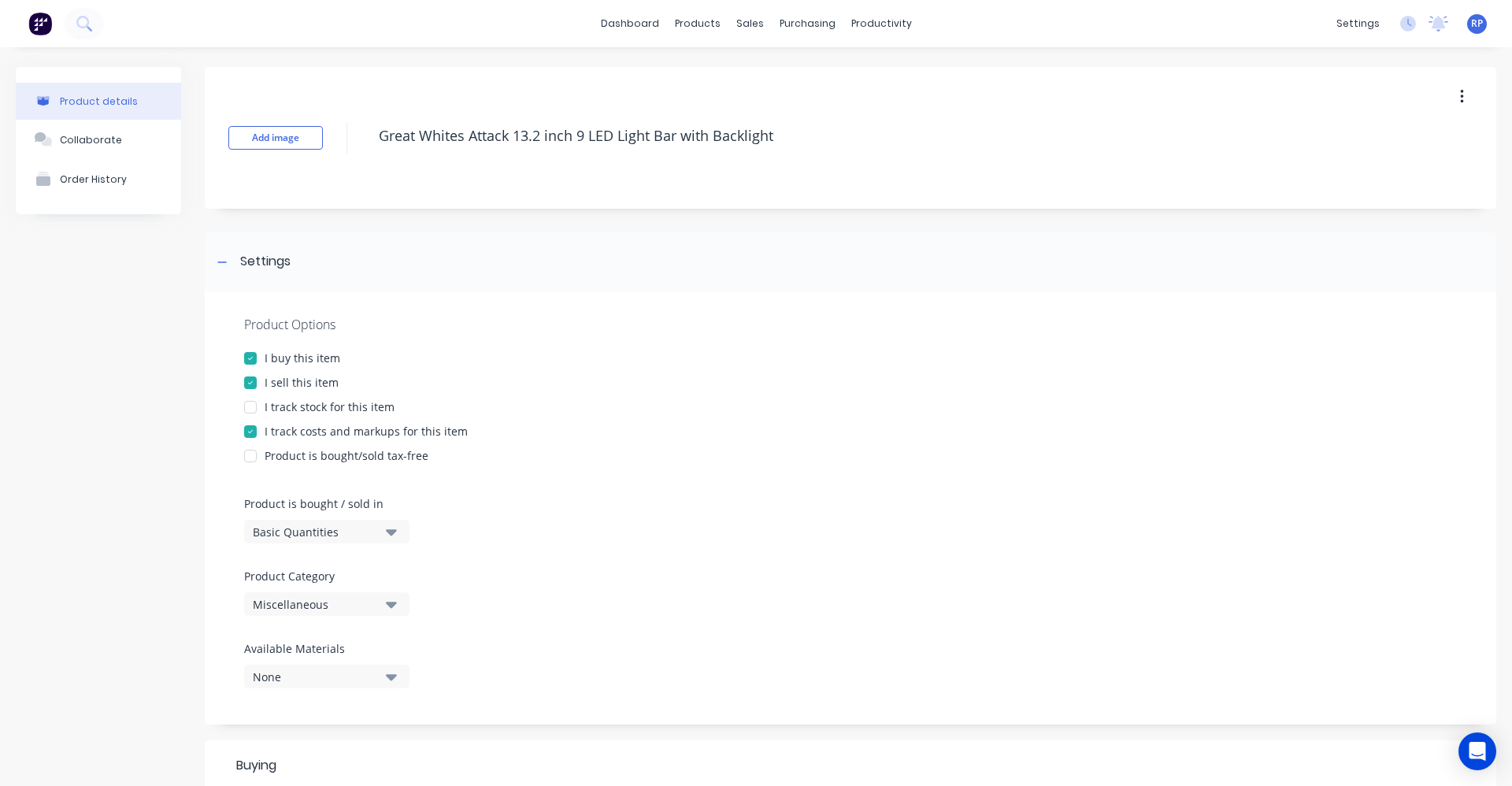 click on "Miscellaneous" at bounding box center (327, 604) 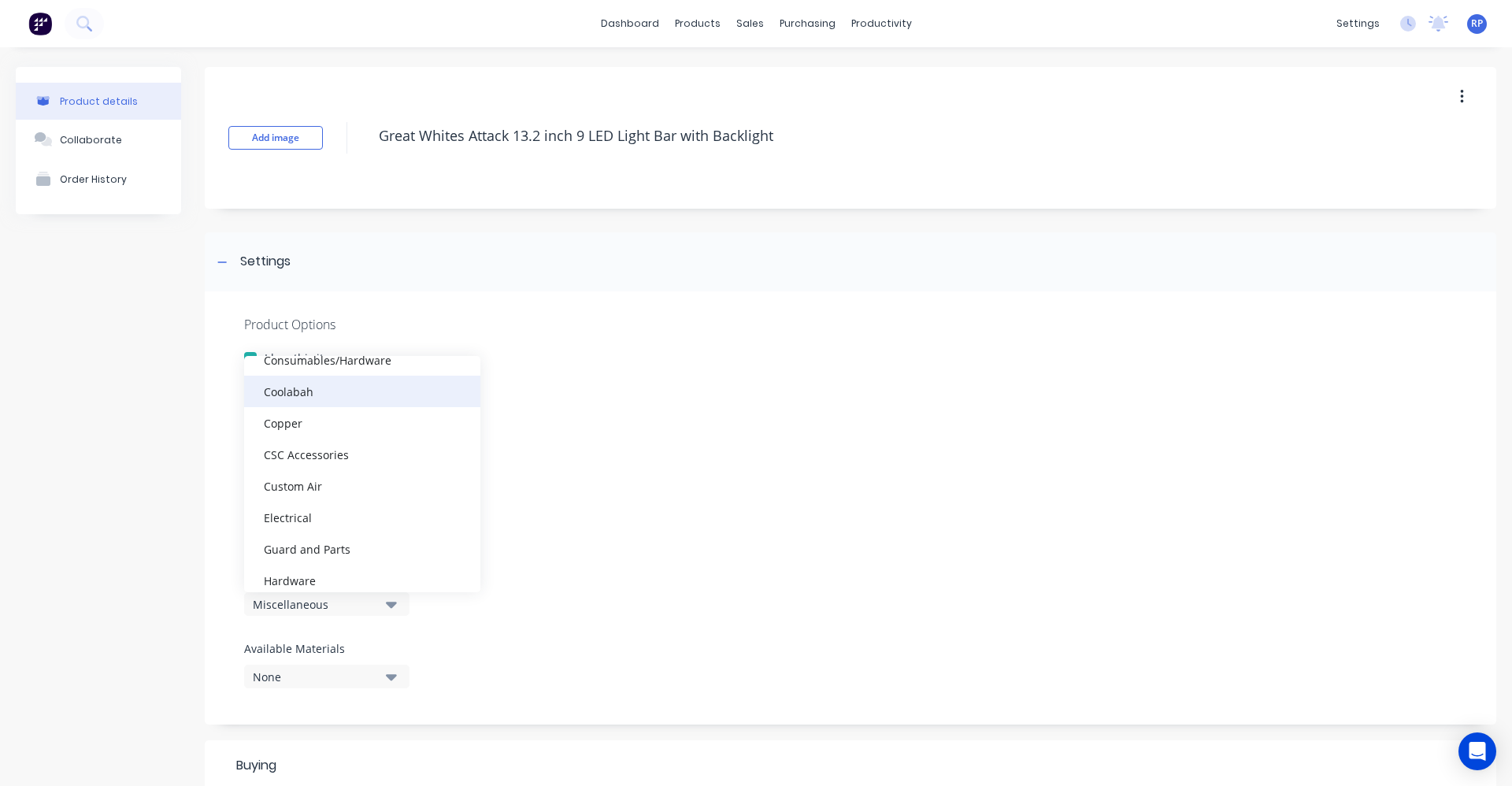 scroll, scrollTop: 158, scrollLeft: 0, axis: vertical 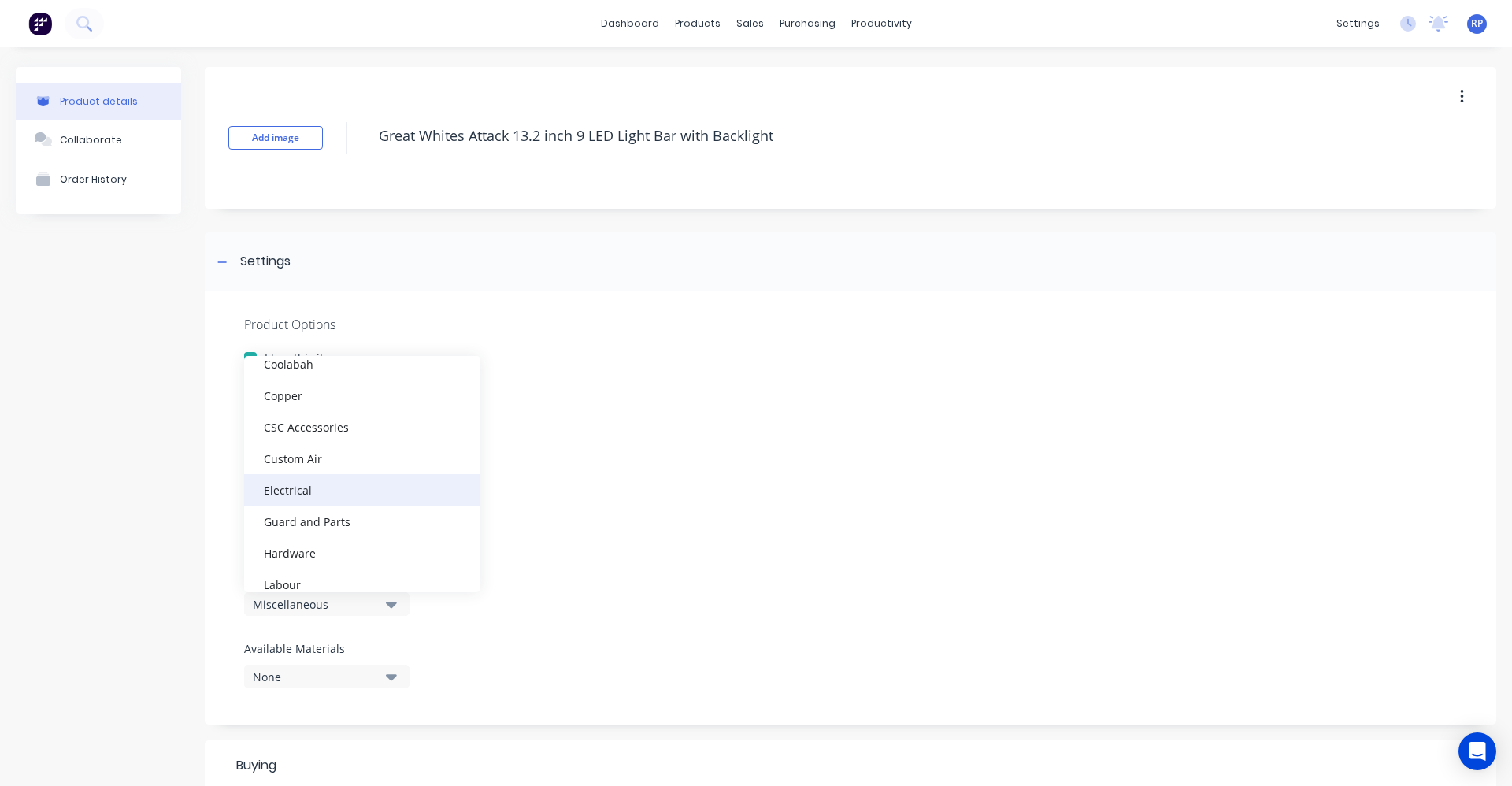 click on "Electrical" at bounding box center (362, 490) 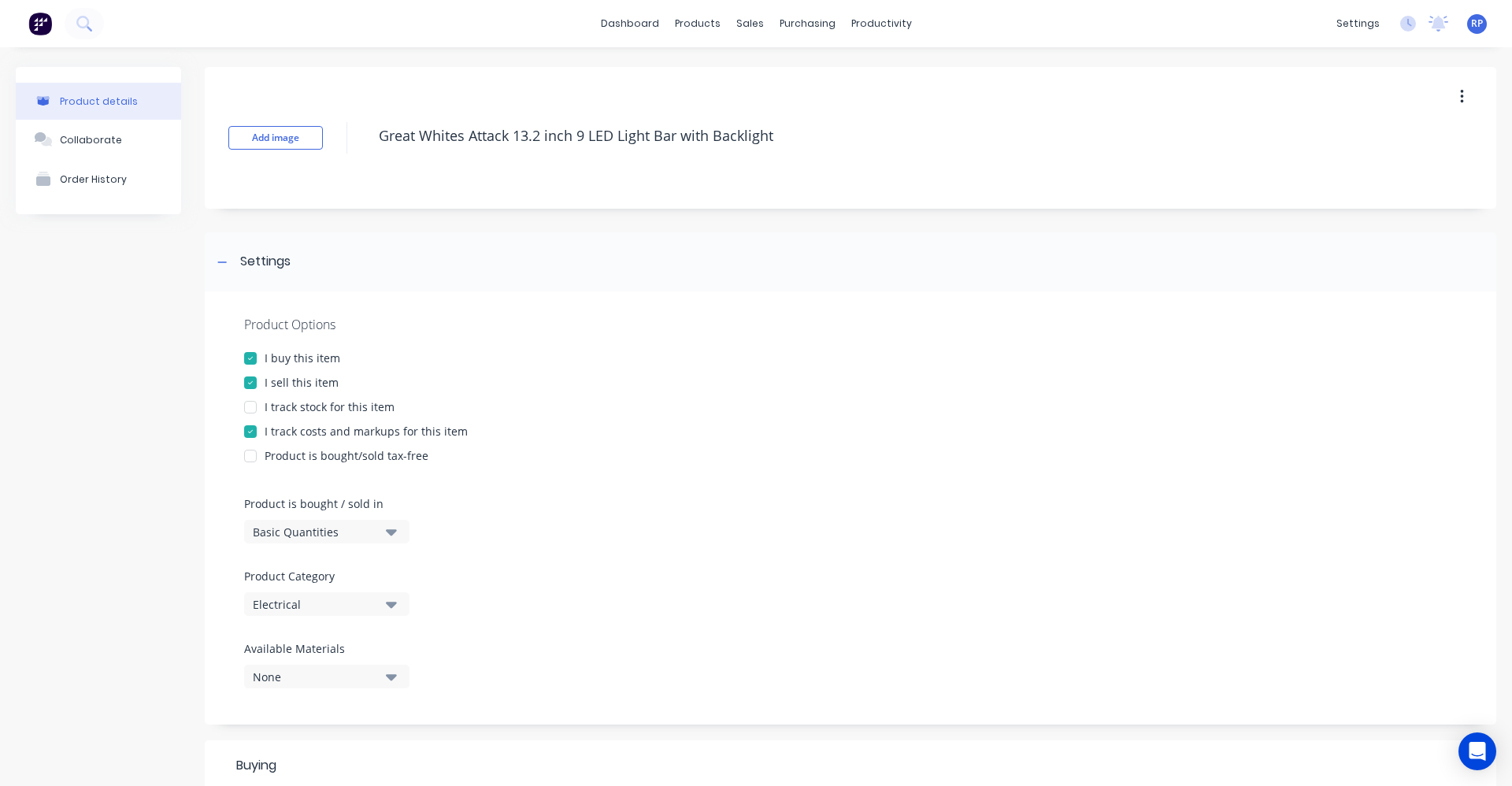 click on "Product Options I buy this item I sell this item I track stock for this item I track costs and markups for this item Product is bought/sold tax-free Product is bought / sold in Basic Quantities Product Category Electrical Available Materials None" at bounding box center (850, 508) 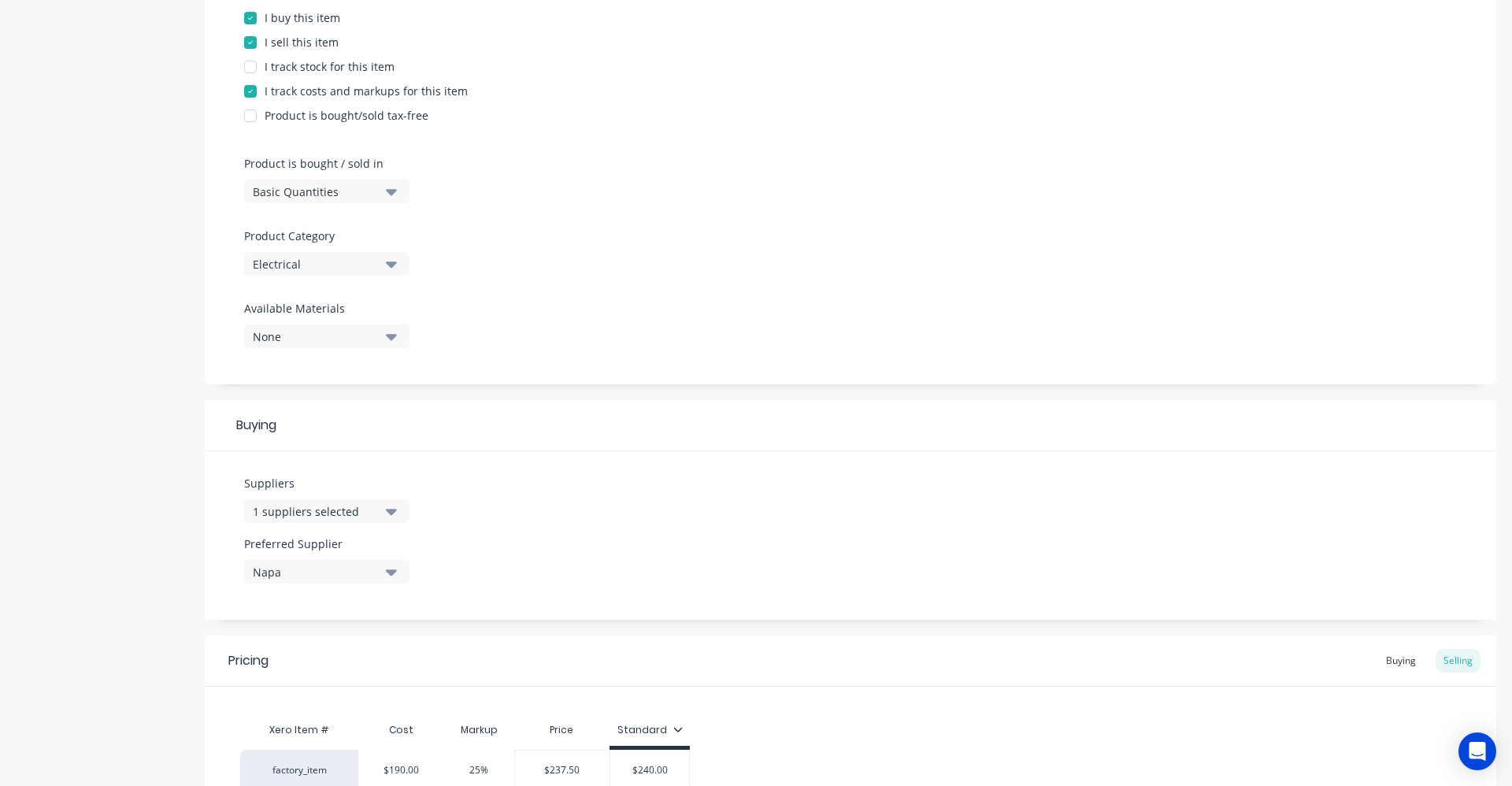 scroll, scrollTop: 473, scrollLeft: 0, axis: vertical 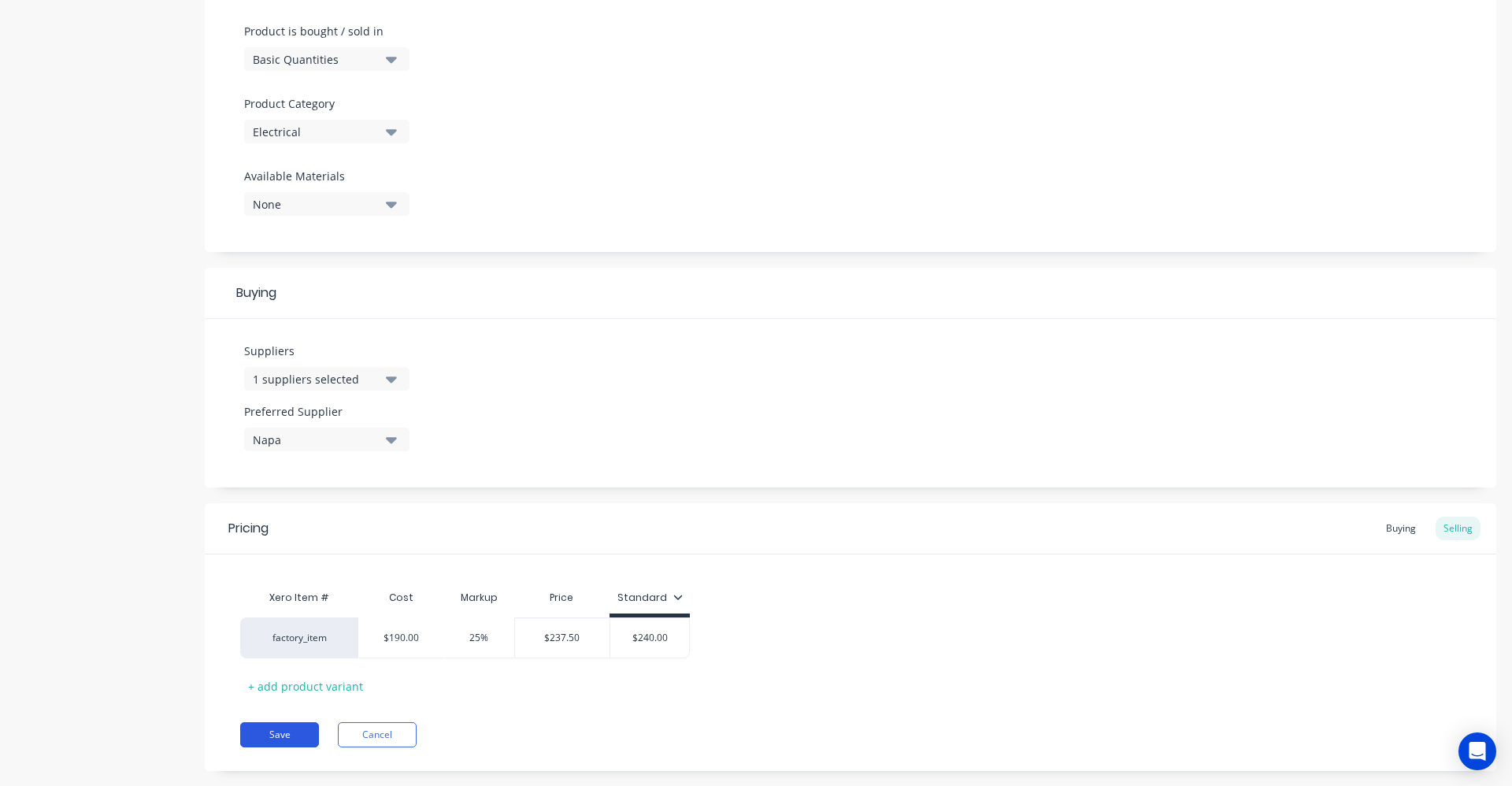 click on "Save" at bounding box center (280, 735) 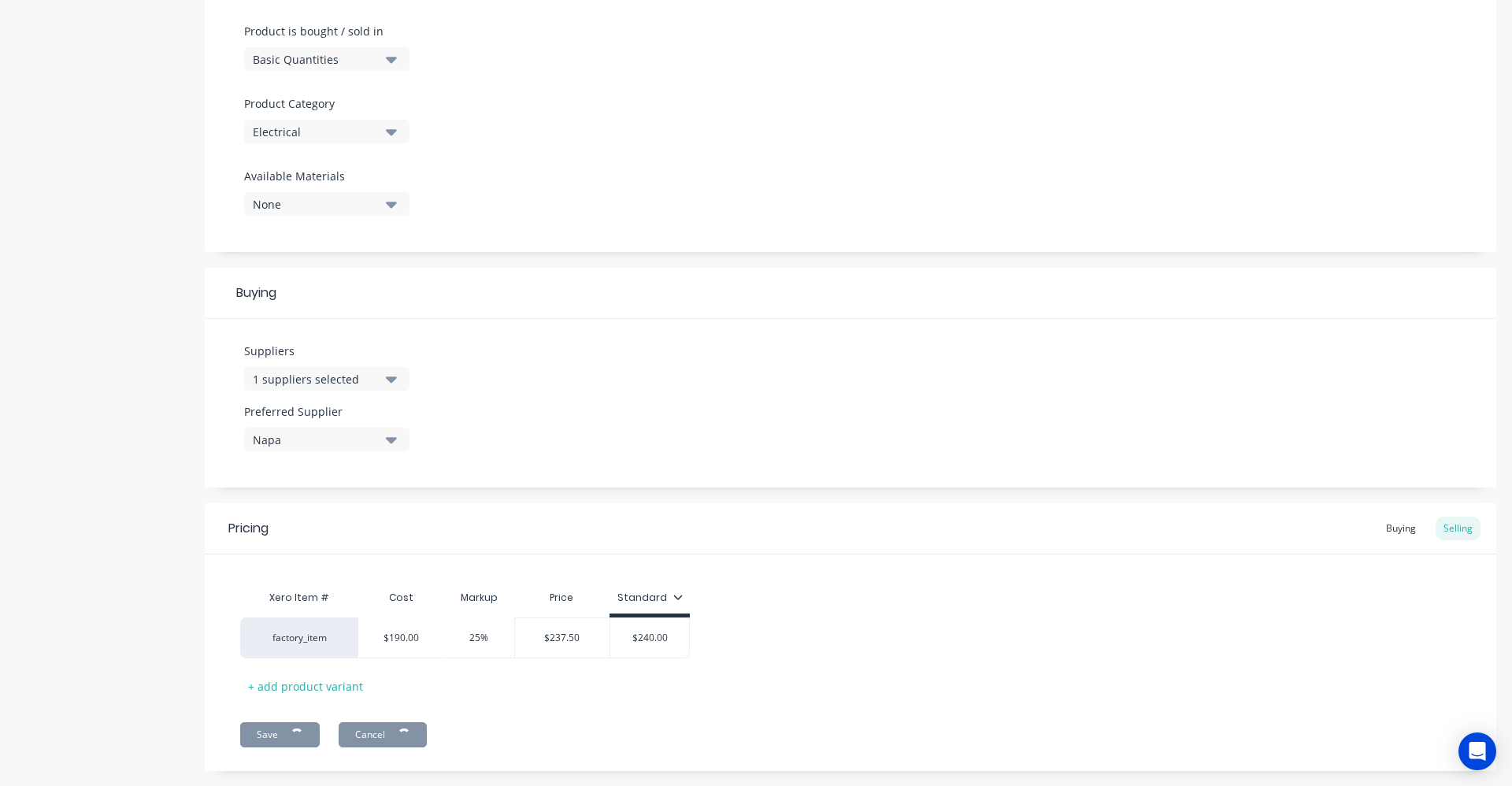 type on "x" 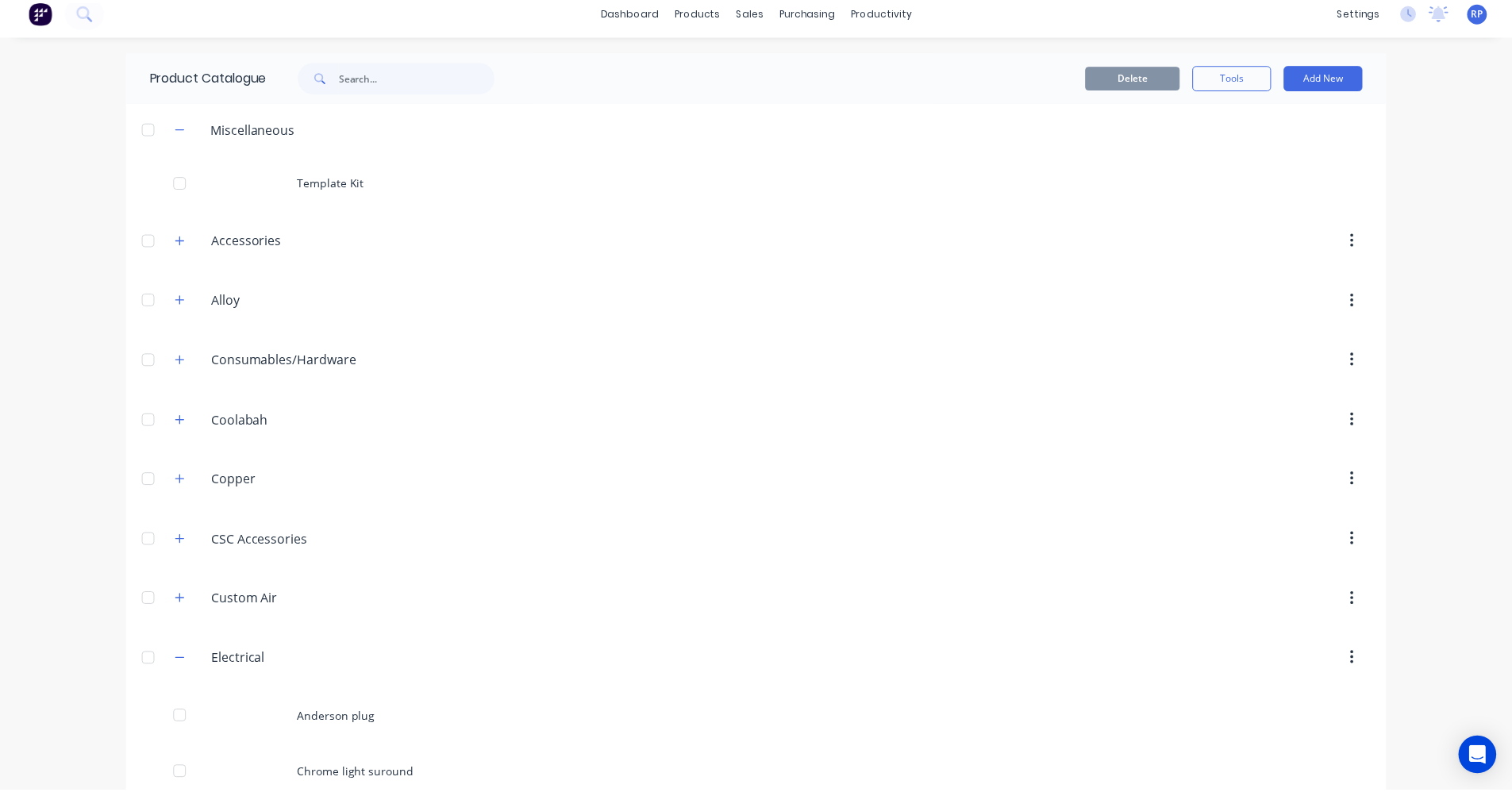 scroll, scrollTop: 0, scrollLeft: 0, axis: both 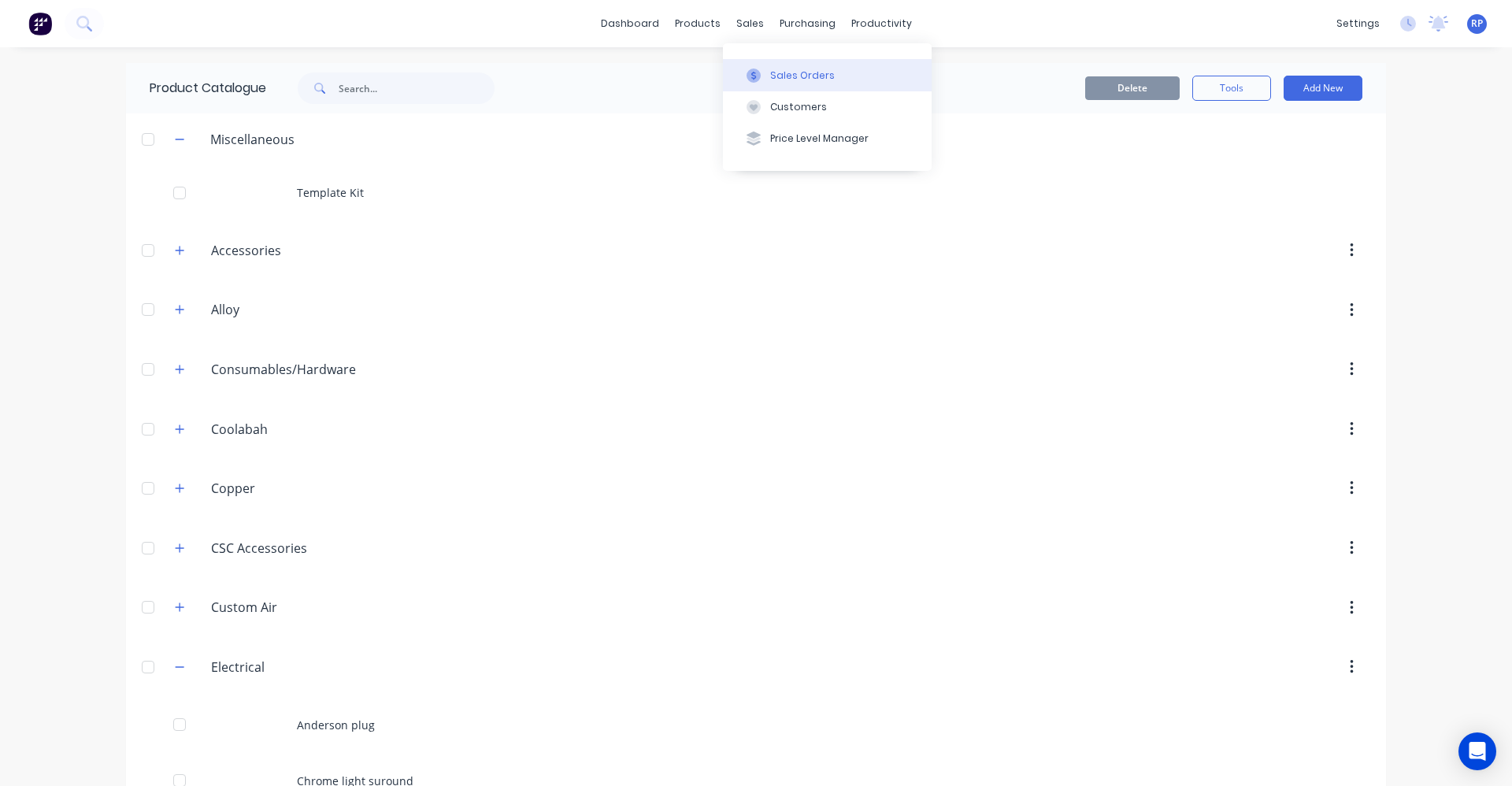 click on "Sales Orders" at bounding box center [827, 75] 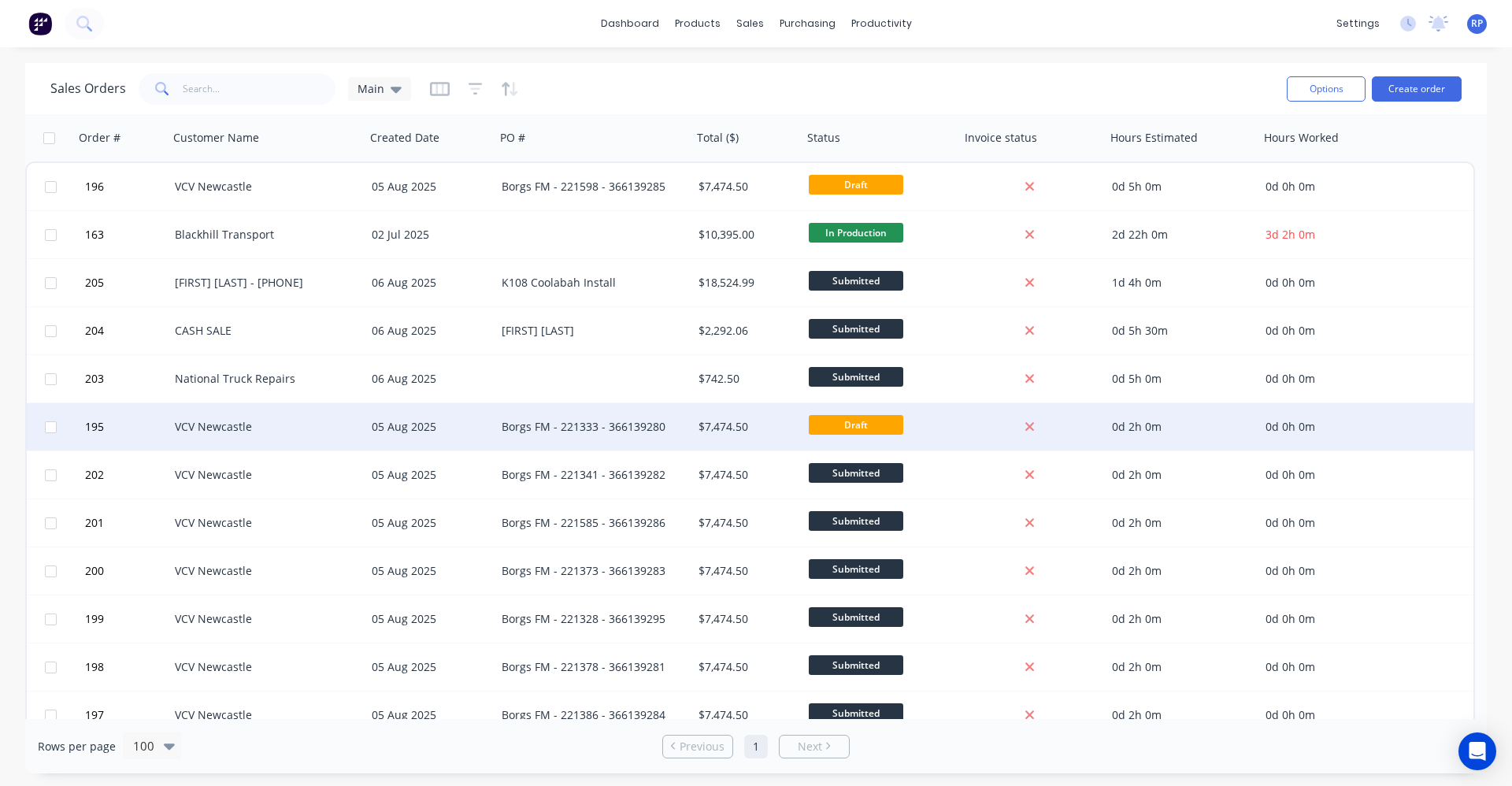 click on "Borgs FM - 221333 - 366139280" at bounding box center (589, 427) 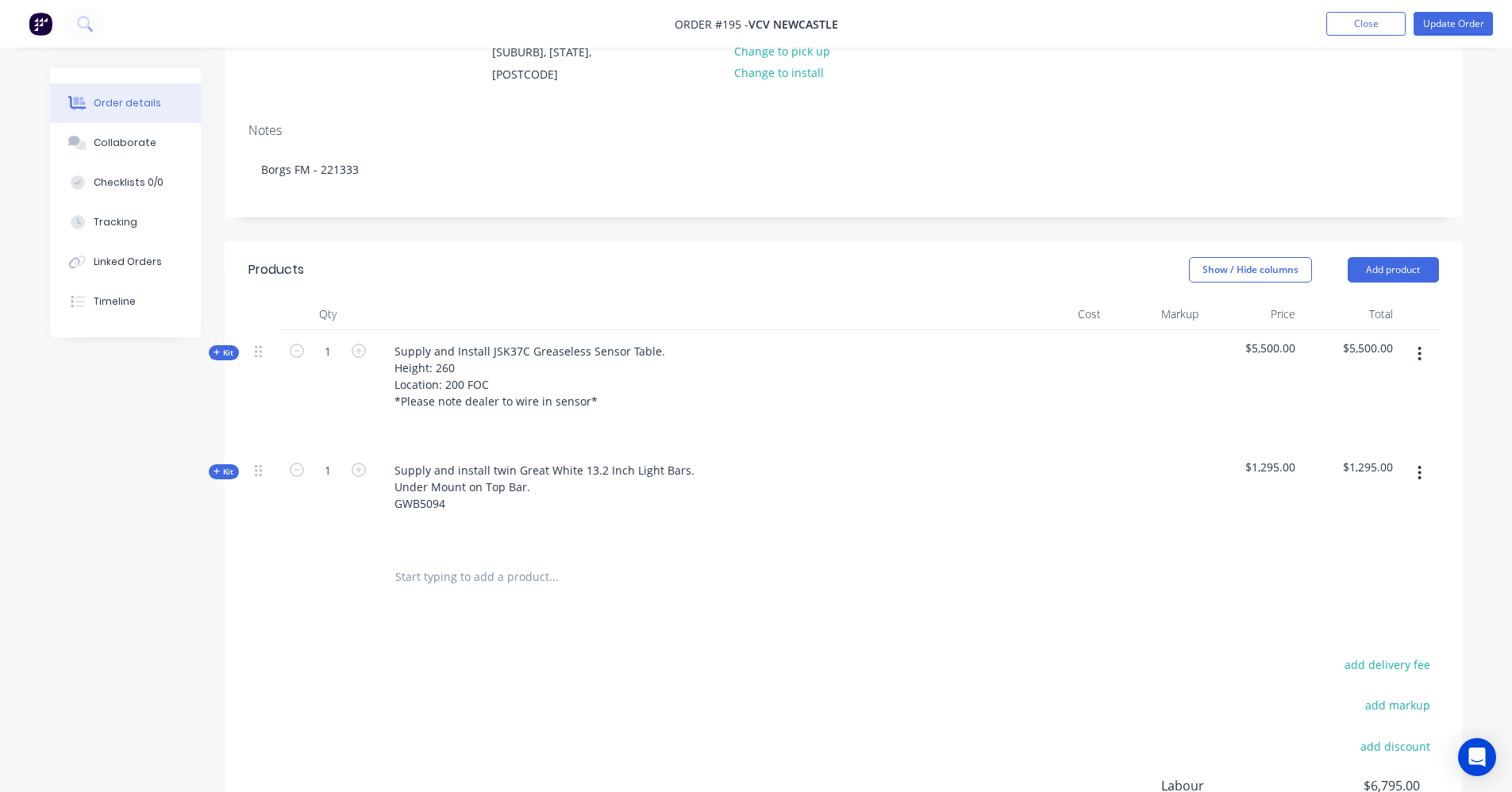 scroll, scrollTop: 238, scrollLeft: 0, axis: vertical 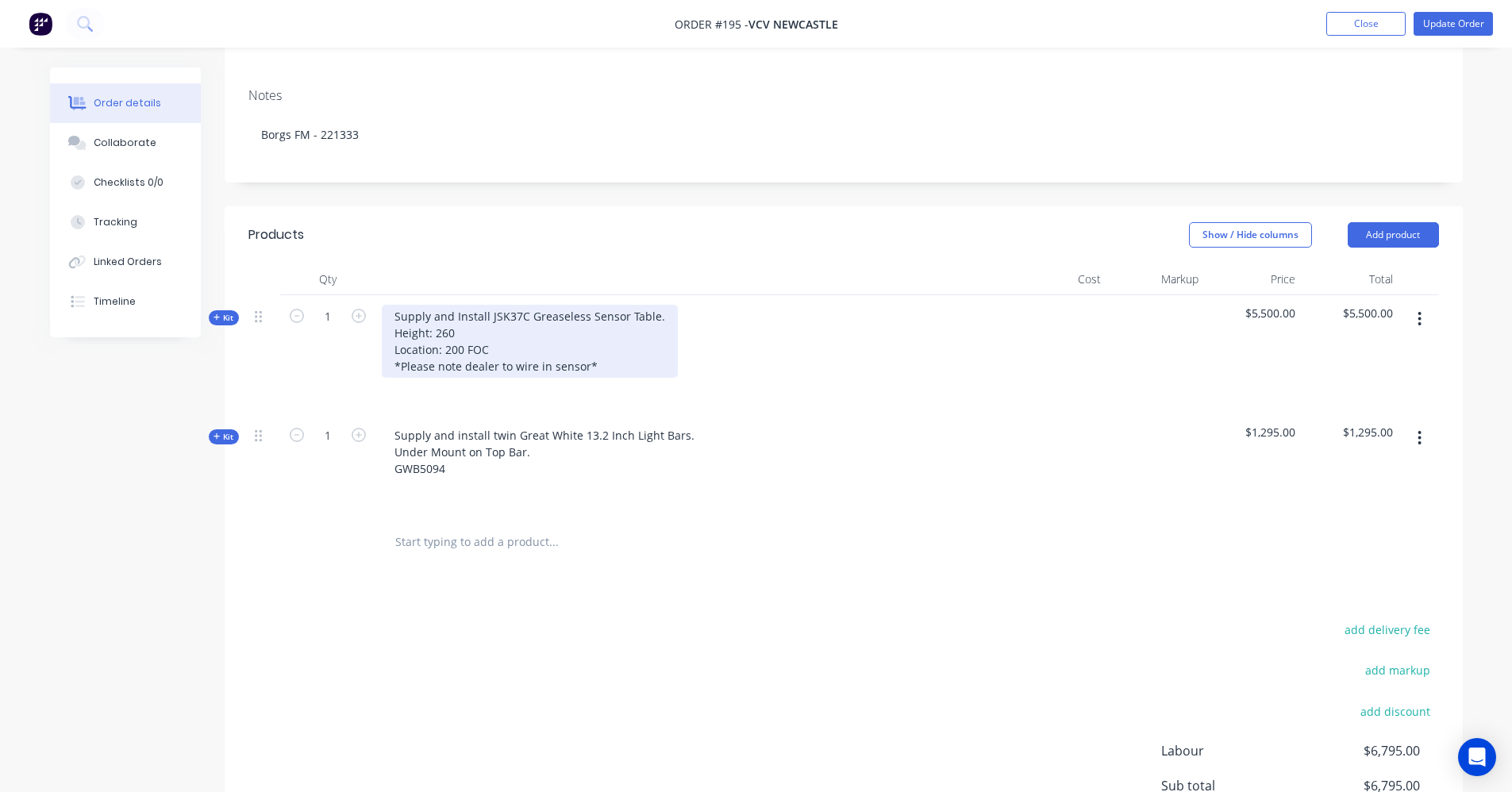 click on "Supply and Install JSK37C Greaseless Sensor Table.
Height: 260
Location: 200 FOC
*Please note dealer to wire in sensor*" at bounding box center (529, 341) 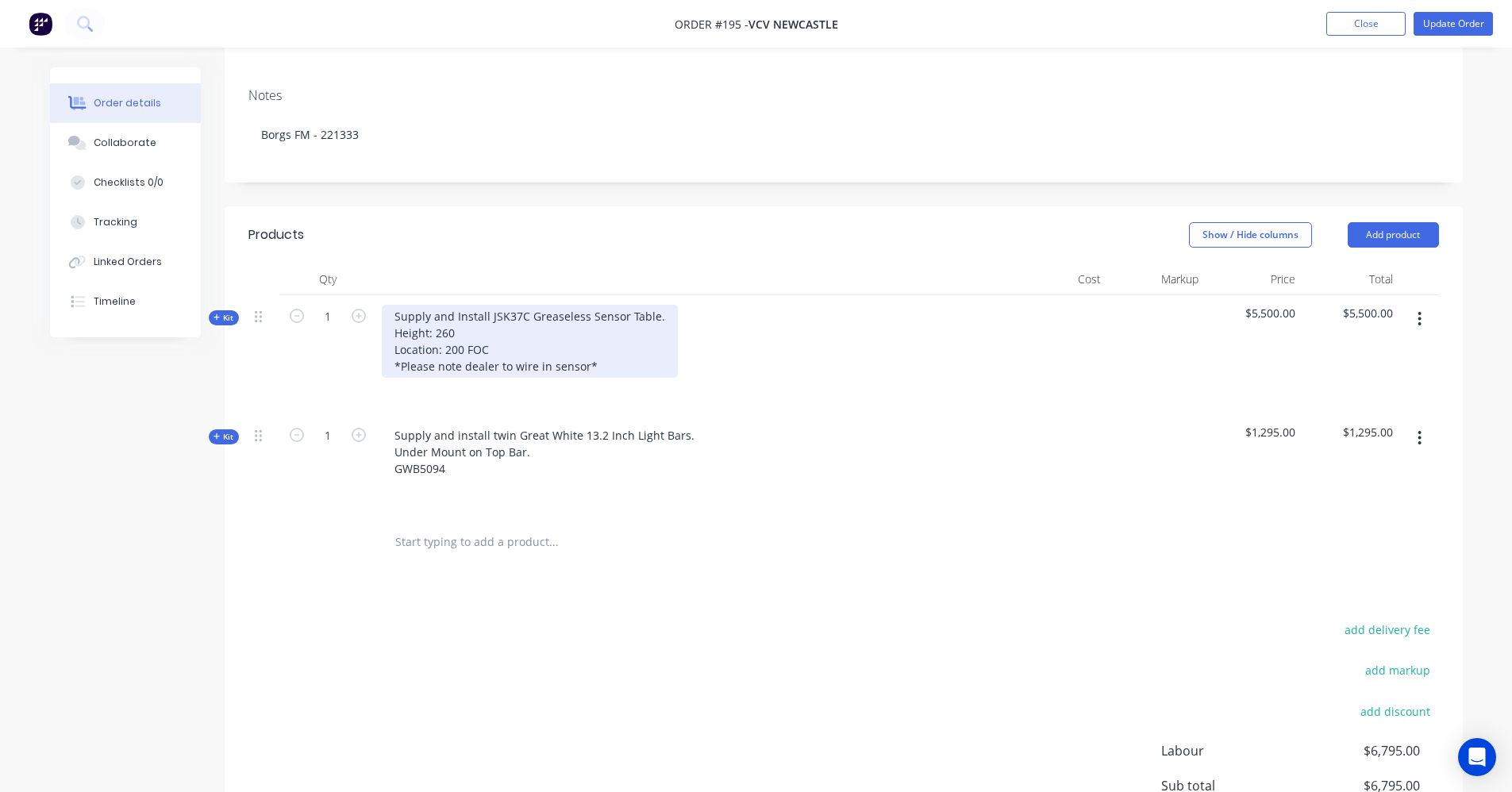 click on "Supply and Install JSK37C Greaseless Sensor Table.
Height: 260
Location: 200 FOC
*Please note dealer to wire in sensor*" at bounding box center (529, 341) 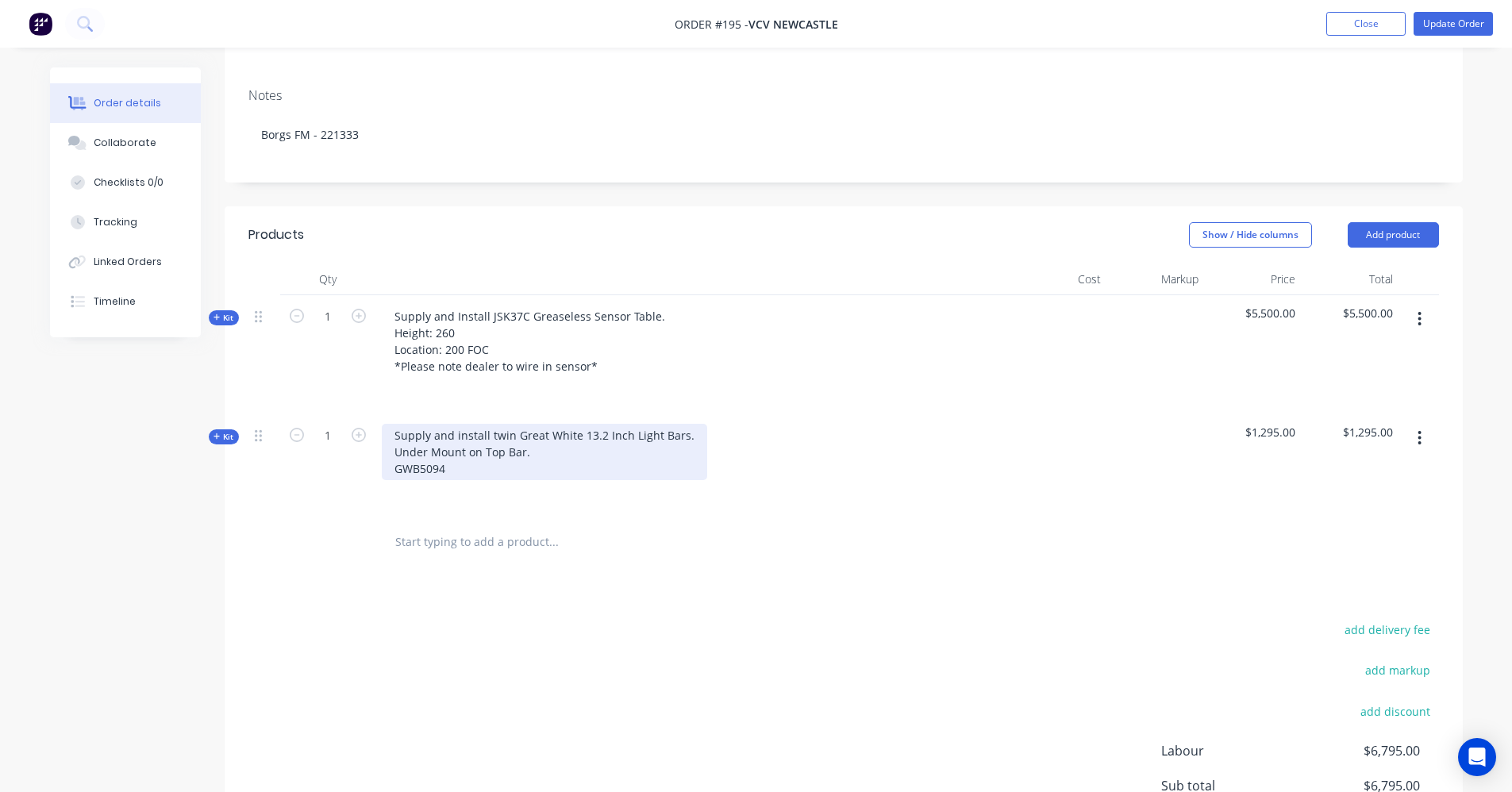 click on "Supply and install twin Great White 13.2 Inch Light Bars.
Under Mount on Top Bar.
GWB5094" at bounding box center (544, 452) 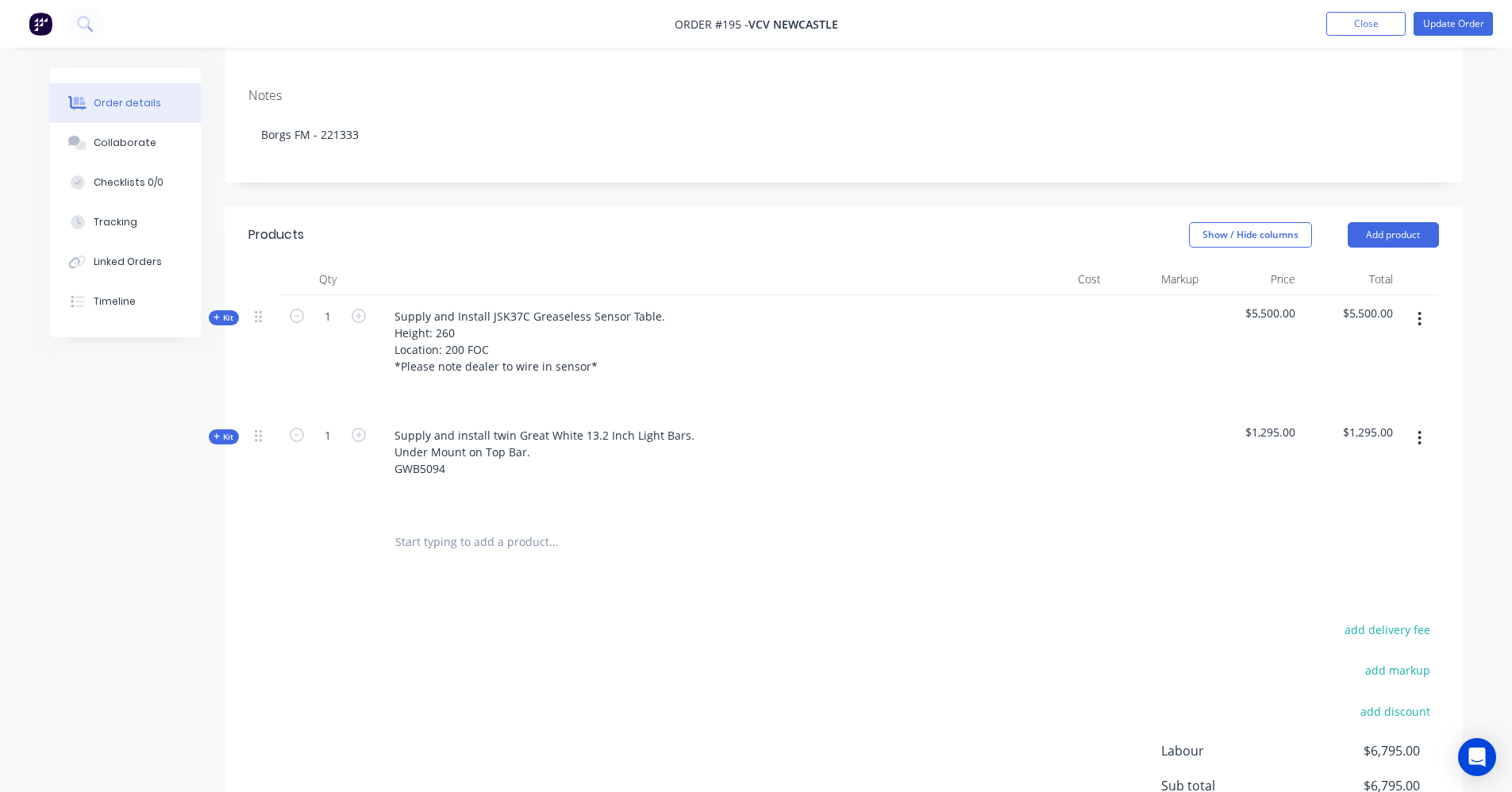 click at bounding box center [553, 542] 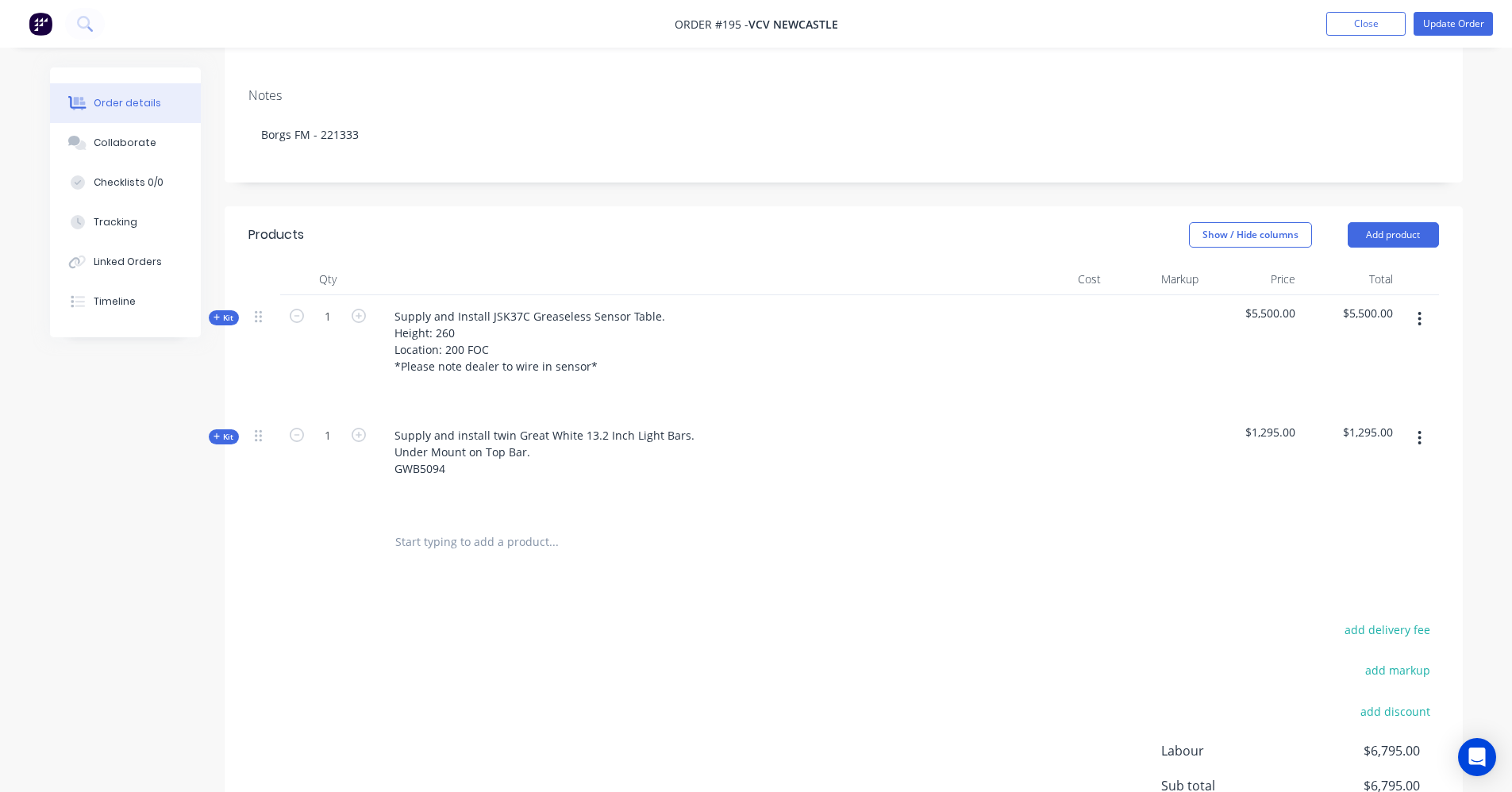 paste on "Great Whites Attack 13.2 inch 9 LED Light Bar with Backlight" 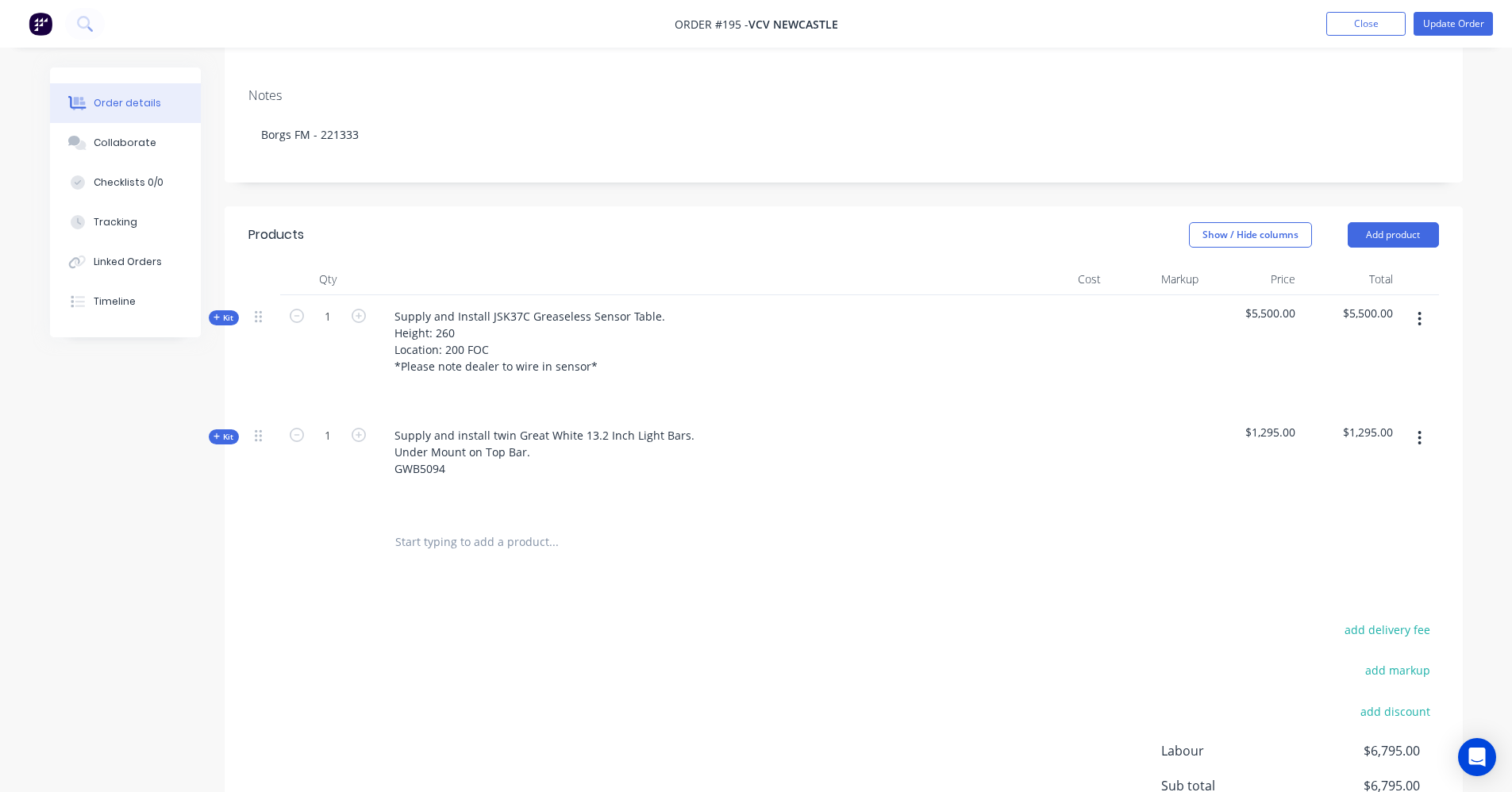 paste on "Great Whites Attack 13.2 inch 9 LED Light Bar with Backlight" 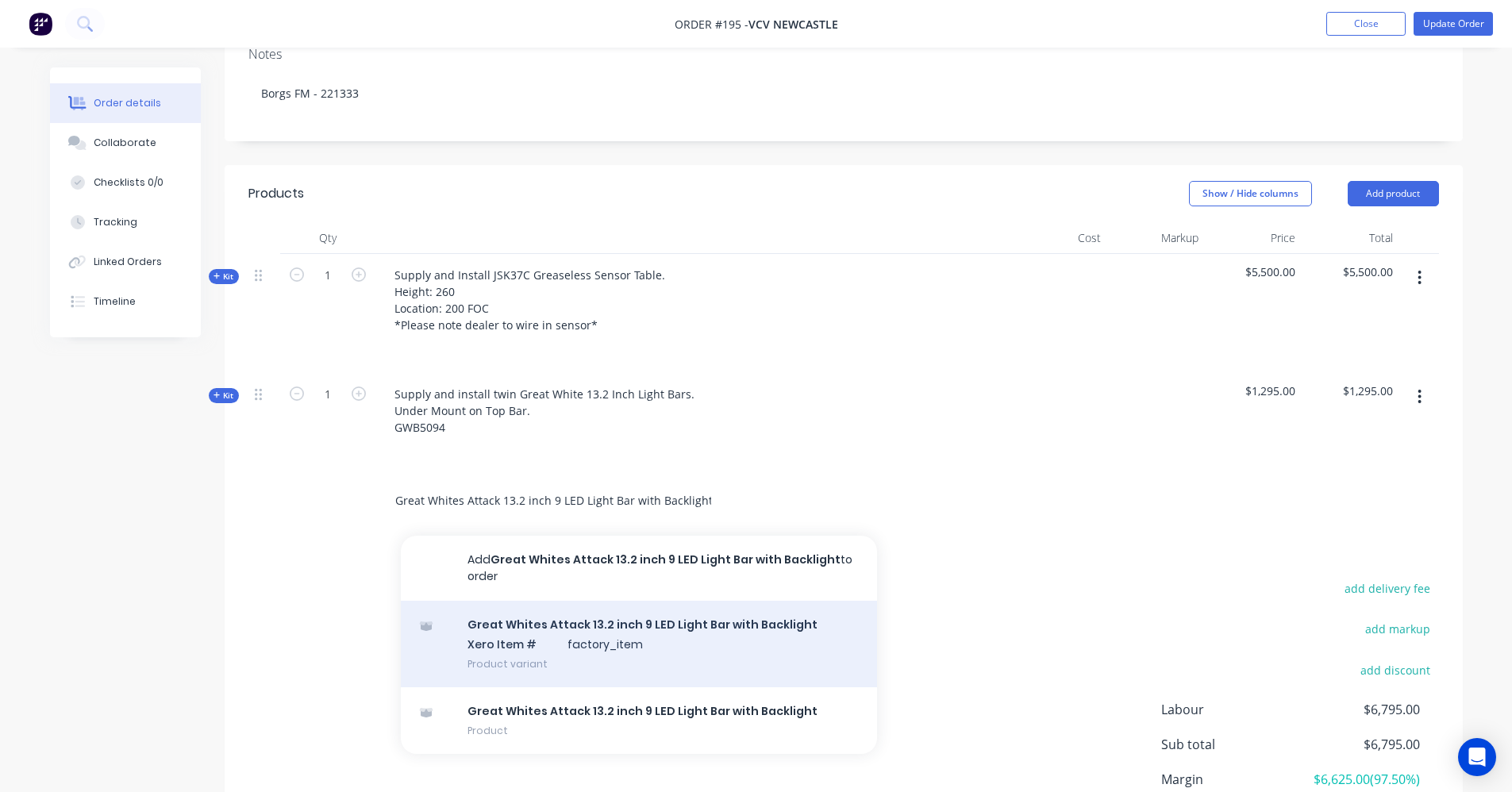 scroll, scrollTop: 317, scrollLeft: 0, axis: vertical 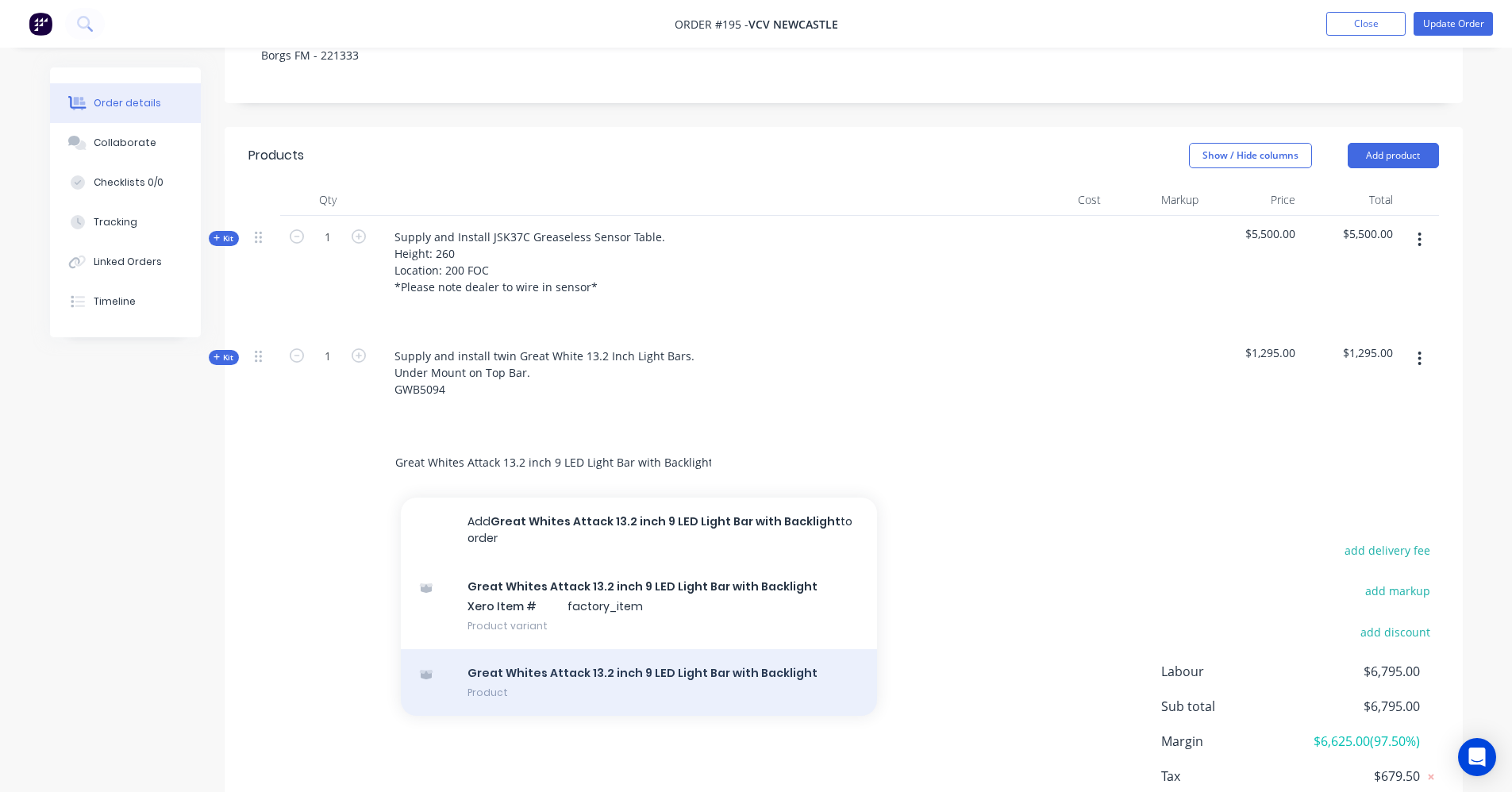 type on "Great Whites Attack 13.2 inch 9 LED Light Bar with Backlight" 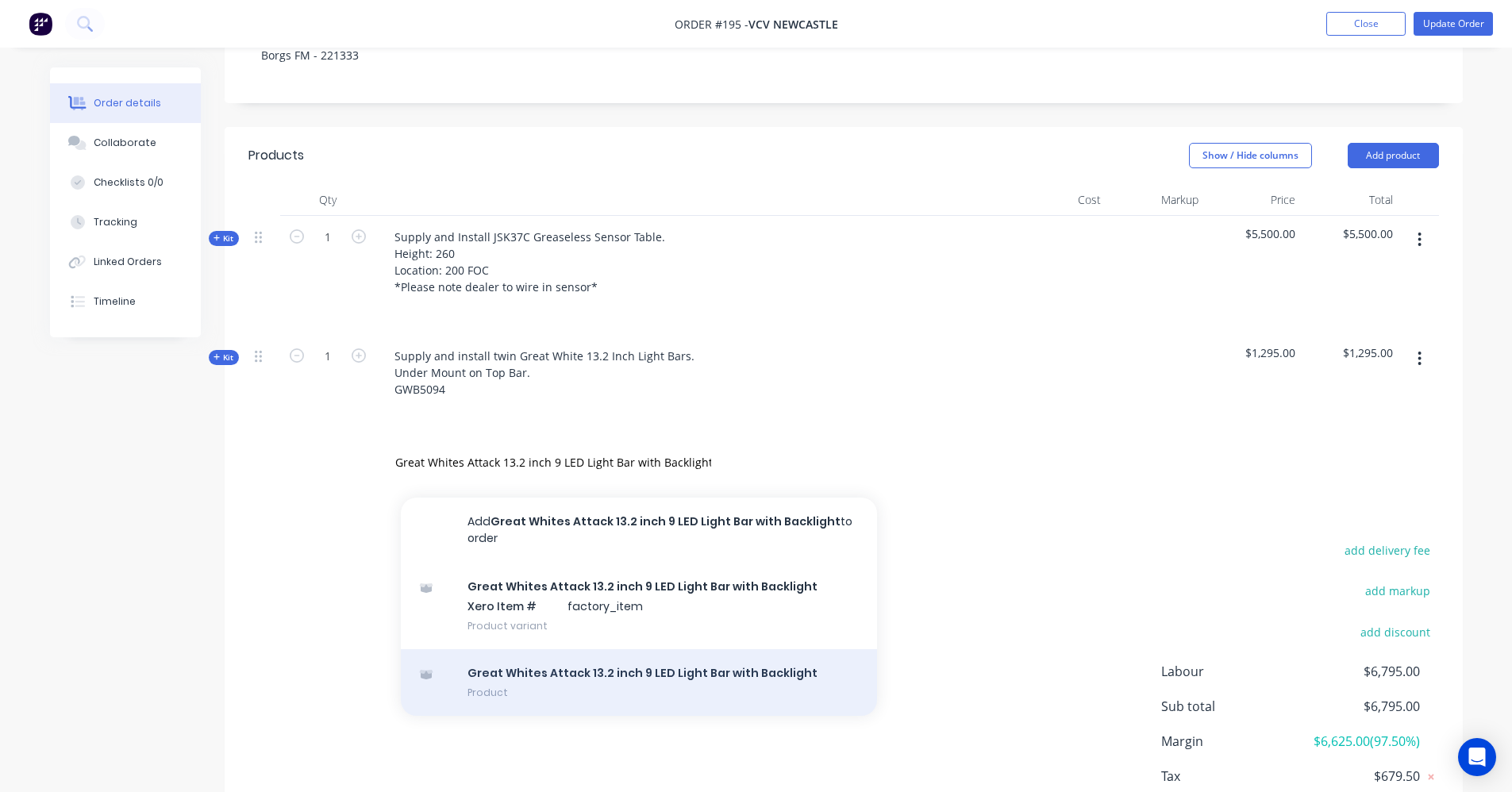click on "Great Whites Attack 13.2 inch 9 LED Light Bar with Backlight Product" at bounding box center [639, 682] 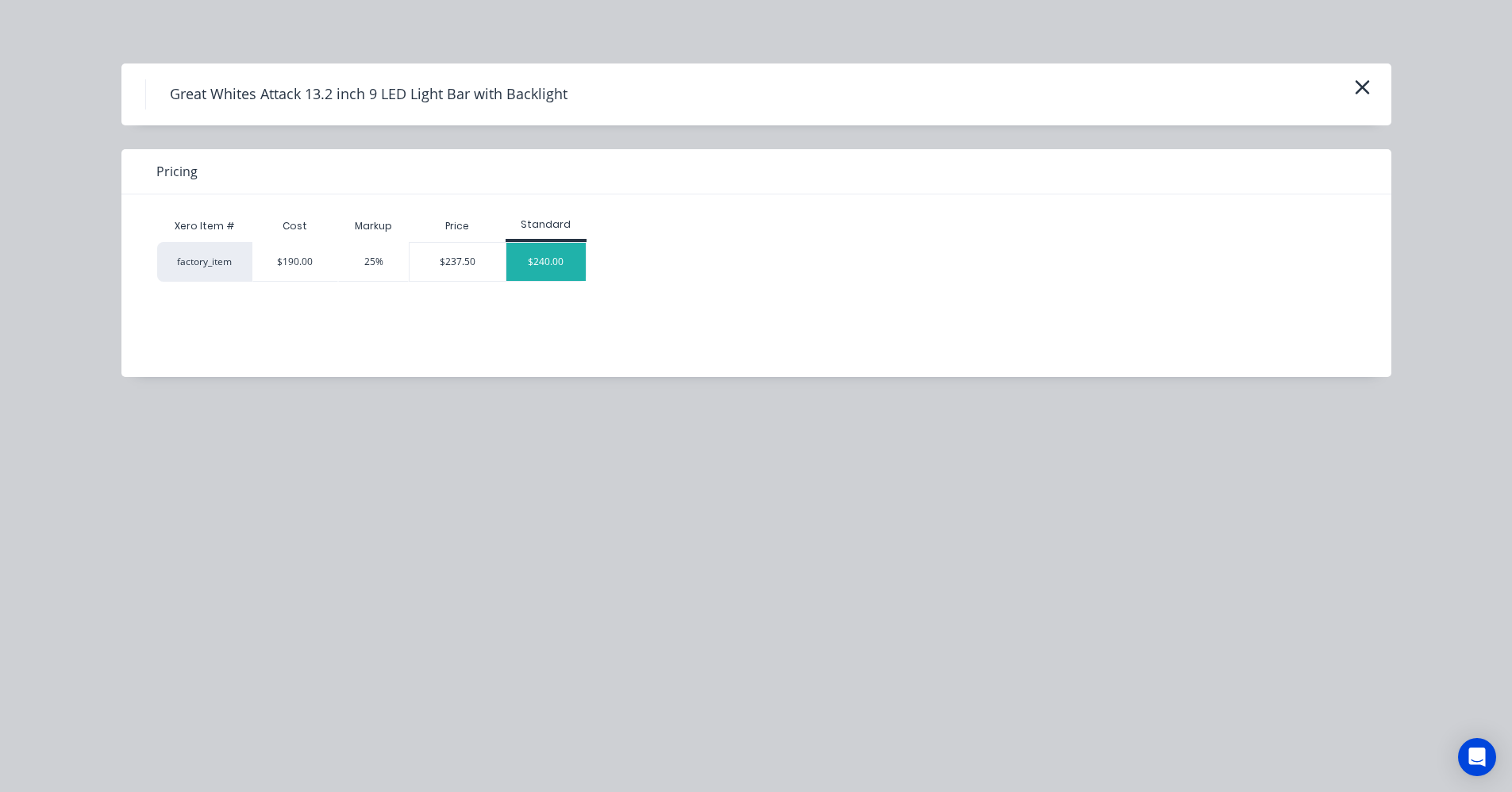 click on "$240.00" at bounding box center (546, 262) 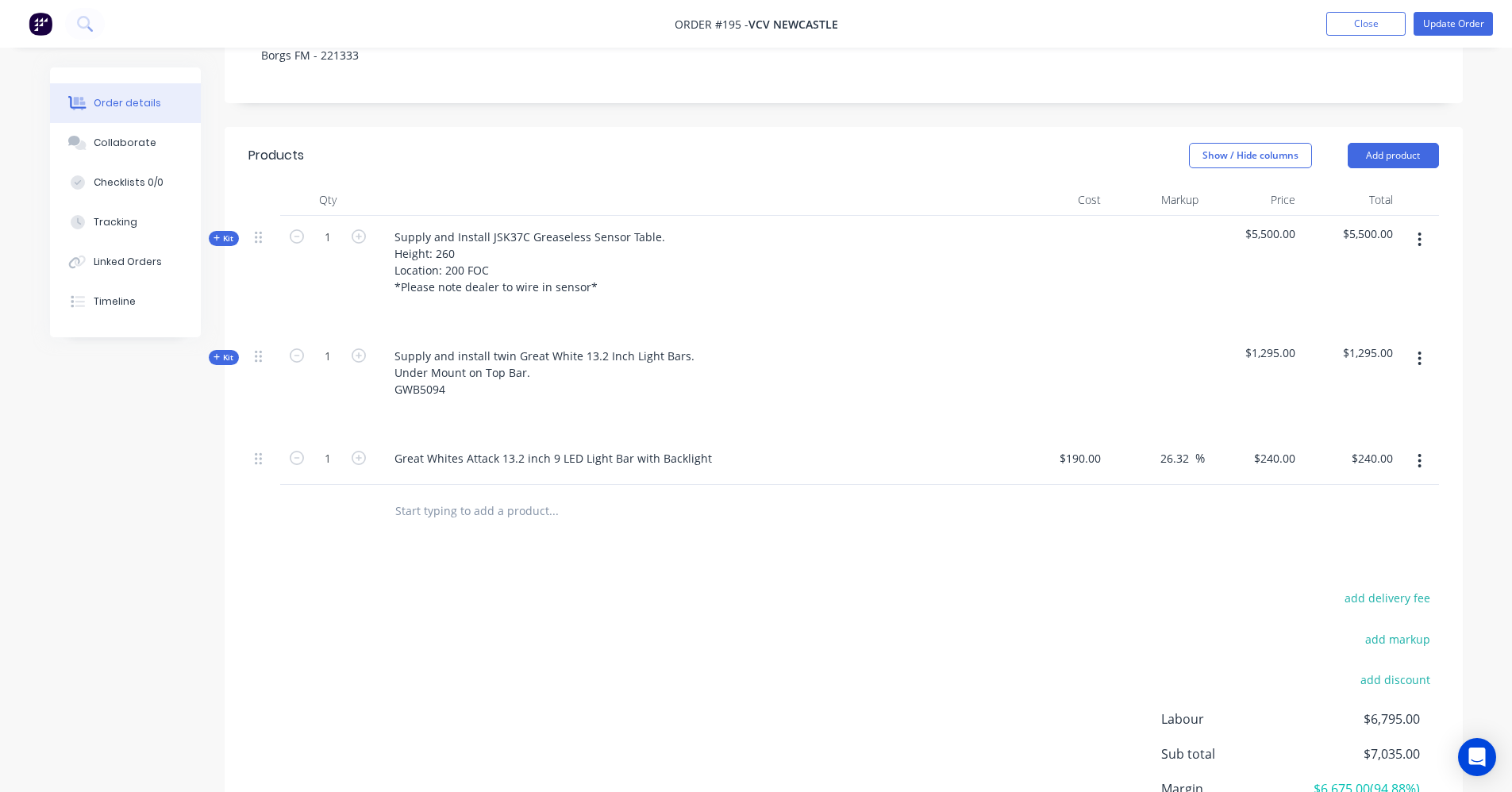 click at bounding box center [1419, 461] 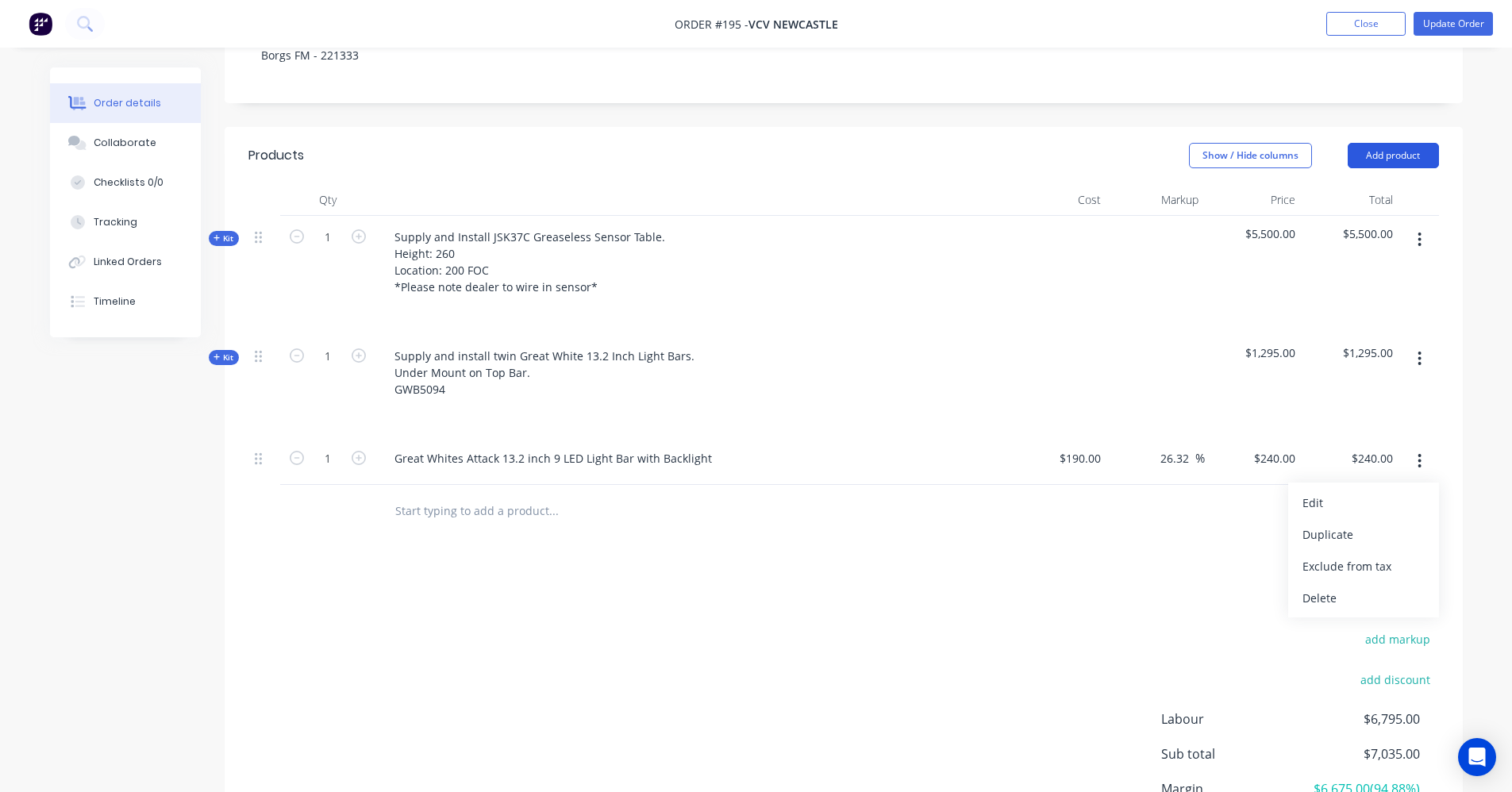 click on "Add product" at bounding box center [1393, 156] 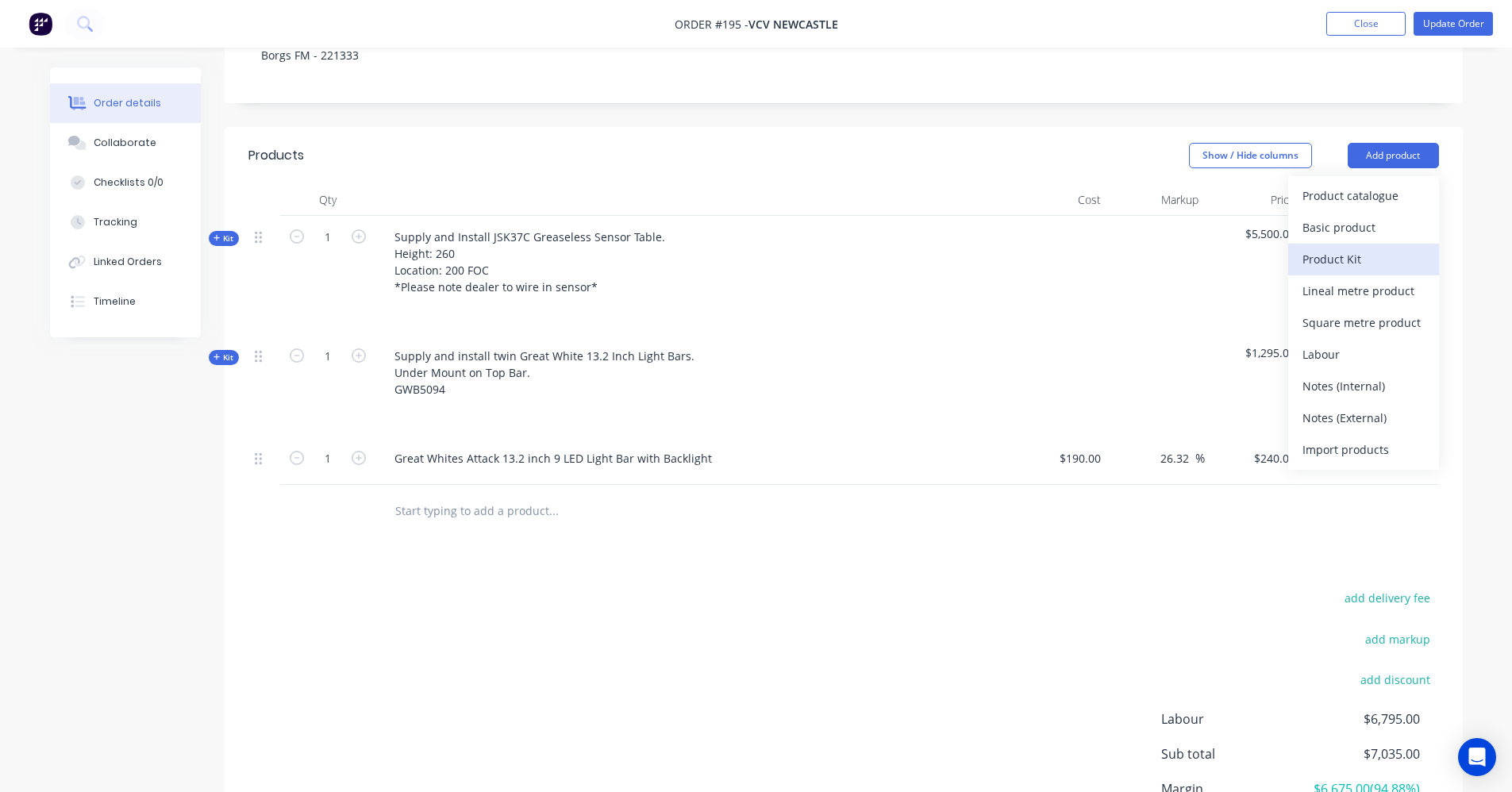 click on "Product Kit" at bounding box center [1364, 259] 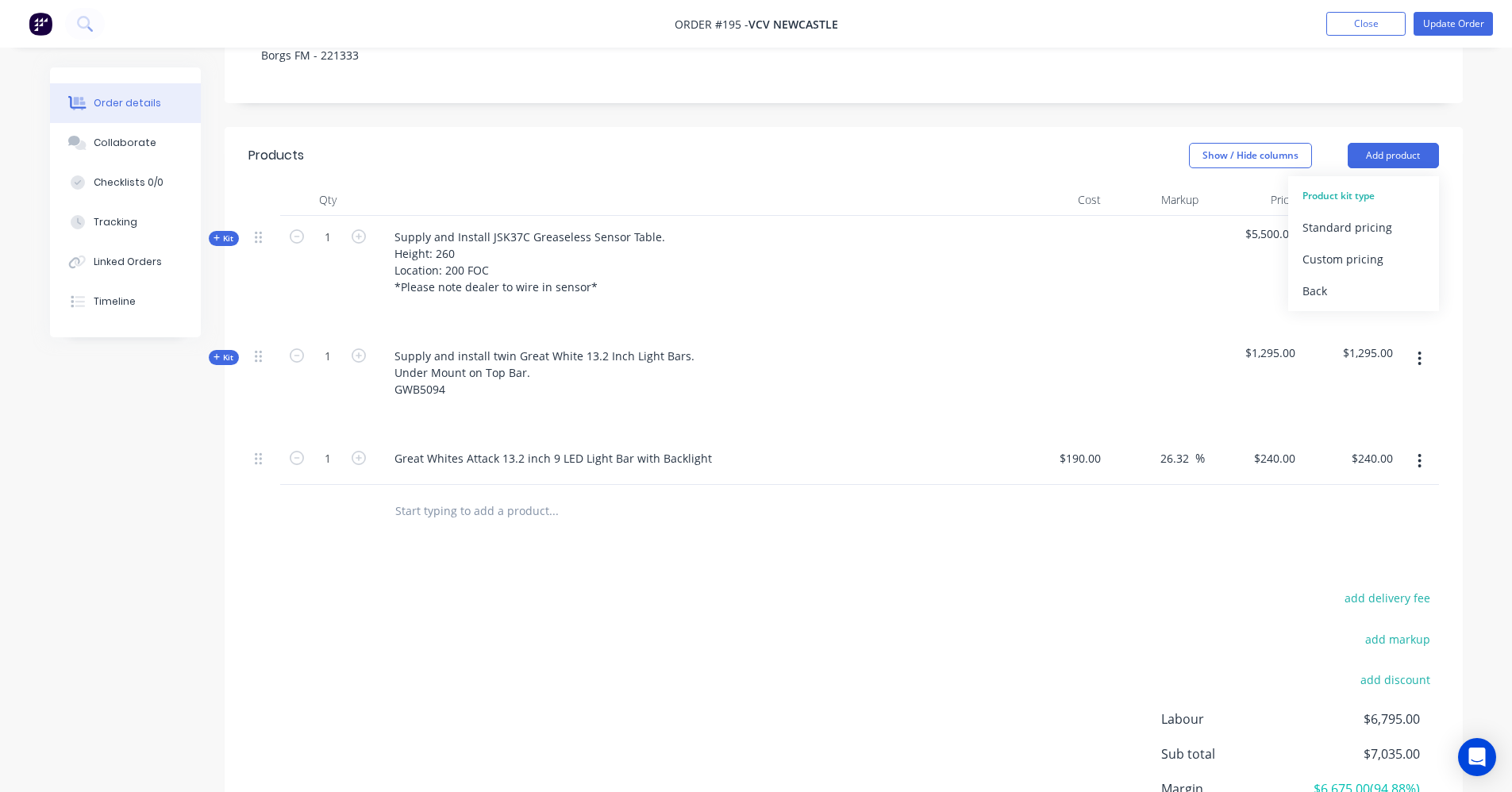 click on "Custom pricing" at bounding box center (1364, 259) 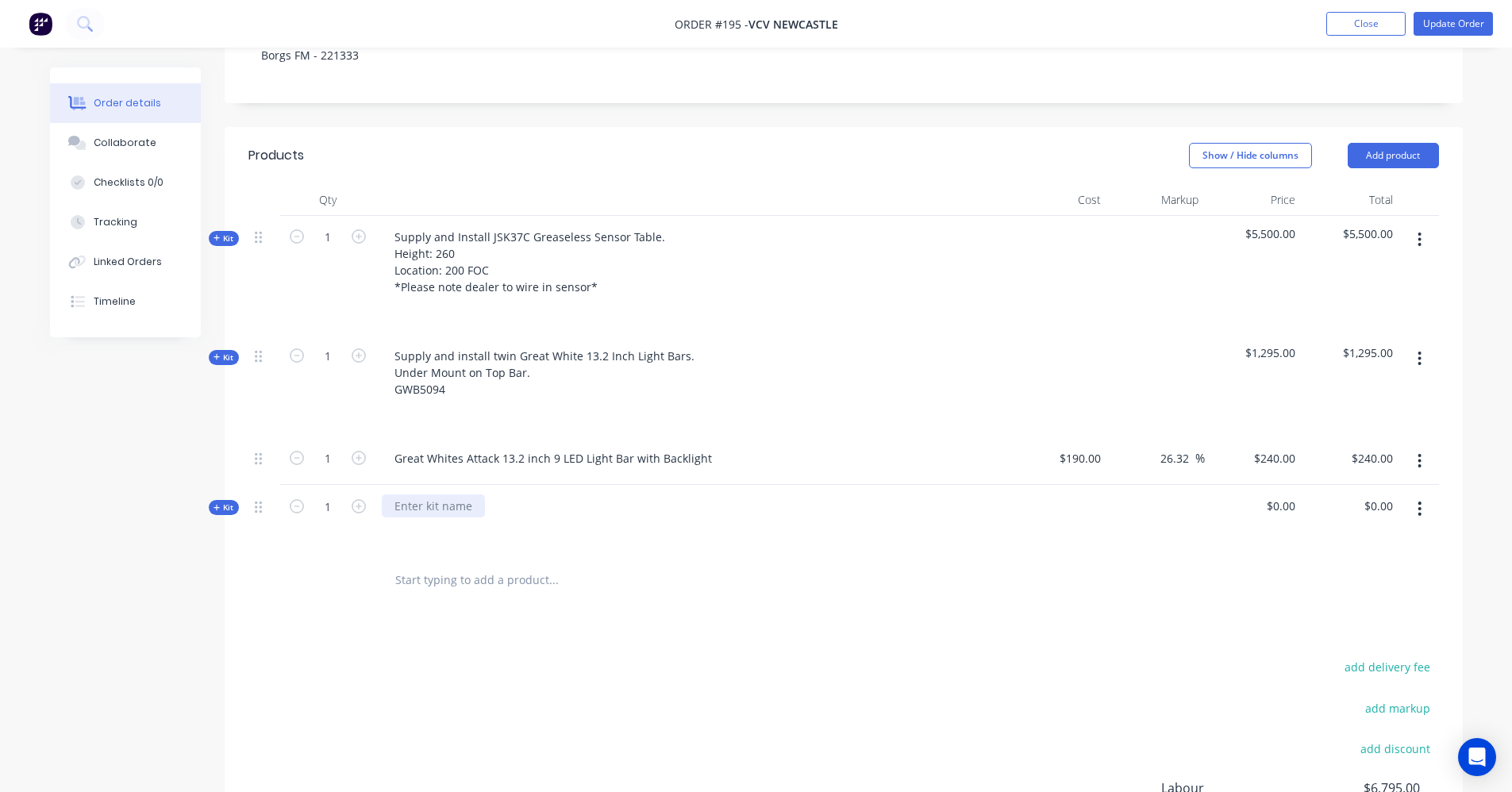 click at bounding box center (433, 506) 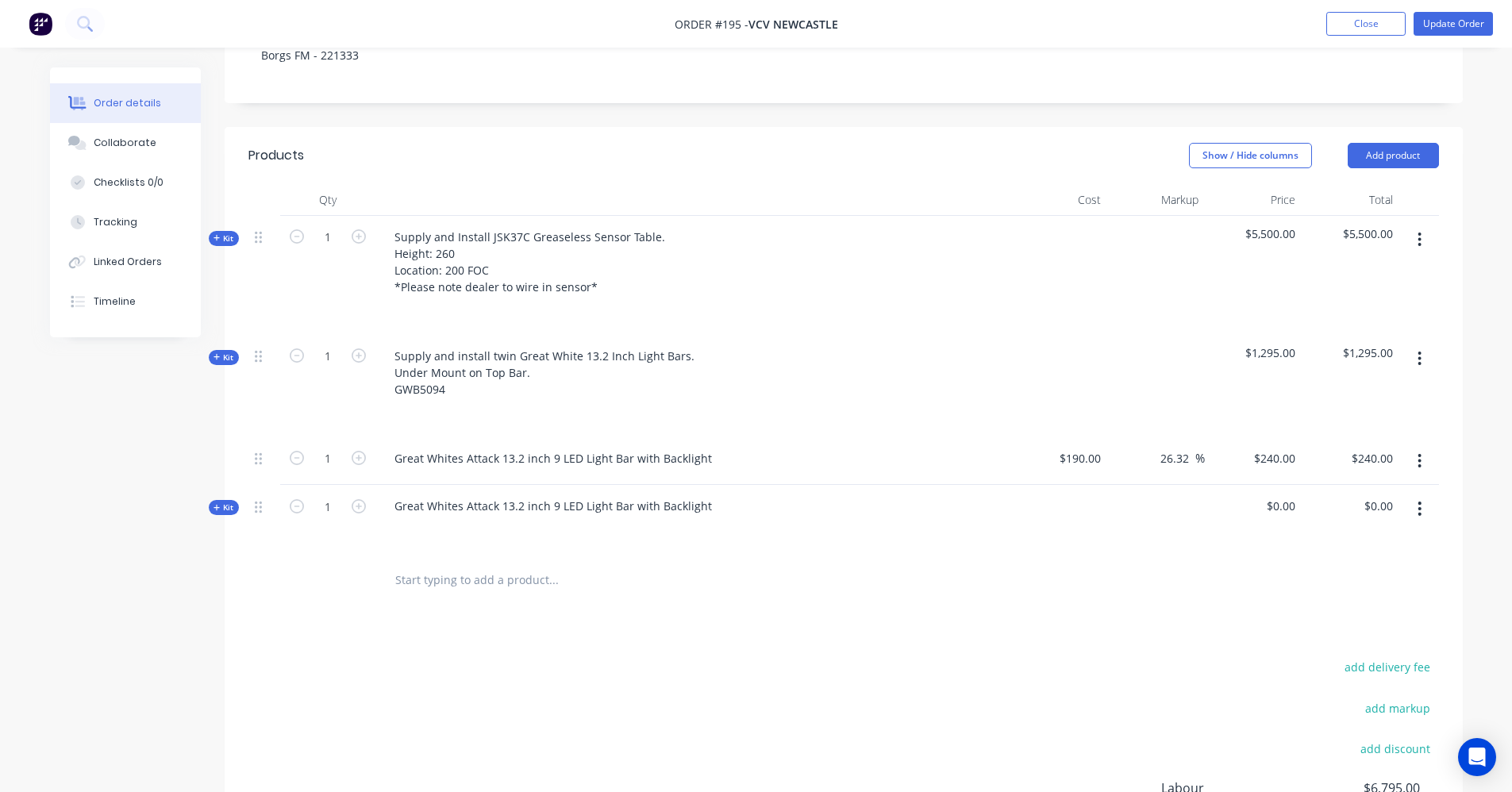 click at bounding box center (553, 579) 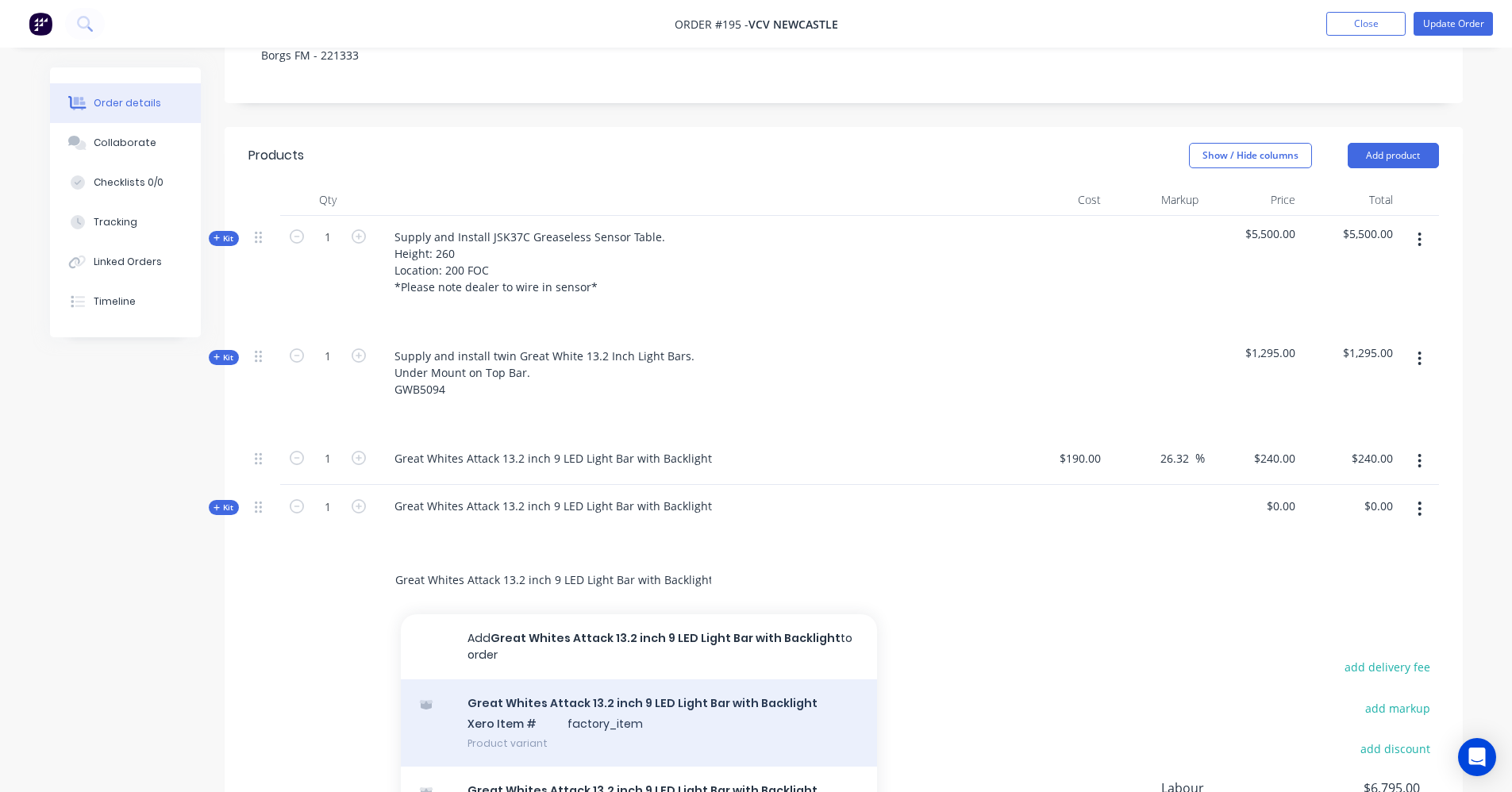 type on "Great Whites Attack 13.2 inch 9 LED Light Bar with Backlight" 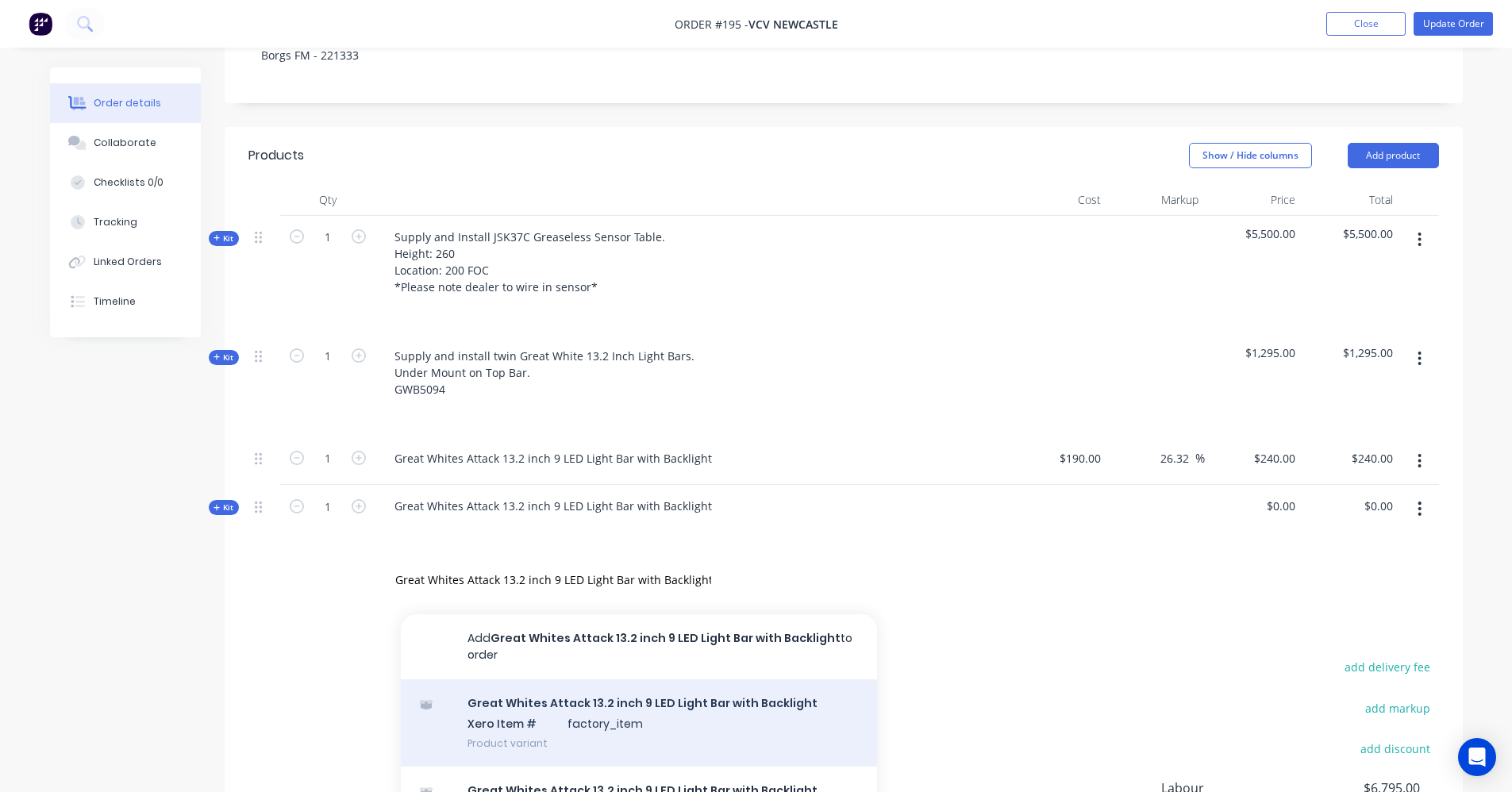 click on "Great Whites Attack 13.2 inch 9 LED Light Bar with Backlight Xero   Item # factory_item Product variant" at bounding box center [639, 723] 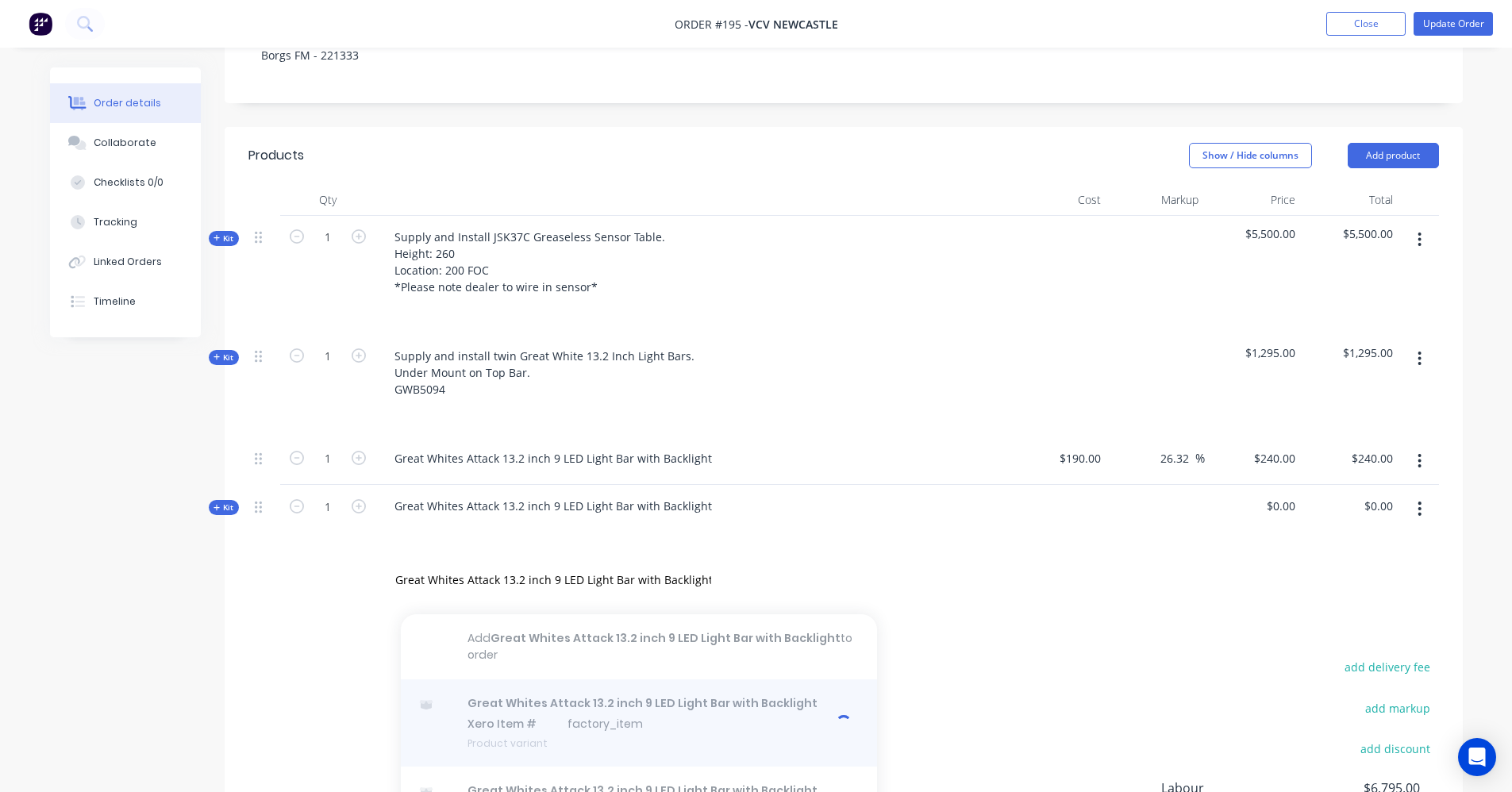 type 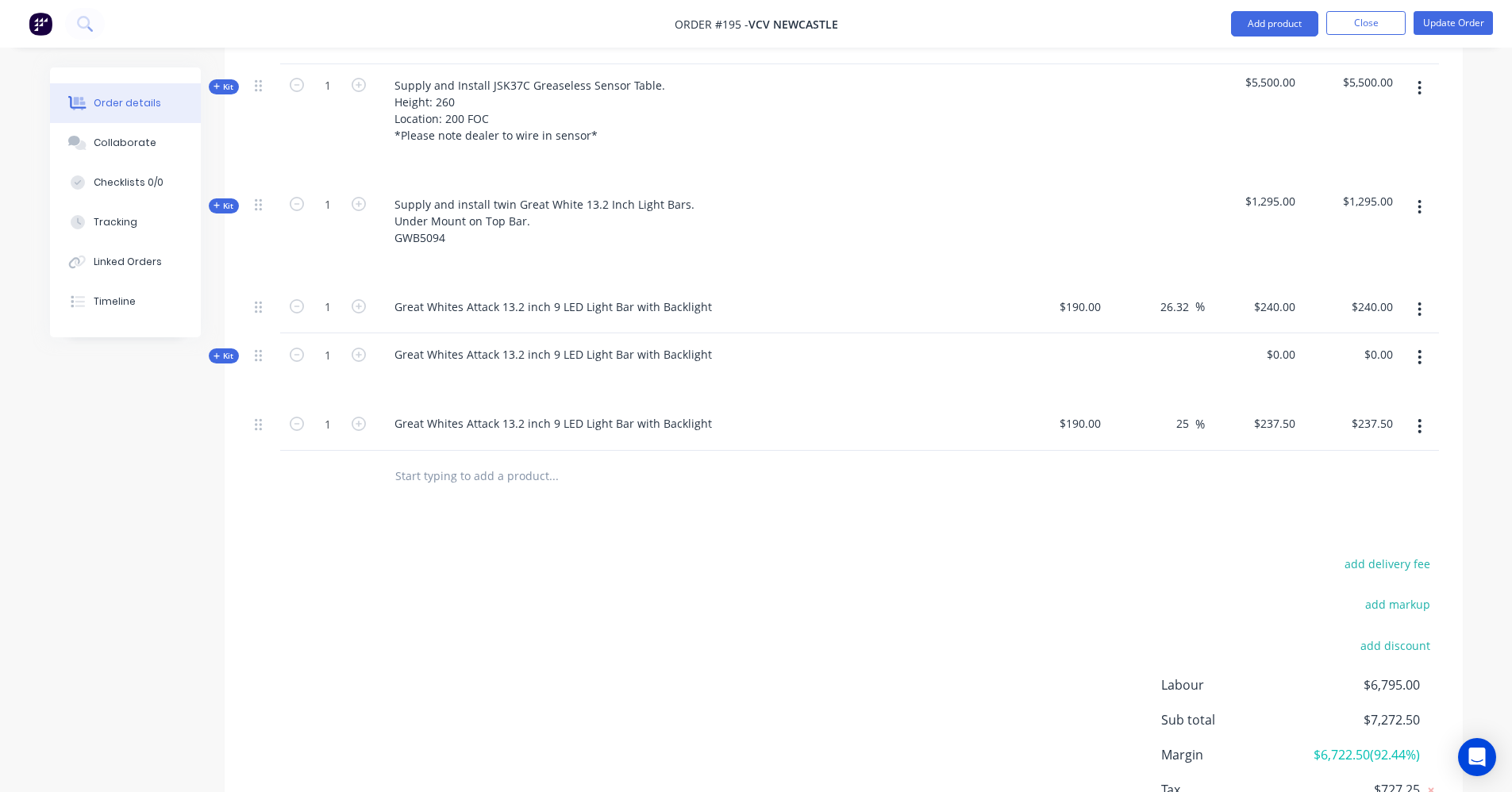 scroll, scrollTop: 476, scrollLeft: 0, axis: vertical 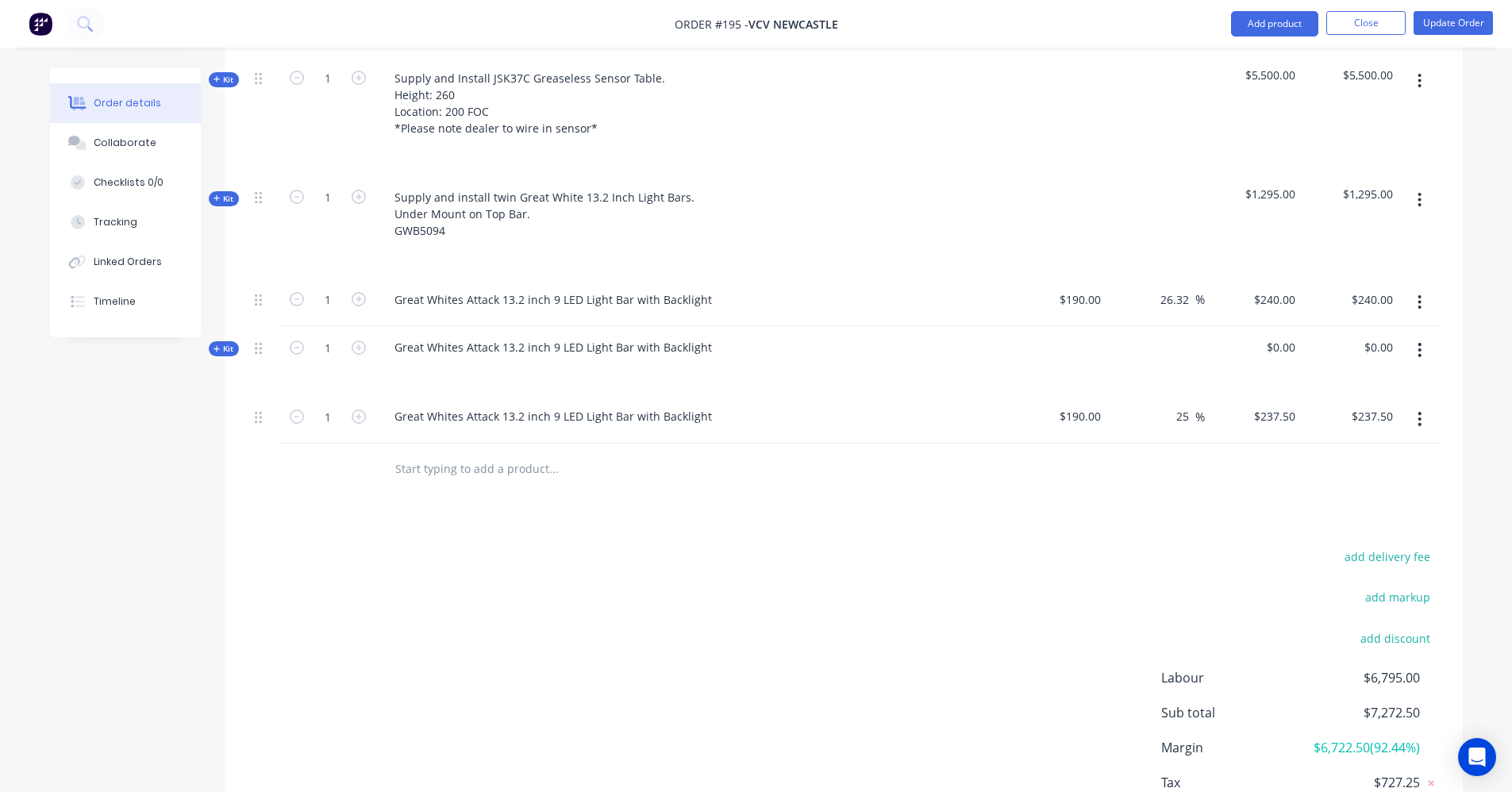 click at bounding box center (1419, 350) 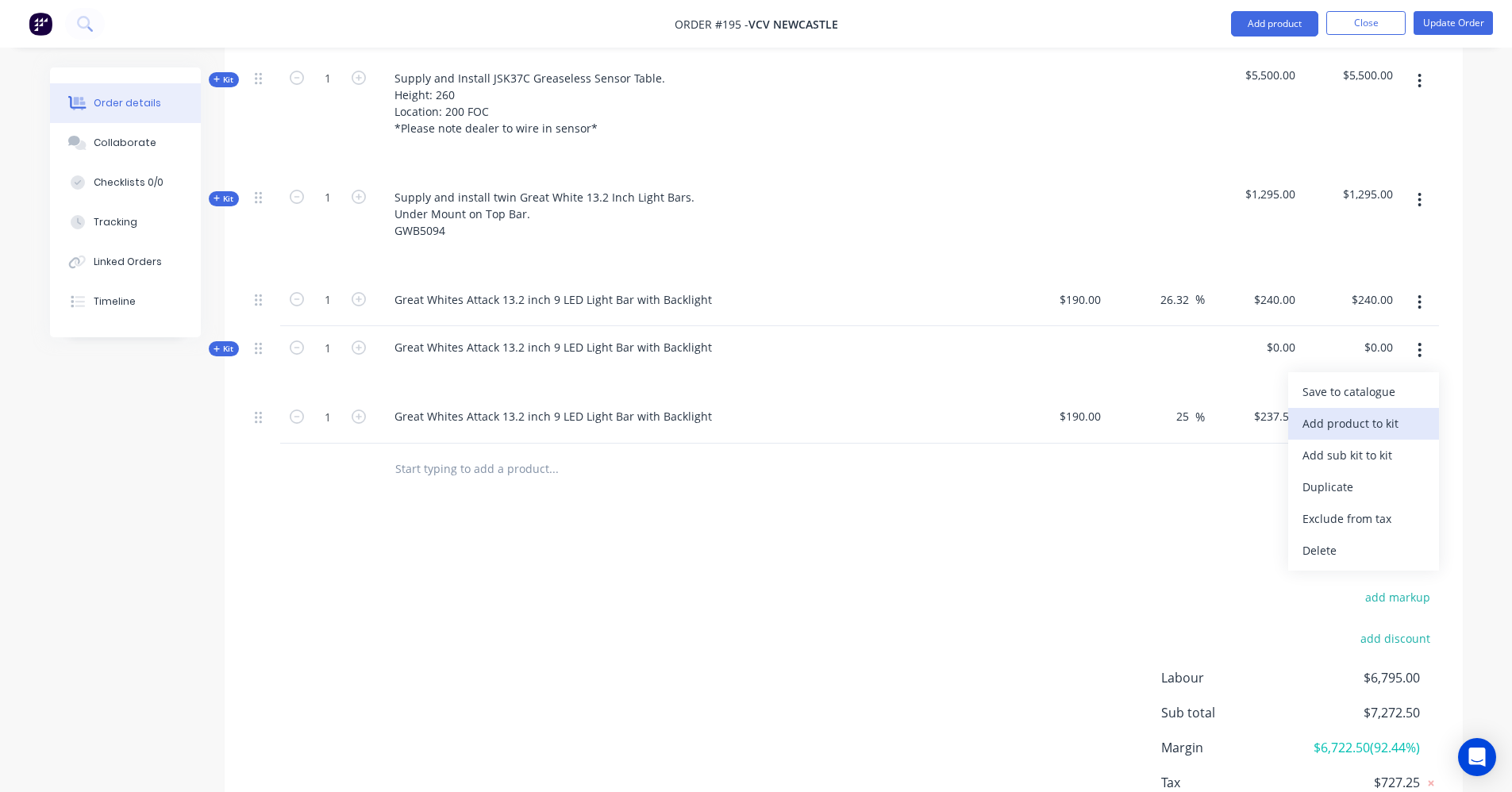 click on "Add product to kit" at bounding box center (1364, 423) 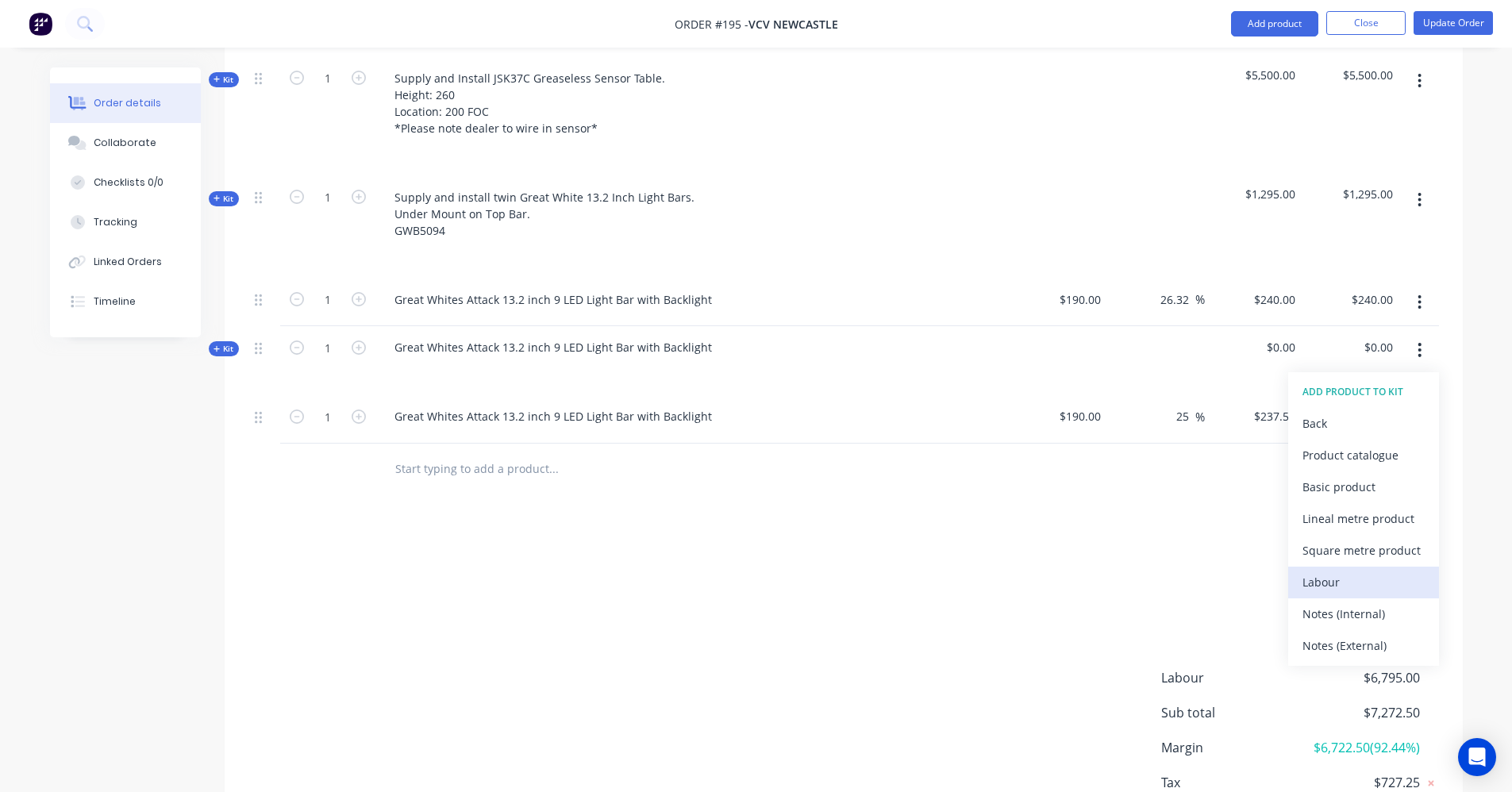 click on "Labour" at bounding box center (1364, 582) 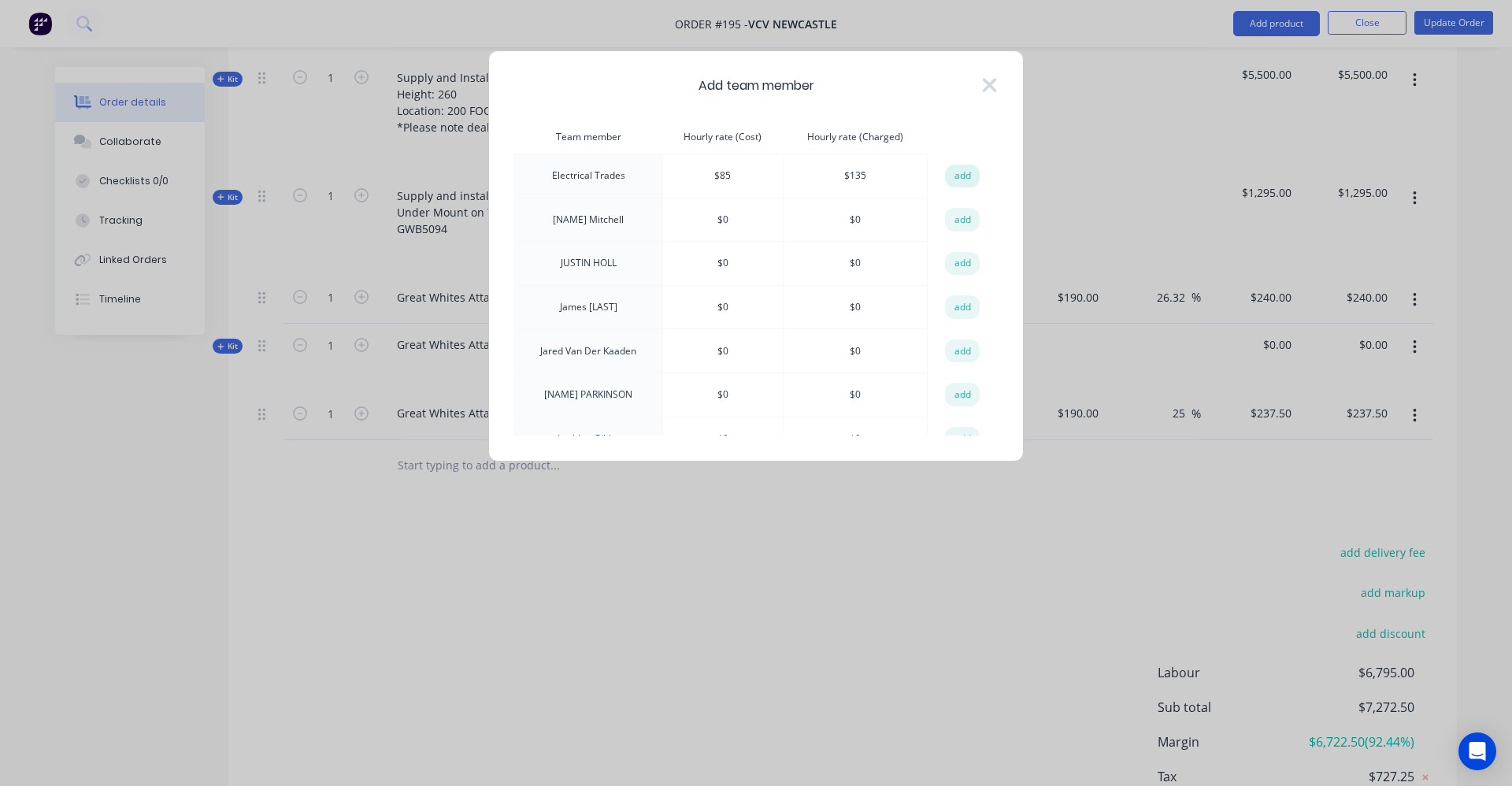 click on "add" at bounding box center [962, 176] 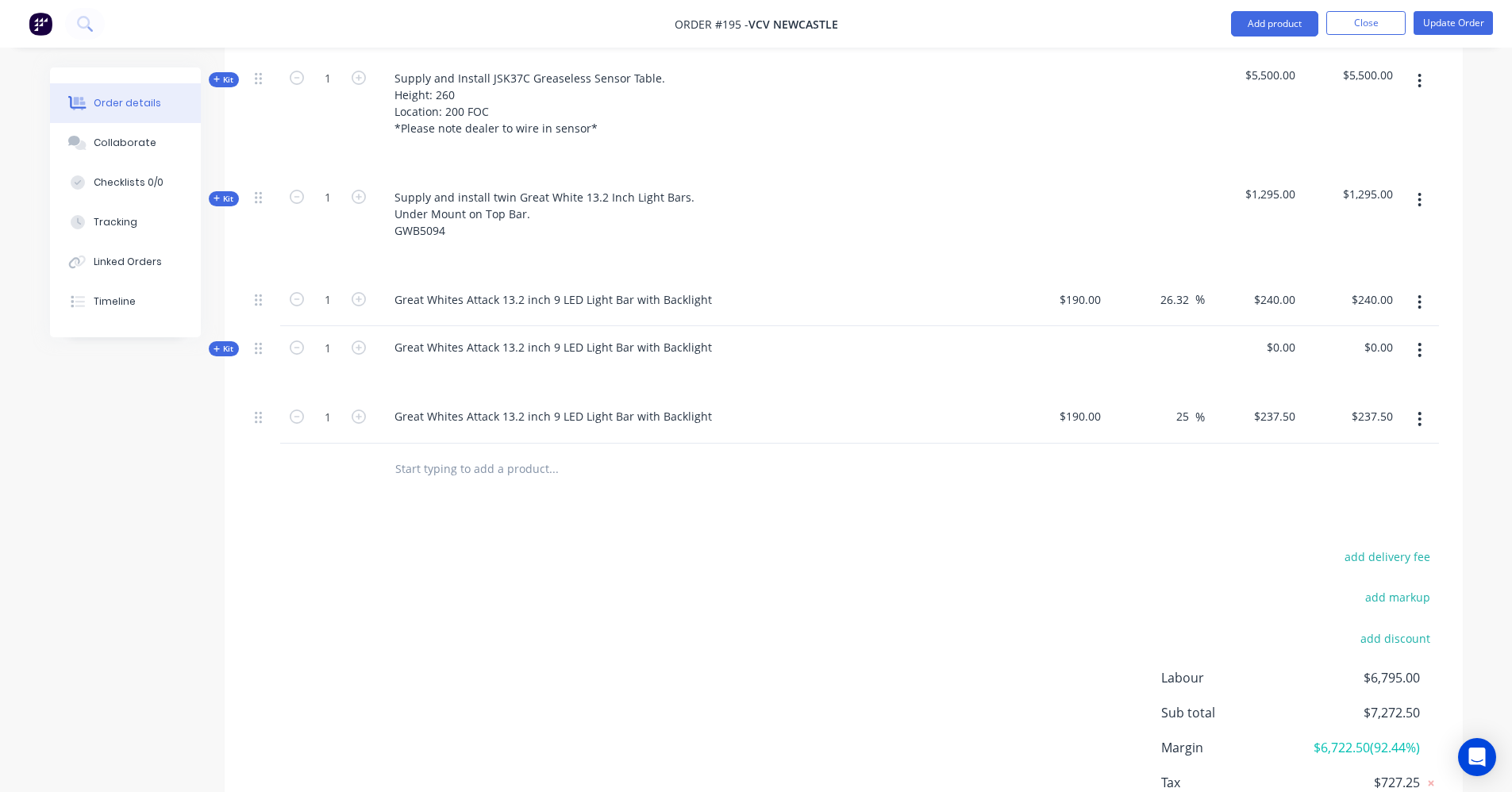 click 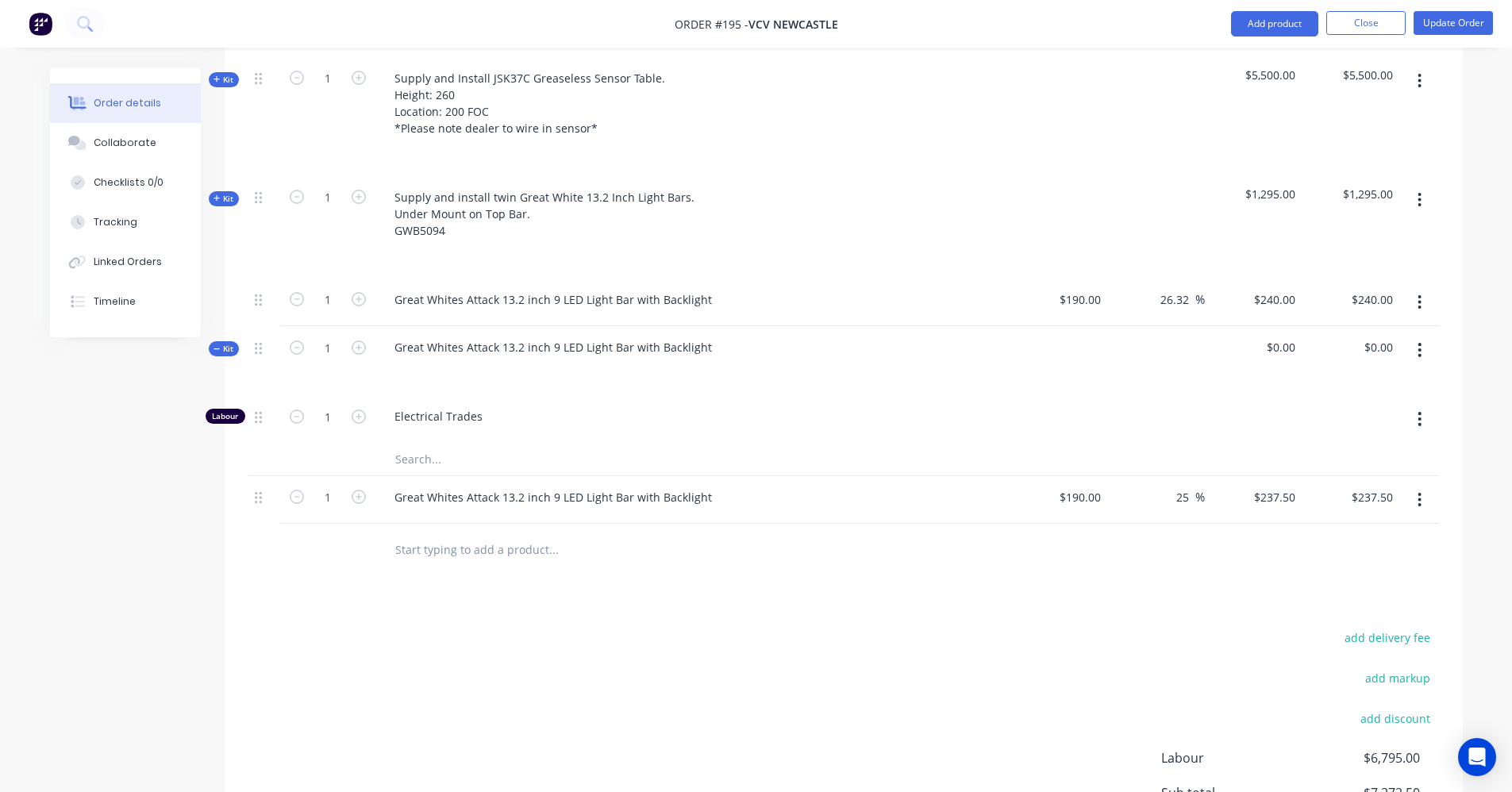 click at bounding box center (553, 459) 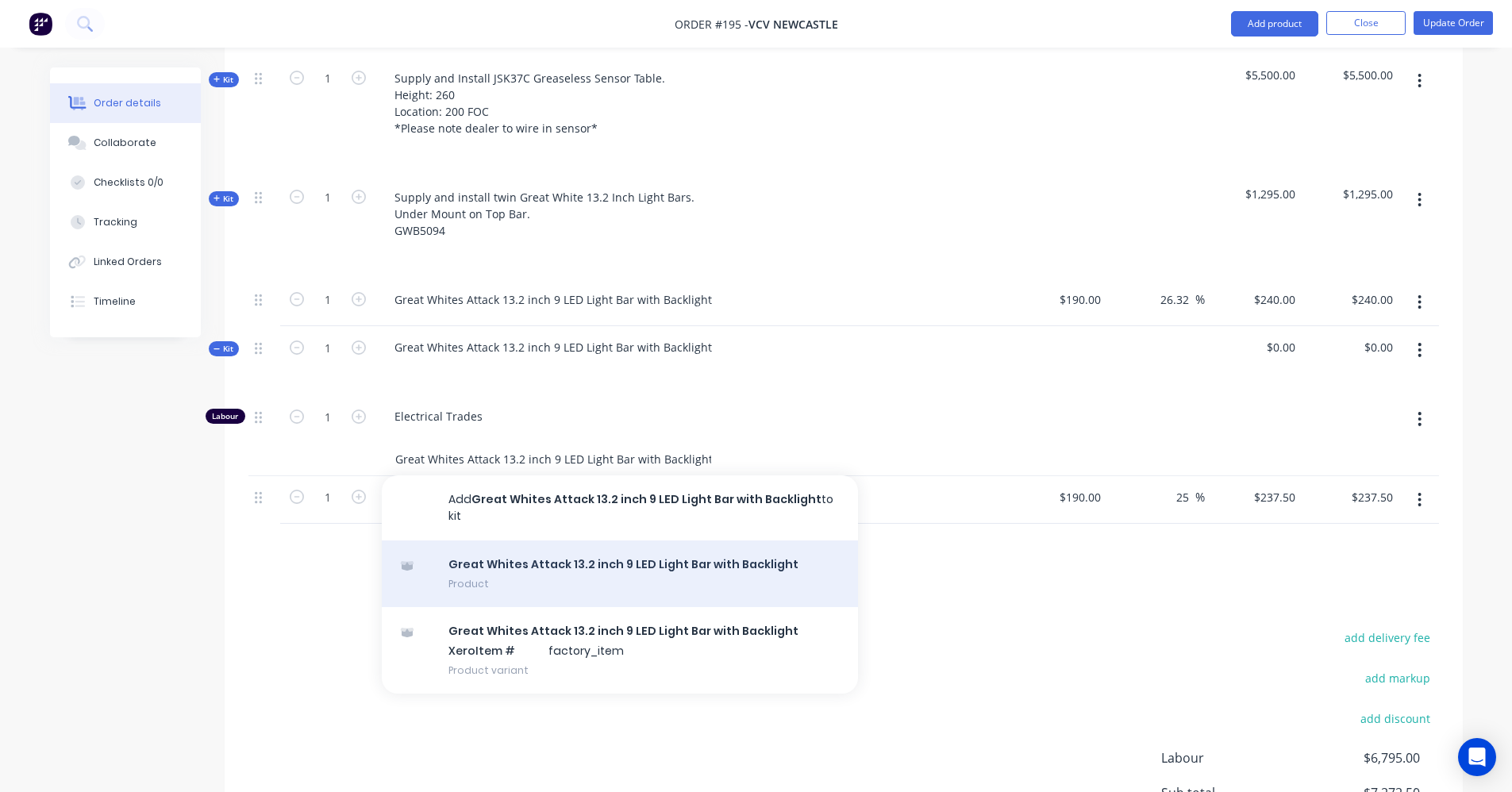 type on "Great Whites Attack 13.2 inch 9 LED Light Bar with Backlight" 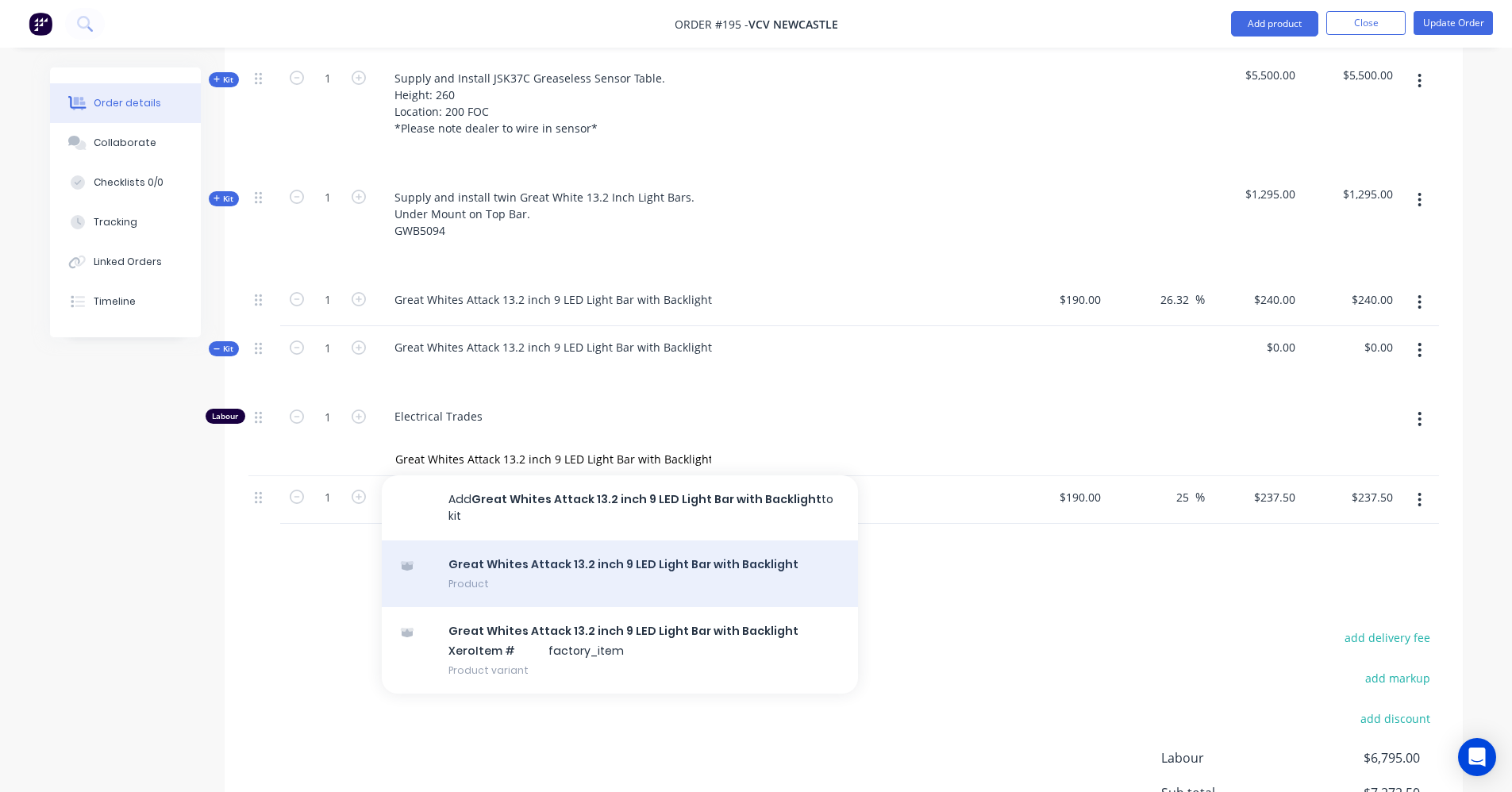 click on "Great Whites Attack 13.2 inch 9 LED Light Bar with Backlight Product" at bounding box center (620, 574) 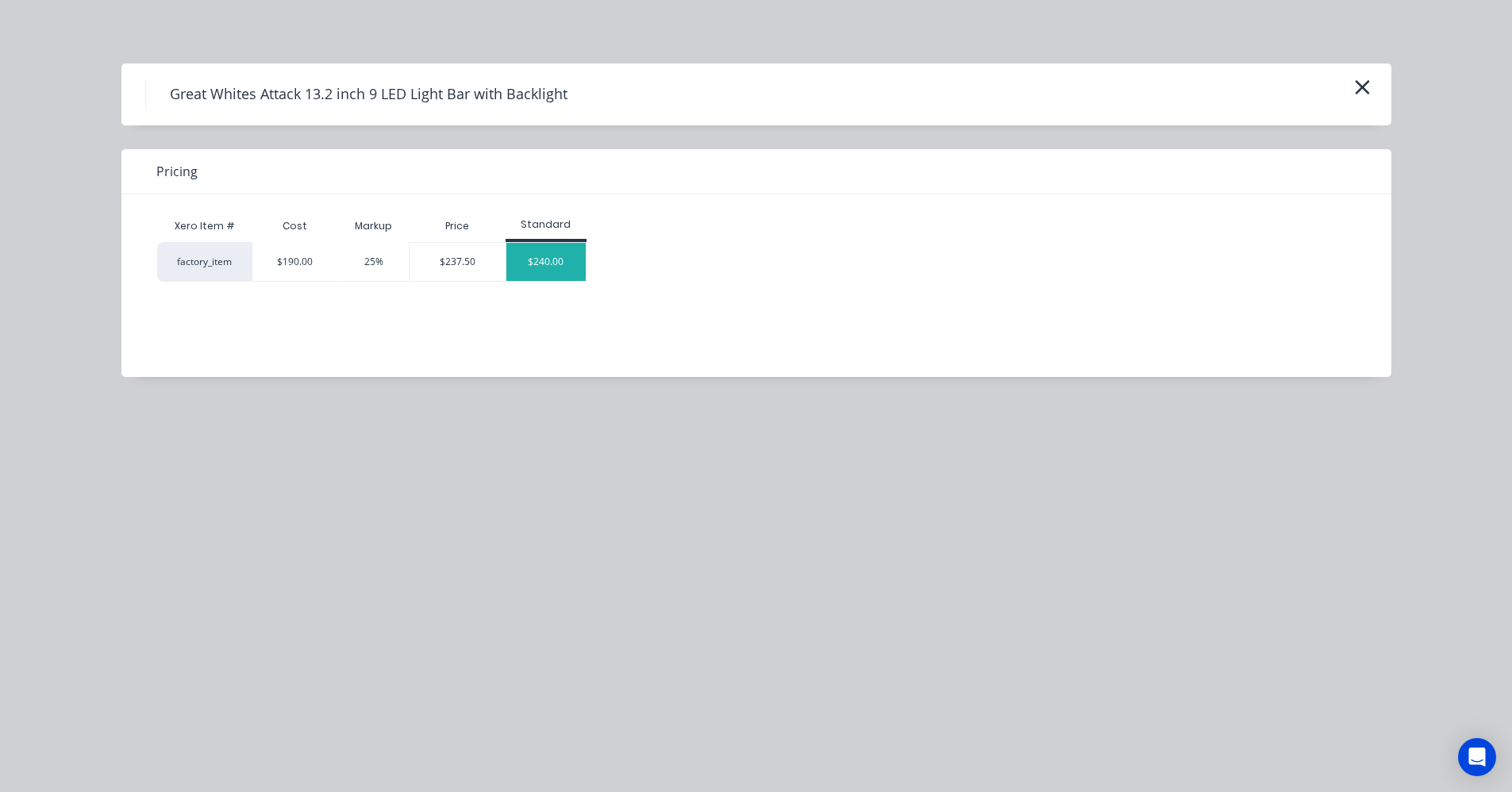 click on "$240.00" at bounding box center (546, 262) 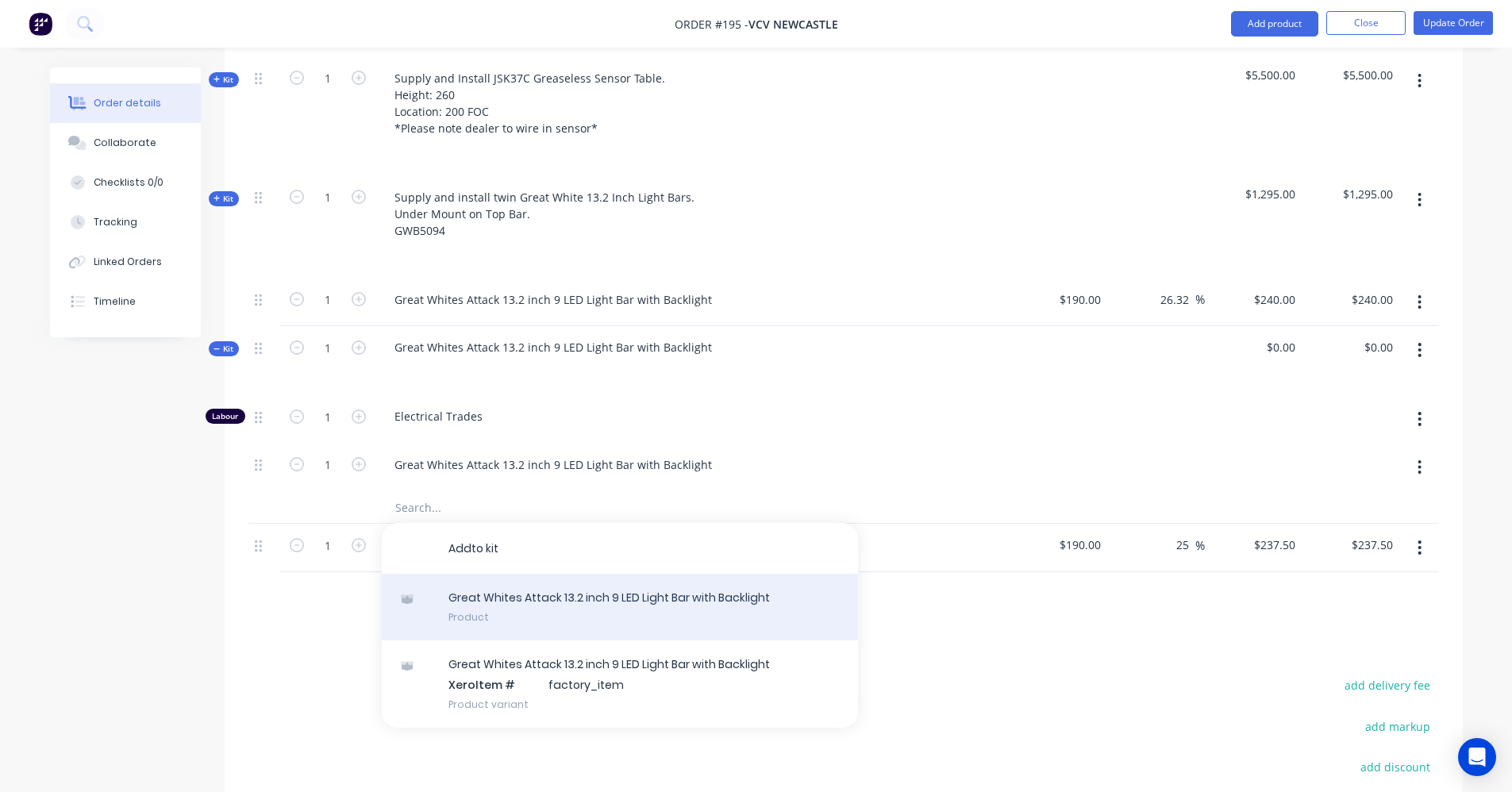 click on "G r e a t   W h i t e s   A t t a c k   1 3 . 2   i n c h   9   L E D   L i g h t   B a r   w i t h   B a c k l i g h t Product" at bounding box center [620, 607] 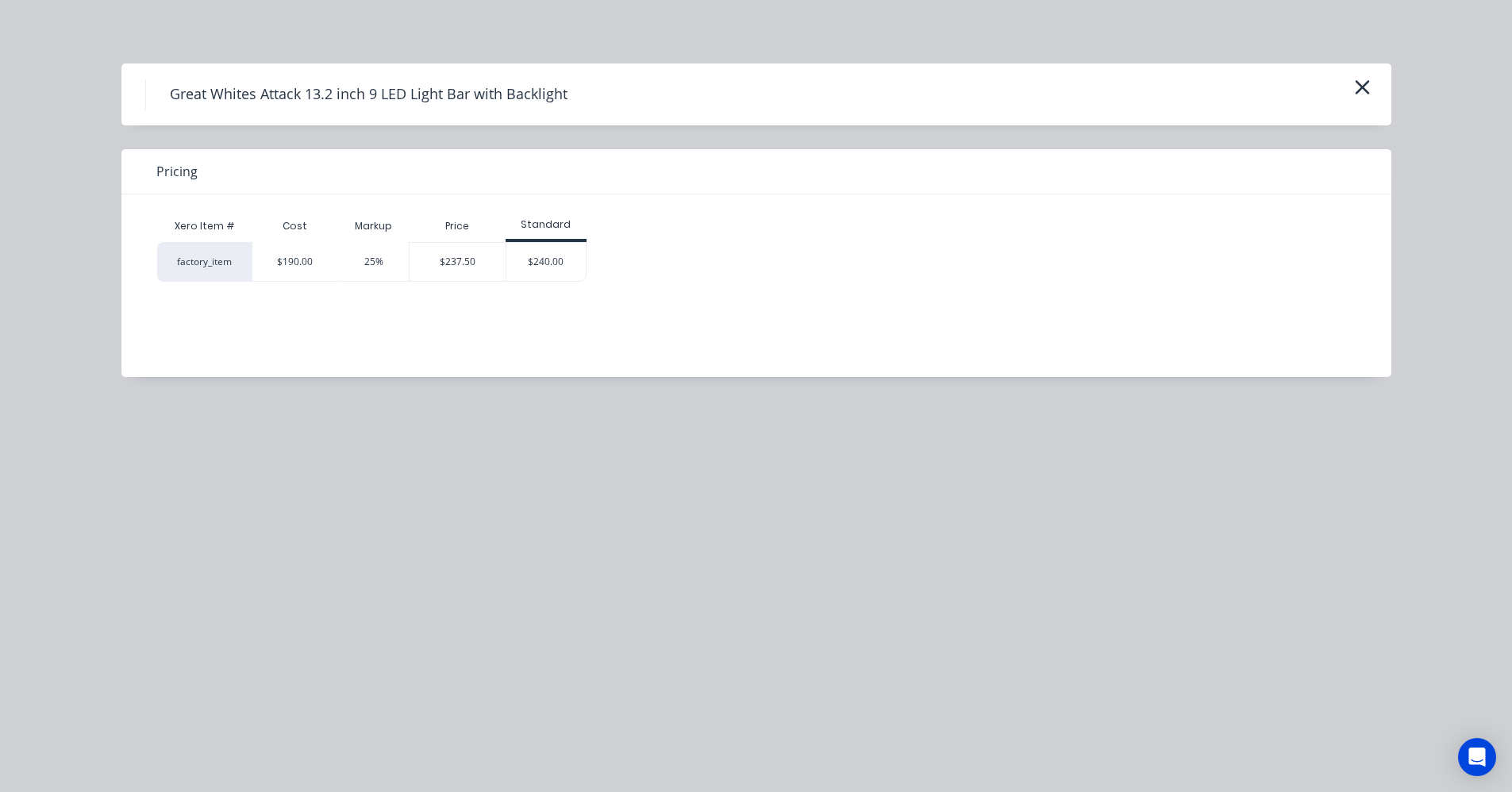 click on "$240.00" at bounding box center (546, 262) 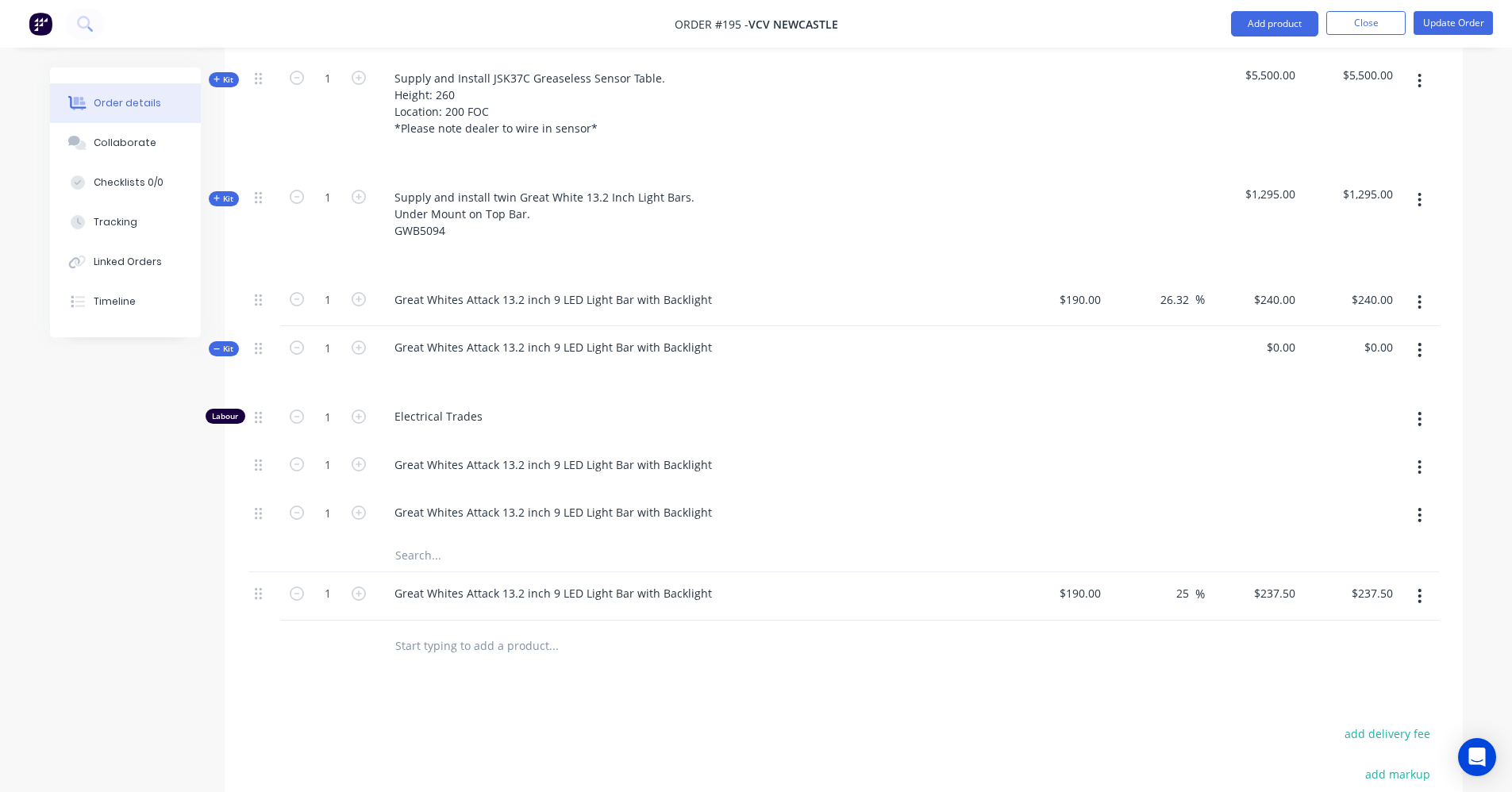 click 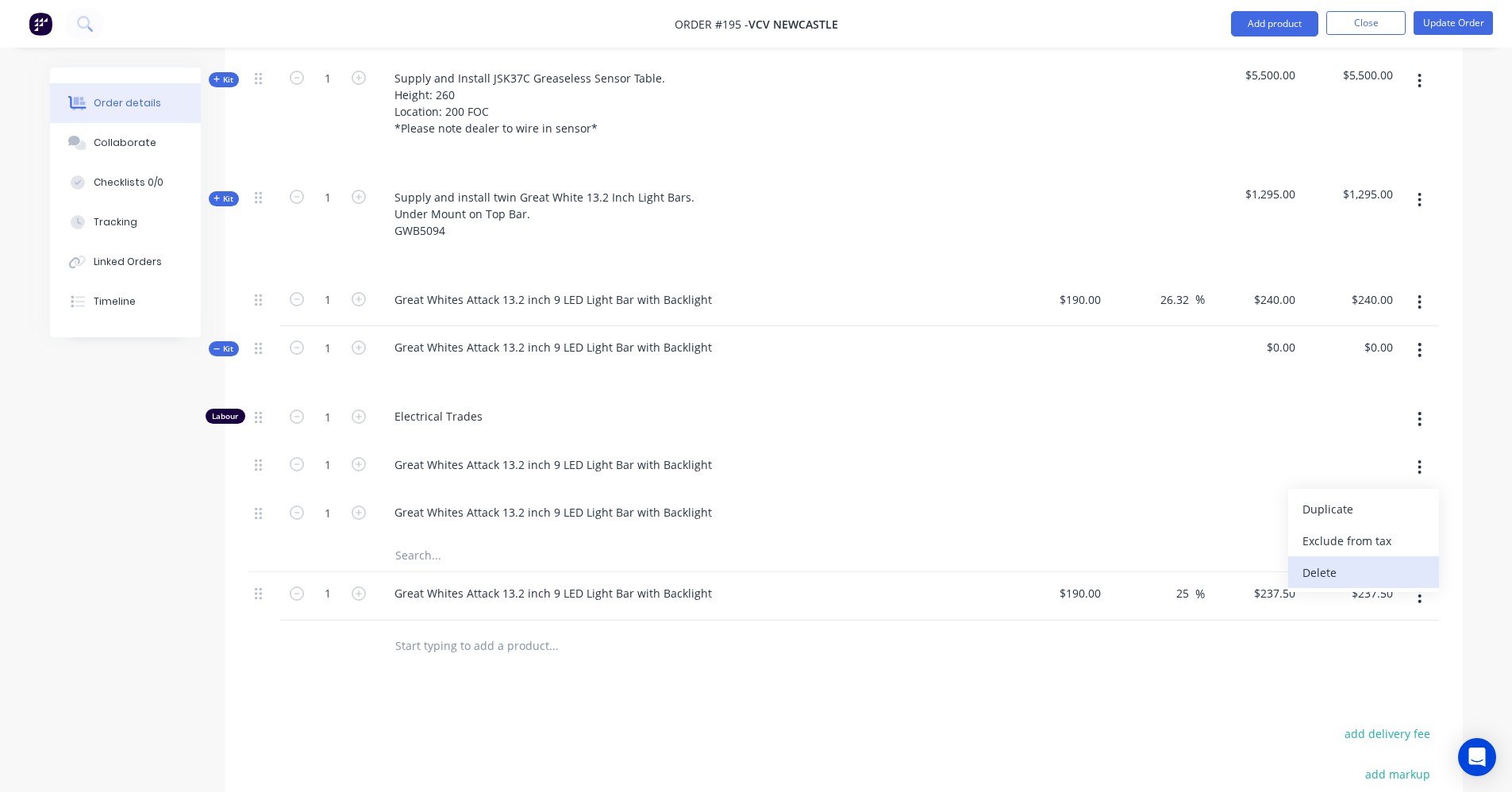 click on "Delete" at bounding box center [1364, 572] 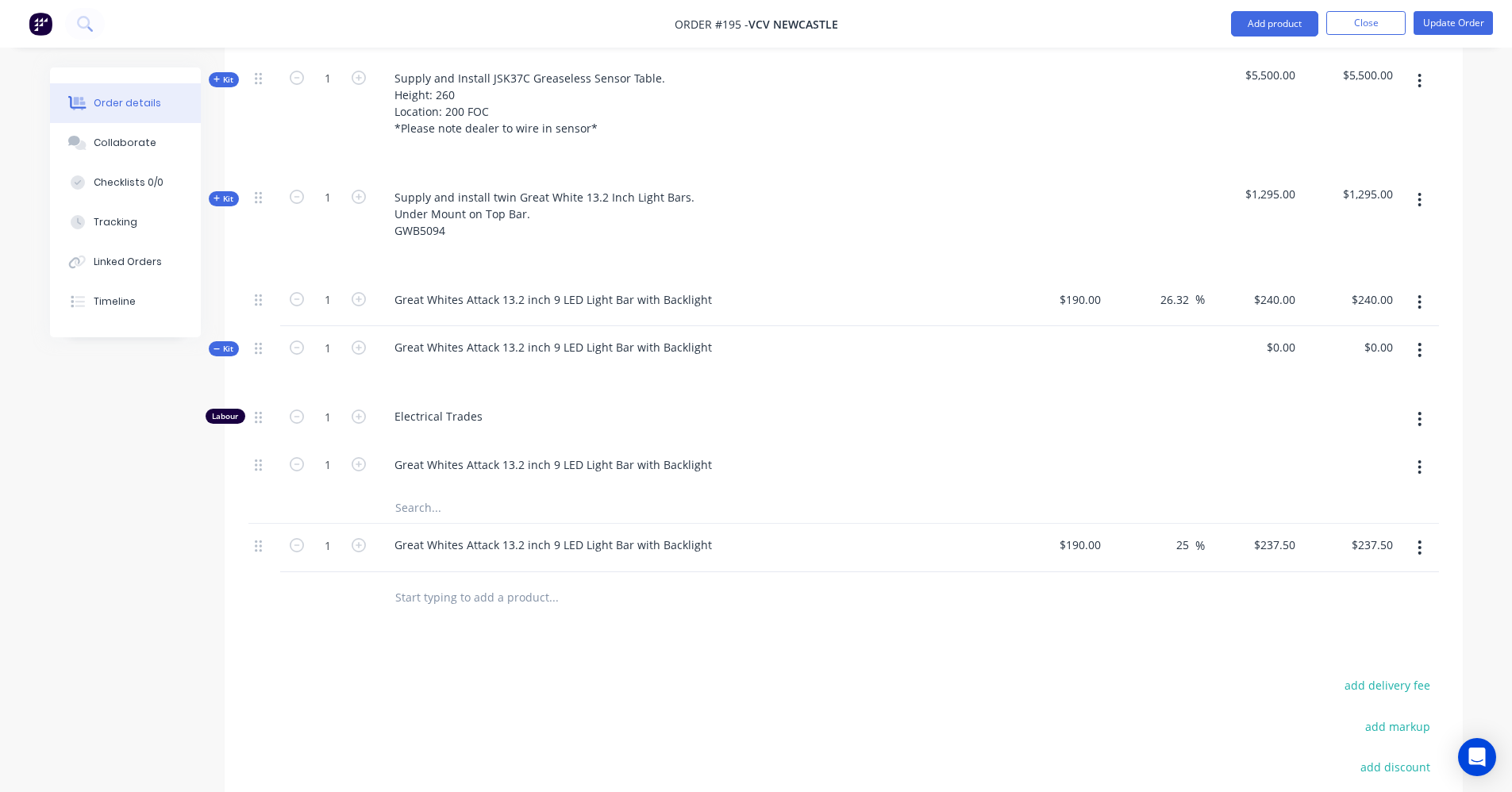click at bounding box center [1419, 350] 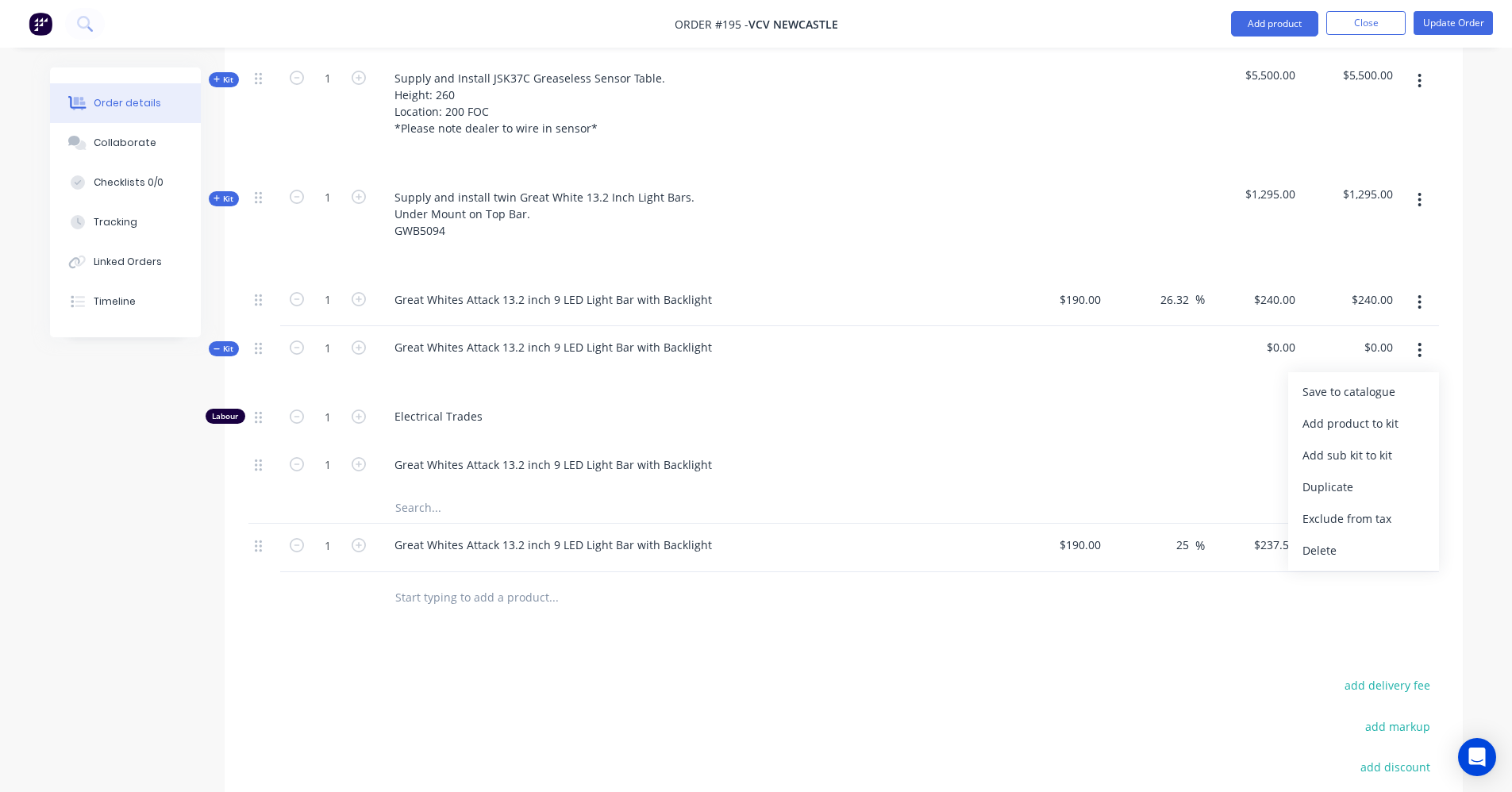 click at bounding box center (1419, 350) 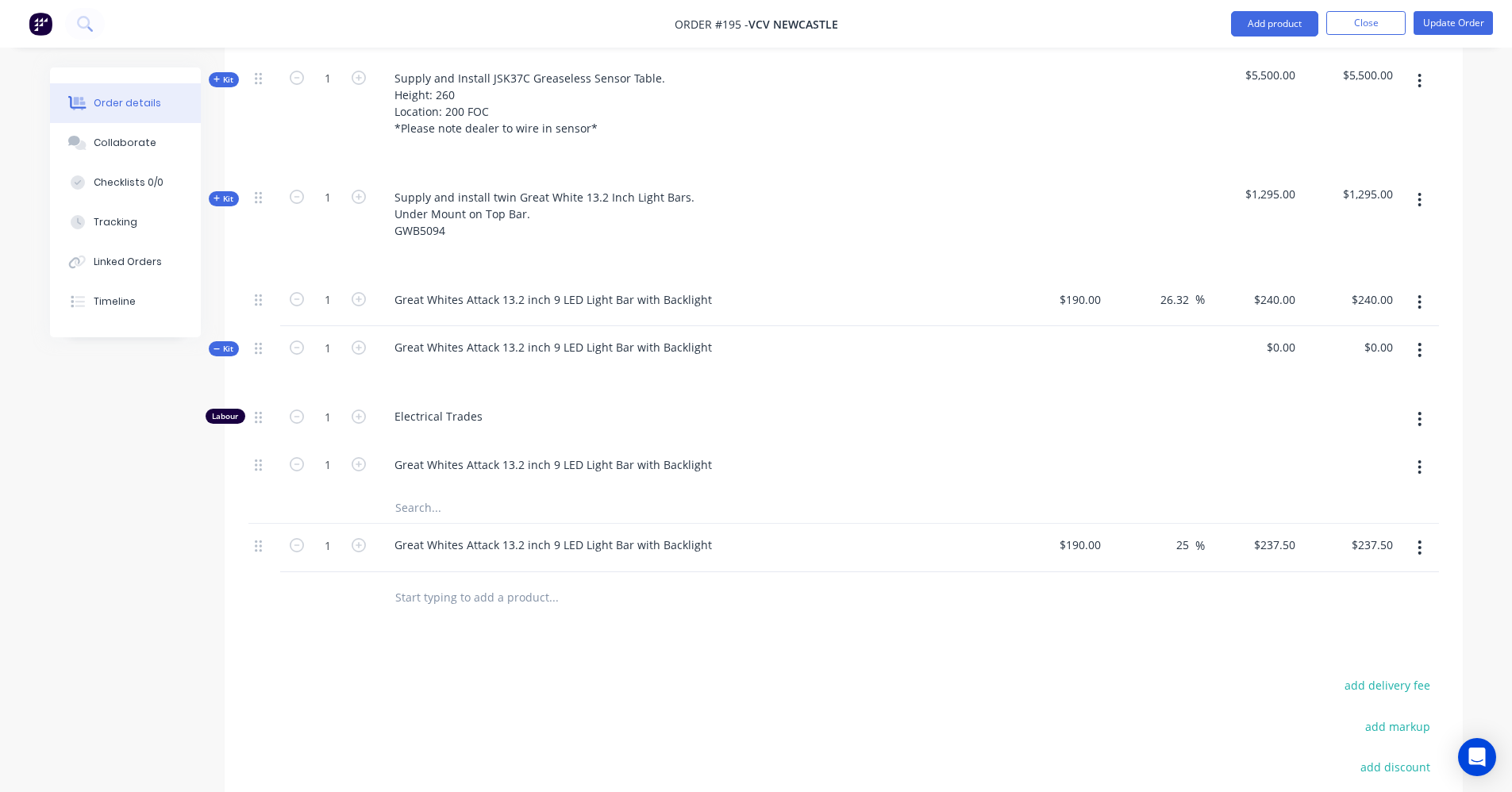click at bounding box center (1419, 350) 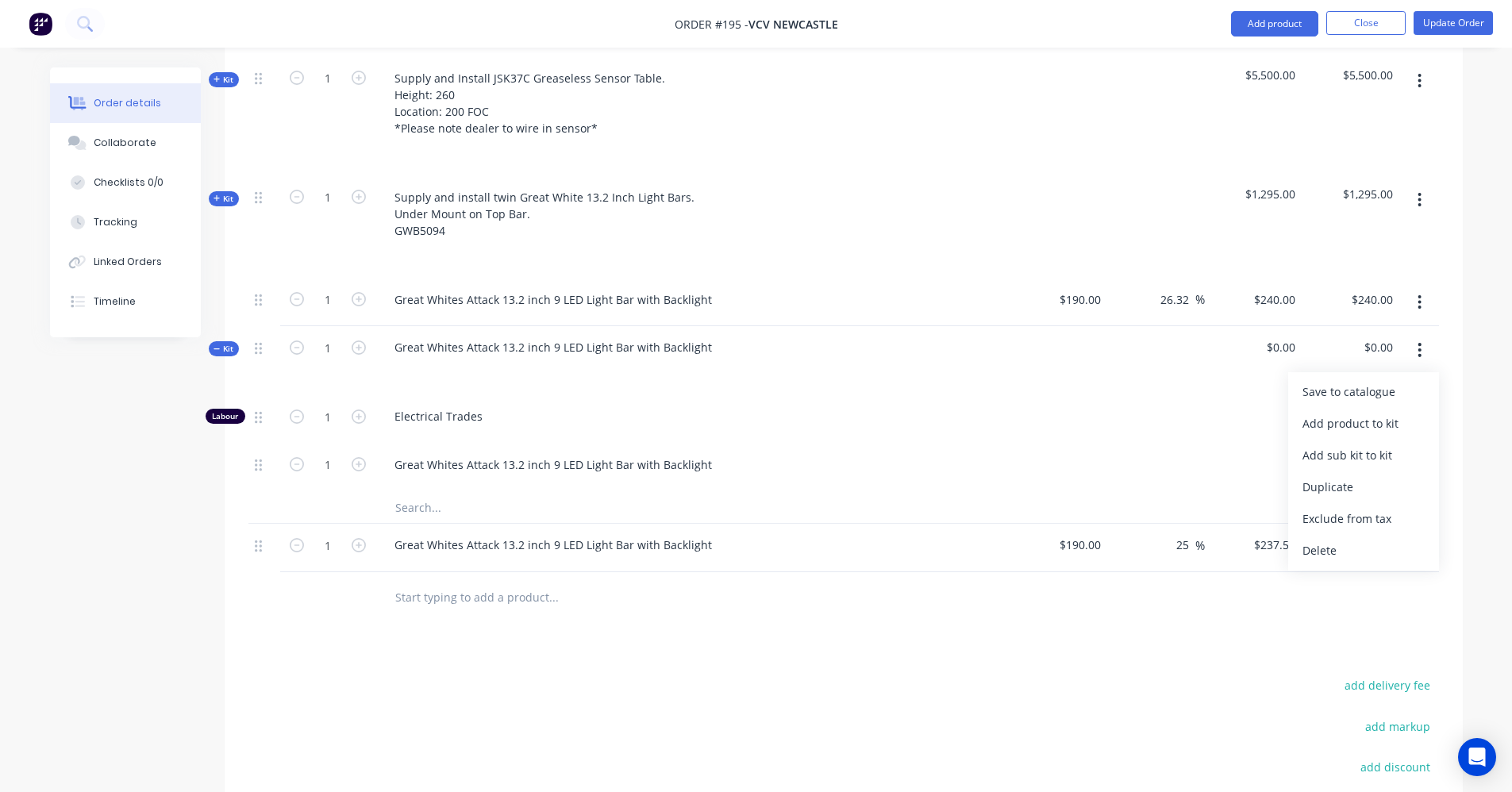 click on "Delete" at bounding box center [1364, 550] 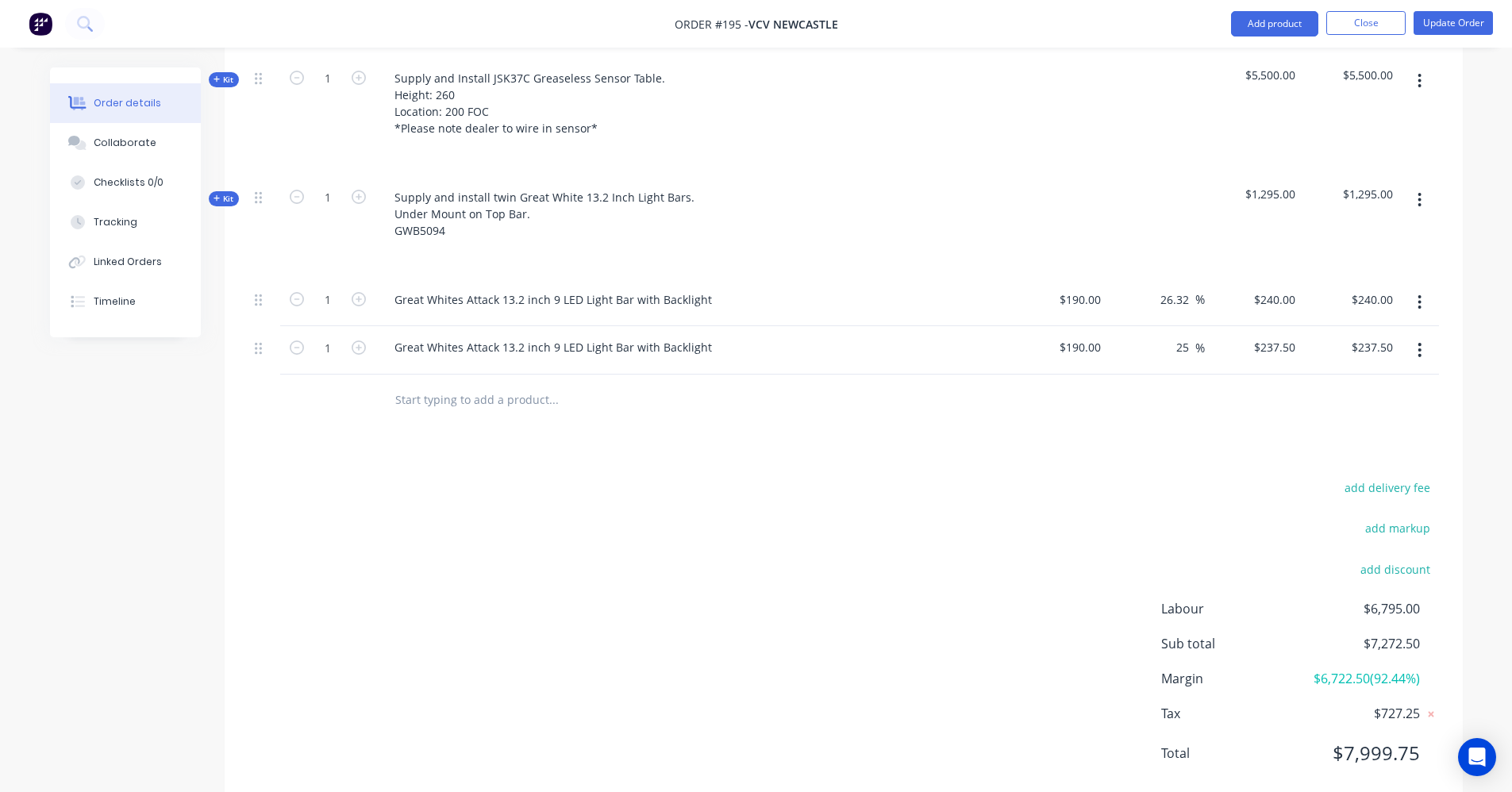 click 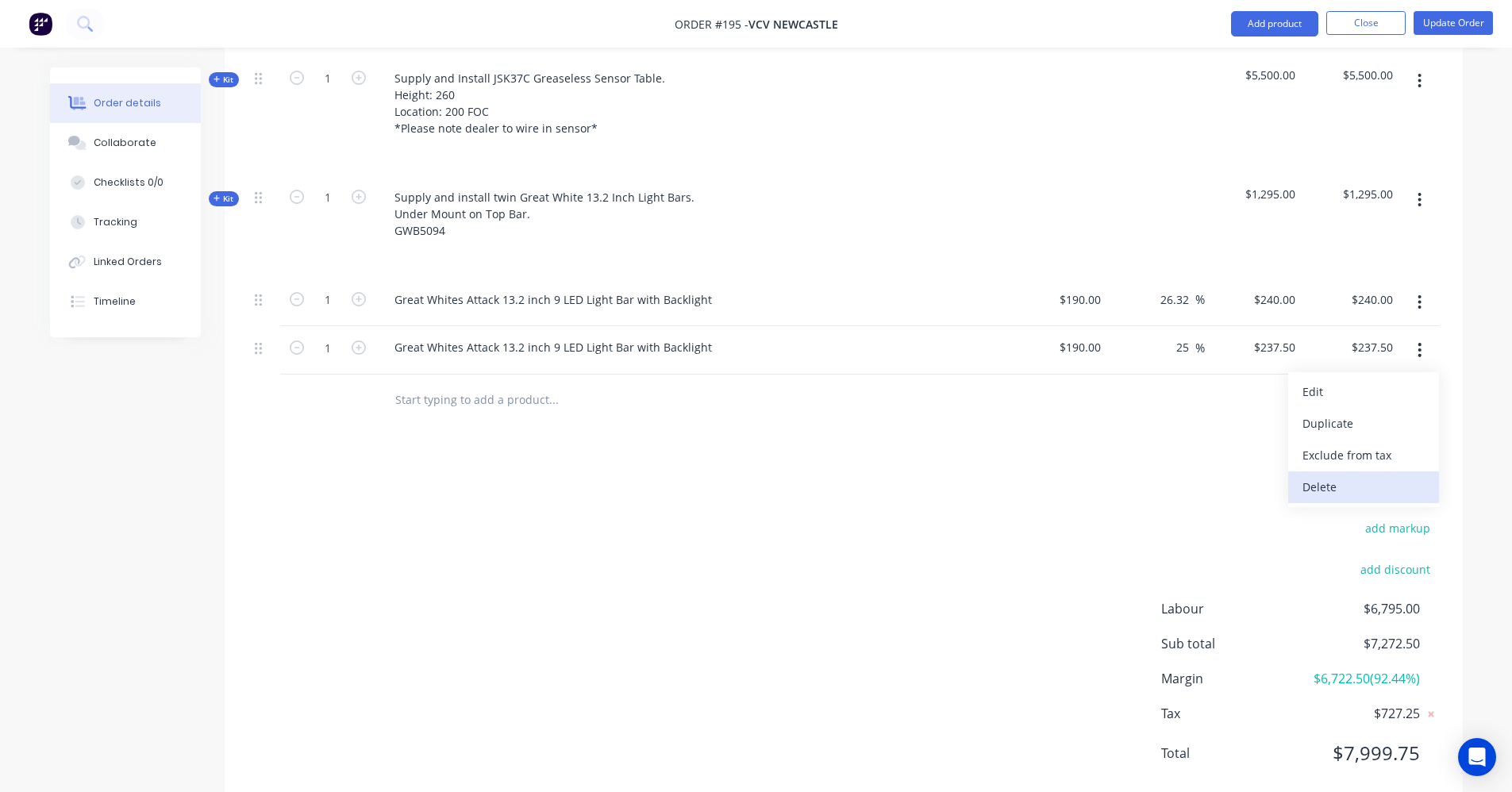 click on "Delete" at bounding box center [1364, 486] 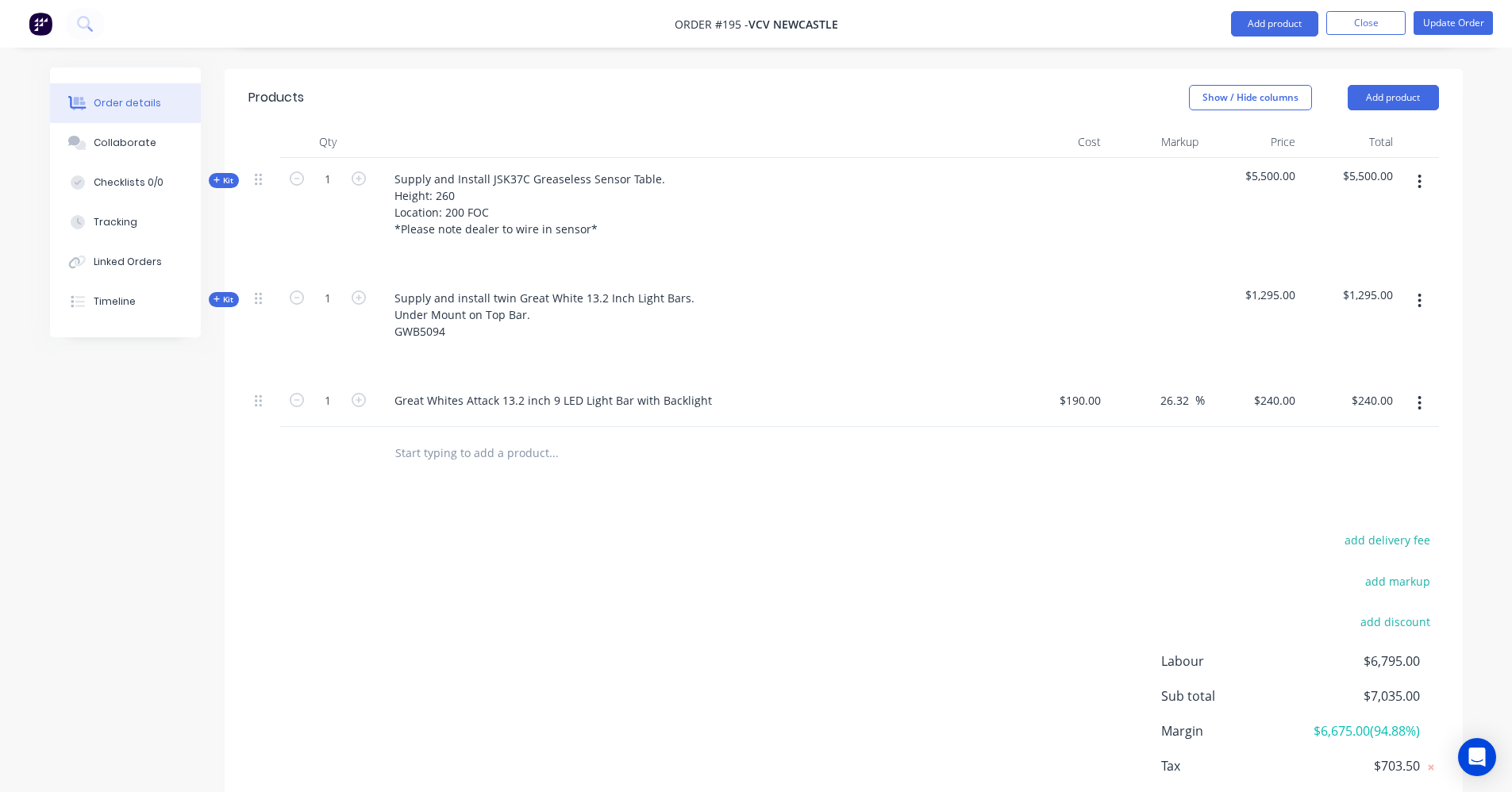 scroll, scrollTop: 229, scrollLeft: 0, axis: vertical 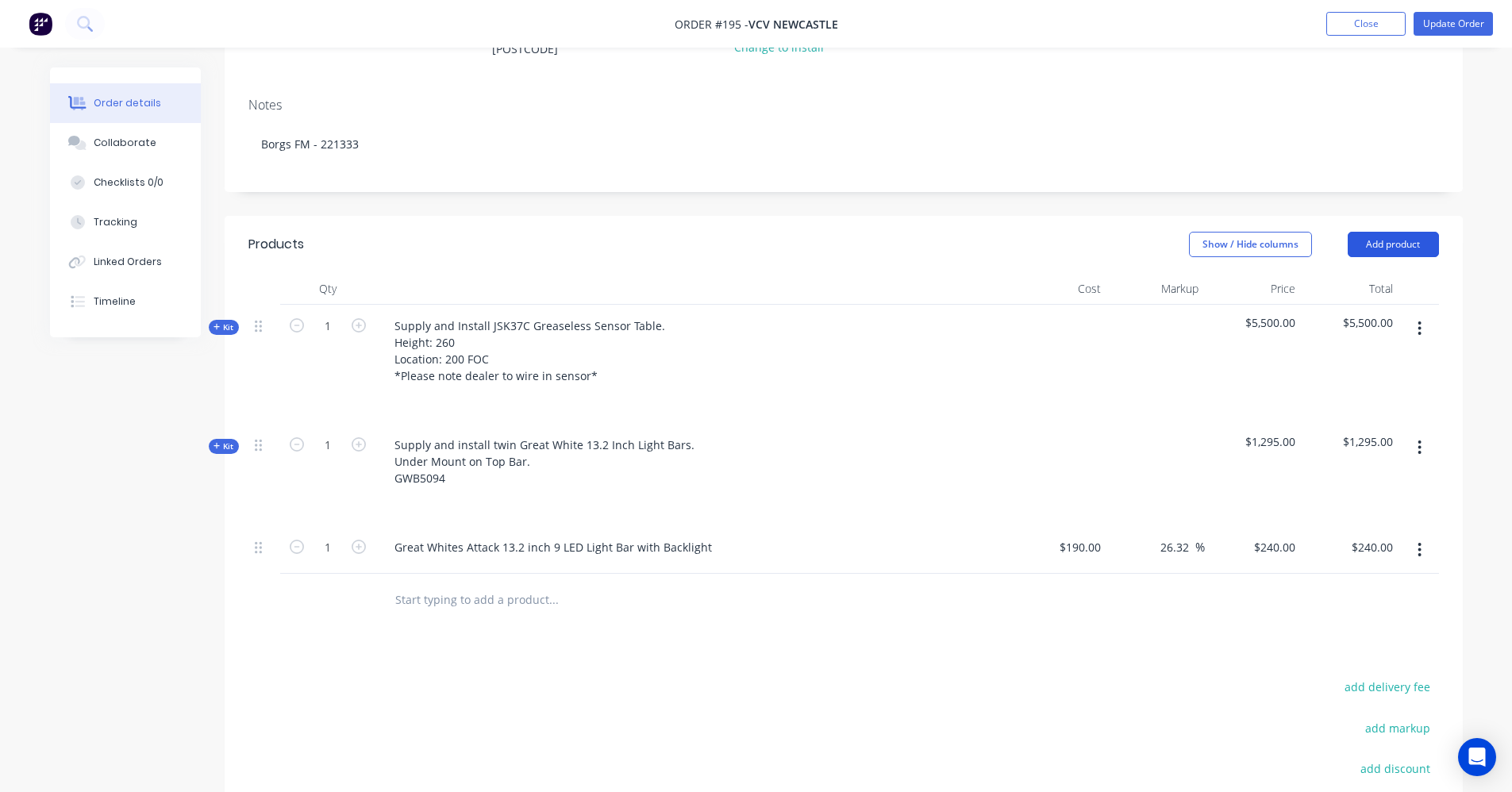 click on "Add product" at bounding box center [1393, 244] 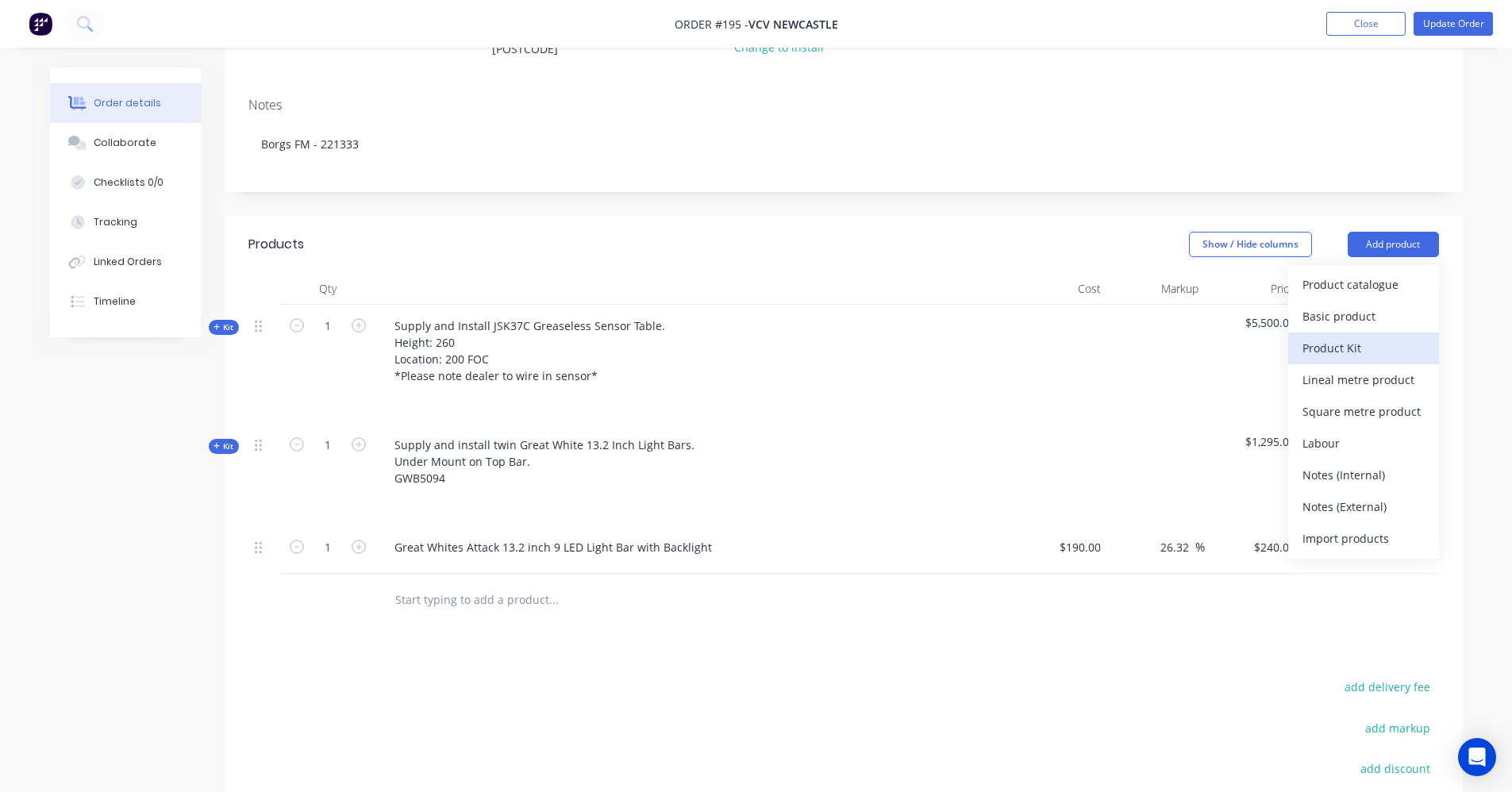 click on "Product Kit" at bounding box center (1364, 348) 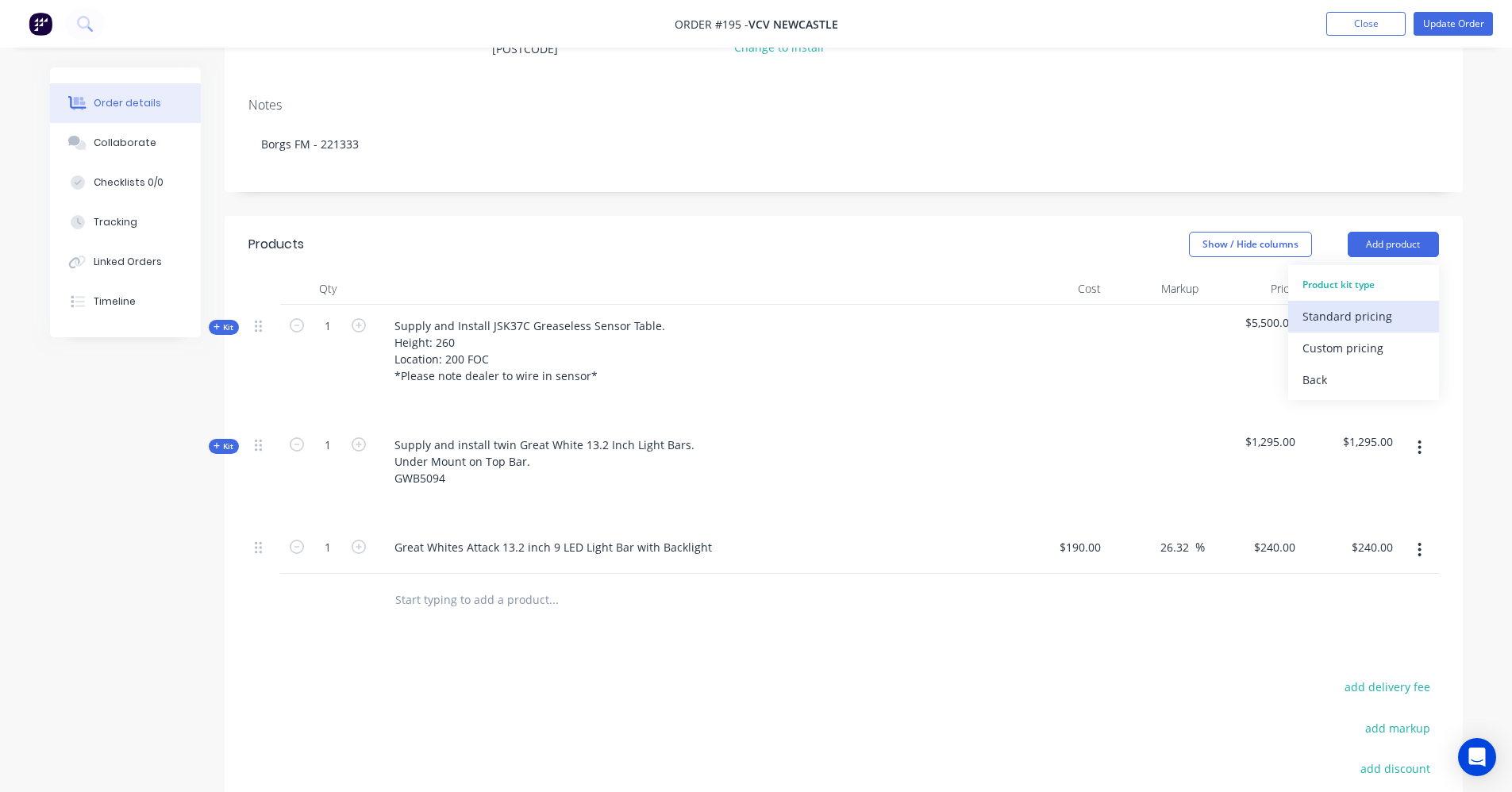click on "Standard pricing" at bounding box center [1364, 316] 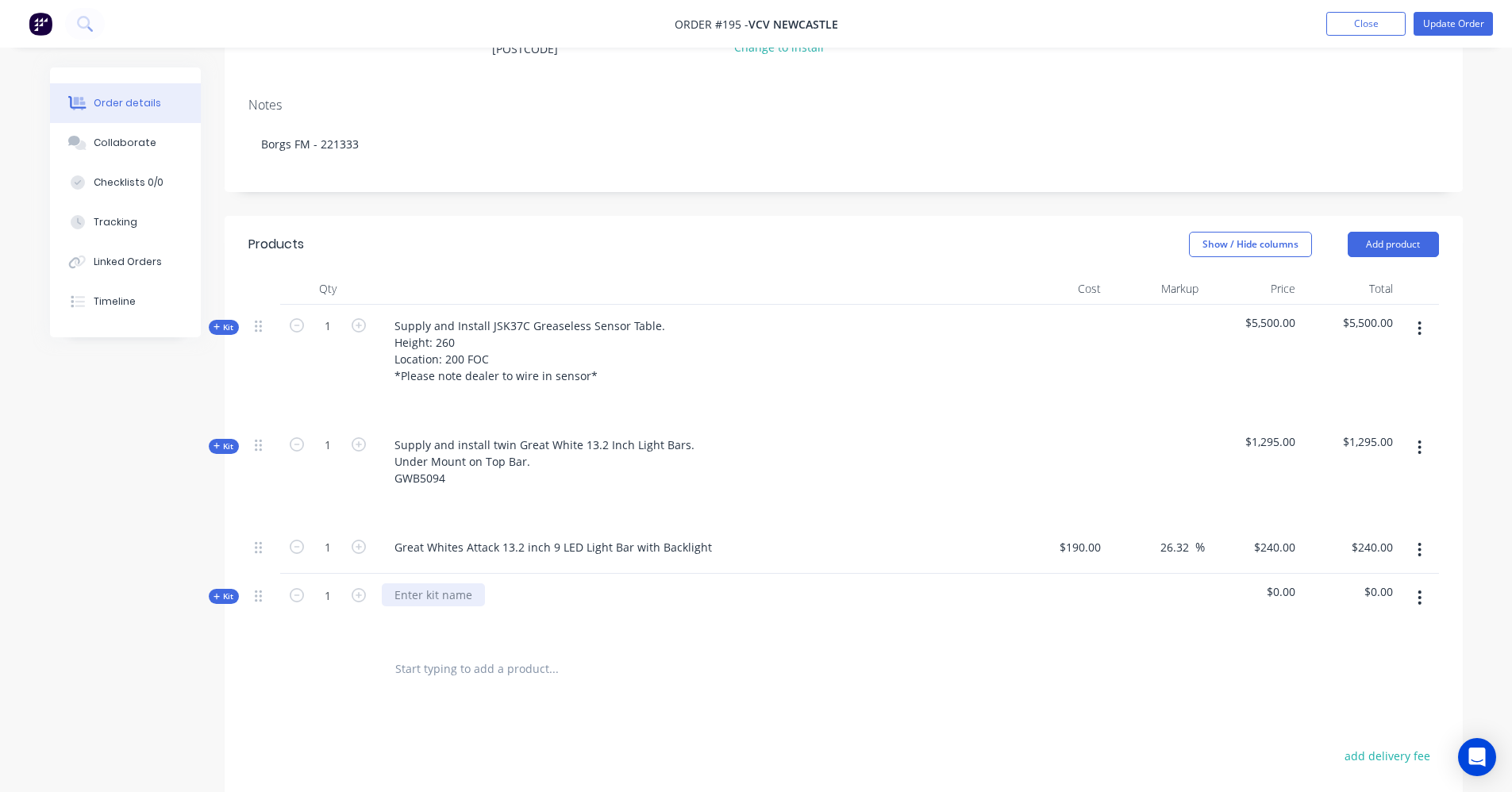 click at bounding box center [433, 594] 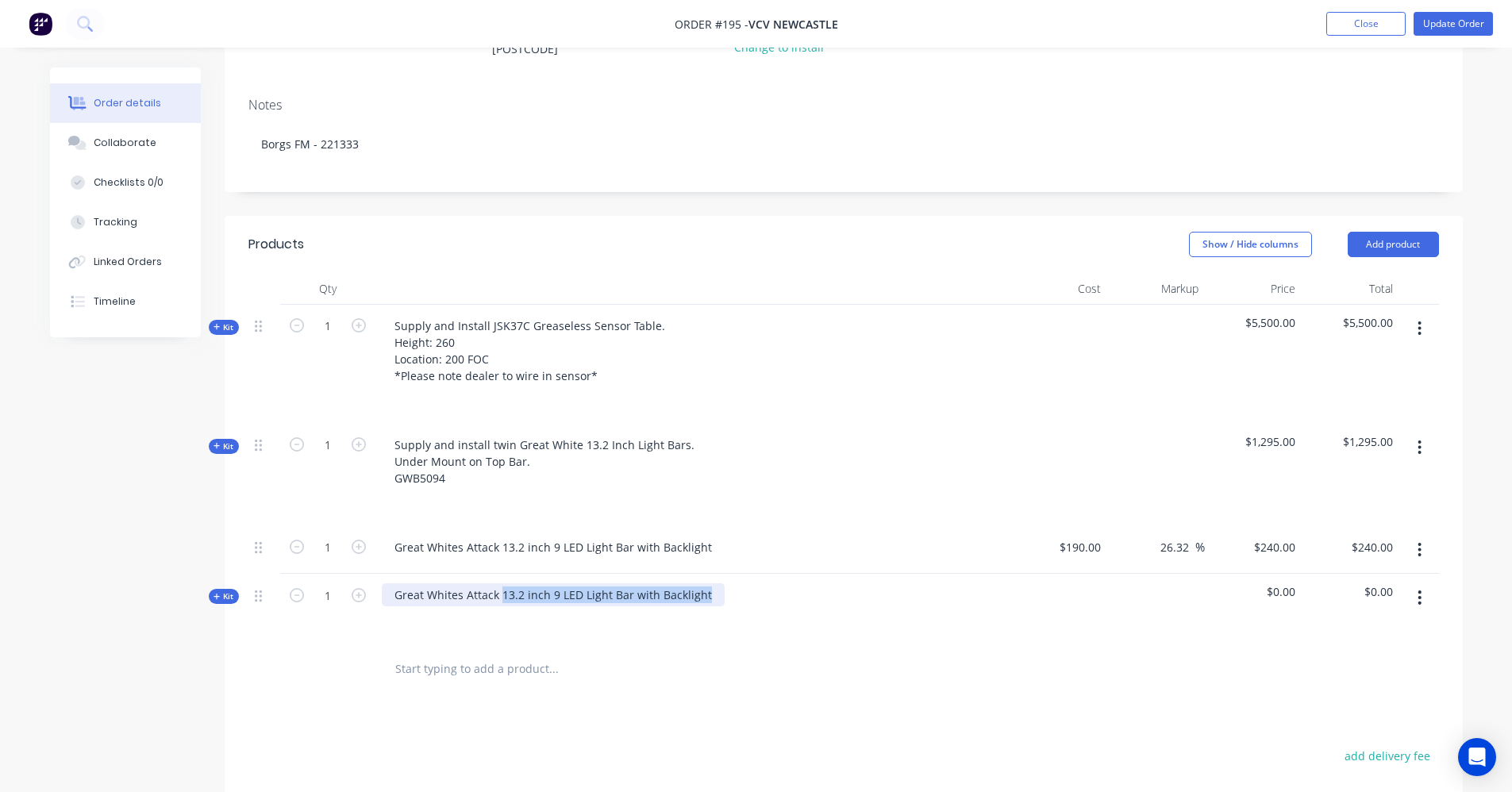 drag, startPoint x: 705, startPoint y: 597, endPoint x: 498, endPoint y: 594, distance: 207.0217 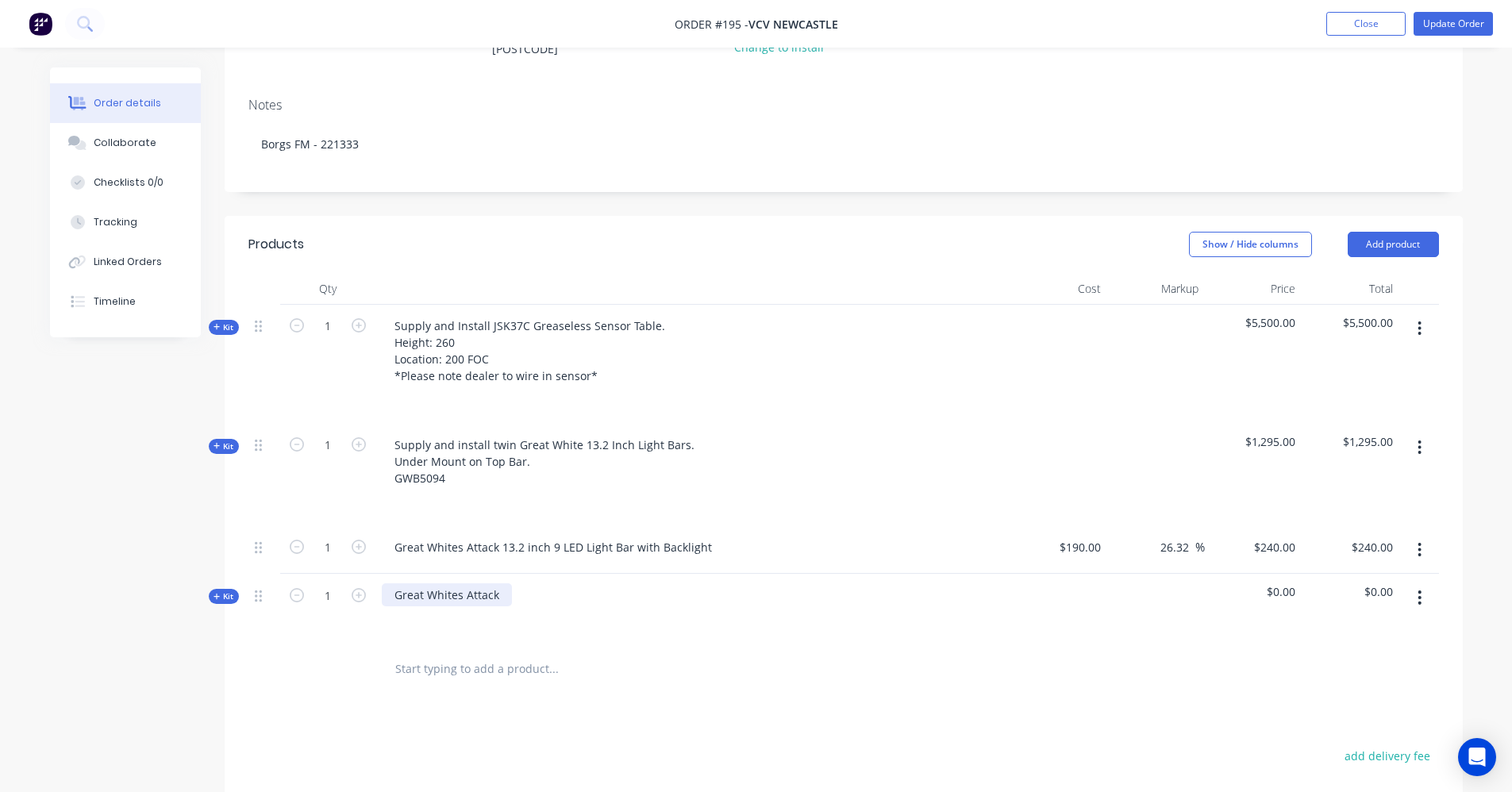 click on "Great Whites Attack" at bounding box center [447, 594] 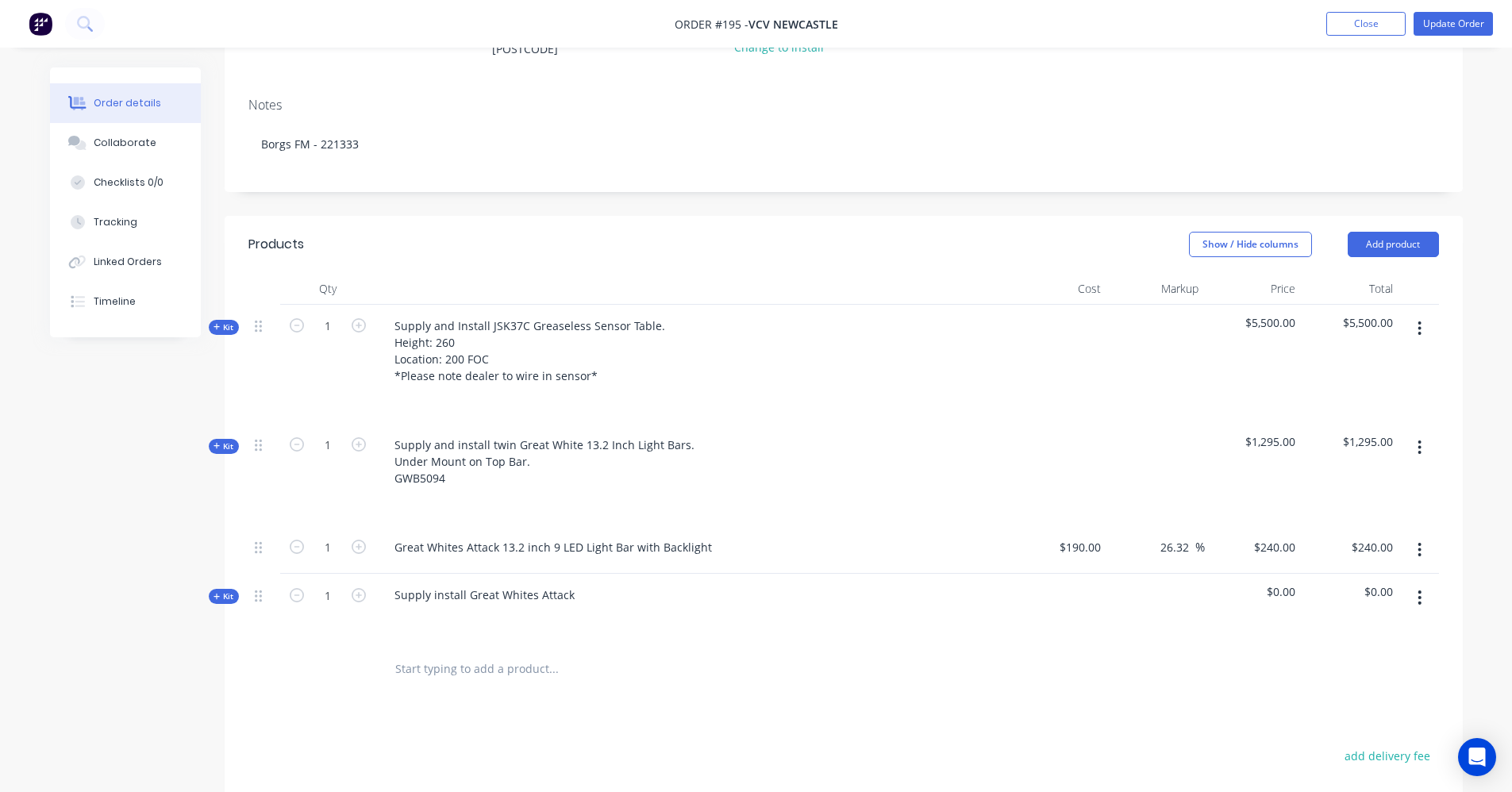 click 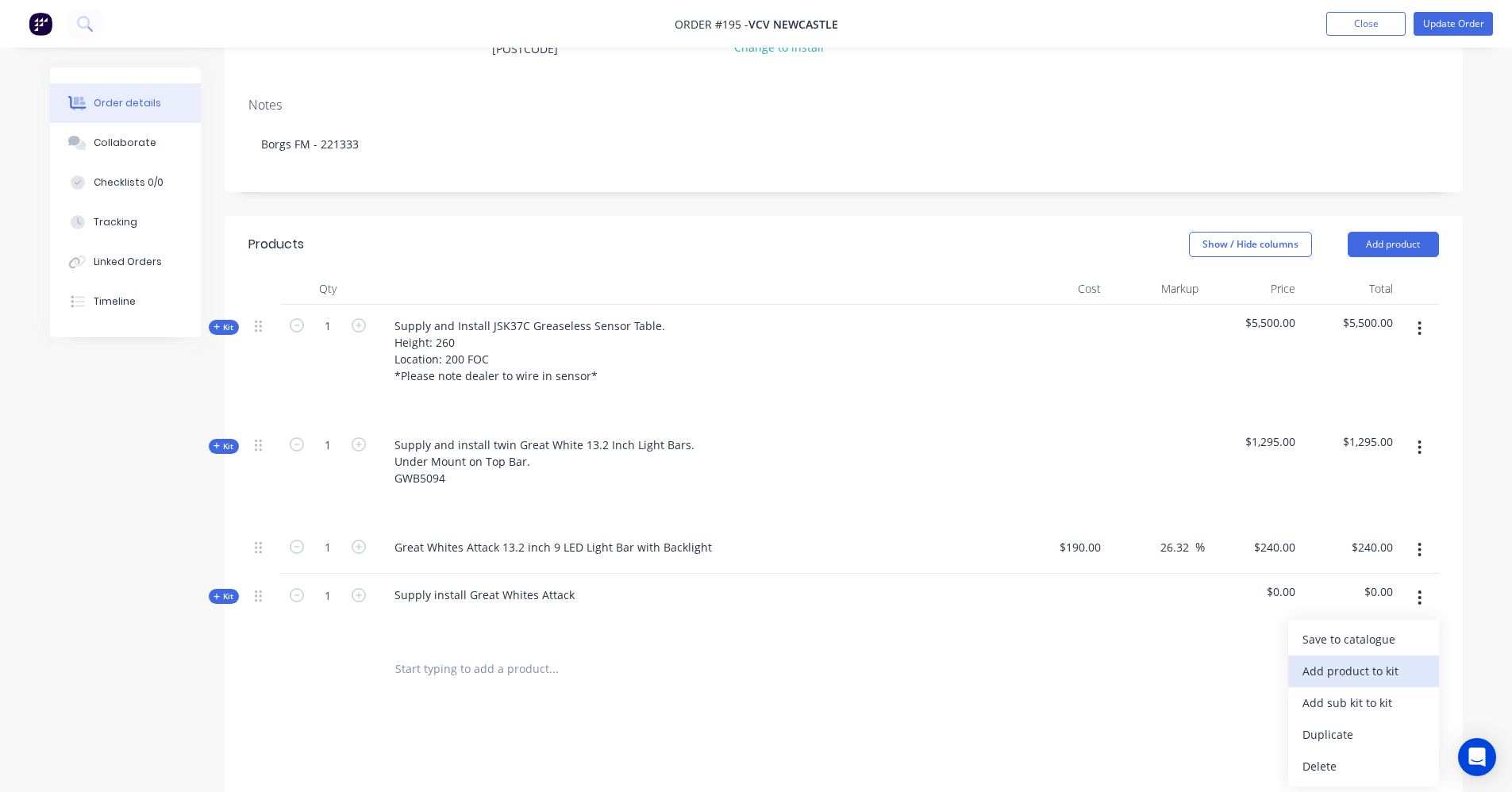 click on "Add product to kit" at bounding box center [1364, 671] 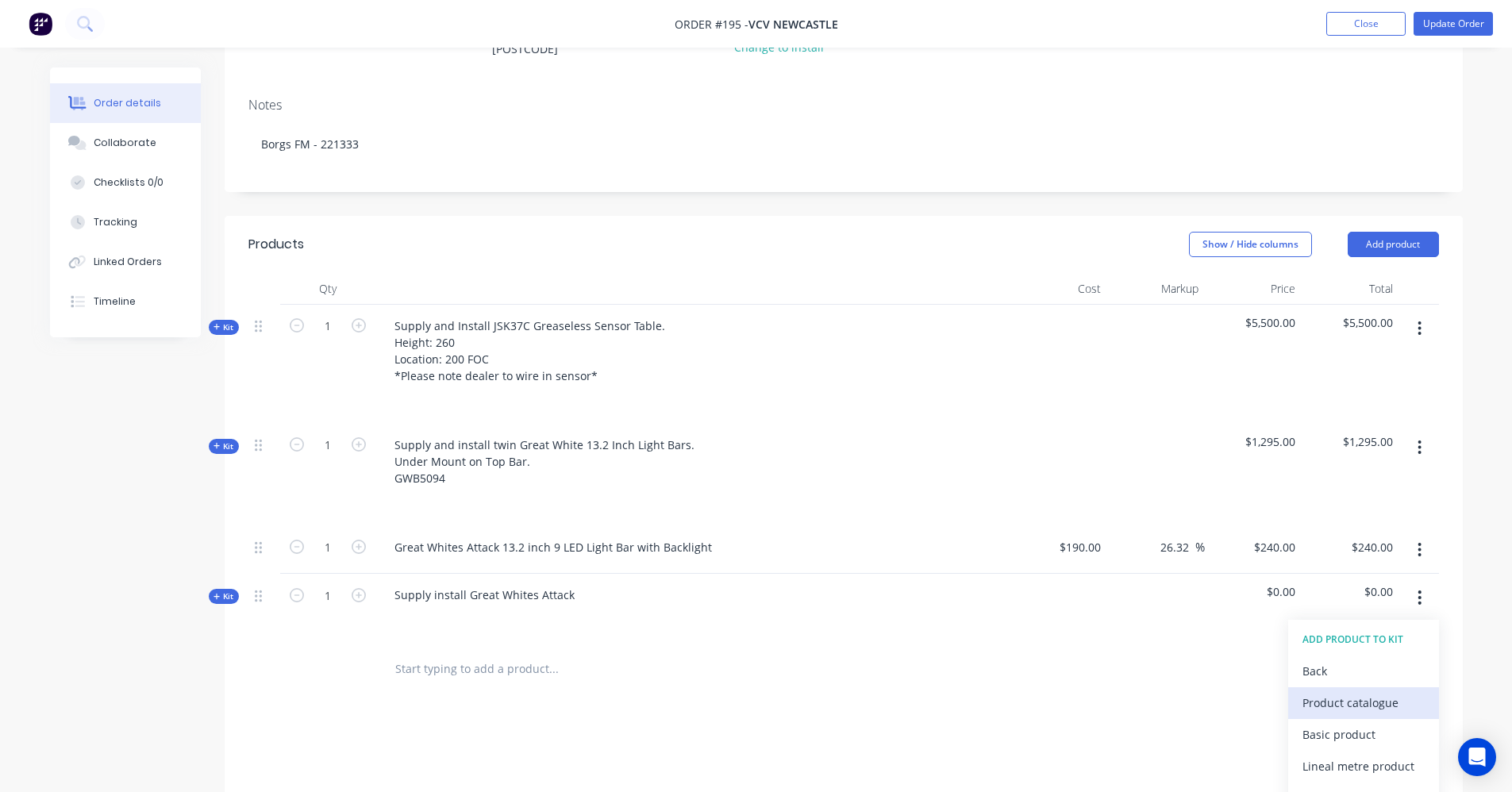 click on "Product catalogue" at bounding box center (1364, 703) 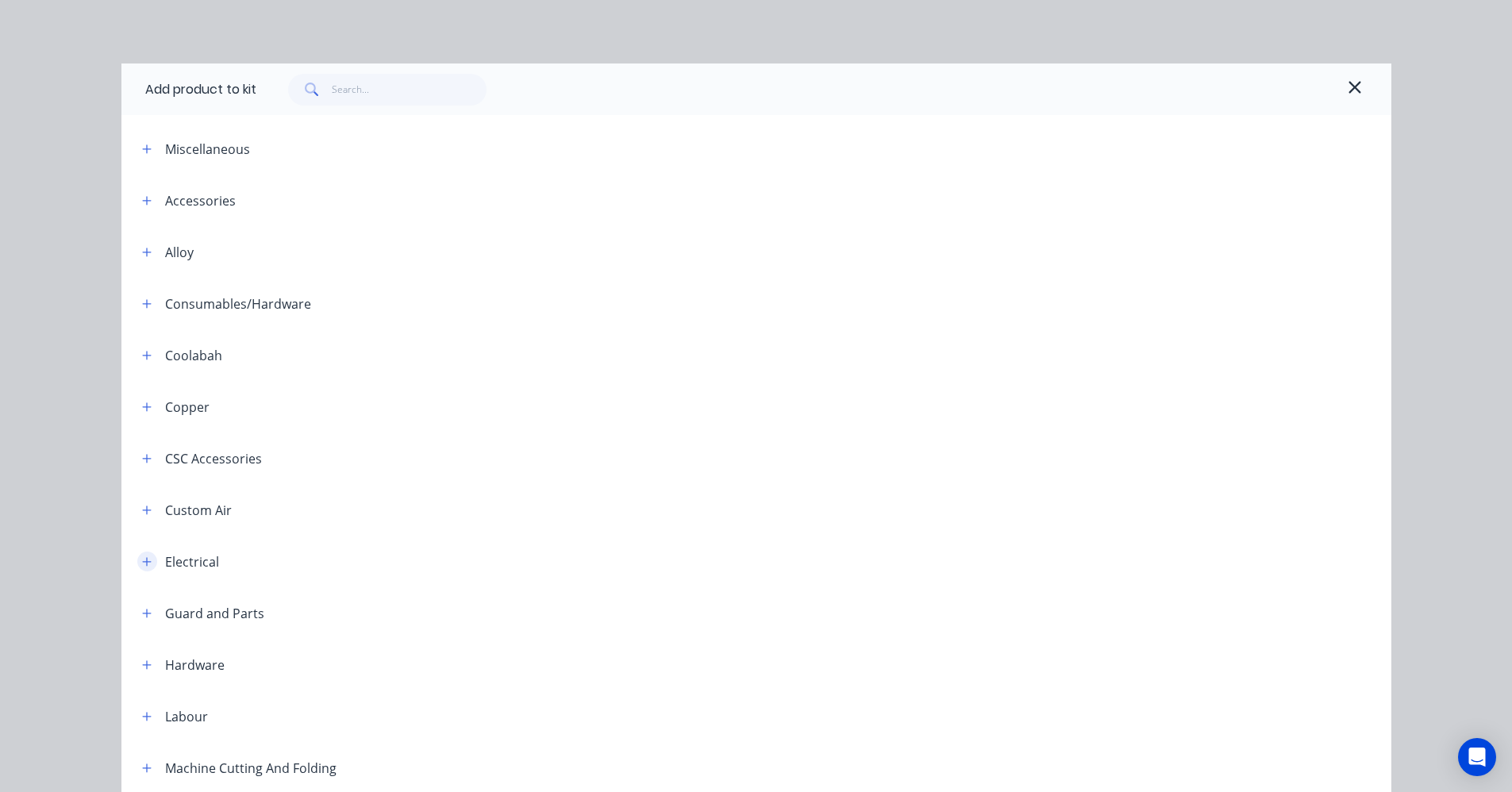 click 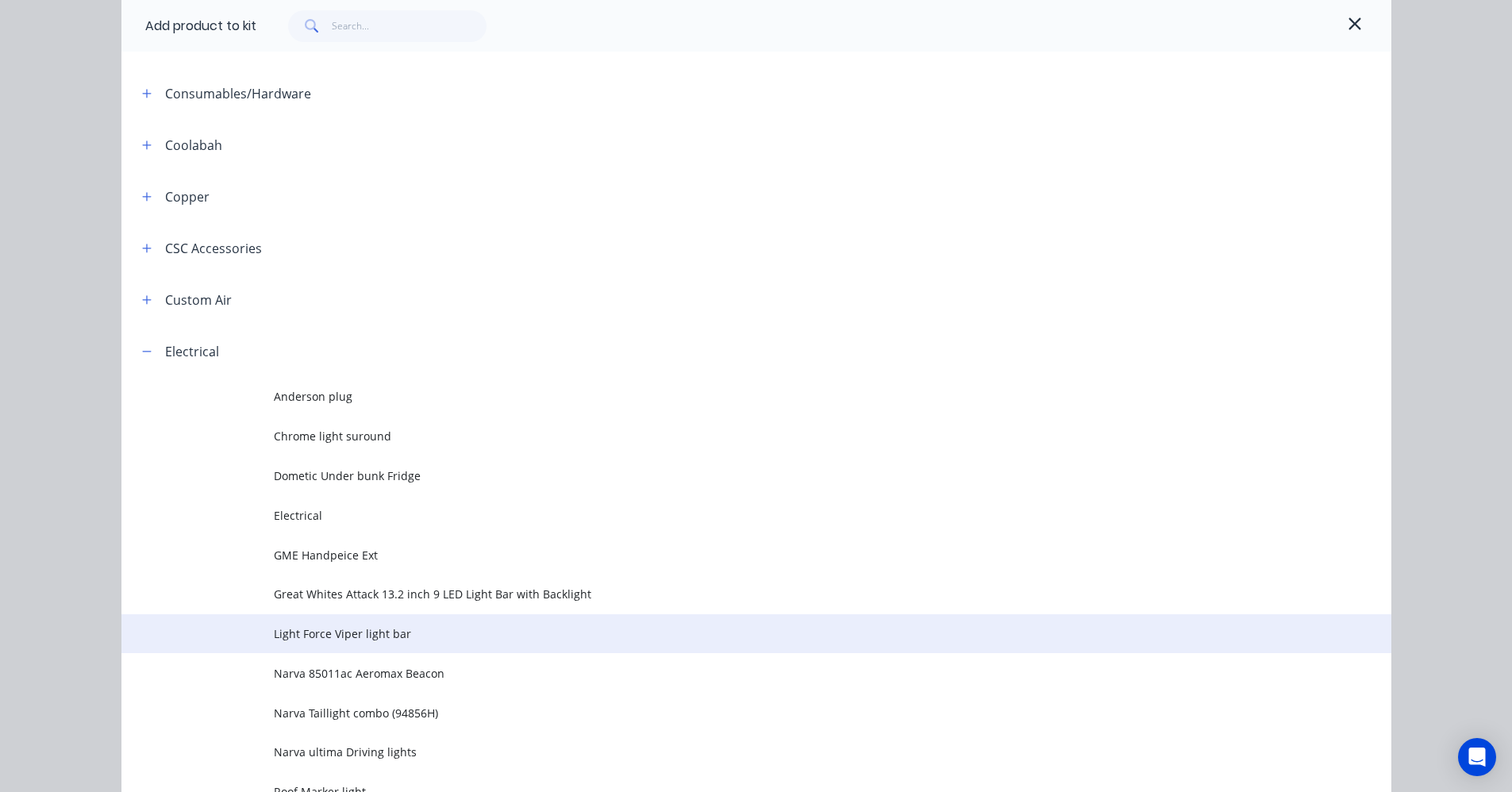 scroll, scrollTop: 238, scrollLeft: 0, axis: vertical 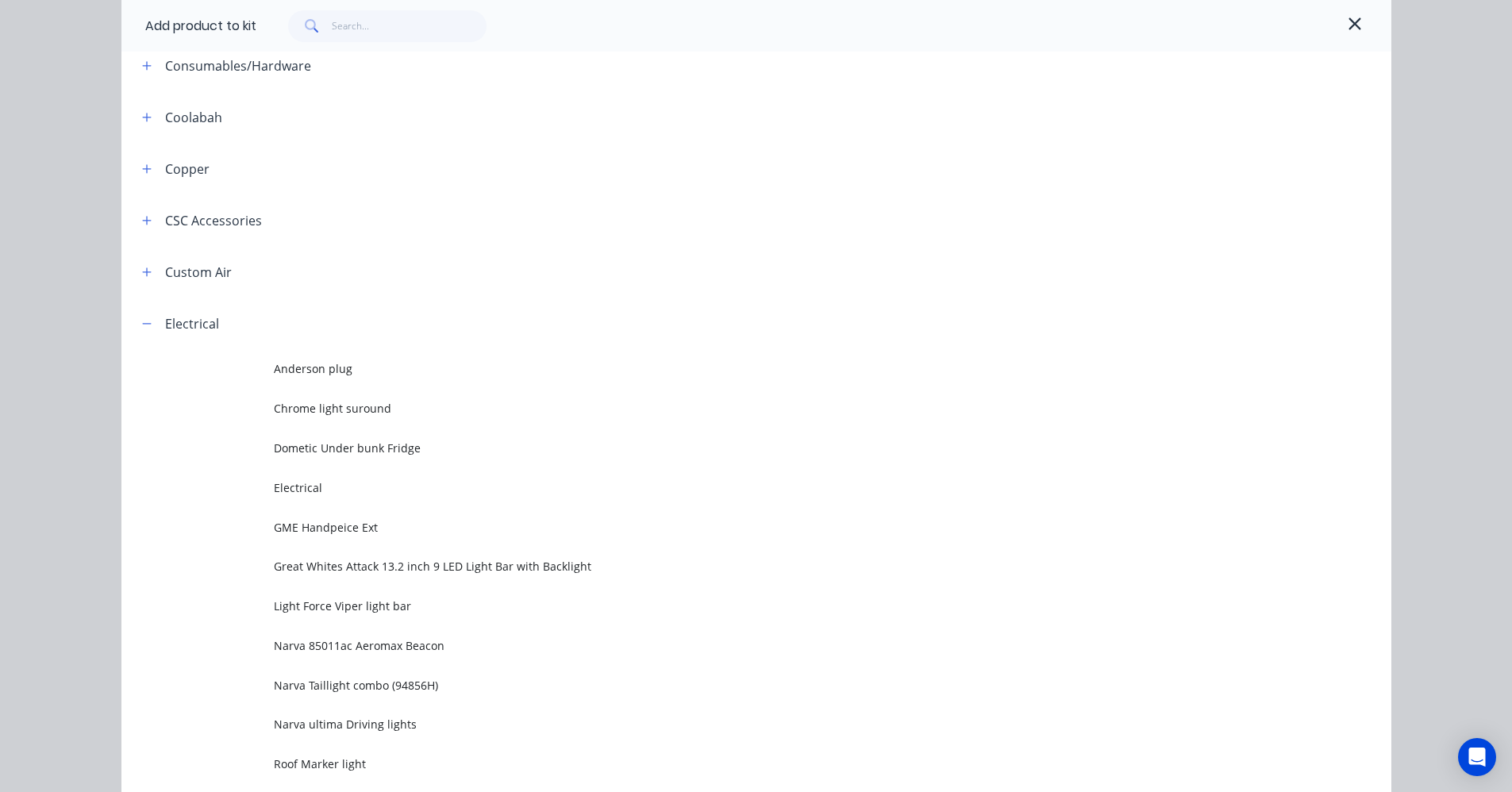 click on "Great Whites Attack 13.2 inch 9 LED Light Bar with Backlight" at bounding box center [833, 567] 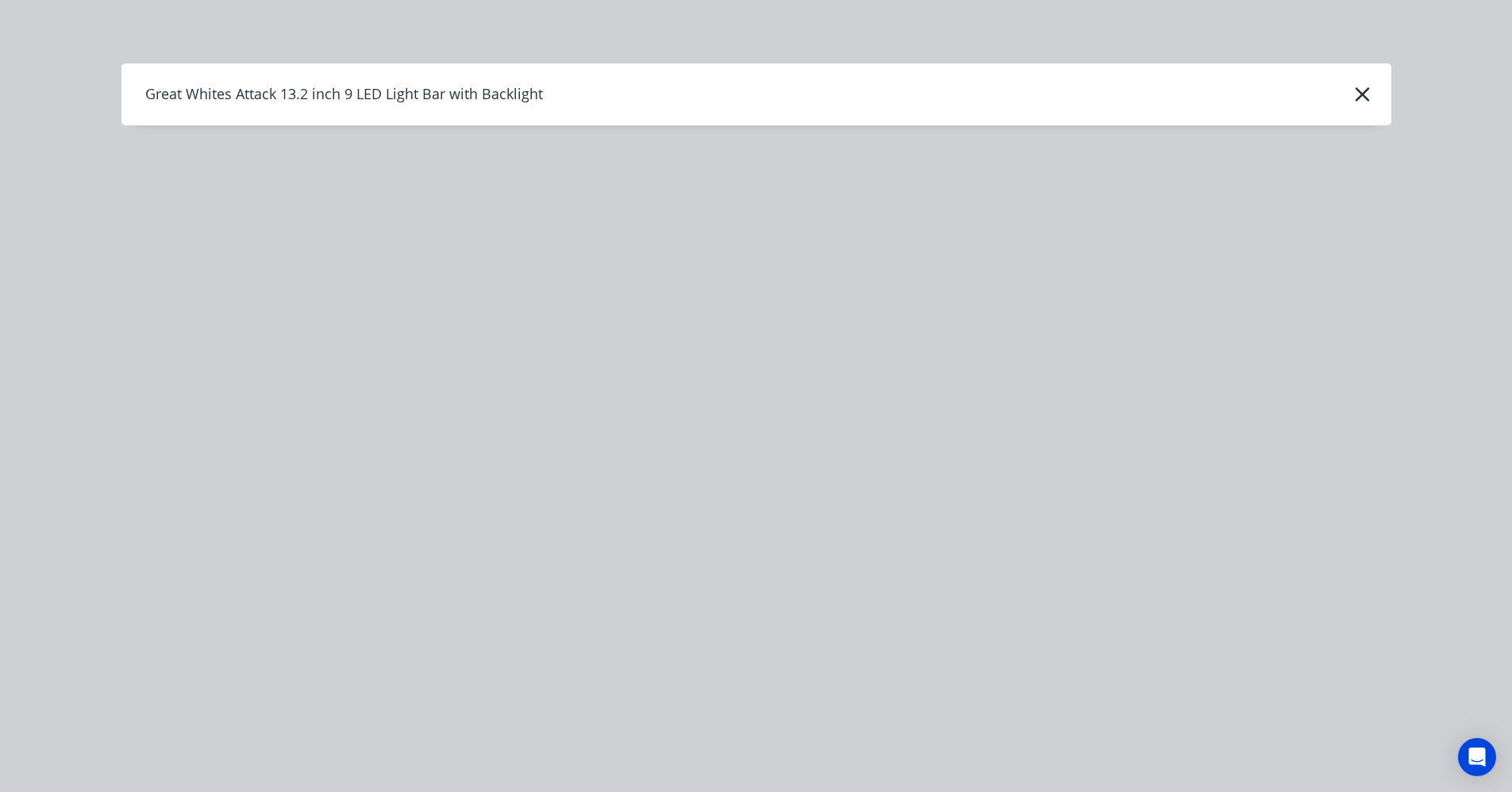 scroll, scrollTop: 0, scrollLeft: 0, axis: both 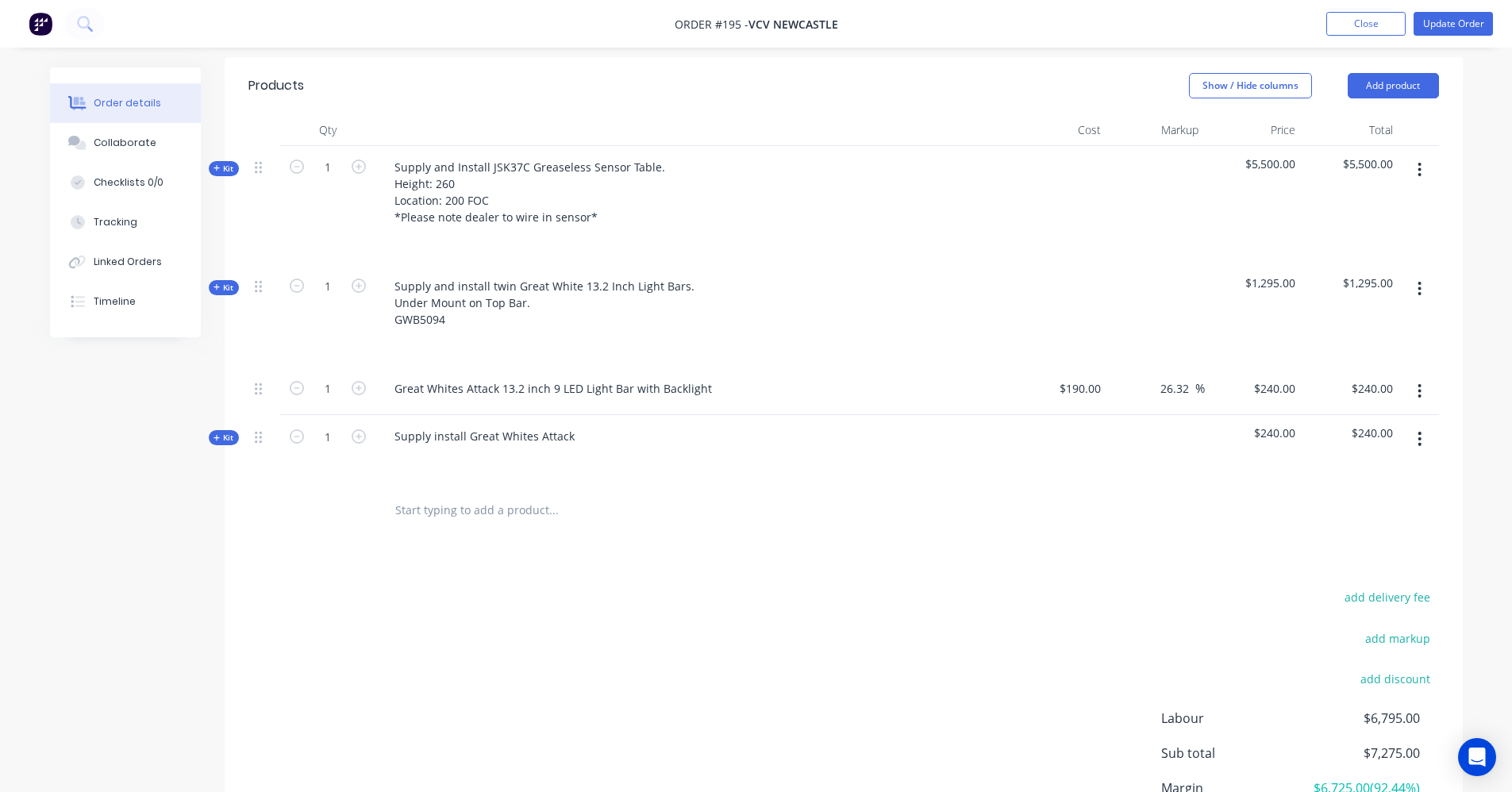click 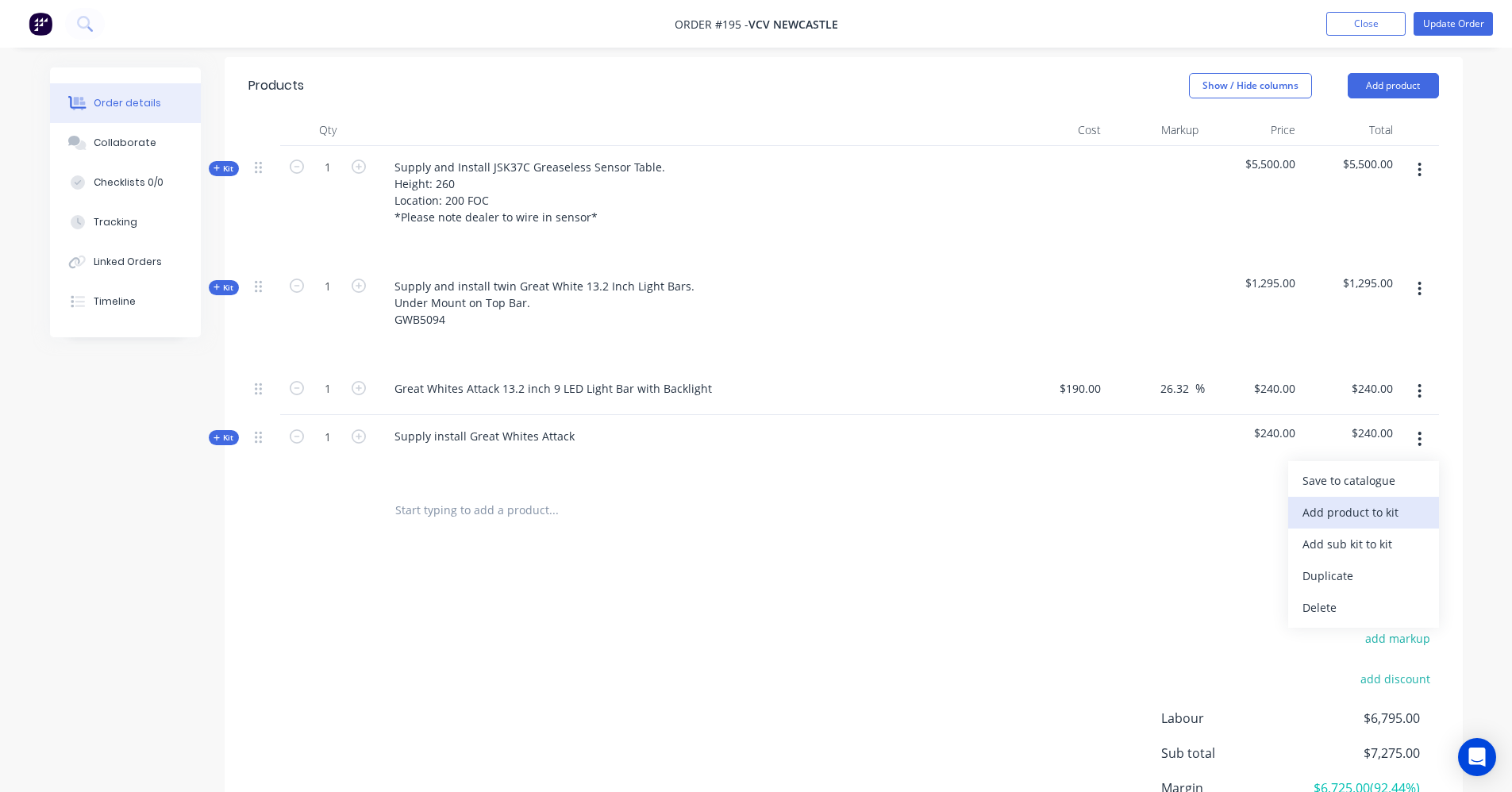 click on "Add product to kit" at bounding box center (1364, 512) 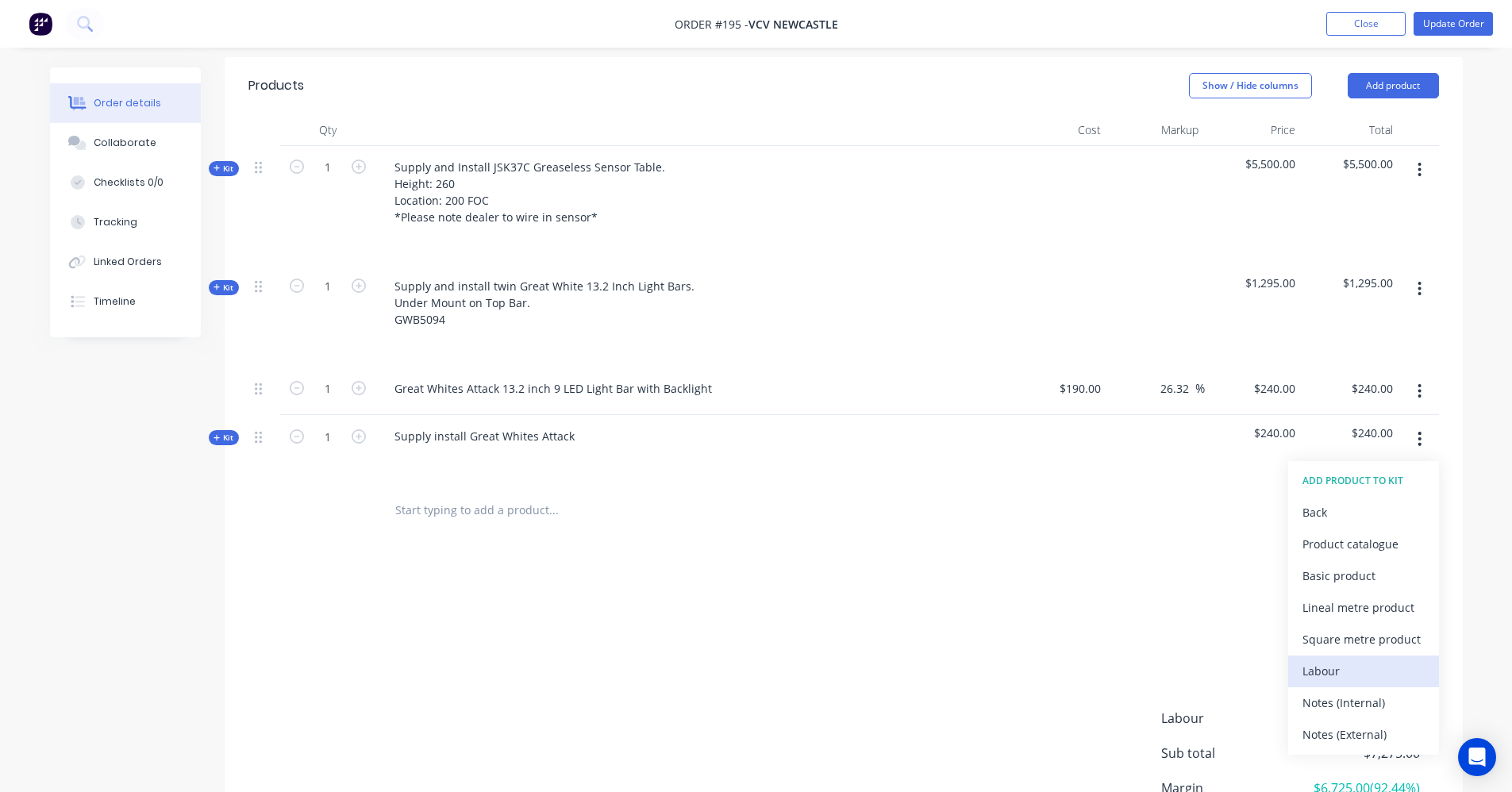 click on "Labour" at bounding box center (1364, 671) 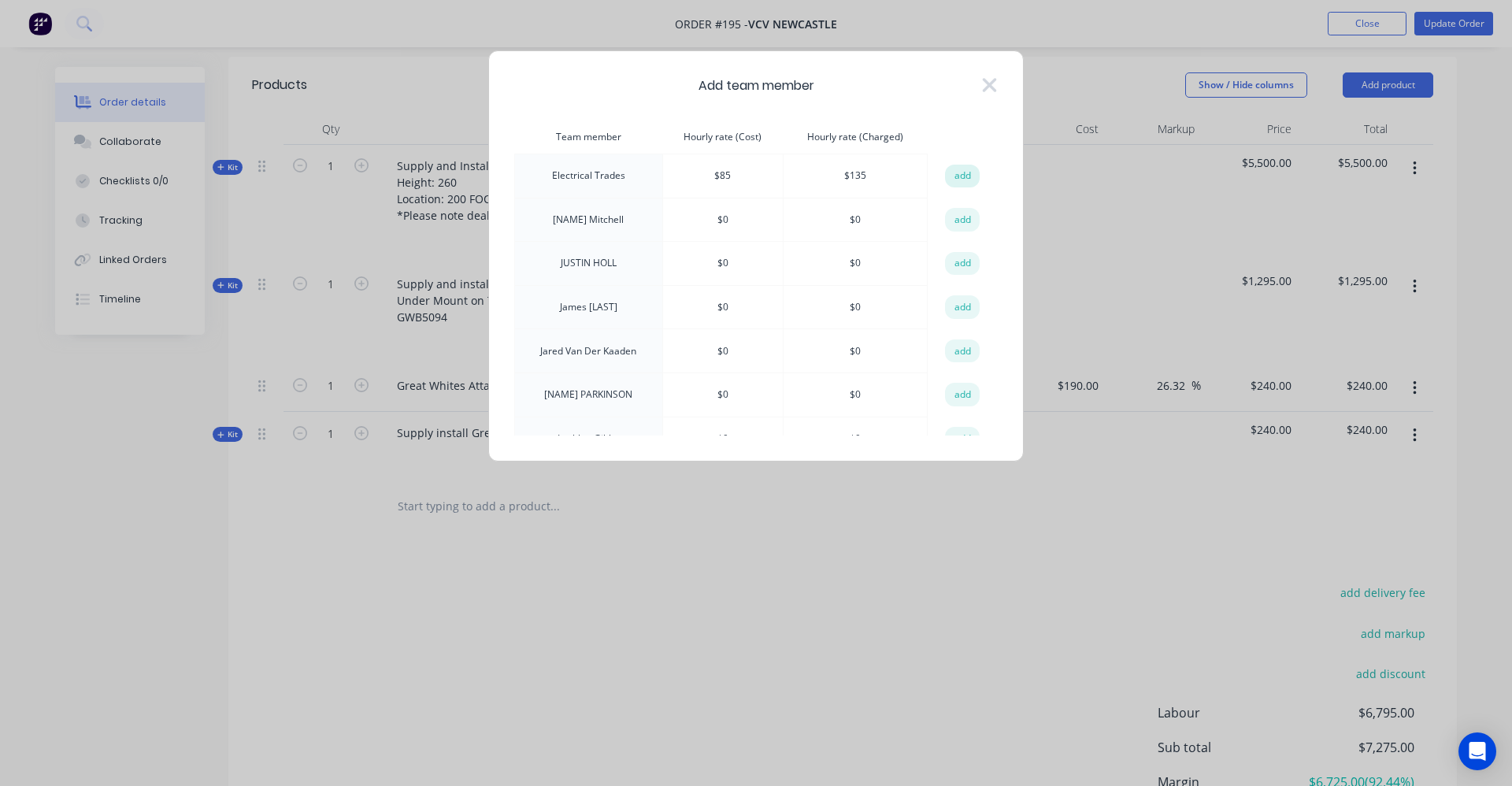 click on "add" at bounding box center [962, 176] 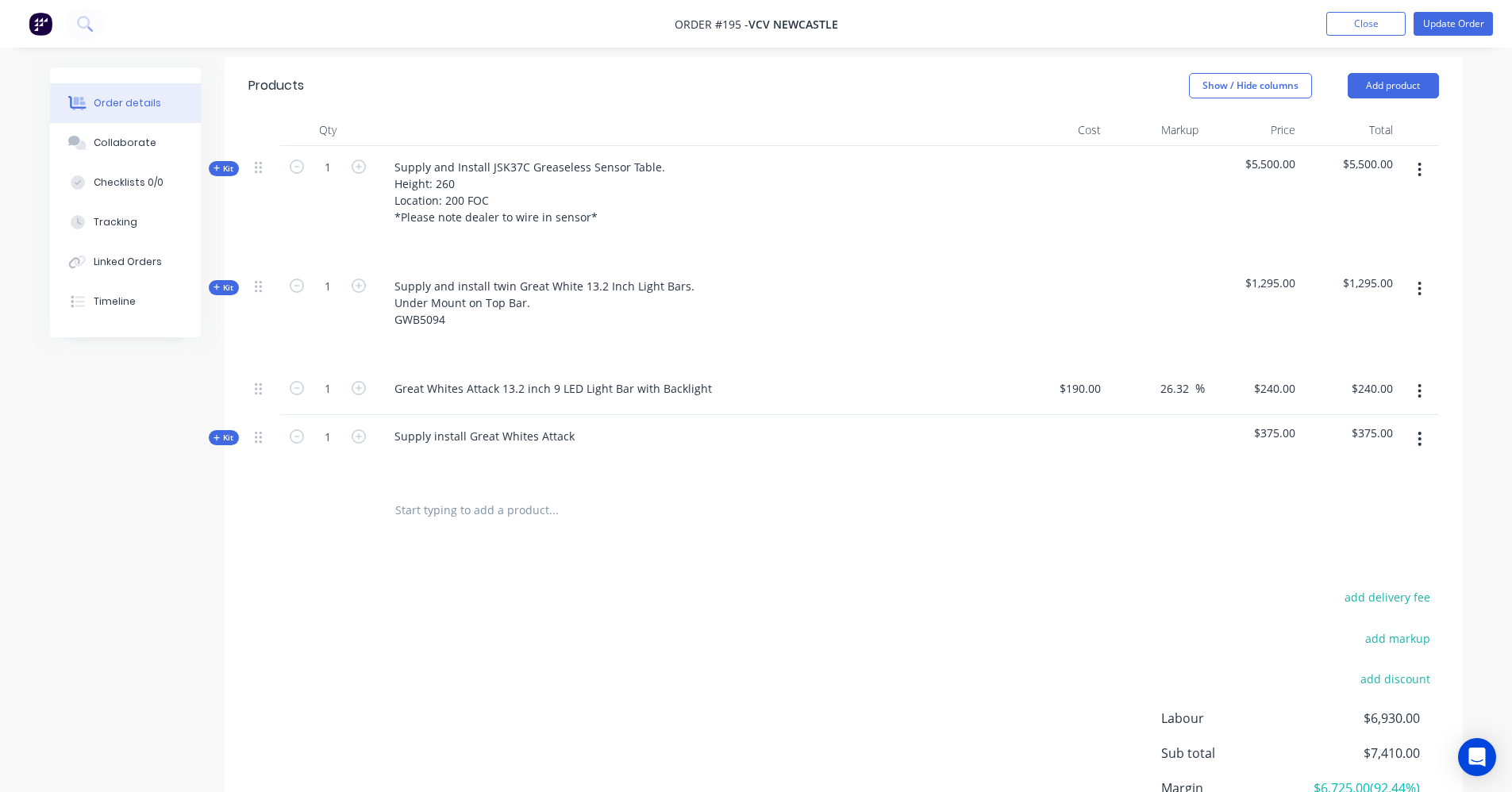click on "Kit" at bounding box center [224, 437] 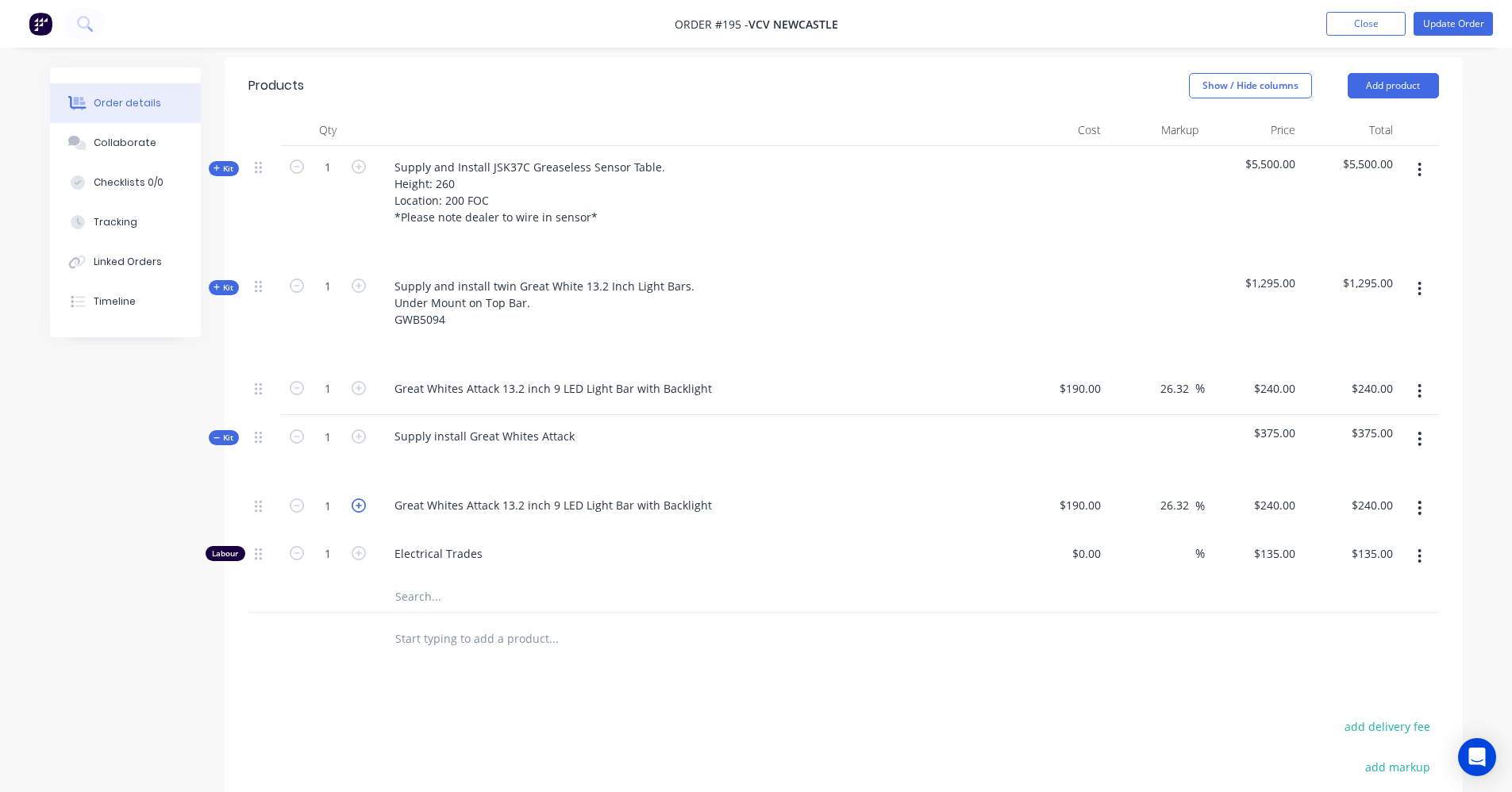 click 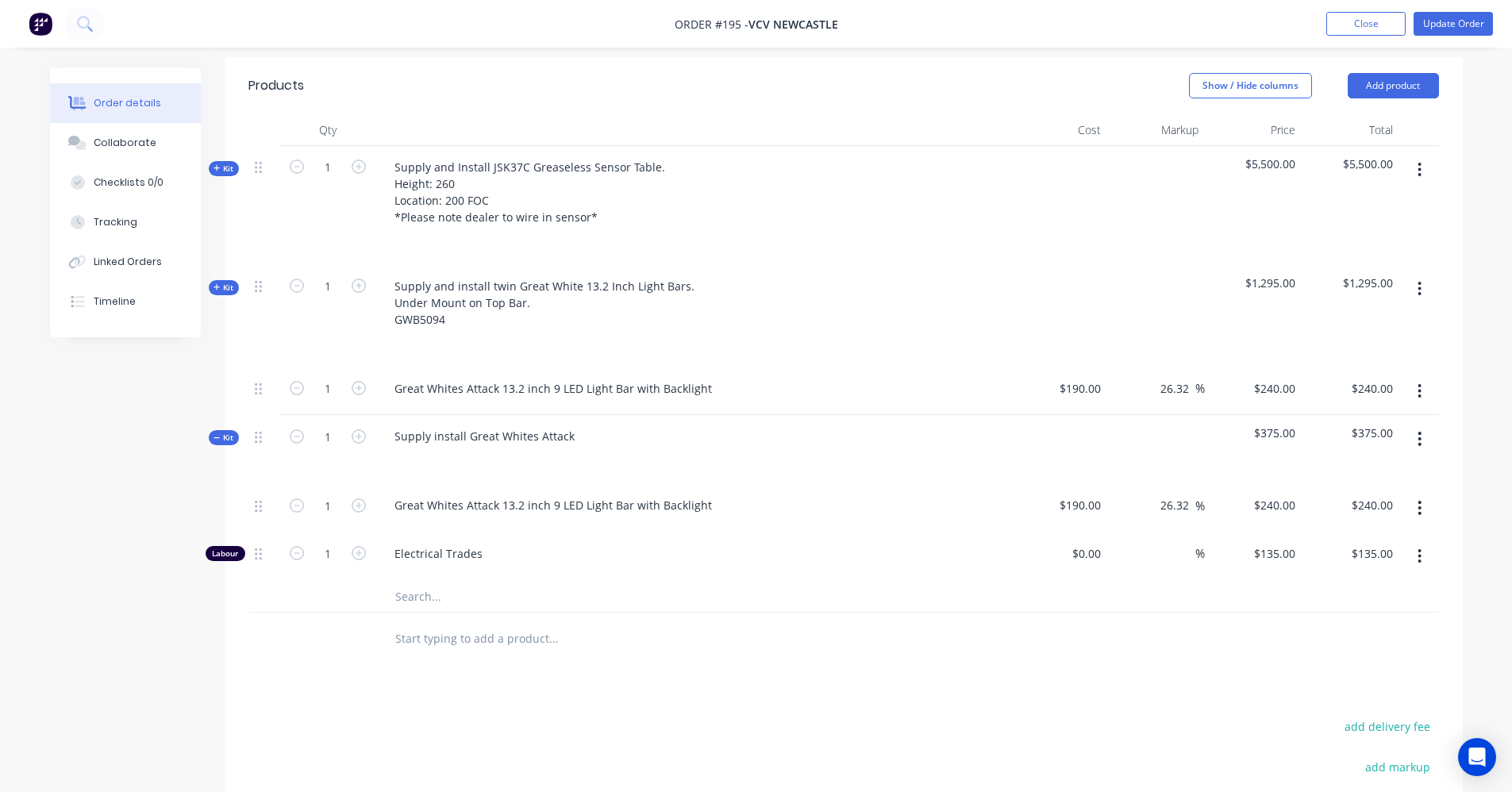 type on "2" 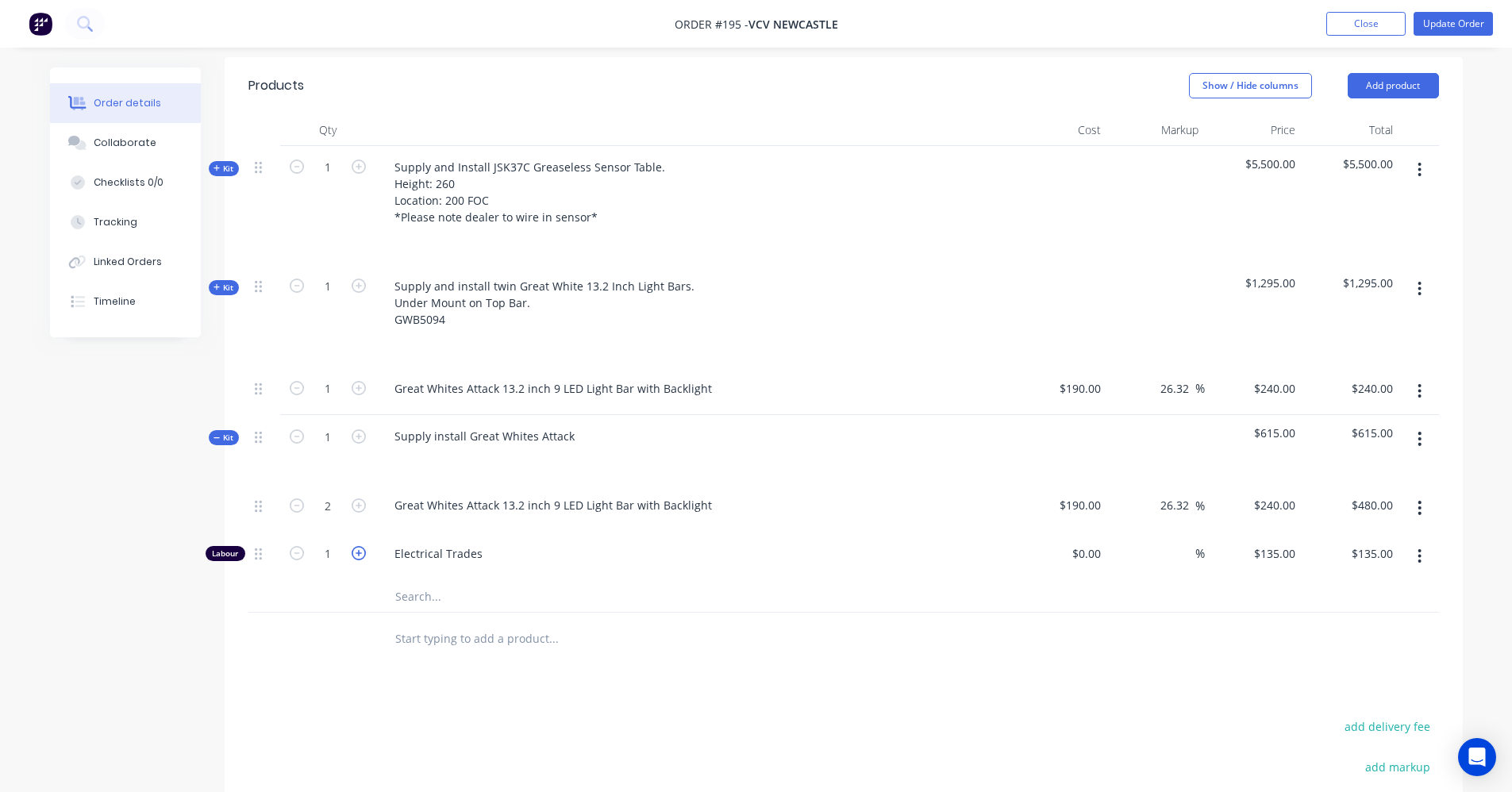 click 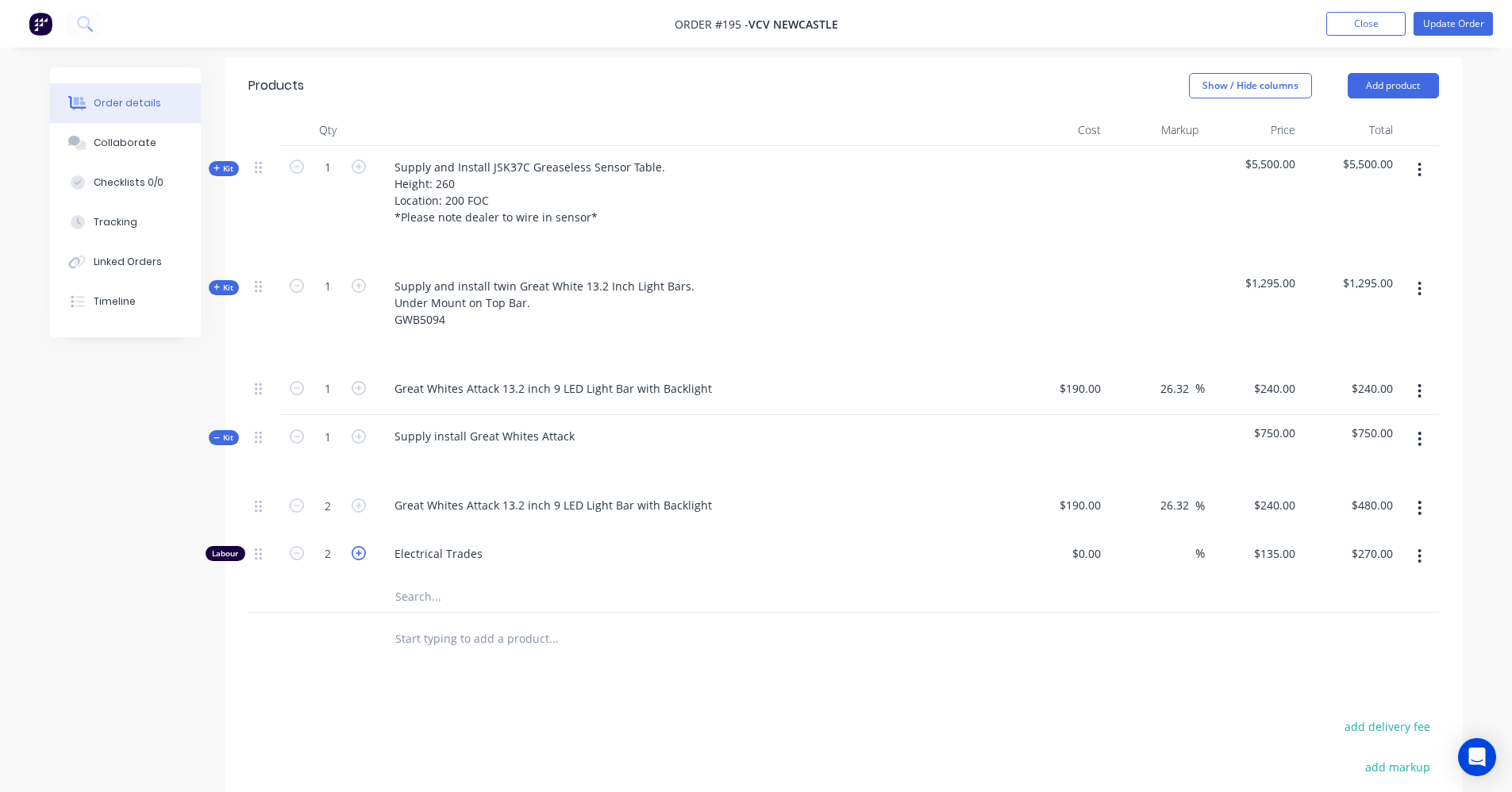 click 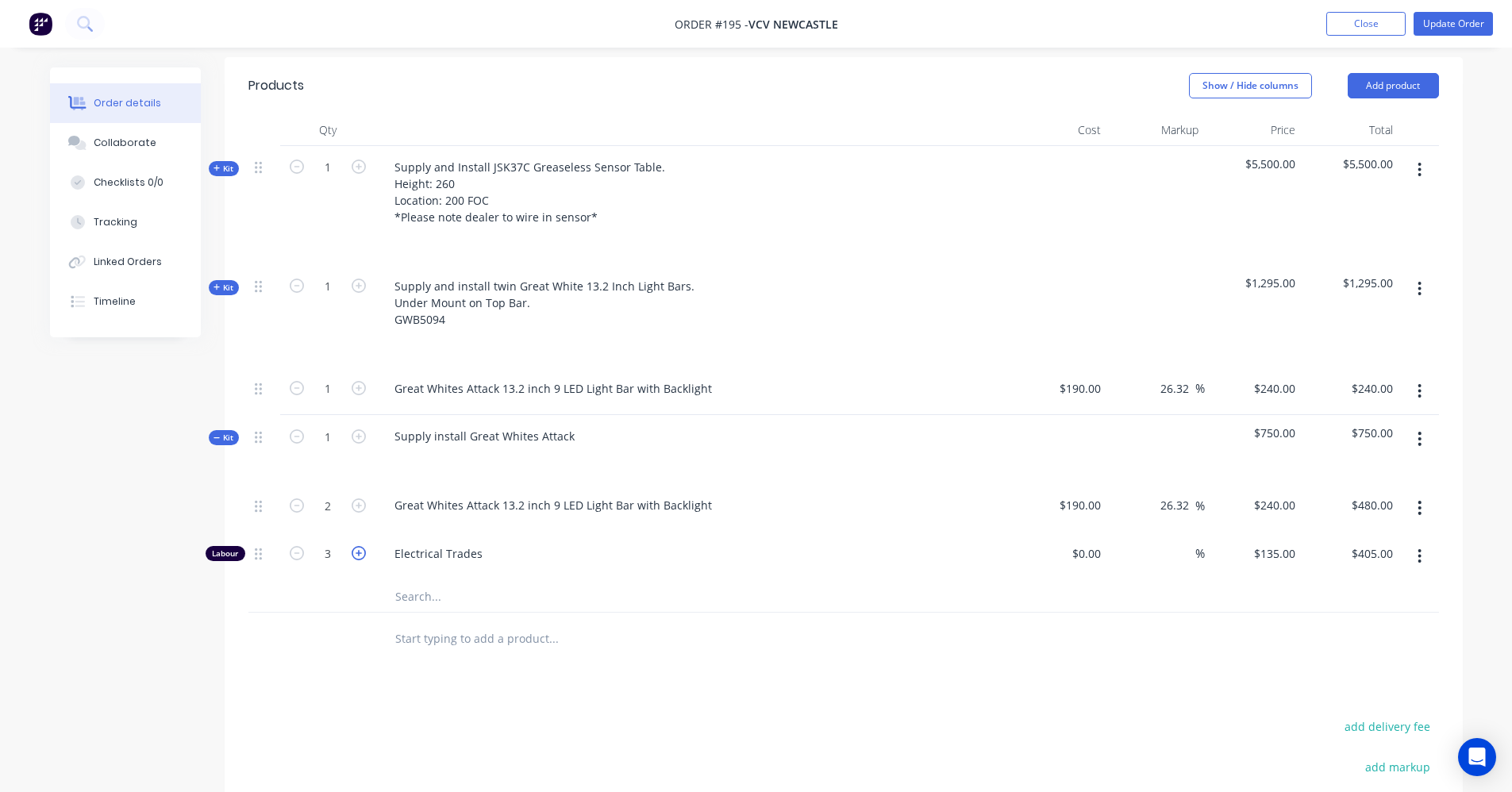 click 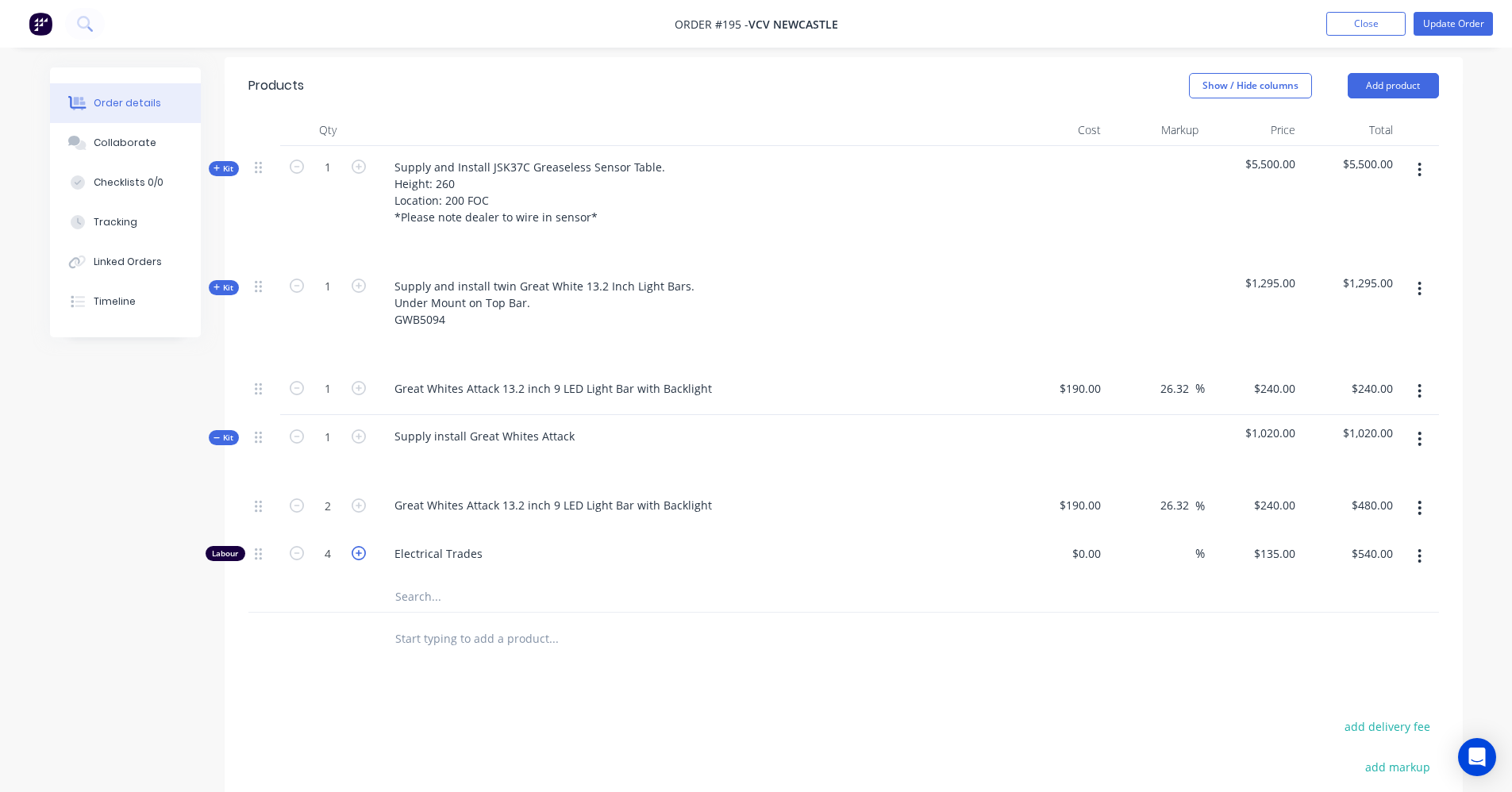 click 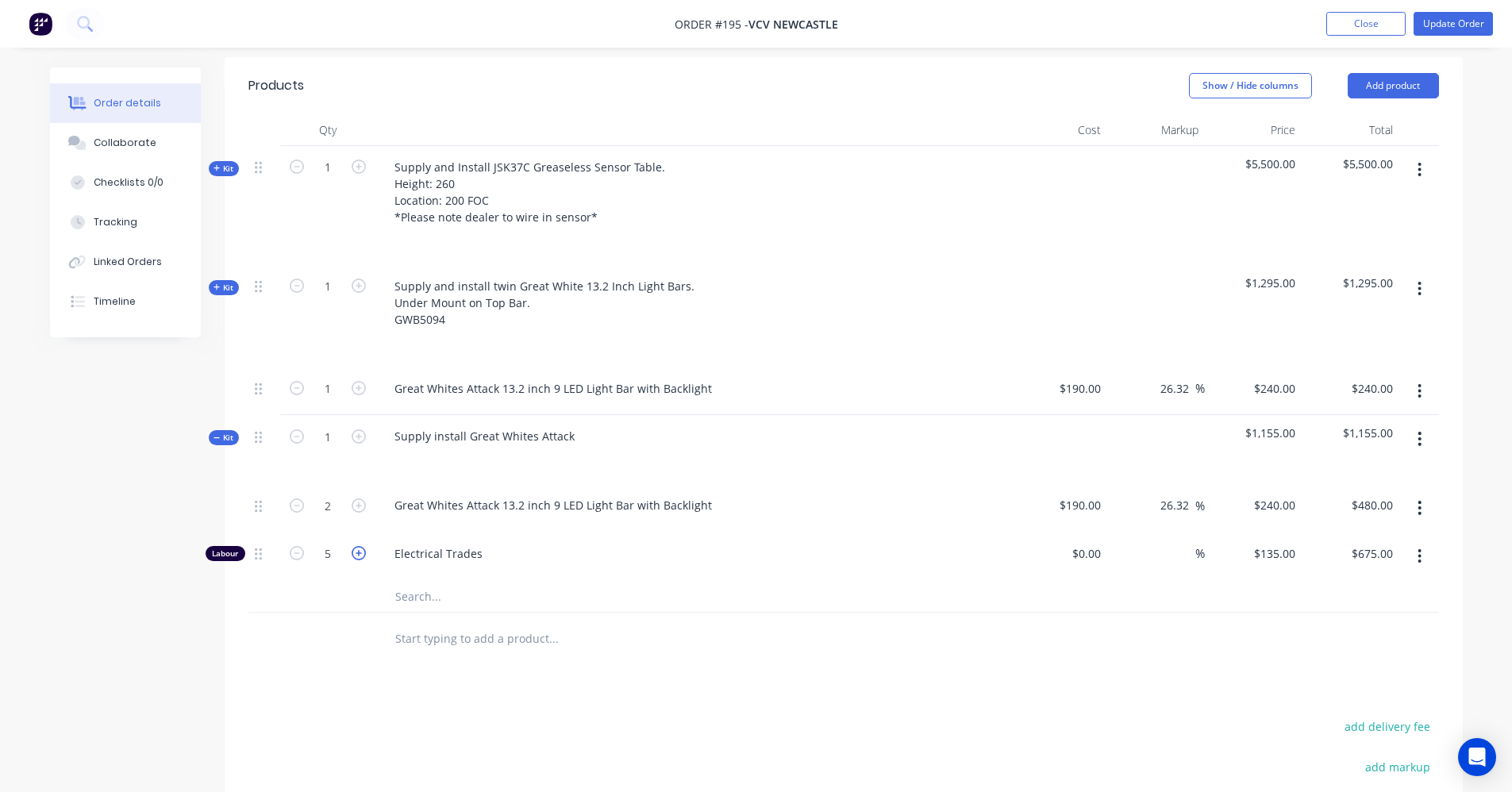click 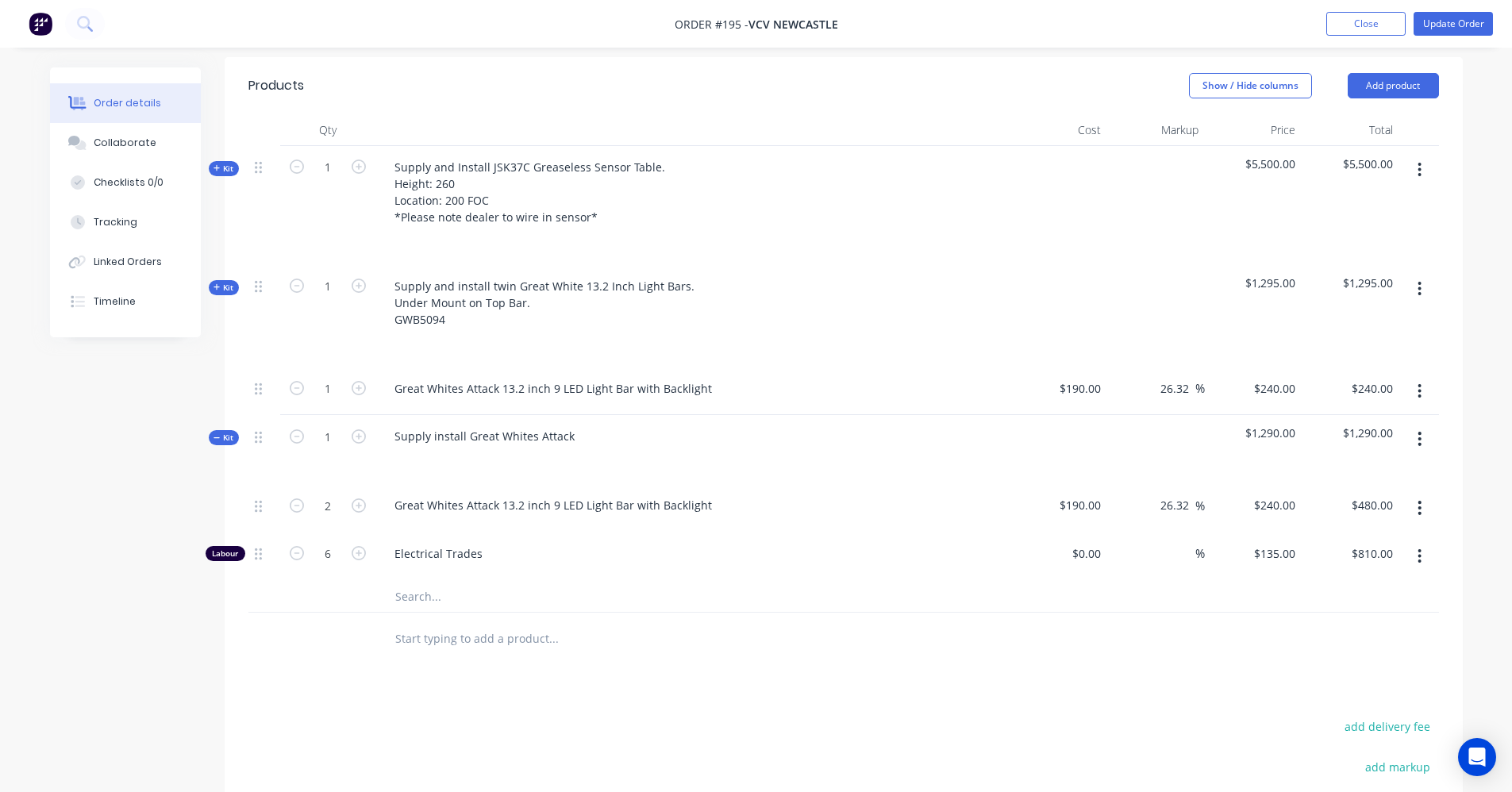 click 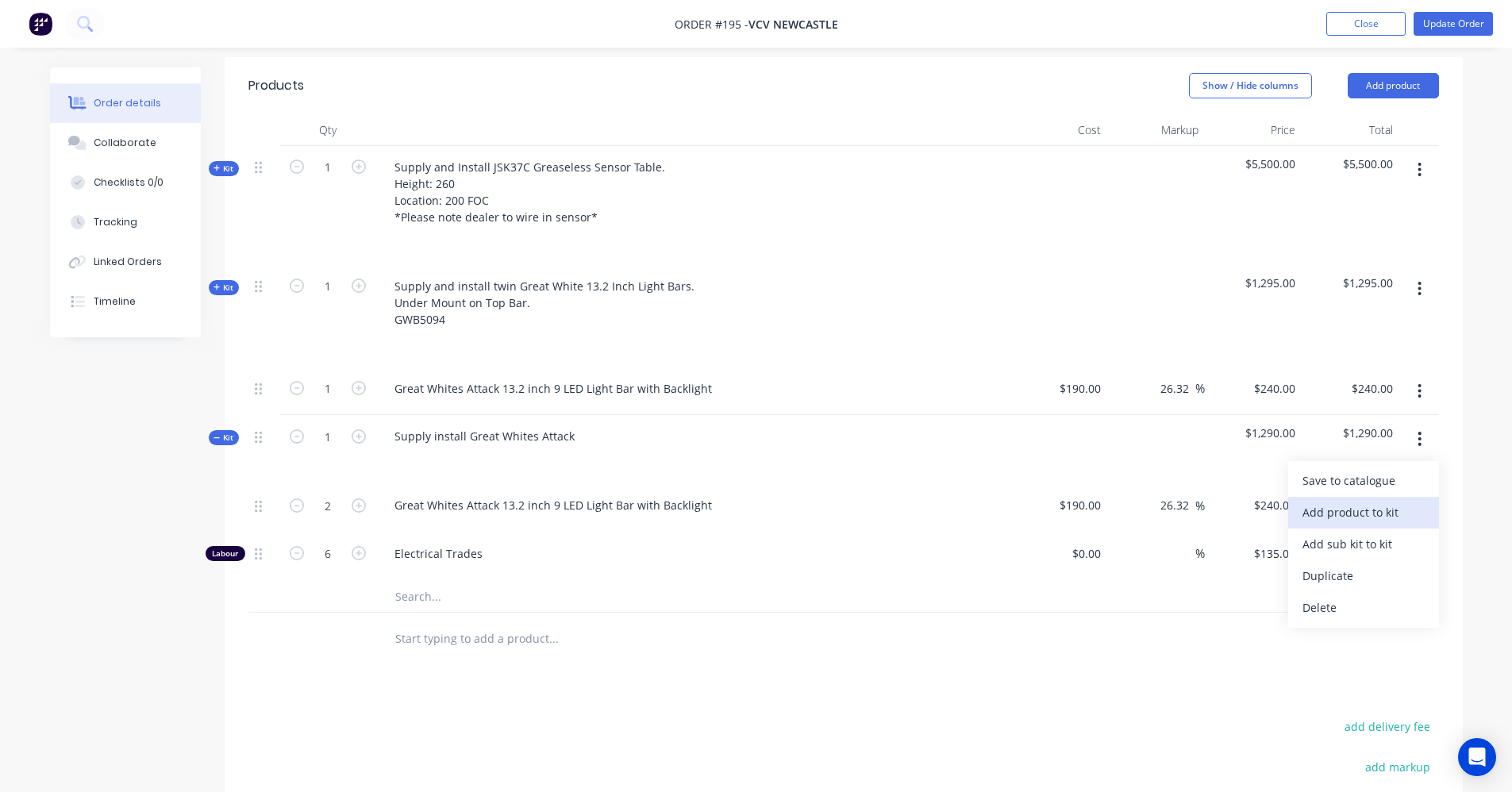 click on "Add product to kit" at bounding box center [1364, 512] 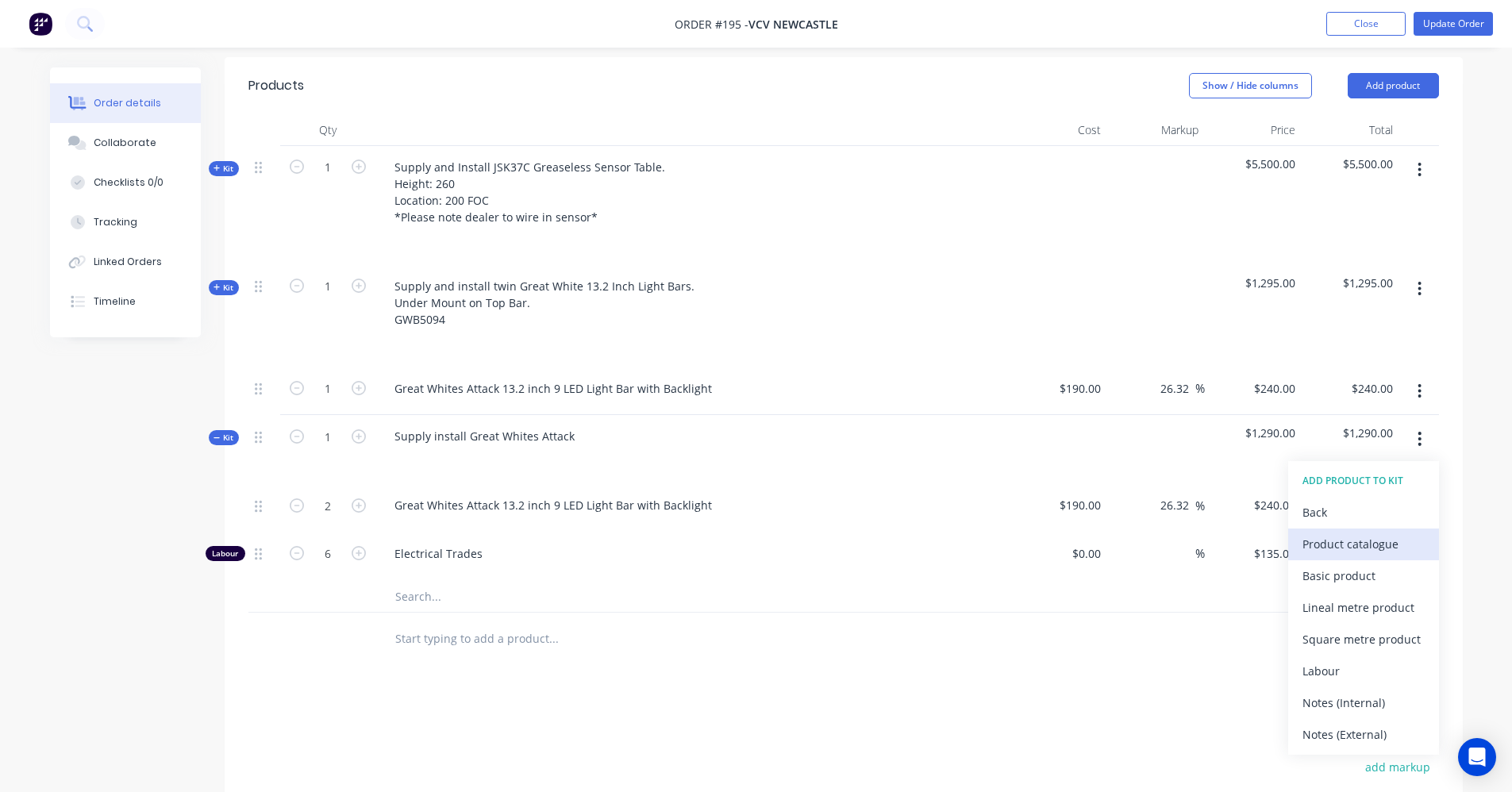 click on "Product catalogue" at bounding box center [1364, 544] 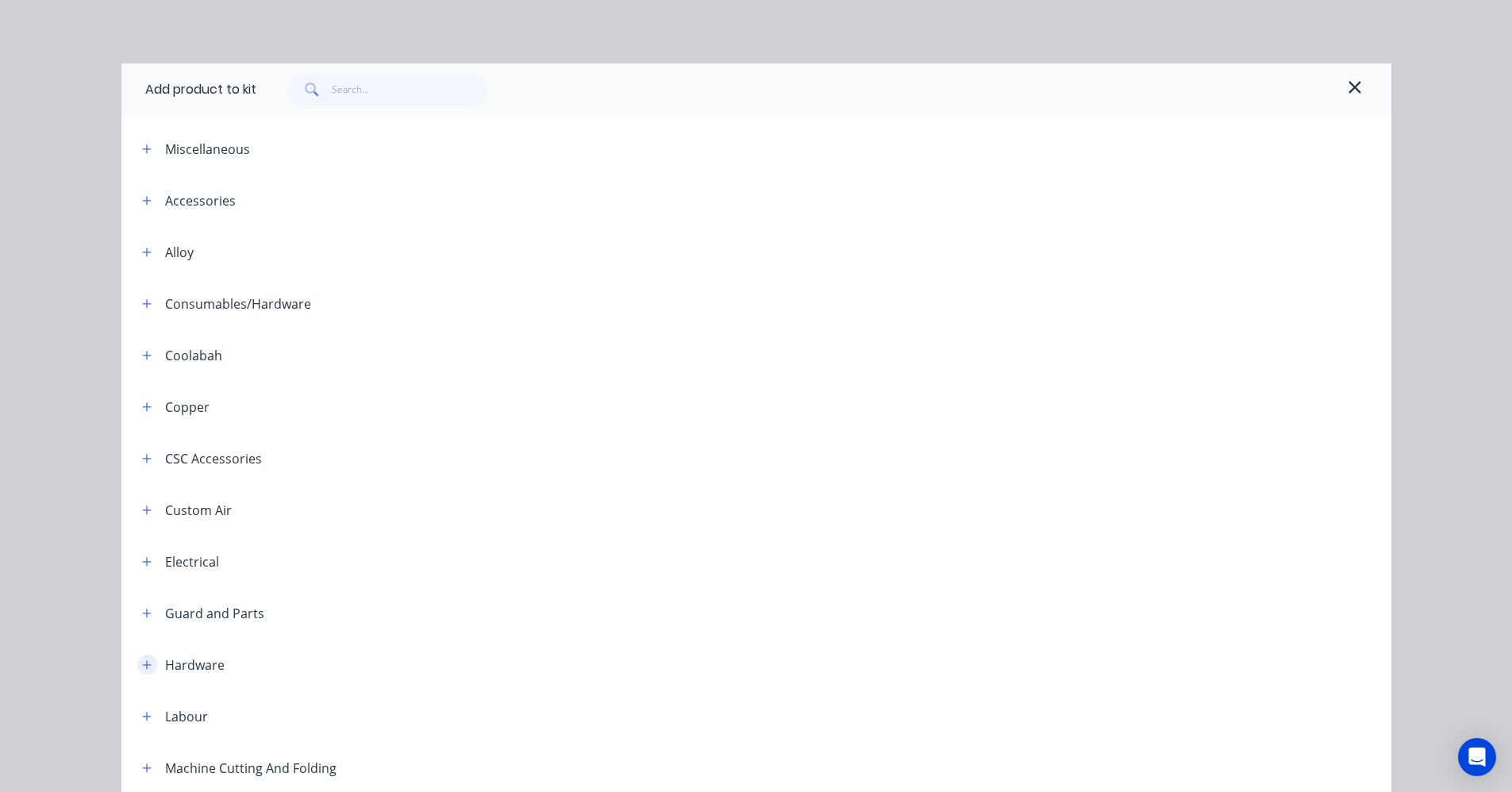 click at bounding box center (147, 664) 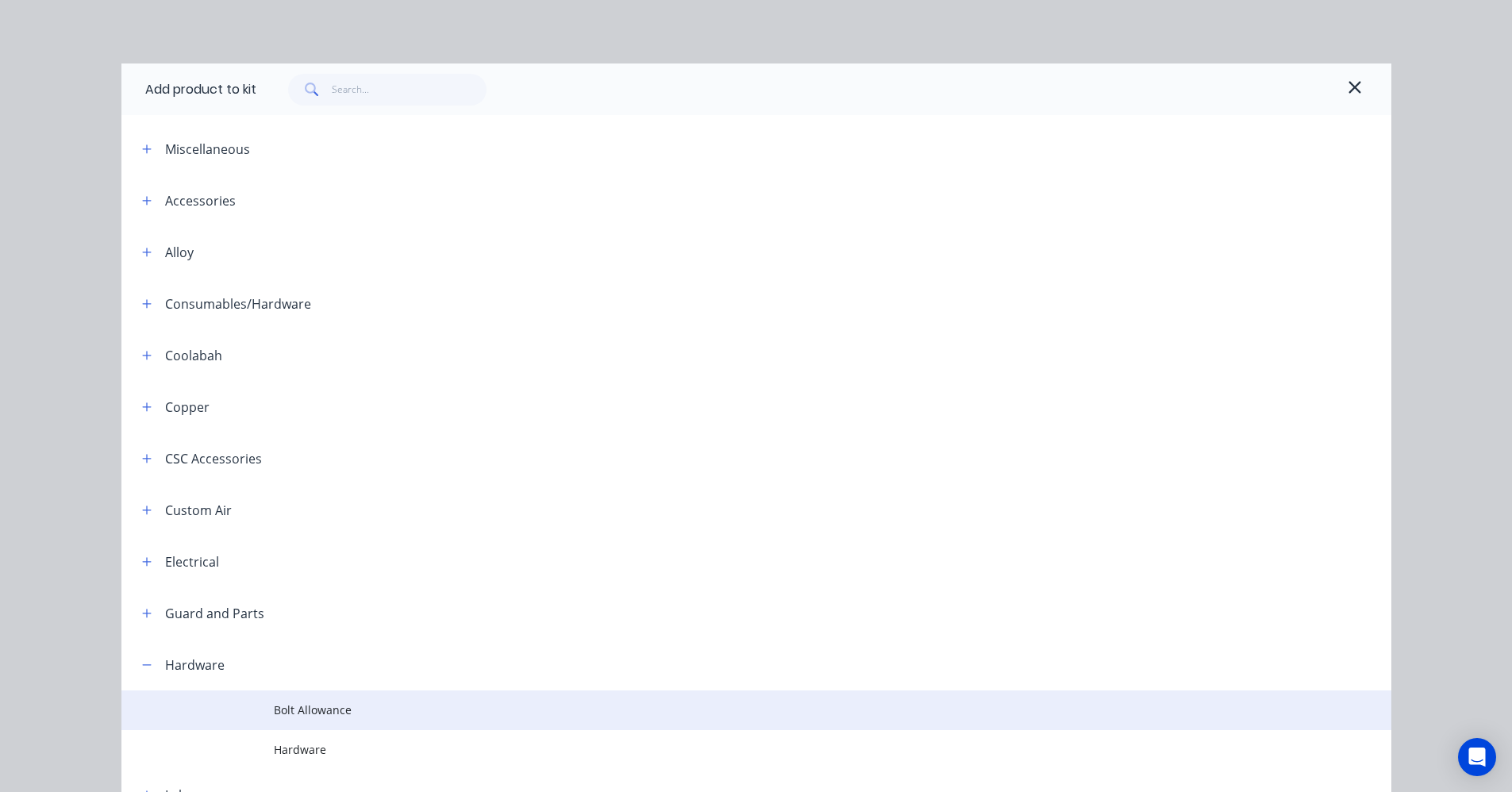 click at bounding box center (198, 710) 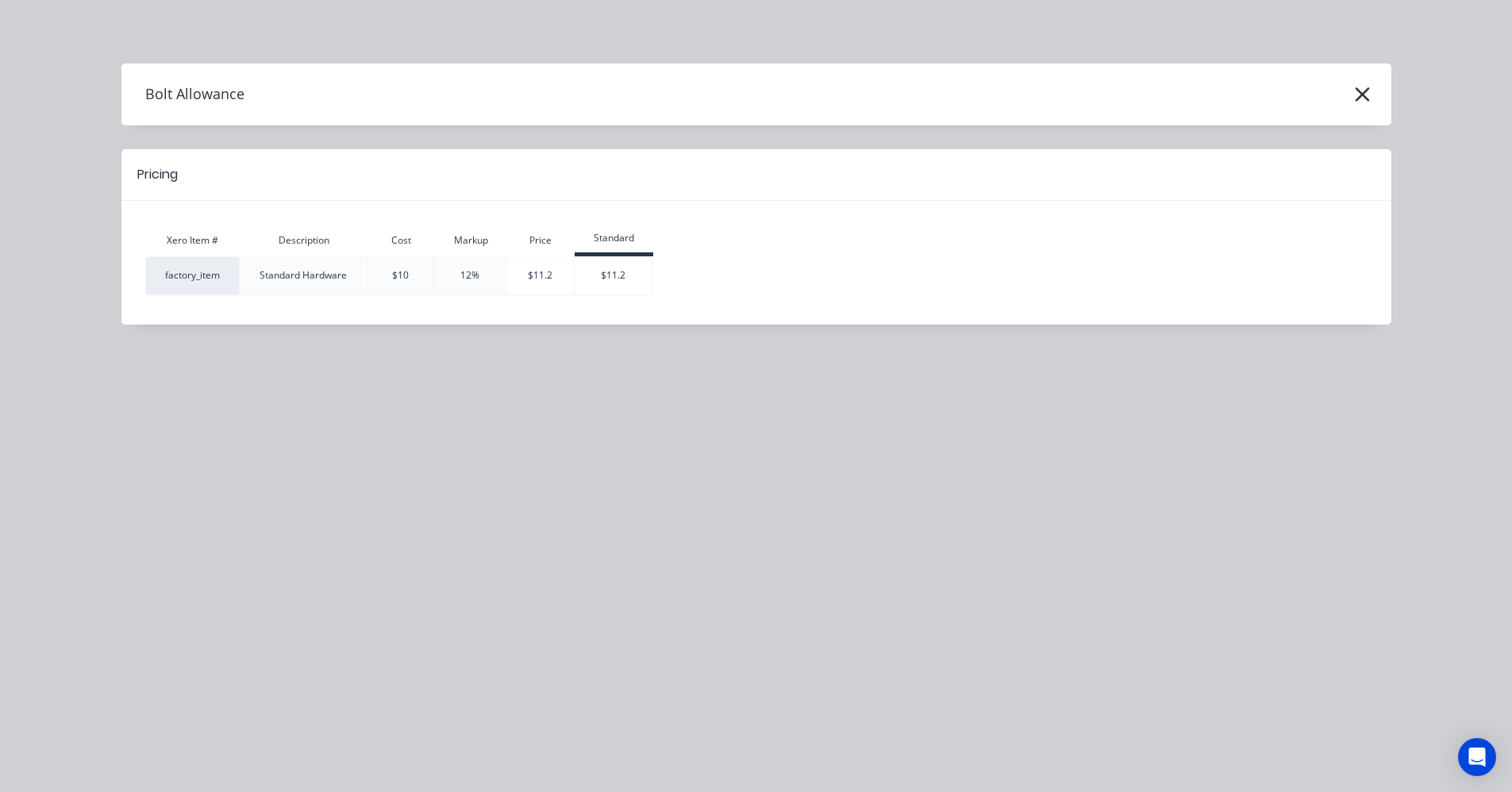 click on "$10" at bounding box center (400, 275) 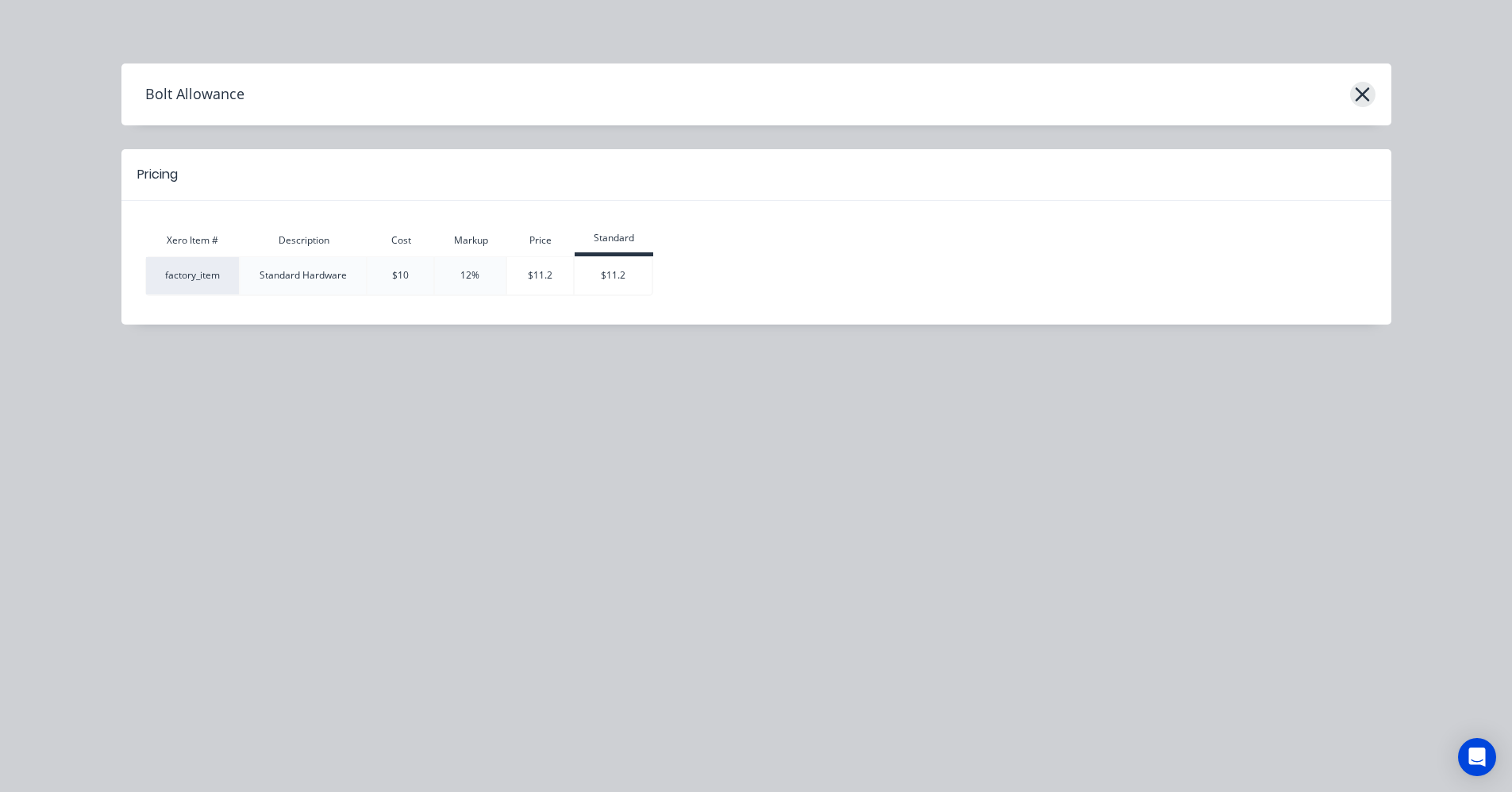 click 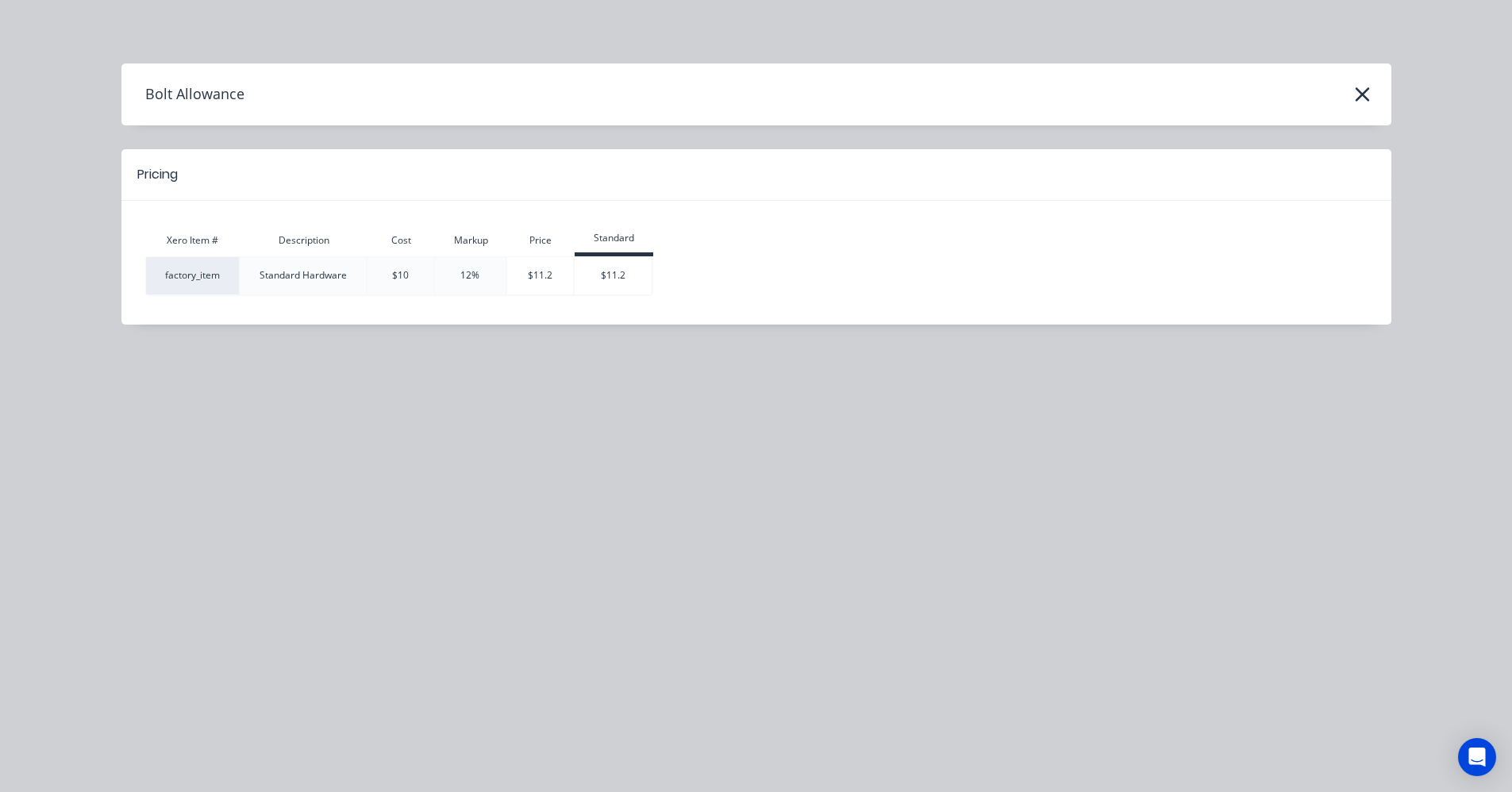 drag, startPoint x: 1235, startPoint y: 444, endPoint x: 1229, endPoint y: 437, distance: 9.219544 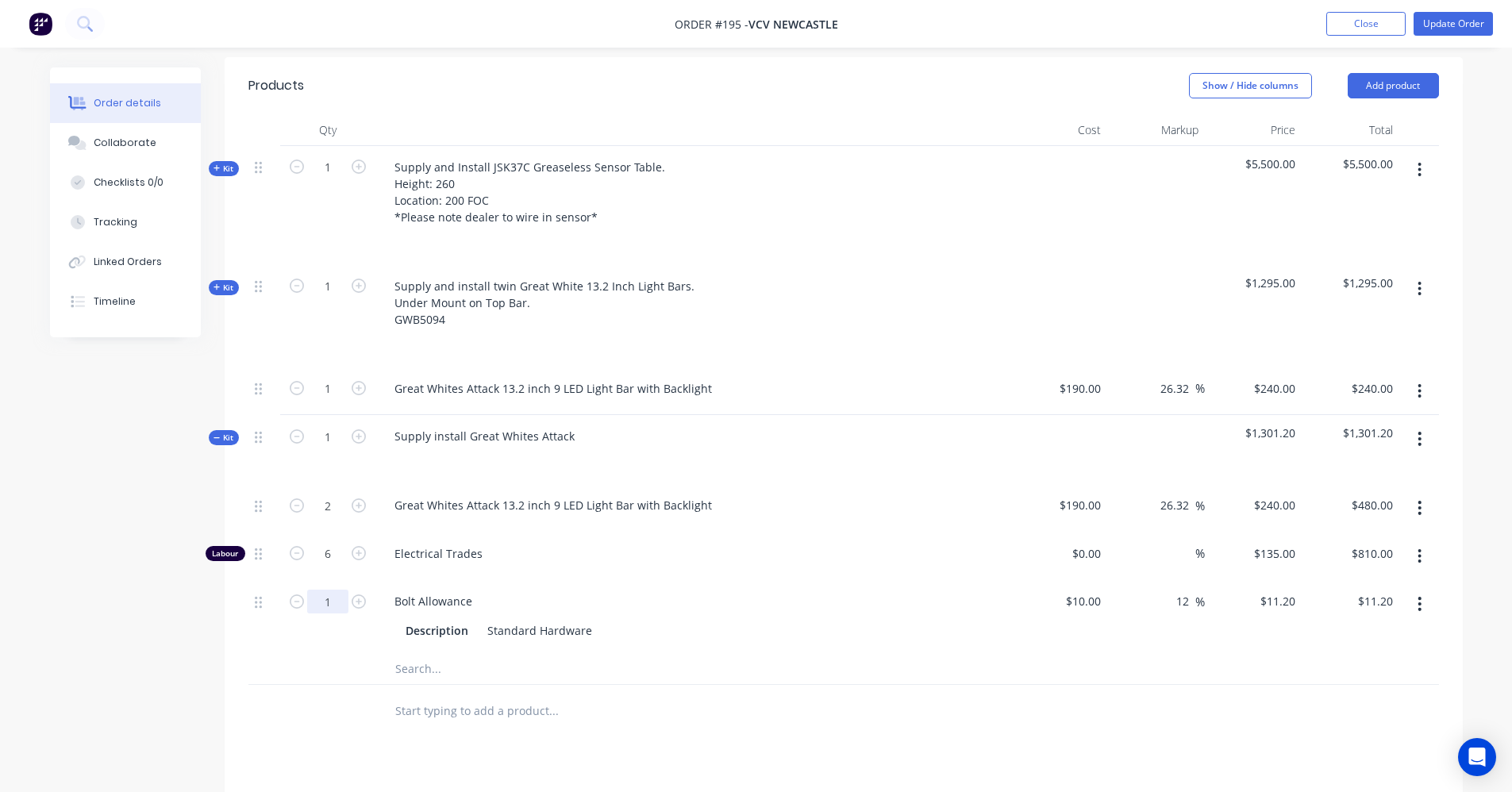 click on "1" at bounding box center [328, 506] 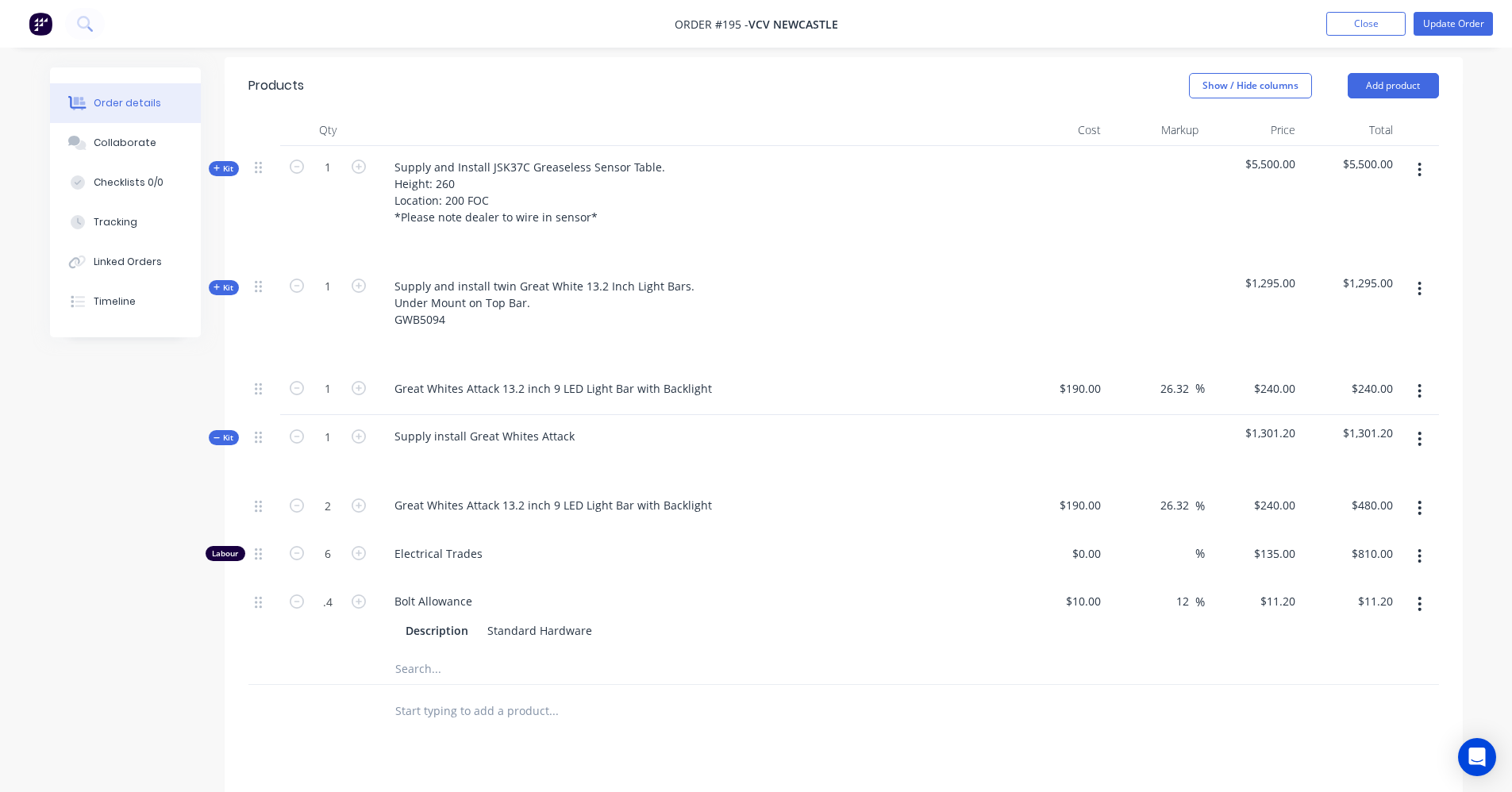 type on "0.4" 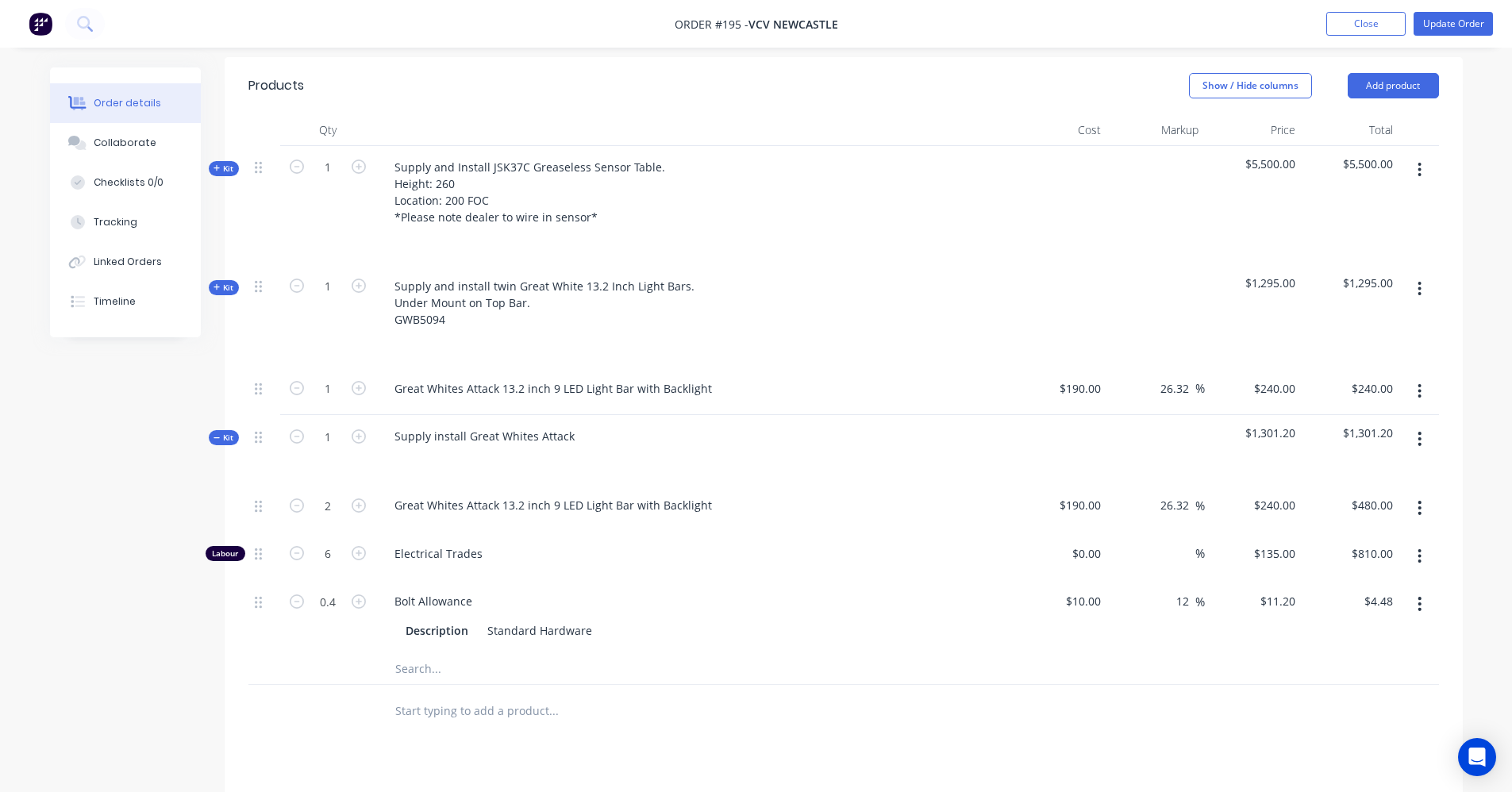 click on "Bolt Allowance Description Standard Hardware" at bounding box center [693, 616] 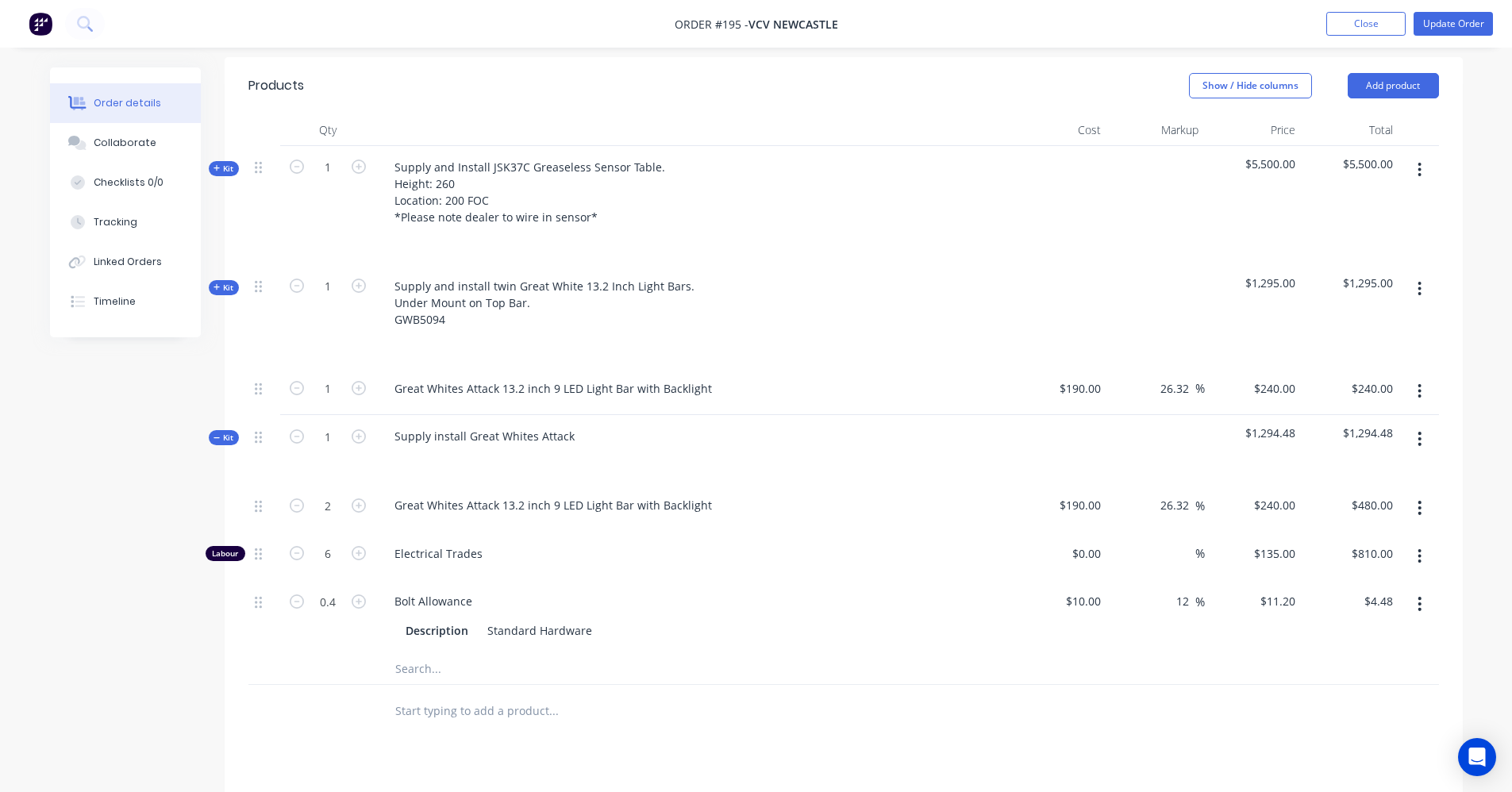 click at bounding box center [1419, 289] 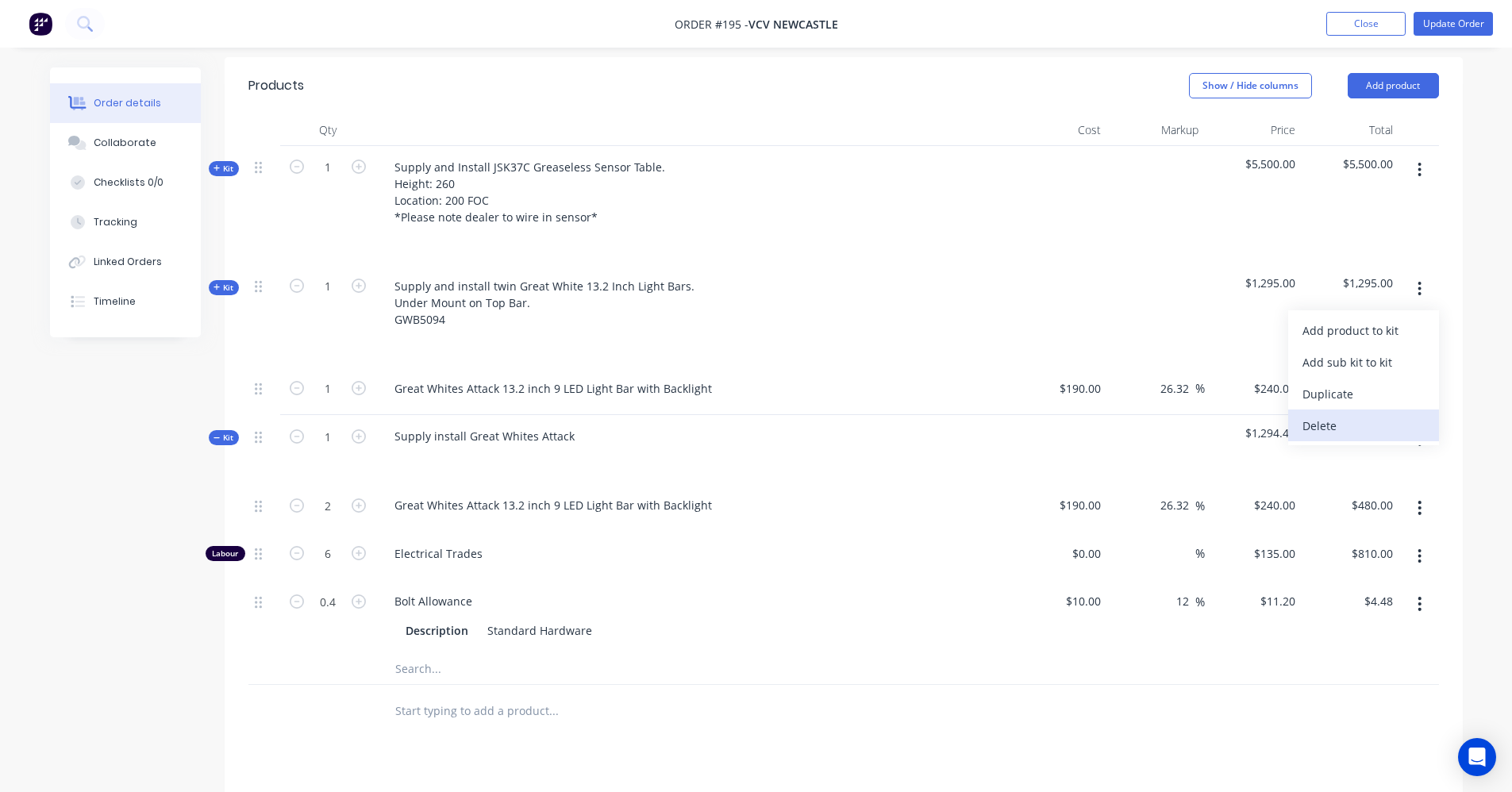 click on "Delete" at bounding box center (1364, 425) 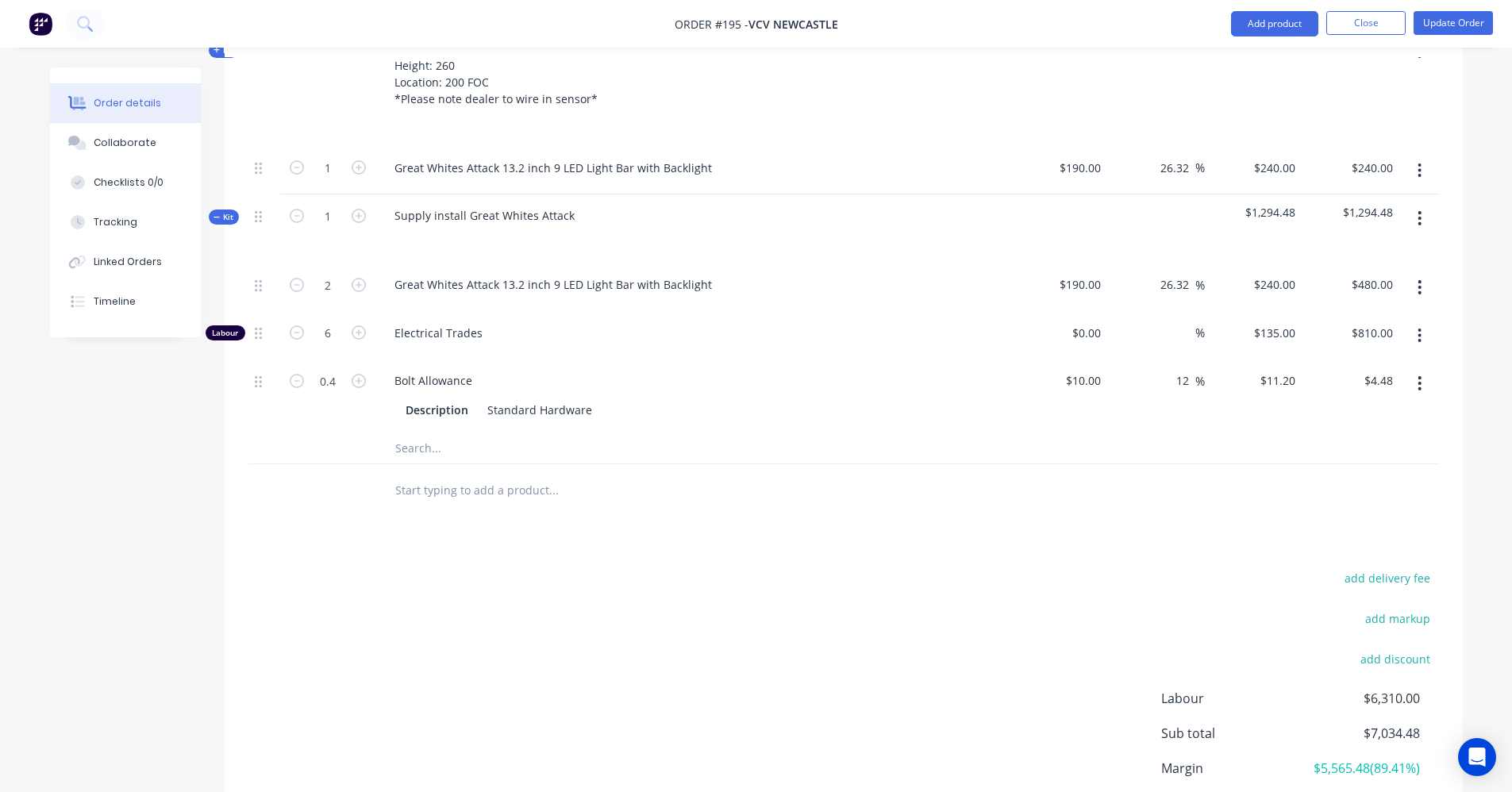 scroll, scrollTop: 546, scrollLeft: 0, axis: vertical 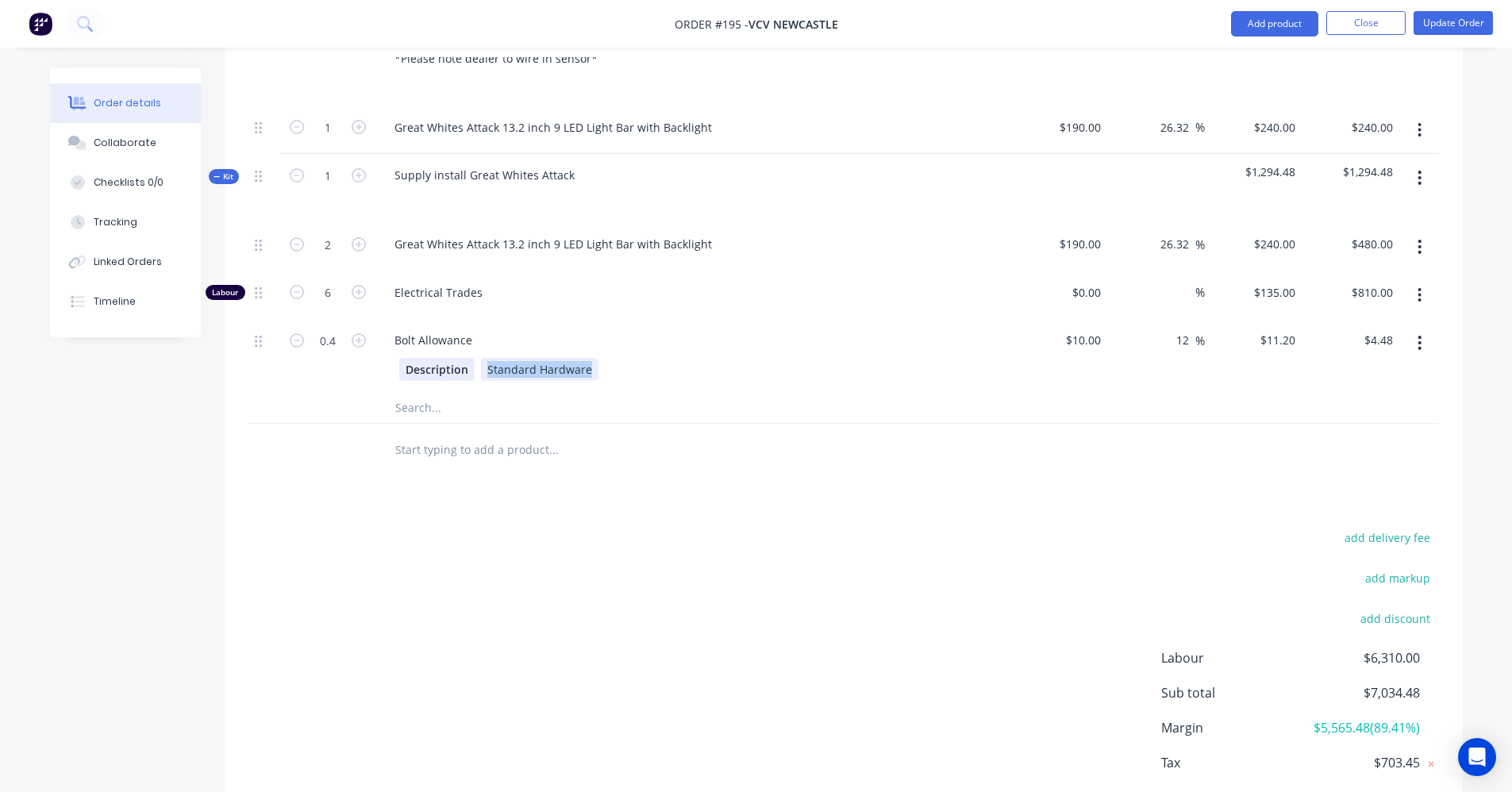 drag, startPoint x: 587, startPoint y: 367, endPoint x: 421, endPoint y: 364, distance: 166.02711 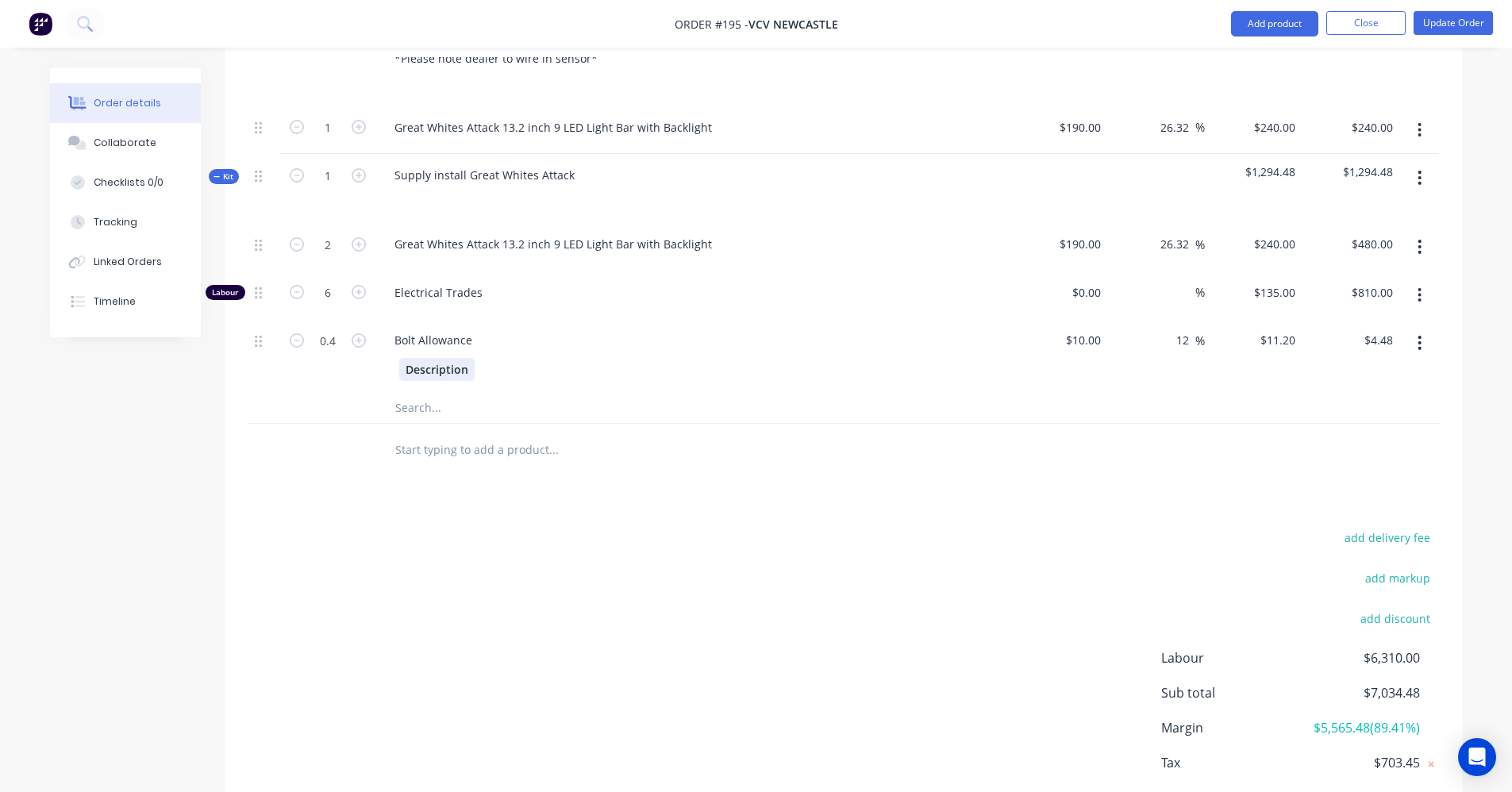 click on "Description" at bounding box center (437, 369) 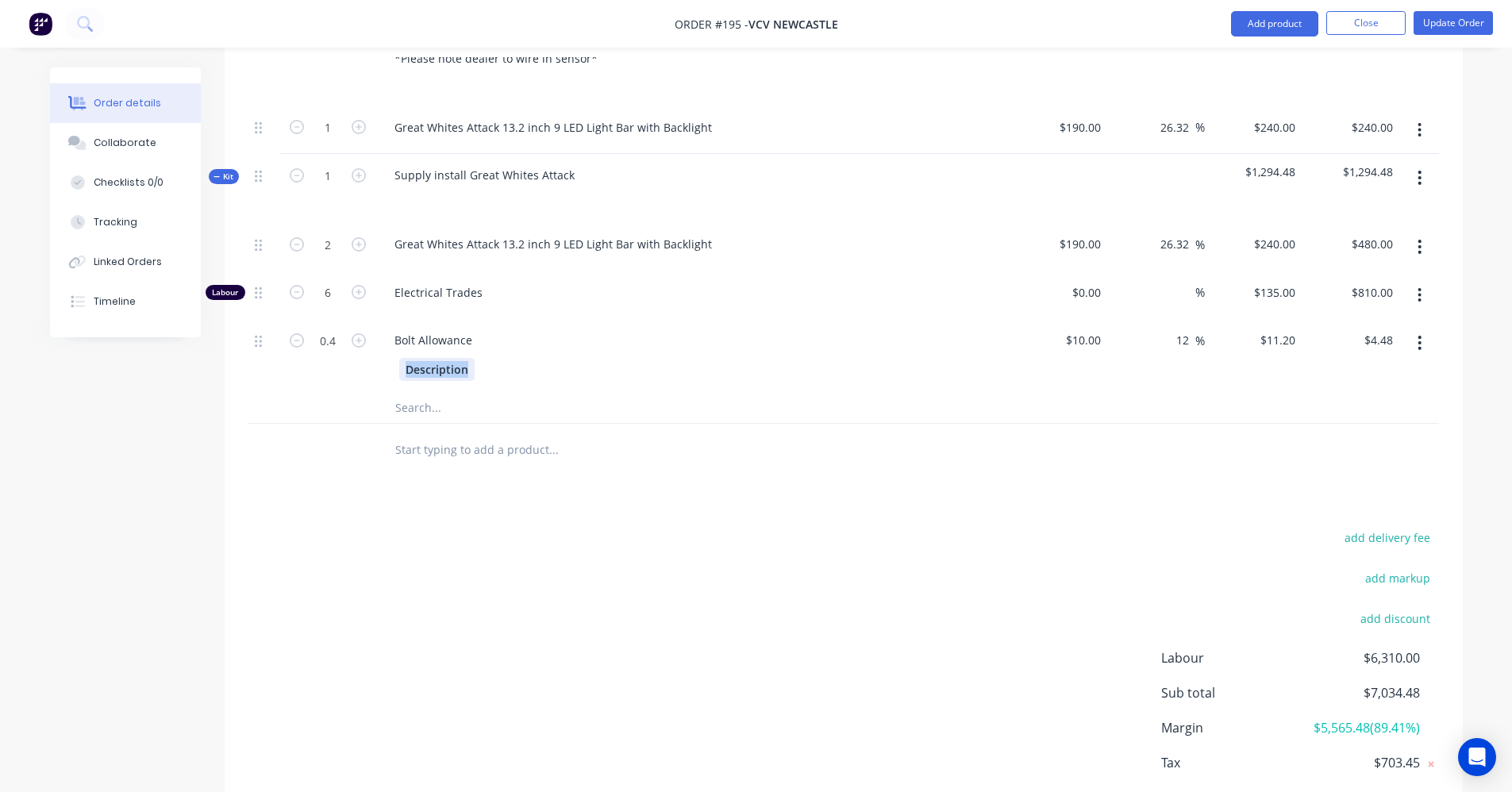 click on "Description" at bounding box center (437, 369) 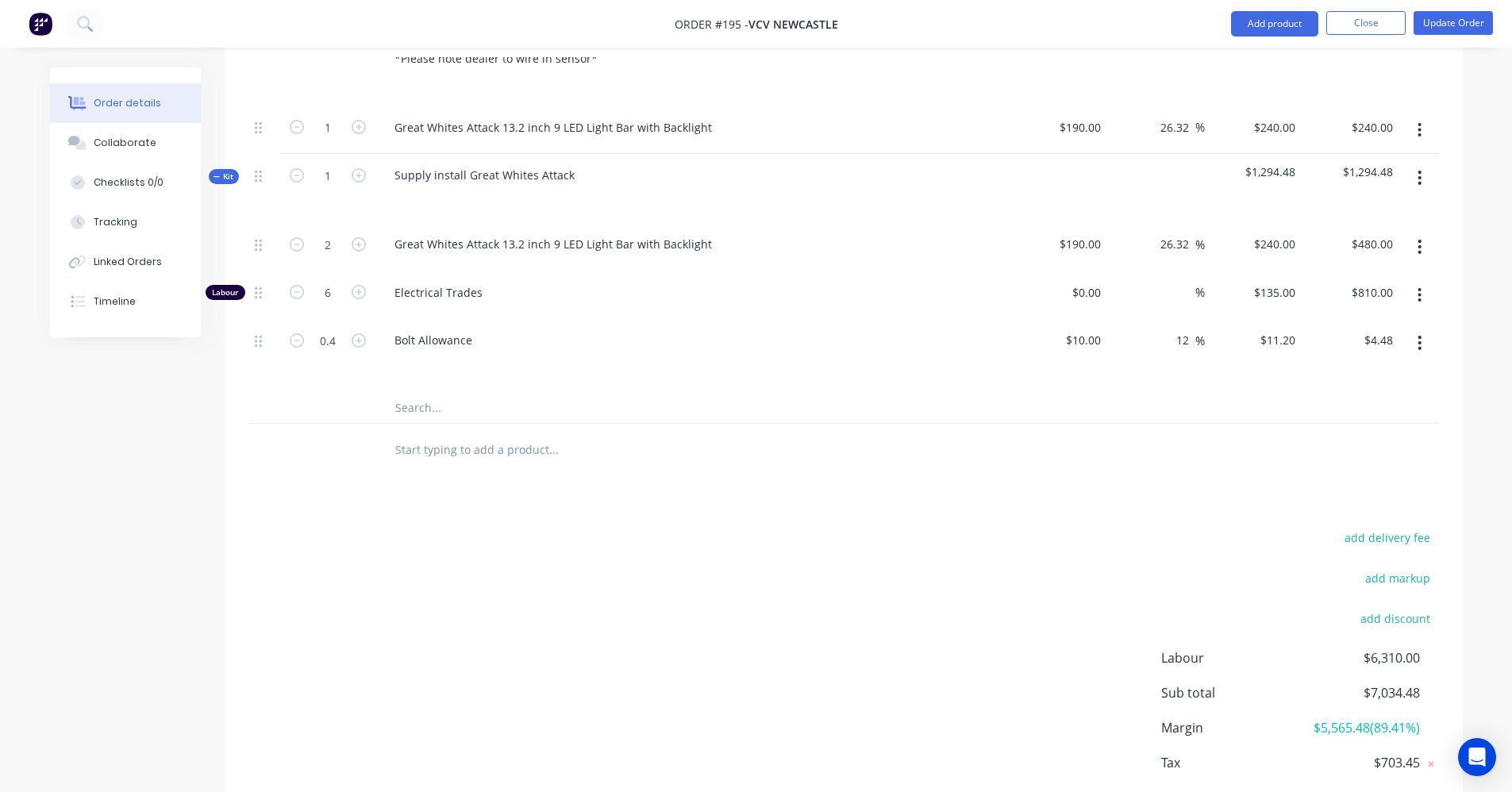 click 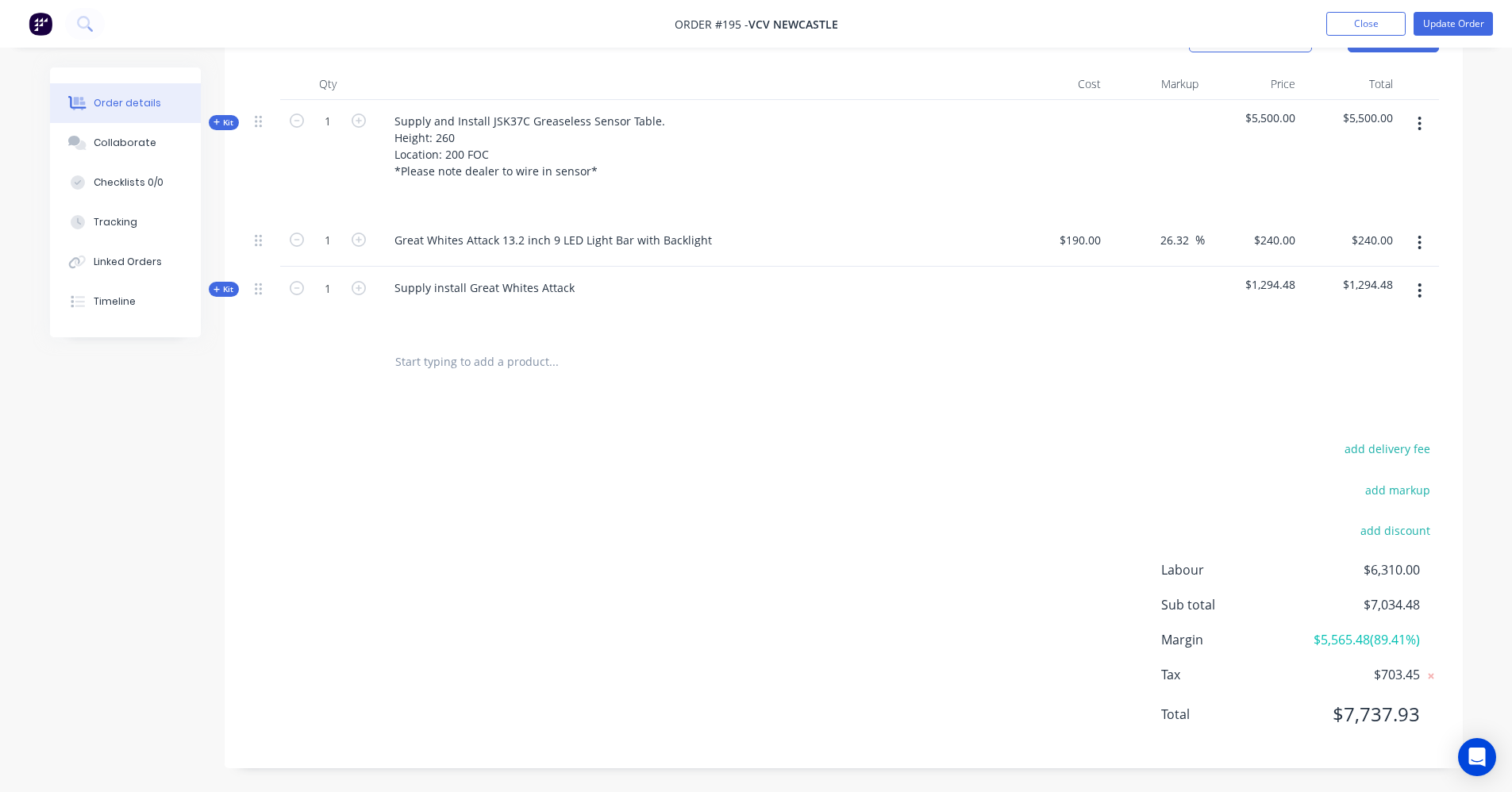 scroll, scrollTop: 354, scrollLeft: 0, axis: vertical 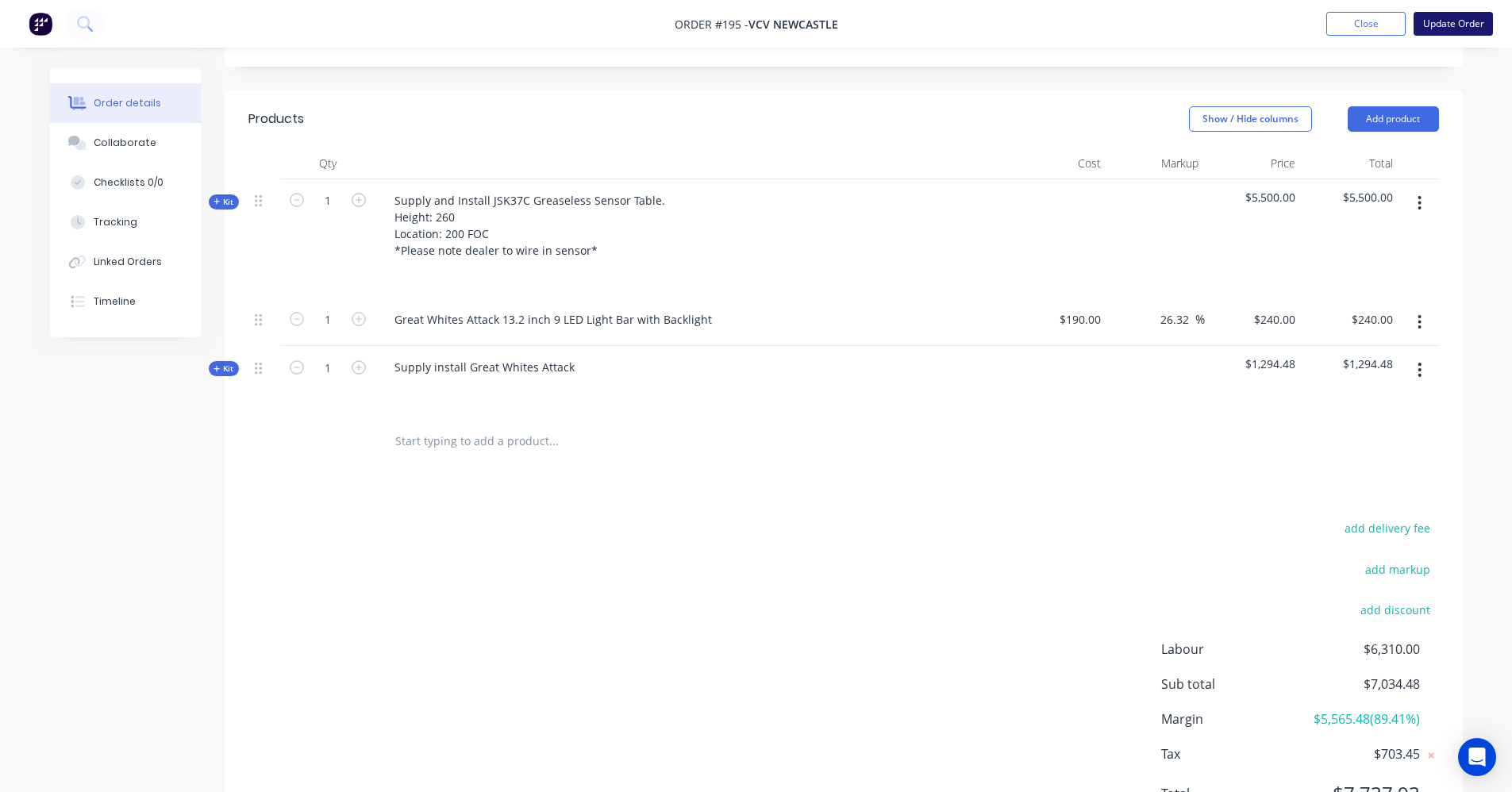 click on "Update Order" at bounding box center [1453, 24] 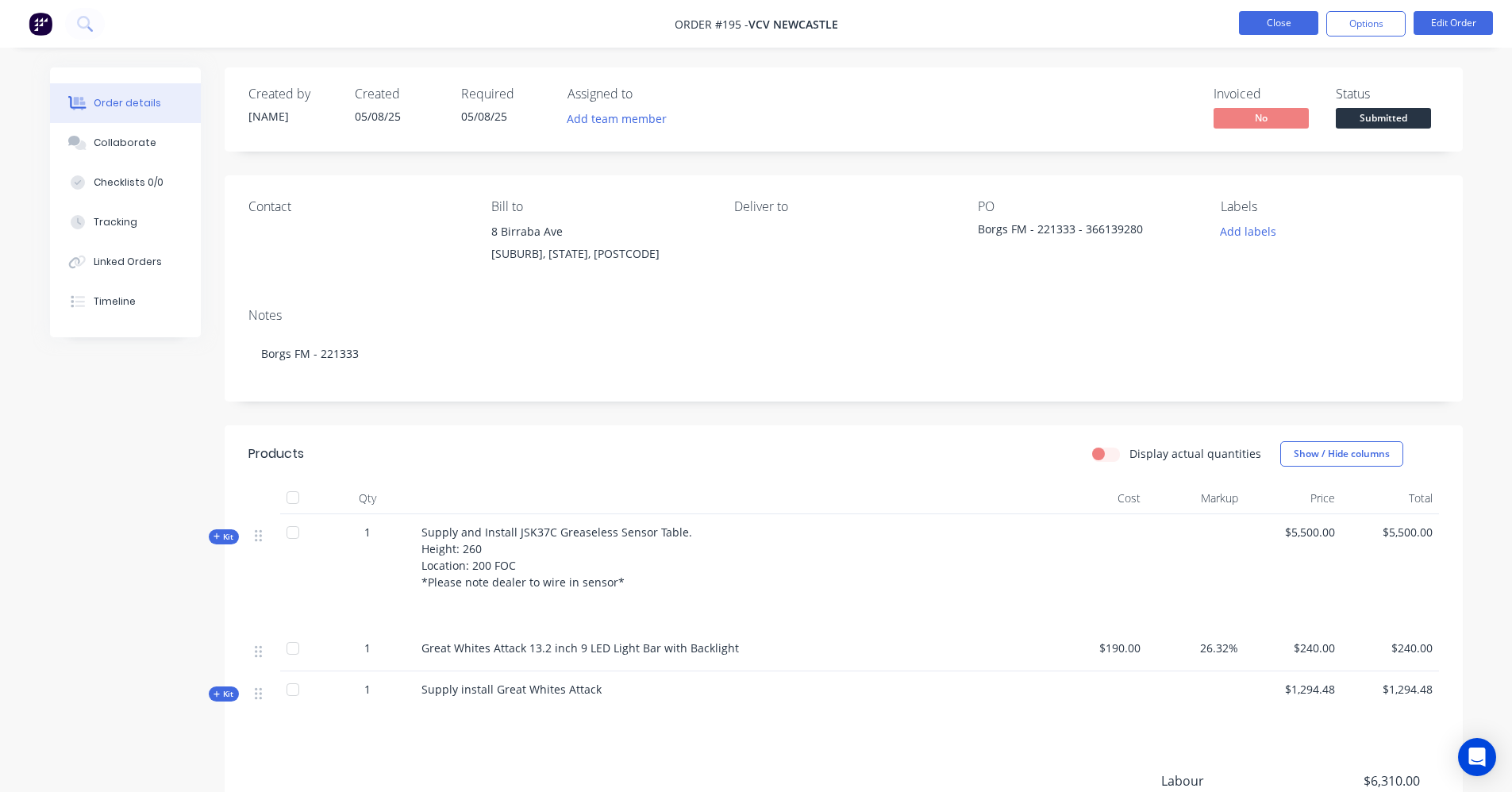 click on "Close" at bounding box center (1279, 23) 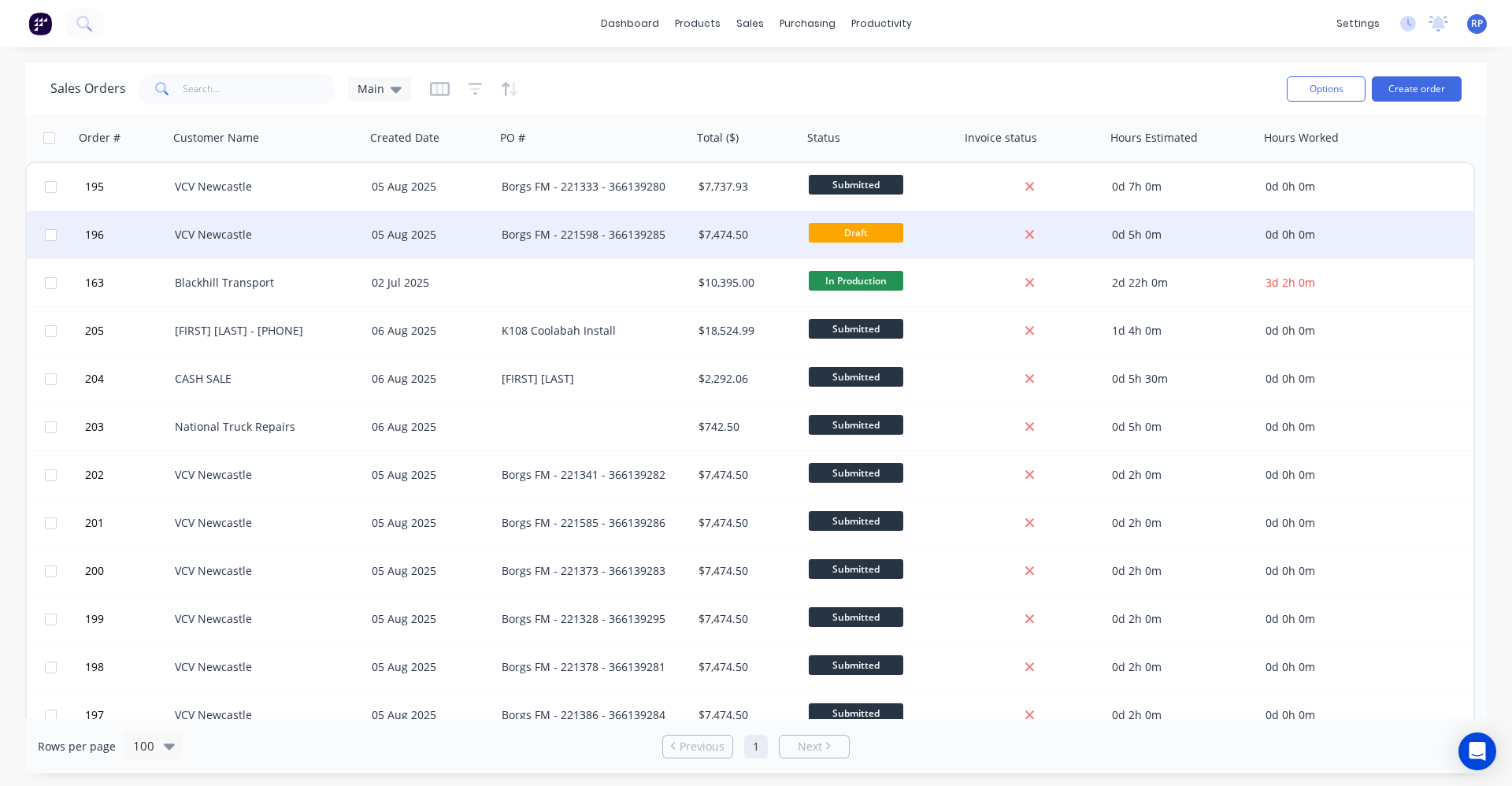 click on "Borgs FM - 221598 - 366139285" at bounding box center (594, 235) 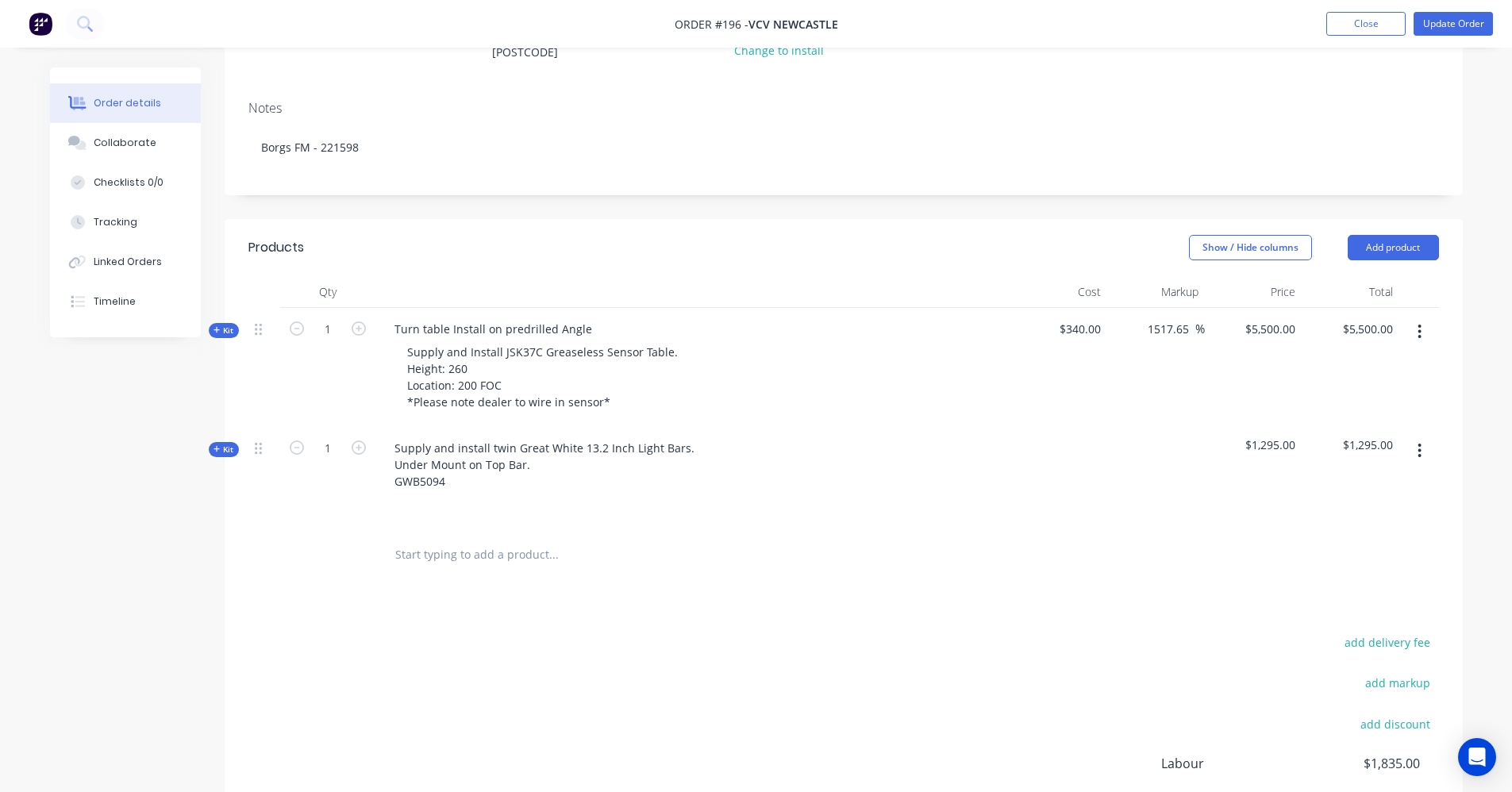 scroll, scrollTop: 238, scrollLeft: 0, axis: vertical 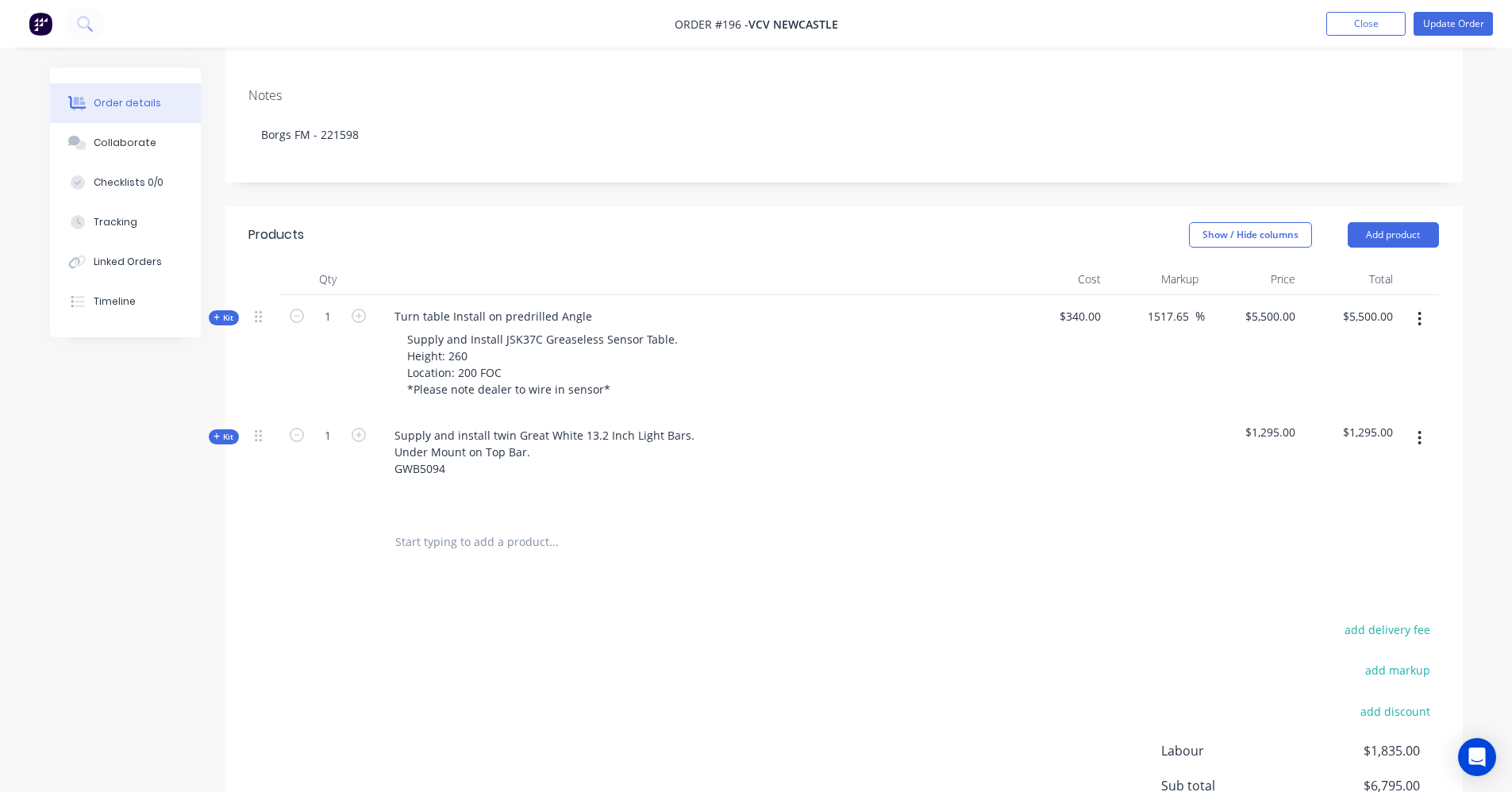 click 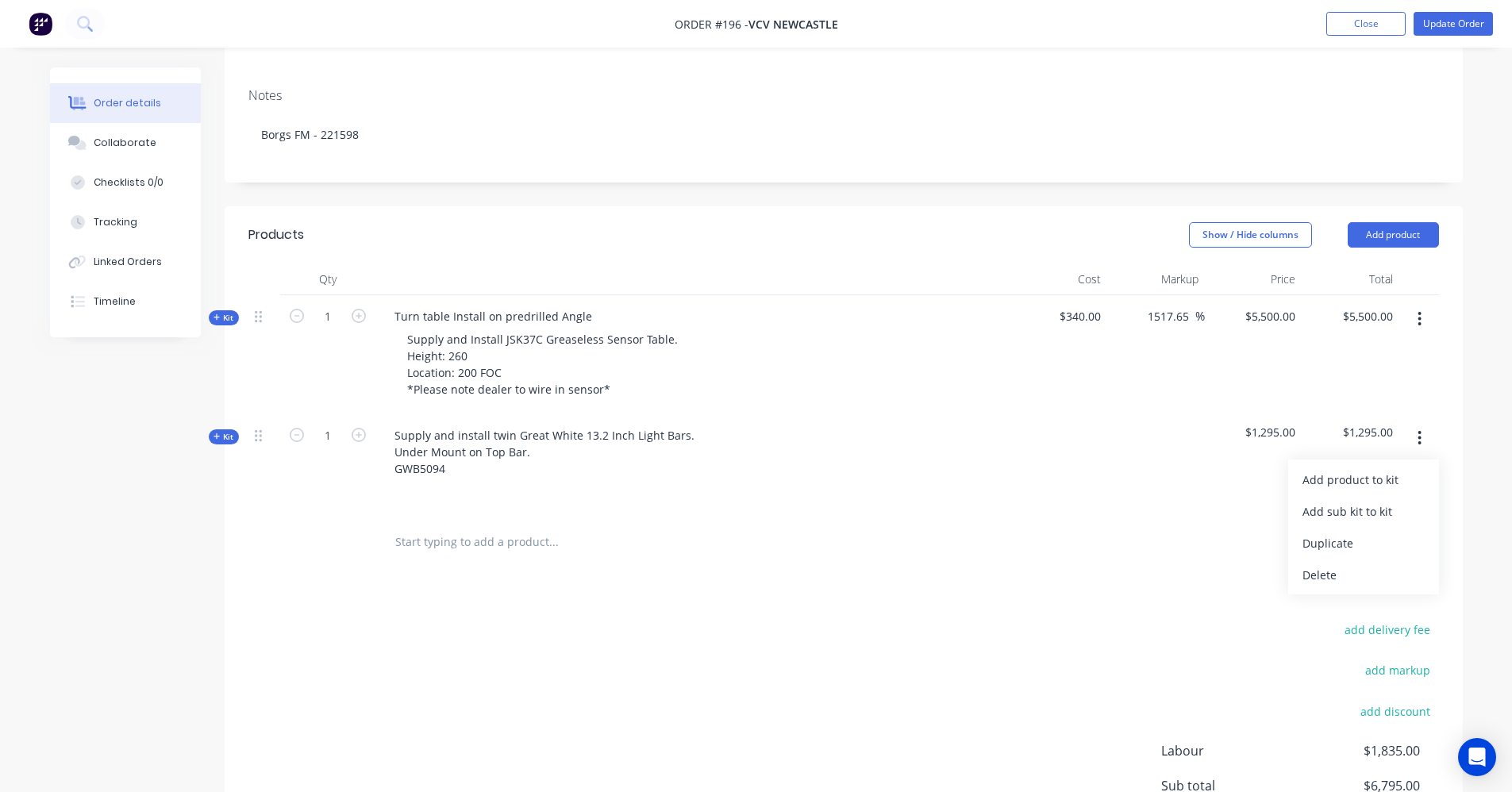 click on "Delete" at bounding box center (1364, 575) 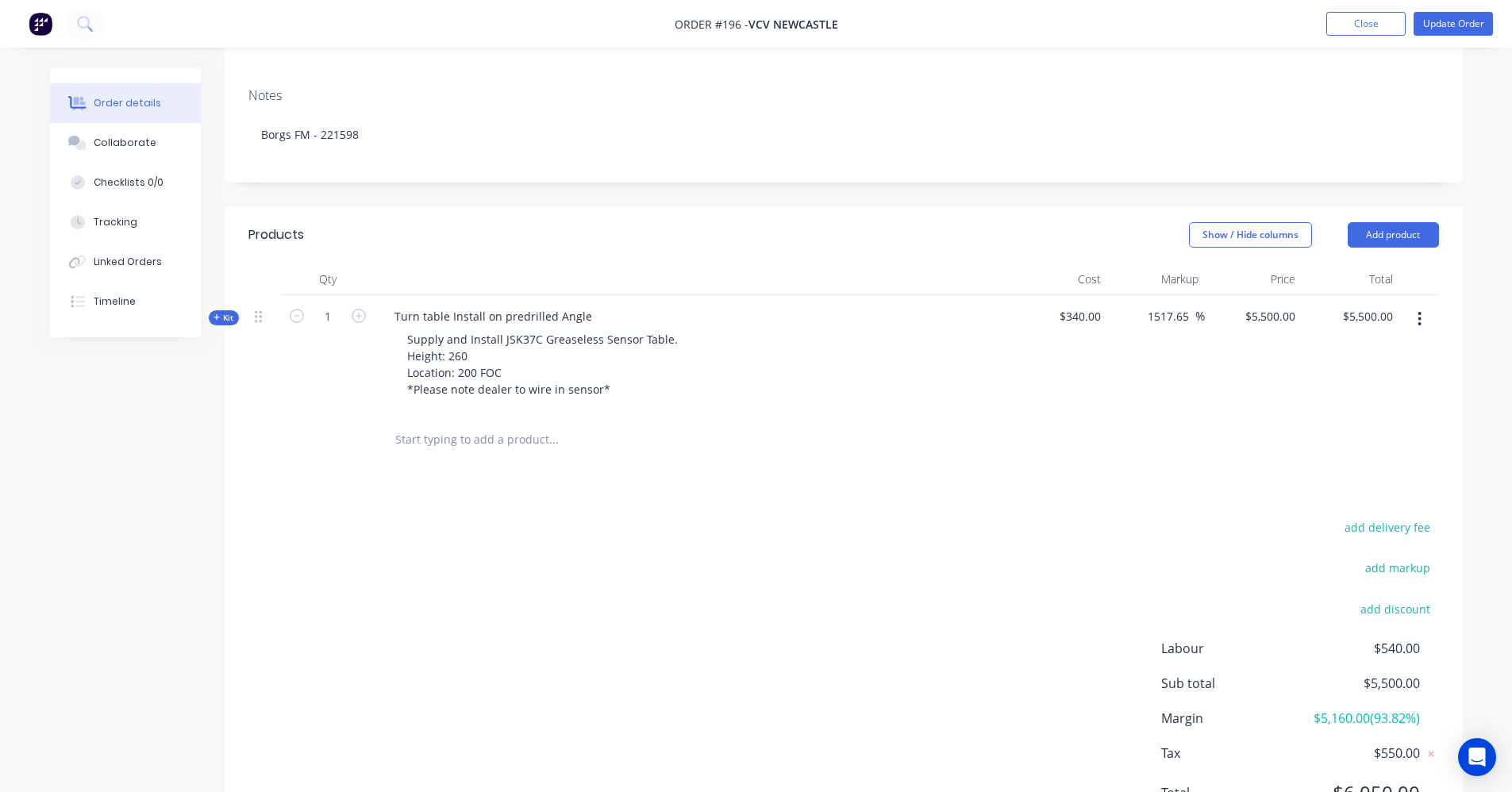 click at bounding box center [553, 440] 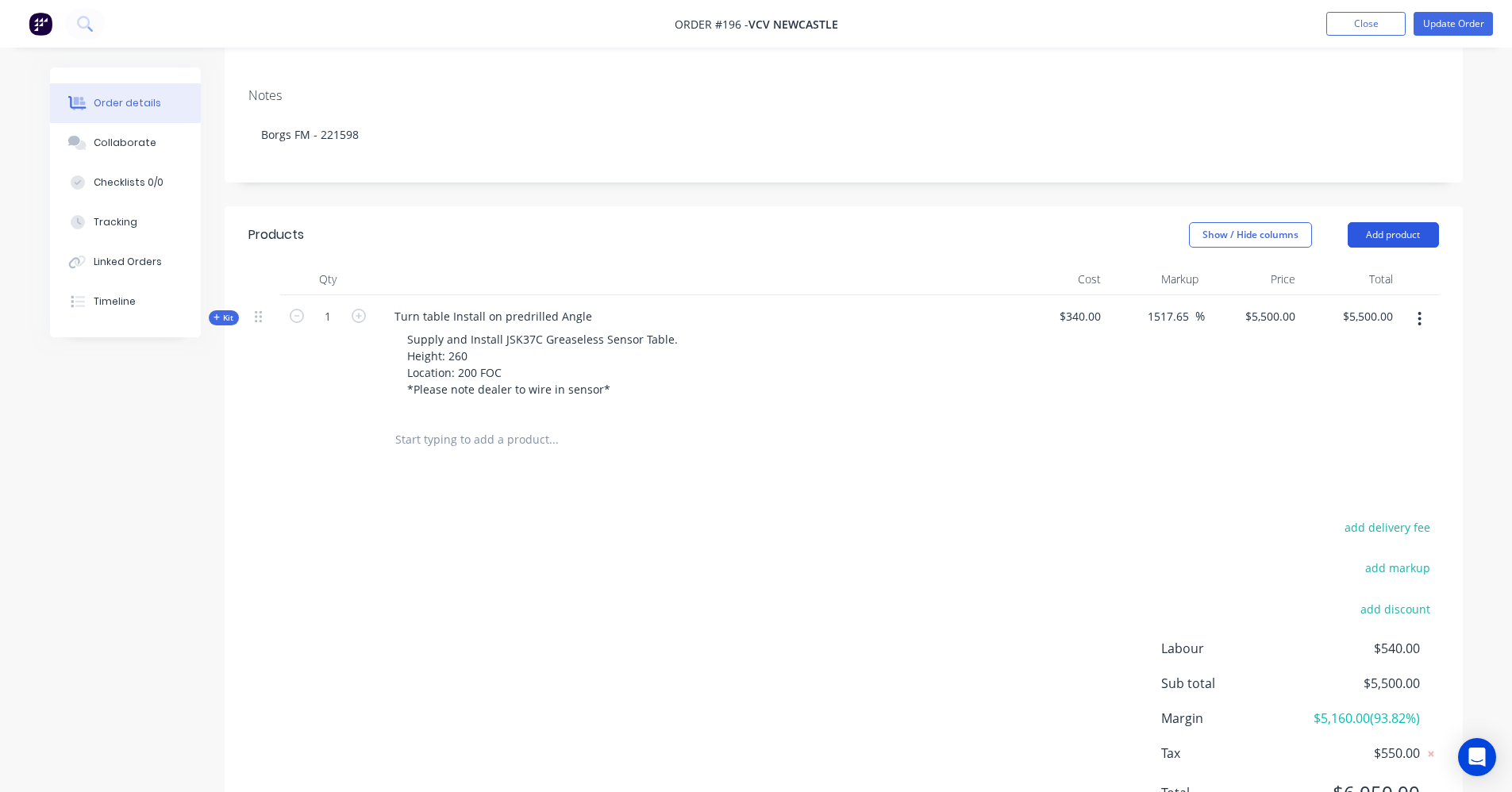 click on "Add product" at bounding box center [1393, 235] 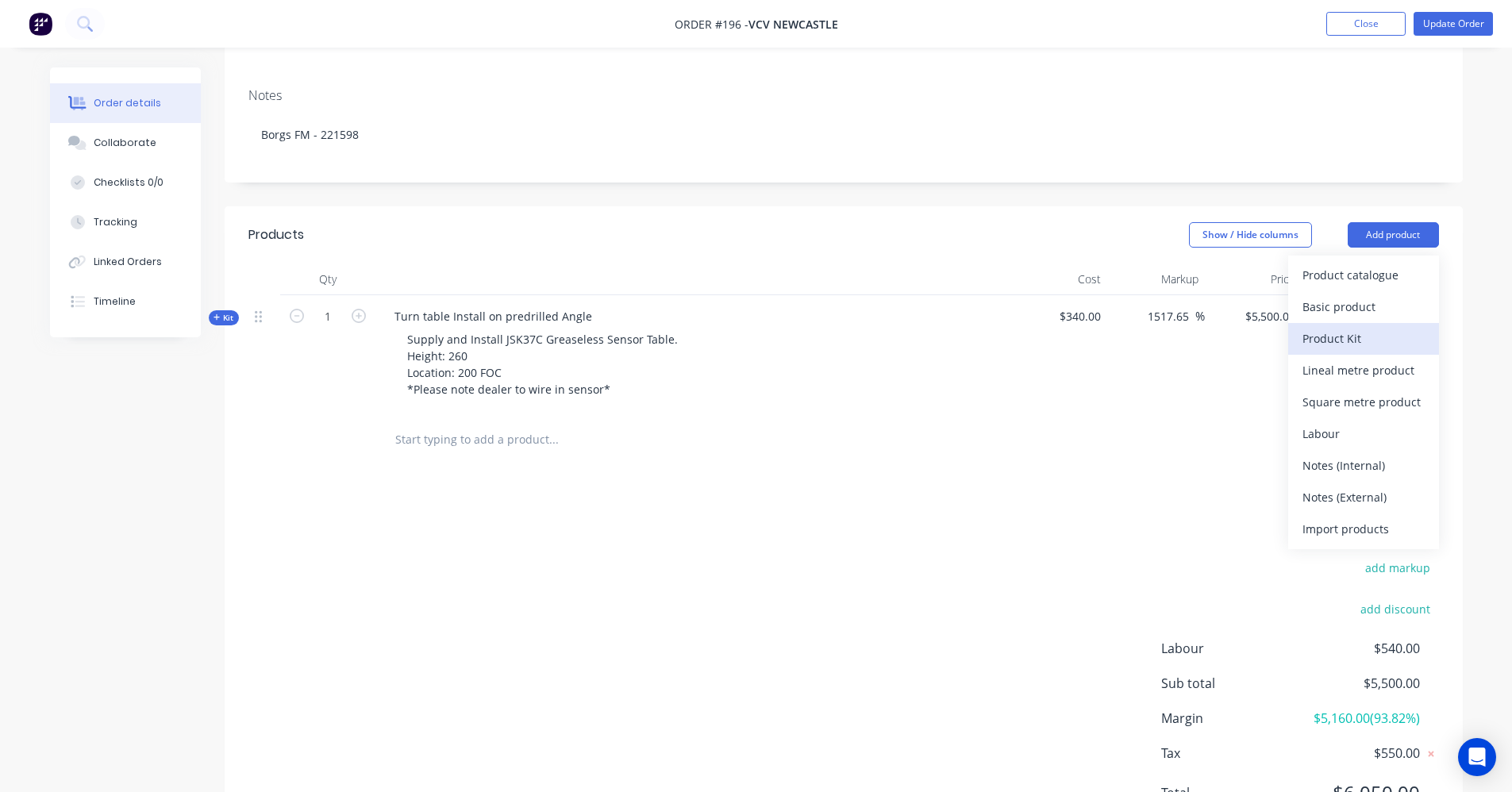 click on "Product Kit" at bounding box center [1364, 338] 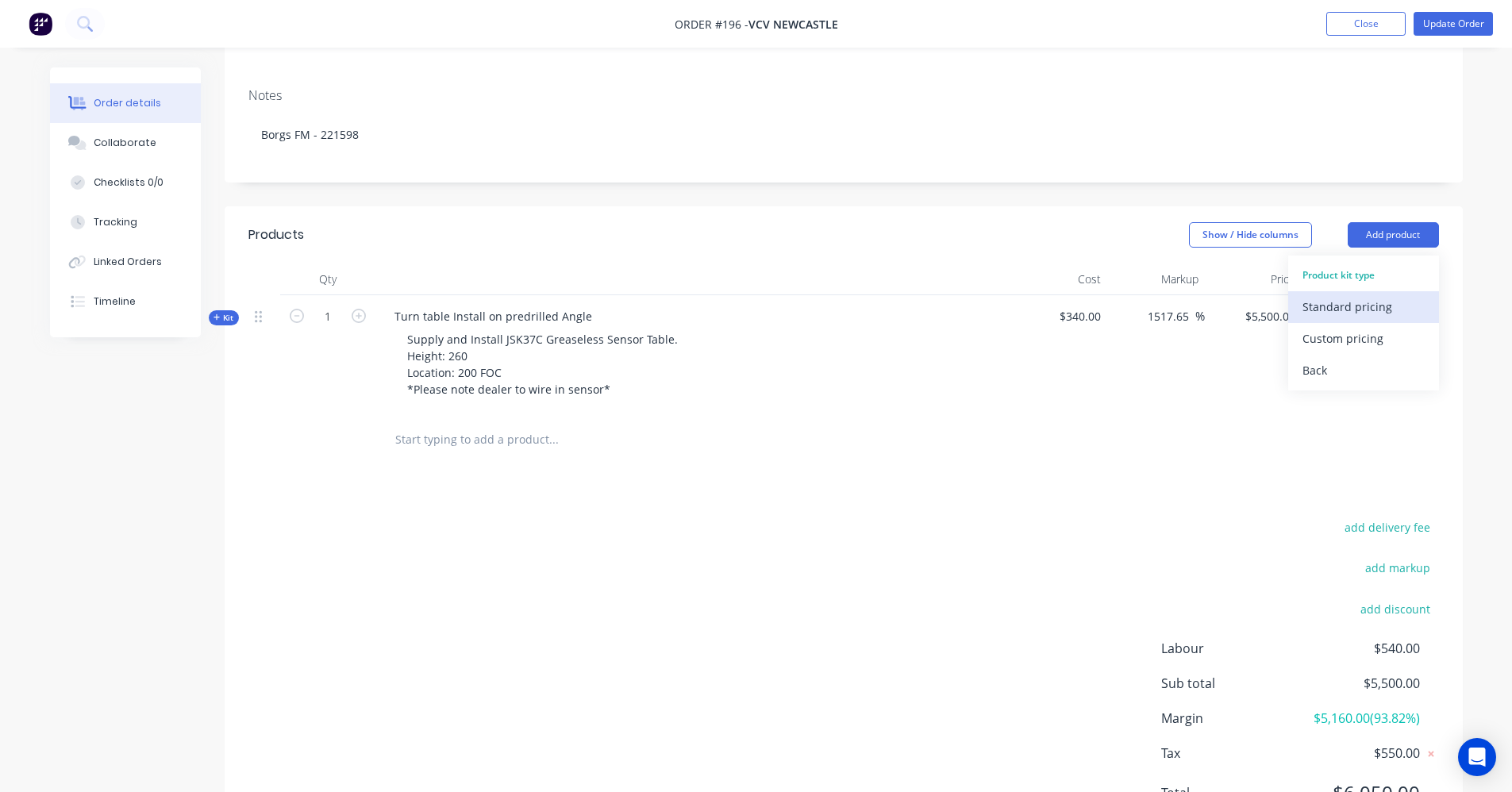 click on "Standard pricing" at bounding box center [1364, 306] 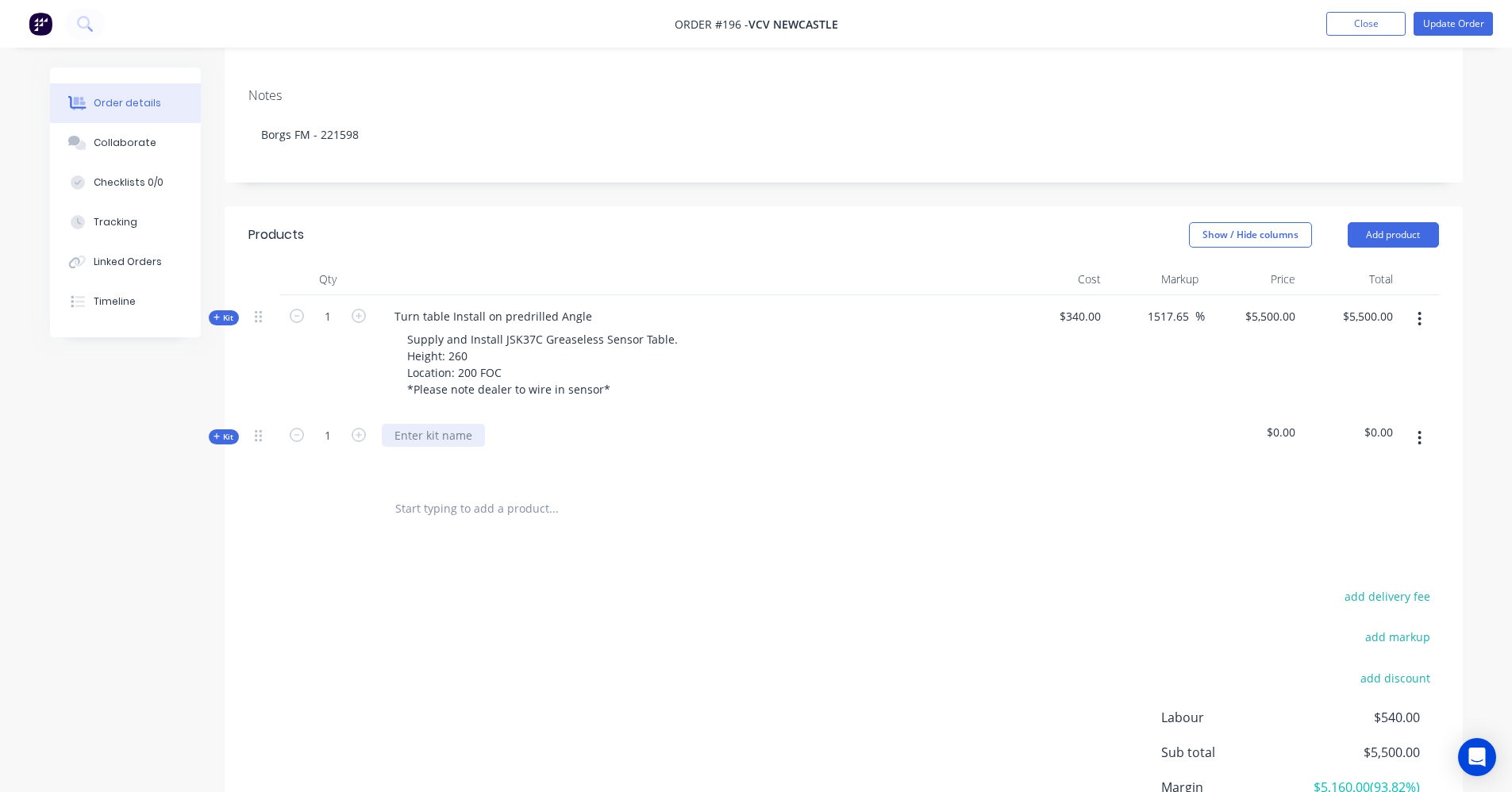 click at bounding box center [433, 435] 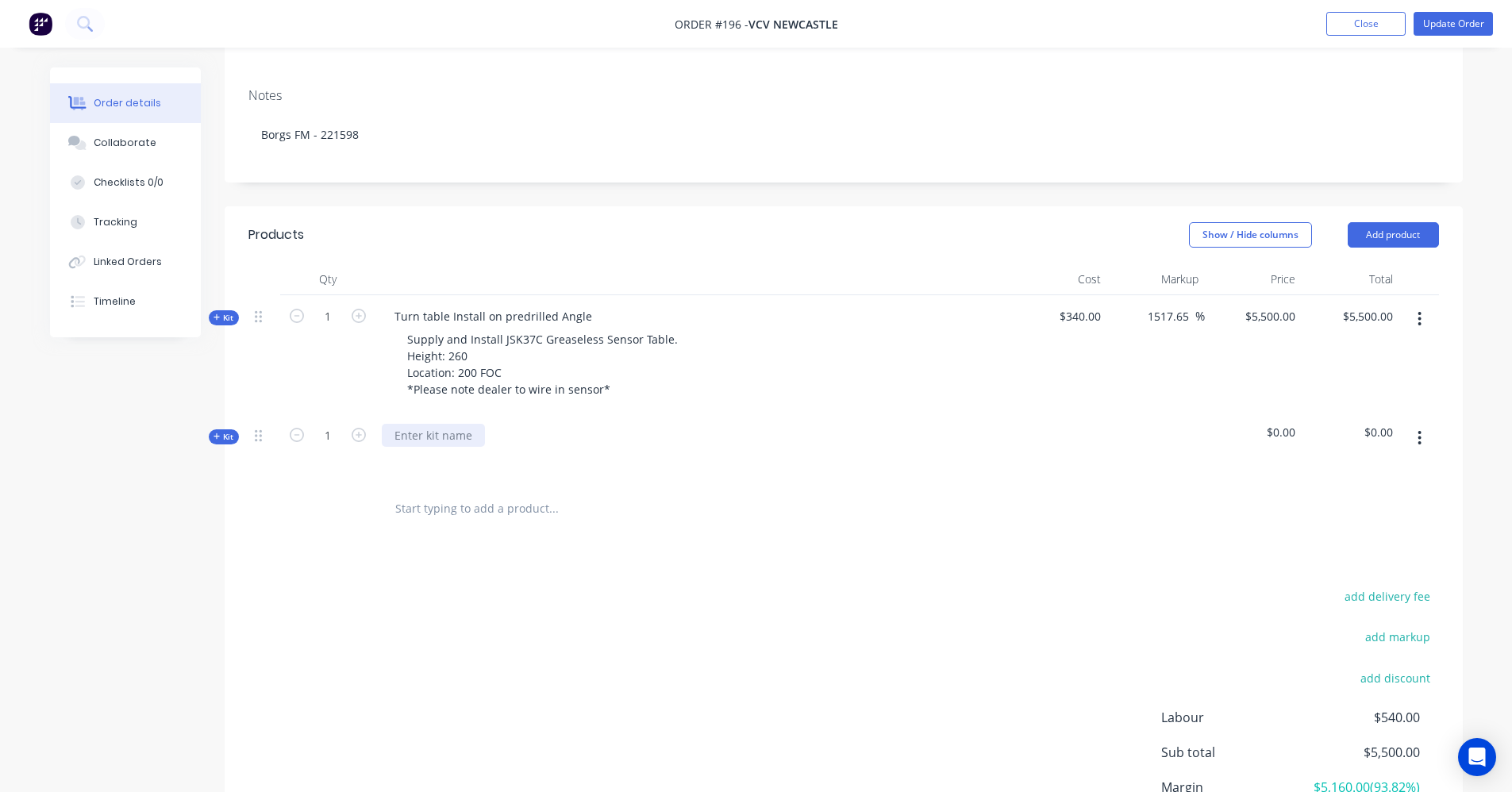type 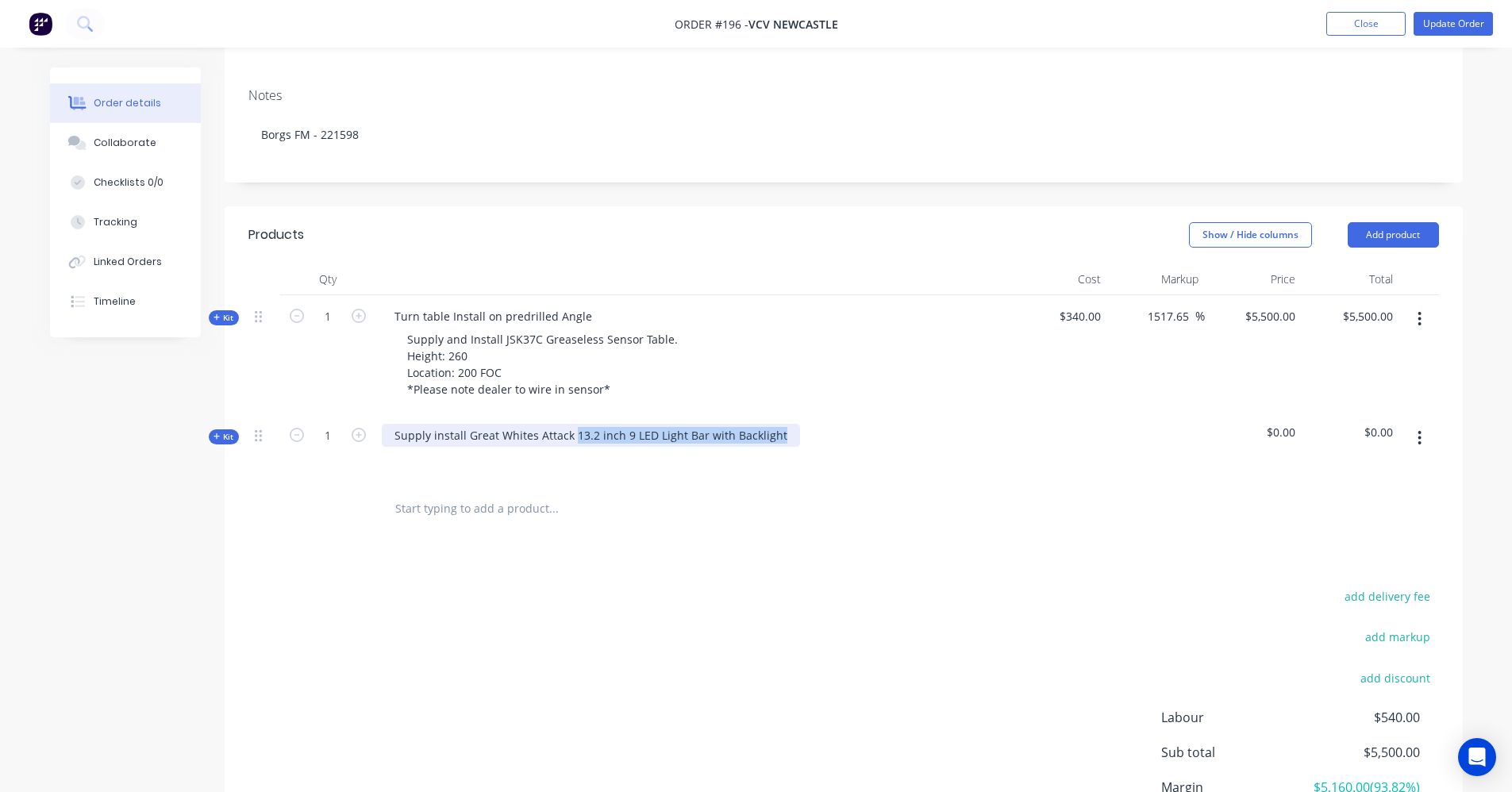 drag, startPoint x: 777, startPoint y: 436, endPoint x: 571, endPoint y: 439, distance: 206.02184 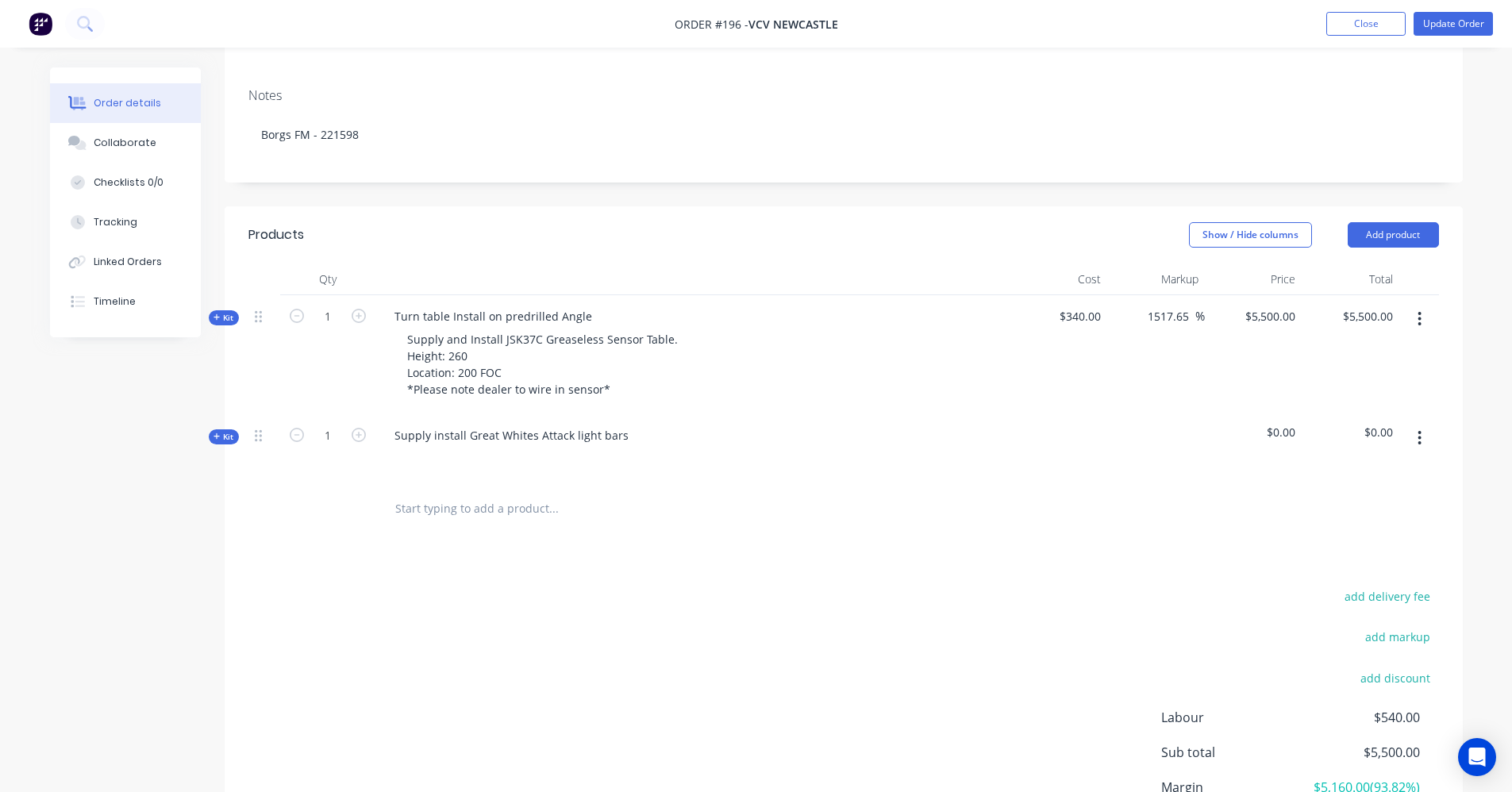 click on "Kit" at bounding box center (224, 436) 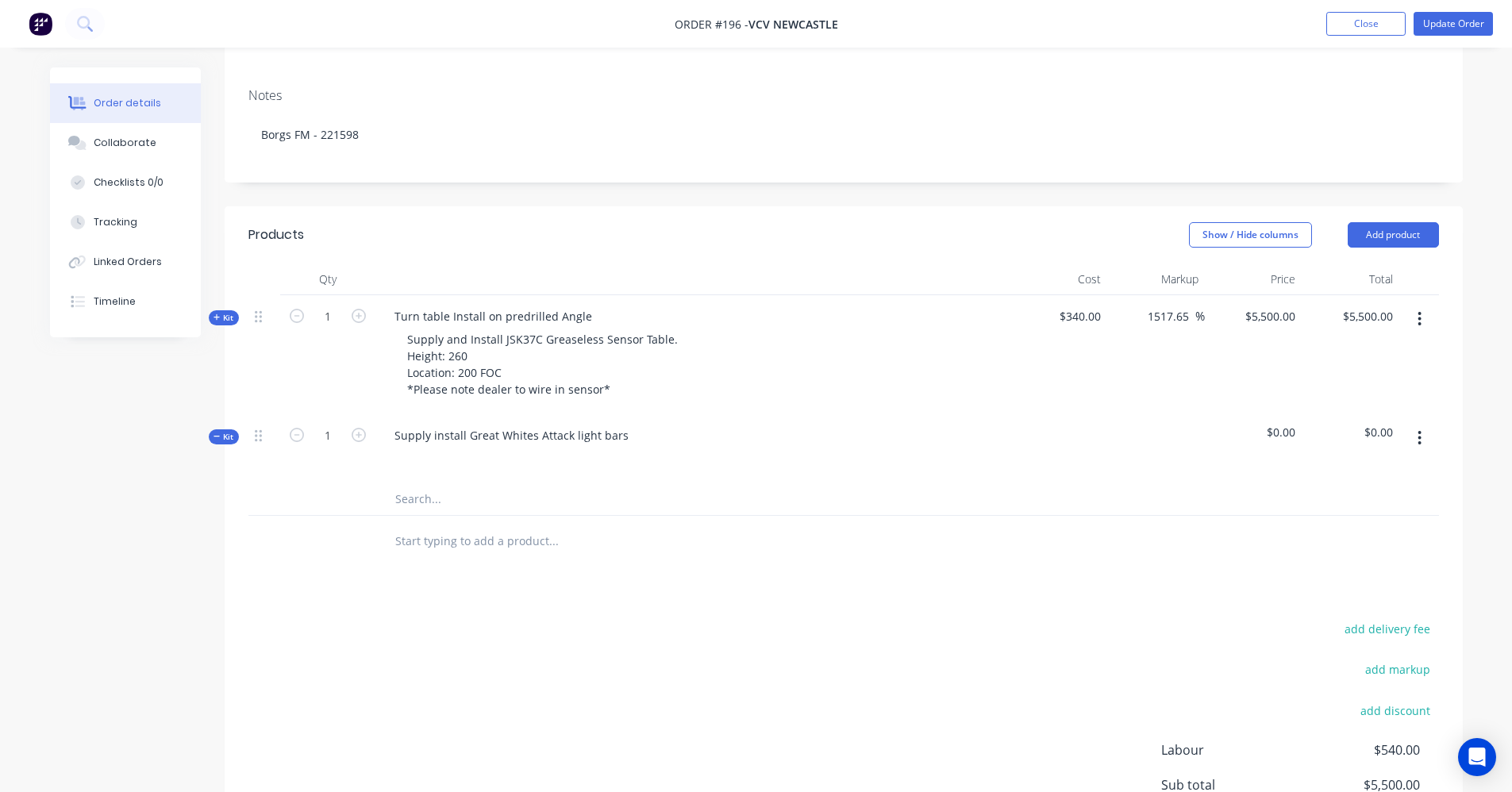 click at bounding box center (553, 499) 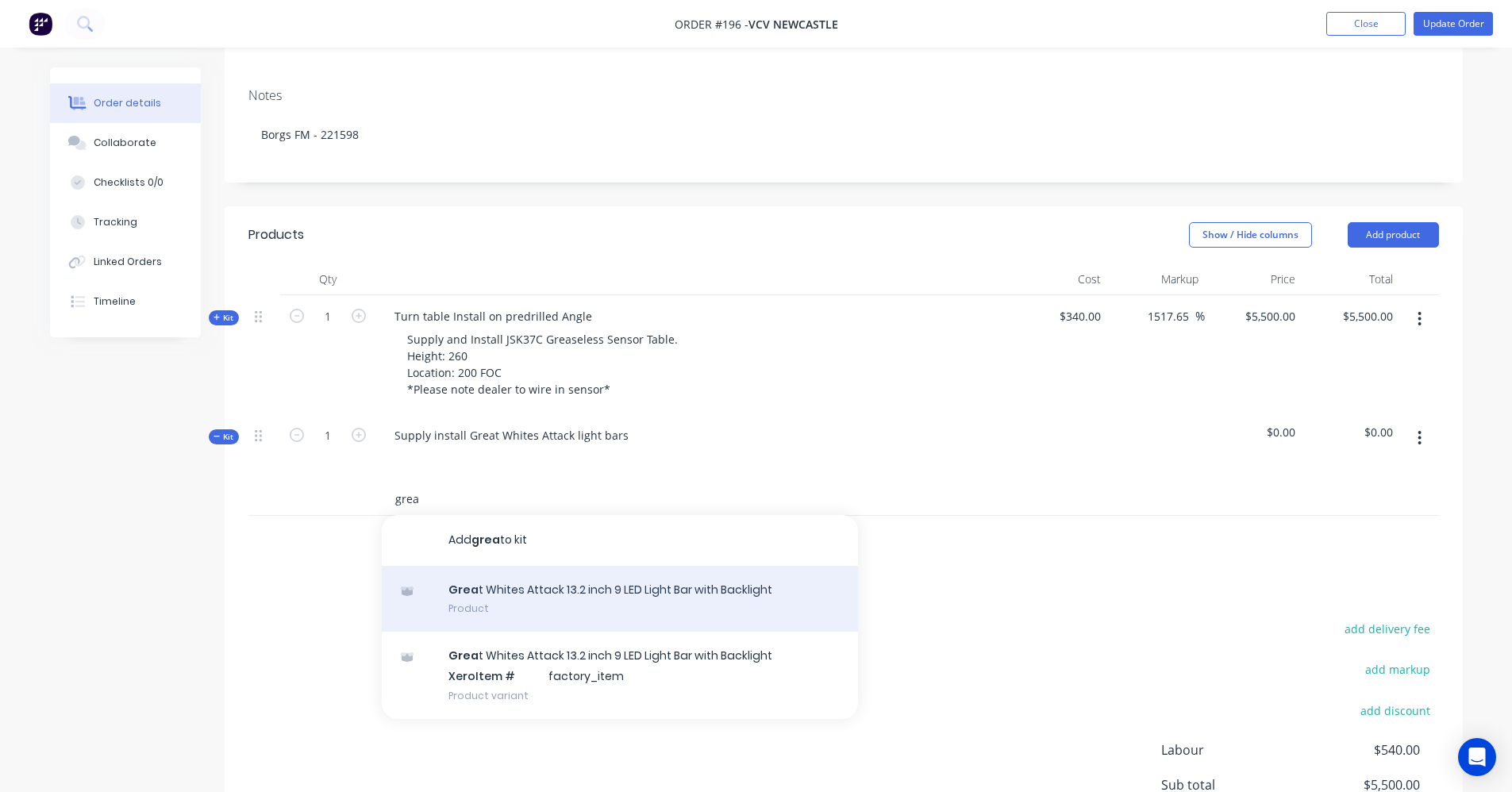 type on "grea" 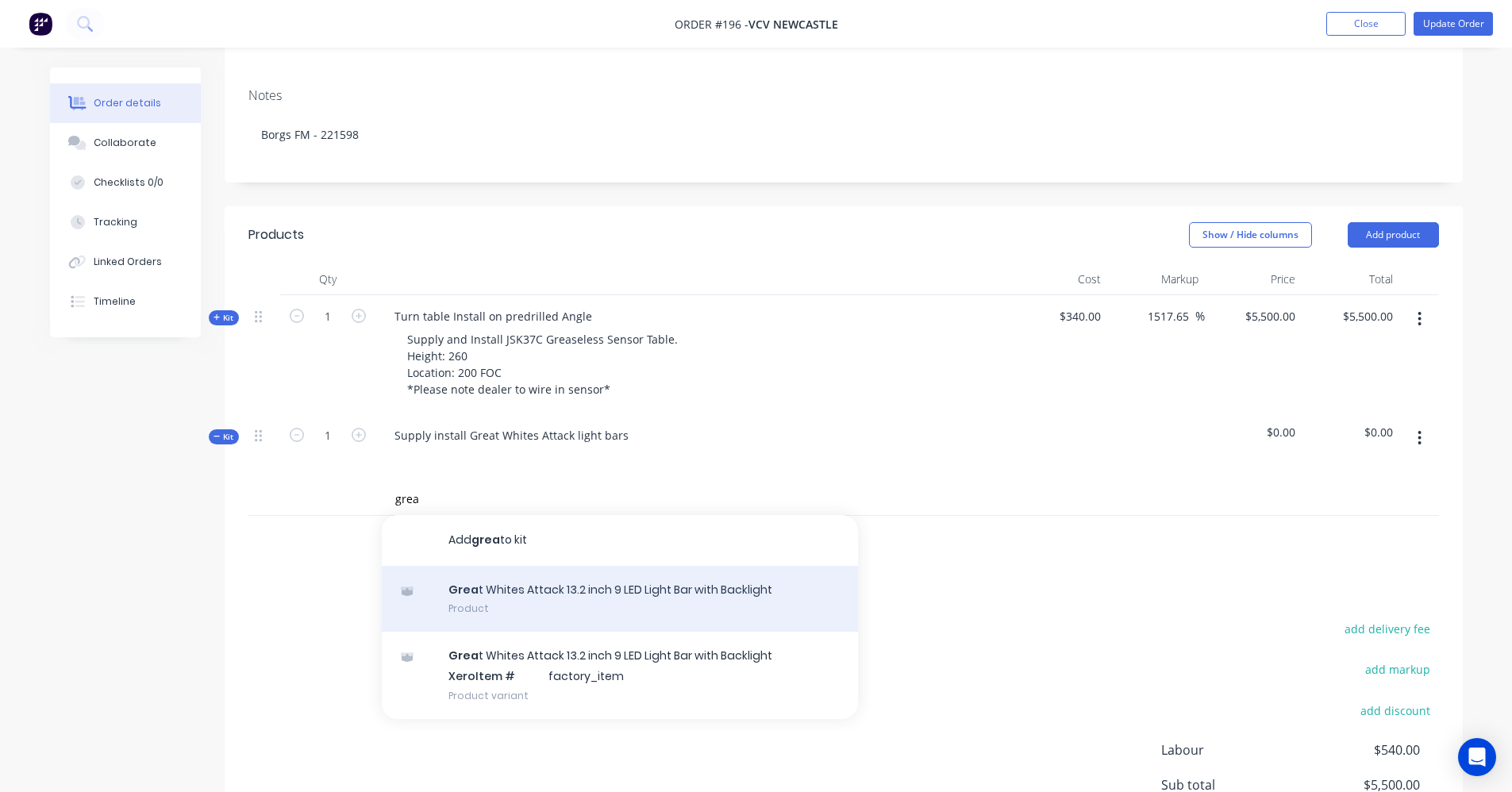 click on "Grea t Whites Attack 13.2 inch 9 LED Light Bar with Backlight Product" at bounding box center [620, 599] 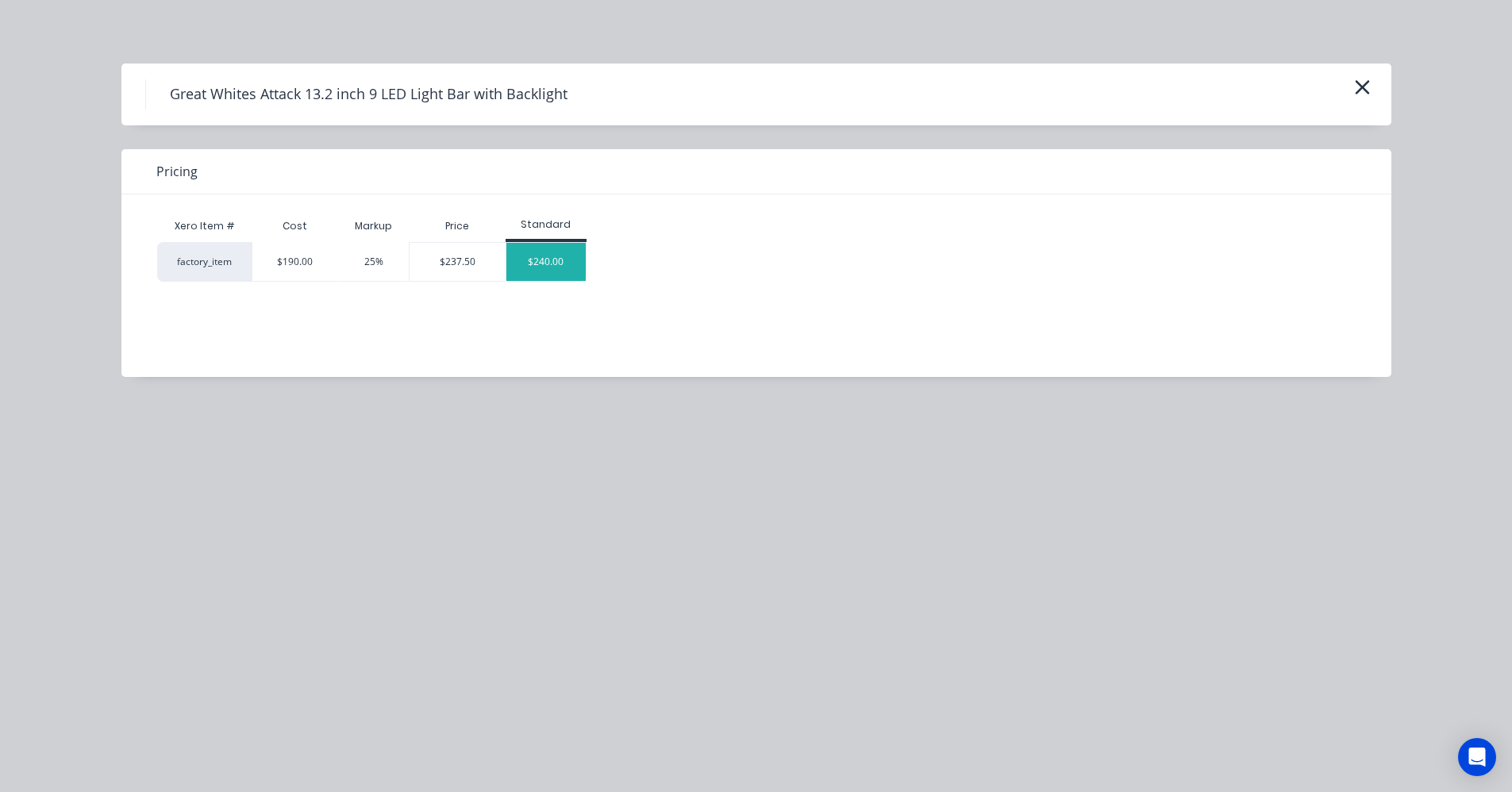click on "$240.00" at bounding box center [546, 262] 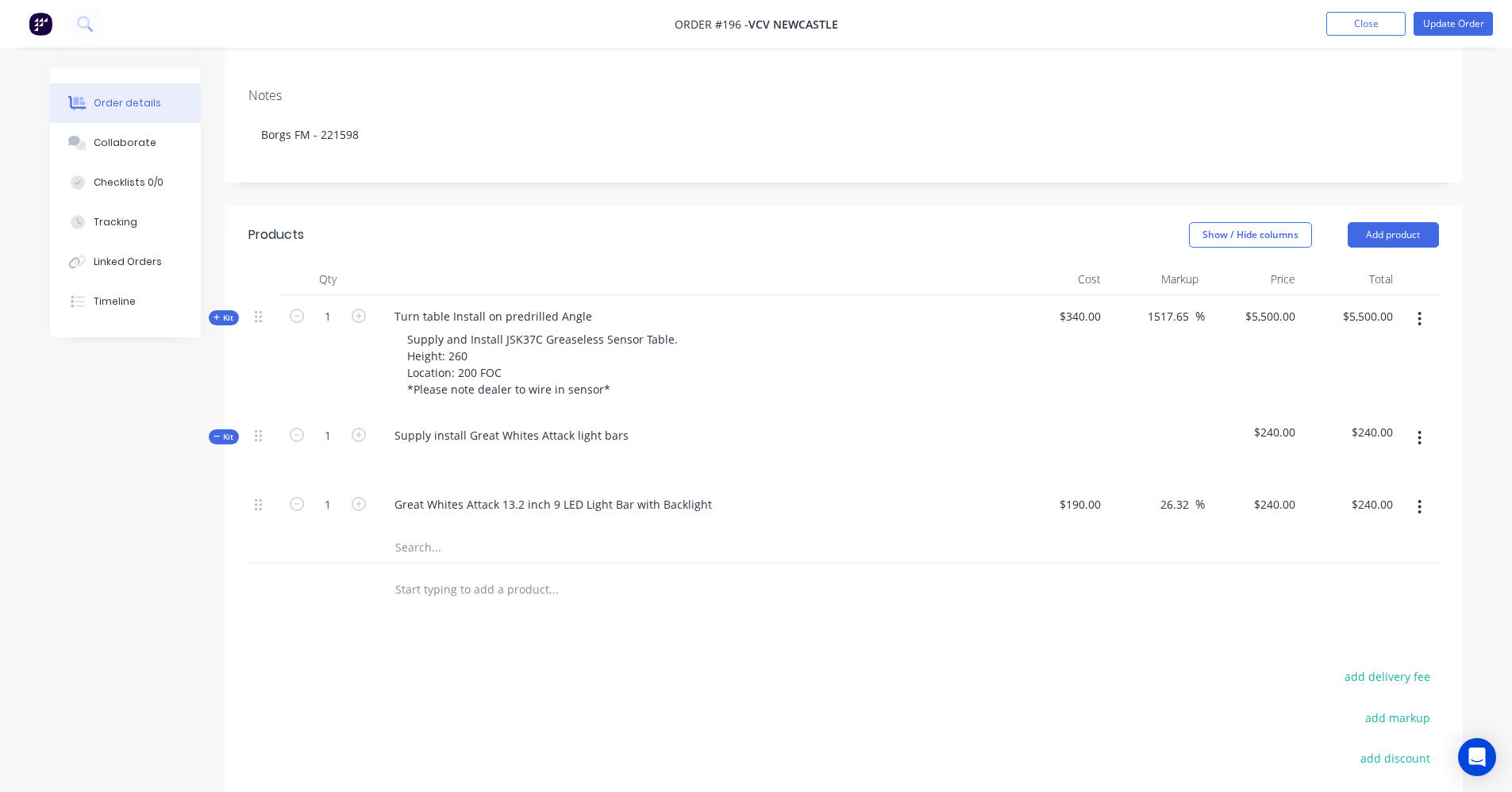 click at bounding box center [553, 547] 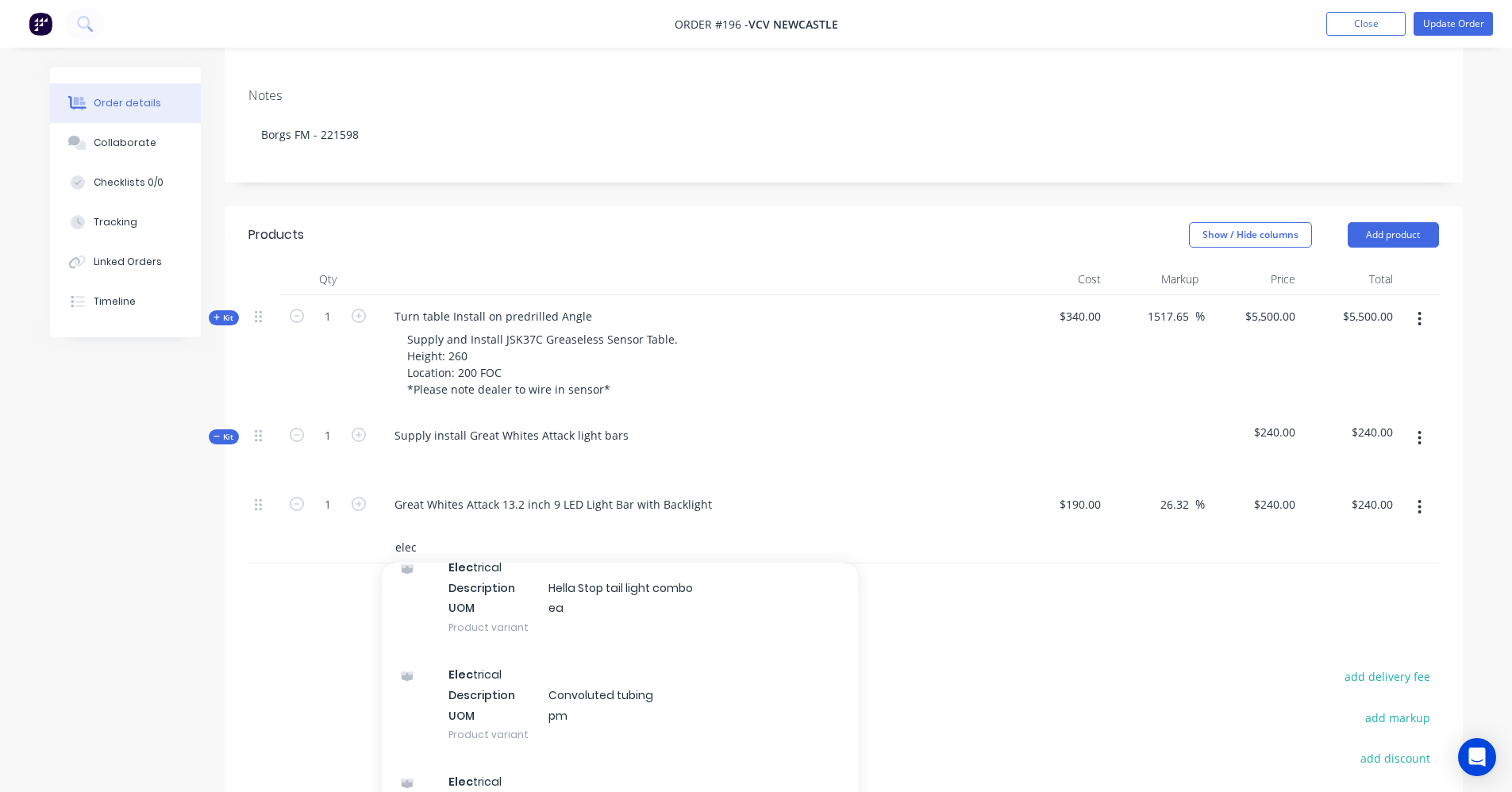 scroll, scrollTop: 750, scrollLeft: 0, axis: vertical 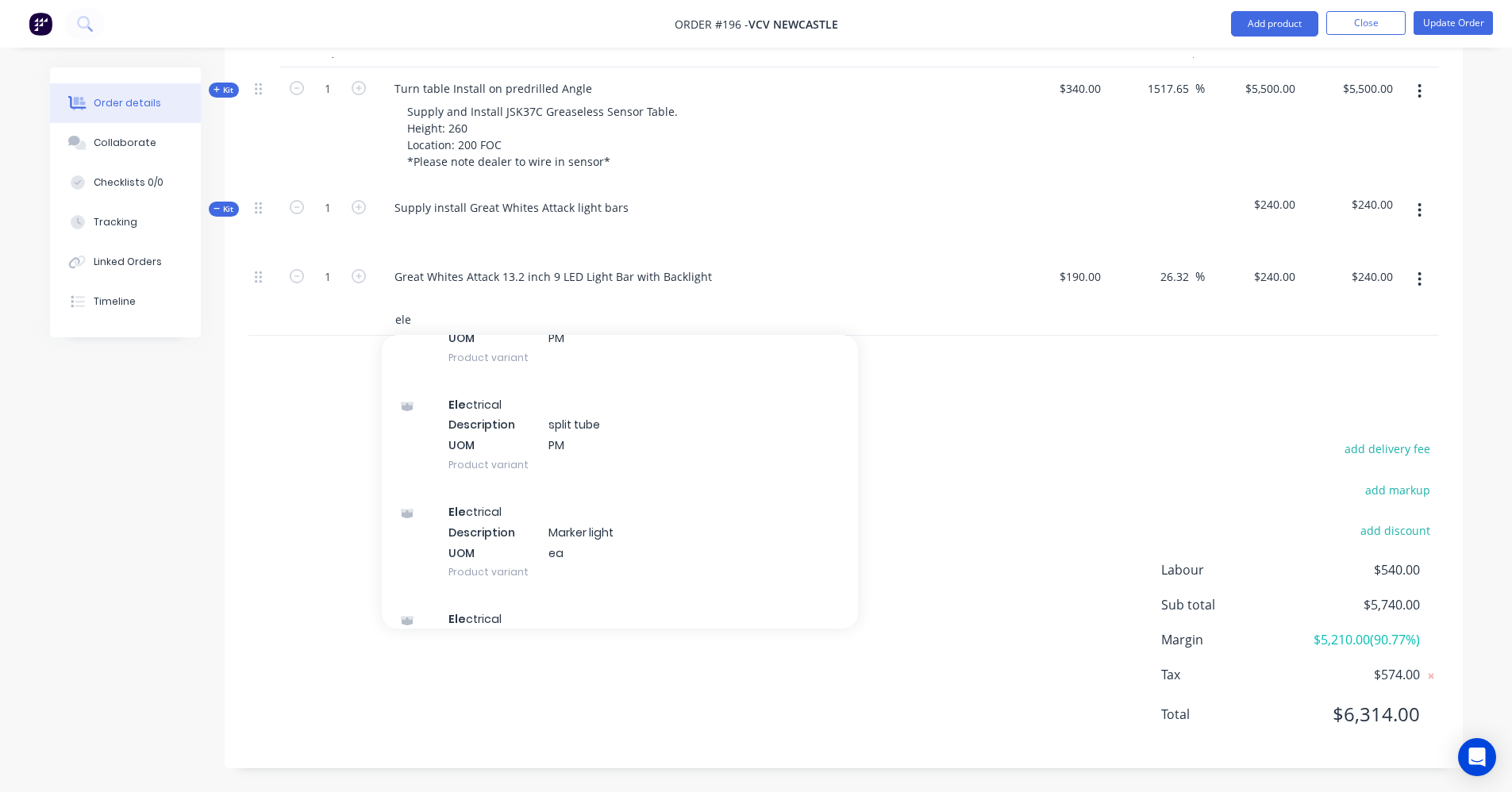 type on "ele" 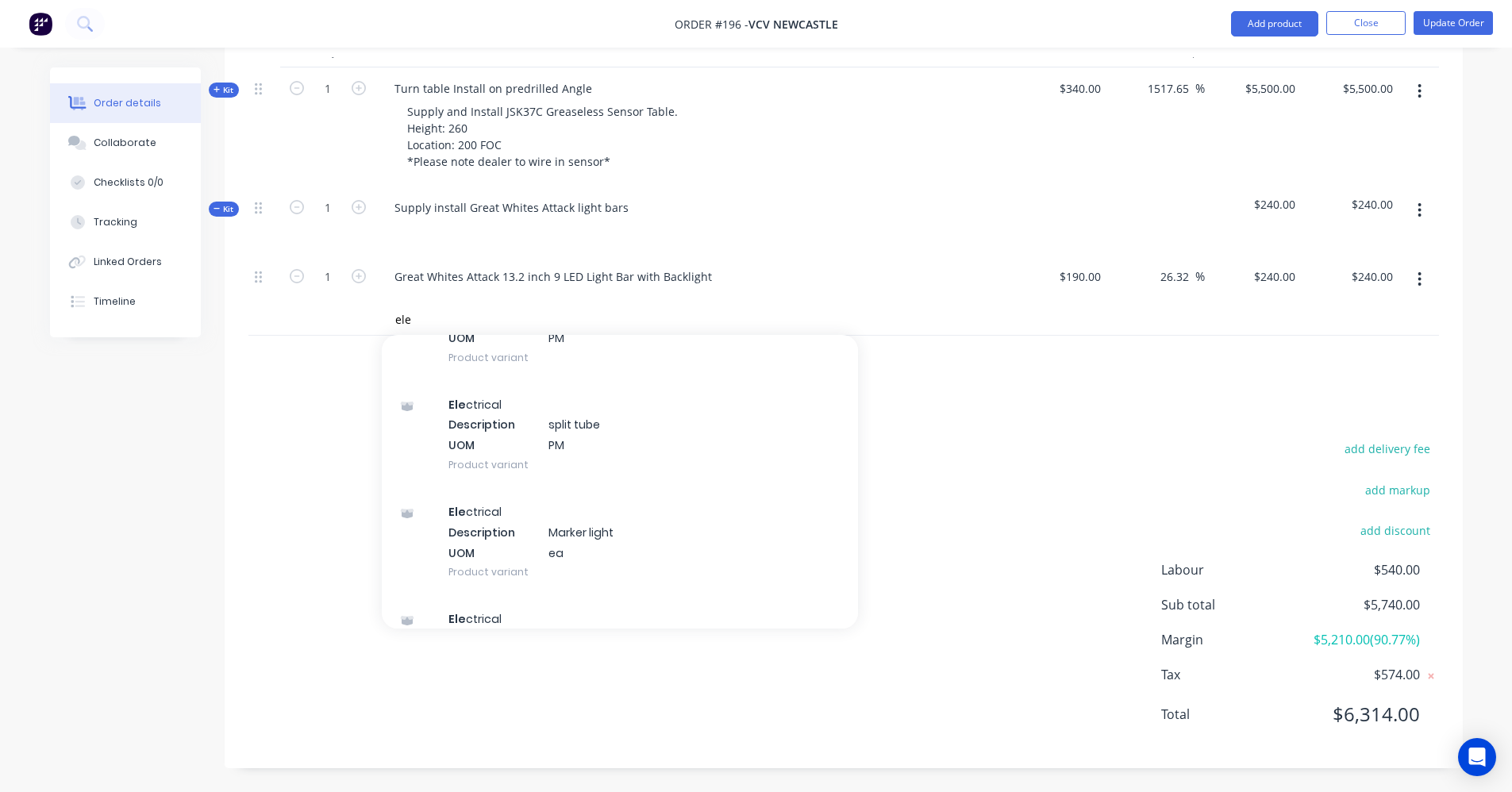 click on "Products Show / Hide columns Add product     Qty Cost Markup Price Total  Kit 1 Turn table Install on predrilled Angle Supply and Install JSK37C Greaseless Sensor Table.
Height: 260
Location: 200 FOC
*Please note dealer to wire in sensor* $340.00 1517.65 1517.65 % $5,500.00 $5,500.00 $5,500.00 $5,500.00    Kit 1 Supply install Great Whites Attack light bars $240.00 $240.00   1 Great Whites Attack 13.2 inch 9 LED Light Bar with Backlight $190.00 $190.00 26.32 26.32 % $240.00 $240.00 $240.00 $240.00   ele Add  ele  to kit Freightliner/Western star Exhaust cover with air  ele ctric panel Product Ele ctrical Product Ele ctrical Description 2 B&S Cable UOM pm Product variant Ele ctrical Description Twin core cable UOM PM Product variant Ele ctrical Description split tube UOM PM Product variant Ele ctrical Description Marker light UOM ea Product variant Ele ctrical Description Bushmans 65l upright UOM ea Product variant Ele ctrical Description Hella Stop tail light combo UOM ea Product variant Ele ctrical UOM pm ea" at bounding box center [844, 374] 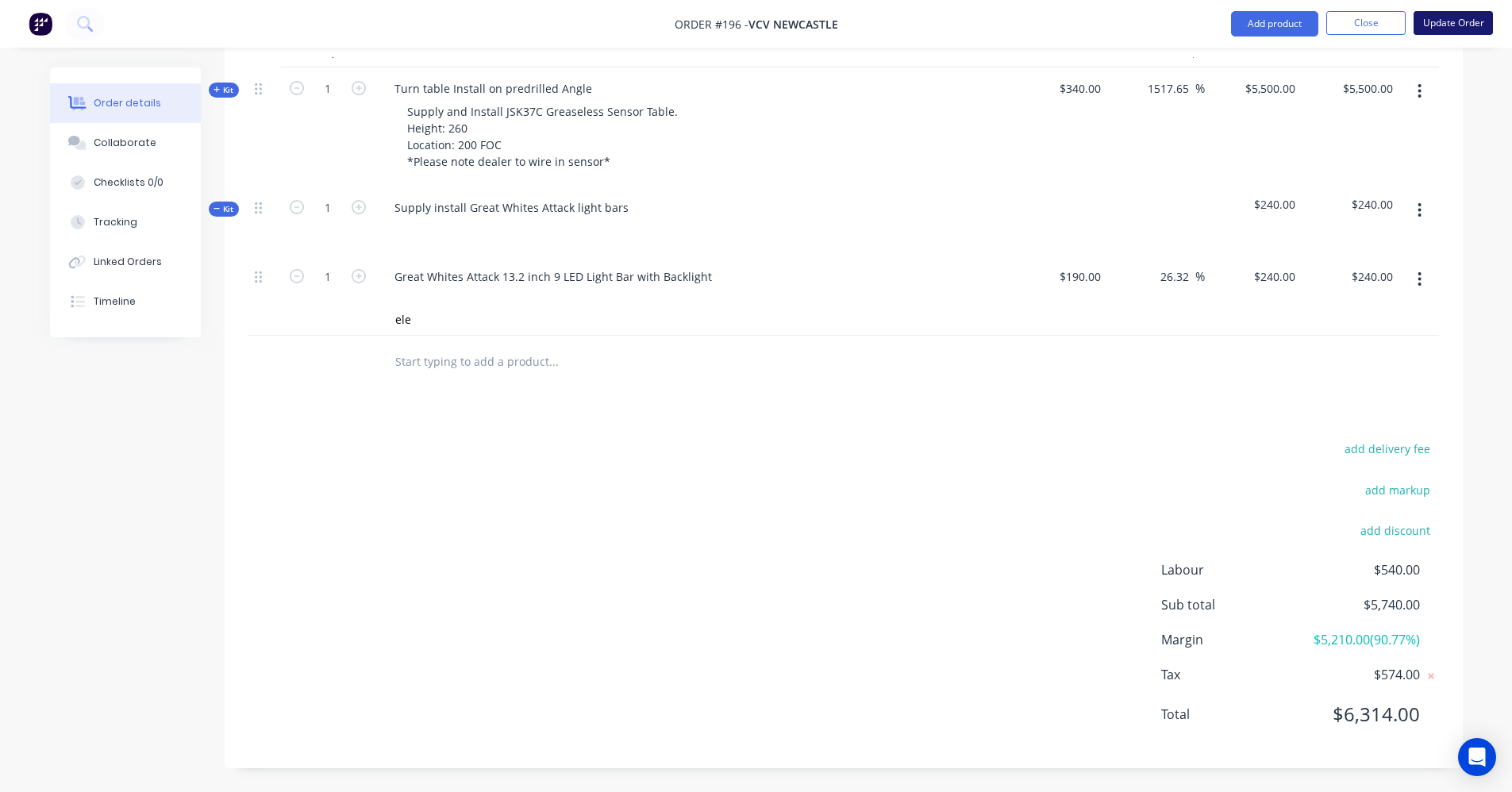 click on "Update Order" at bounding box center (1453, 23) 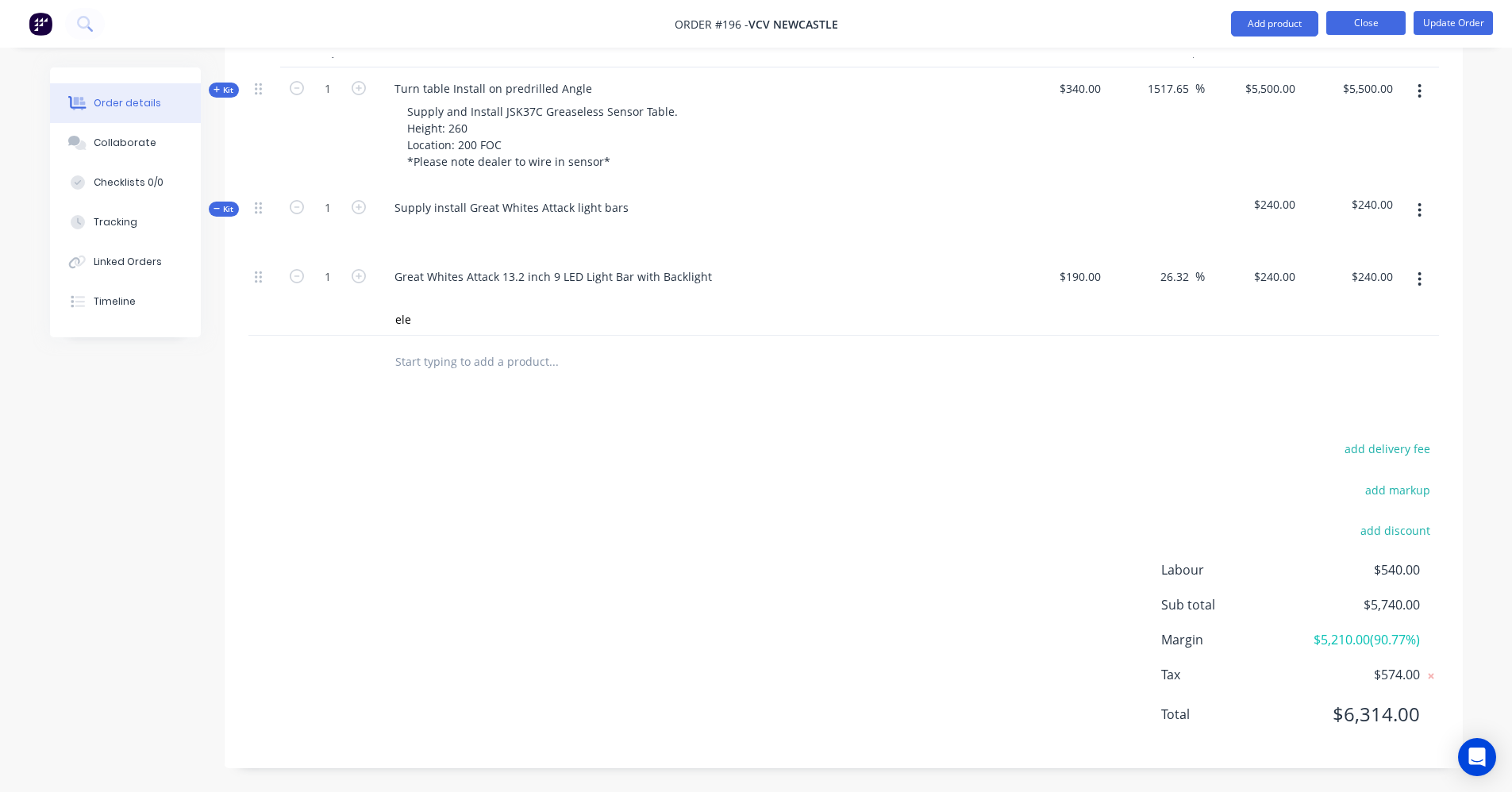 scroll, scrollTop: 0, scrollLeft: 0, axis: both 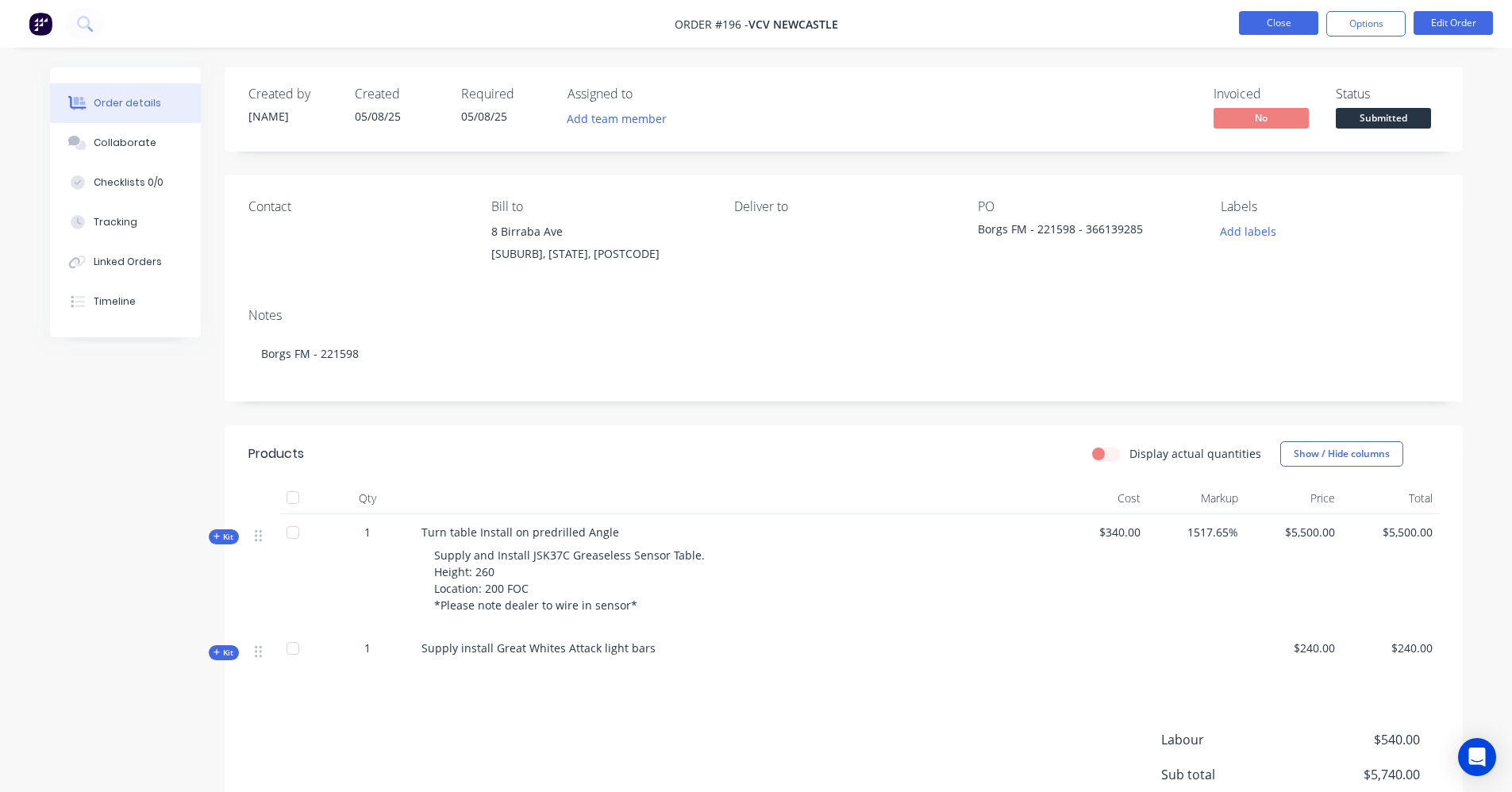 click on "Close" at bounding box center [1279, 23] 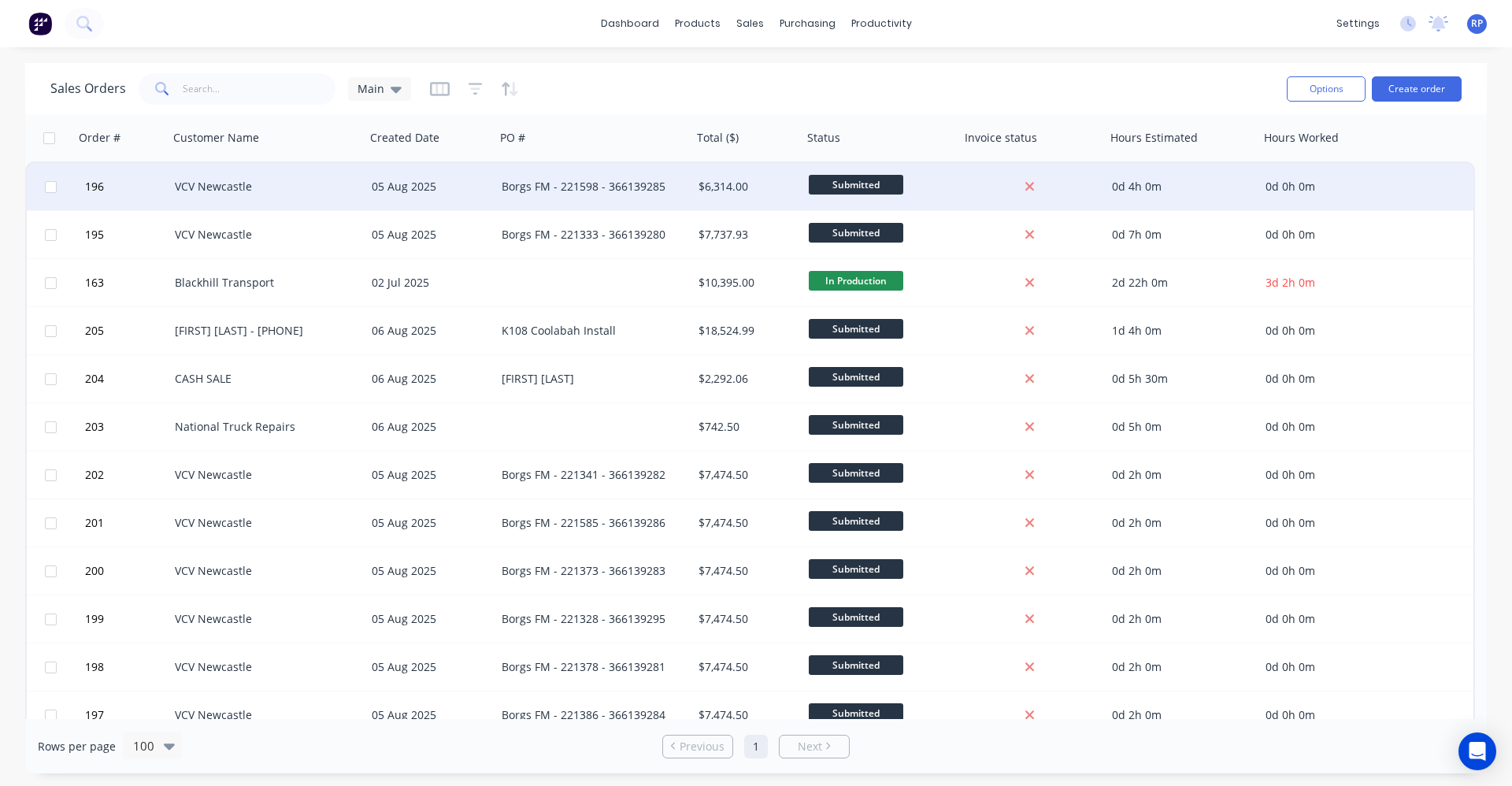 click on "Borgs FM - 221598 - 366139285" at bounding box center (594, 187) 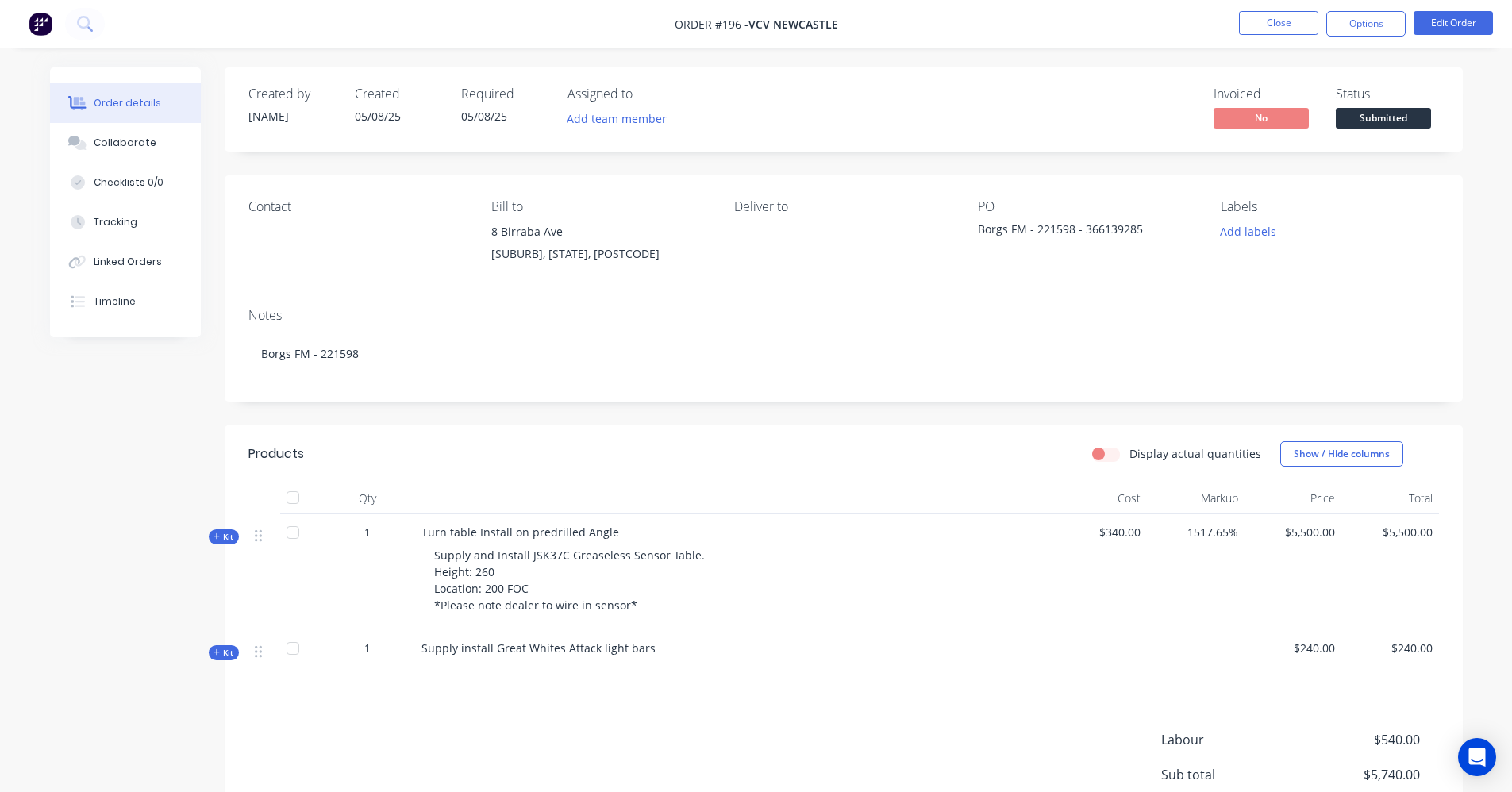 click on "Kit" at bounding box center (224, 652) 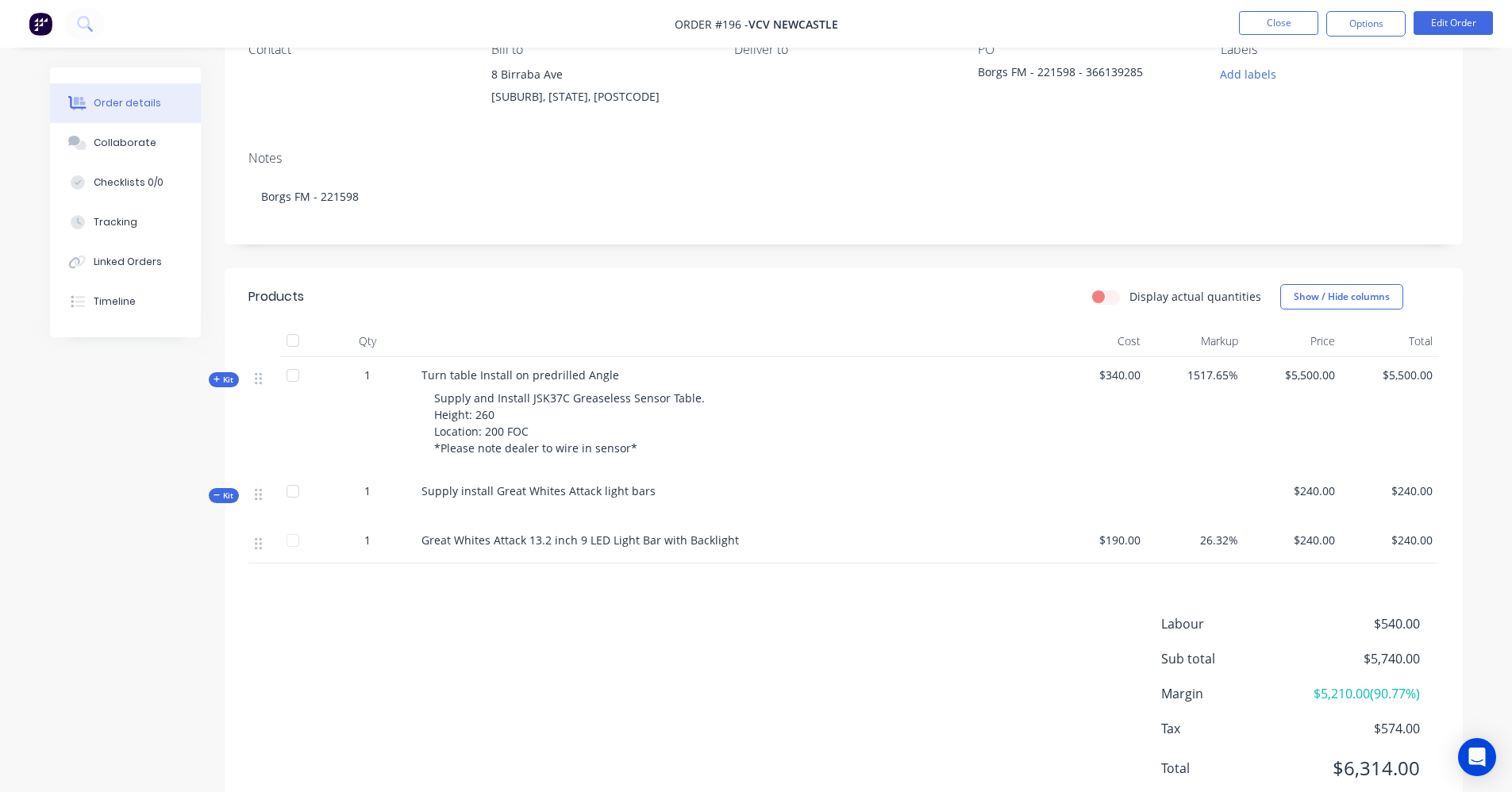 scroll, scrollTop: 159, scrollLeft: 0, axis: vertical 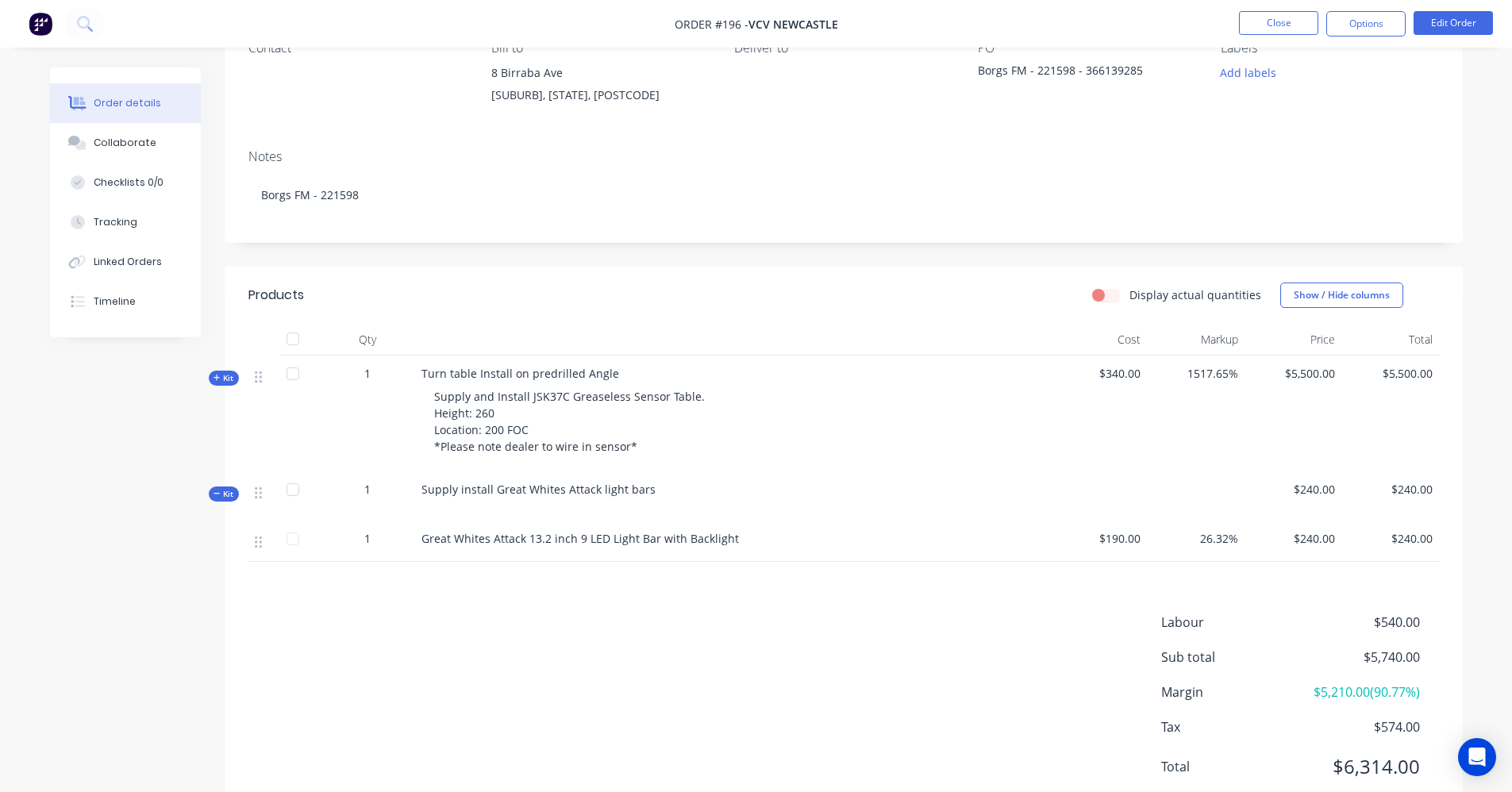 click on "Great Whites Attack 13.2 inch 9 LED Light Bar with Backlight" at bounding box center (580, 538) 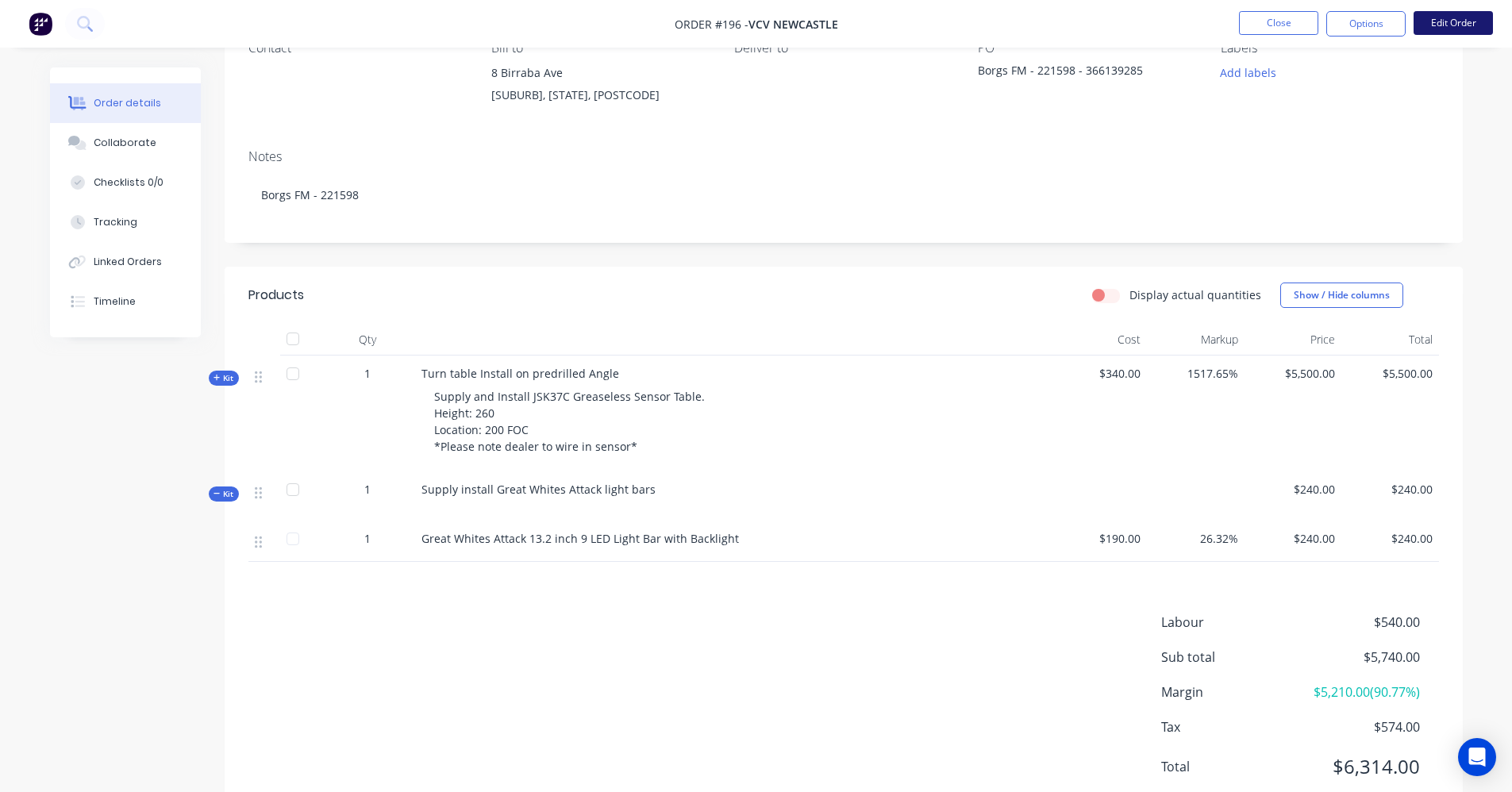 click on "Edit Order" at bounding box center (1453, 23) 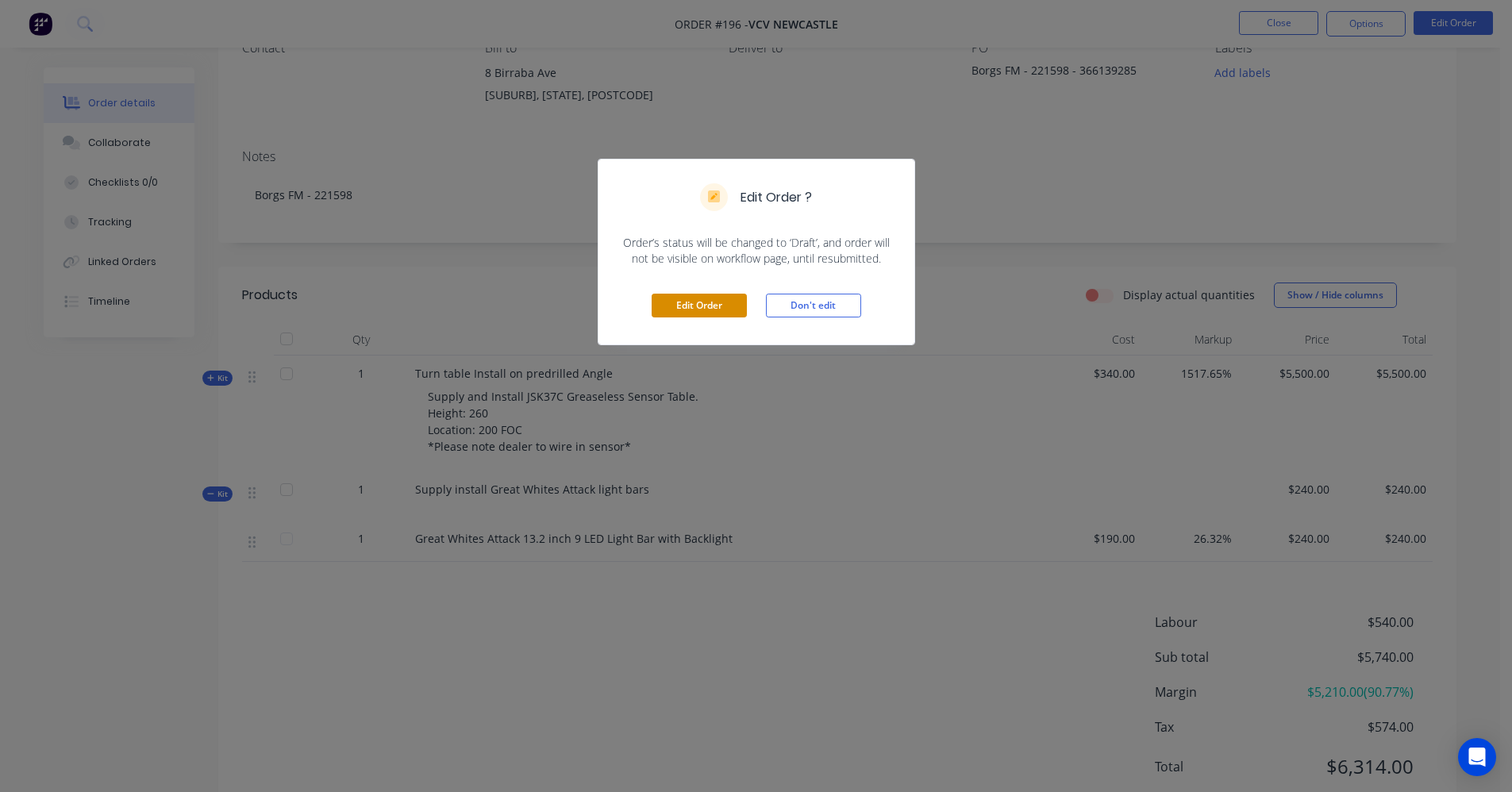 click on "Edit Order" at bounding box center (699, 306) 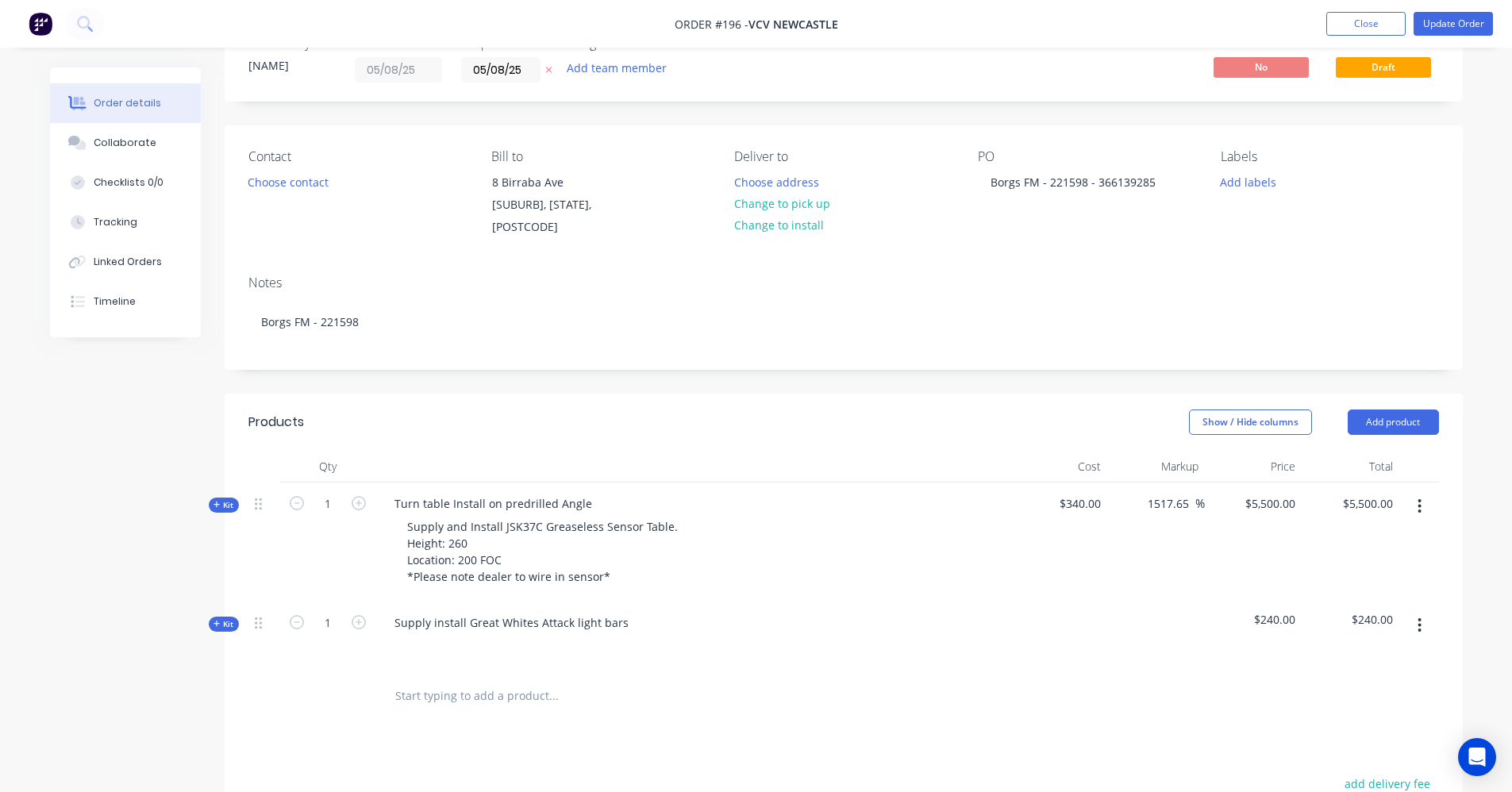scroll, scrollTop: 317, scrollLeft: 0, axis: vertical 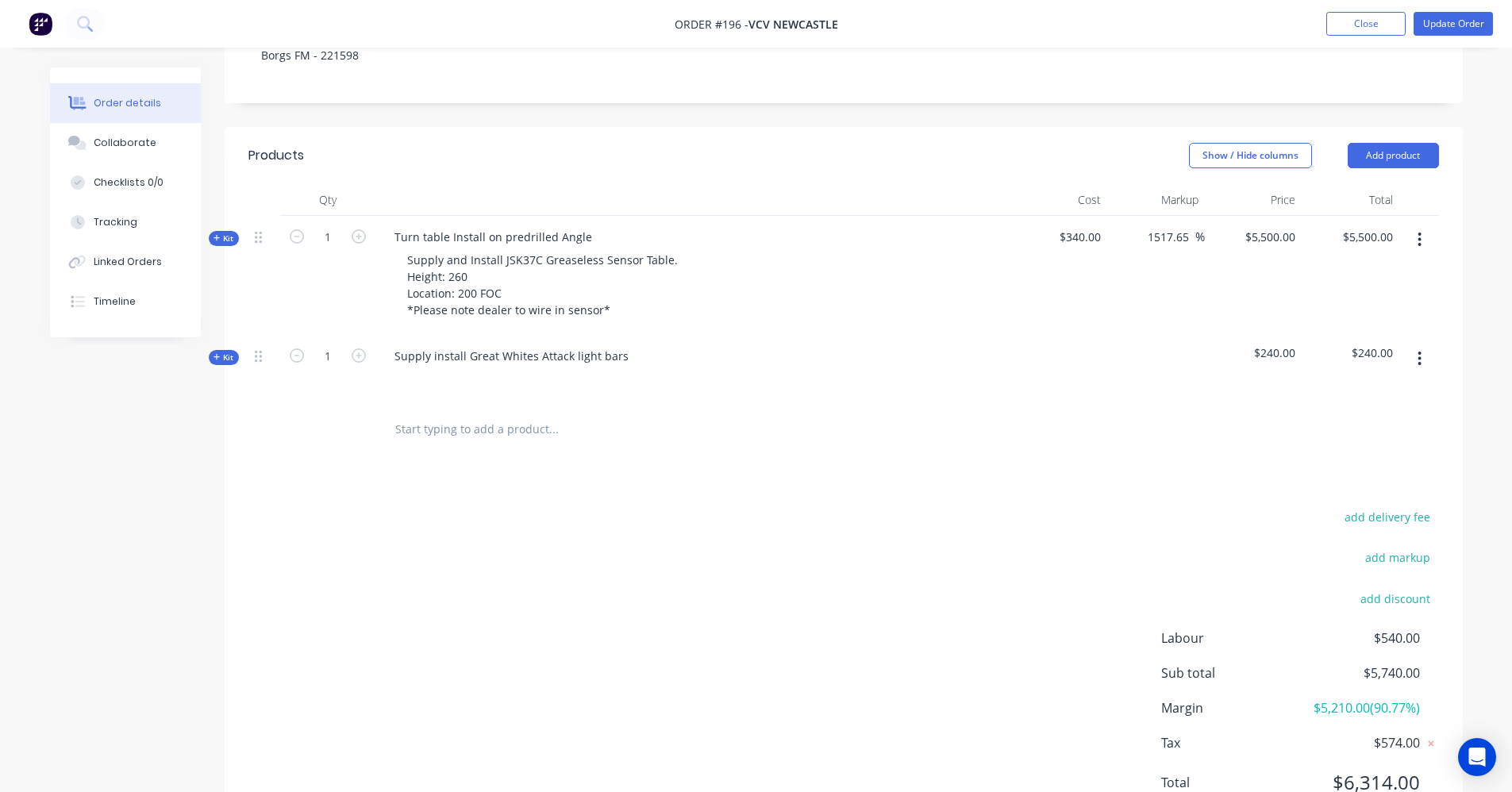 click on "Kit" at bounding box center (224, 357) 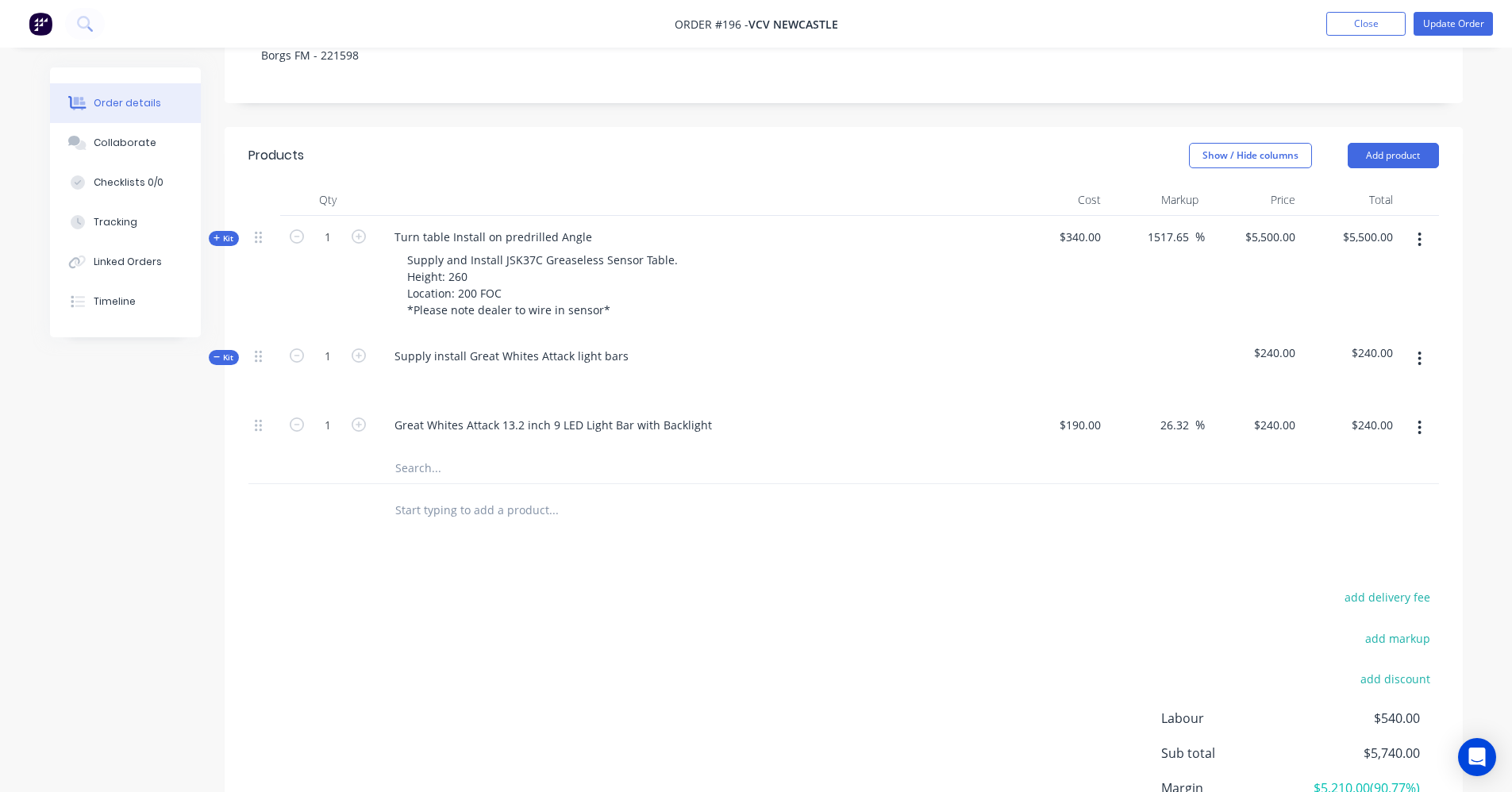 click at bounding box center (553, 467) 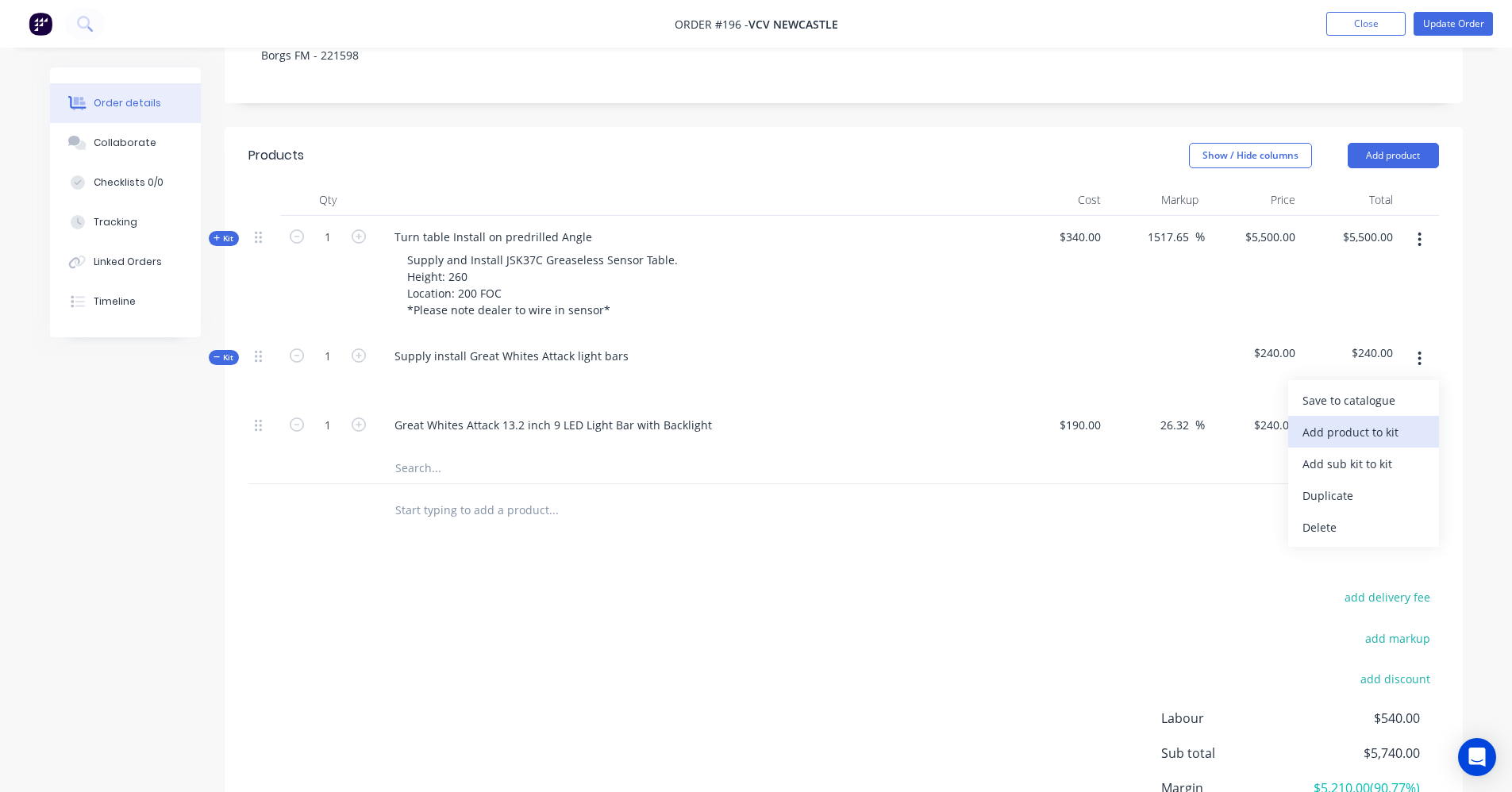 click on "Add product to kit" at bounding box center [1364, 432] 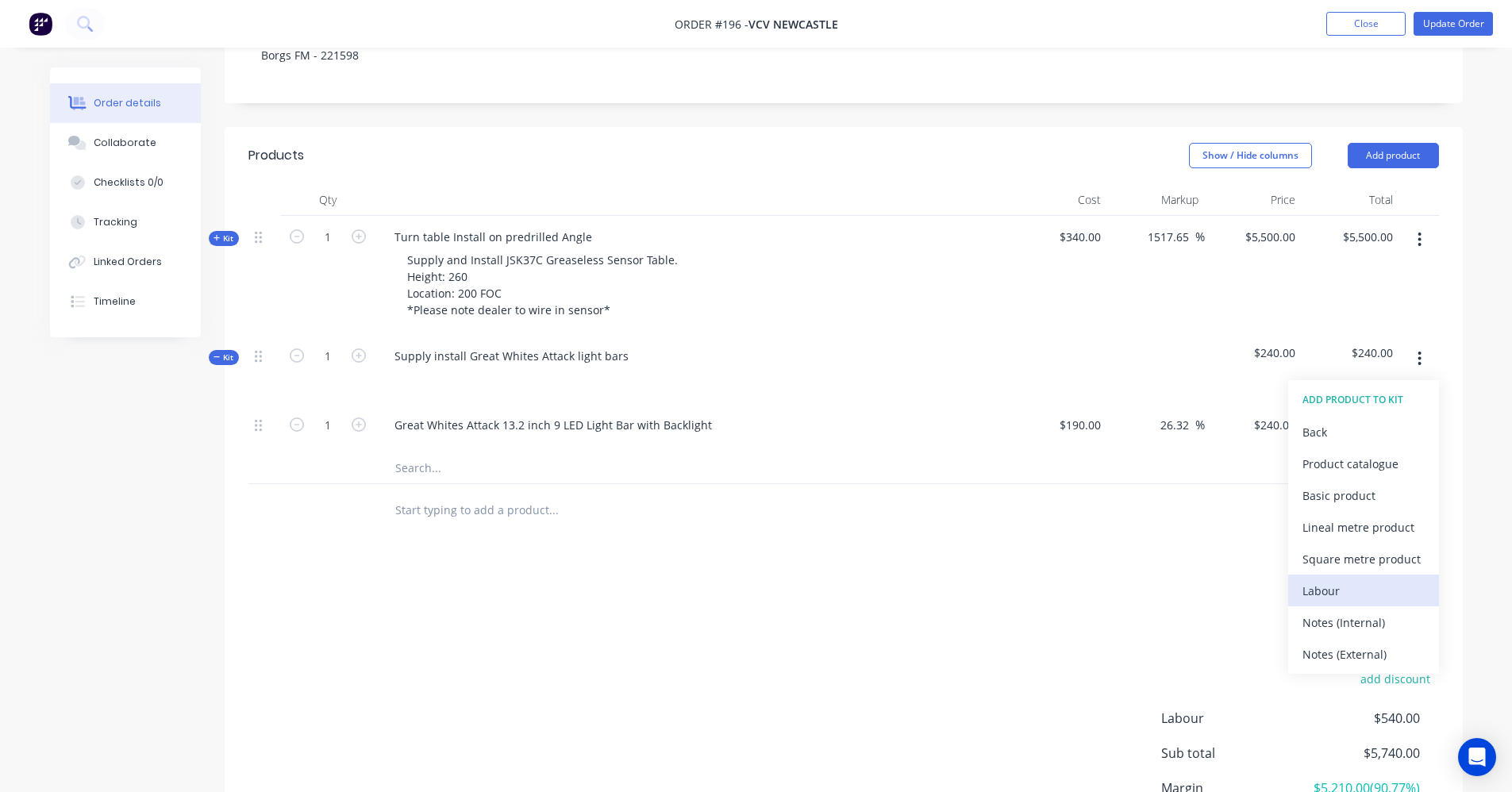 click on "Labour" at bounding box center [1364, 590] 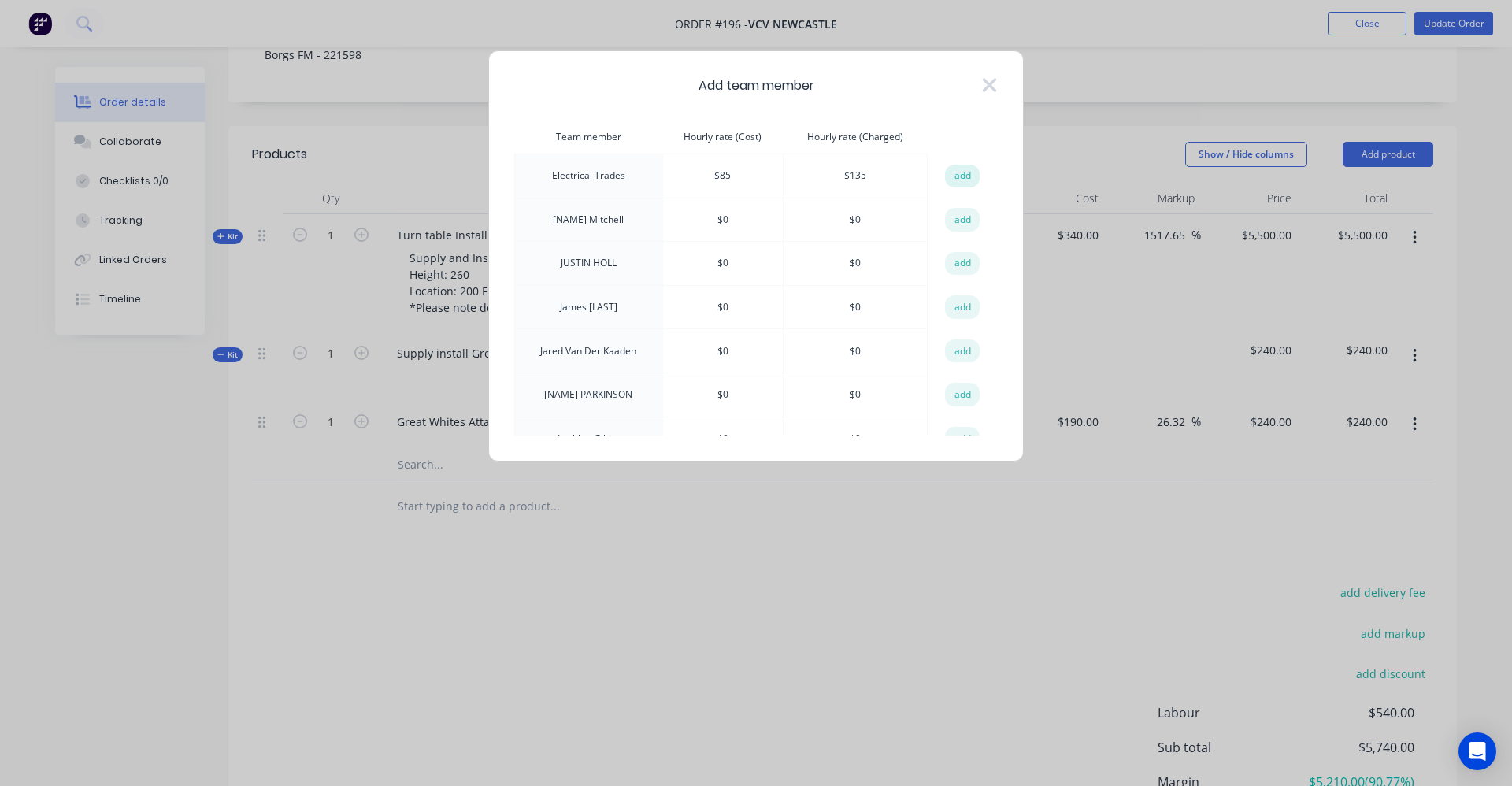 click on "add" at bounding box center [962, 176] 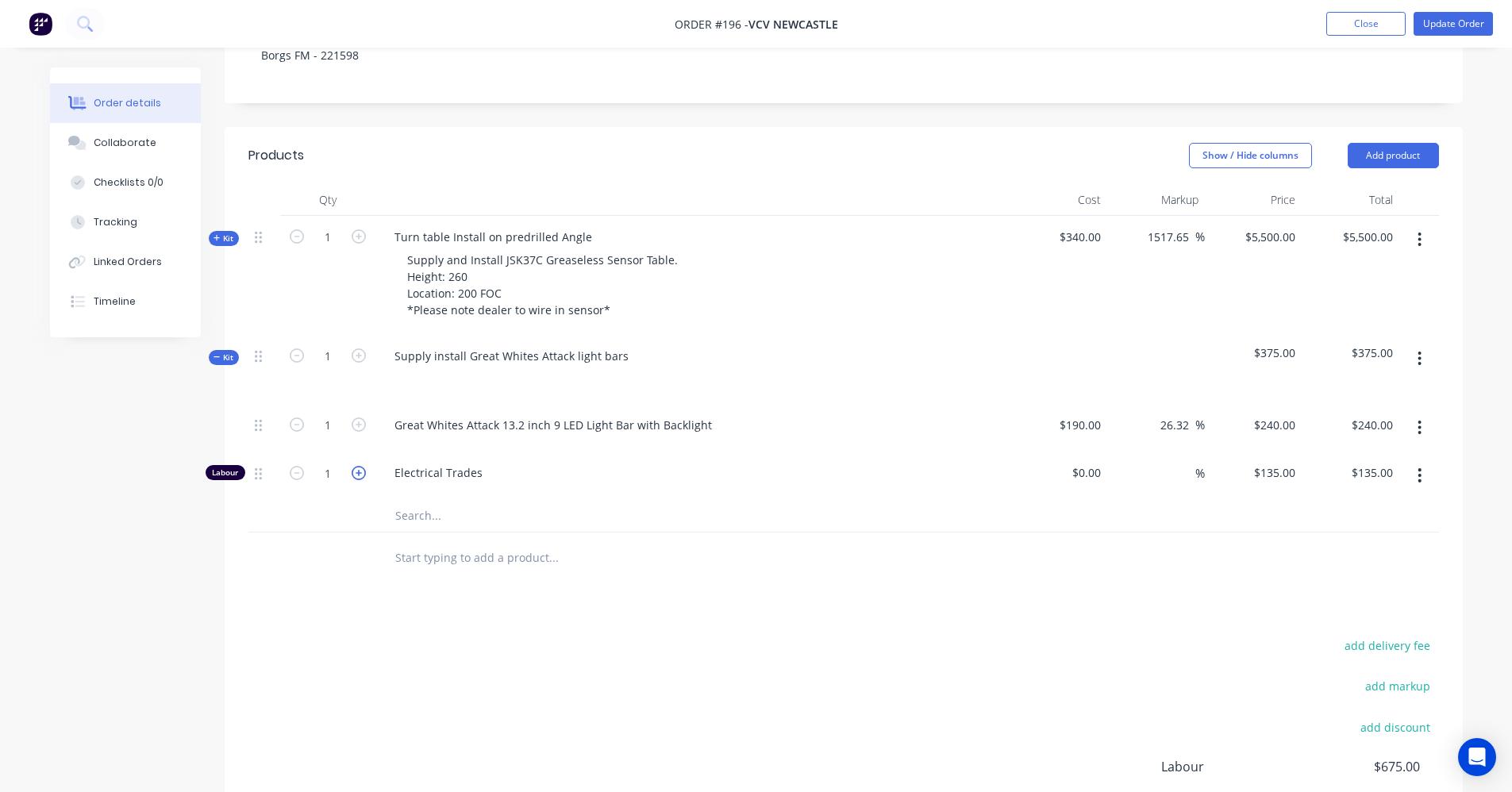 click 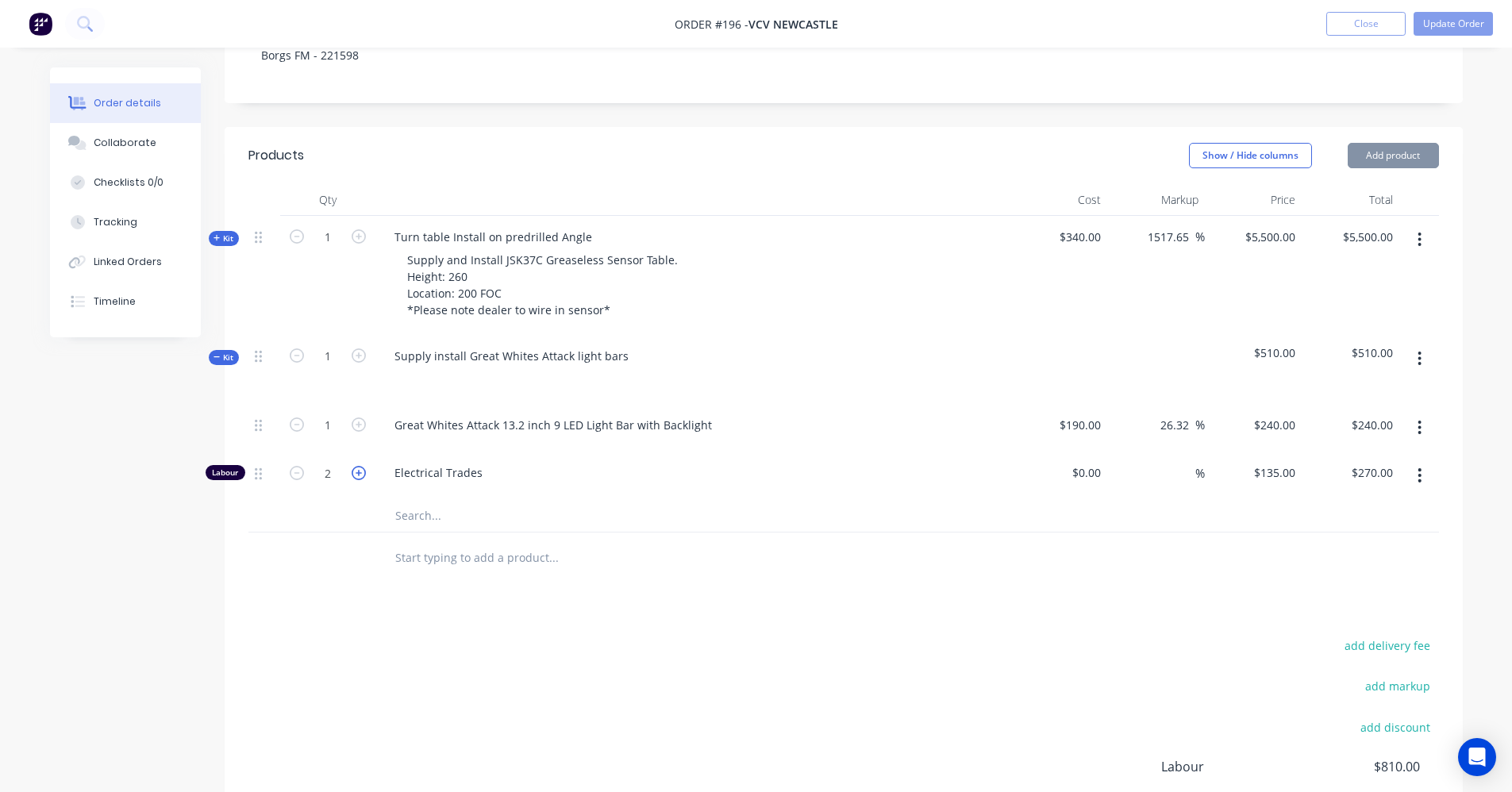 click 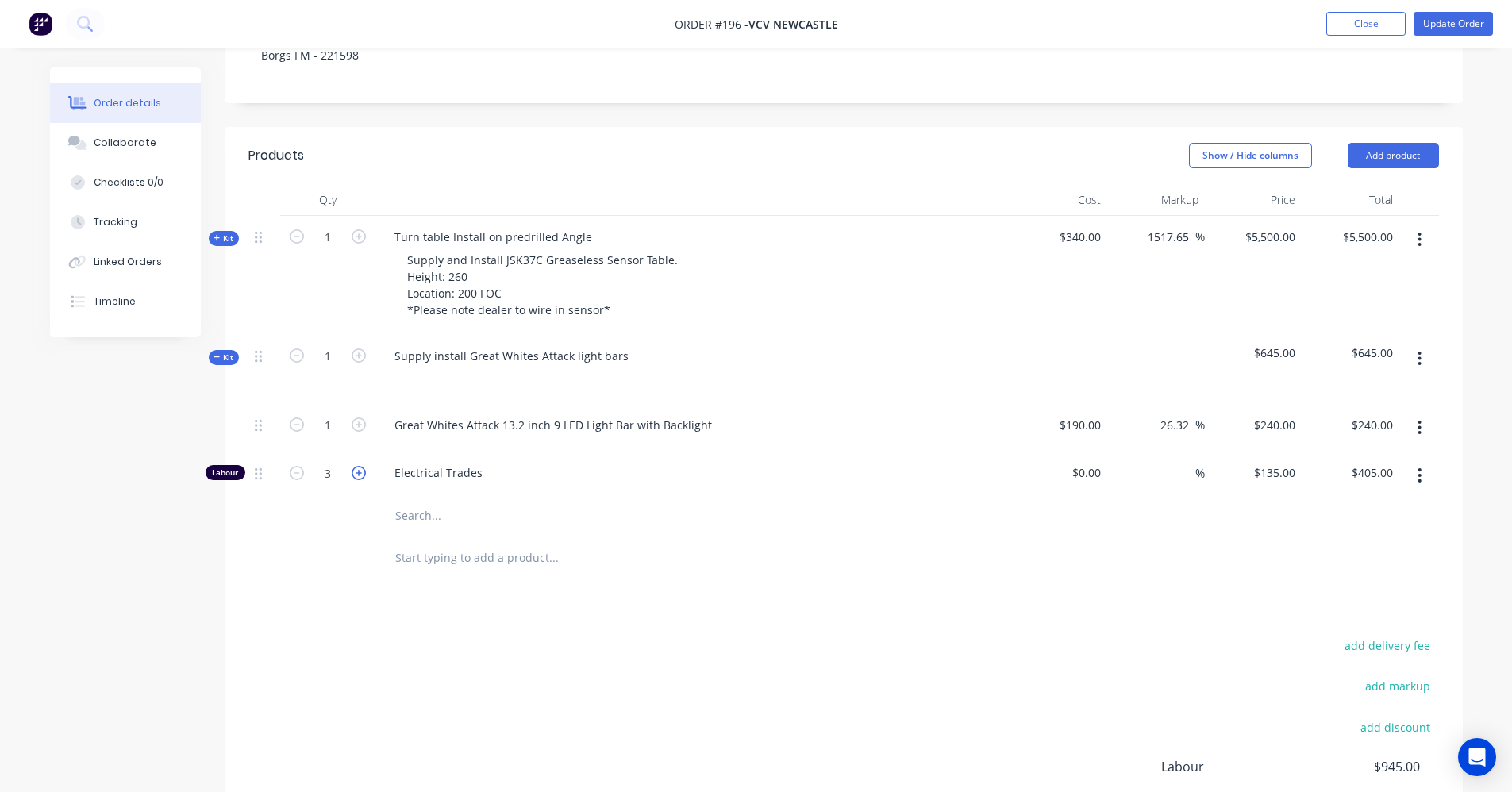 click 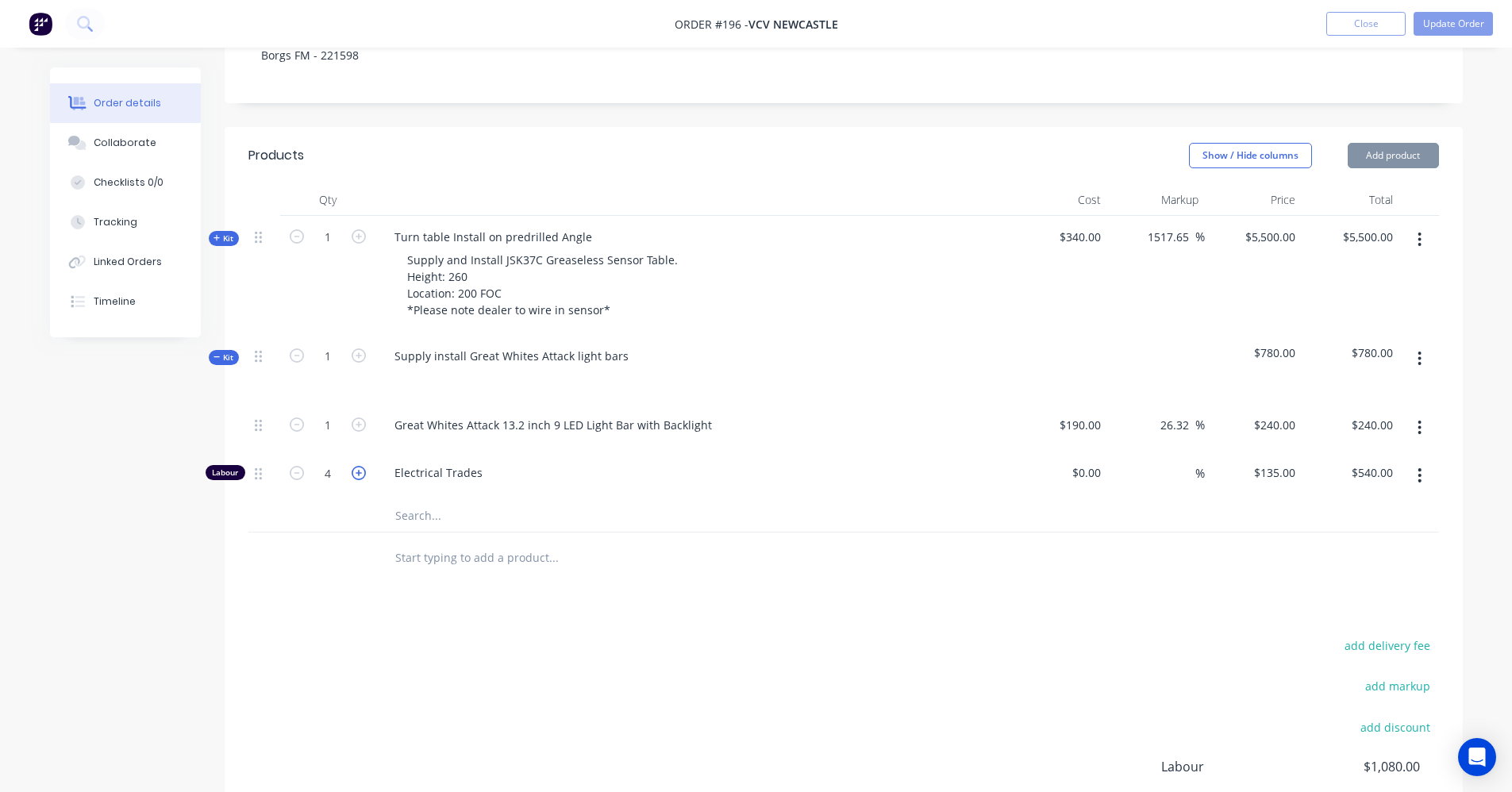 click 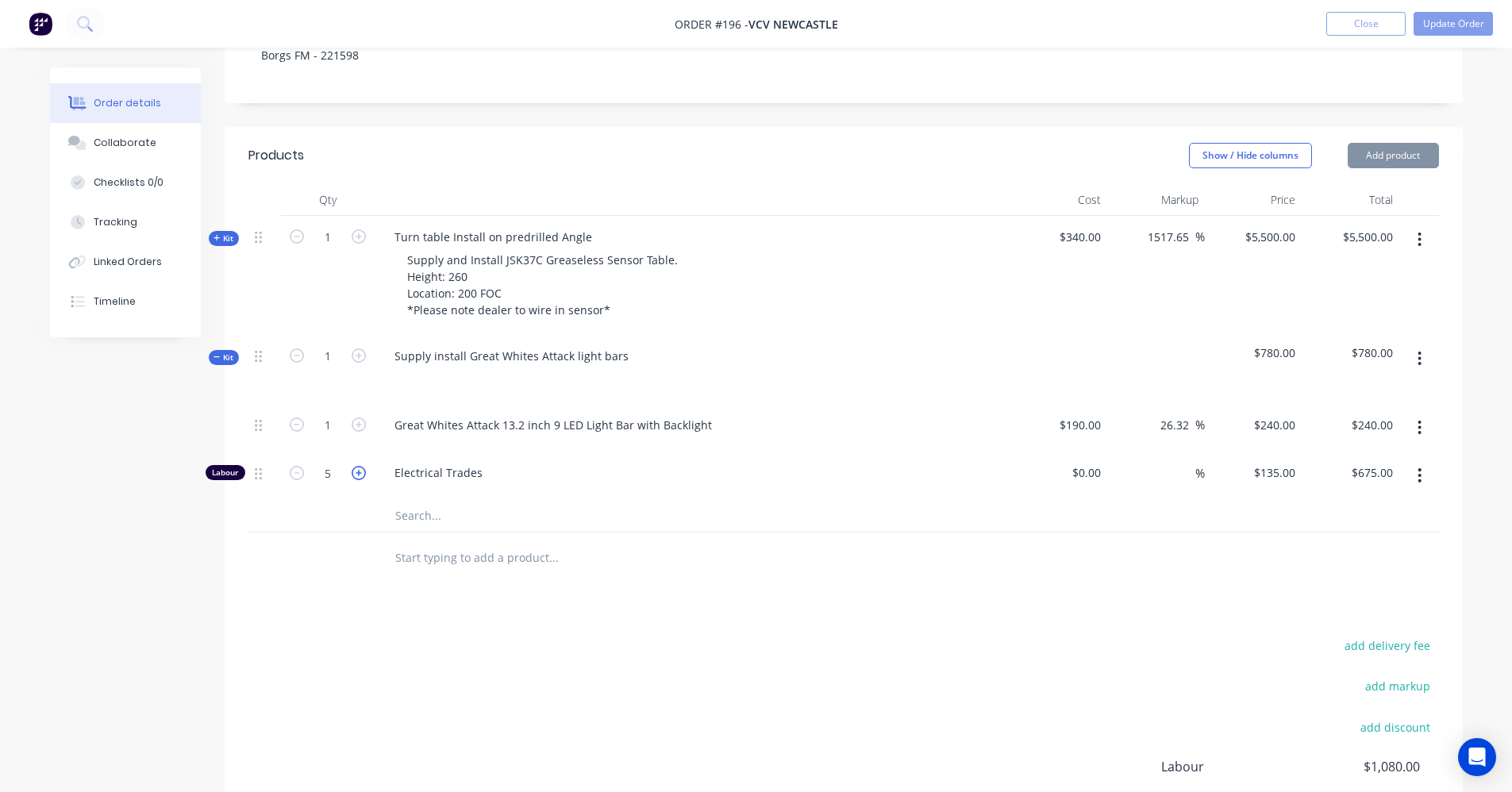 click 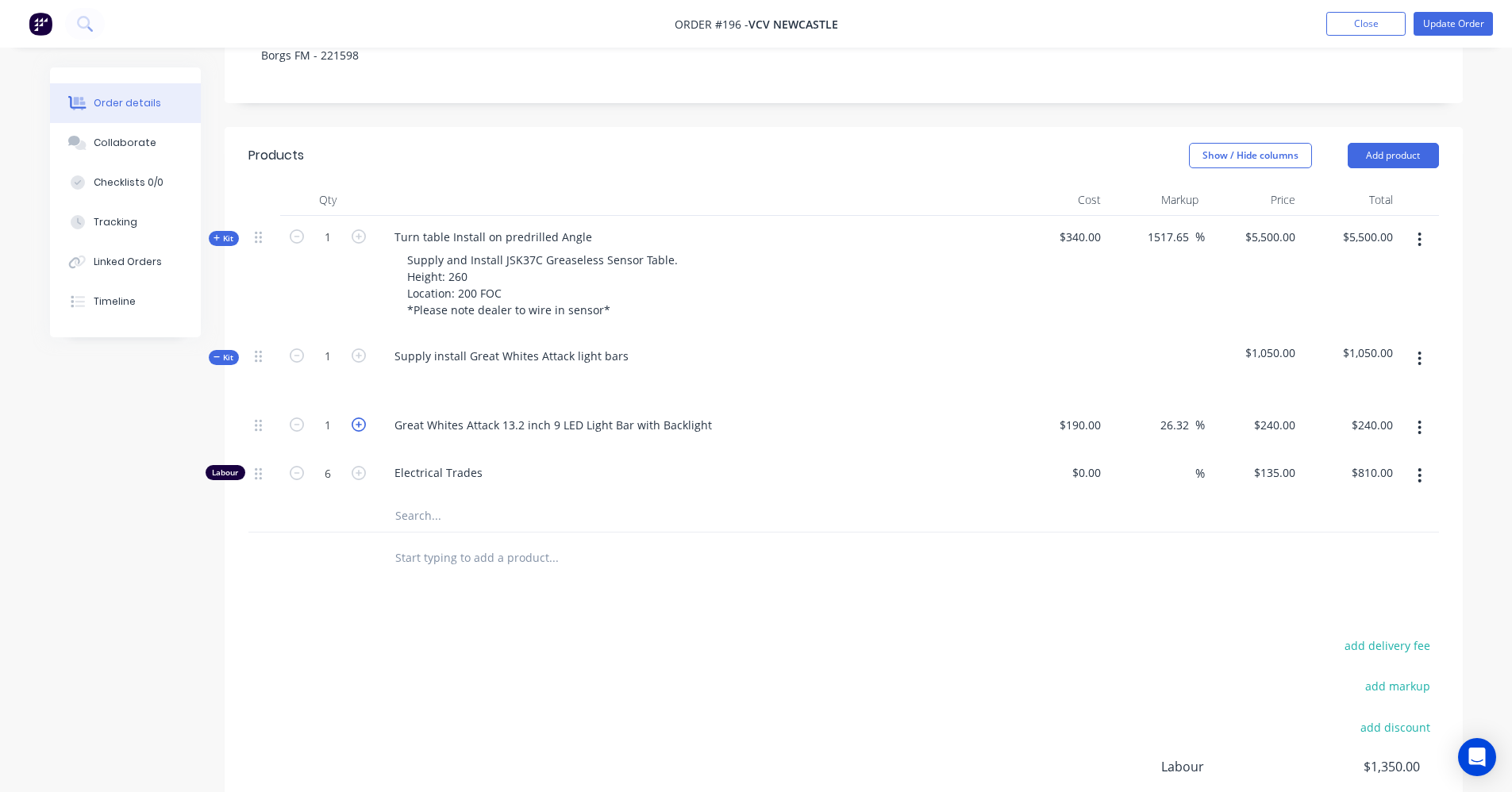 click 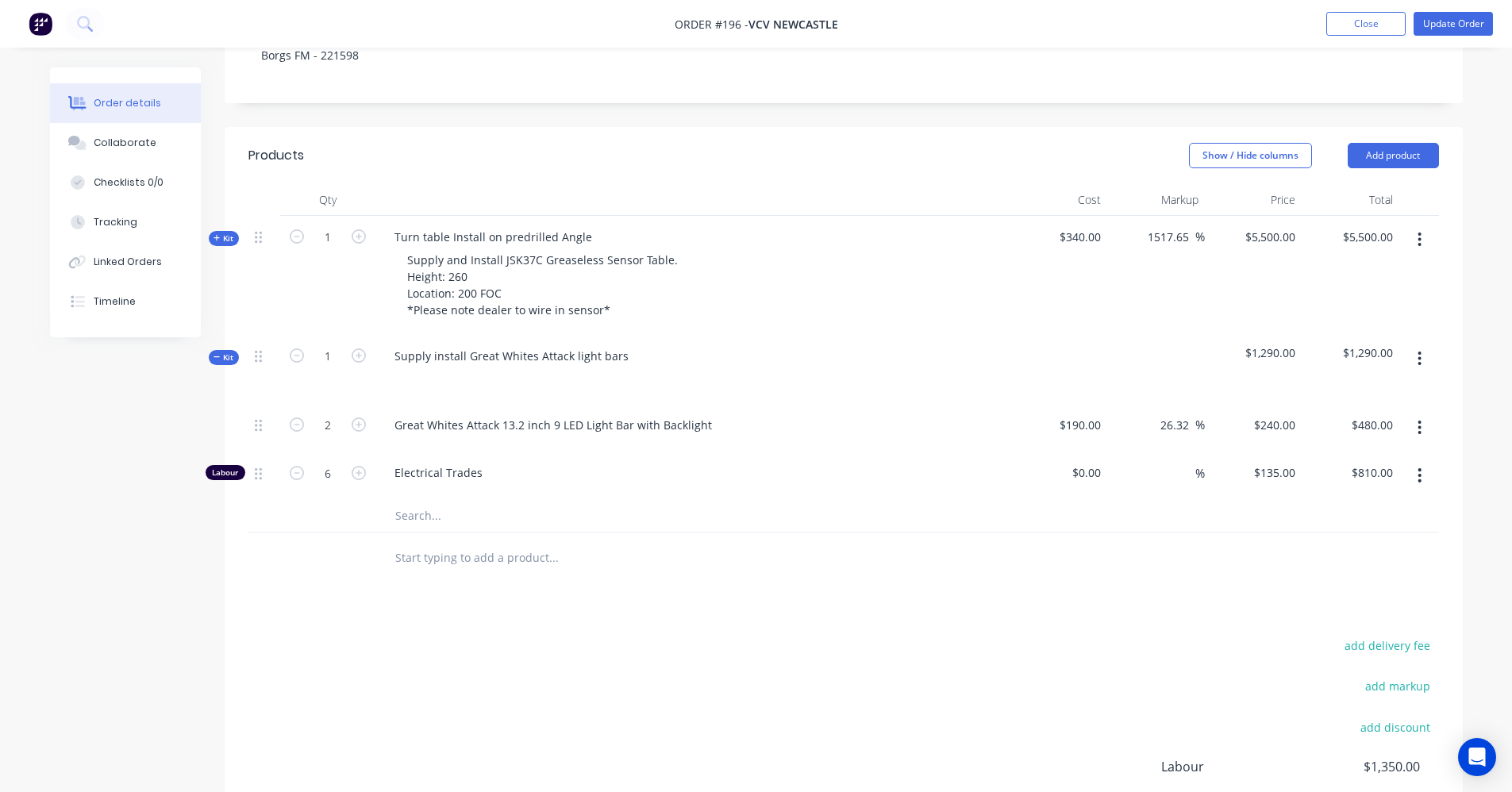 click 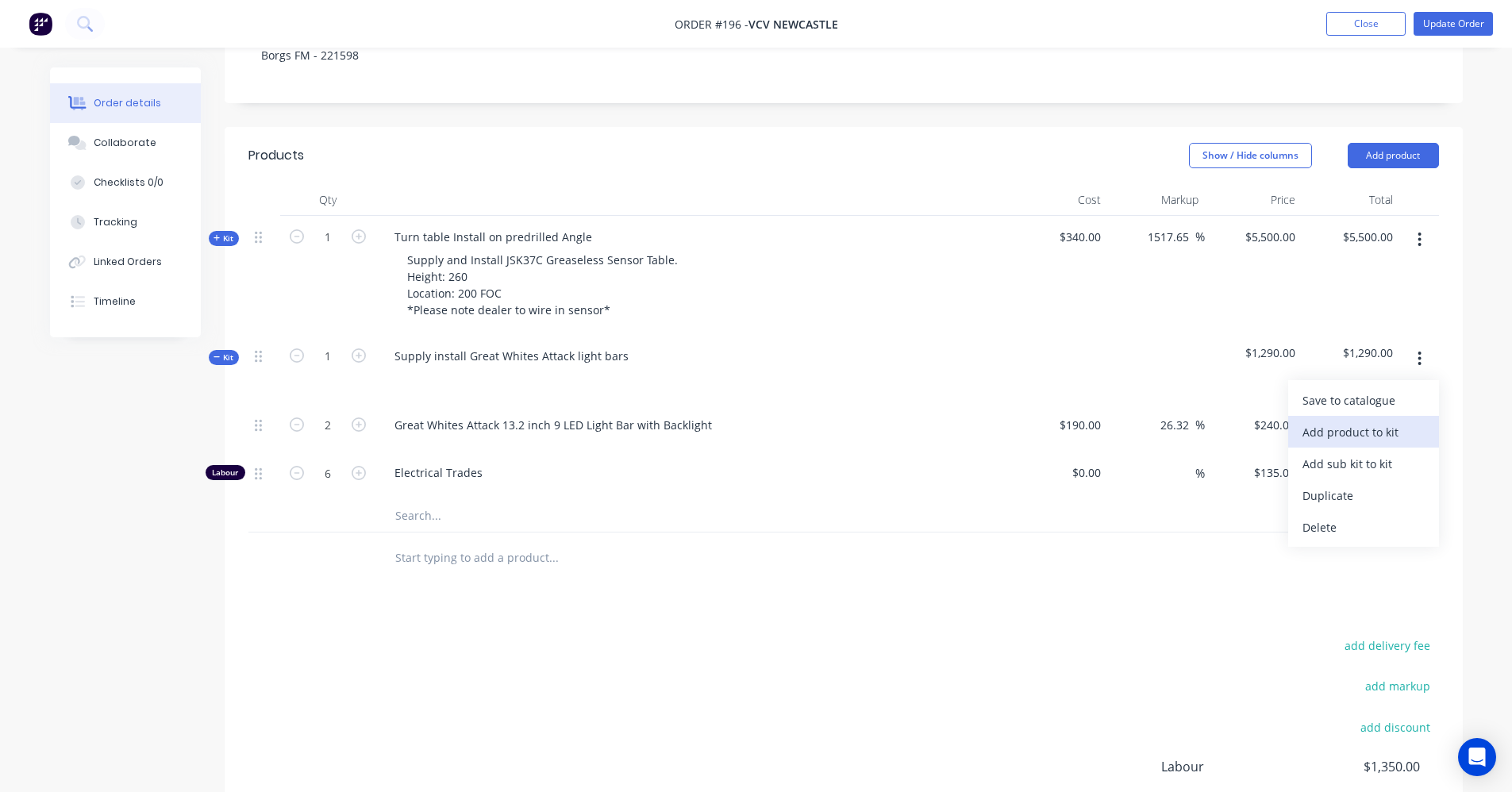 click on "Add product to kit" at bounding box center [1364, 432] 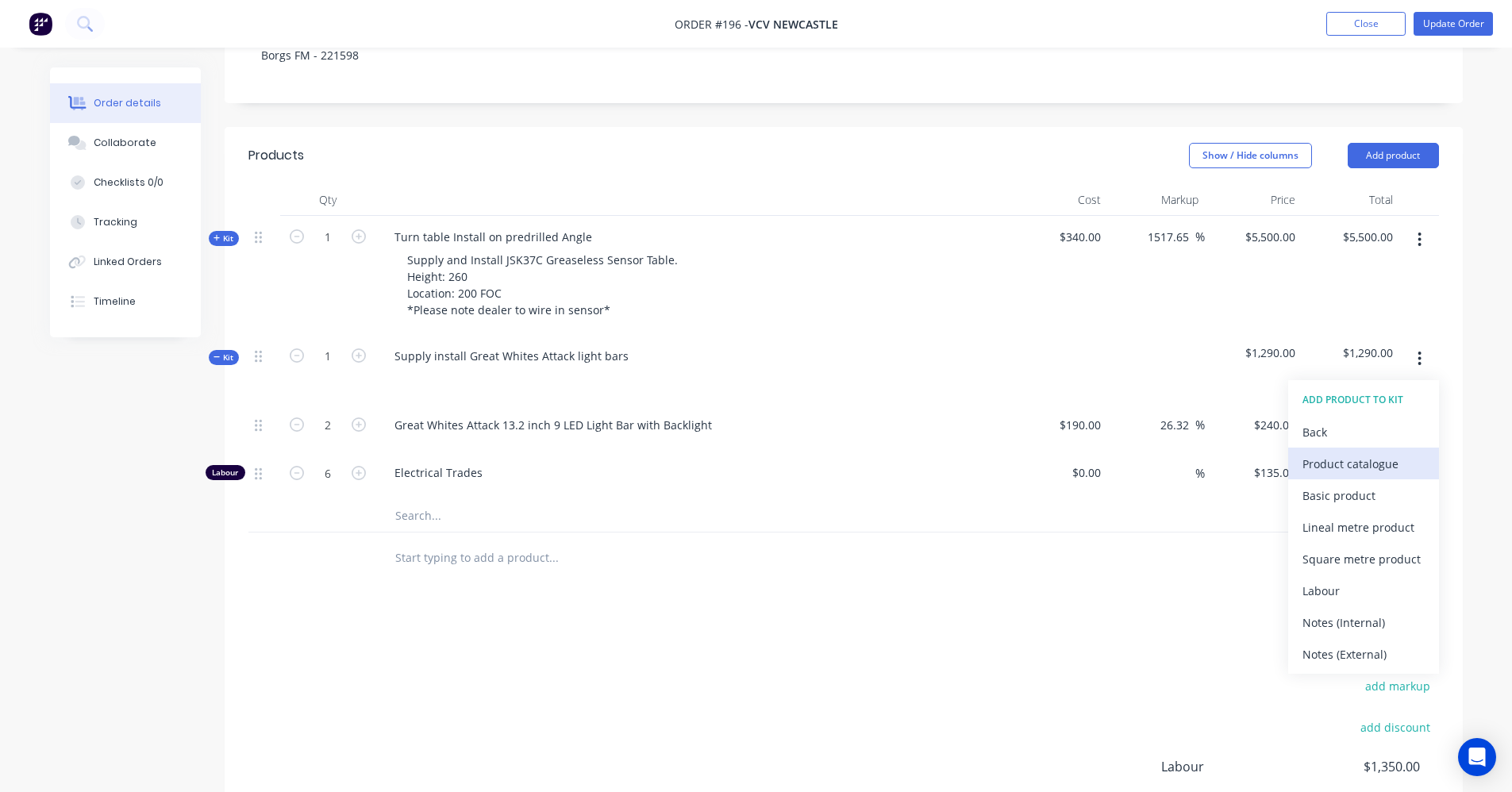 click on "Product catalogue" at bounding box center [1364, 463] 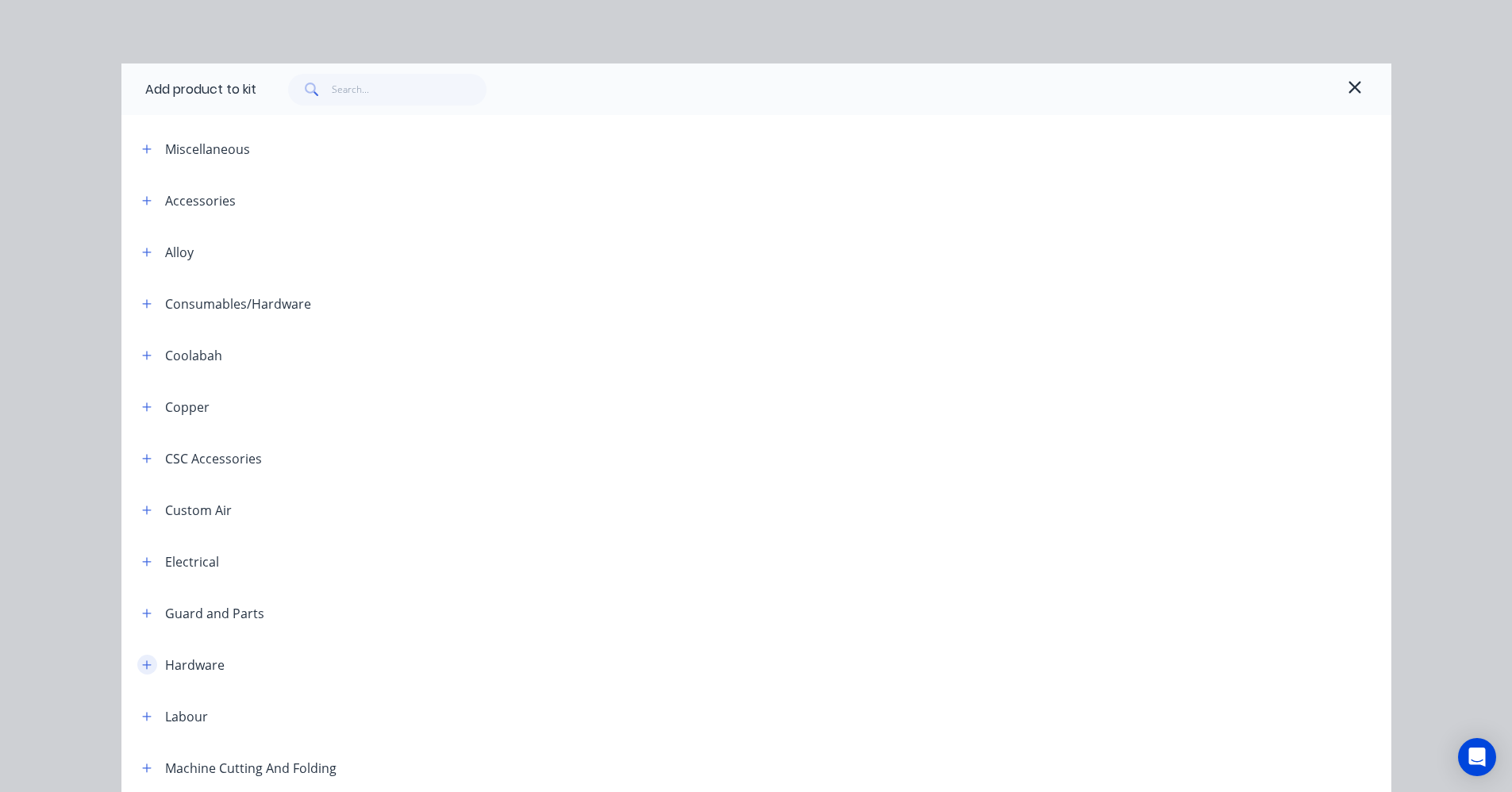 click 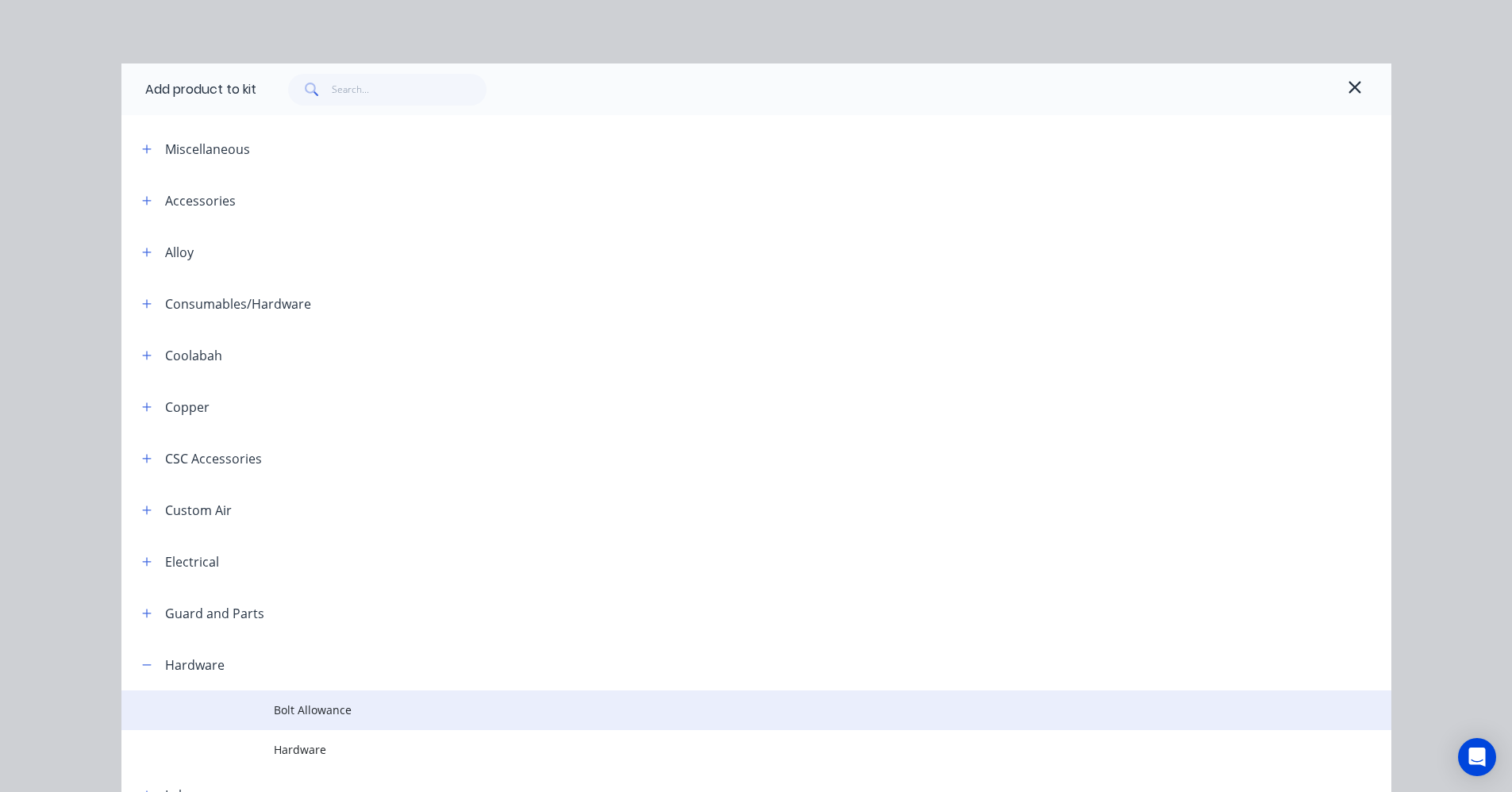 click at bounding box center [198, 710] 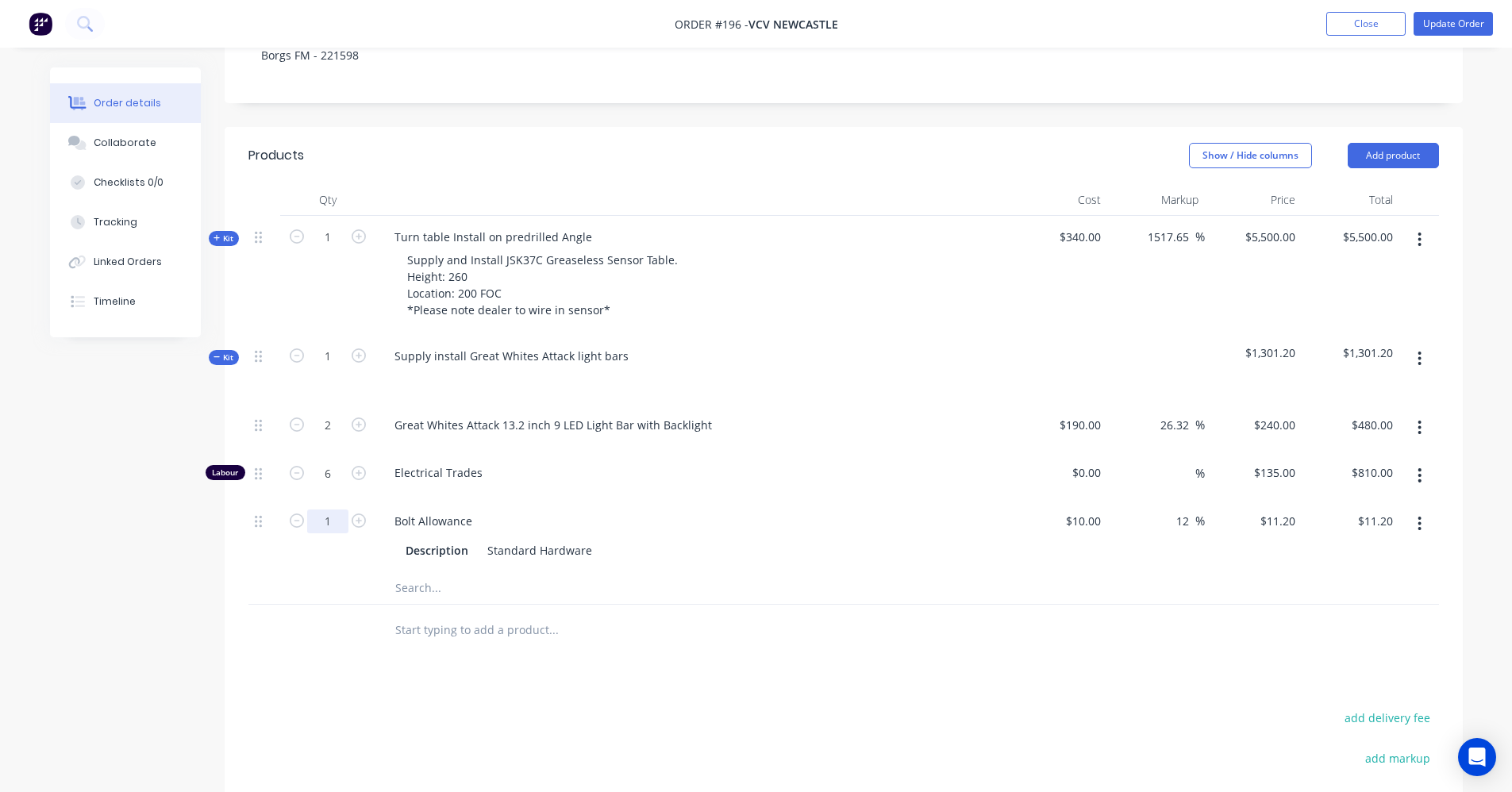 click on "1" at bounding box center (328, 425) 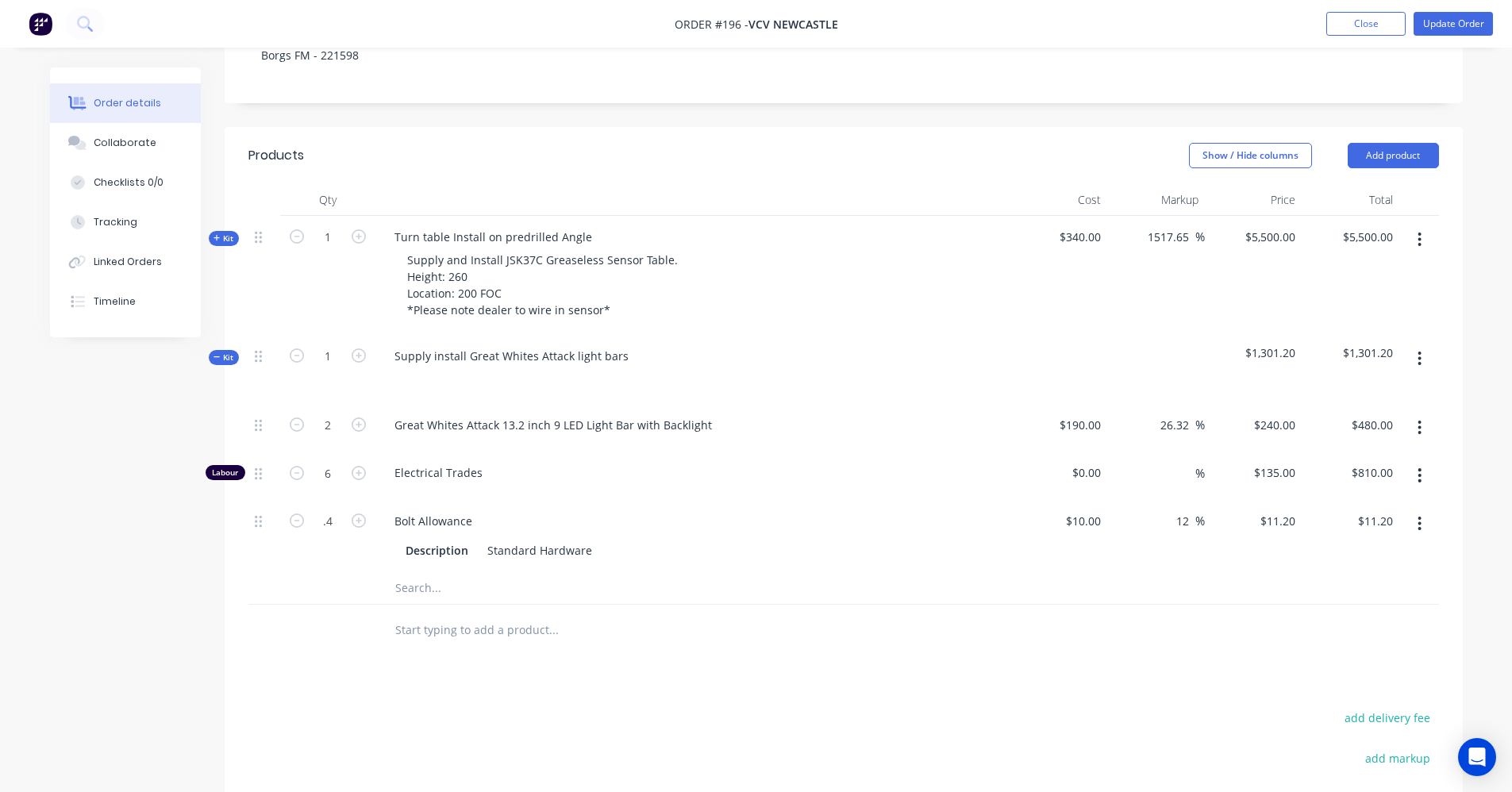 type on "0.4" 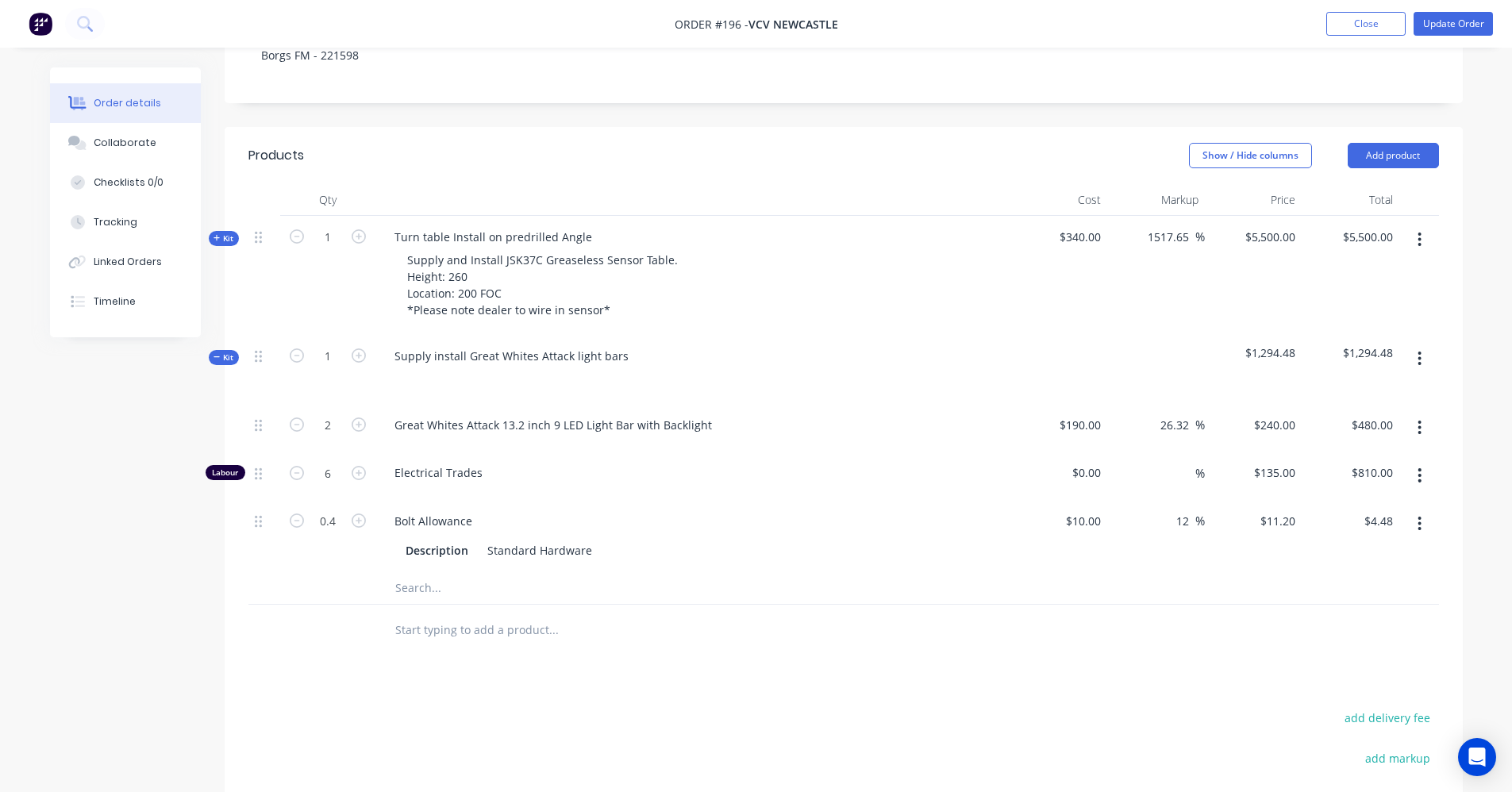 drag, startPoint x: 515, startPoint y: 475, endPoint x: 587, endPoint y: 486, distance: 72.83543 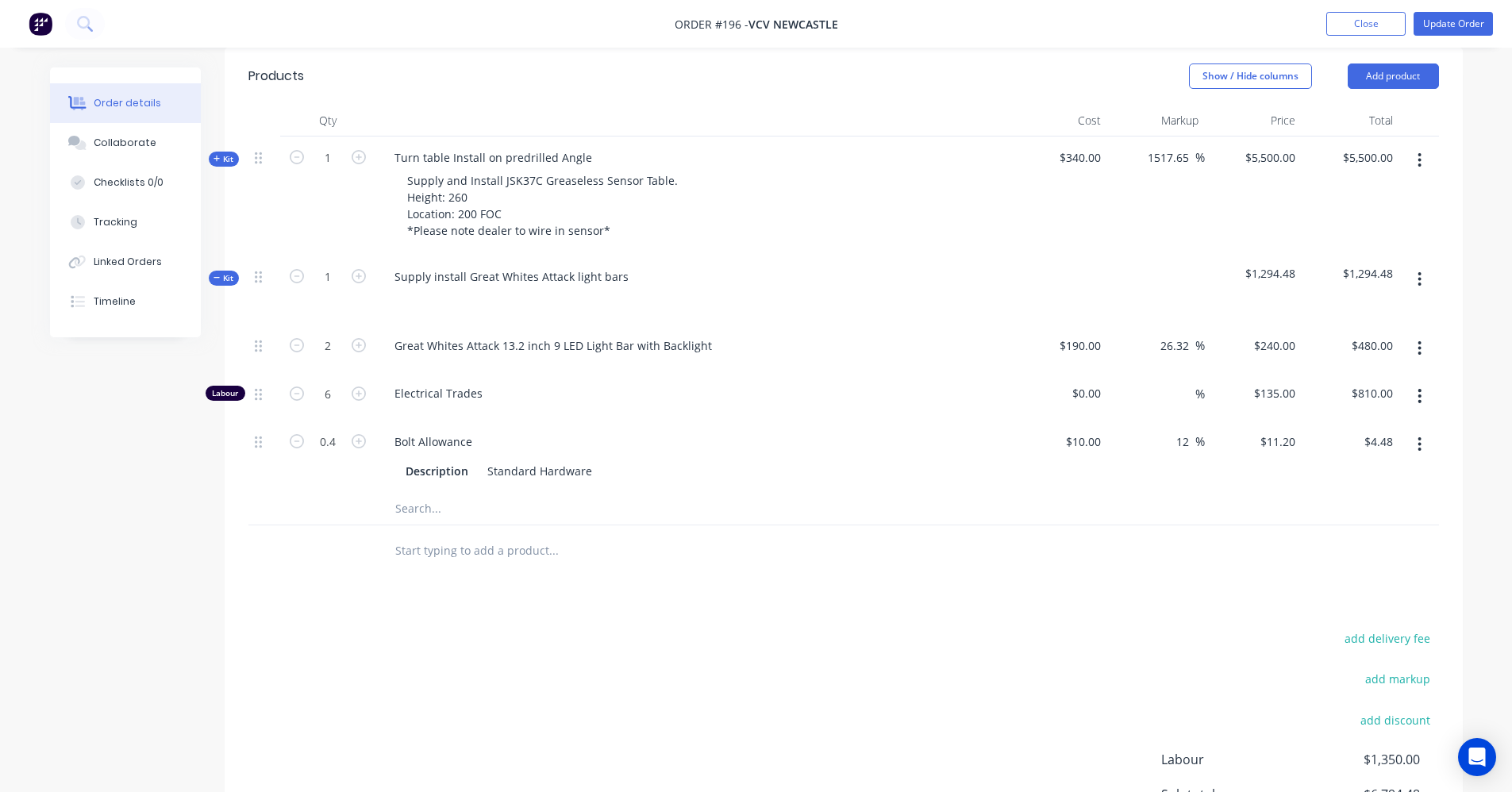 click on "Kit" at bounding box center (224, 278) 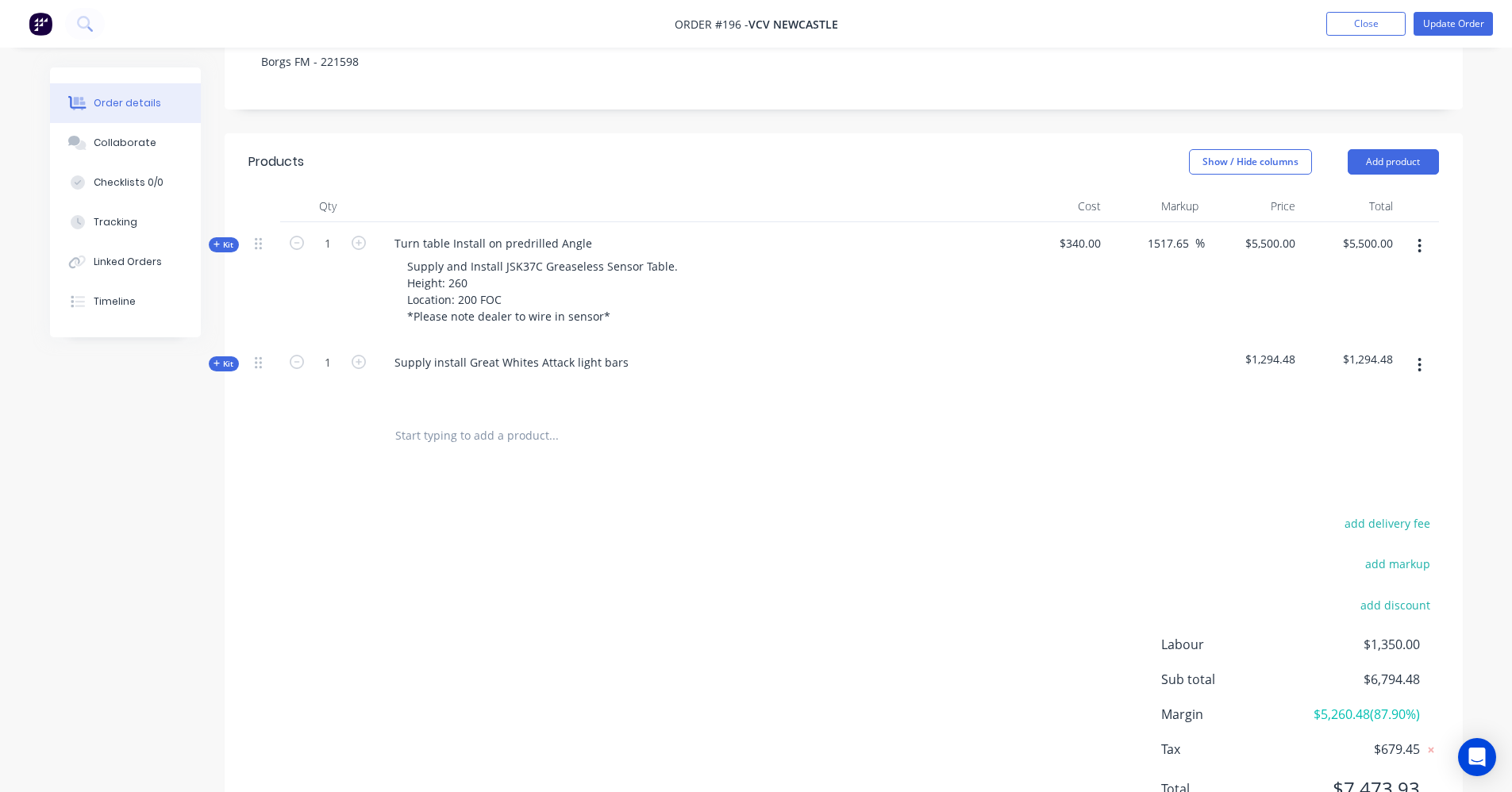 scroll, scrollTop: 386, scrollLeft: 0, axis: vertical 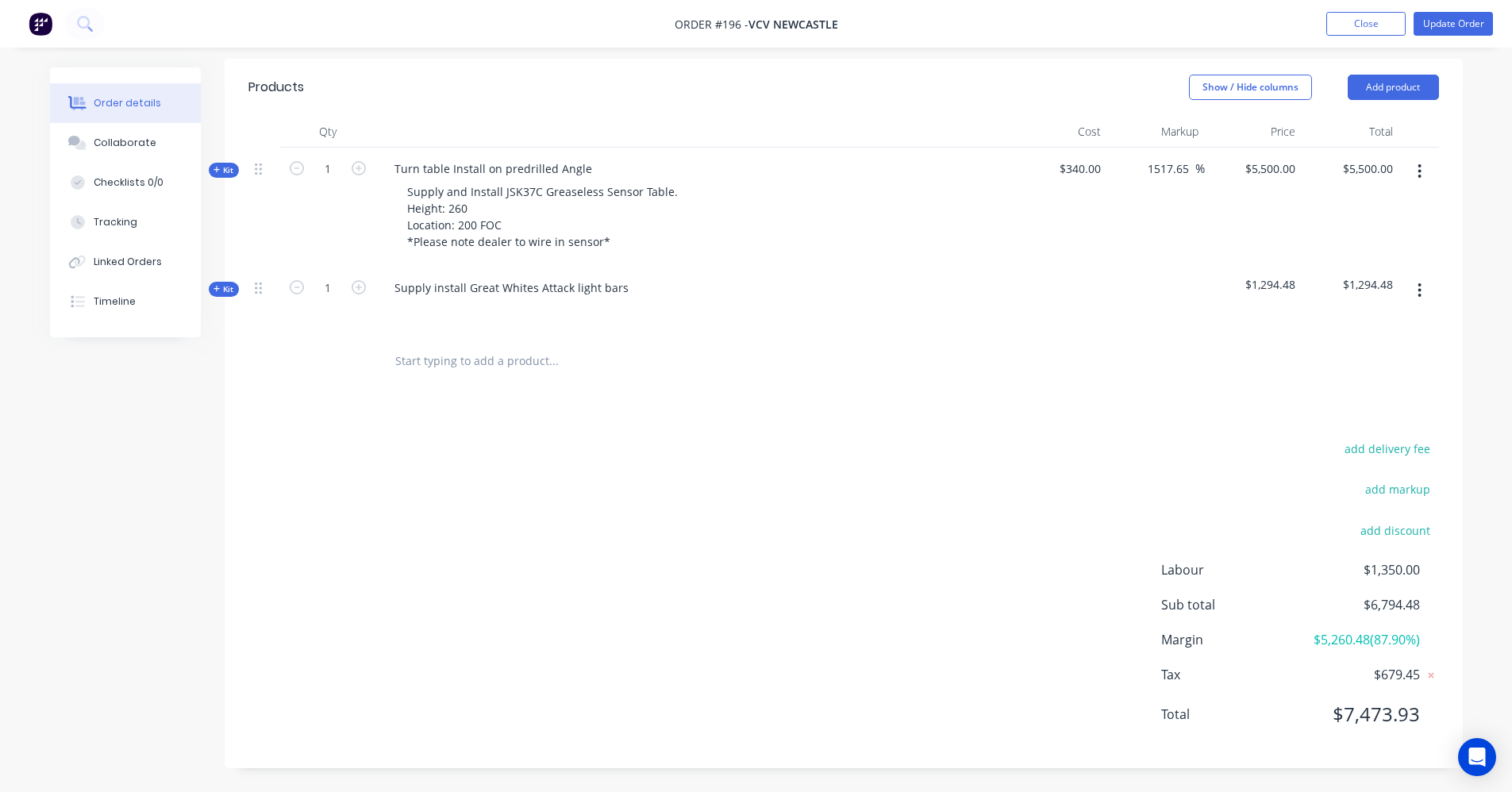 click 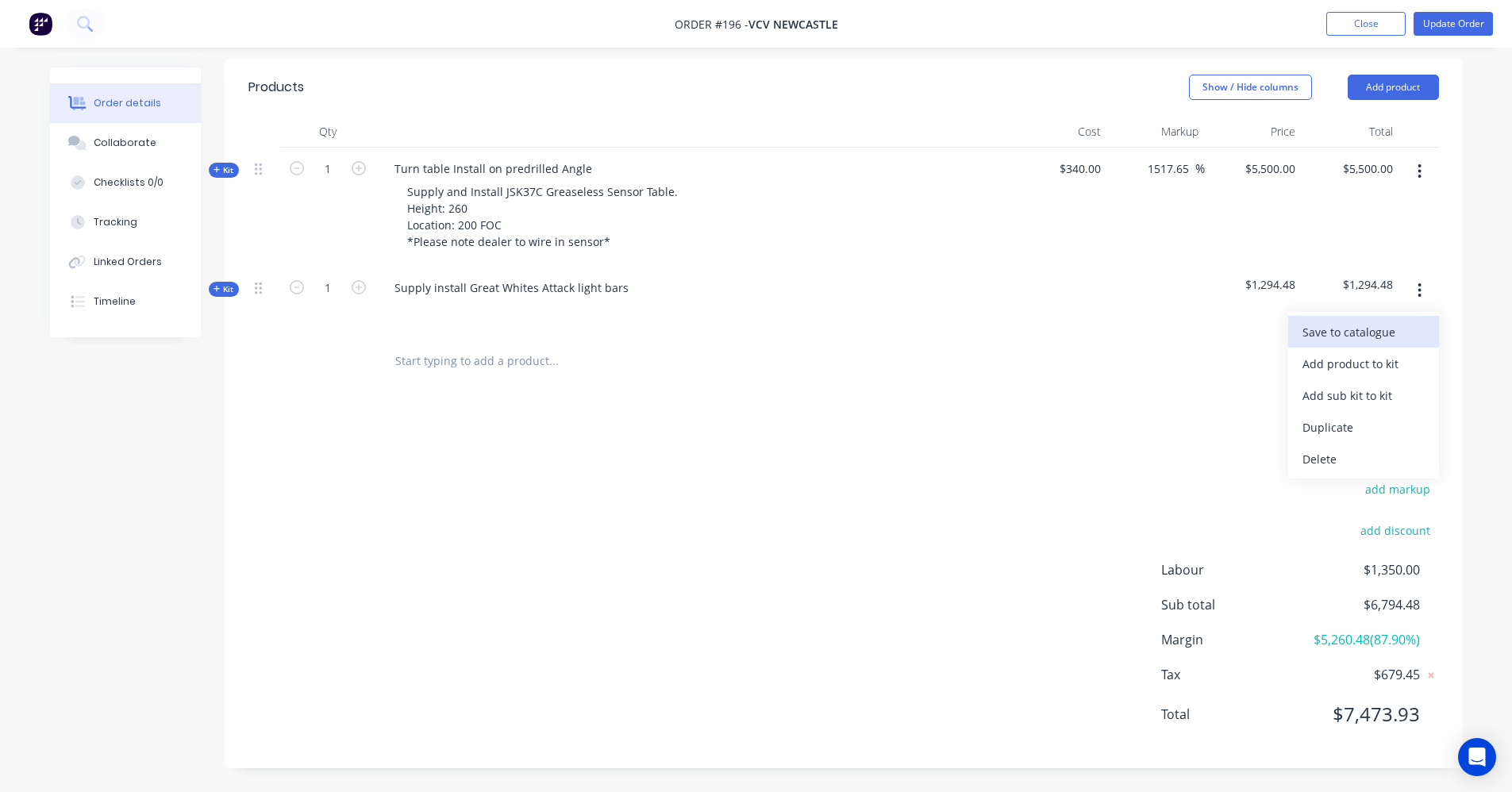 click on "Save to catalogue" at bounding box center [1364, 332] 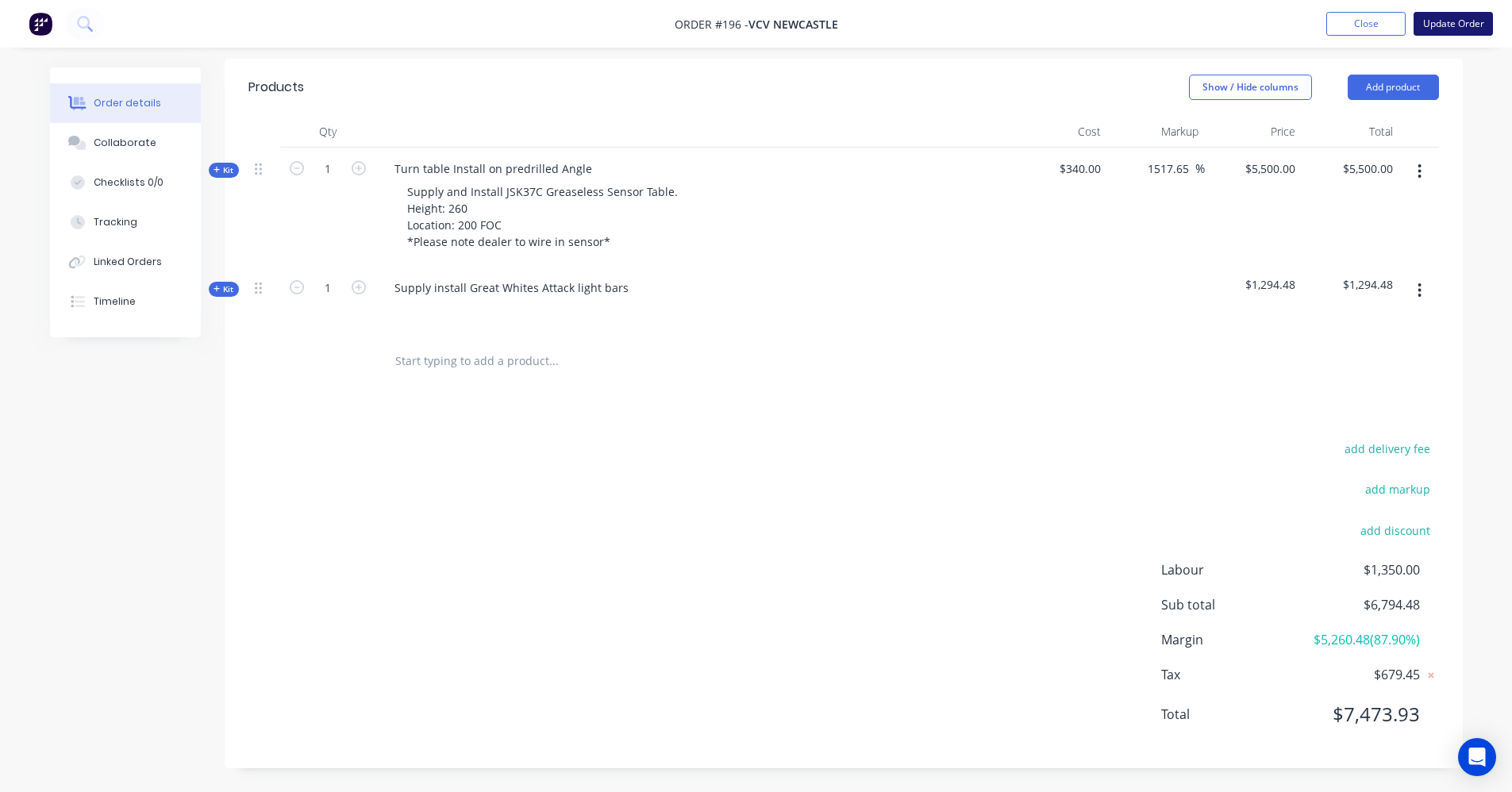 click on "Update Order" at bounding box center [1453, 24] 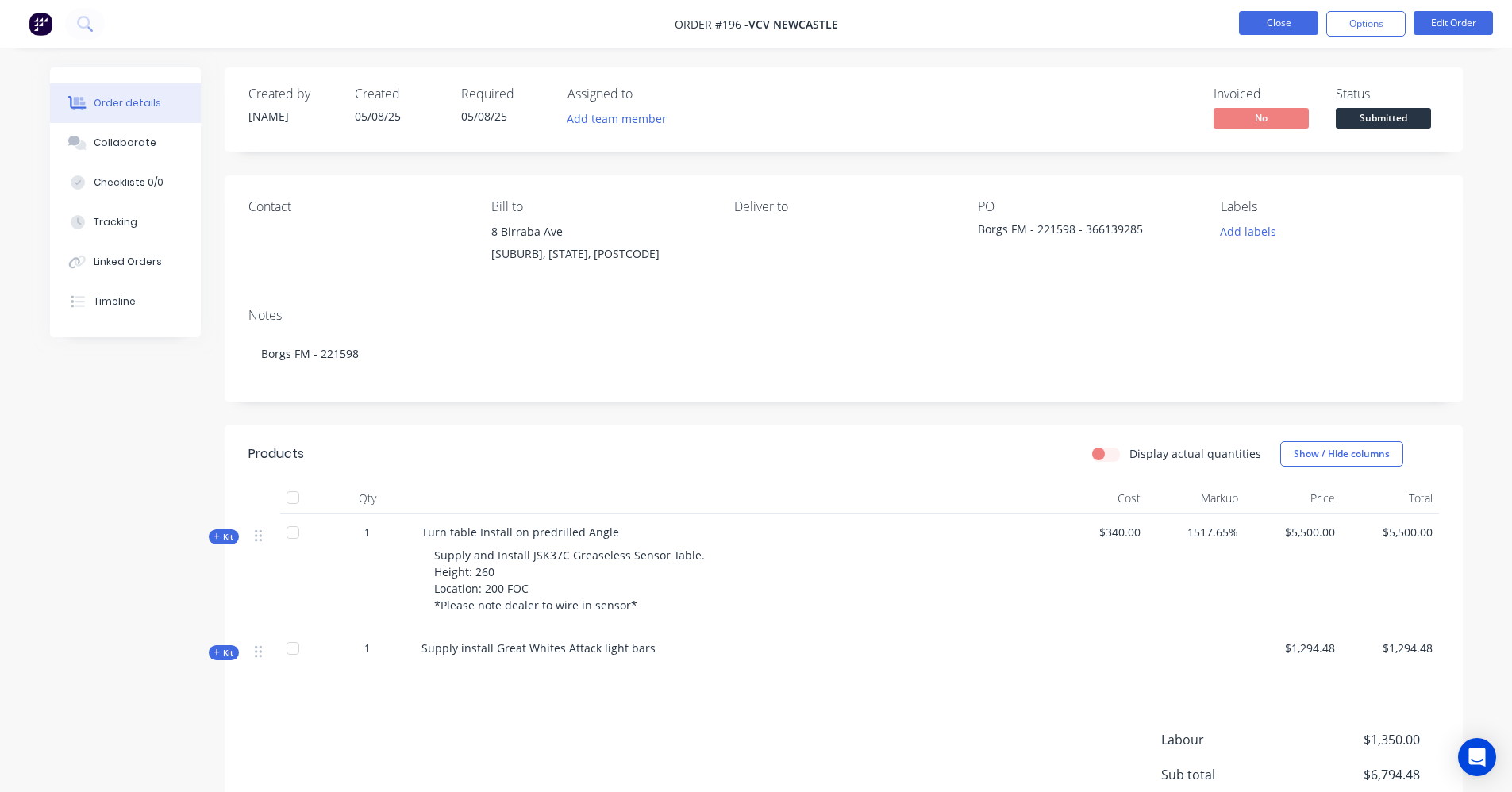 click on "Close" at bounding box center (1279, 23) 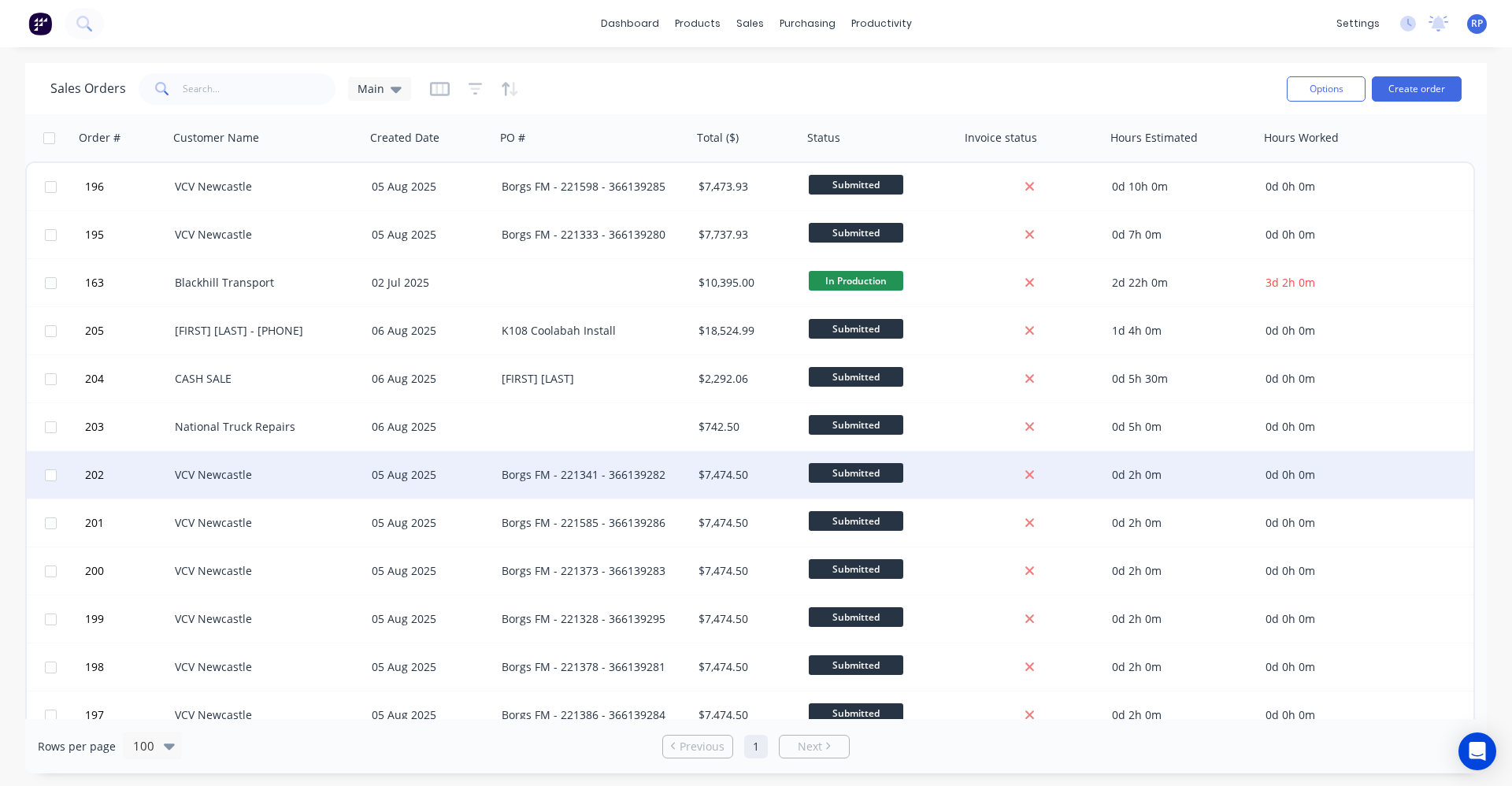 click on "Borgs FM - 221341 - 366139282" at bounding box center (589, 475) 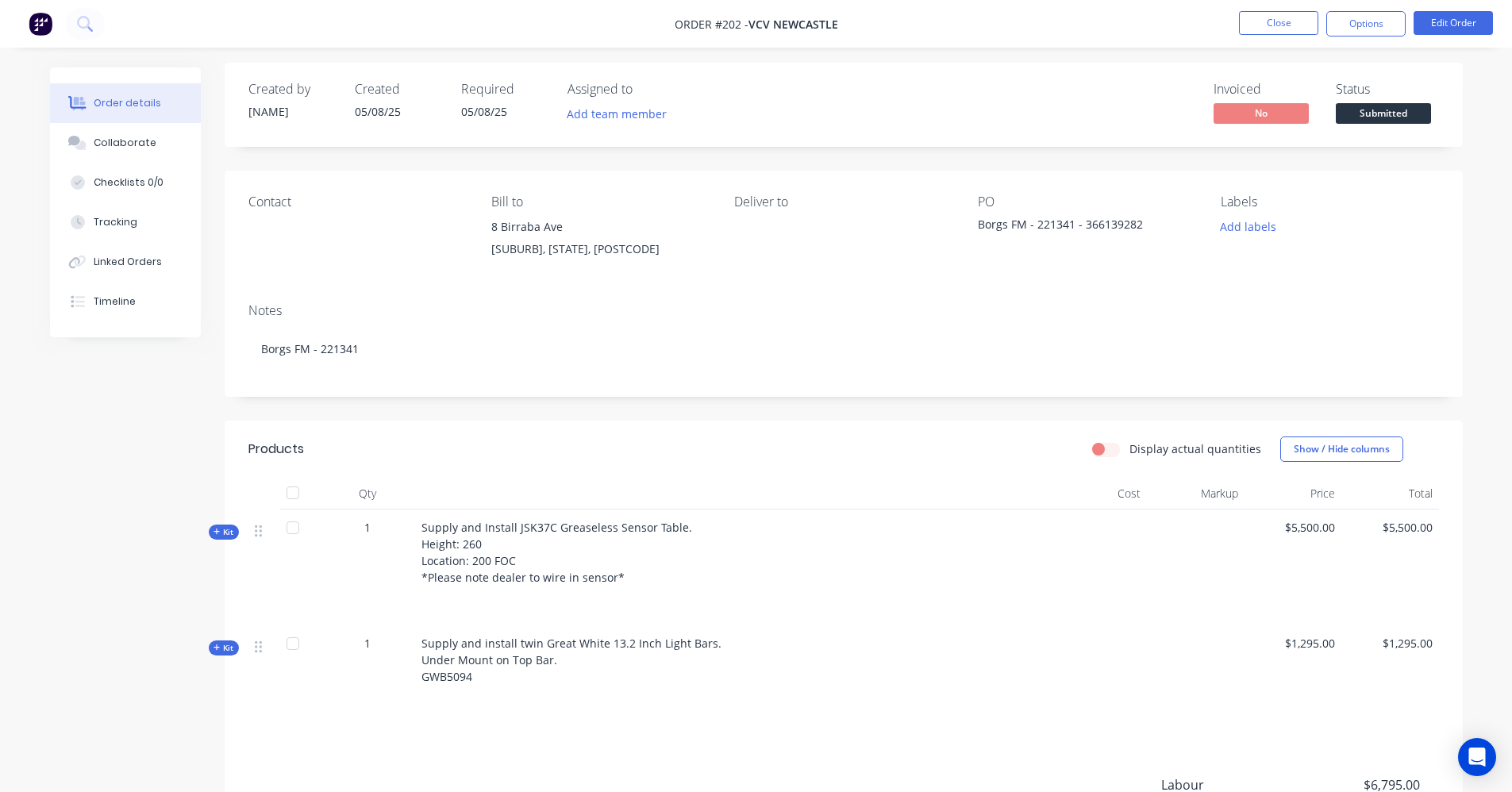 scroll, scrollTop: 159, scrollLeft: 0, axis: vertical 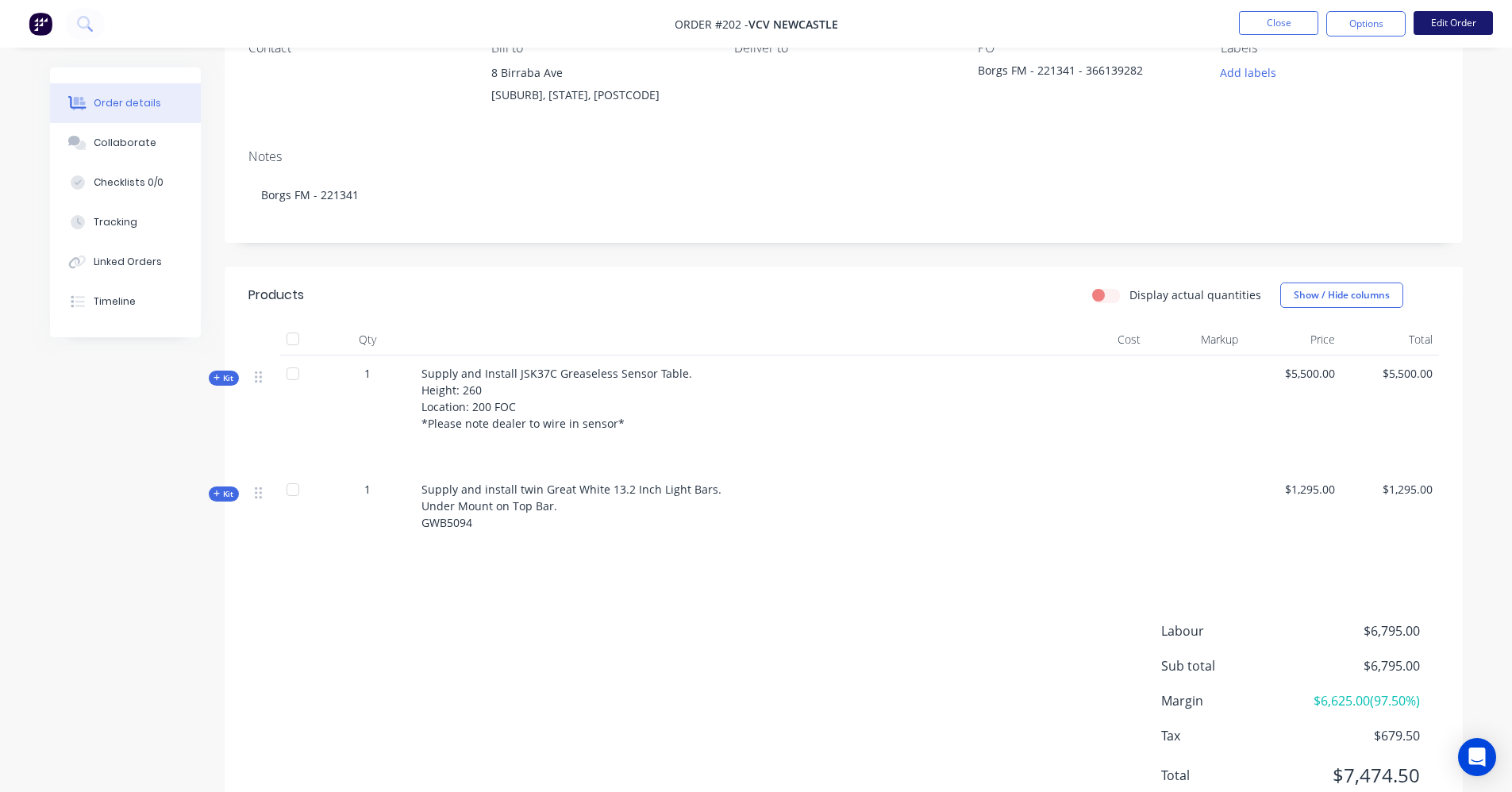 click on "Edit Order" at bounding box center [1453, 23] 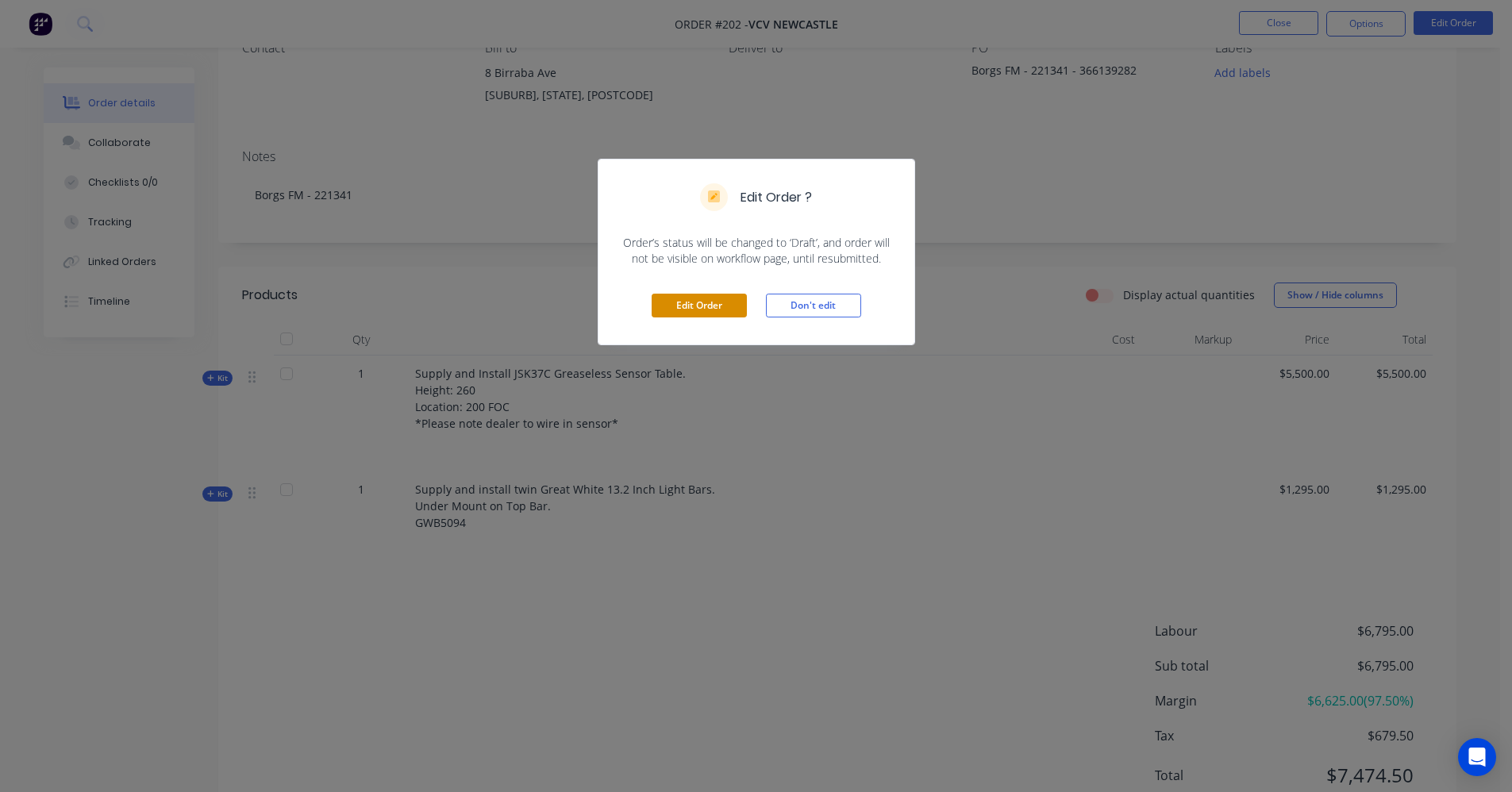 click on "Edit Order" at bounding box center (699, 306) 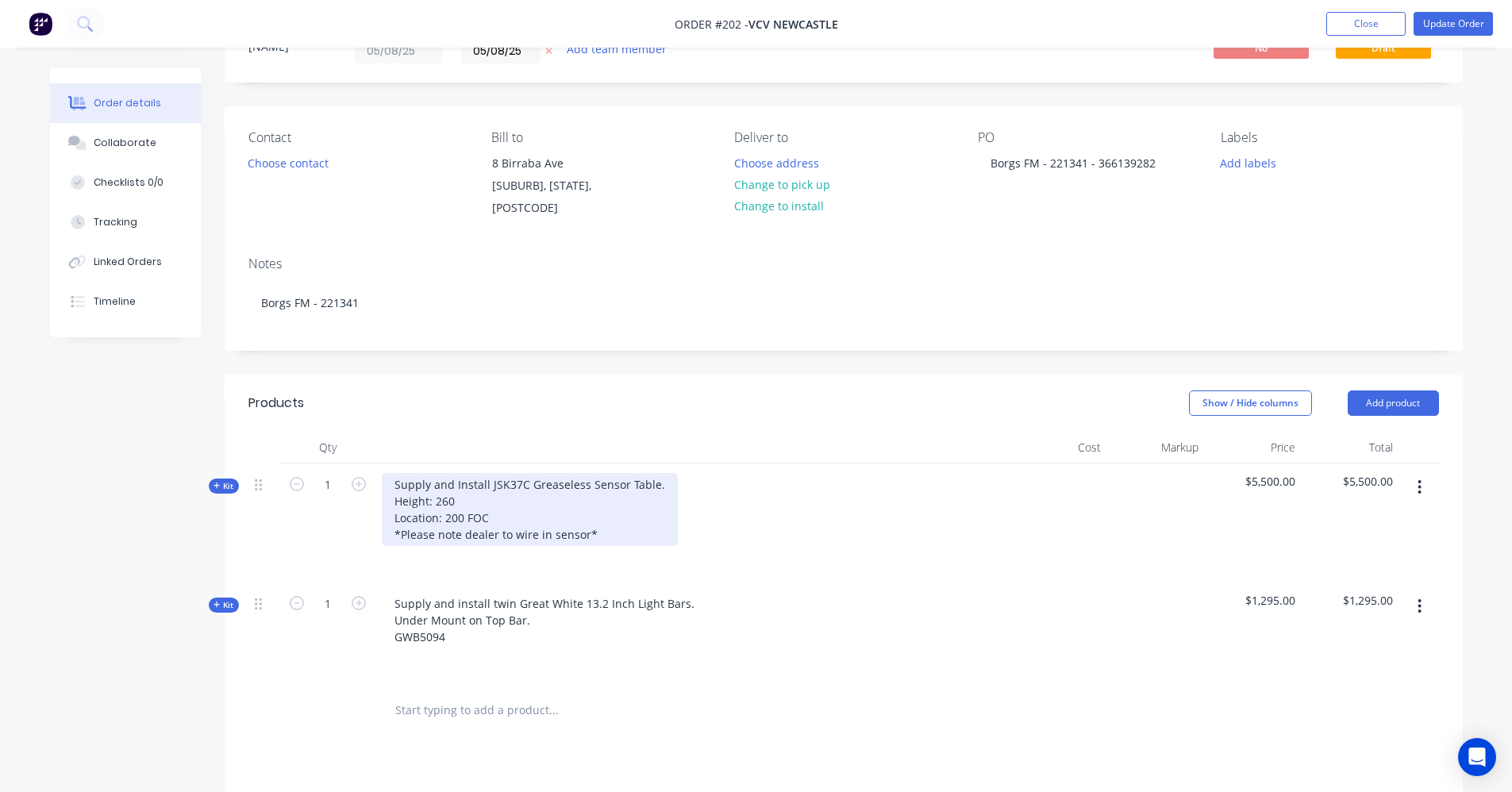 scroll, scrollTop: 159, scrollLeft: 0, axis: vertical 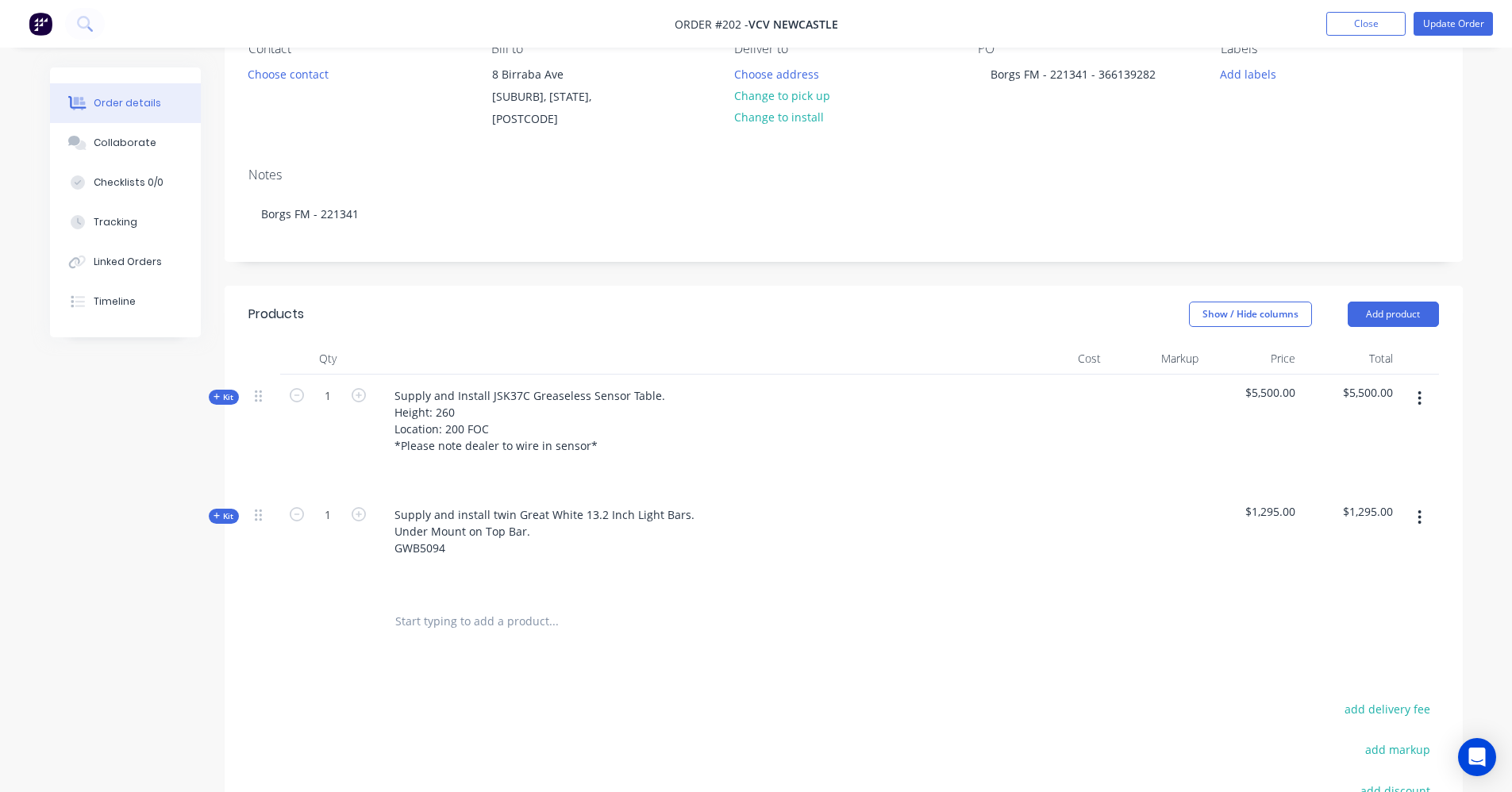 click 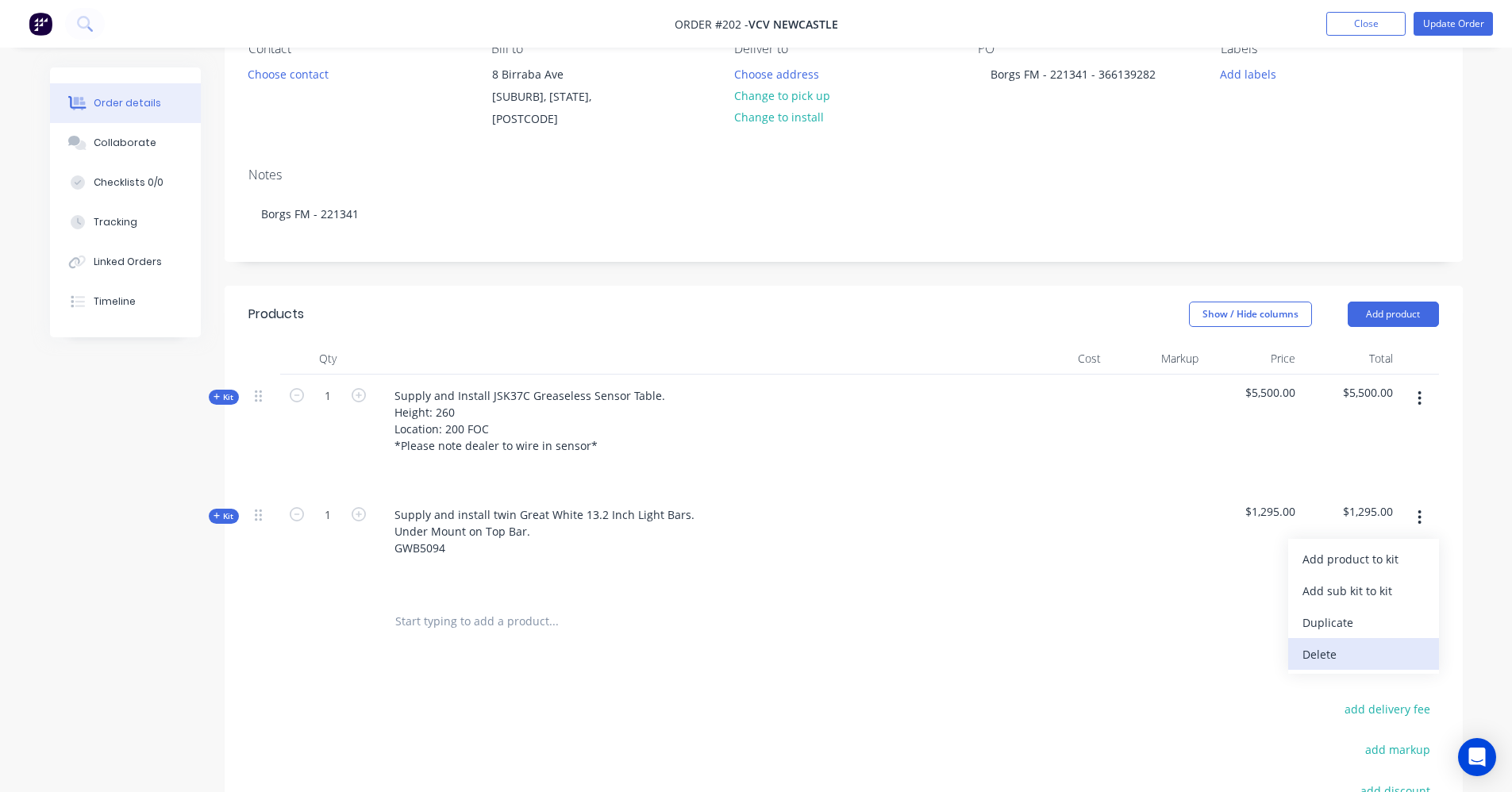 click on "Delete" at bounding box center [1364, 654] 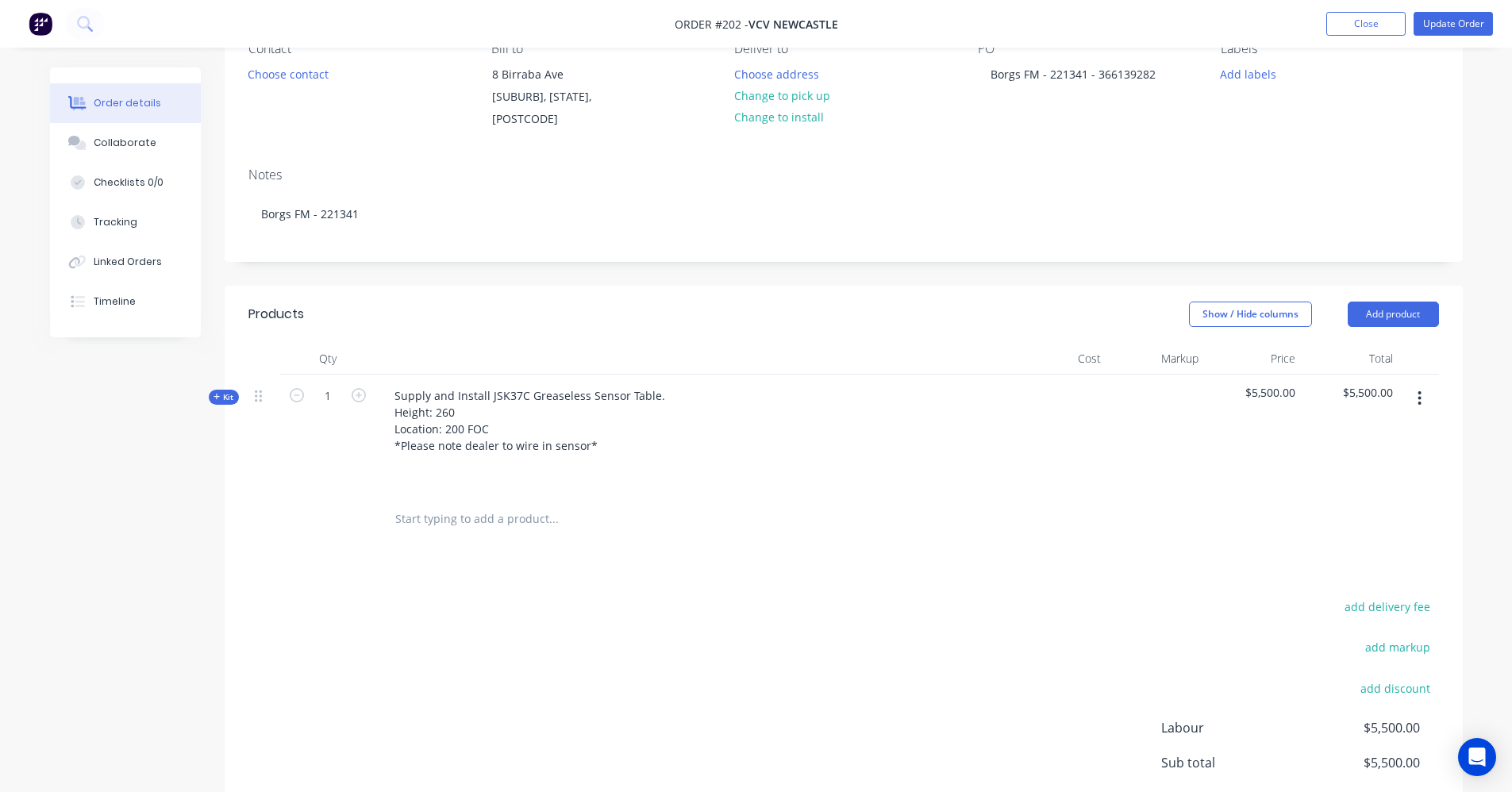 click at bounding box center [553, 519] 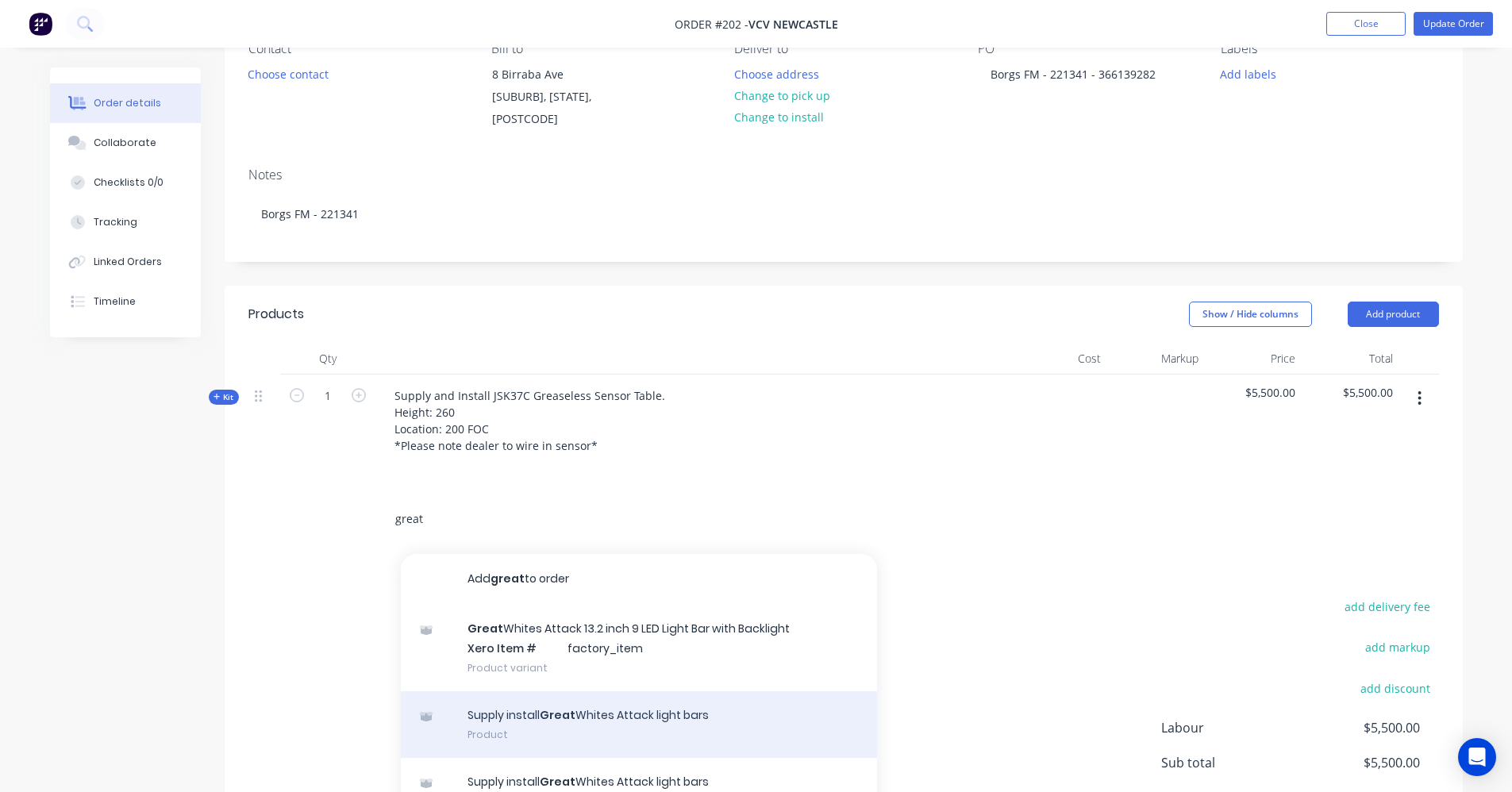 scroll, scrollTop: 44, scrollLeft: 0, axis: vertical 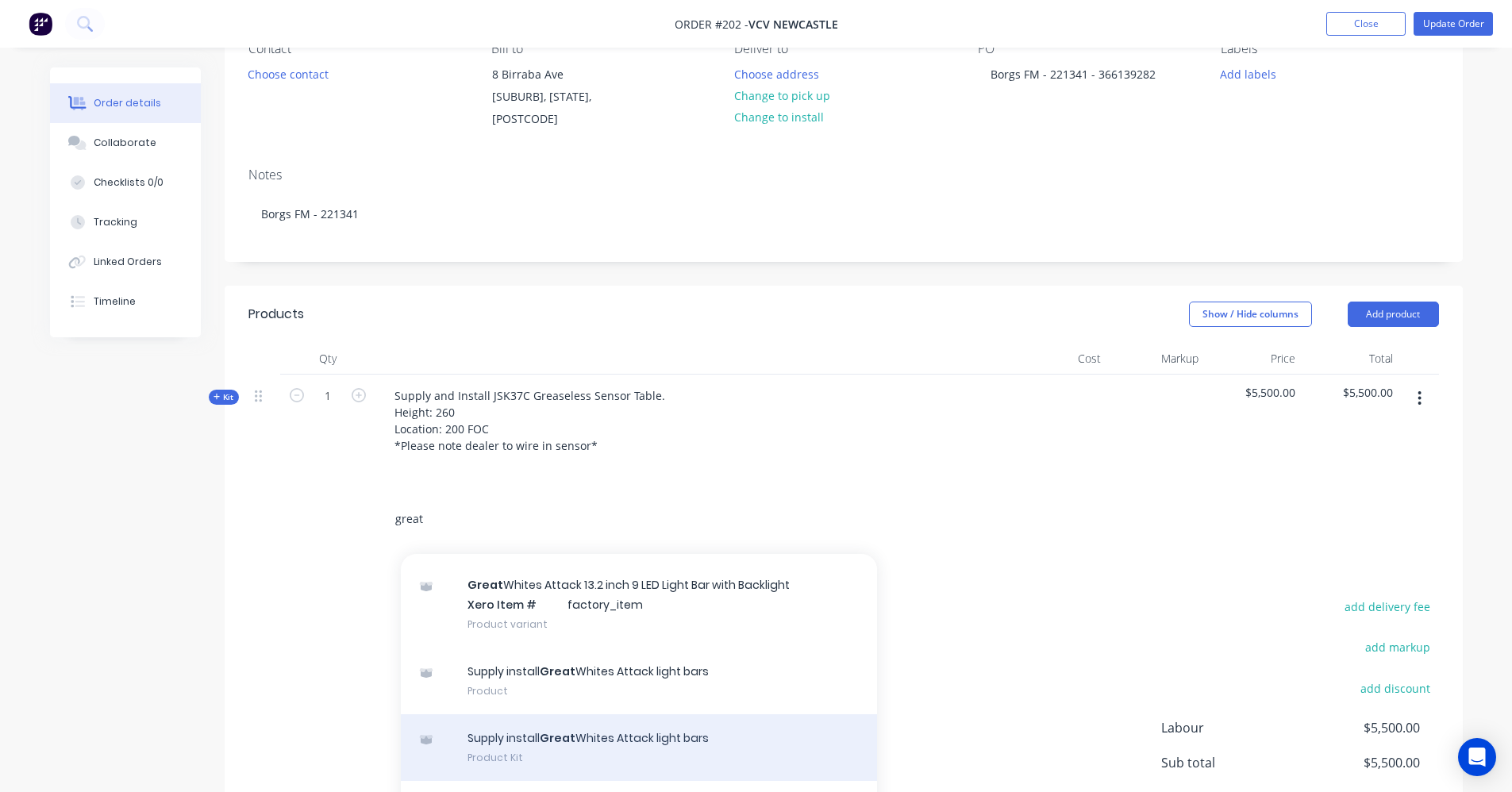 type on "great" 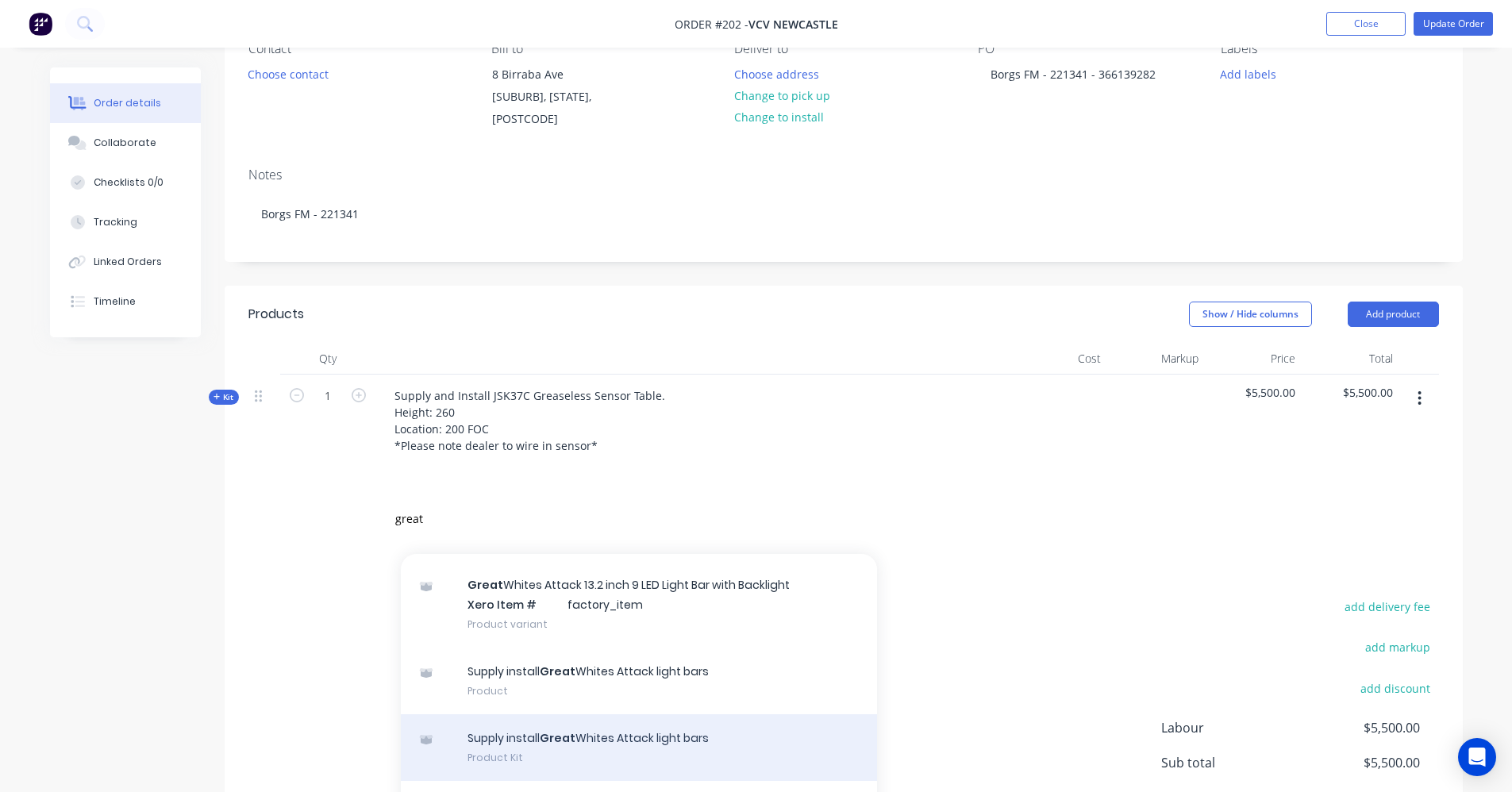click on "Supply install  Great  Whites Attack light bars Product Kit" at bounding box center [639, 748] 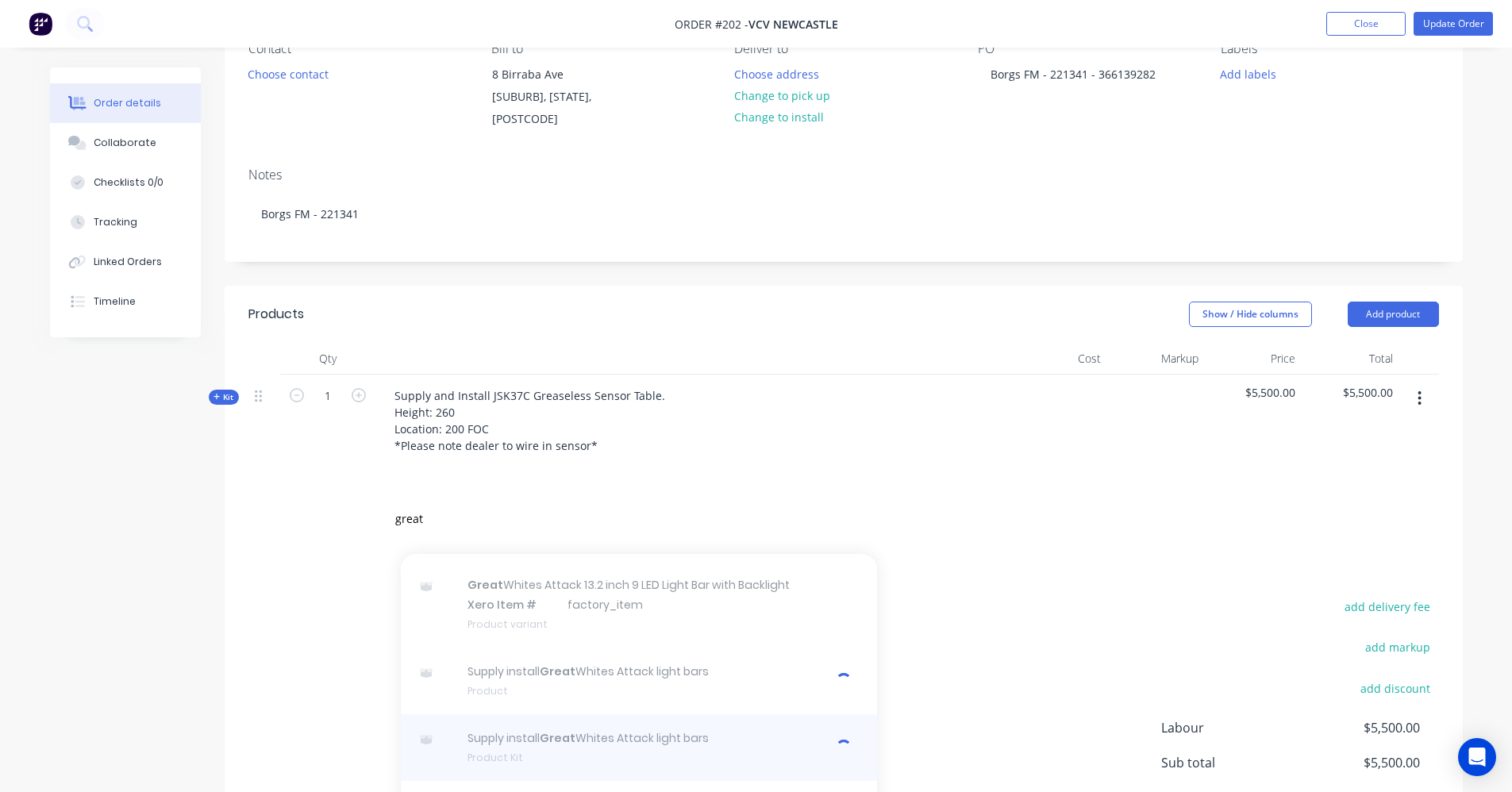 type 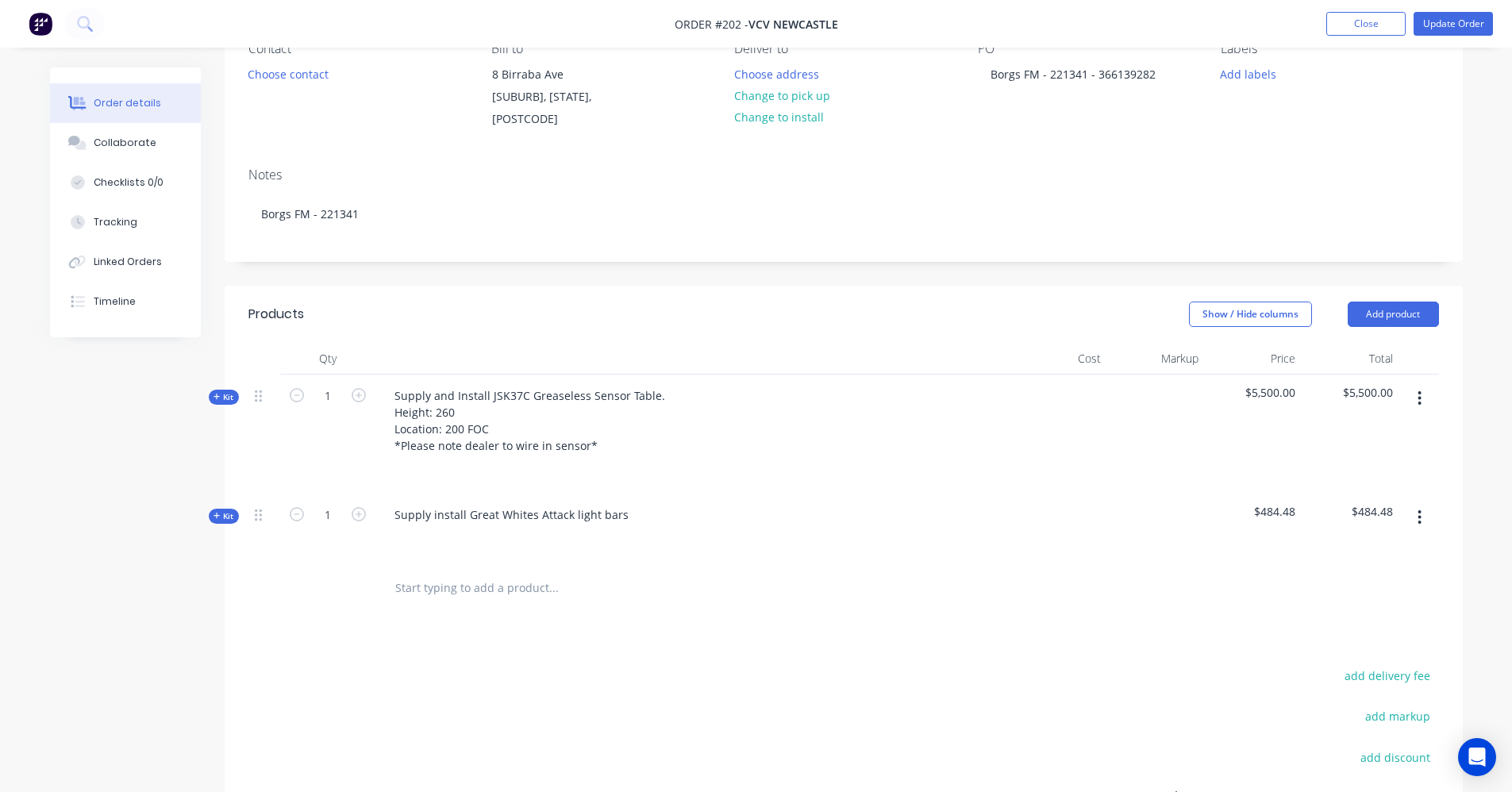 click 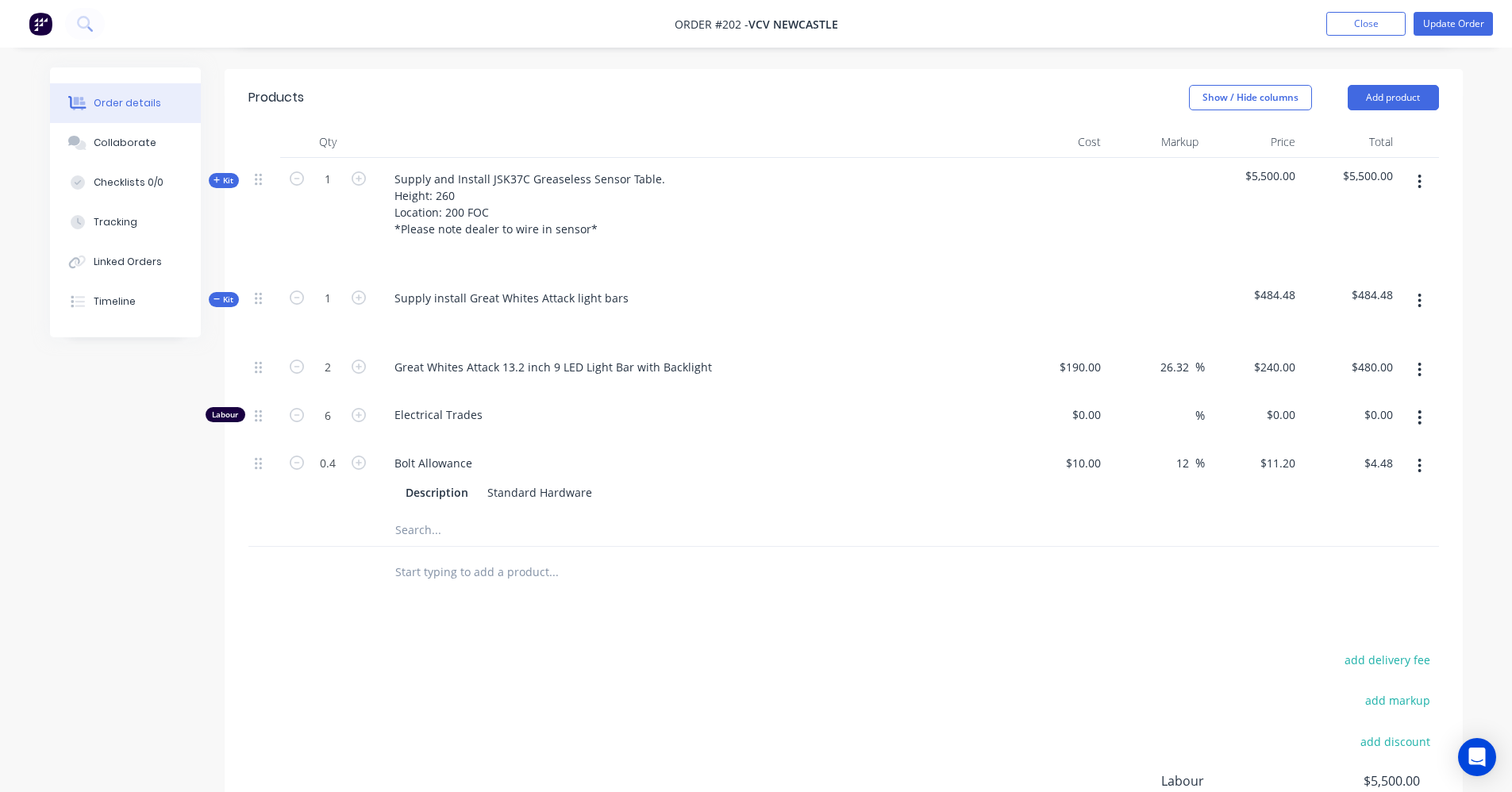 scroll, scrollTop: 397, scrollLeft: 0, axis: vertical 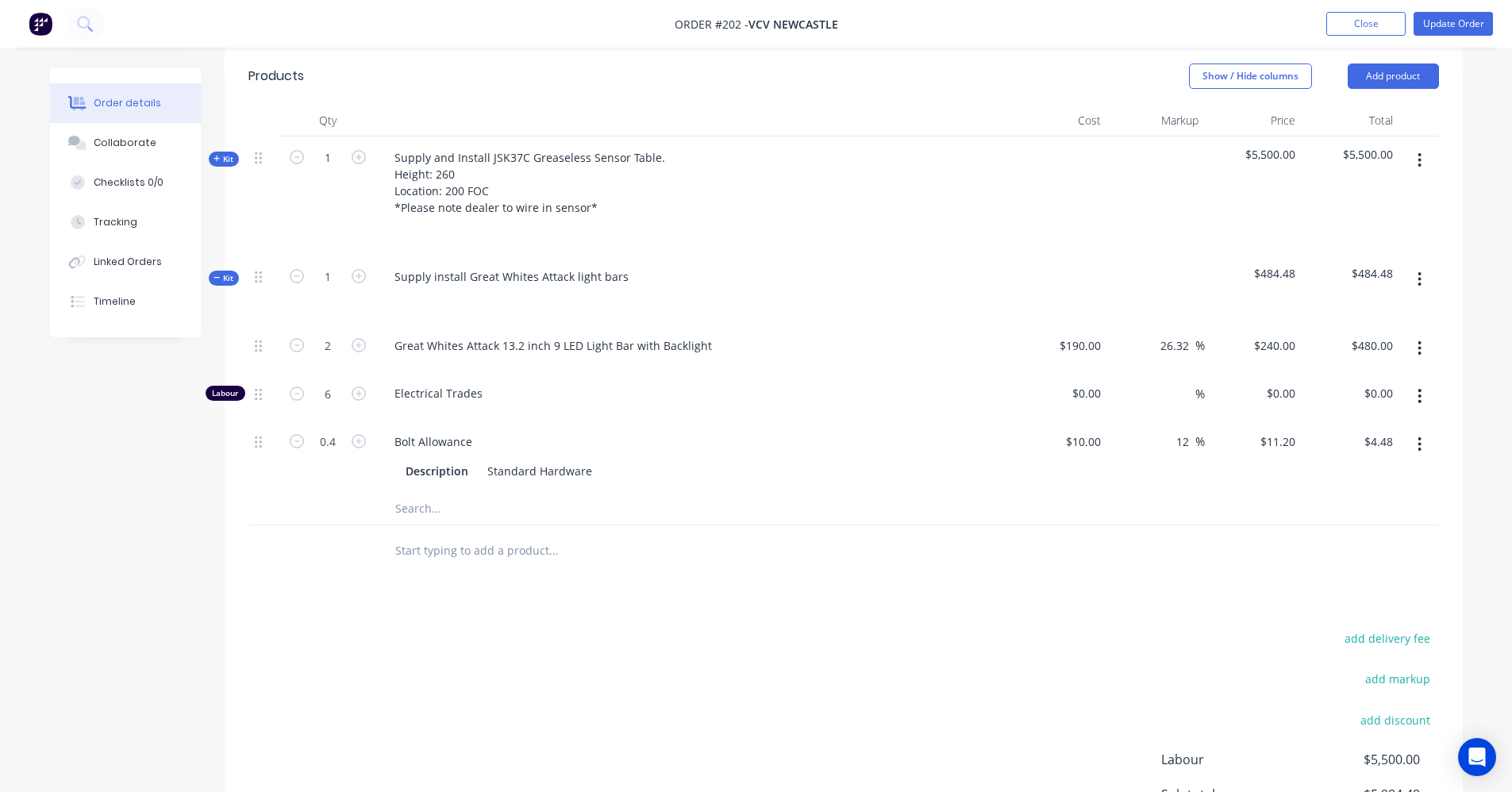 click 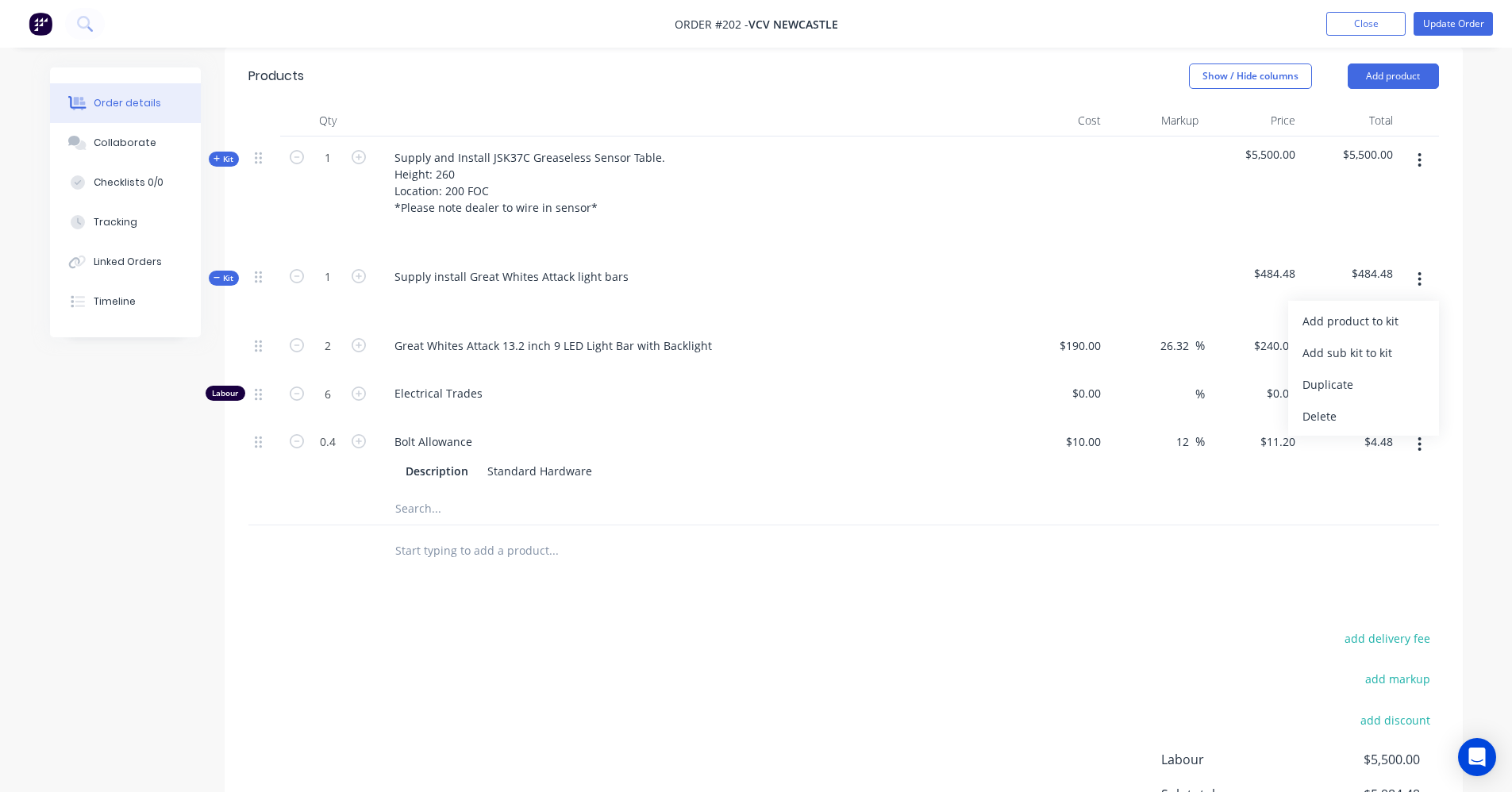 click on "Delete" at bounding box center (1364, 416) 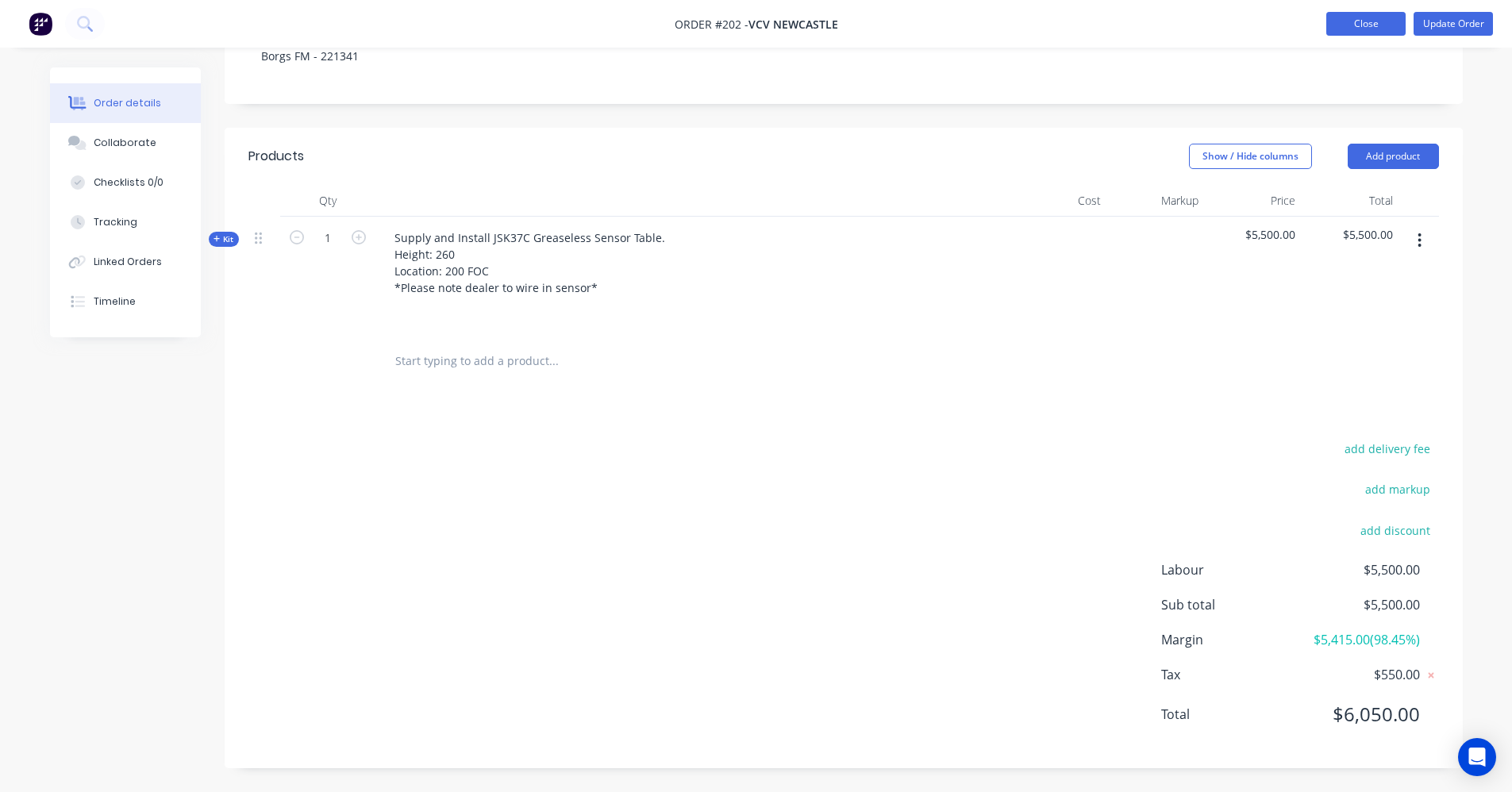 click on "Close" at bounding box center (1366, 24) 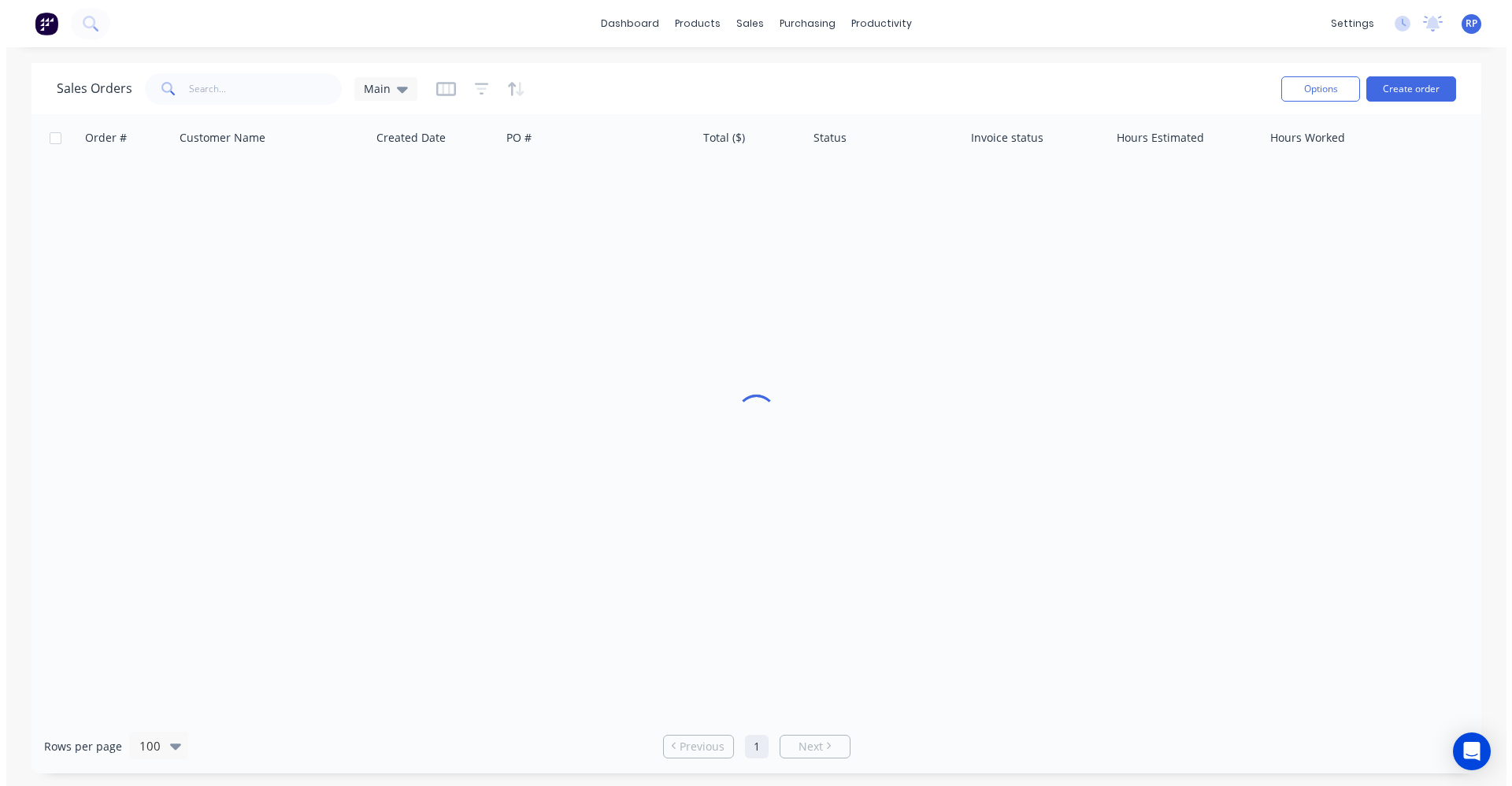 scroll, scrollTop: 0, scrollLeft: 0, axis: both 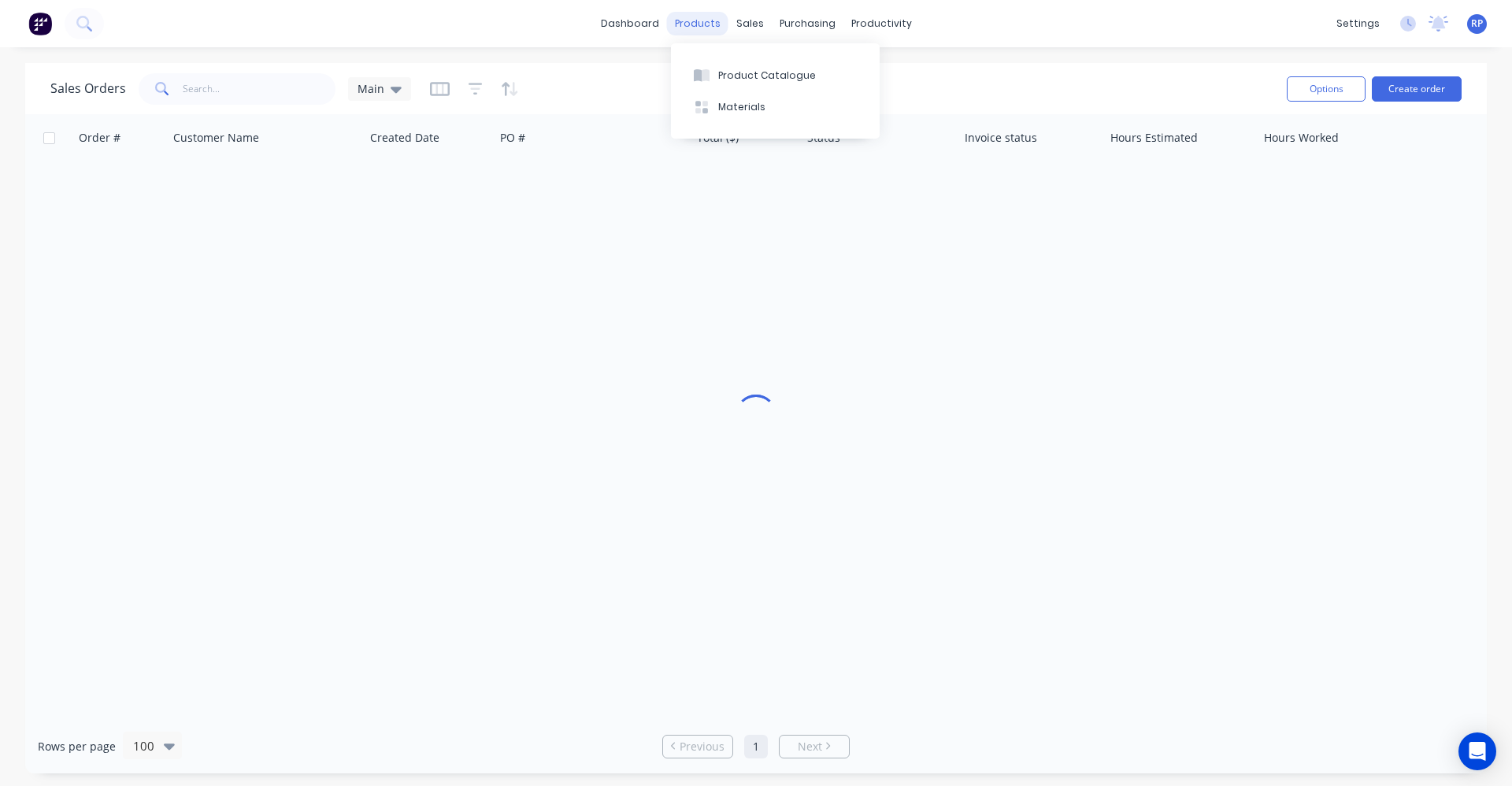 click on "products" at bounding box center [698, 24] 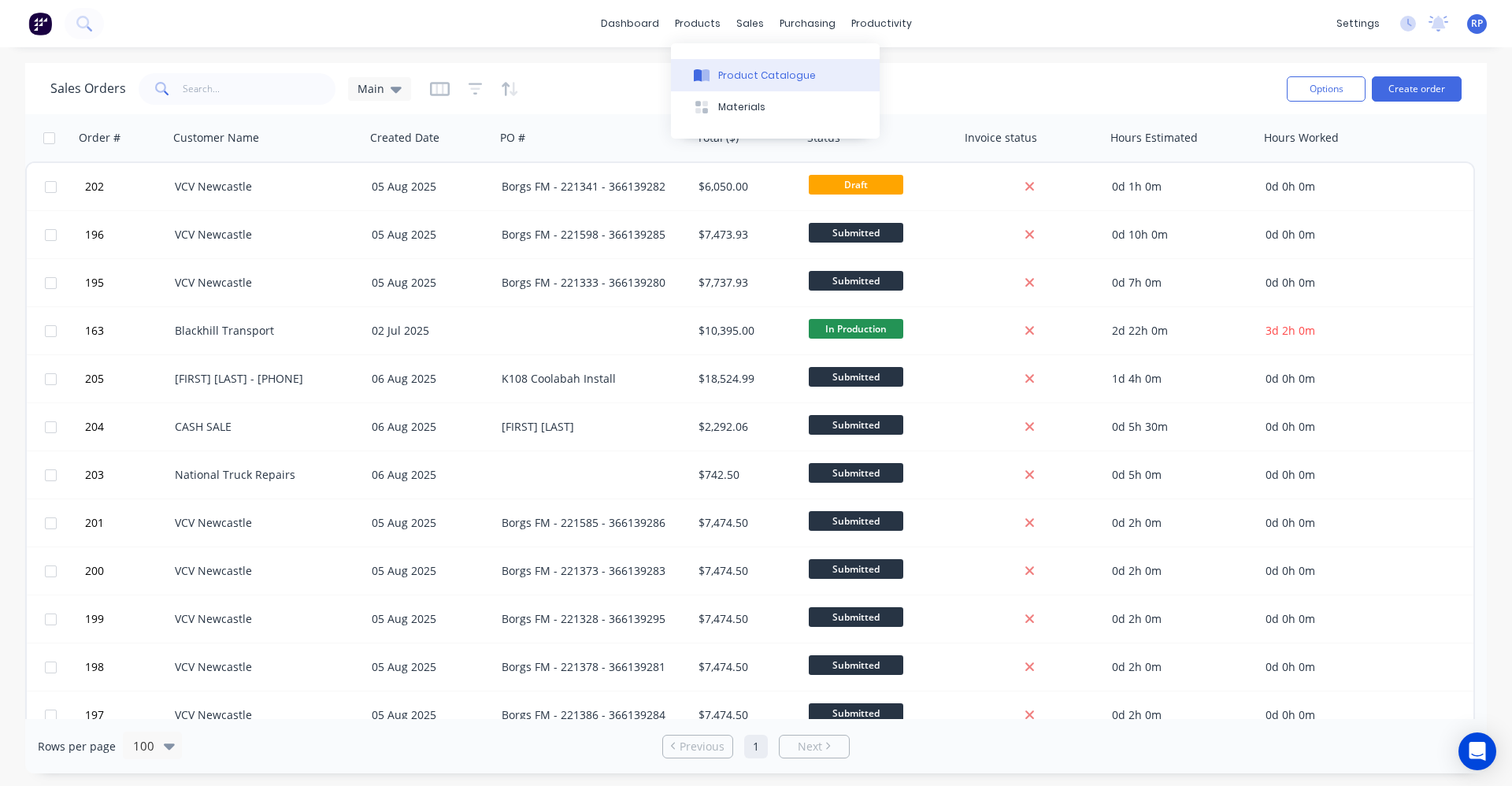 click on "Product Catalogue" at bounding box center [767, 76] 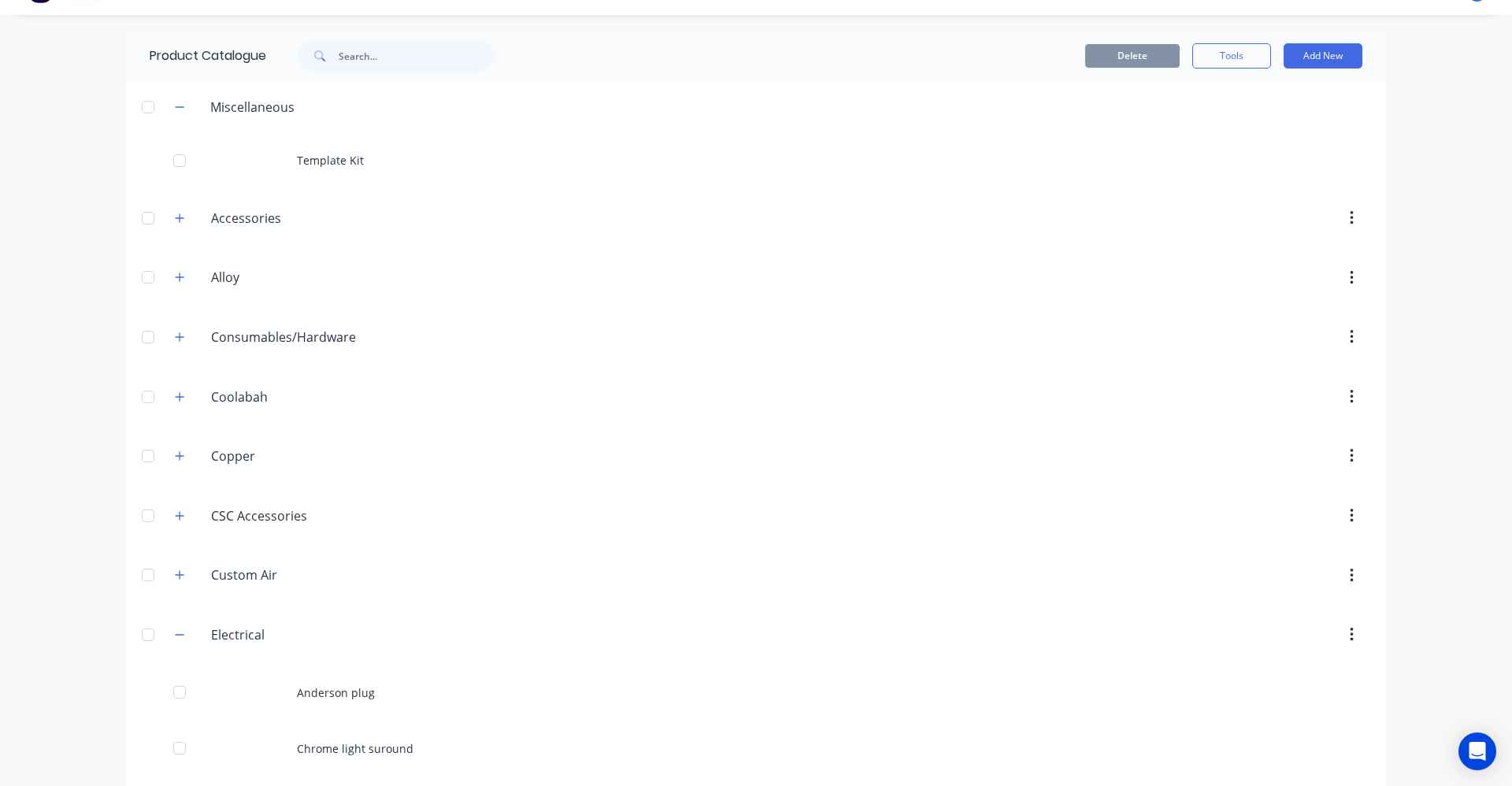 scroll, scrollTop: 0, scrollLeft: 0, axis: both 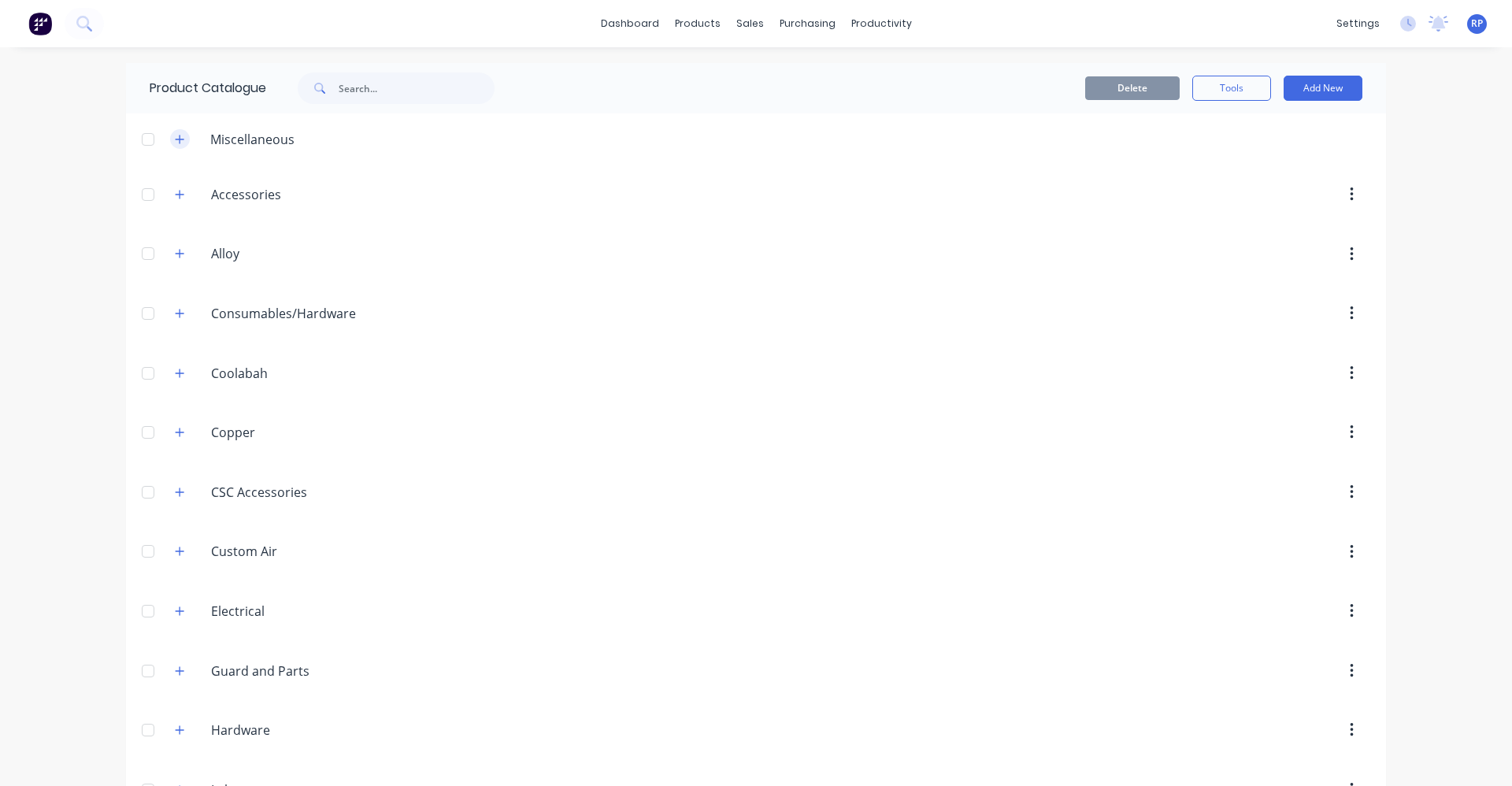 click 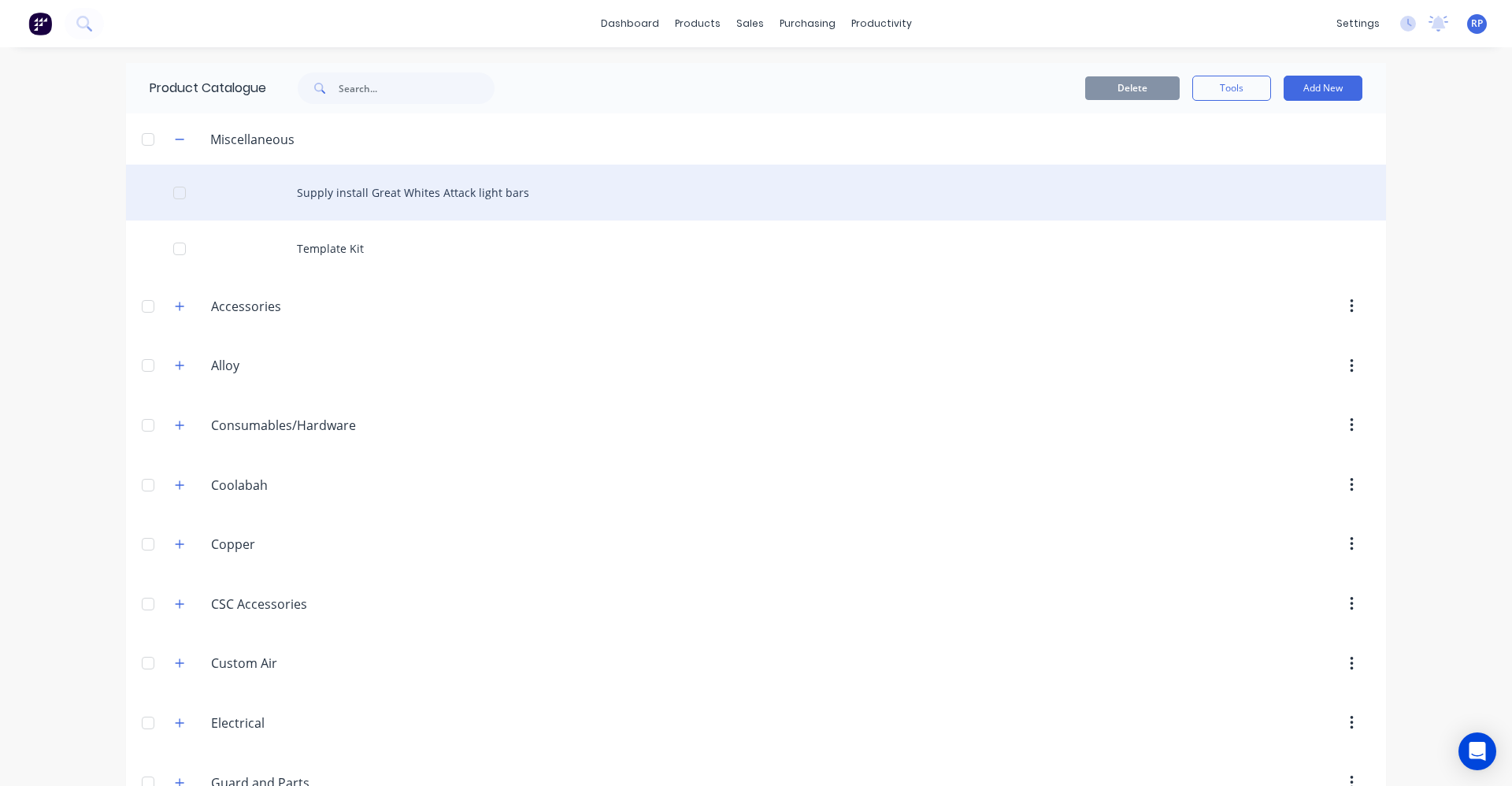 click on "Supply install Great Whites Attack light bars" at bounding box center [756, 192] 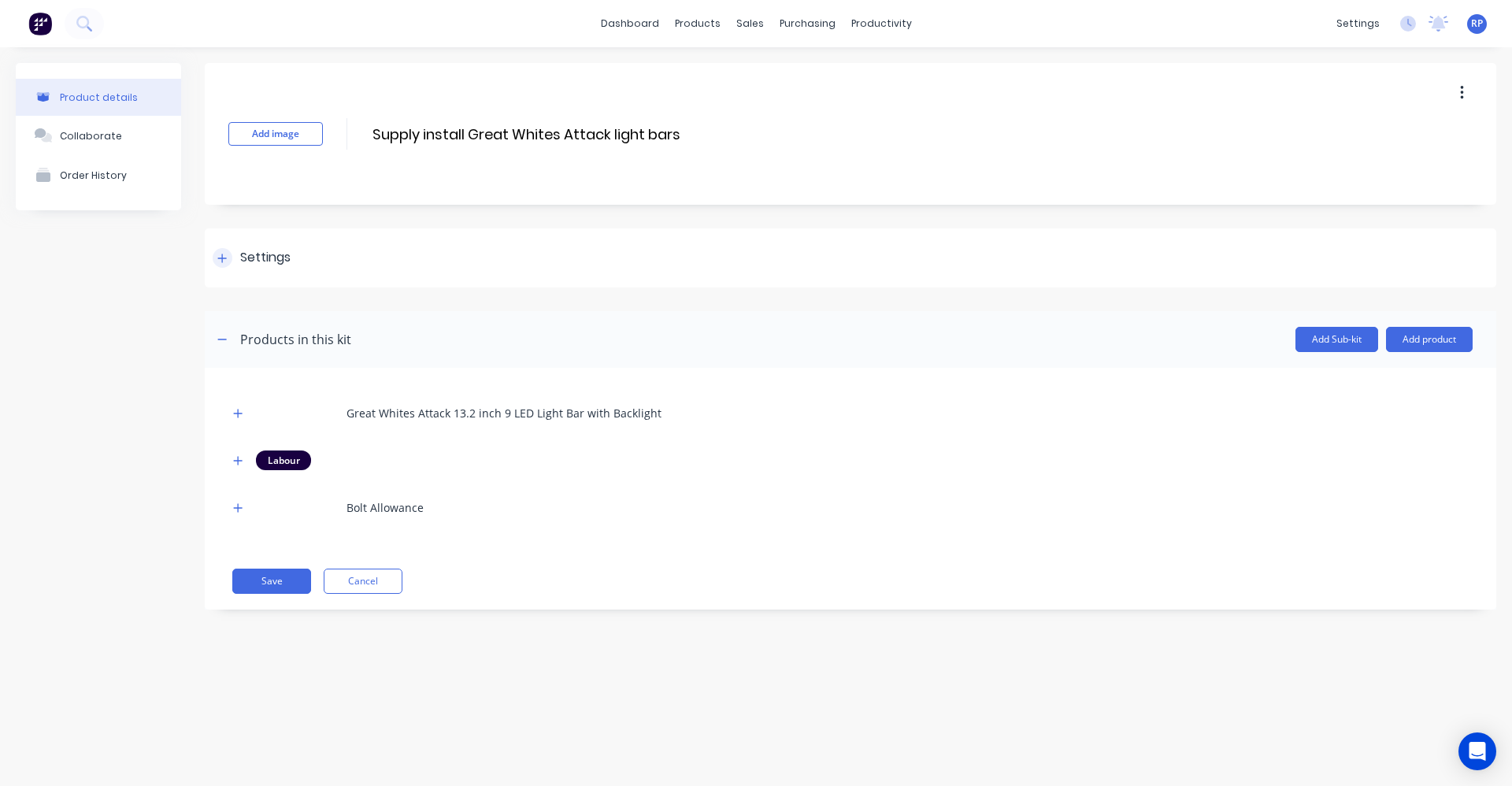 click 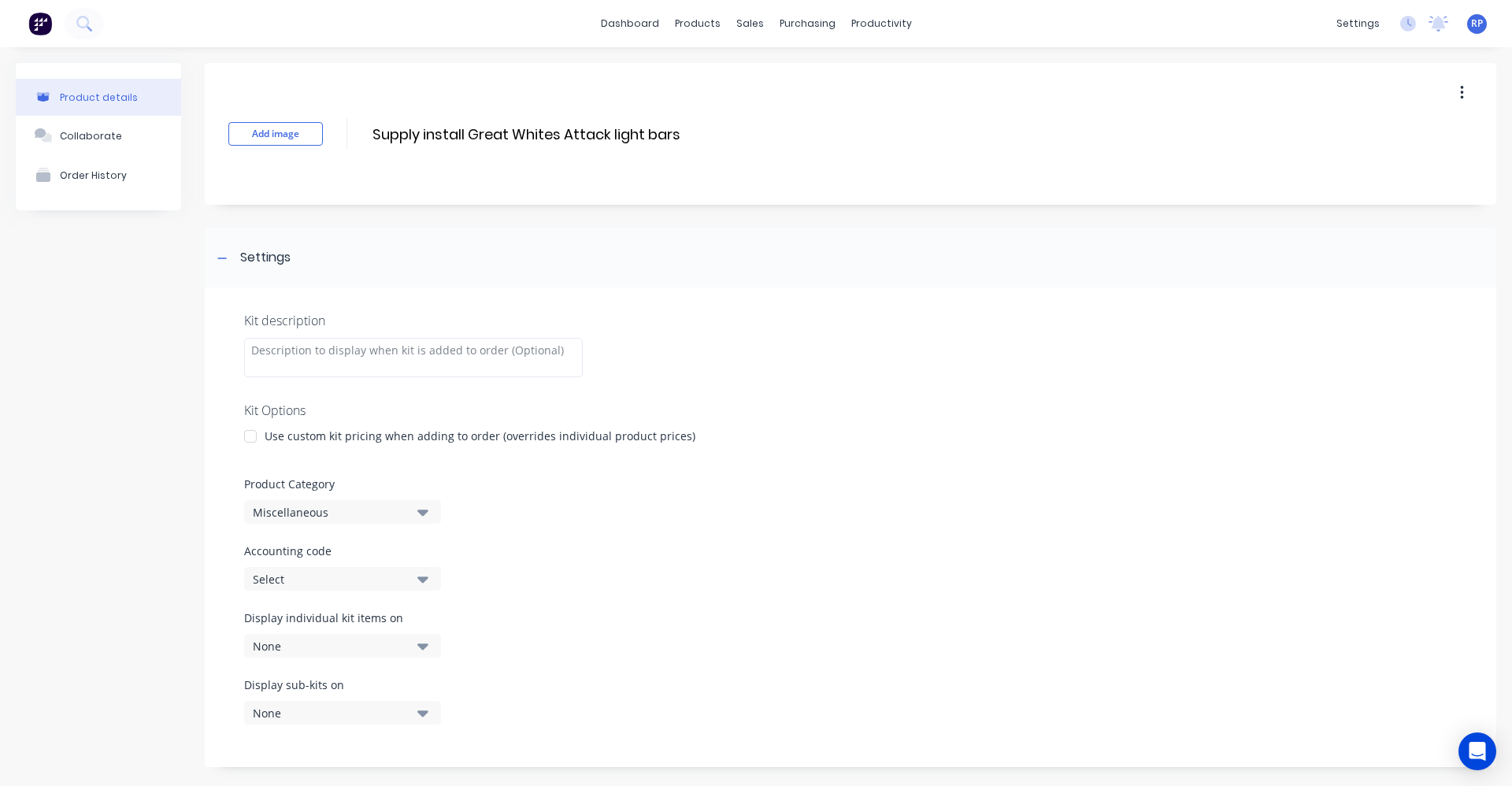 click at bounding box center (250, 436) 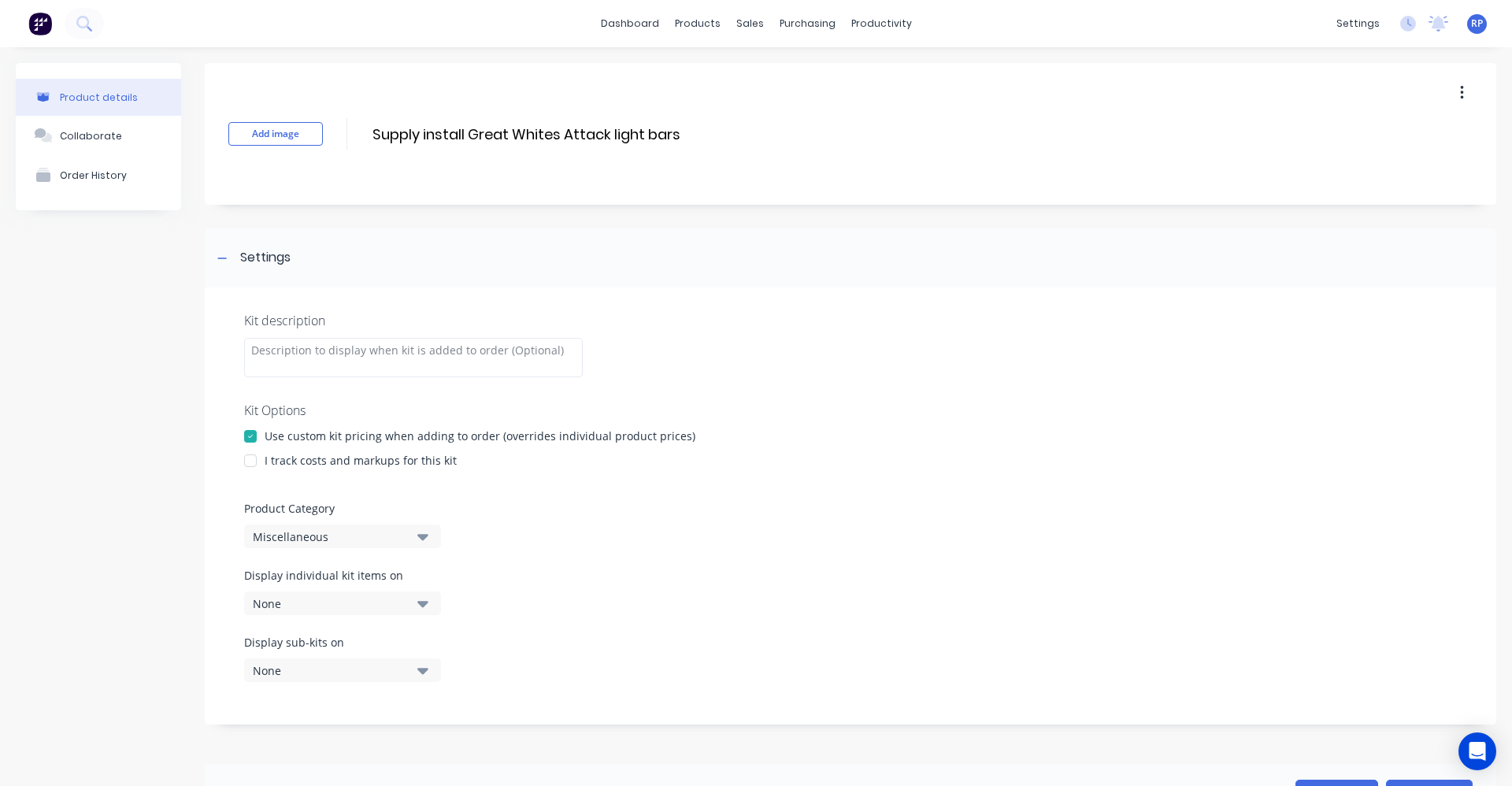 drag, startPoint x: 251, startPoint y: 454, endPoint x: 252, endPoint y: 463, distance: 9.055385 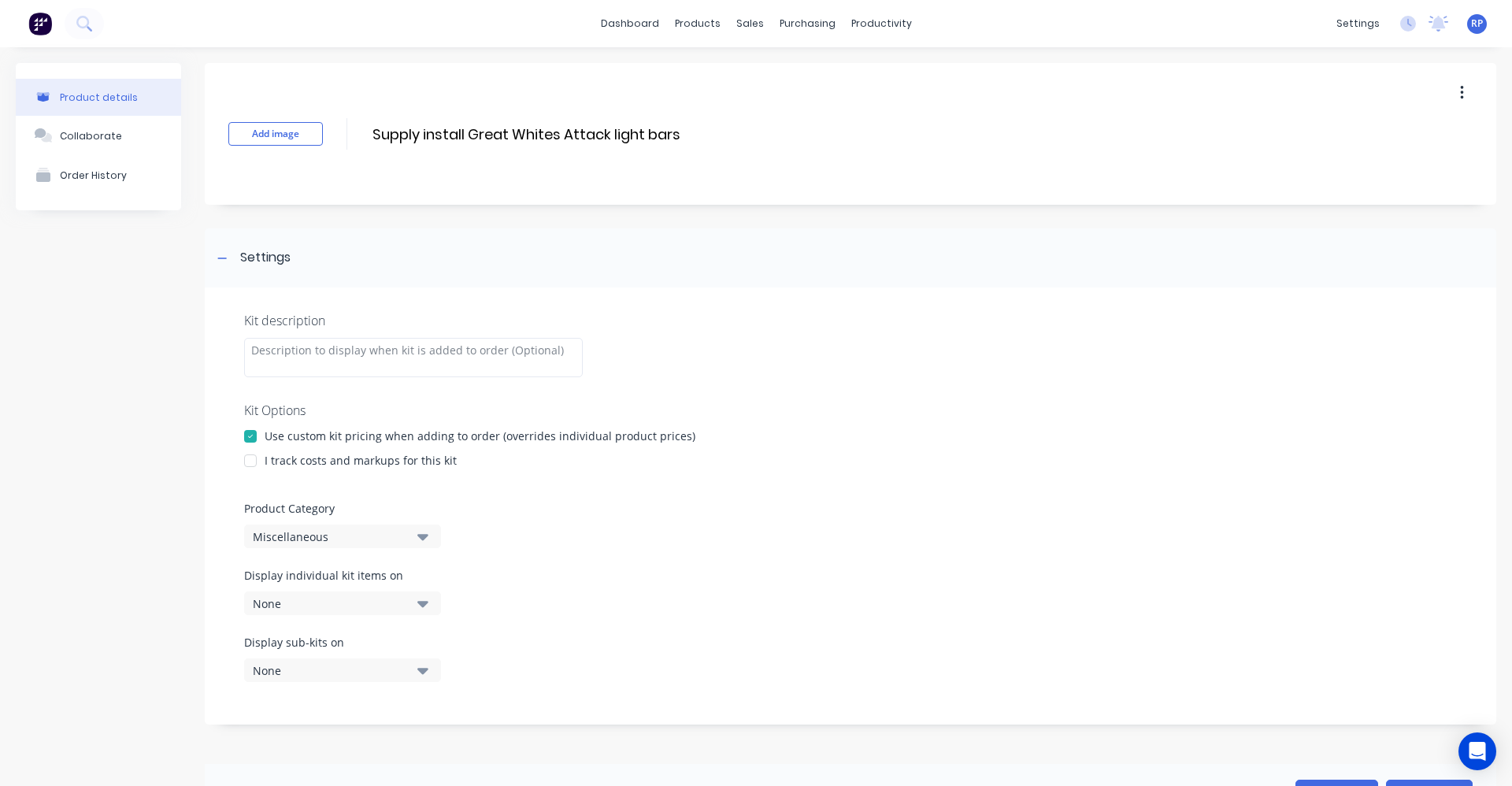 click at bounding box center [250, 461] 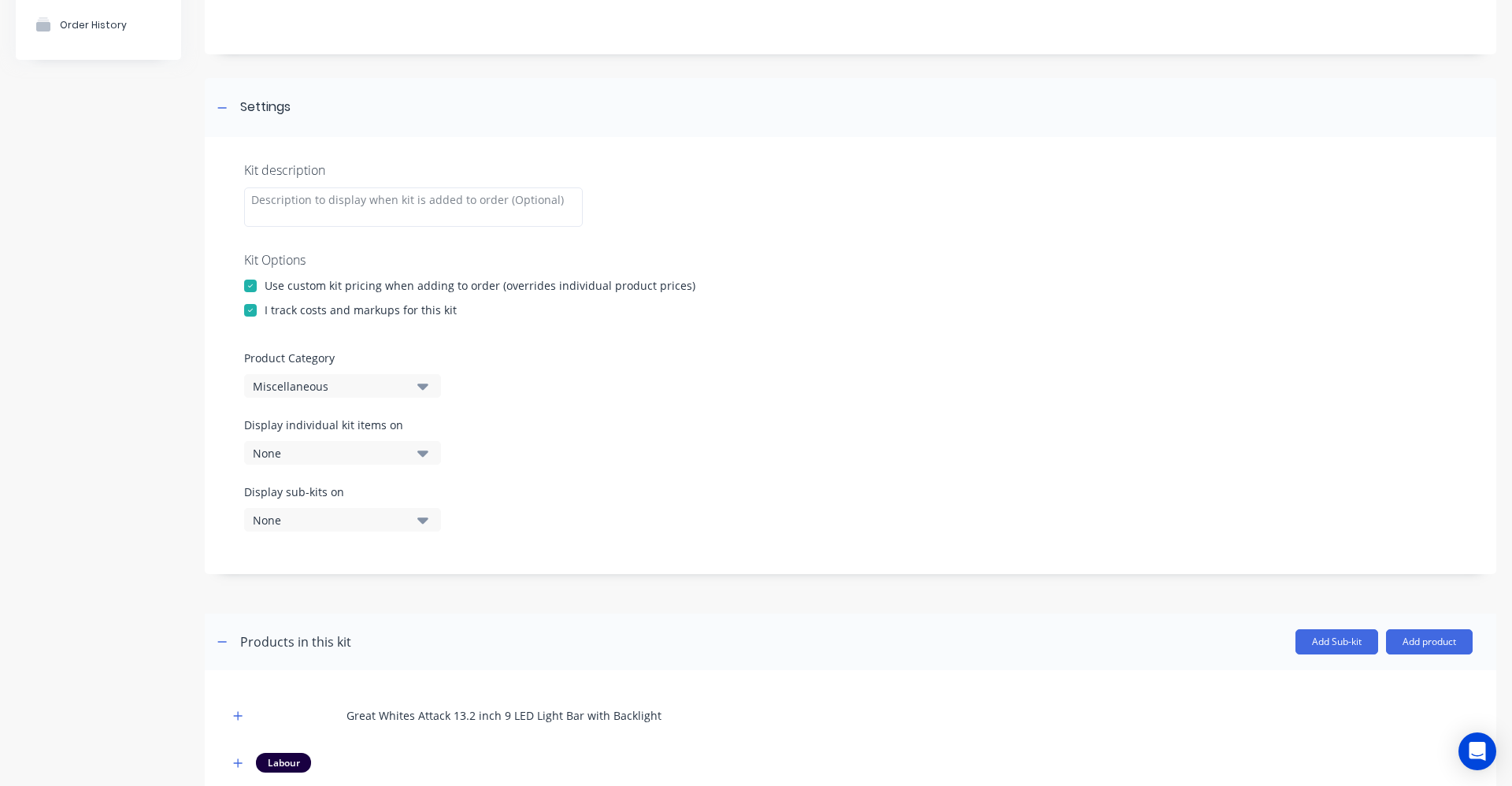 scroll, scrollTop: 158, scrollLeft: 0, axis: vertical 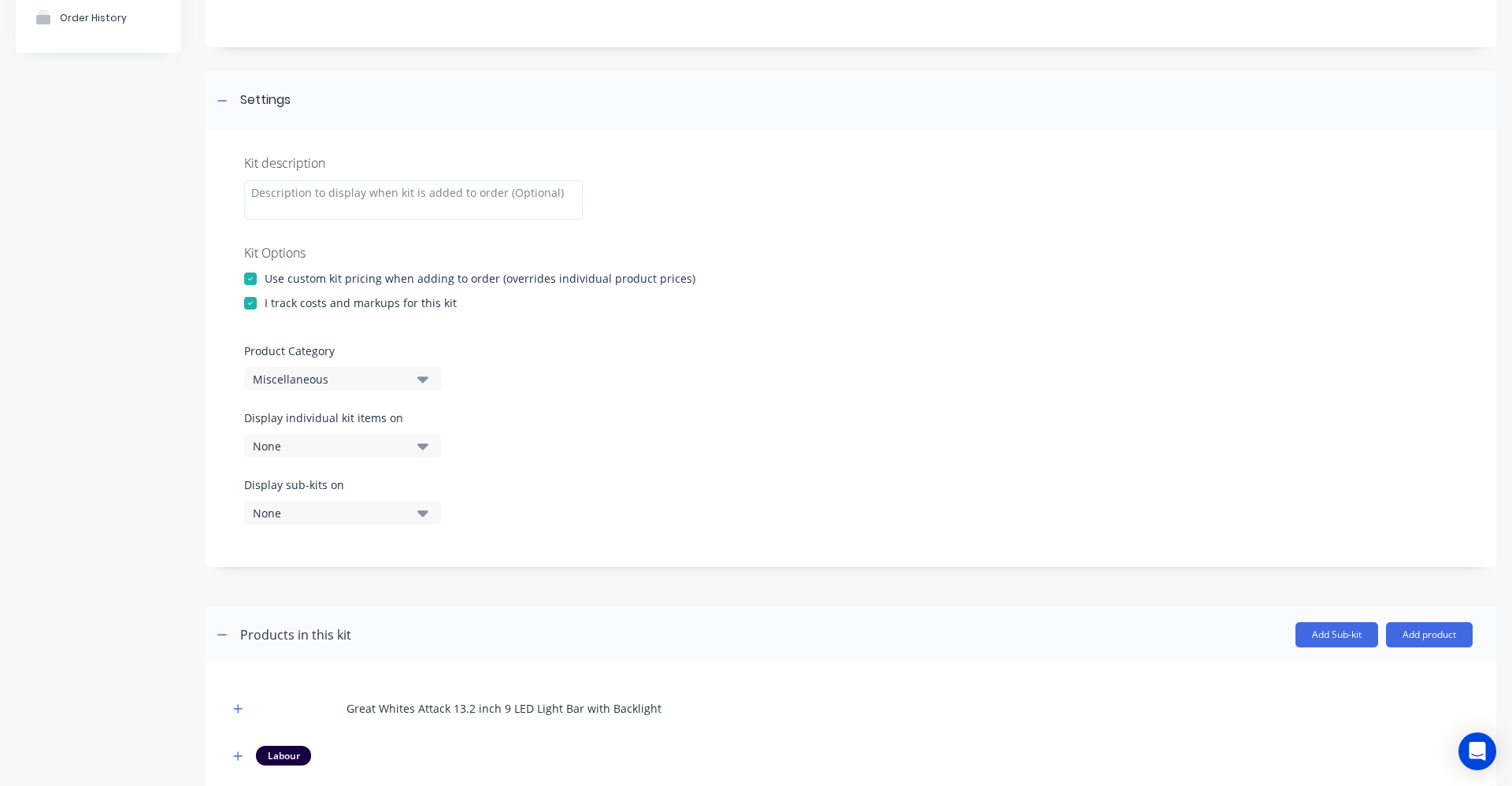 click 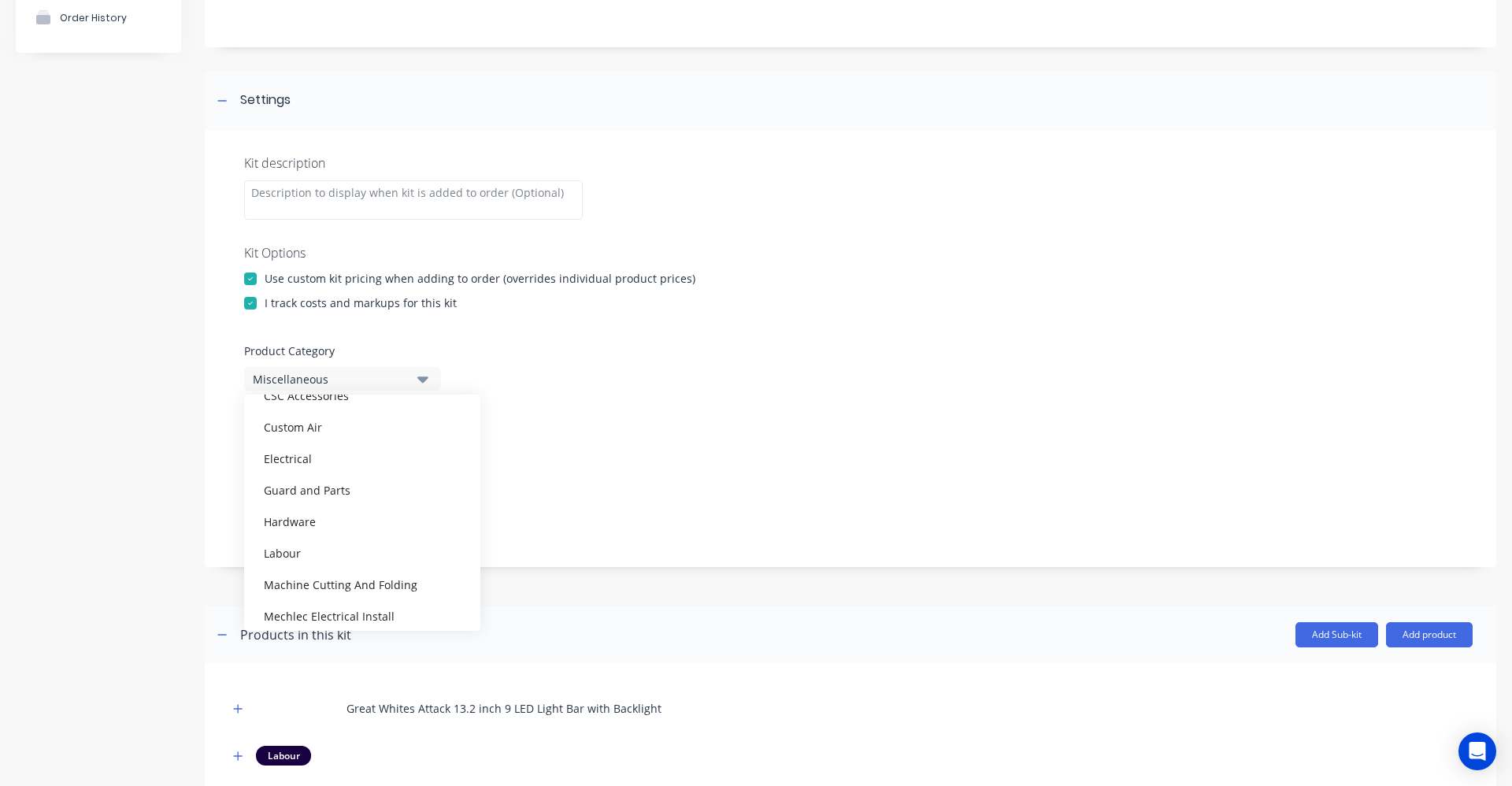 scroll, scrollTop: 236, scrollLeft: 0, axis: vertical 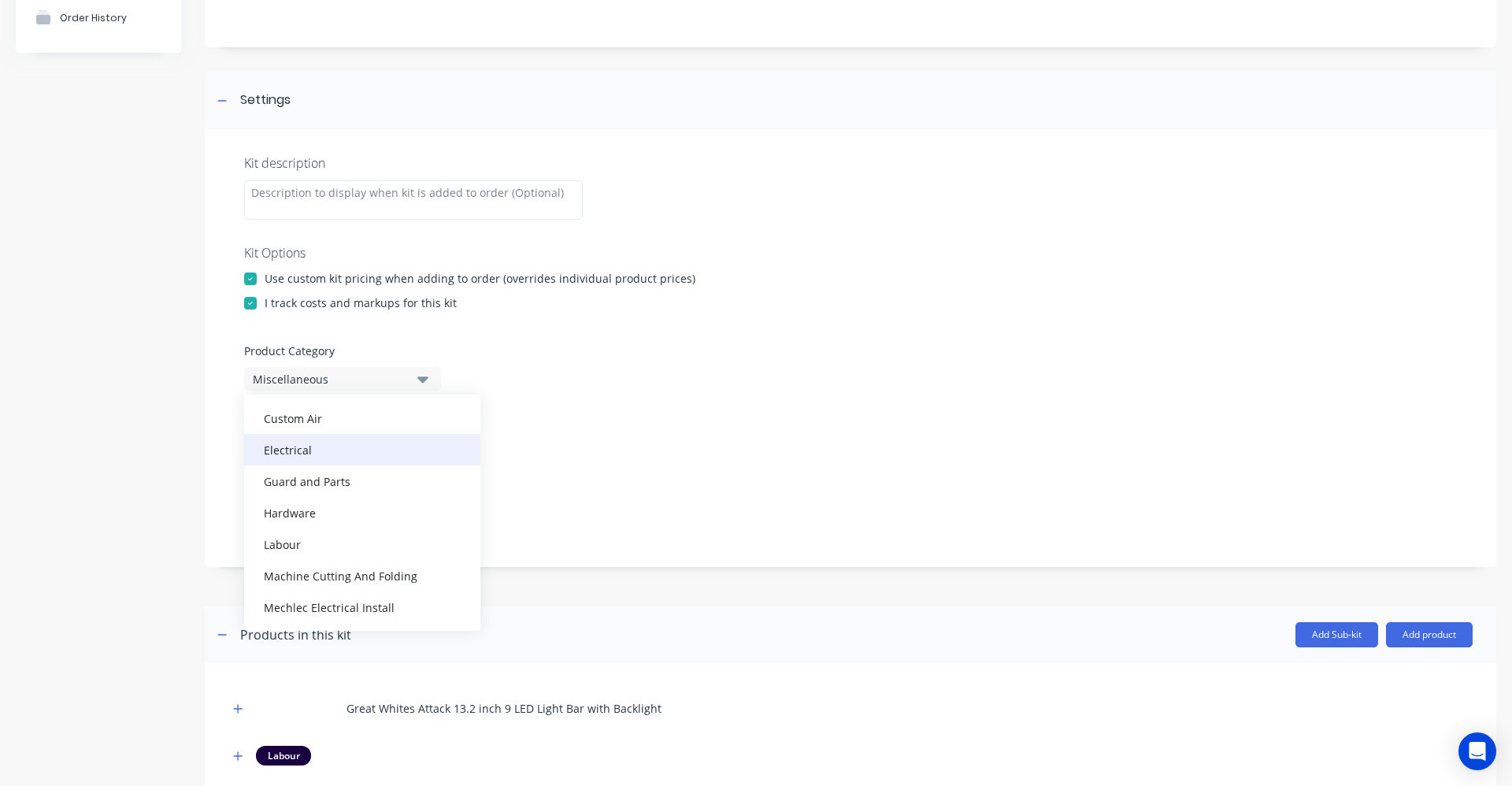 click on "Electrical" at bounding box center [362, 450] 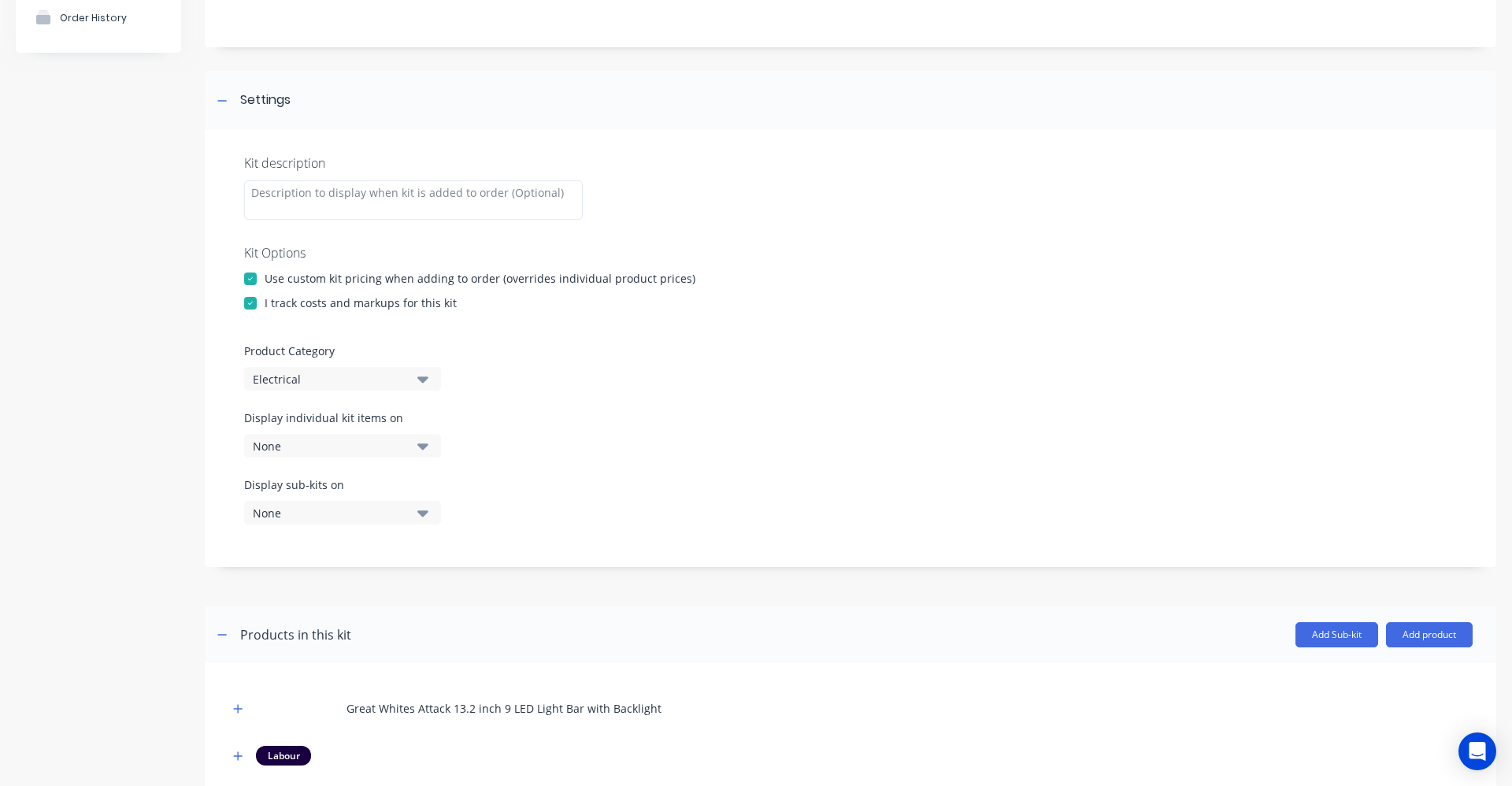 click on "None" at bounding box center (343, 446) 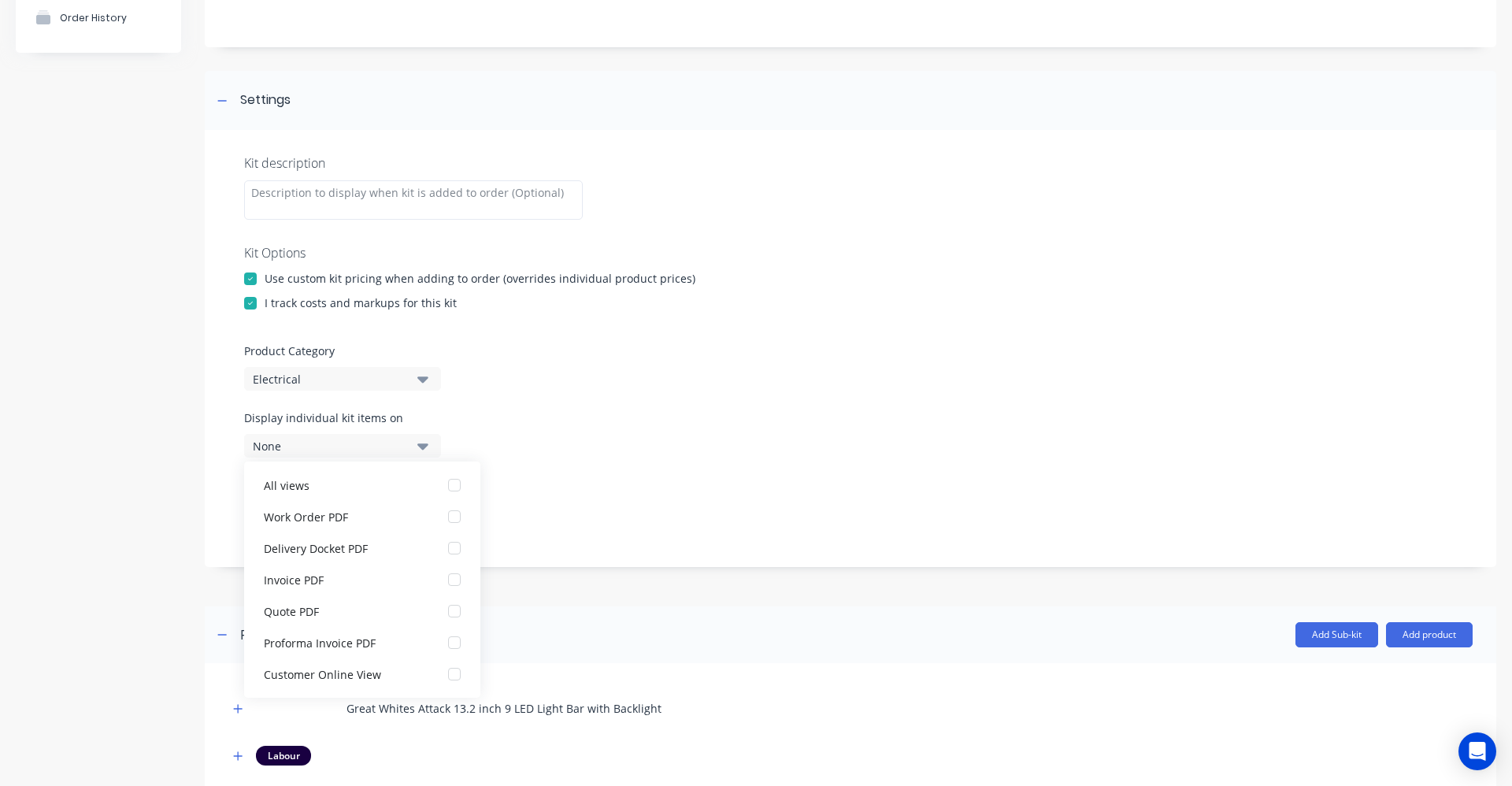 click on "Display individual kit items on None" at bounding box center [850, 443] 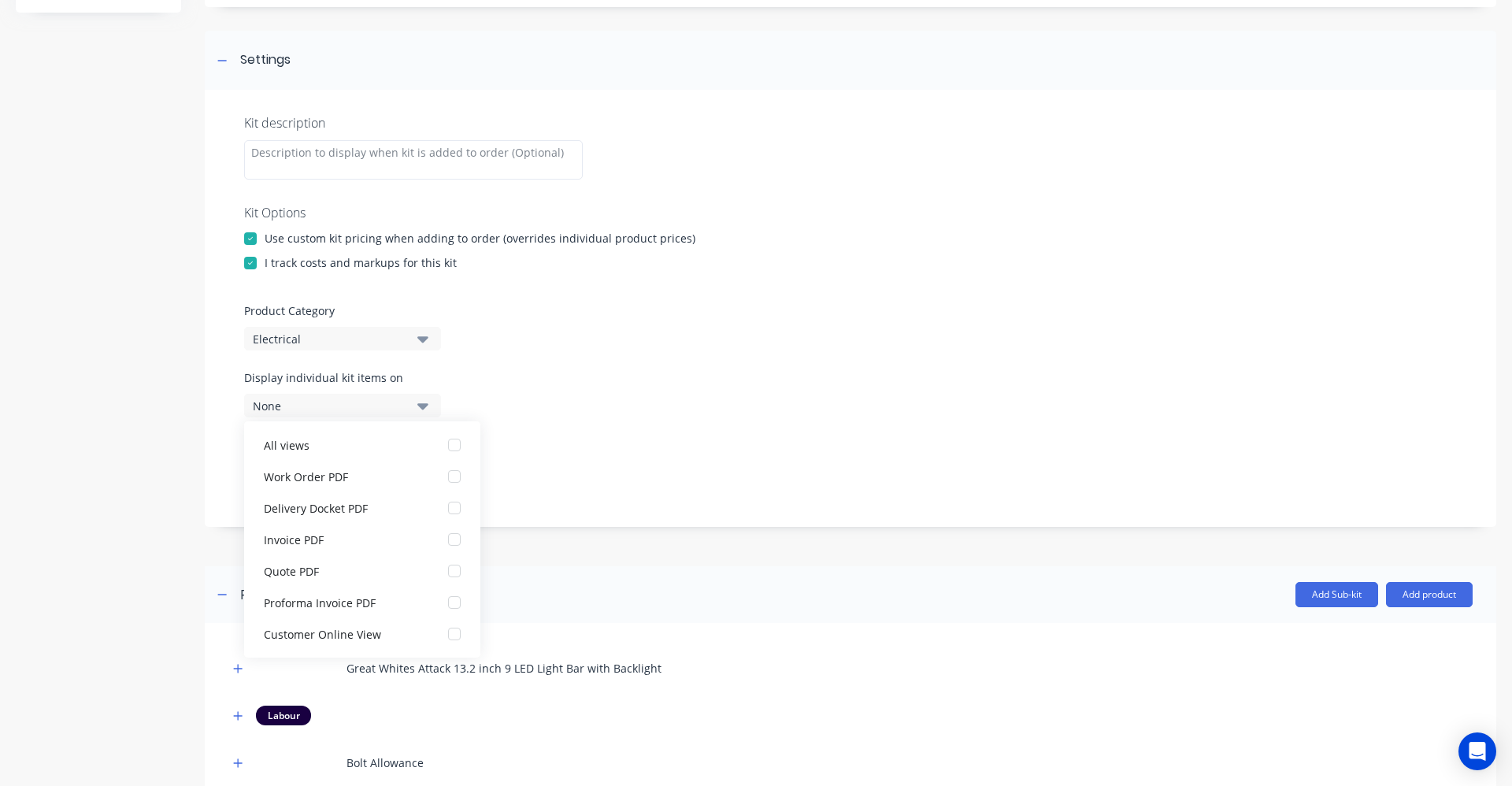 scroll, scrollTop: 236, scrollLeft: 0, axis: vertical 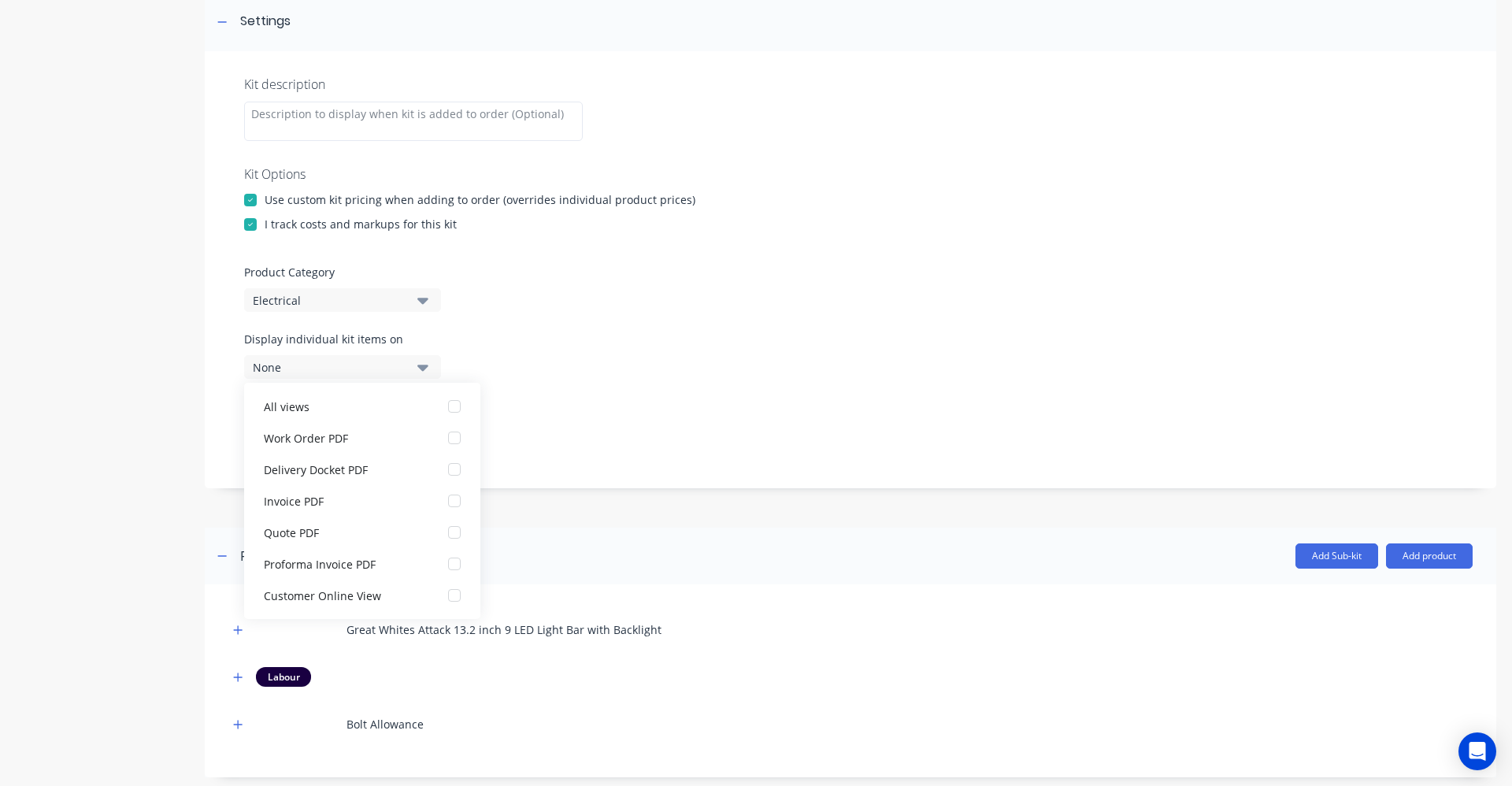 click on "Display individual kit items on None" at bounding box center [850, 364] 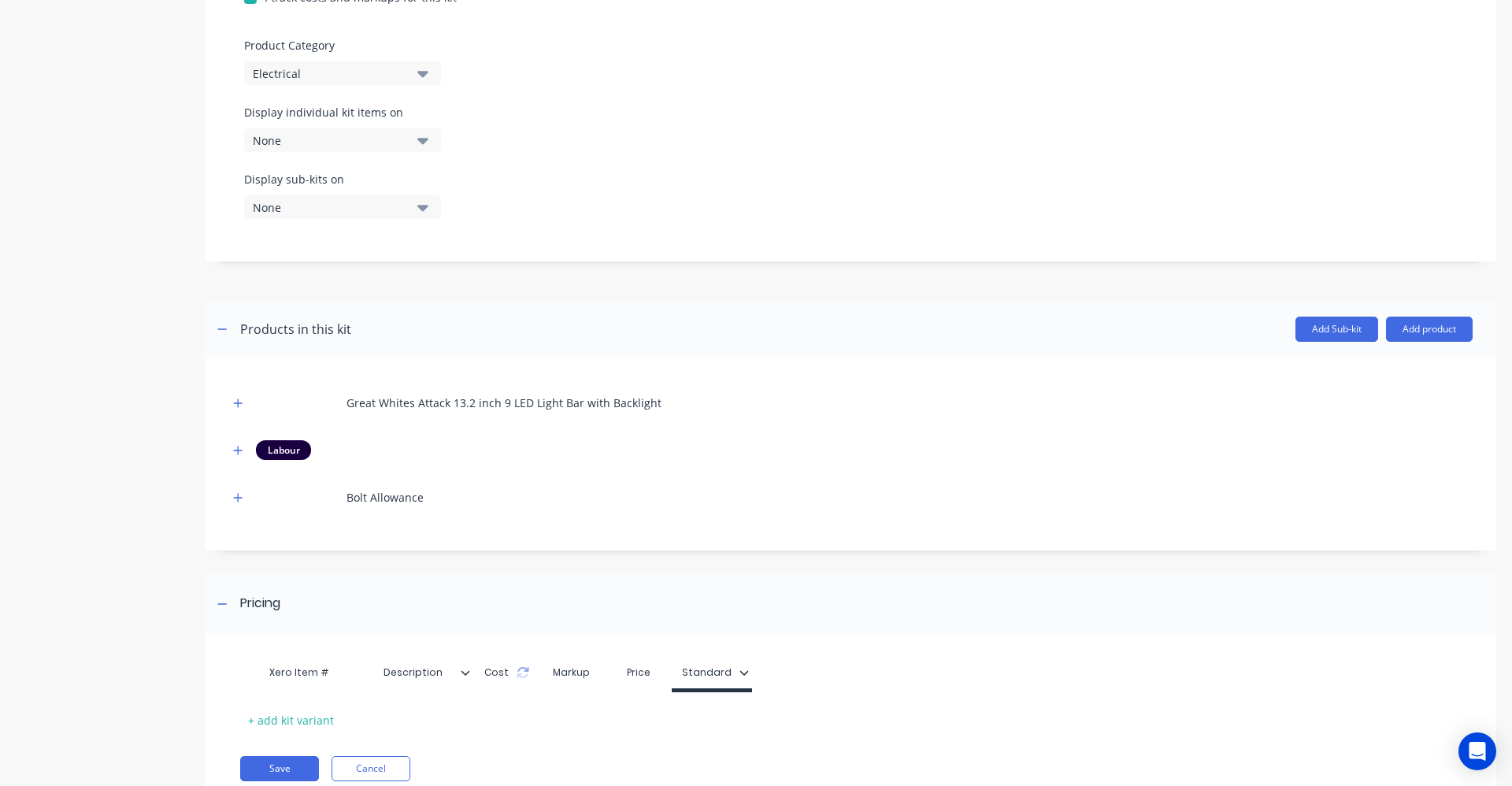 scroll, scrollTop: 473, scrollLeft: 0, axis: vertical 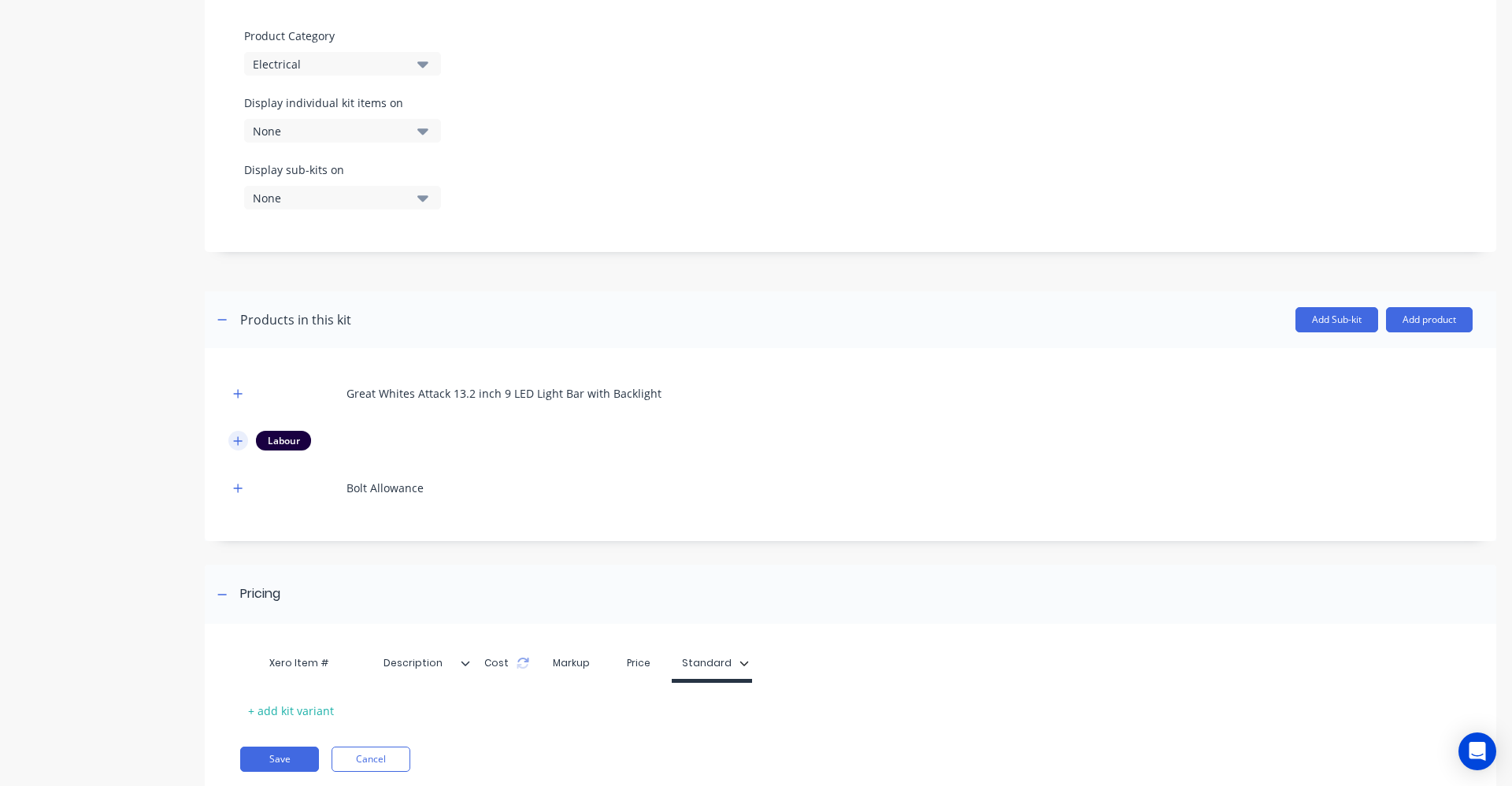 click at bounding box center [238, 440] 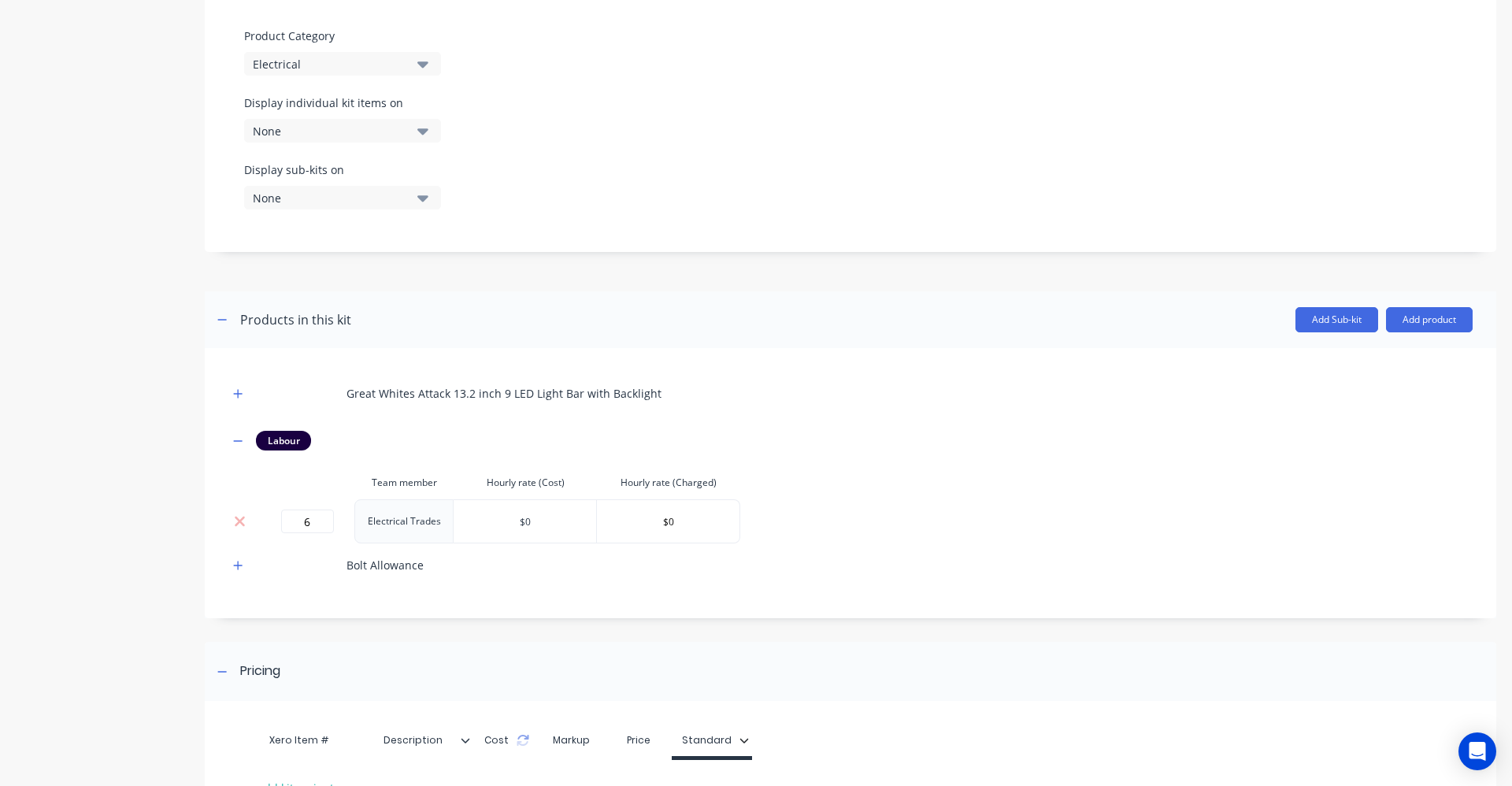 click on "$0" at bounding box center (524, 521) 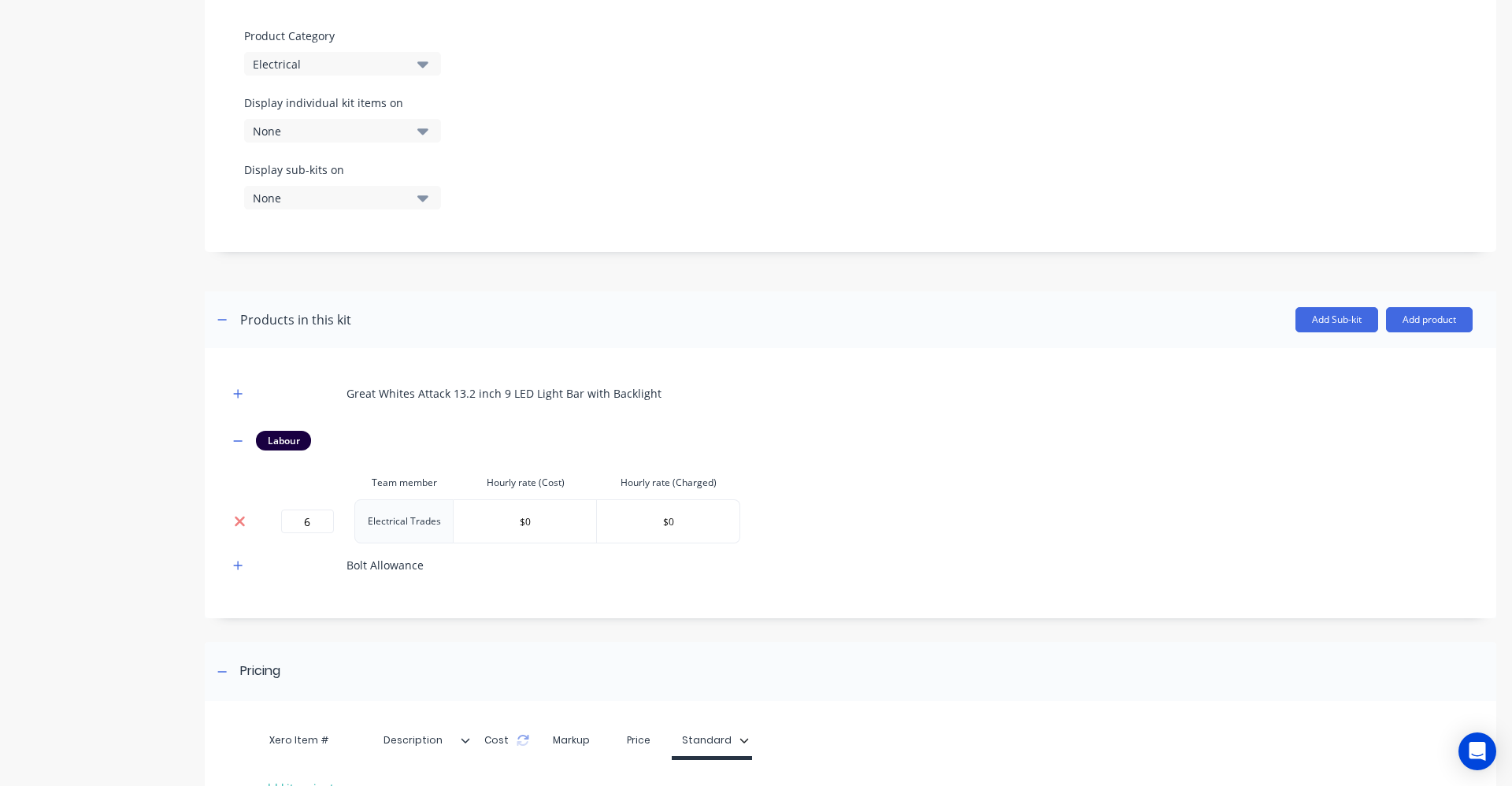 click 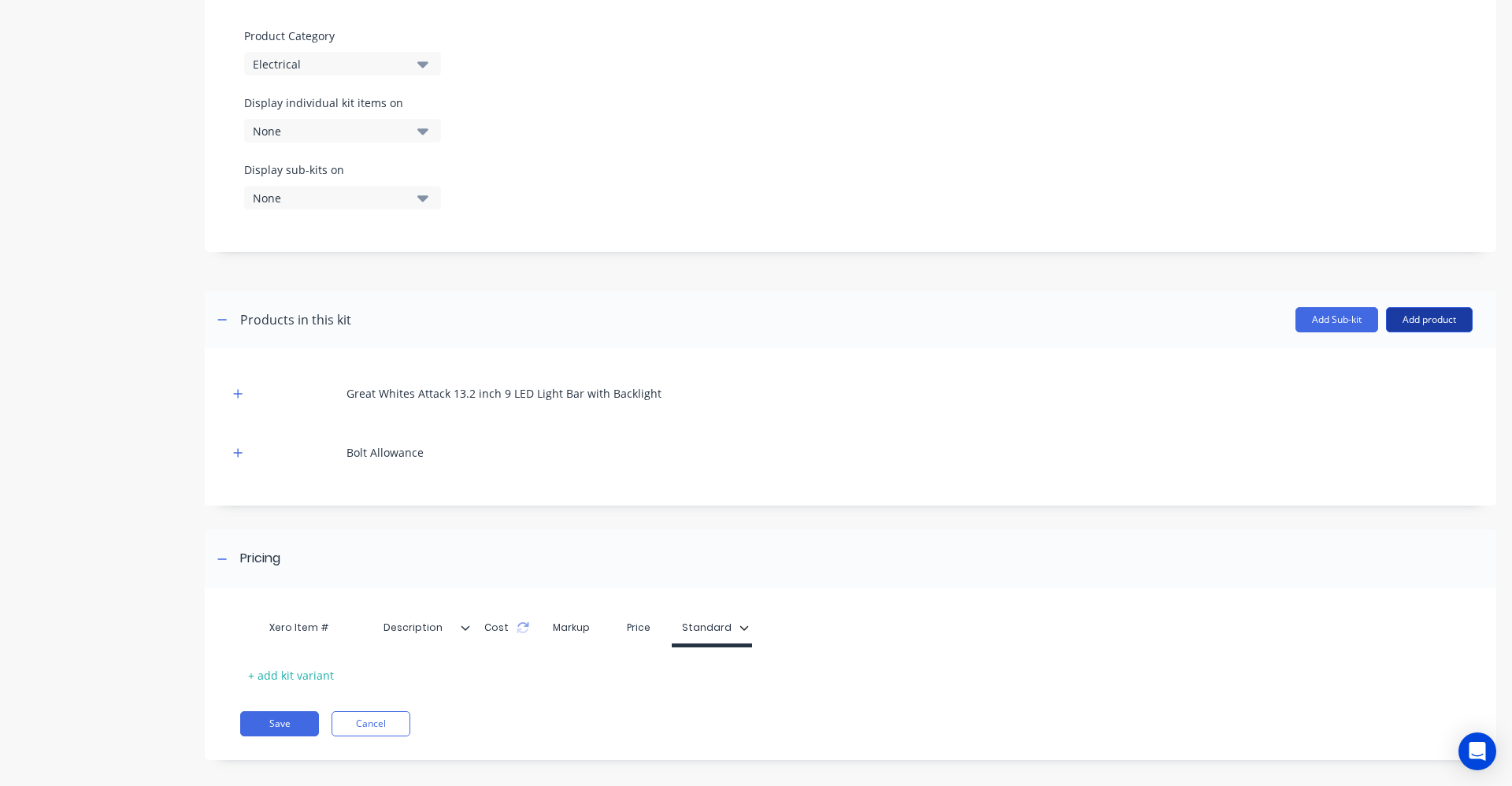 click on "Add product" at bounding box center (1429, 320) 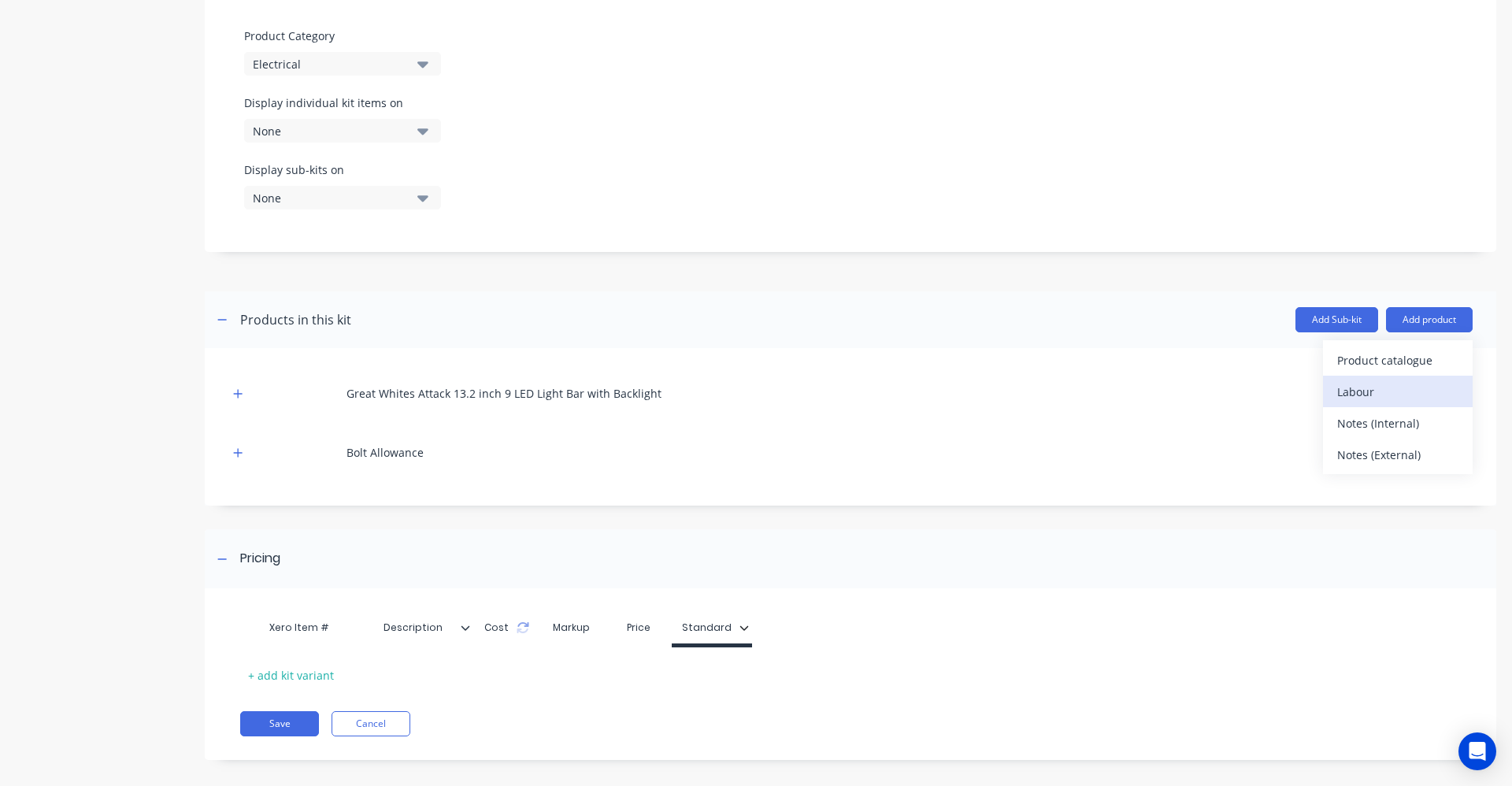 click on "Labour" at bounding box center [1398, 391] 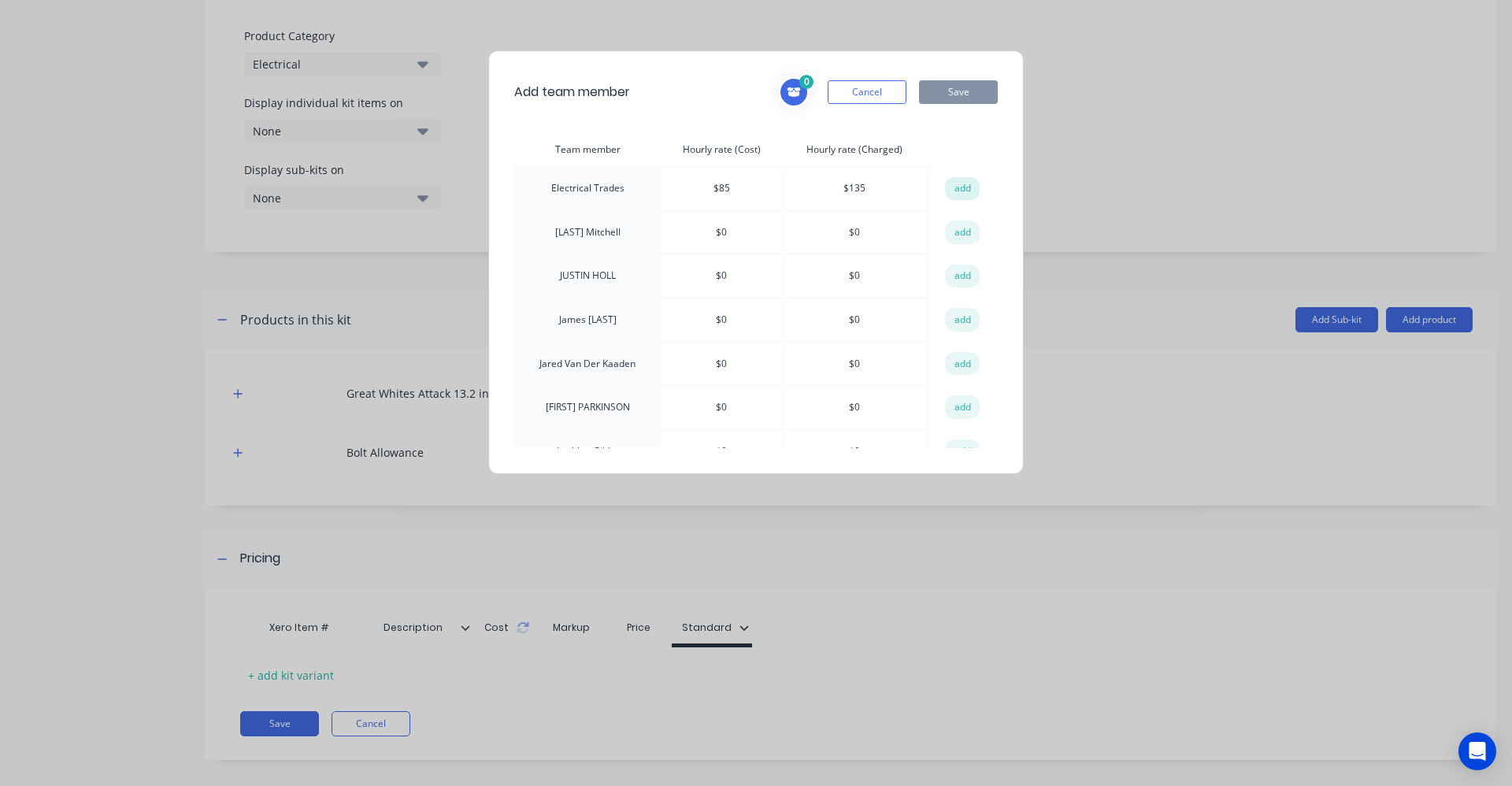 click on "add" at bounding box center (962, 189) 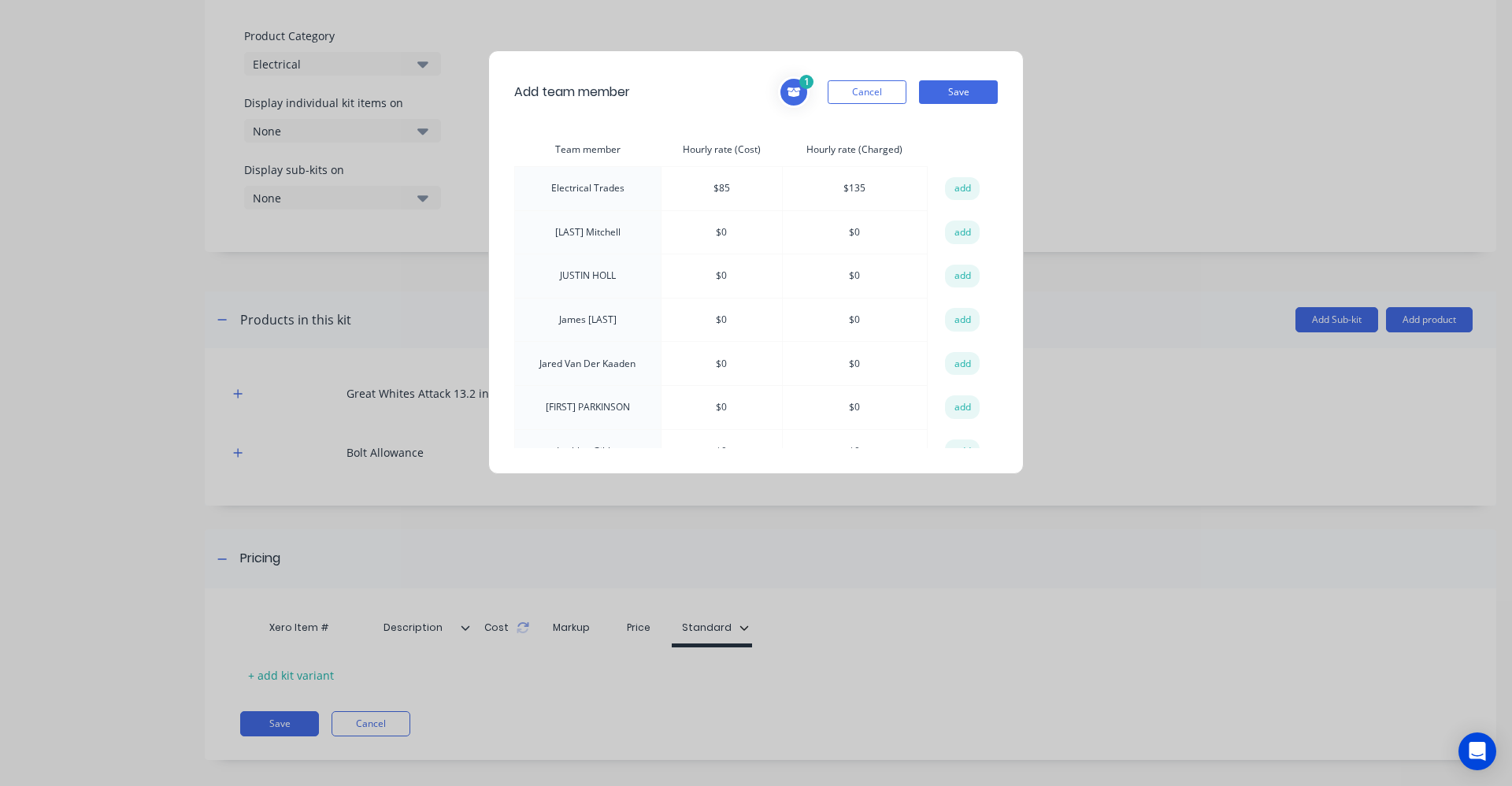 drag, startPoint x: 954, startPoint y: 183, endPoint x: 952, endPoint y: 169, distance: 14.142136 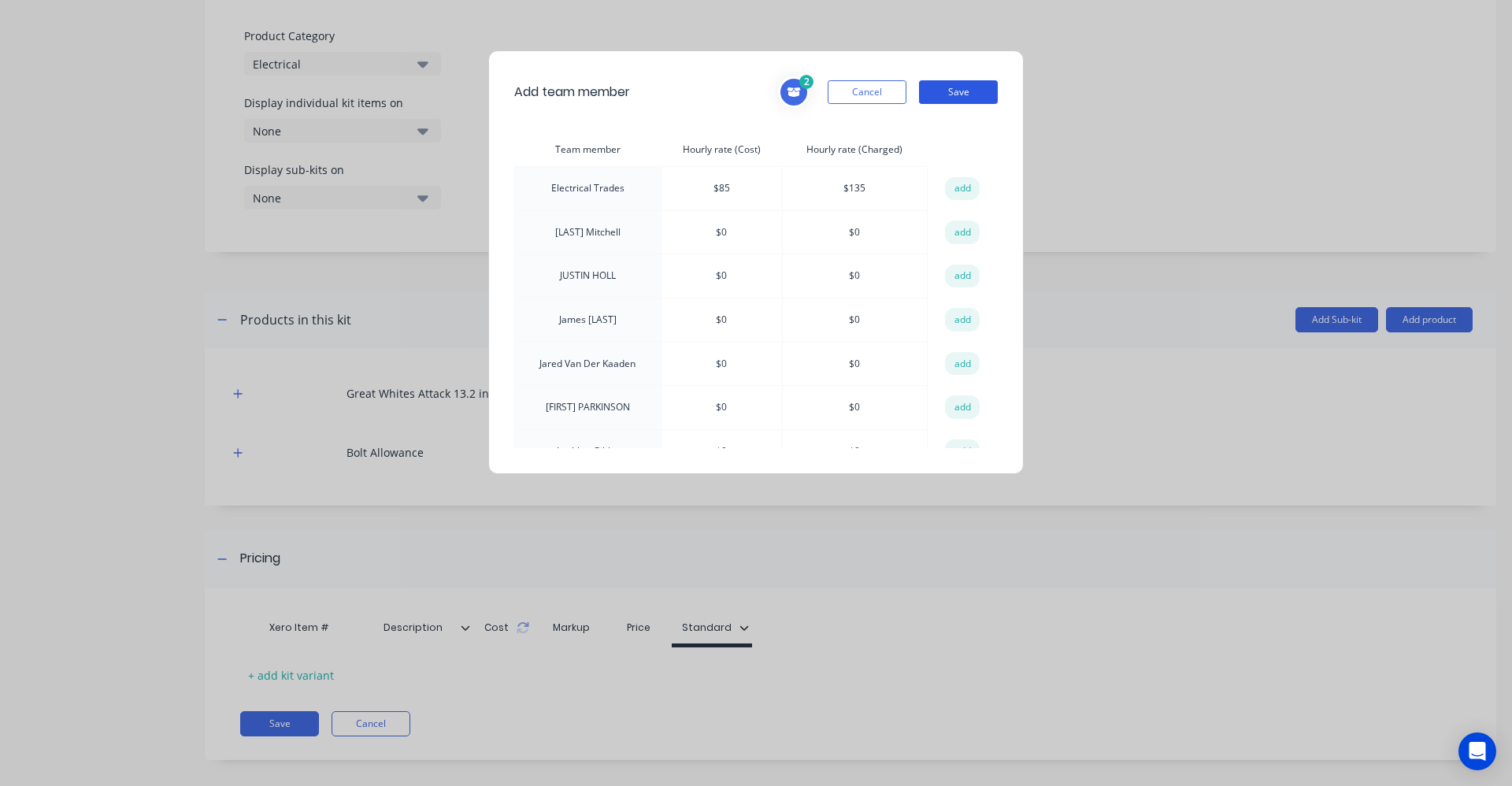 click on "Save" at bounding box center (958, 92) 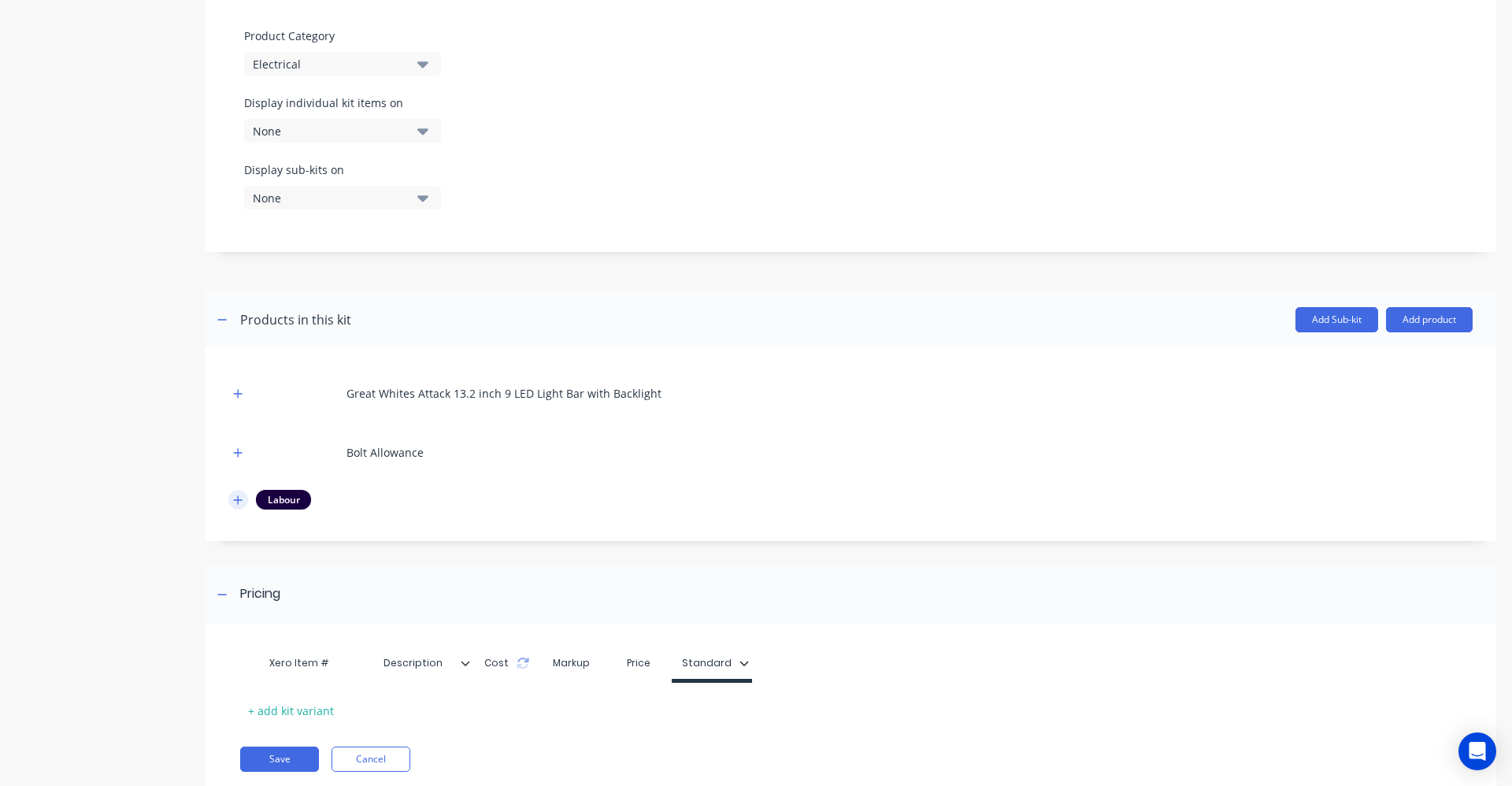 click at bounding box center [238, 499] 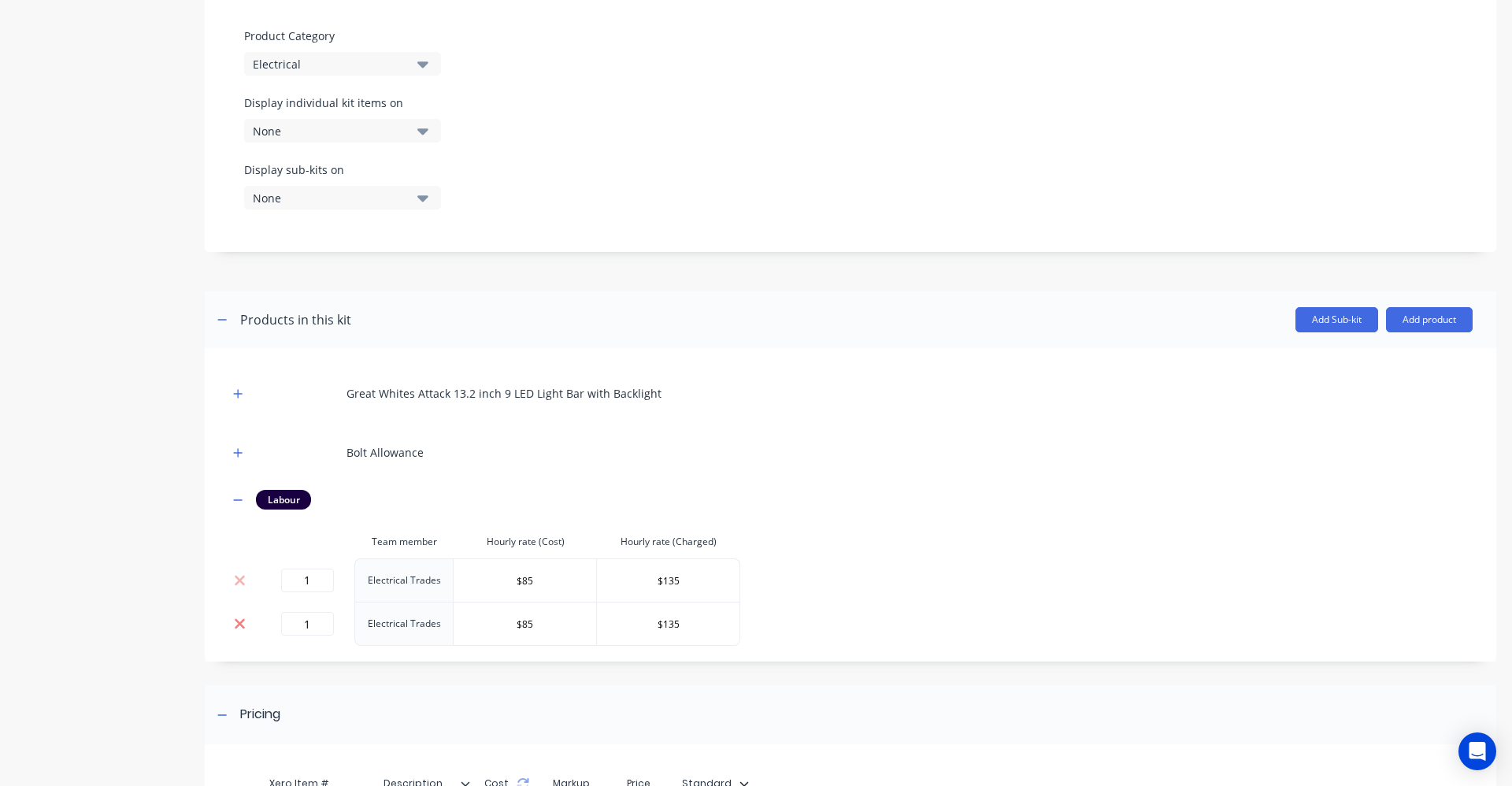 click 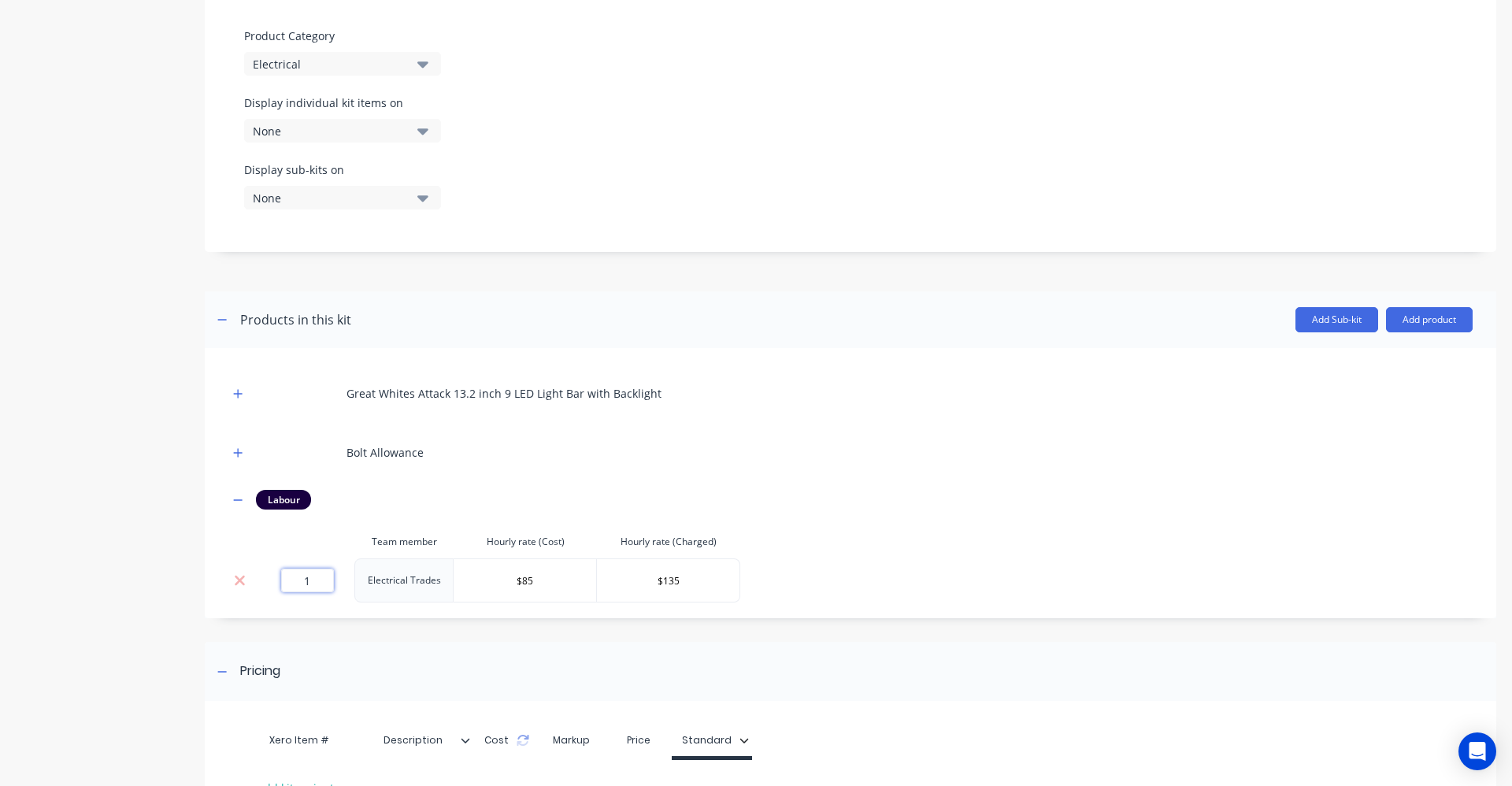 click on "1" at bounding box center (307, 580) 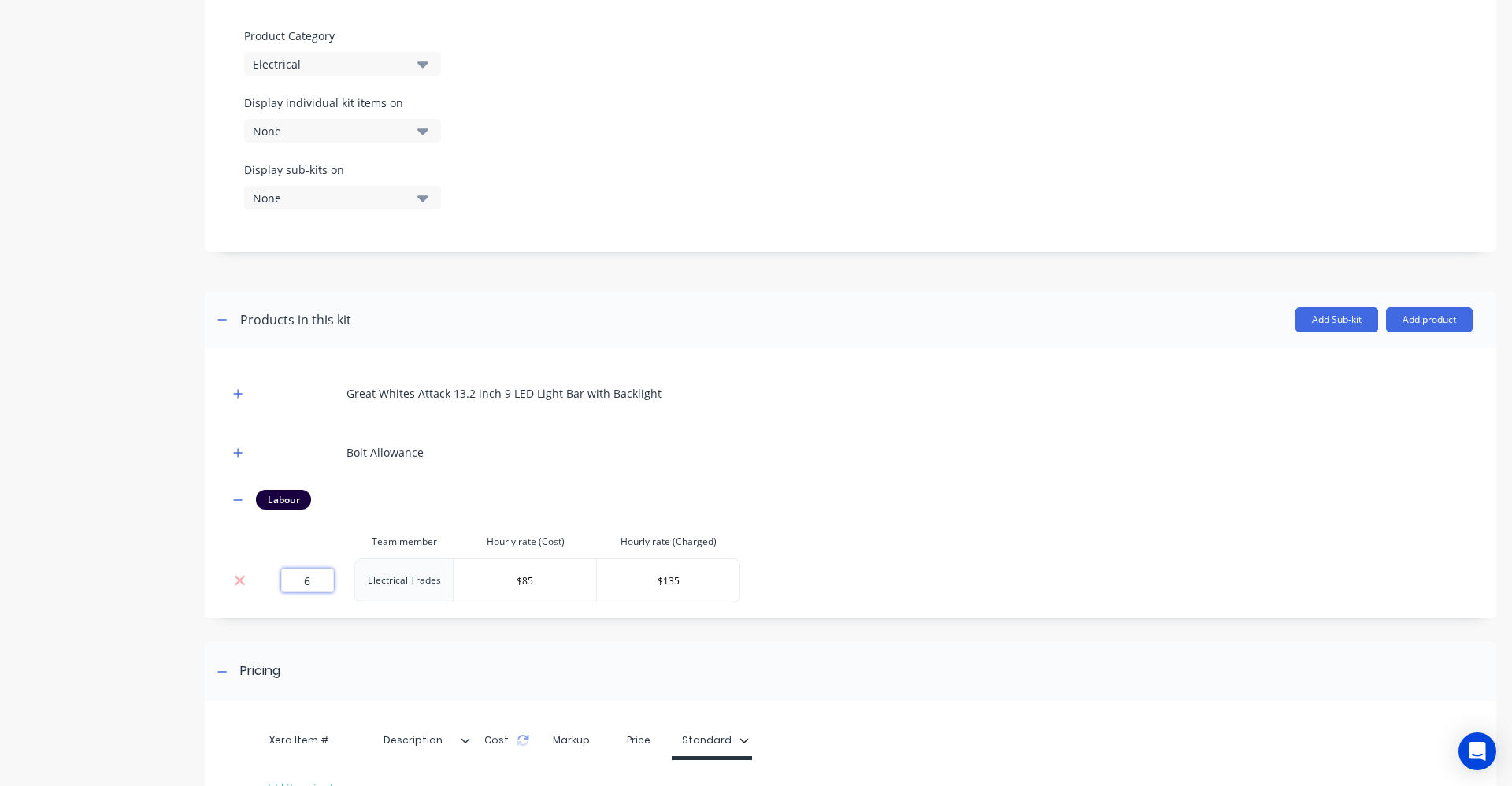 type on "6" 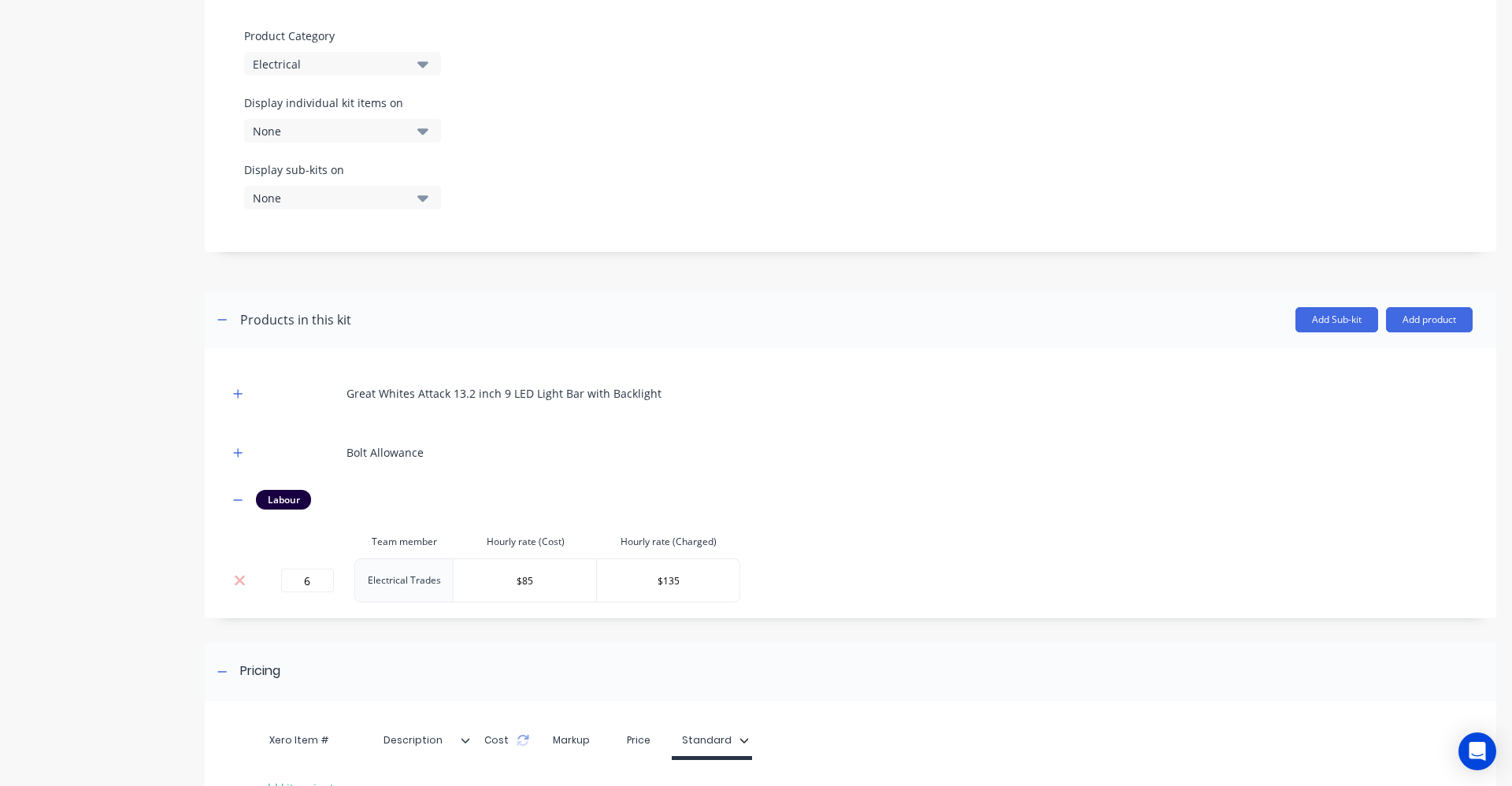 click on "Great Whites Attack 13.2 inch 9 LED Light Bar with Backlight Bolt Allowance Labour Team member Hourly rate (Cost) Hourly rate (Charged) 6 Electrical Trades   $85 $135" at bounding box center (850, 487) 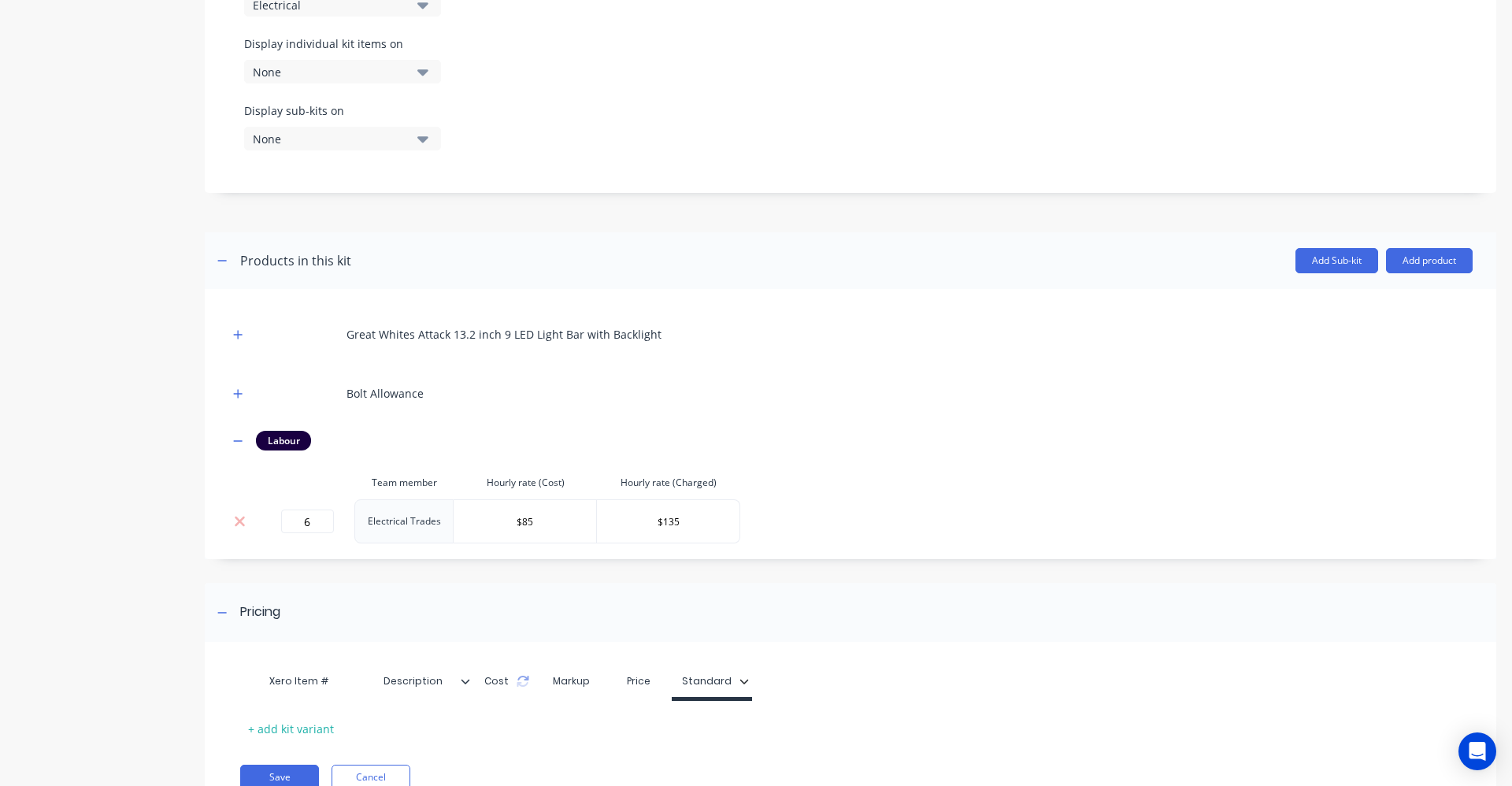 scroll, scrollTop: 599, scrollLeft: 0, axis: vertical 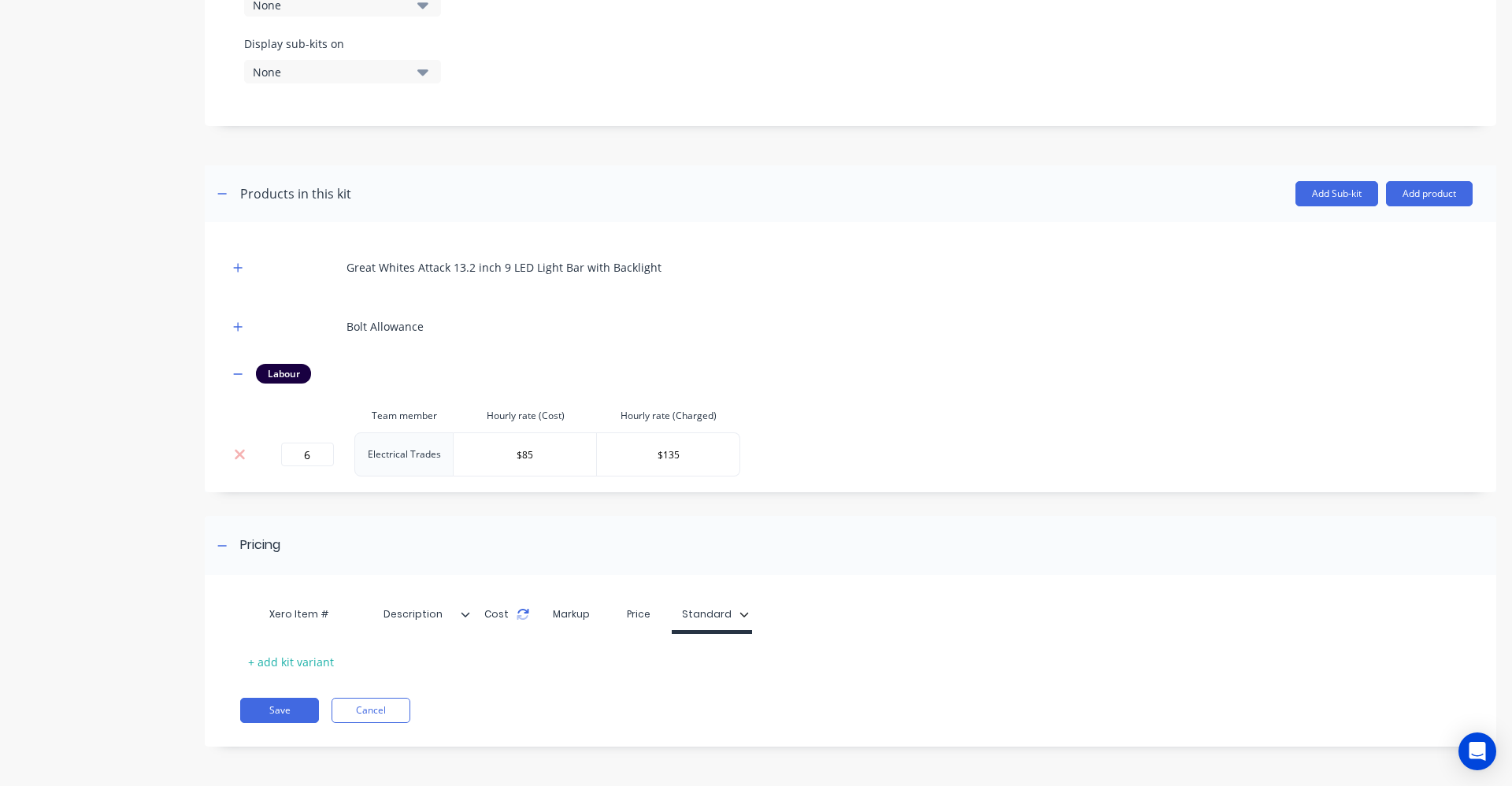 click 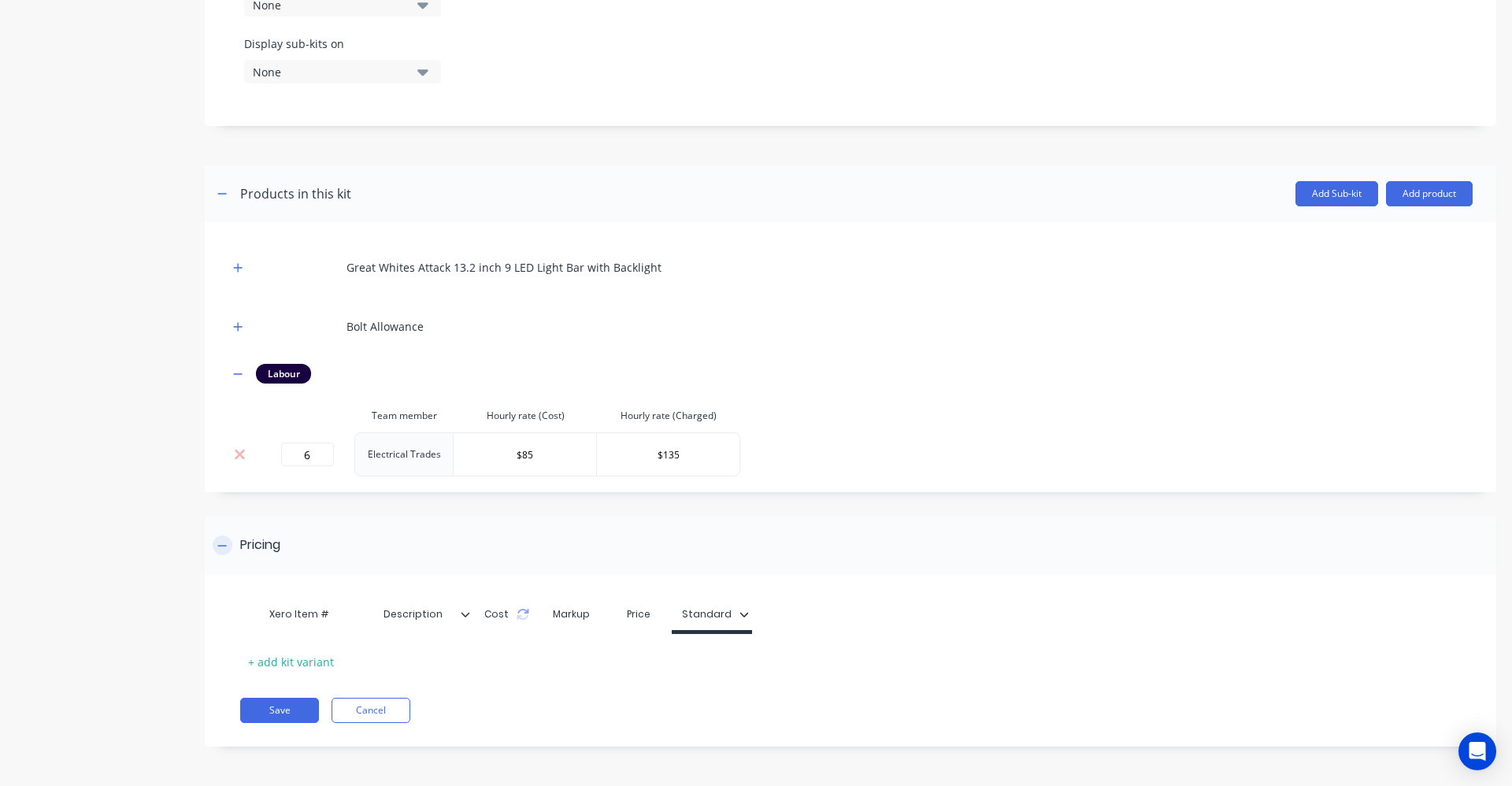 click at bounding box center [222, 545] 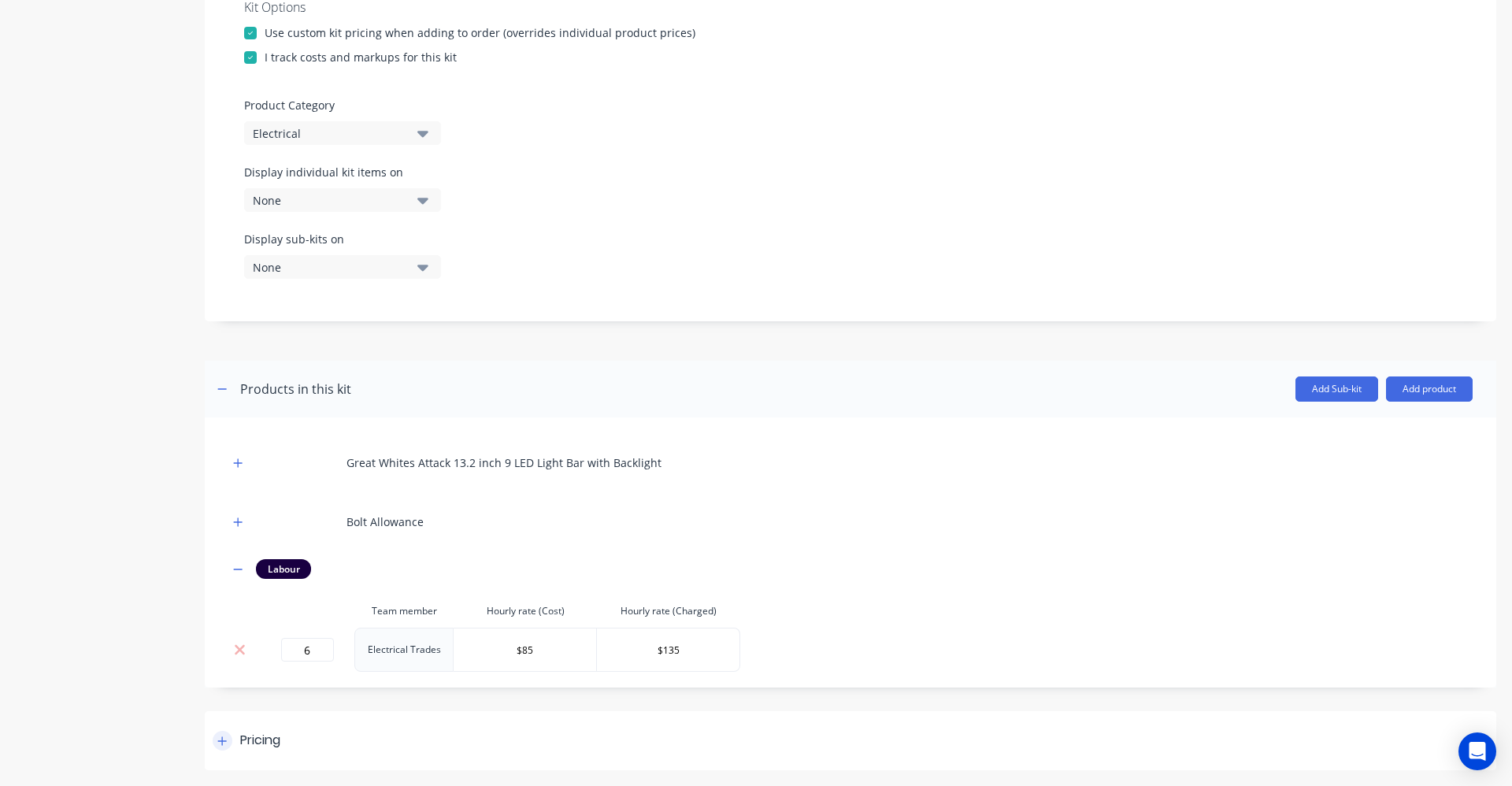 click at bounding box center (222, 740) 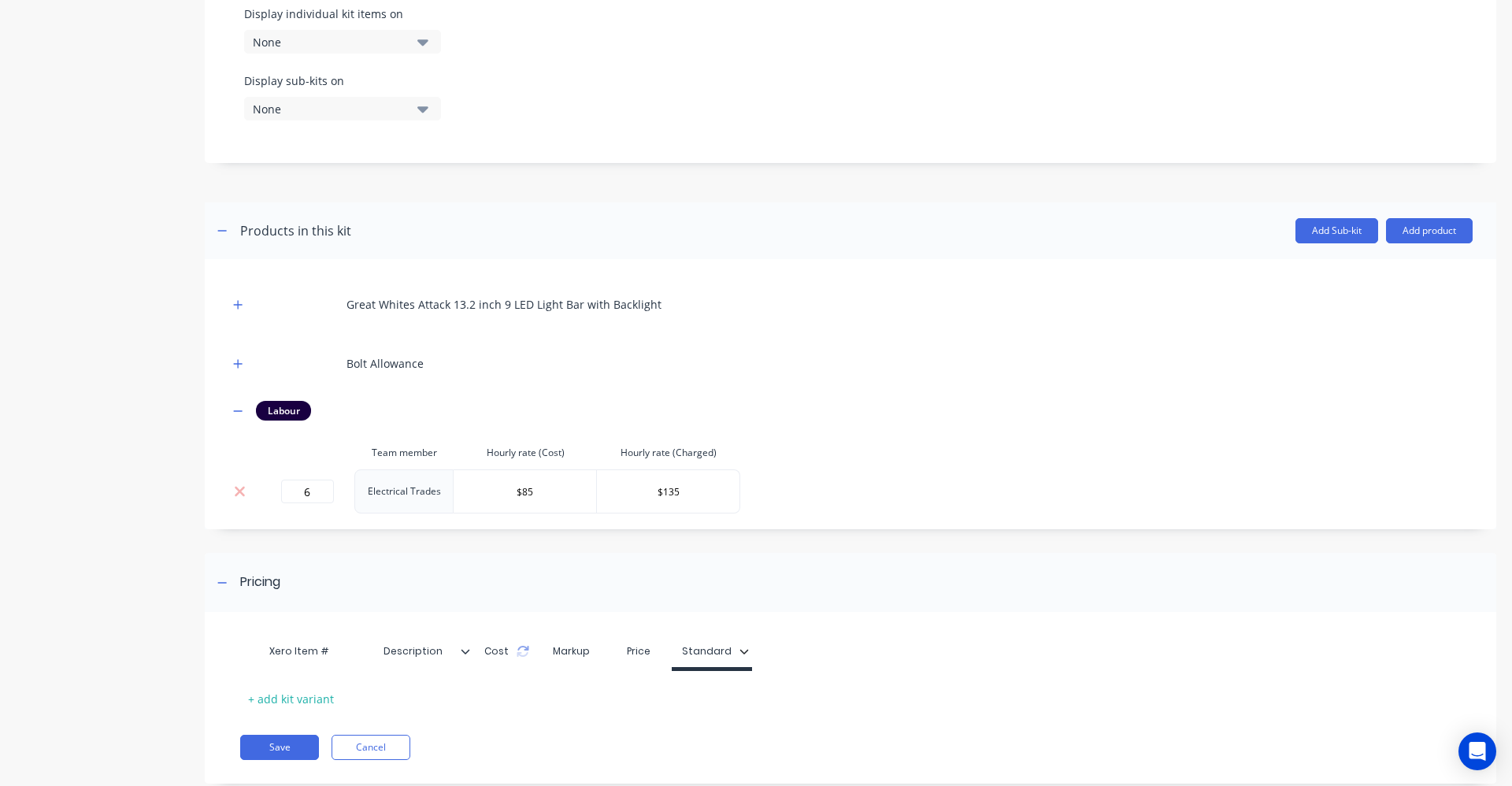 scroll, scrollTop: 599, scrollLeft: 0, axis: vertical 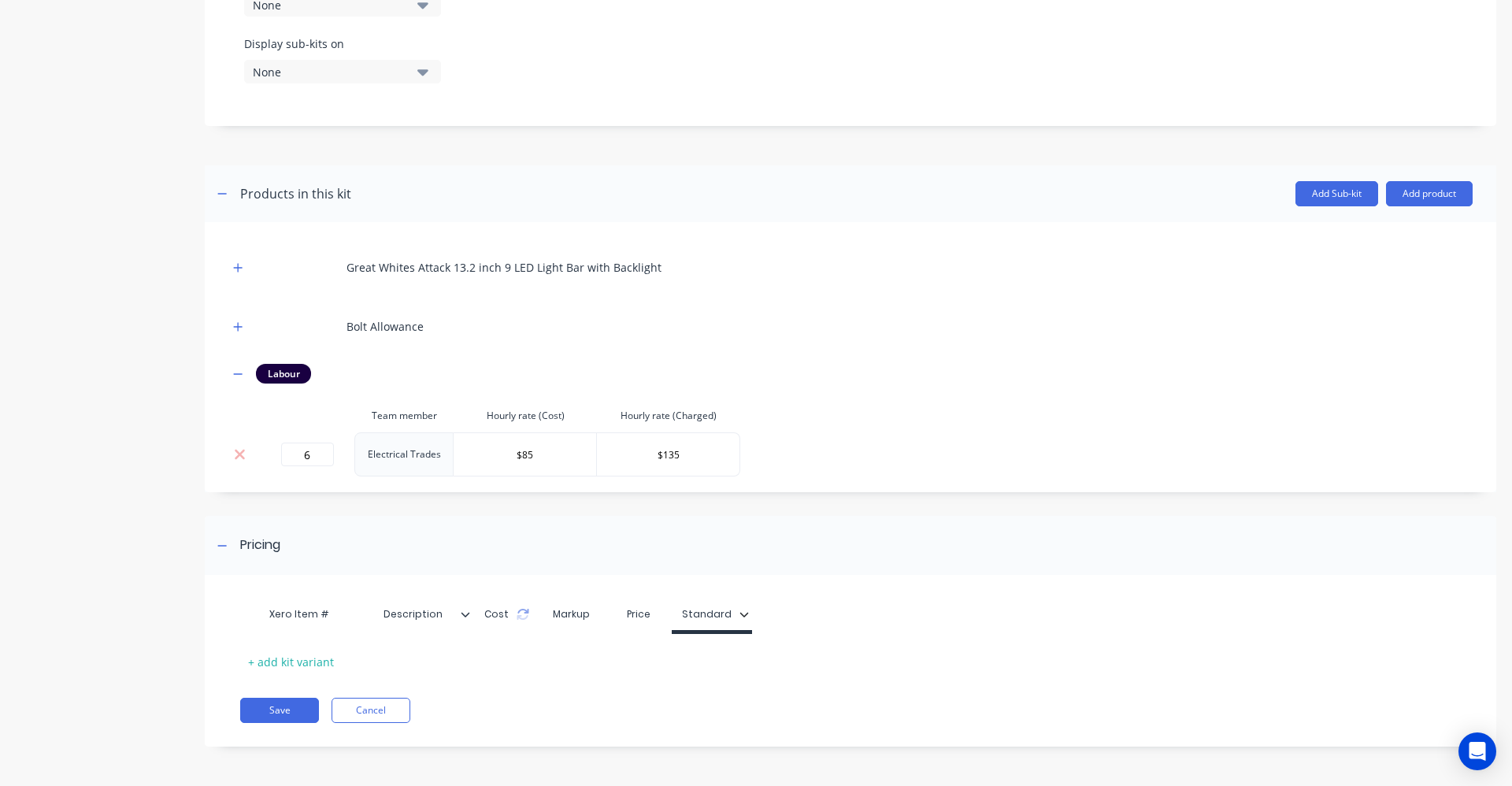 click 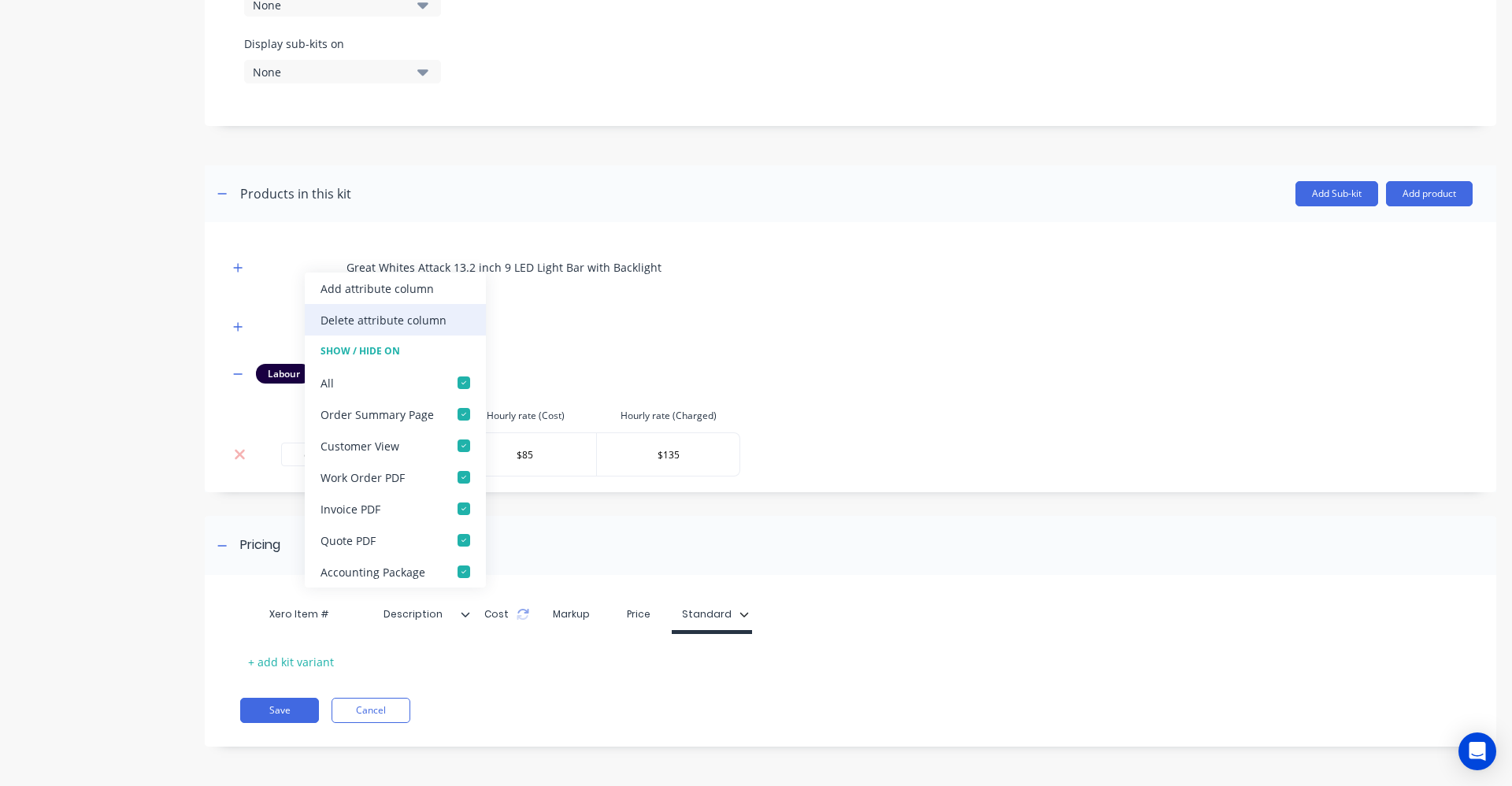 click on "Delete attribute column" at bounding box center (384, 320) 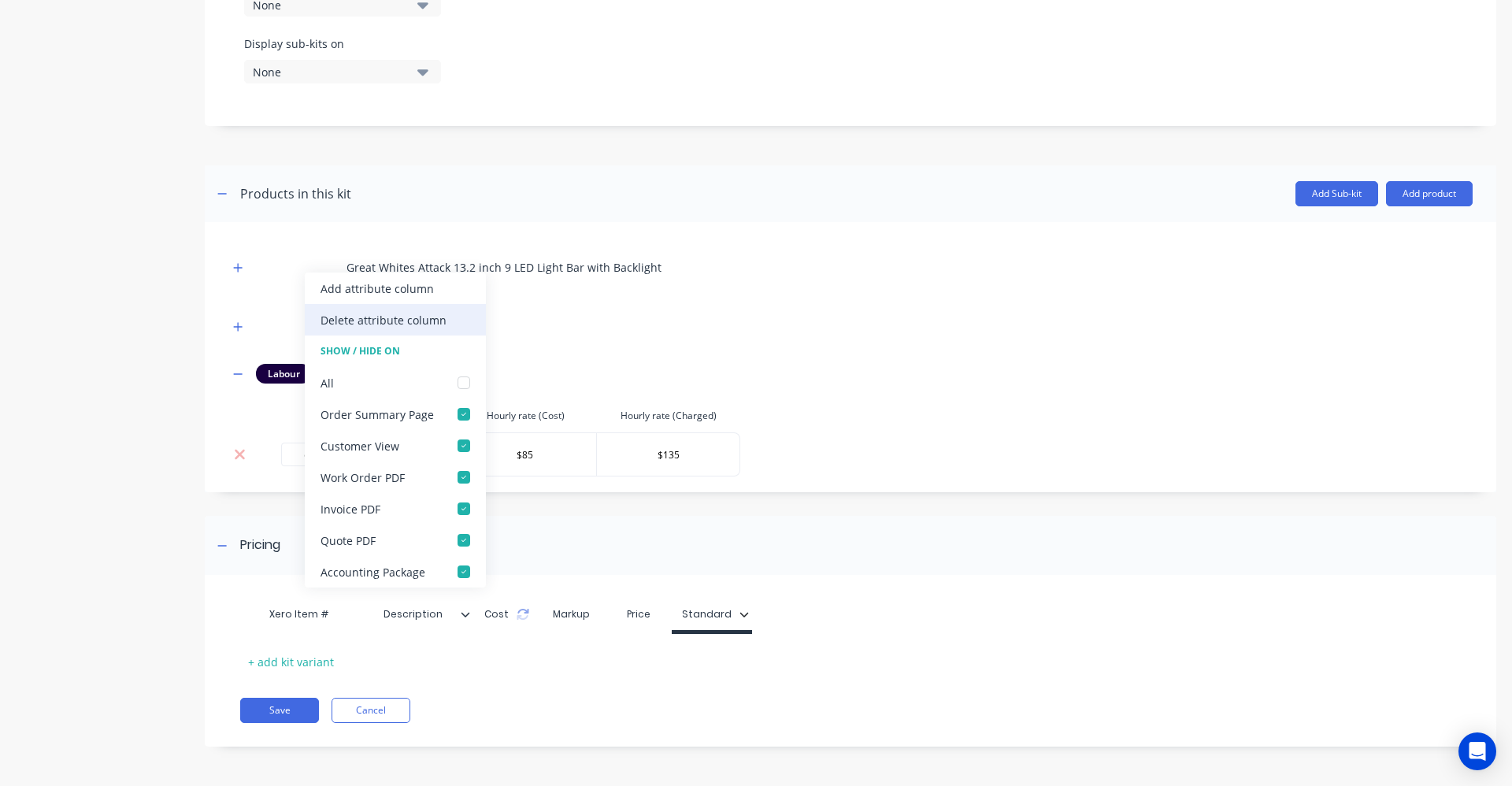 click on "Delete attribute column" at bounding box center (384, 320) 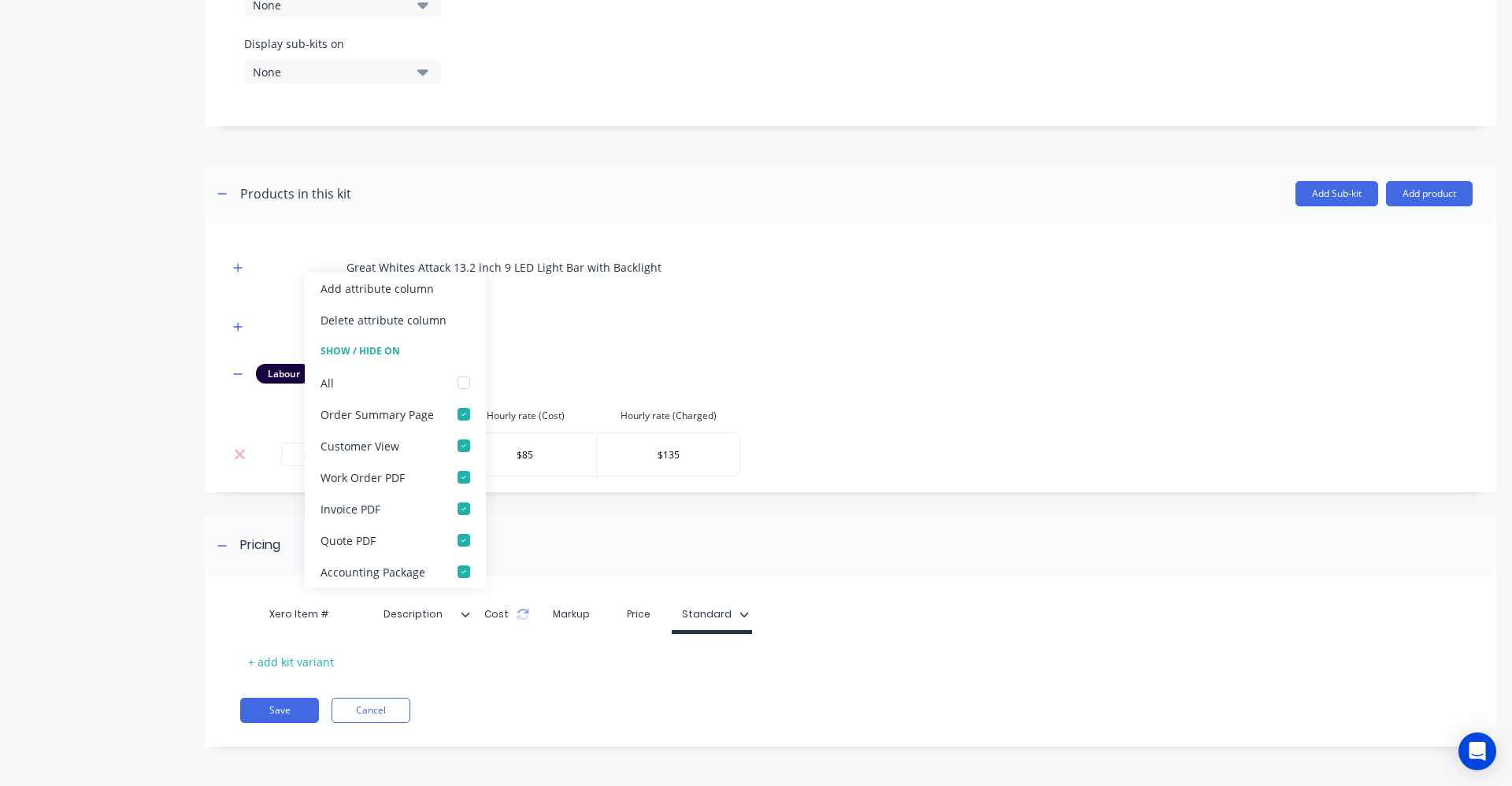 click on "Bolt Allowance" at bounding box center [850, 326] 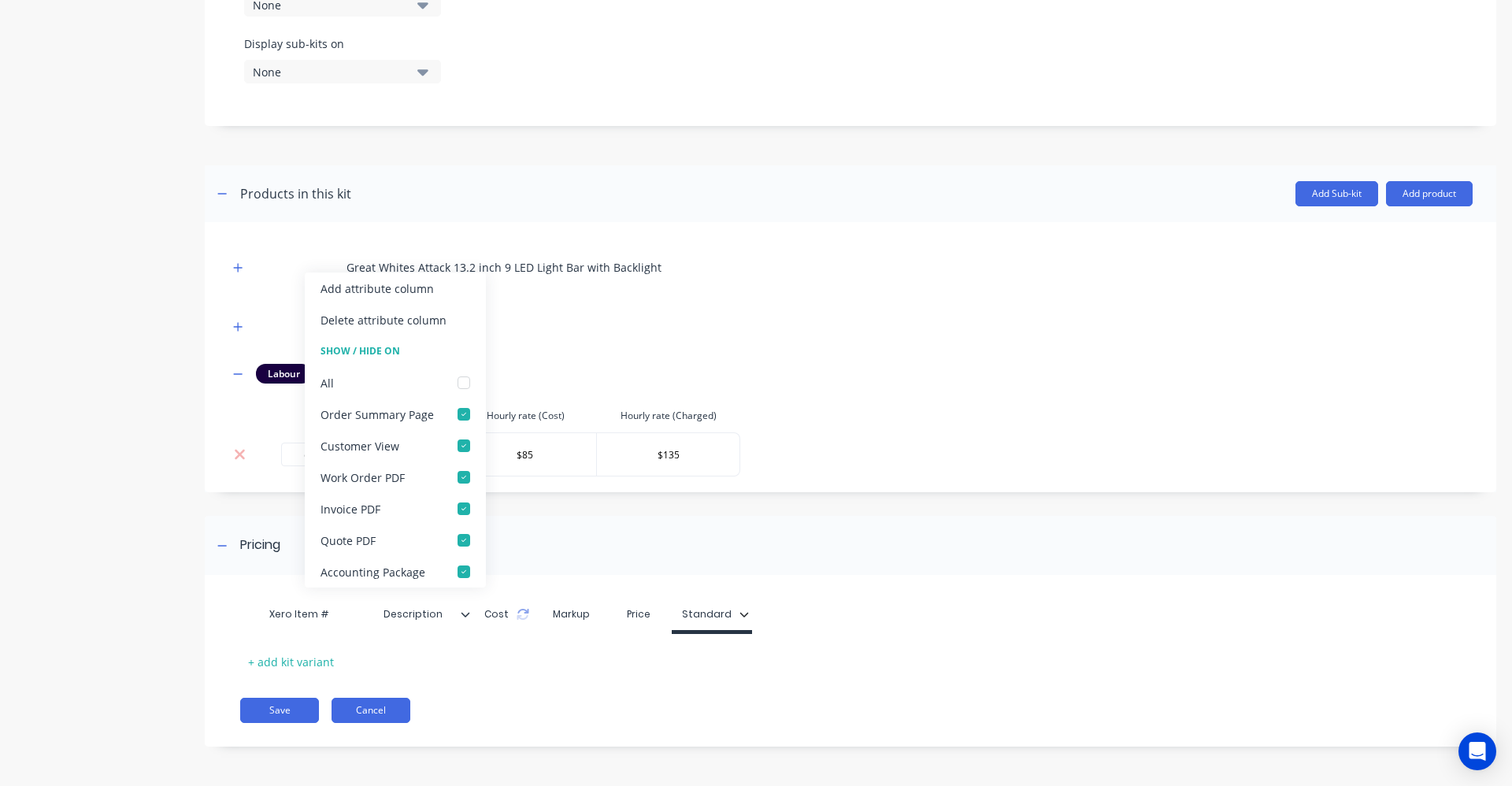 click on "Cancel" at bounding box center (371, 710) 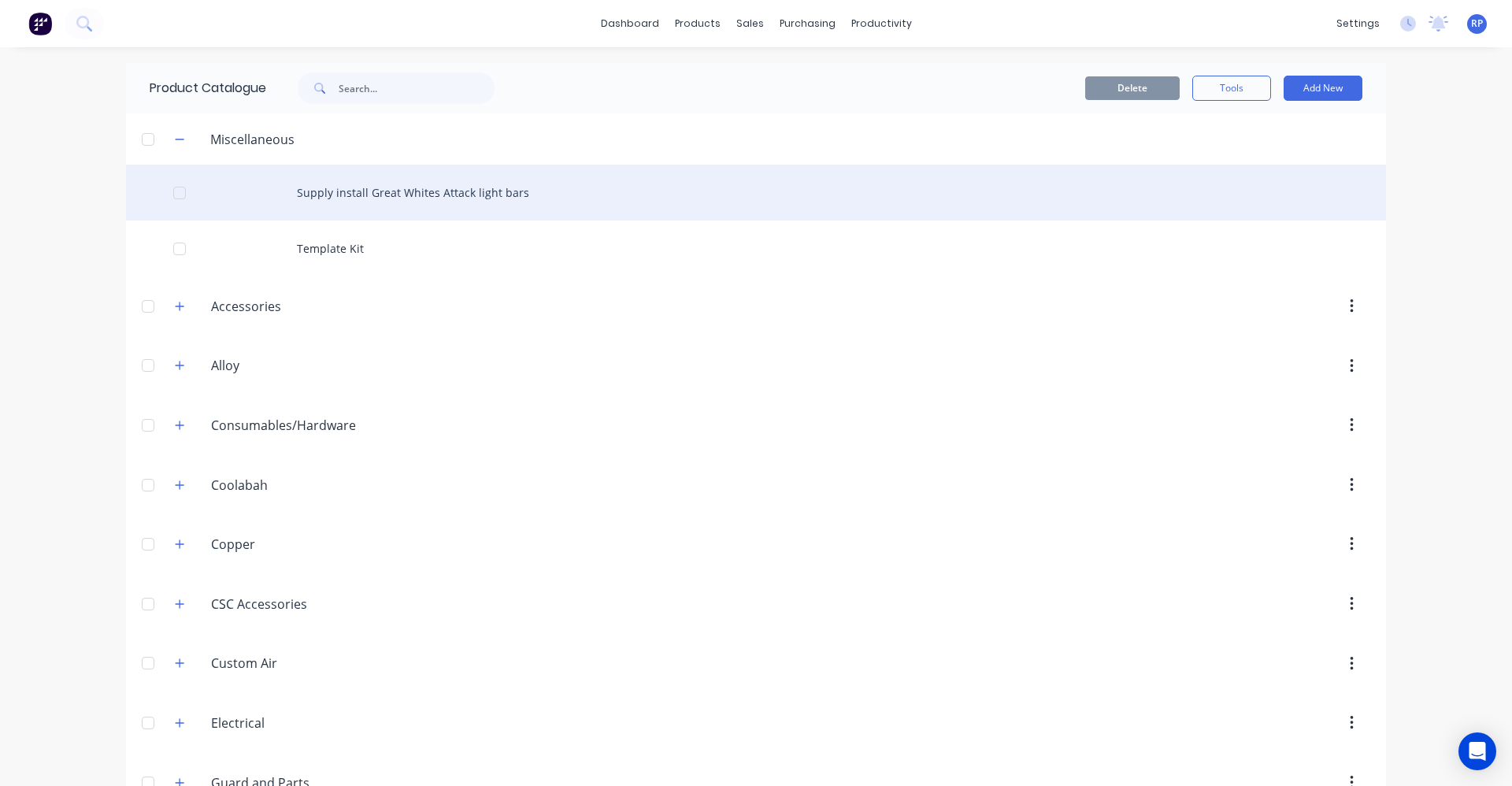 click on "Supply install Great Whites Attack light bars" at bounding box center [756, 192] 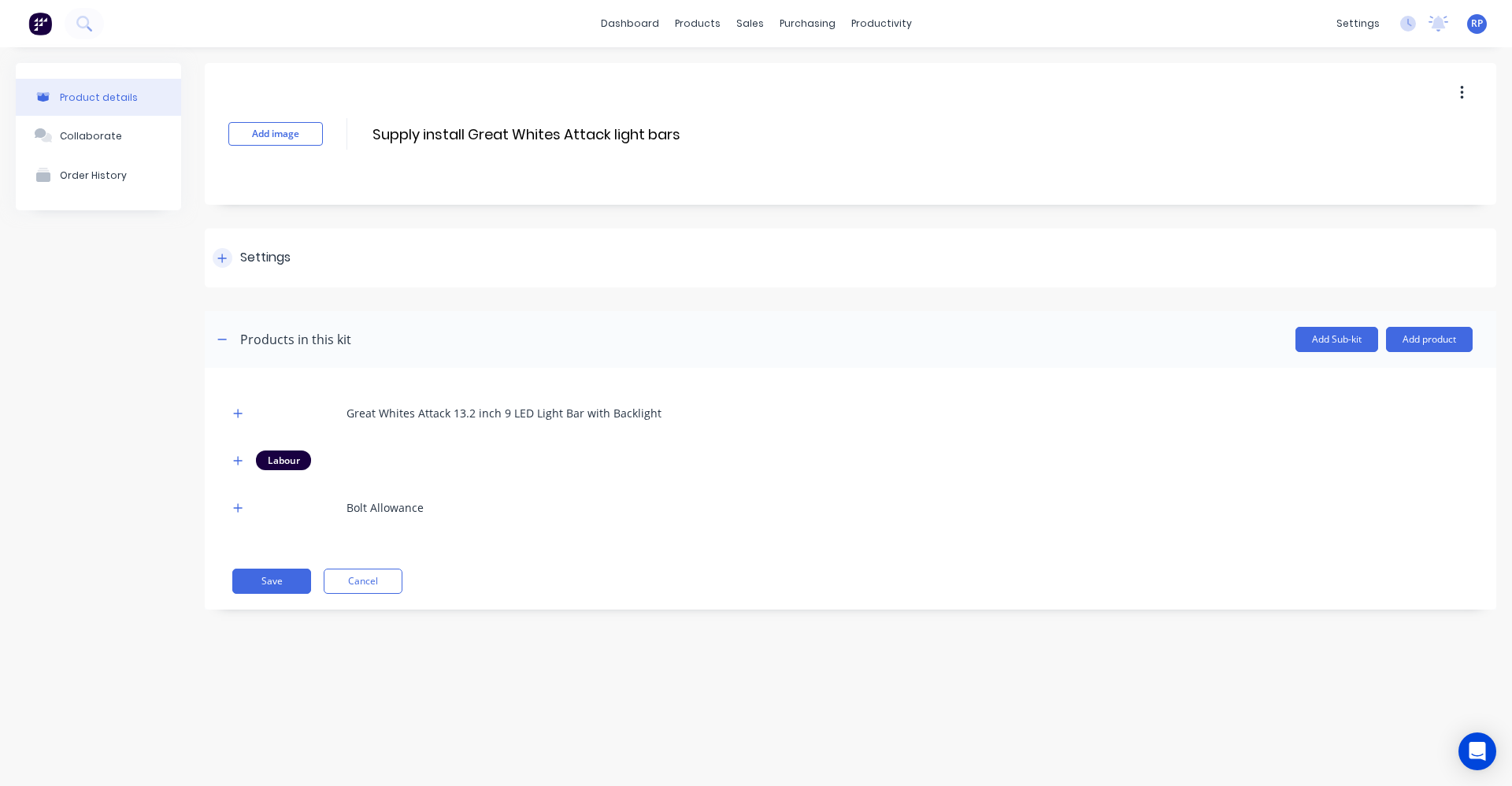 click 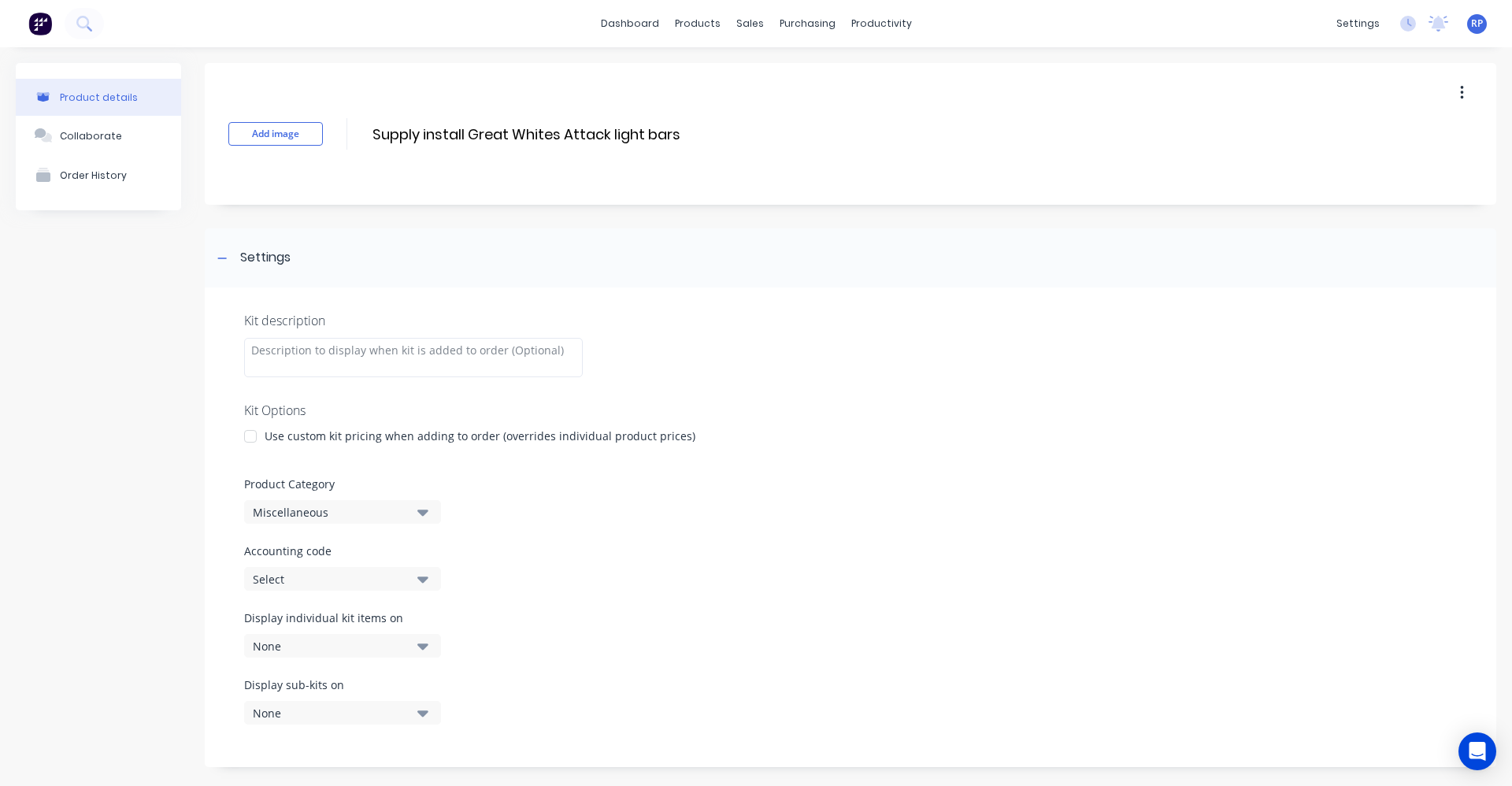 click at bounding box center [250, 436] 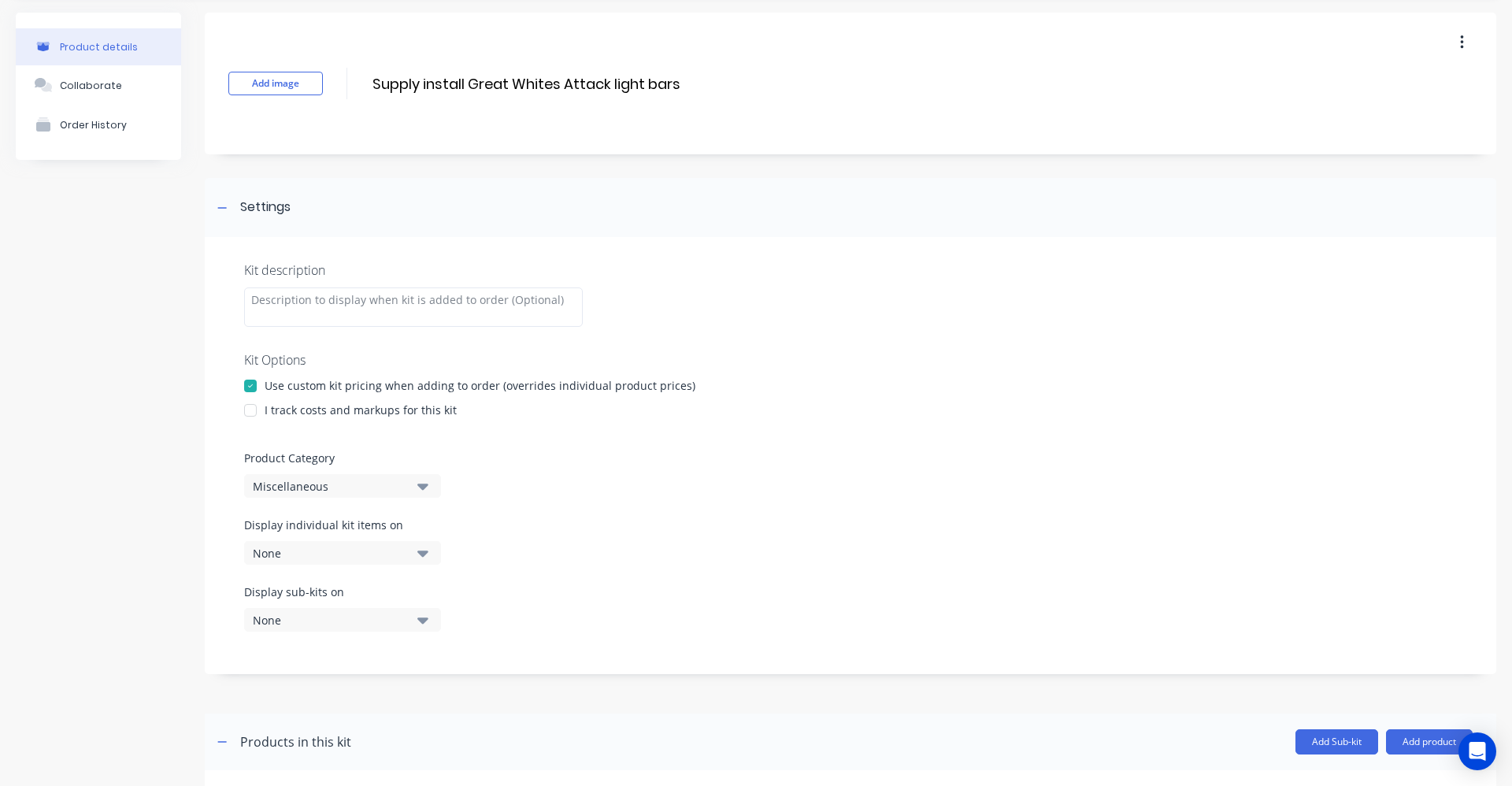 scroll, scrollTop: 79, scrollLeft: 0, axis: vertical 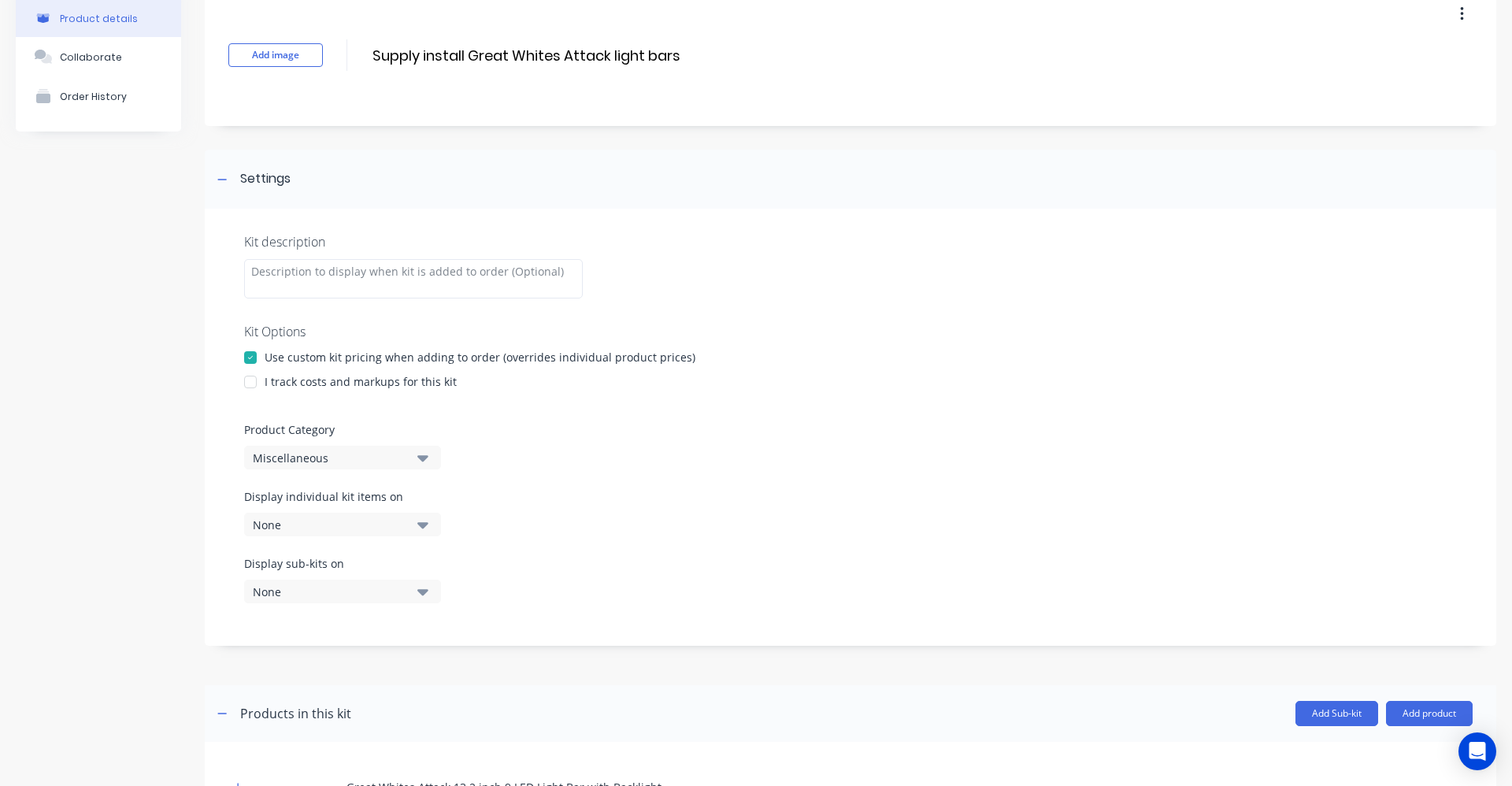 click at bounding box center [250, 382] 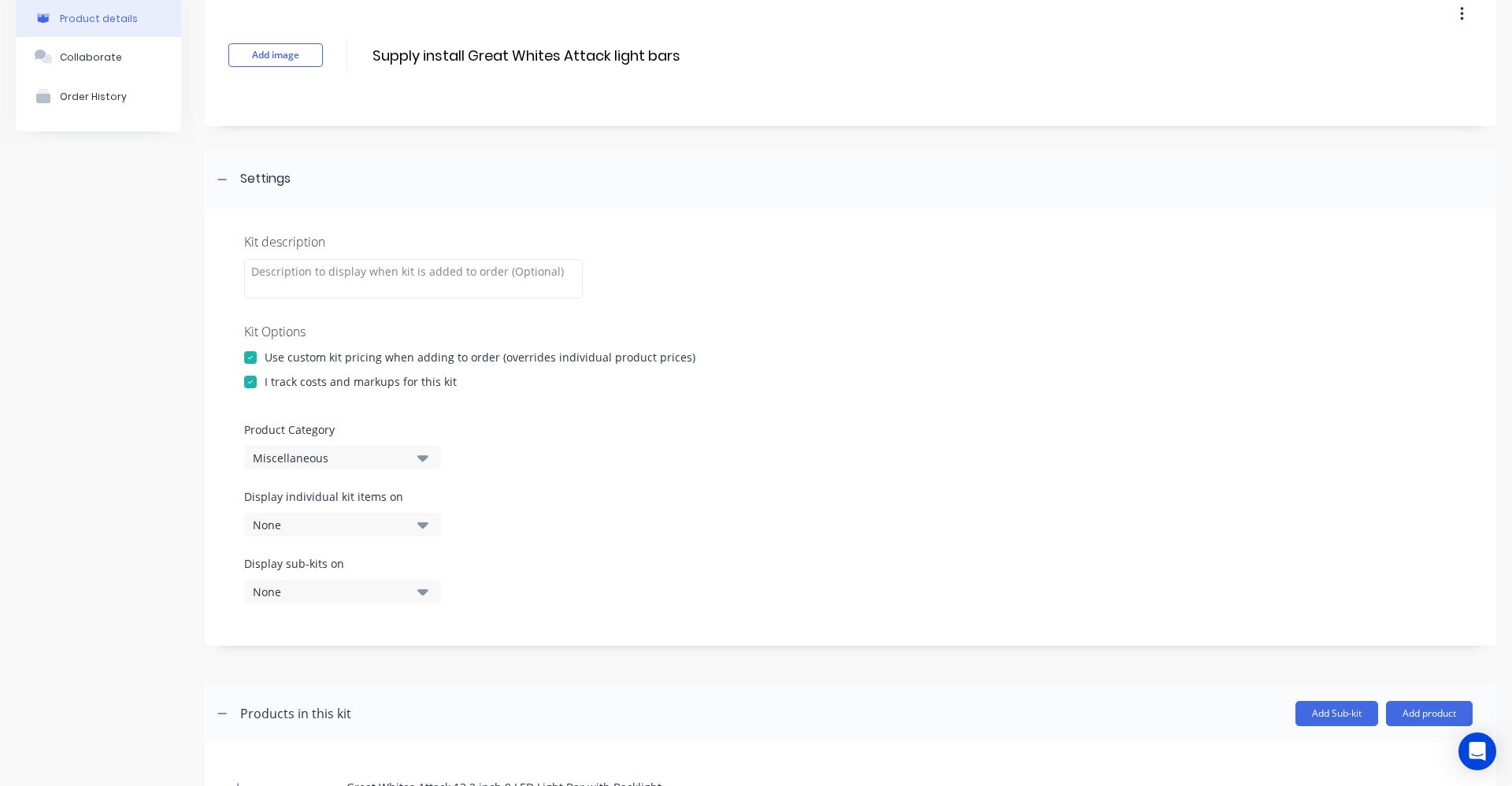 click on "Miscellaneous" at bounding box center (343, 458) 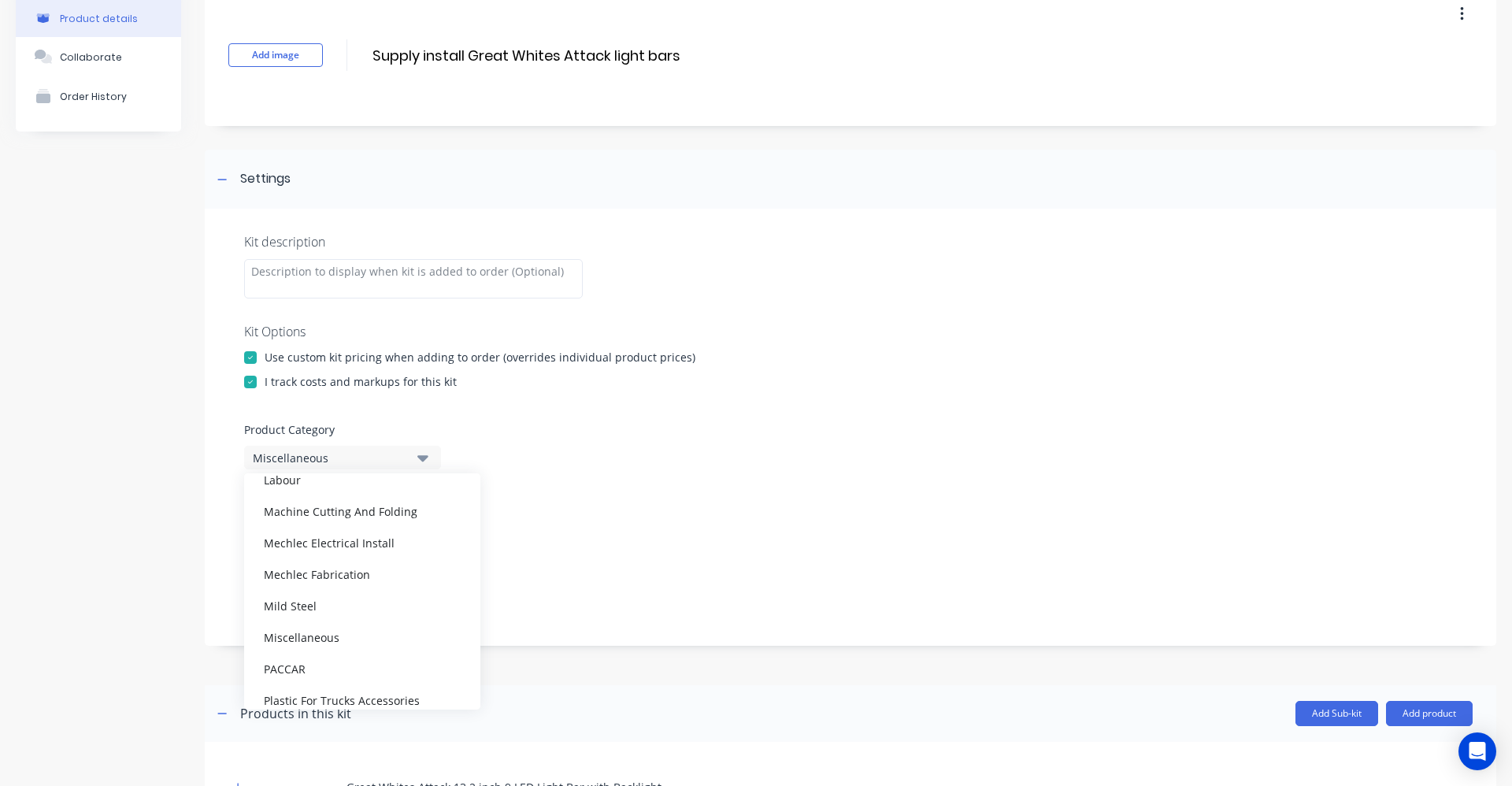 scroll, scrollTop: 394, scrollLeft: 0, axis: vertical 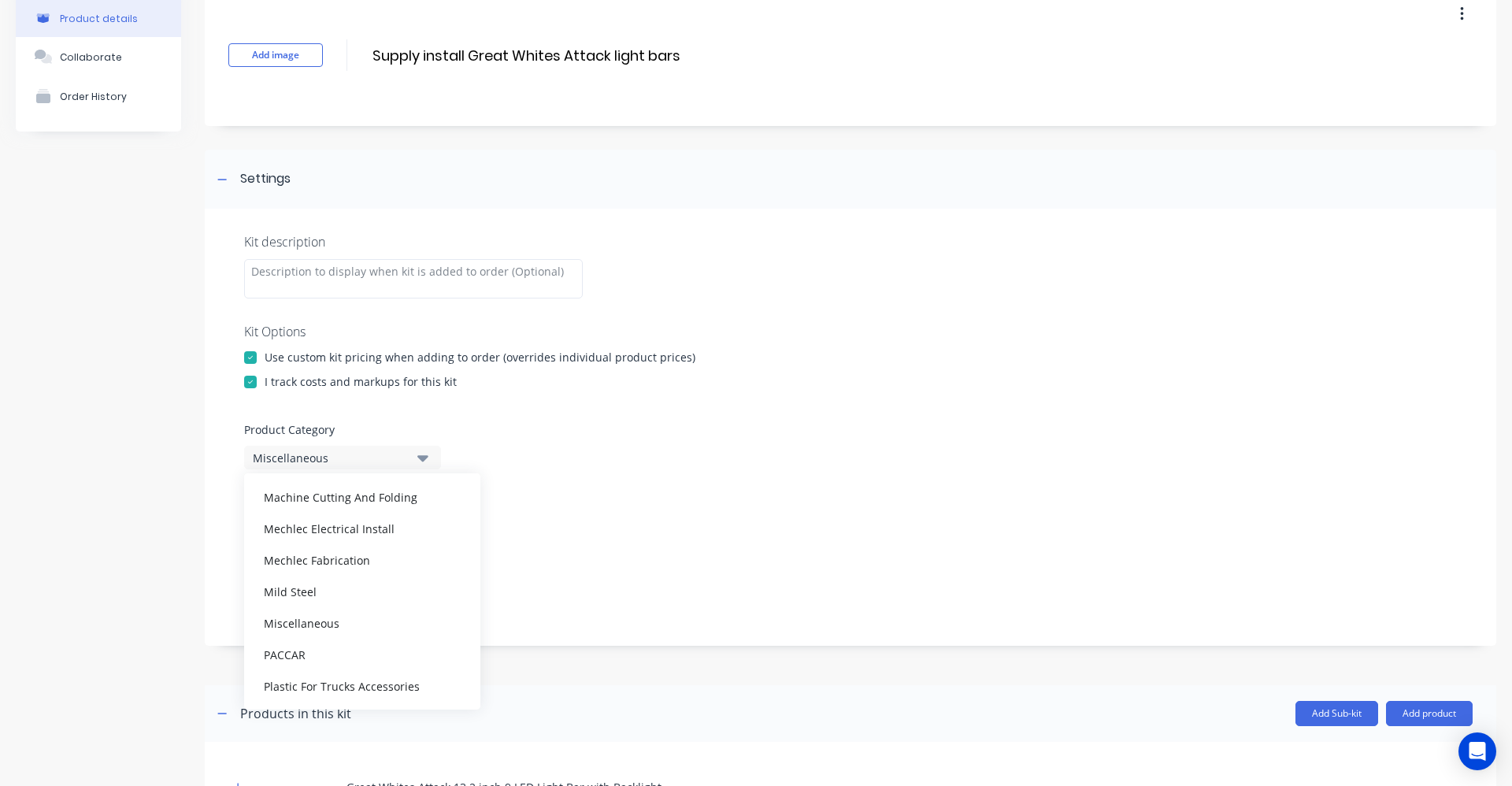 click on "Mechlec Electrical Install" at bounding box center [362, 528] 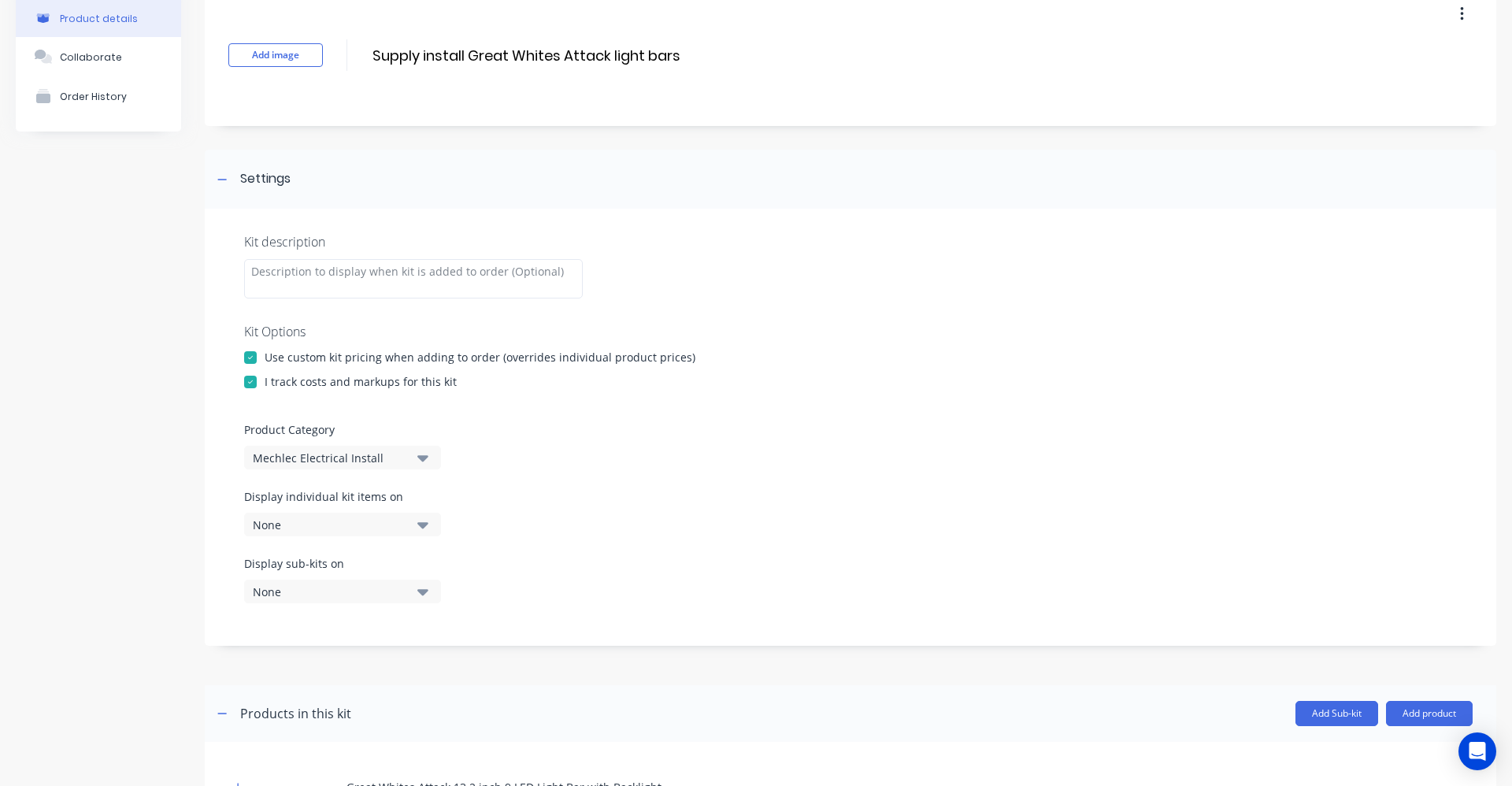 click on "Display individual kit items on None" at bounding box center (850, 521) 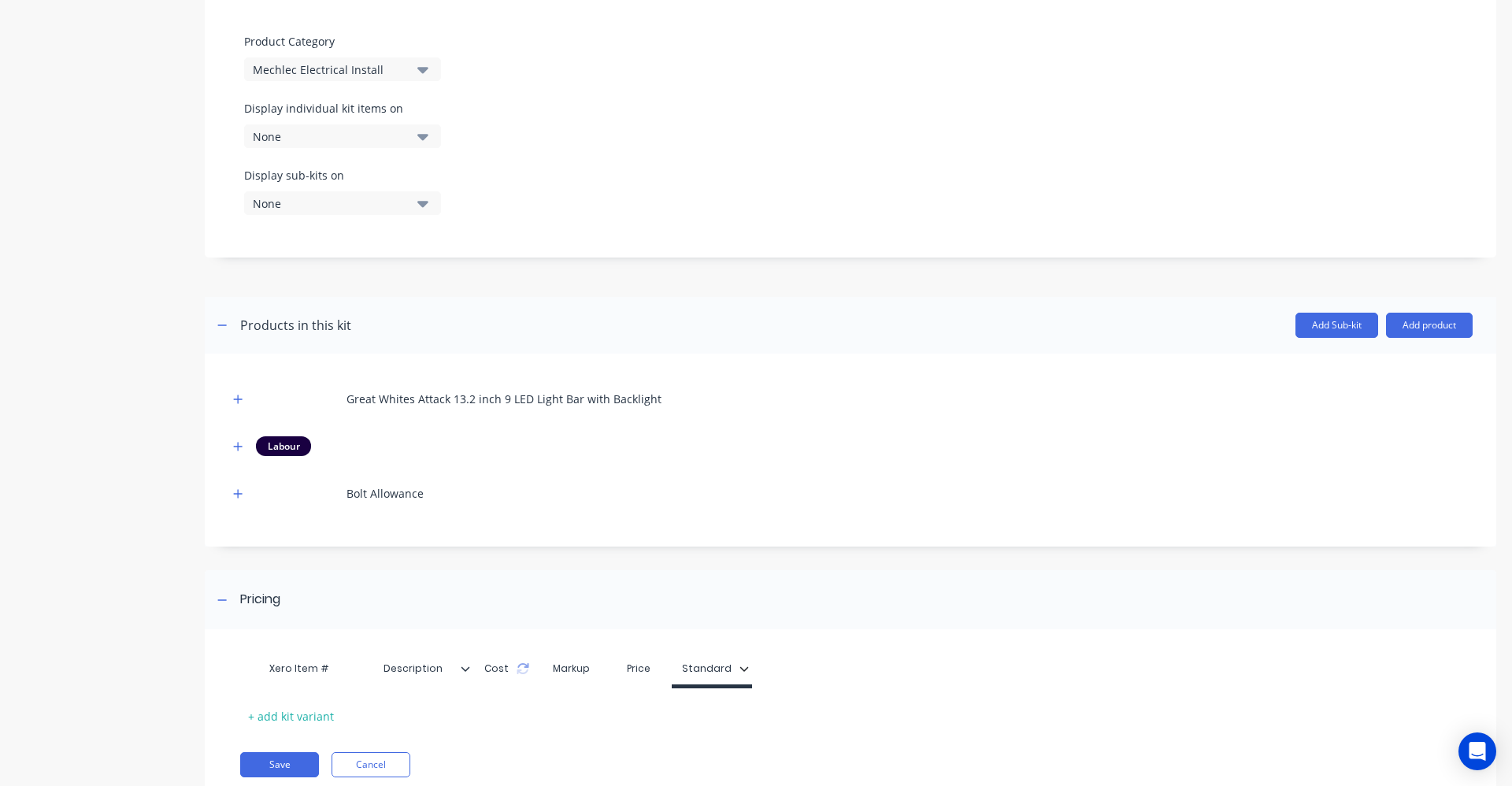 scroll, scrollTop: 473, scrollLeft: 0, axis: vertical 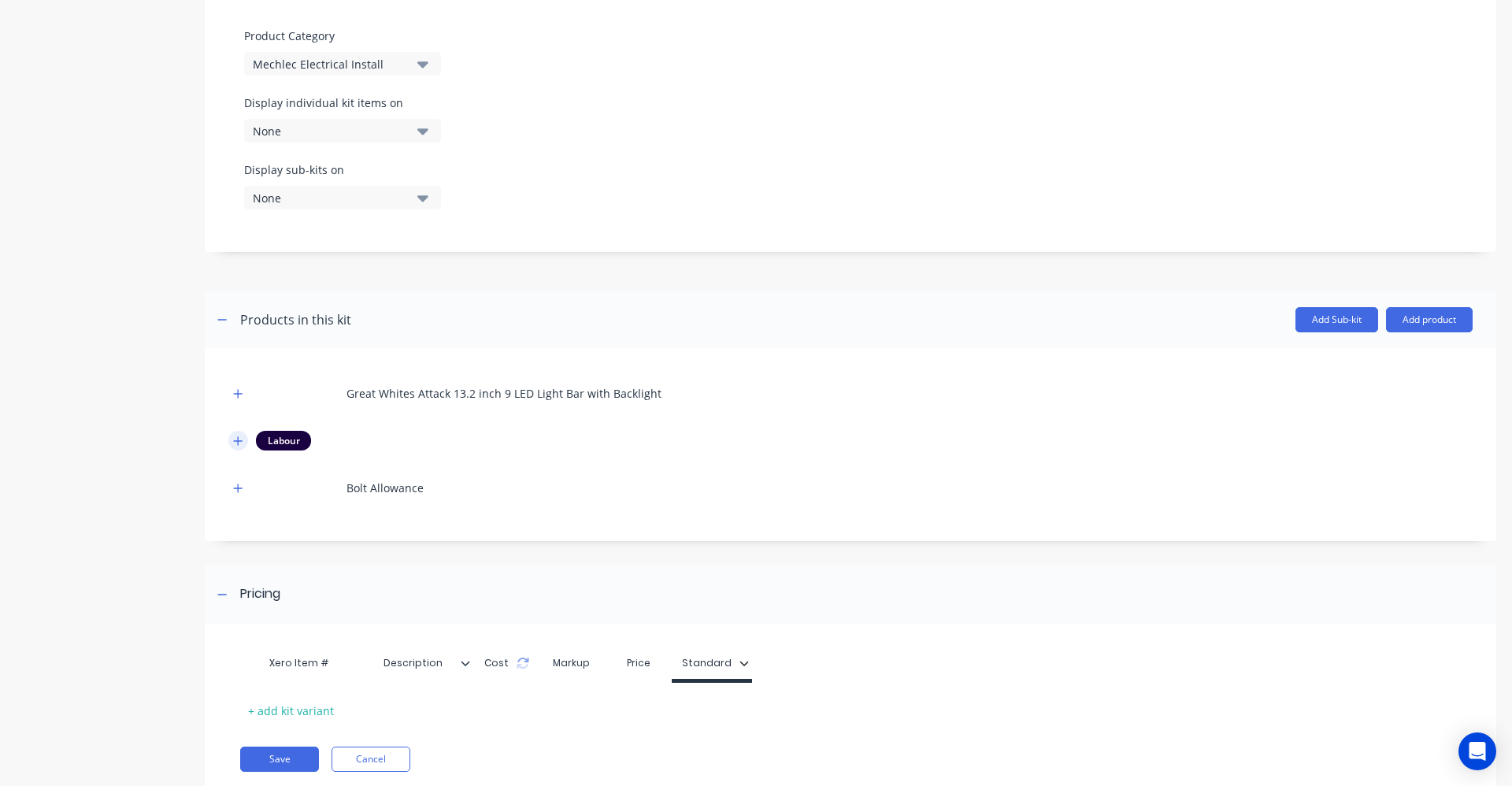 click at bounding box center (238, 440) 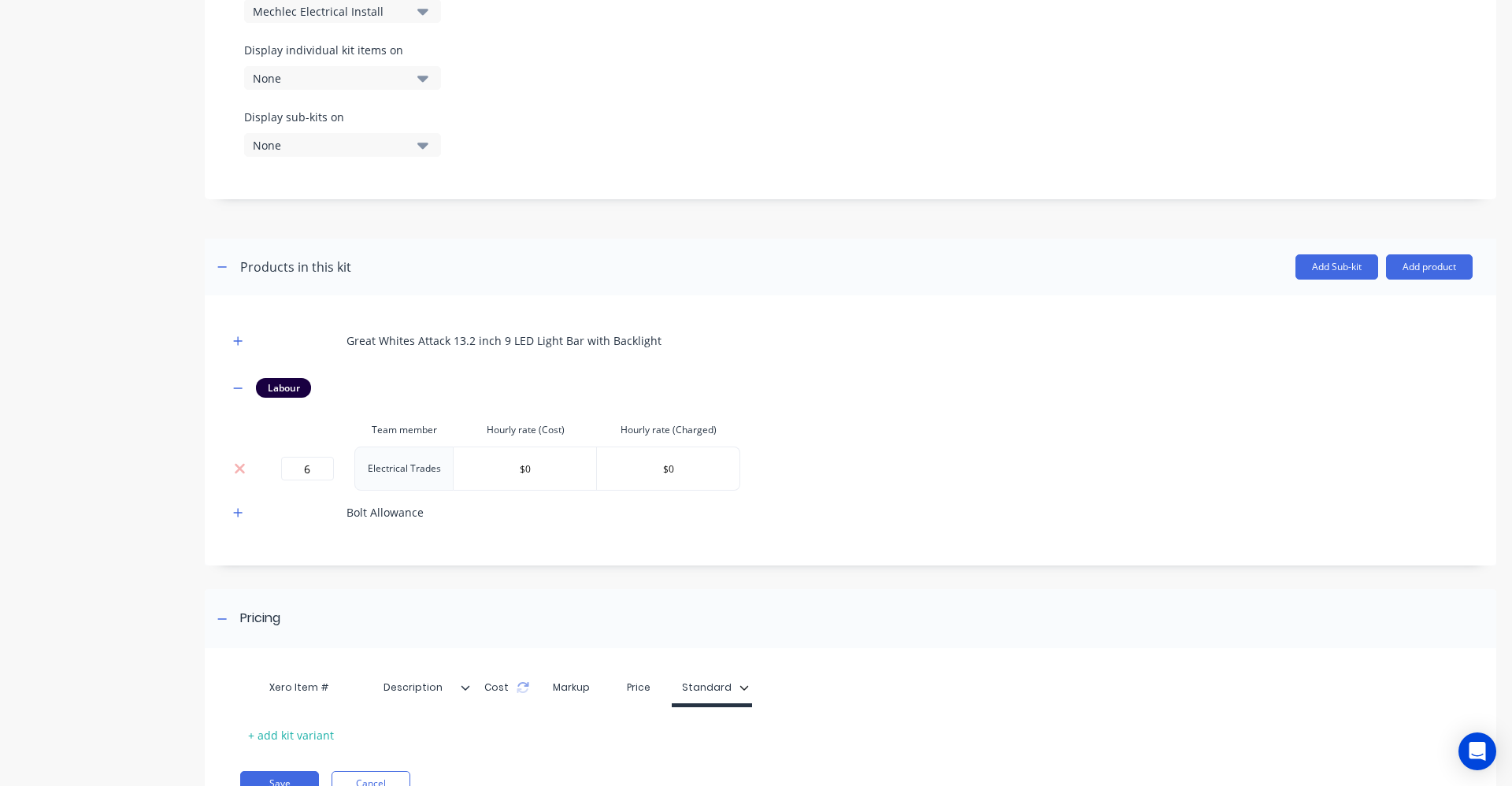 scroll, scrollTop: 599, scrollLeft: 0, axis: vertical 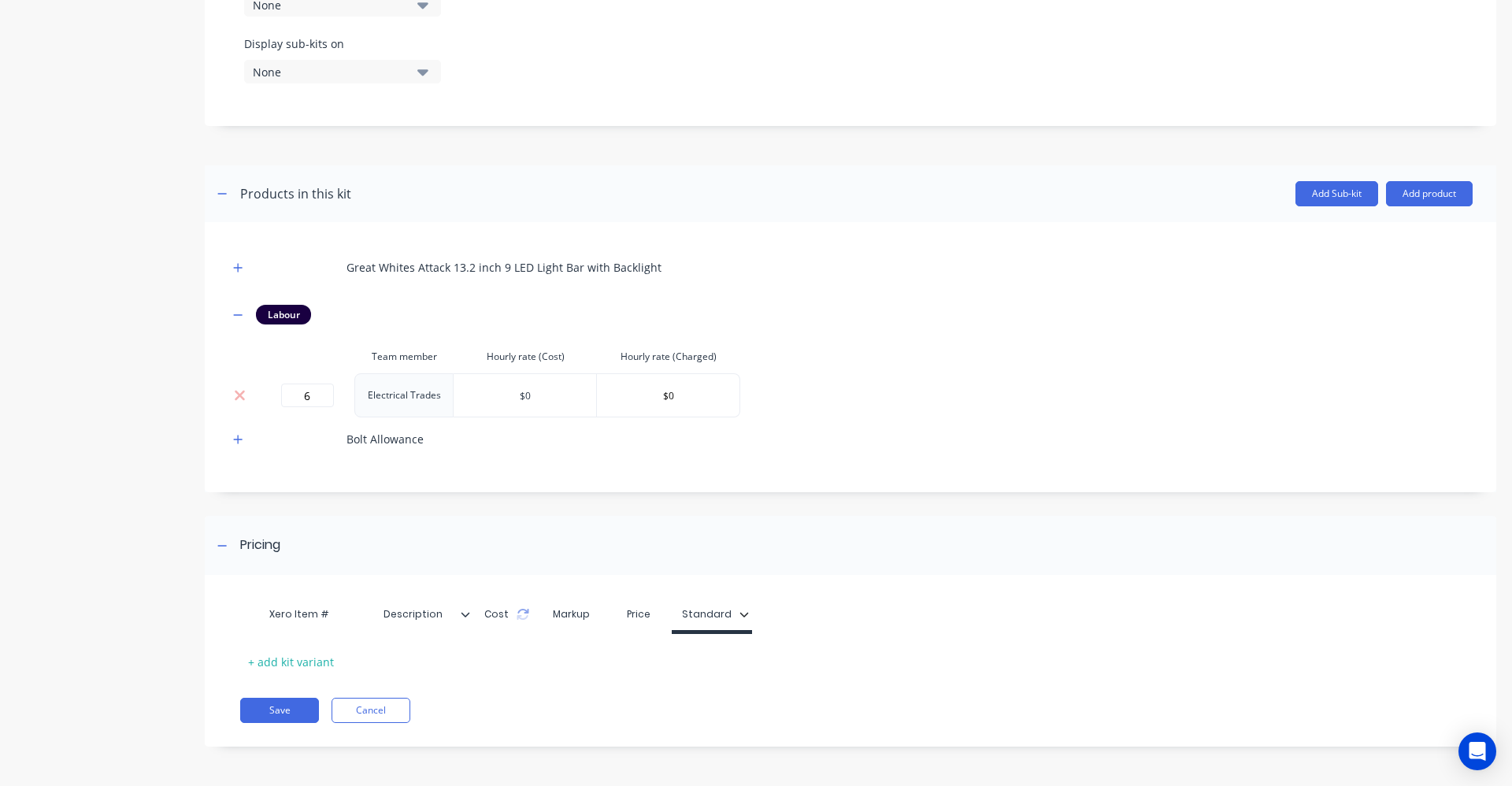 click on "$0" at bounding box center (524, 395) 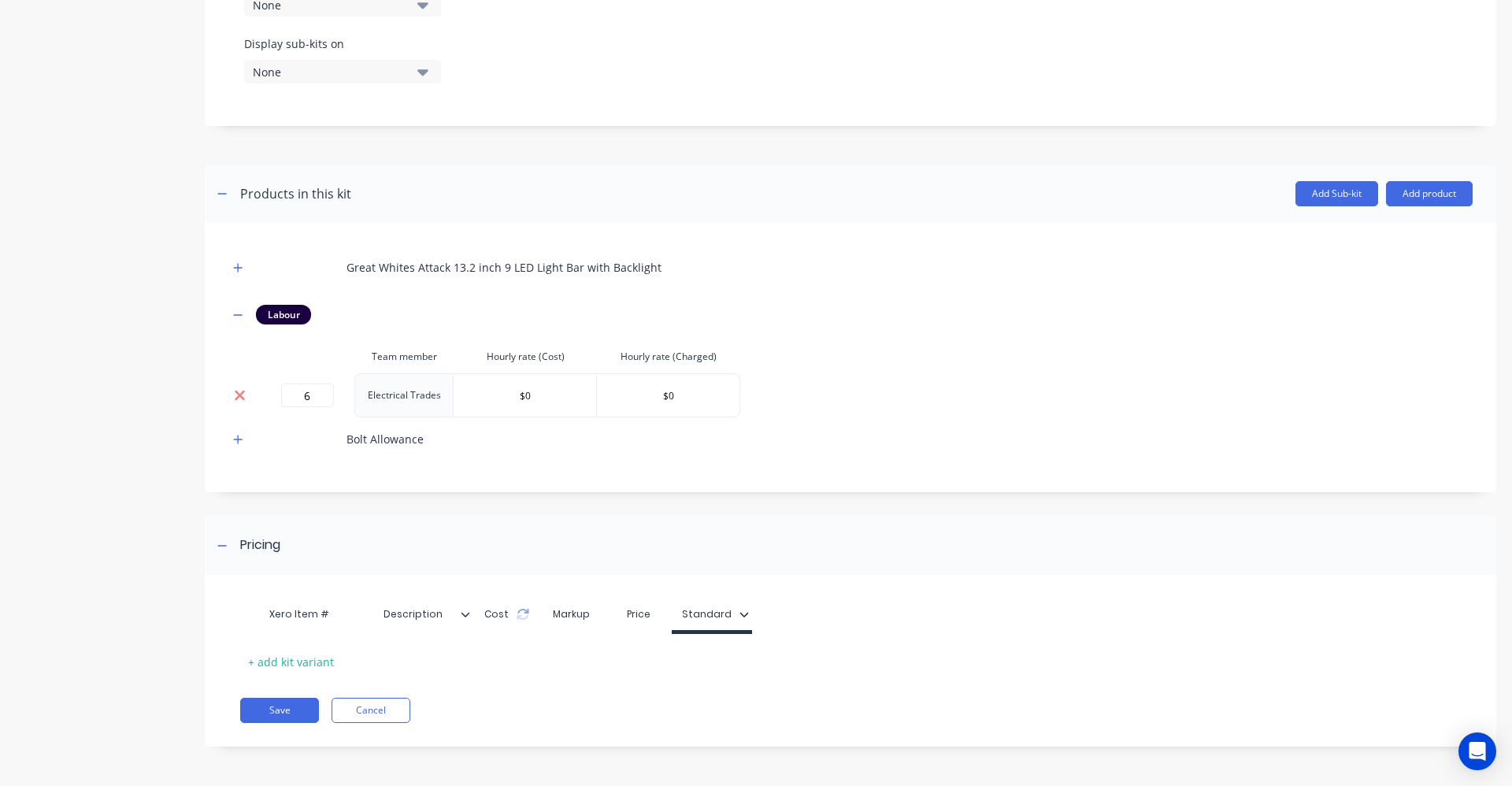 click 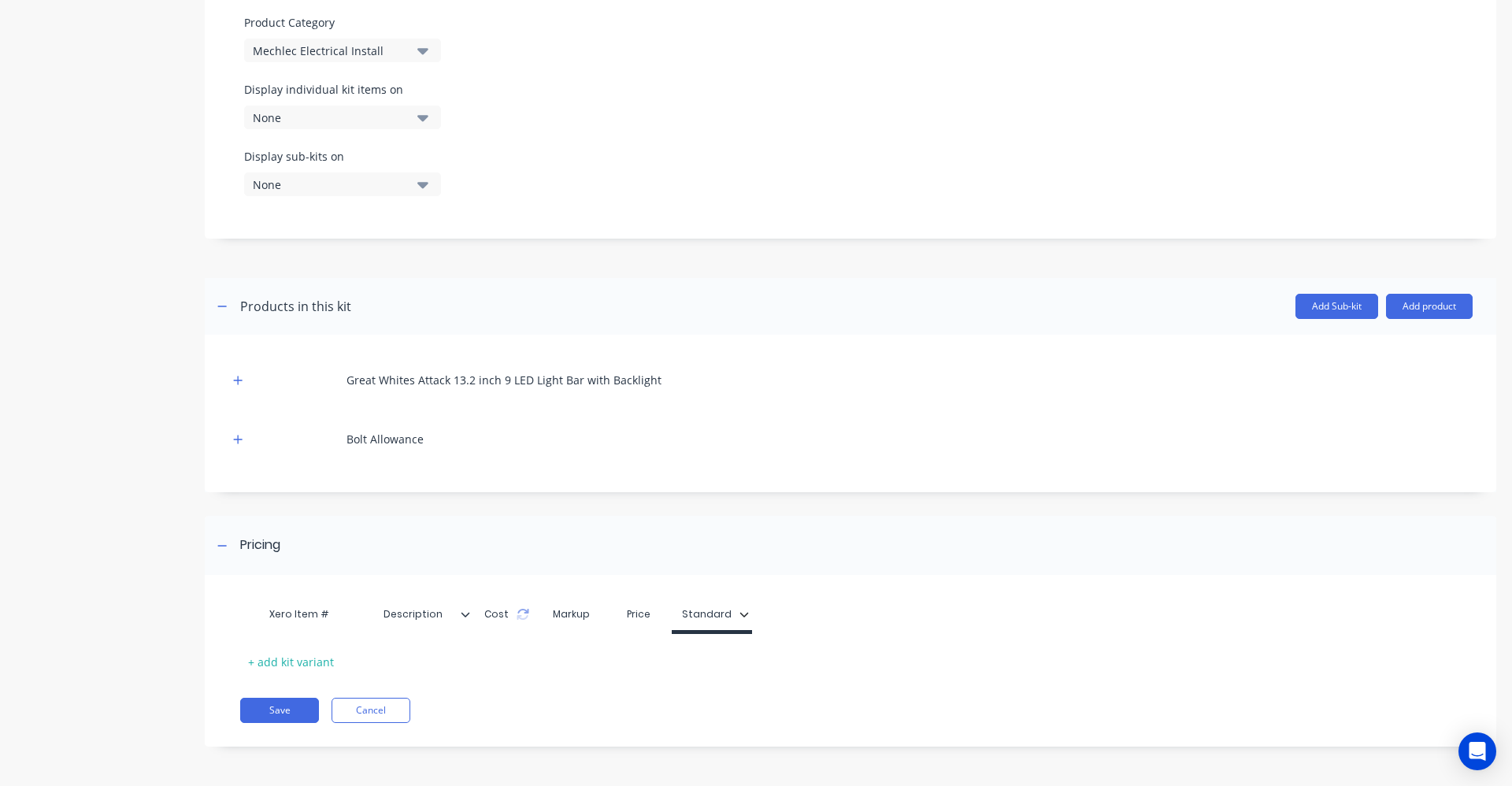 scroll, scrollTop: 486, scrollLeft: 0, axis: vertical 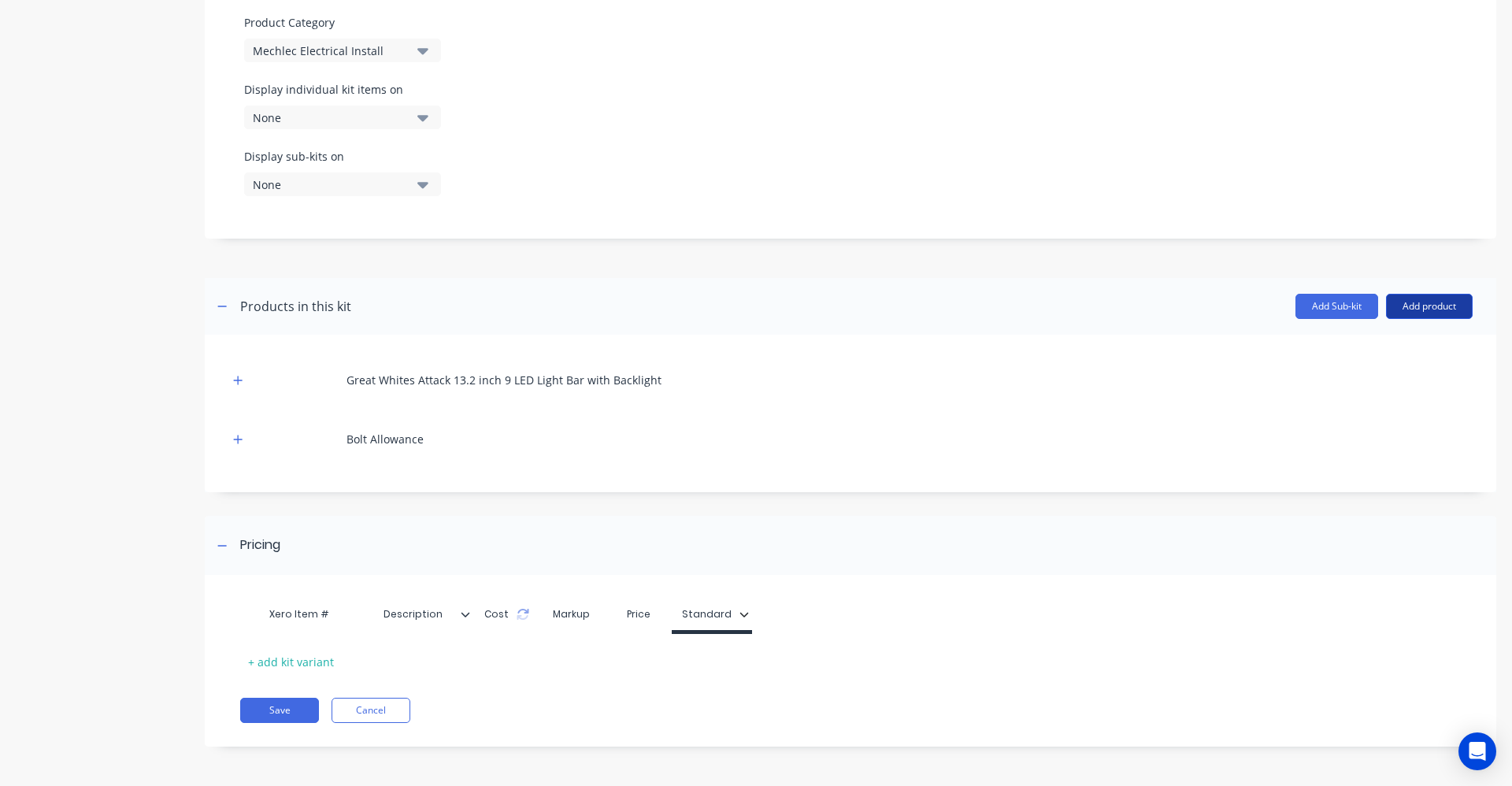 click on "Add product" at bounding box center (1429, 306) 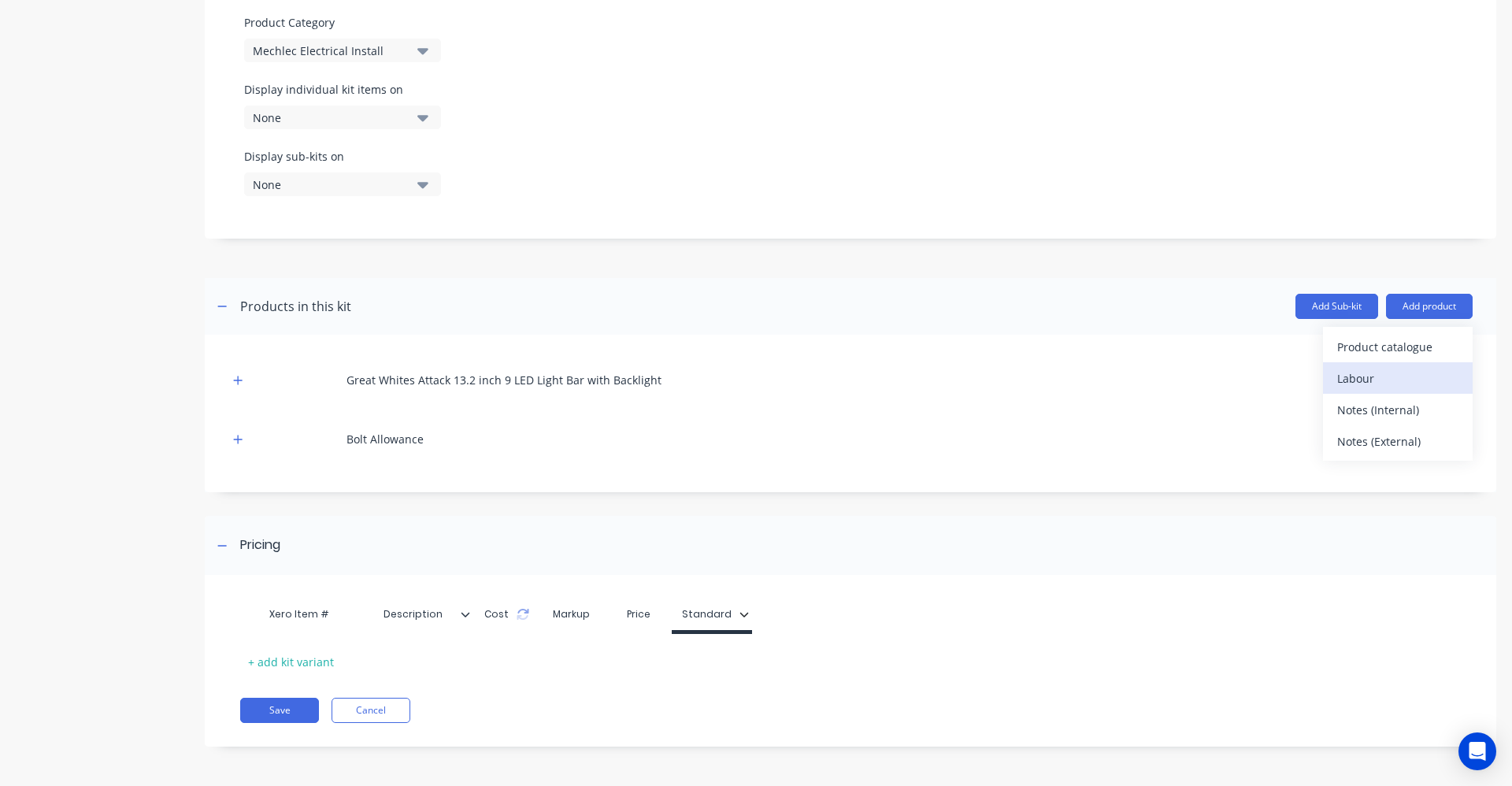 click on "Labour" at bounding box center [1398, 378] 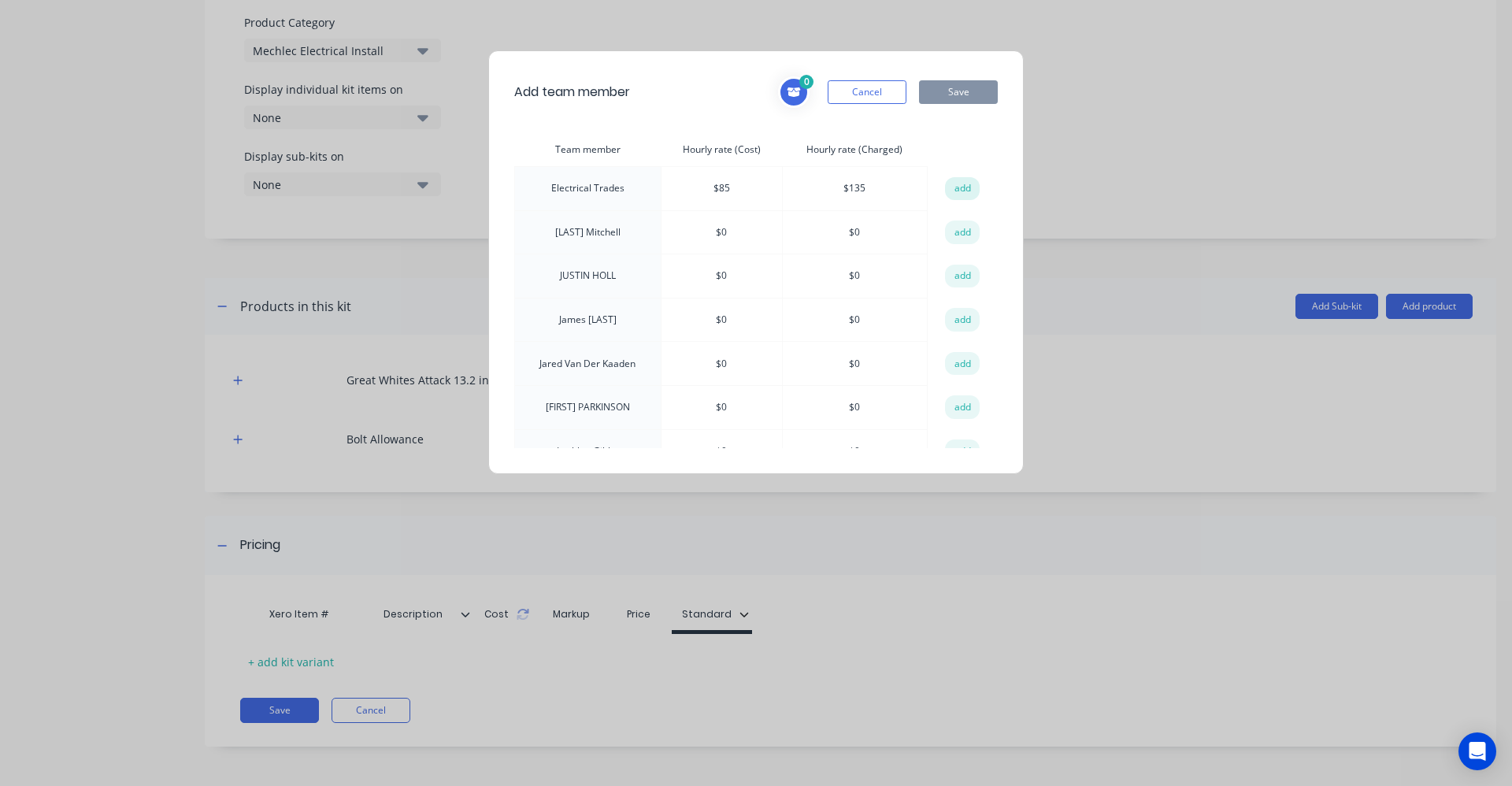 click on "add" at bounding box center (962, 189) 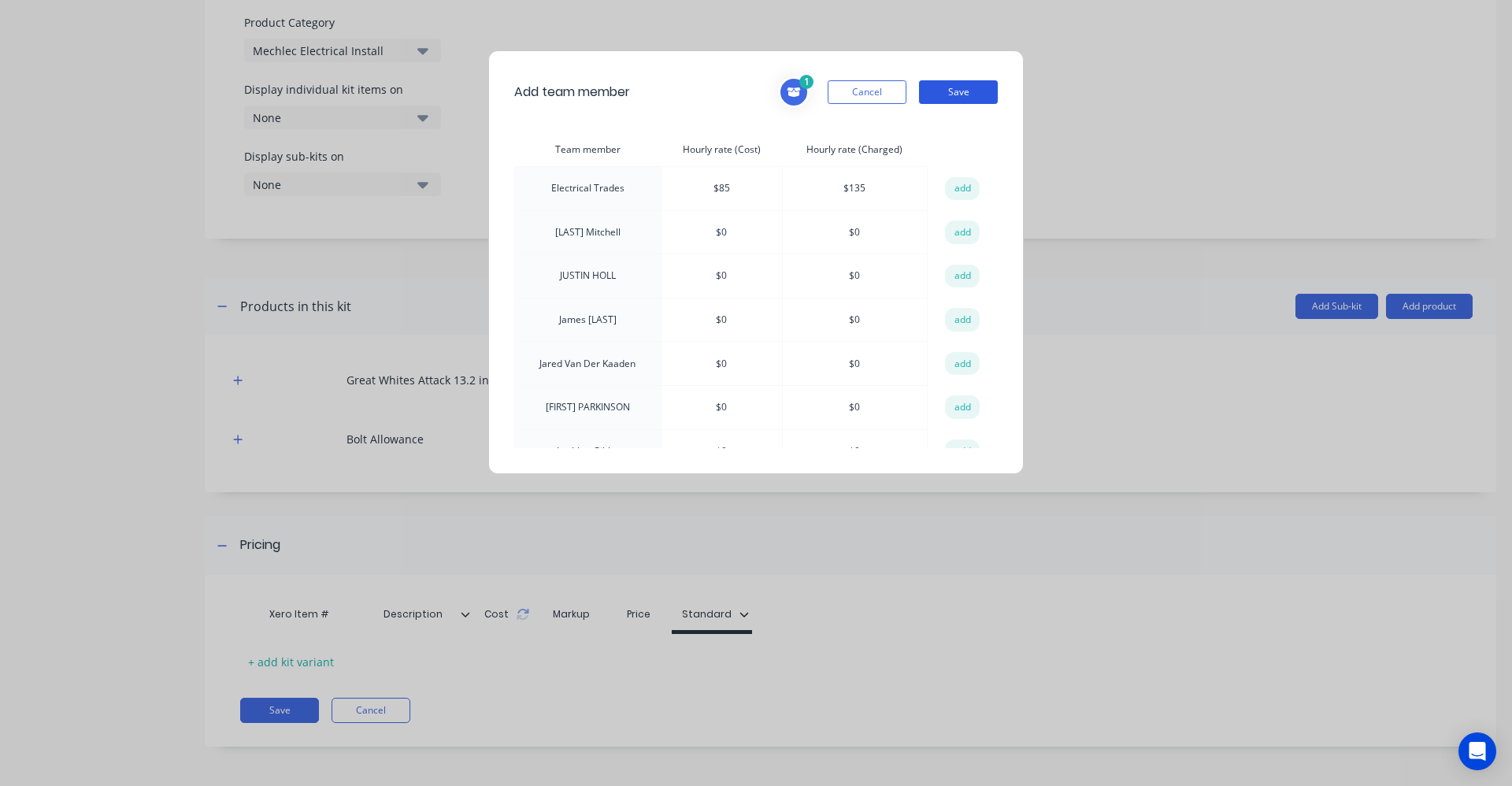 click on "Save" at bounding box center [958, 92] 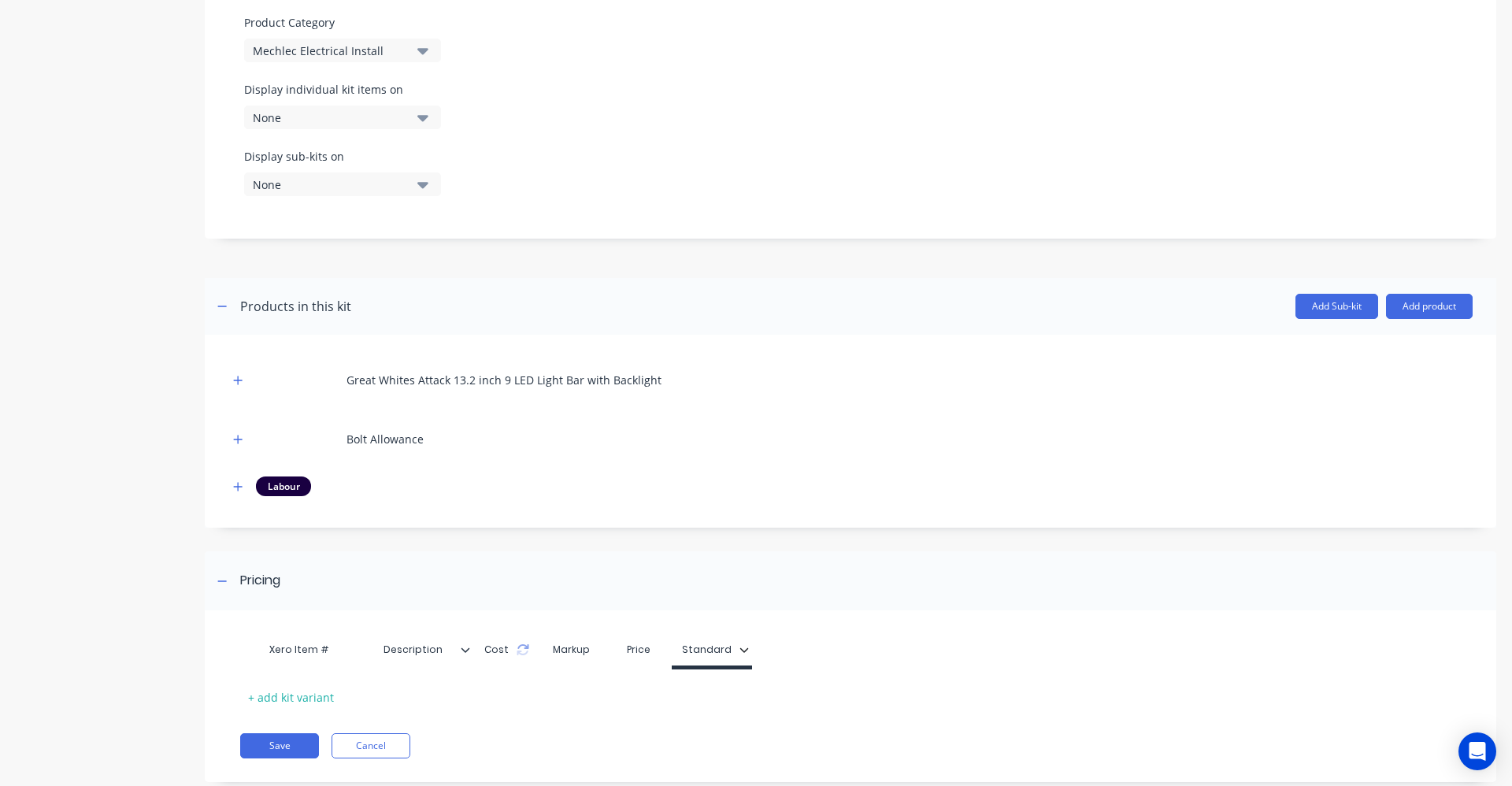 scroll, scrollTop: 521, scrollLeft: 0, axis: vertical 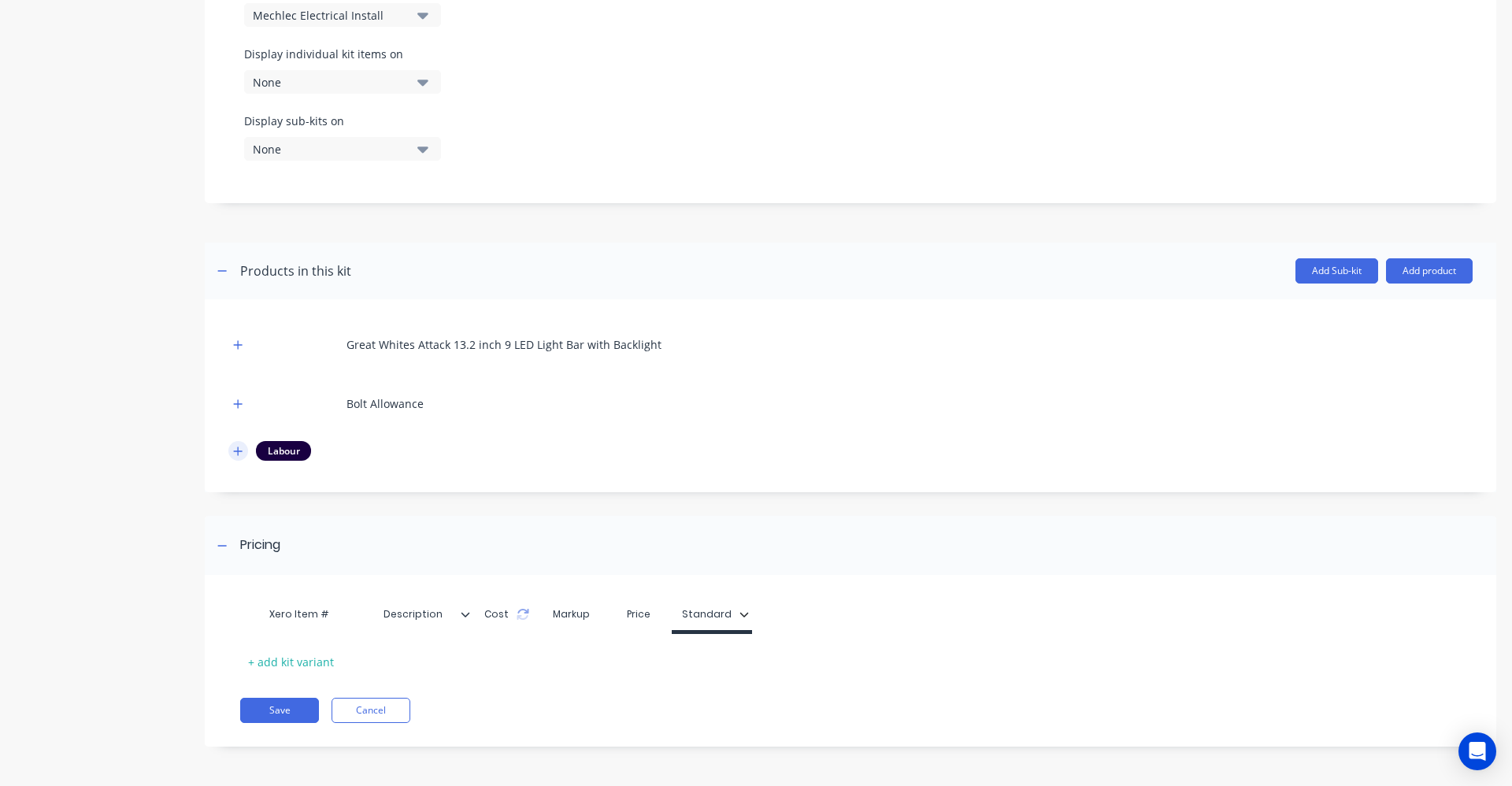 click 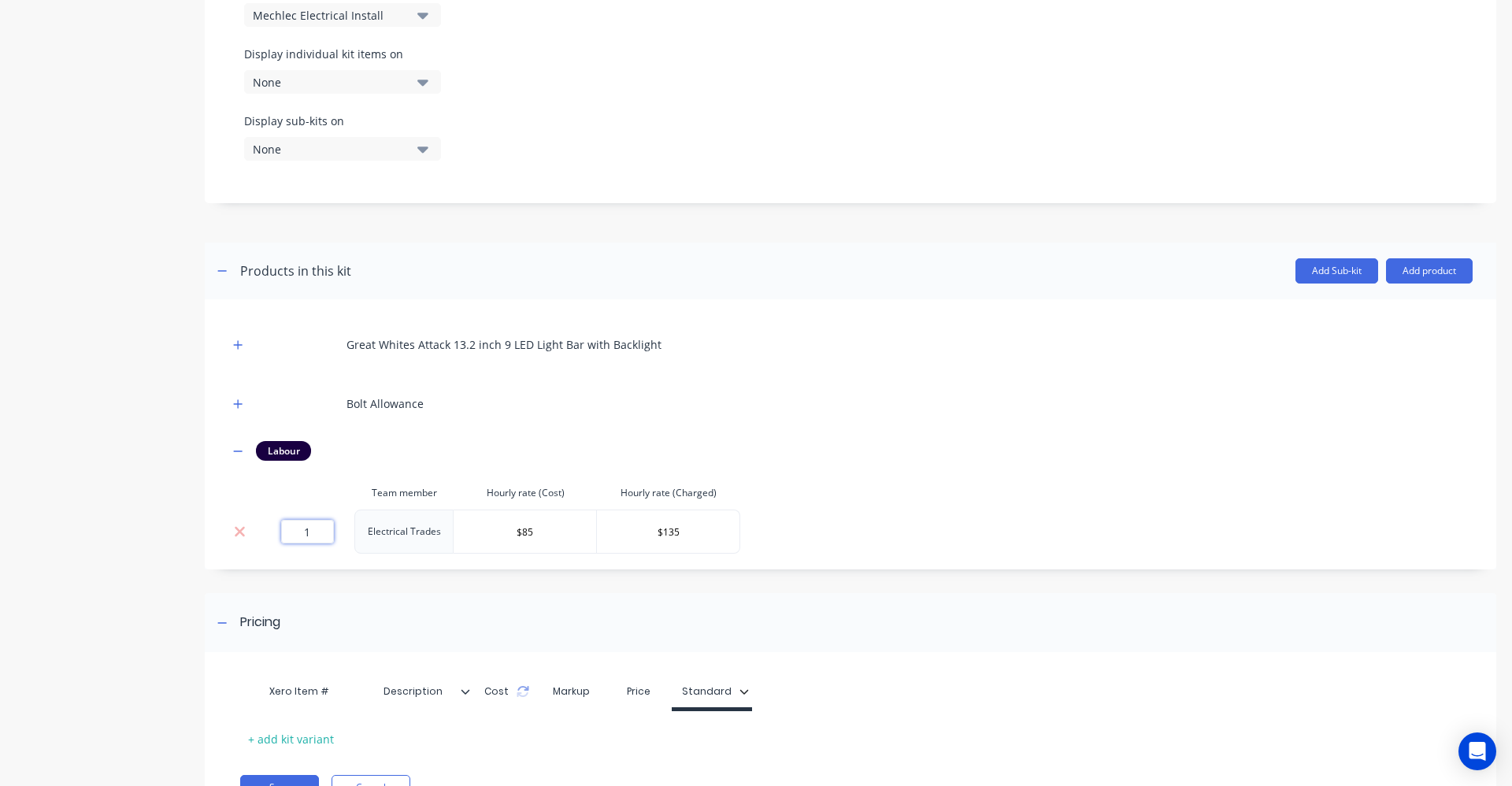 click on "1" at bounding box center [307, 532] 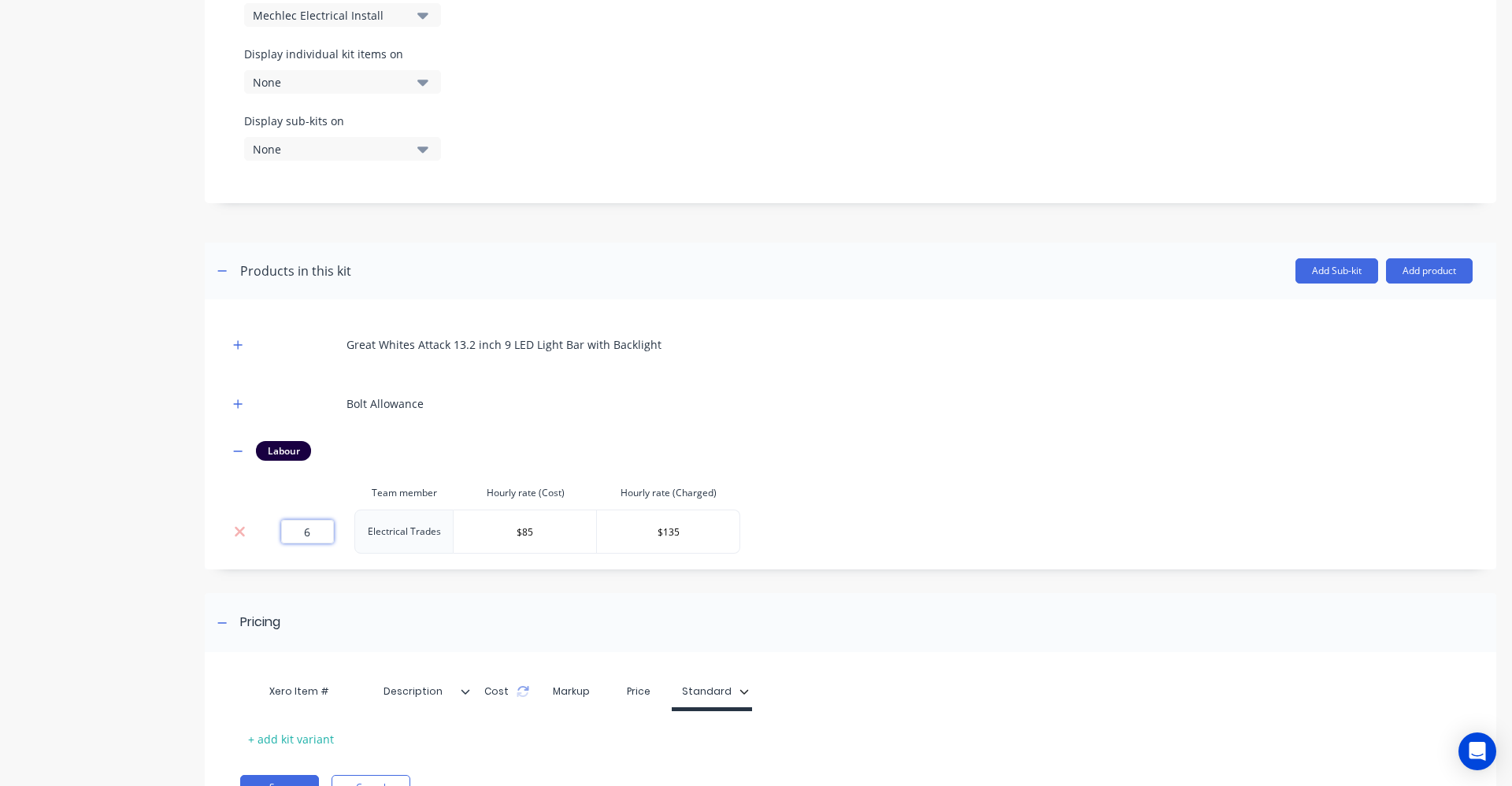 type on "6" 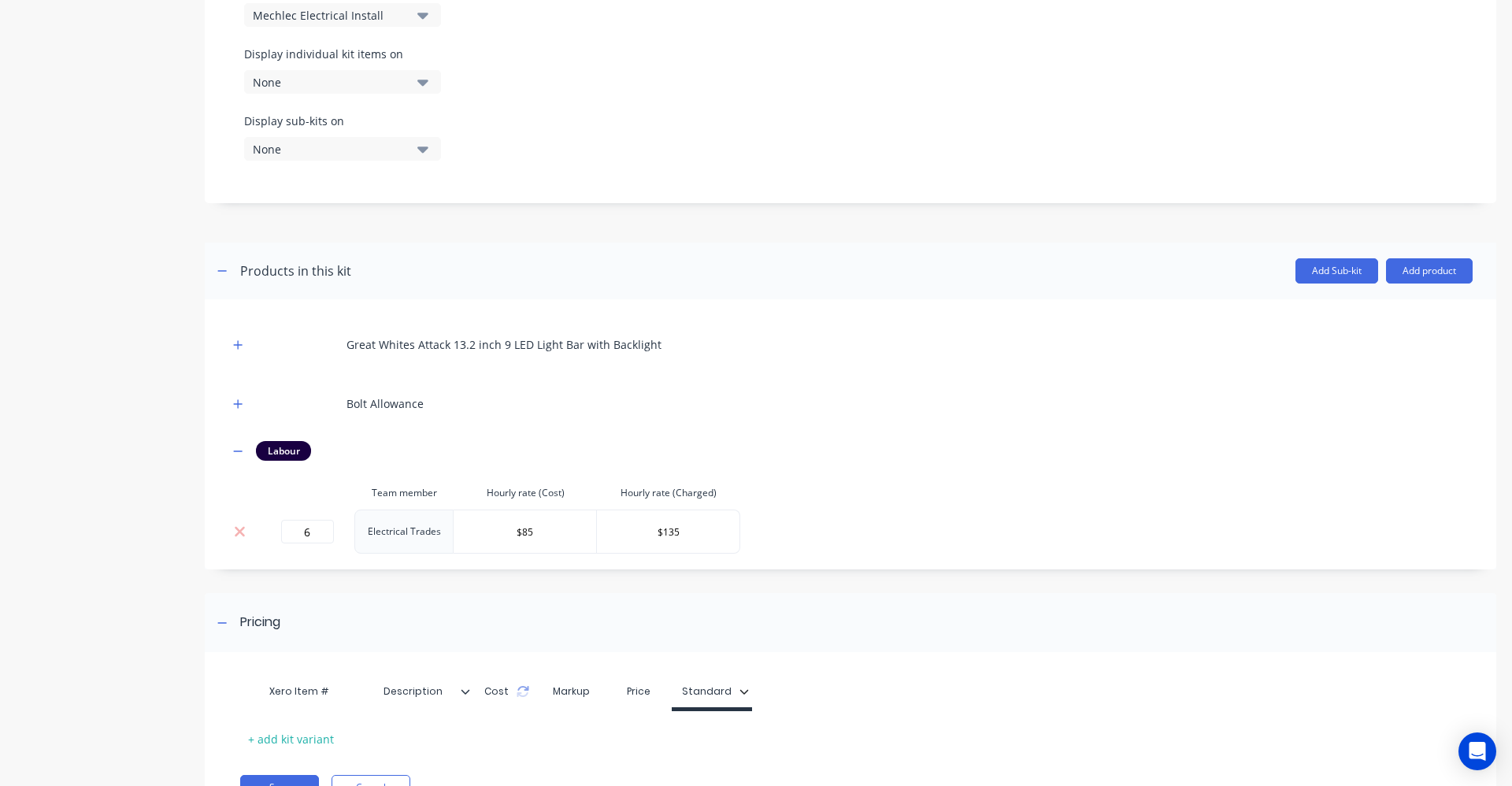 click on "Great Whites Attack 13.2 inch 9 LED Light Bar with Backlight Bolt Allowance Labour Team member Hourly rate (Cost) Hourly rate (Charged) 6 Electrical Trades   $85 $135" at bounding box center (850, 434) 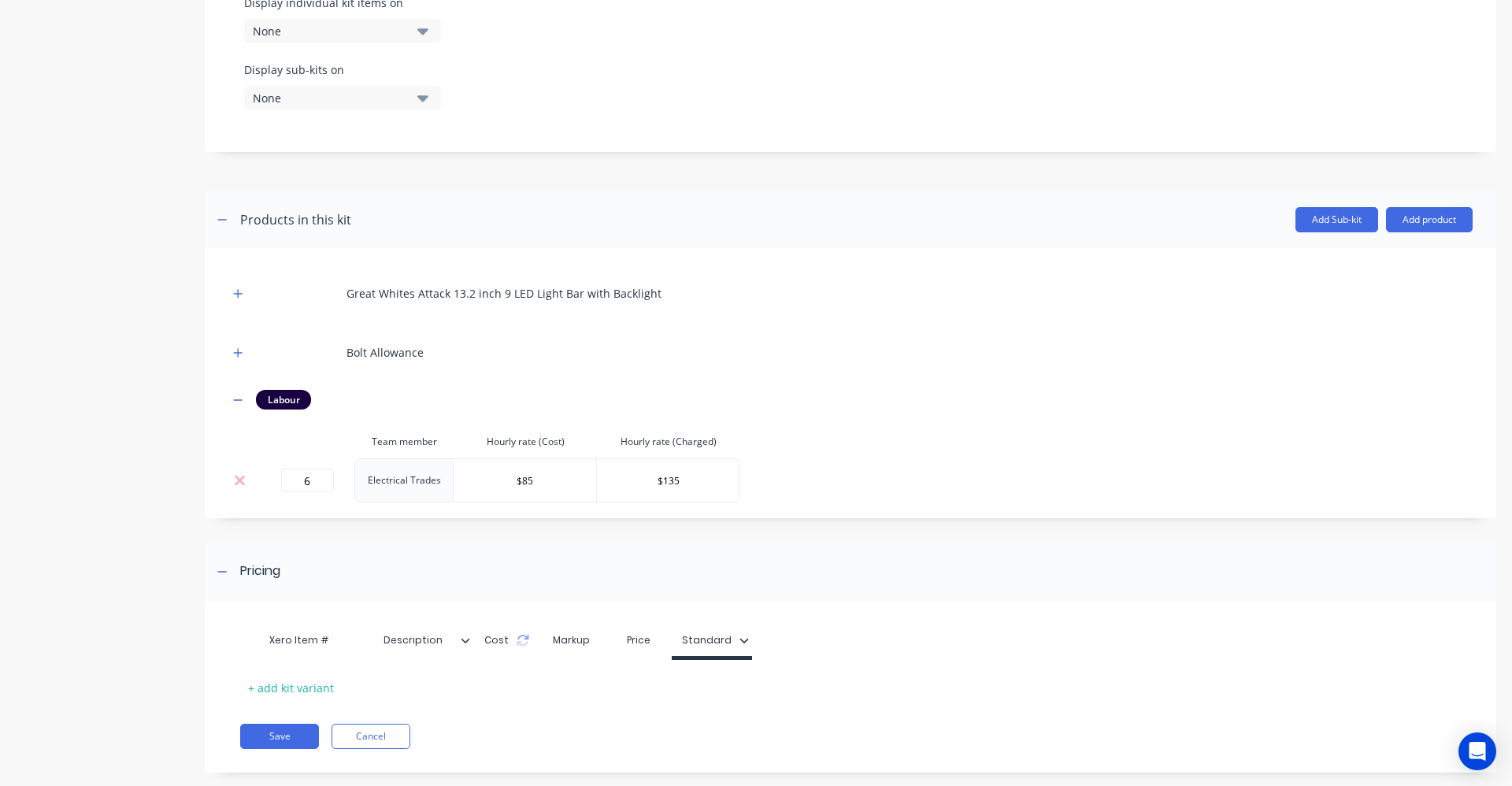scroll, scrollTop: 599, scrollLeft: 0, axis: vertical 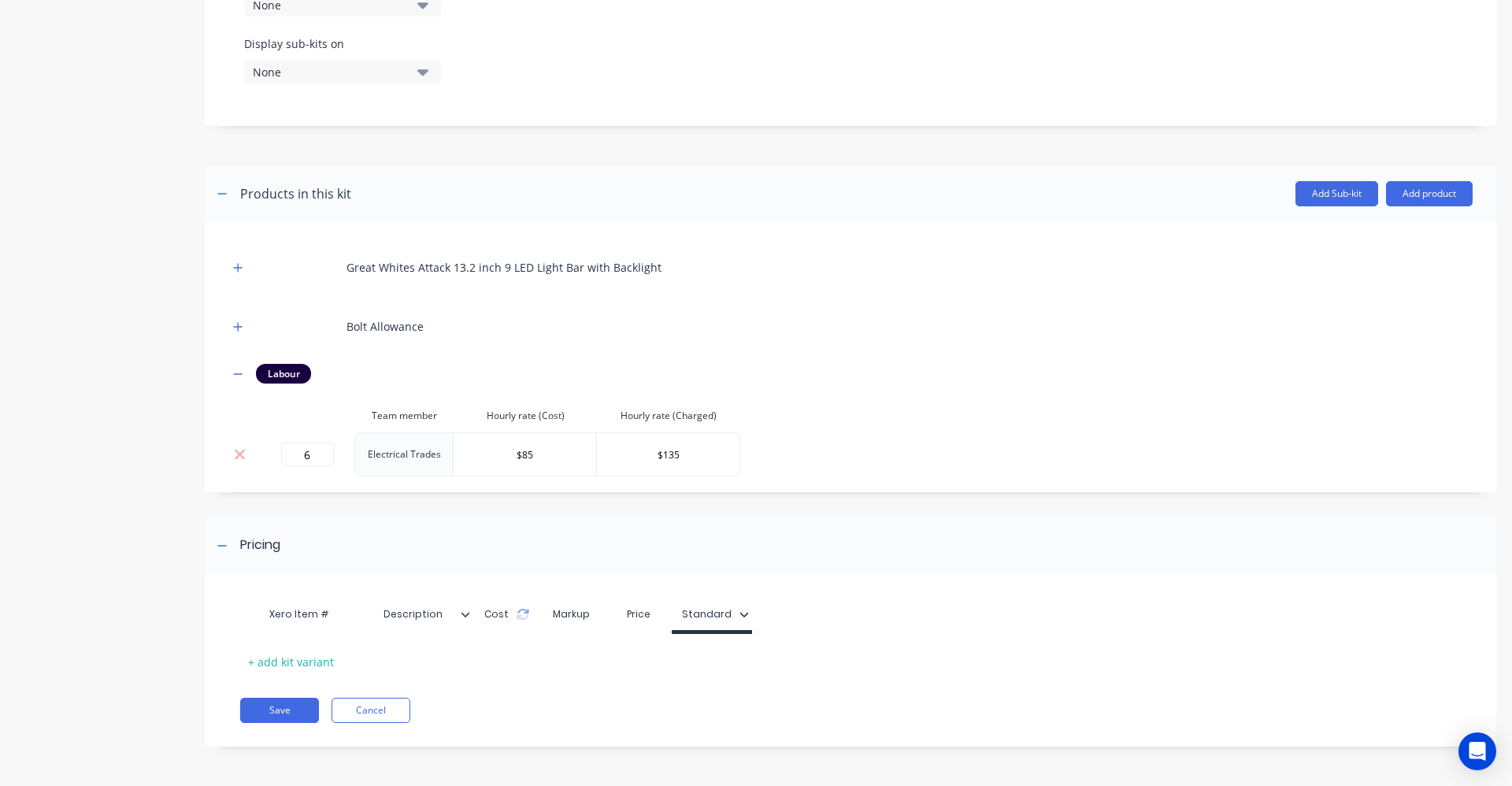 click 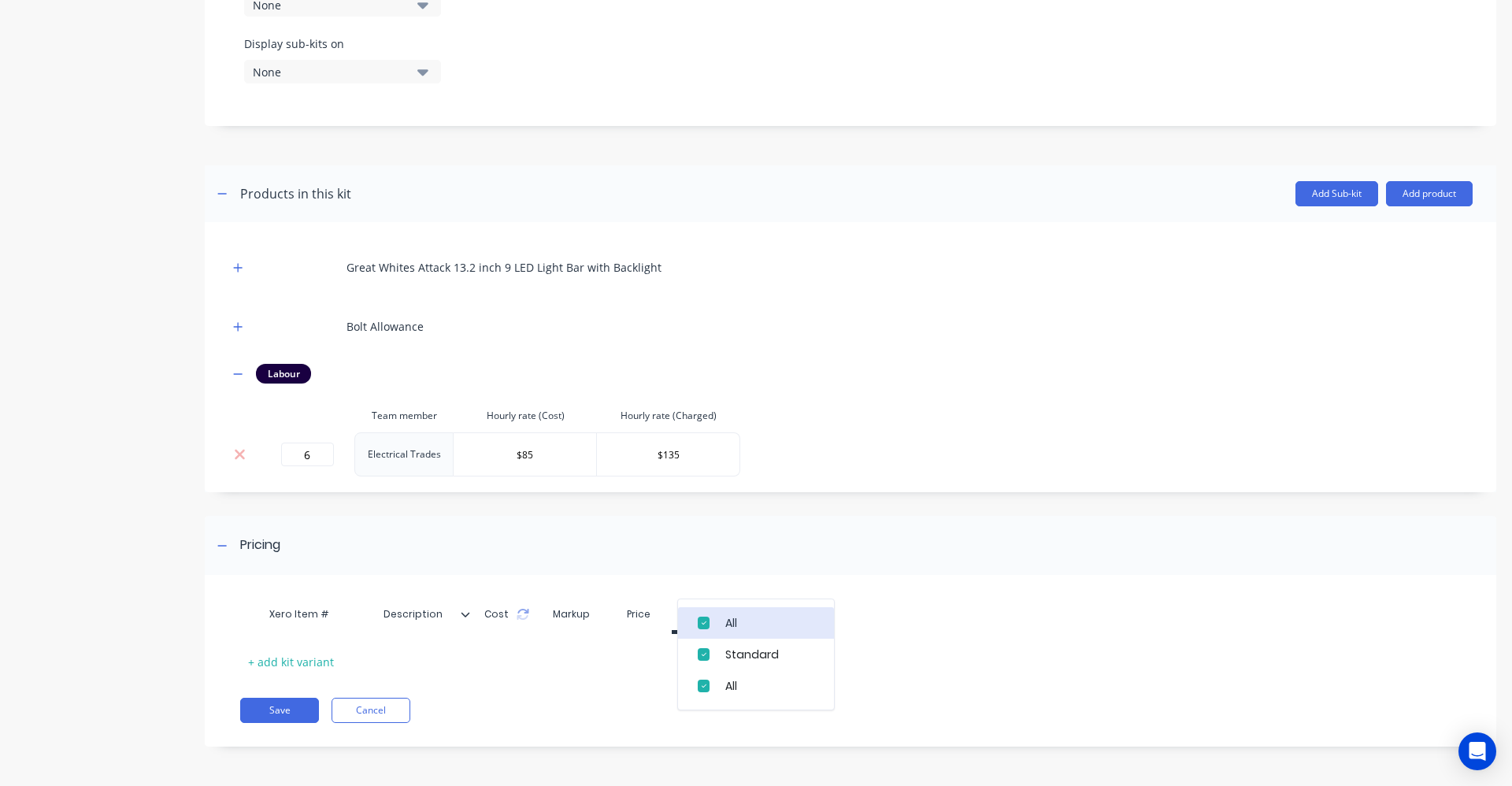 click on "All" at bounding box center (756, 623) 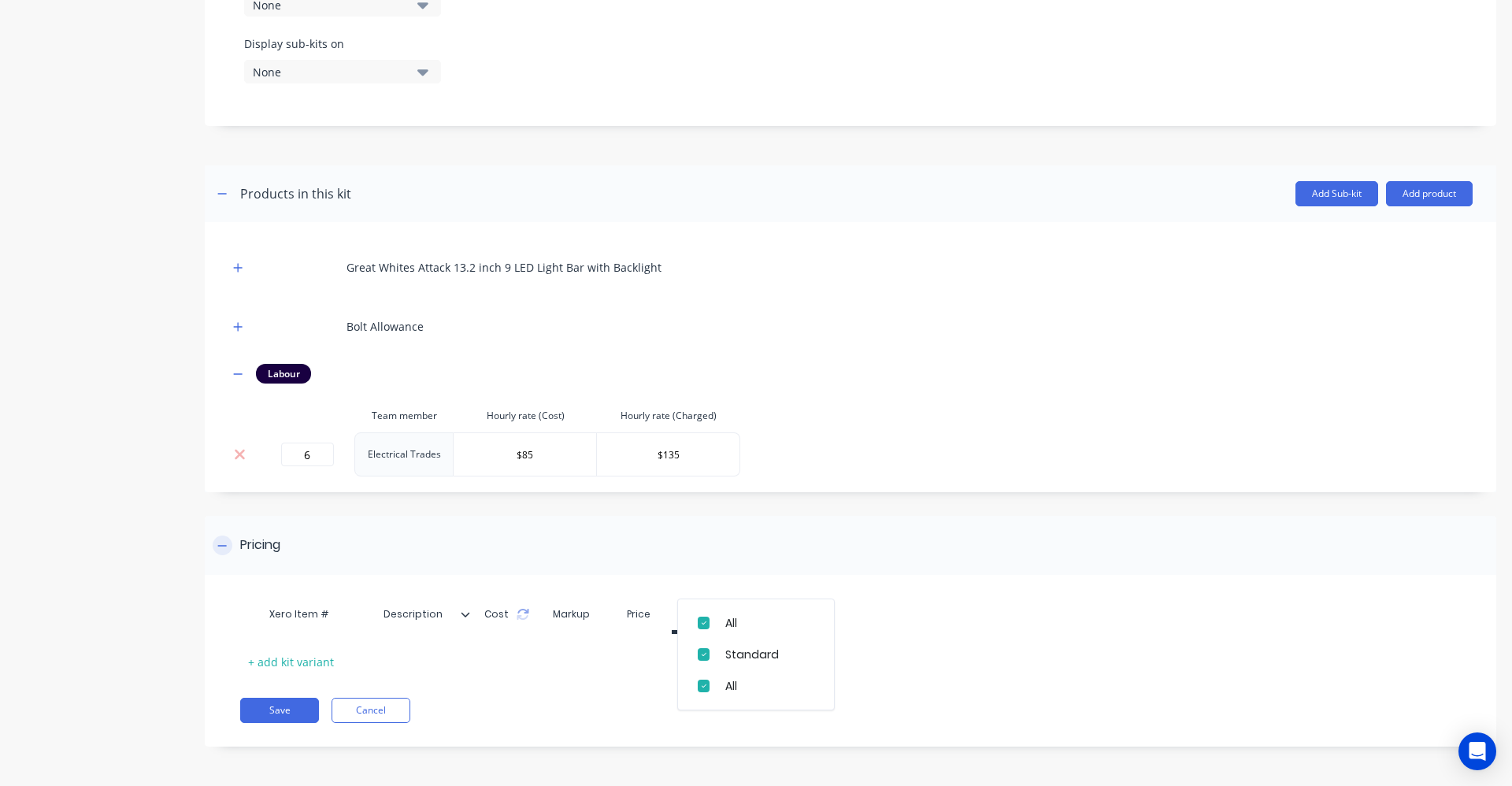click on "Pricing" at bounding box center [850, 545] 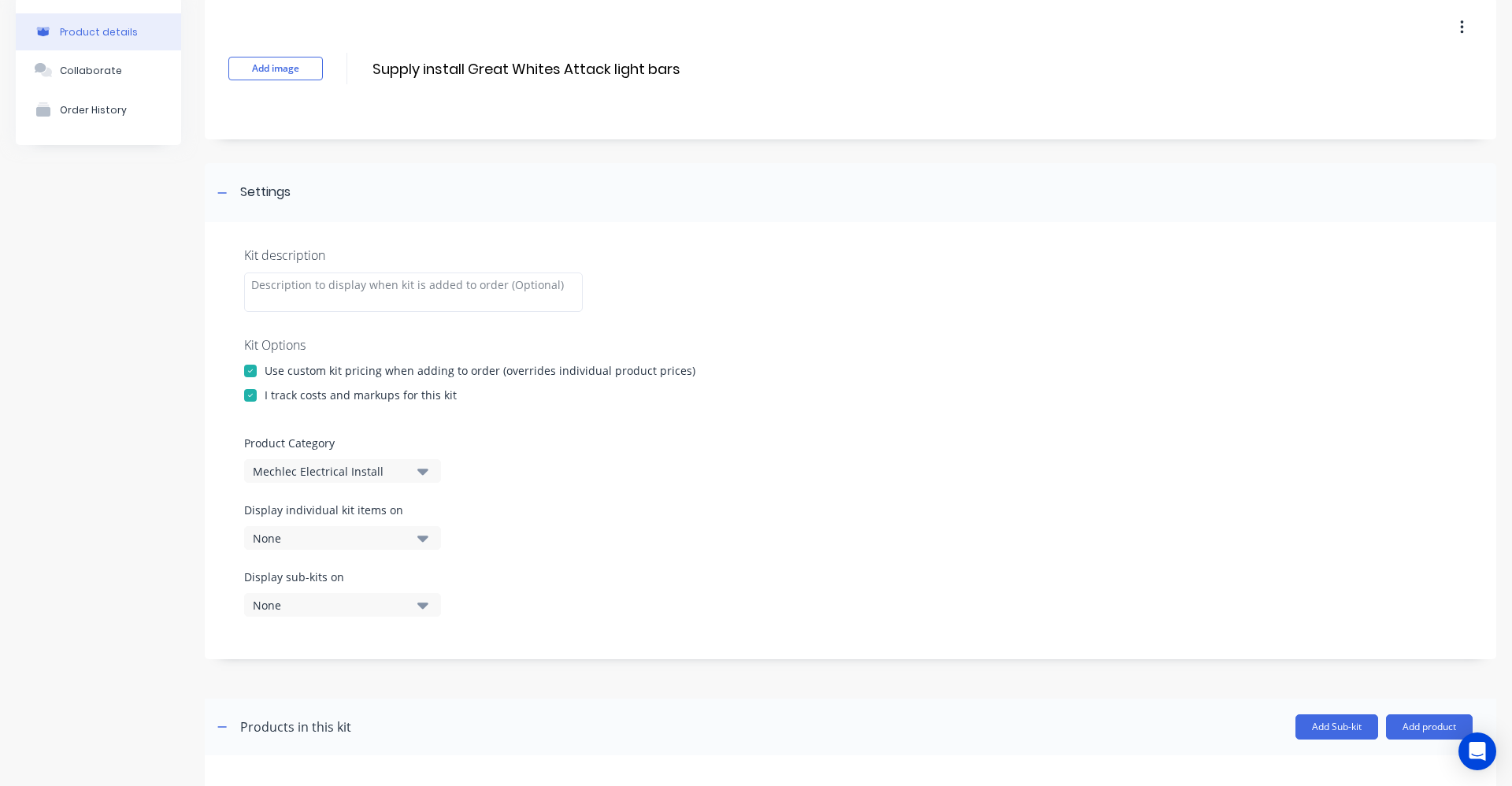 scroll, scrollTop: 0, scrollLeft: 0, axis: both 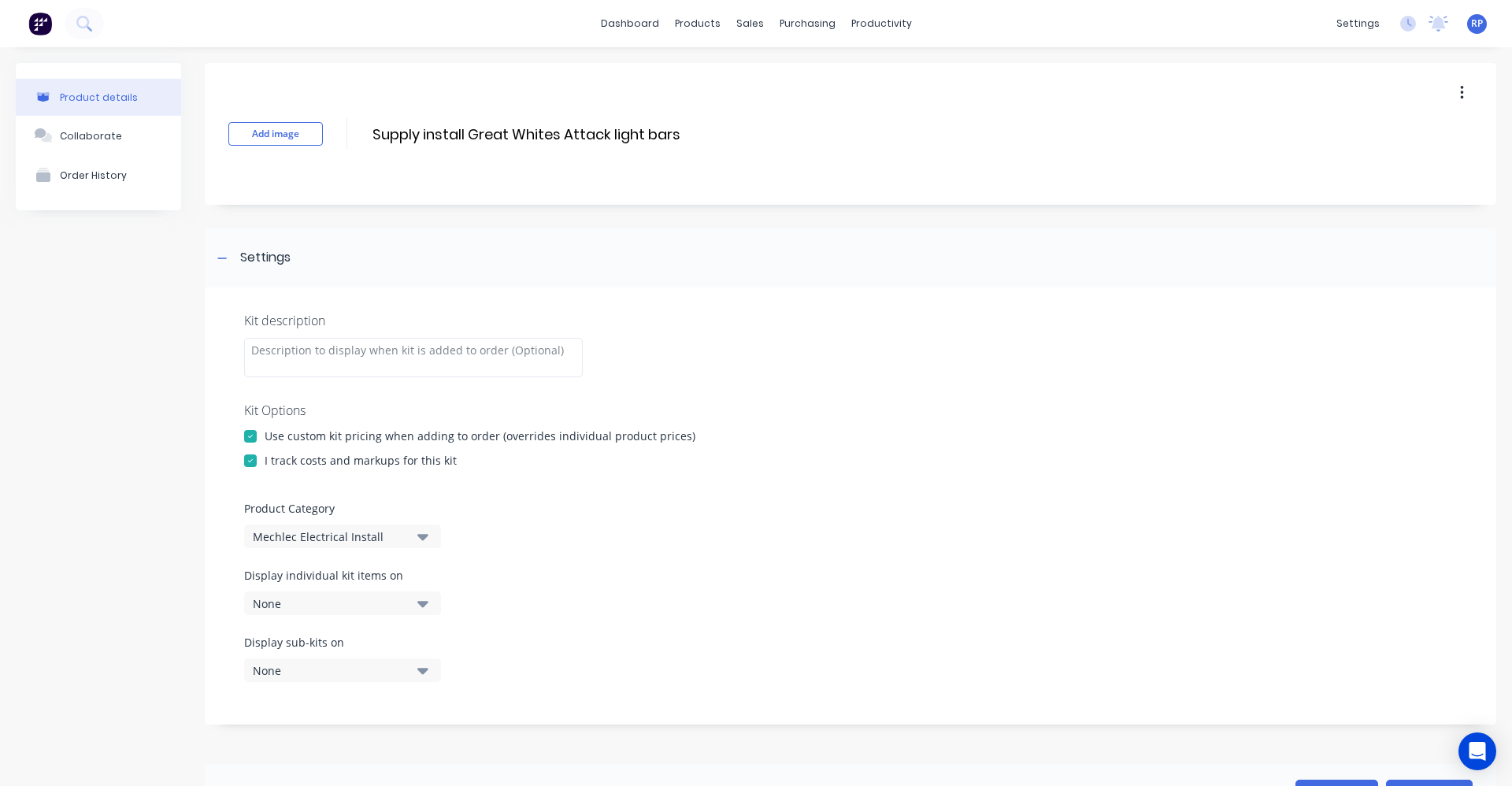click at bounding box center [1462, 93] 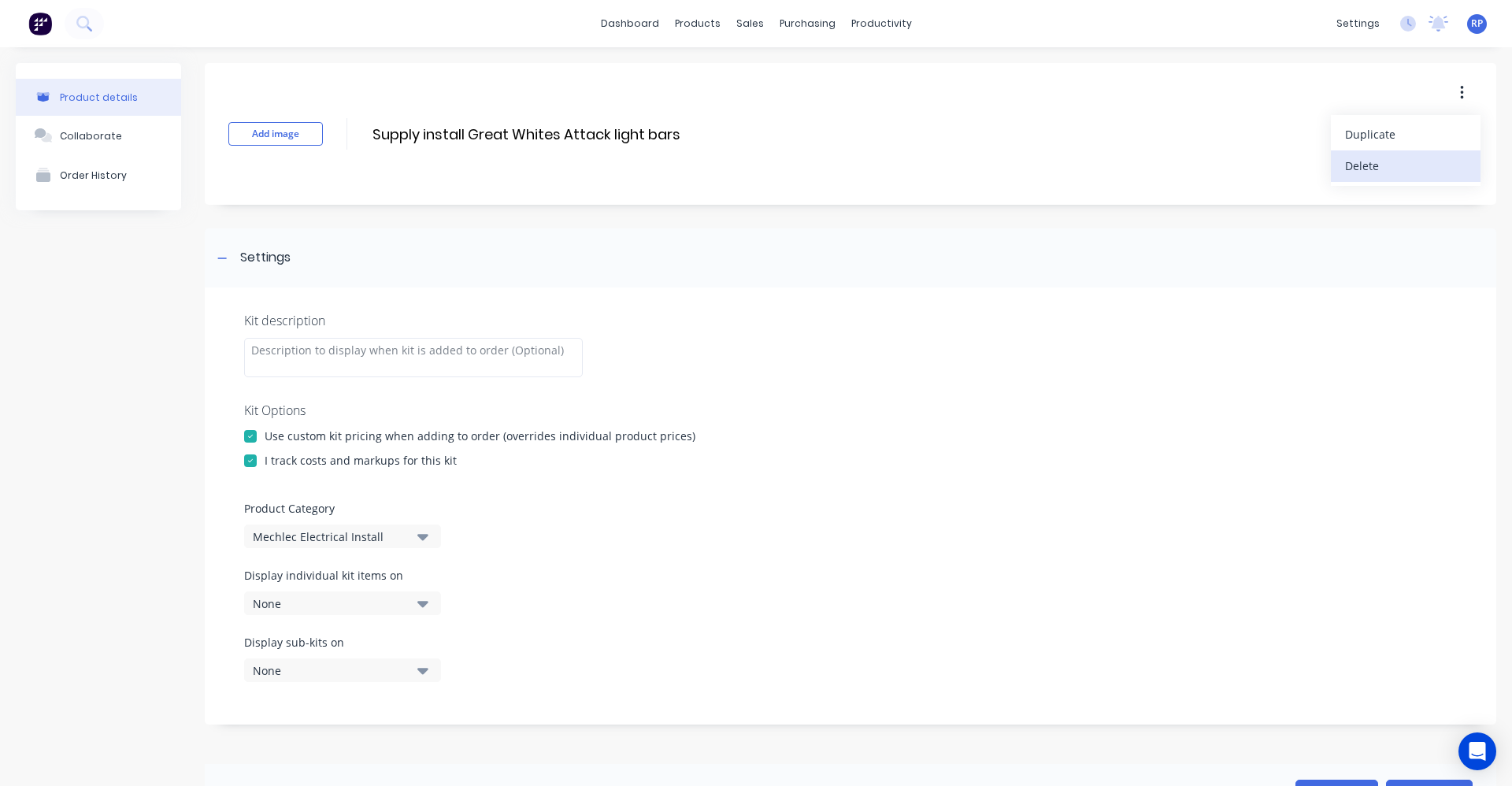 click on "Delete" at bounding box center (1406, 165) 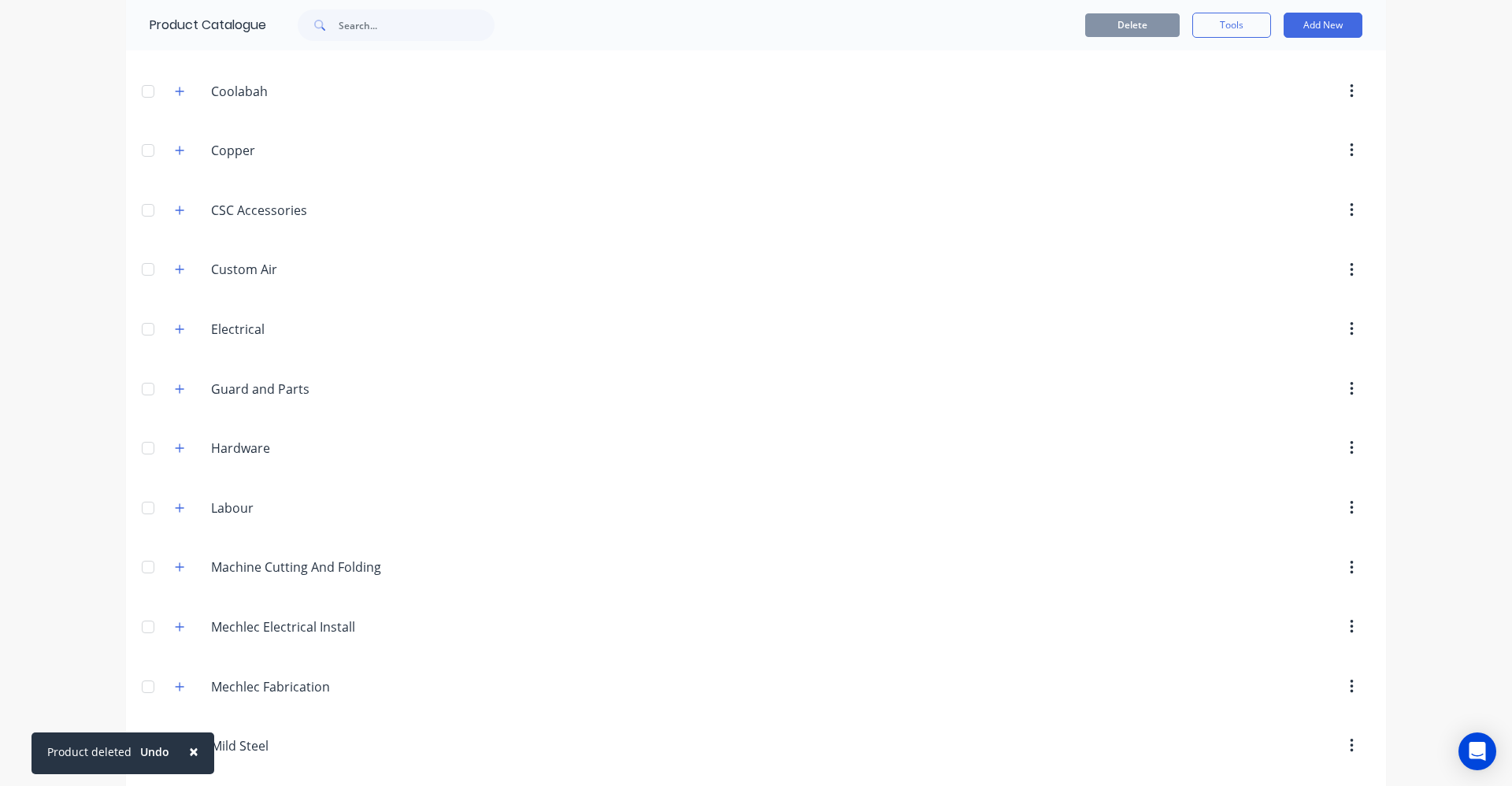 scroll, scrollTop: 709, scrollLeft: 0, axis: vertical 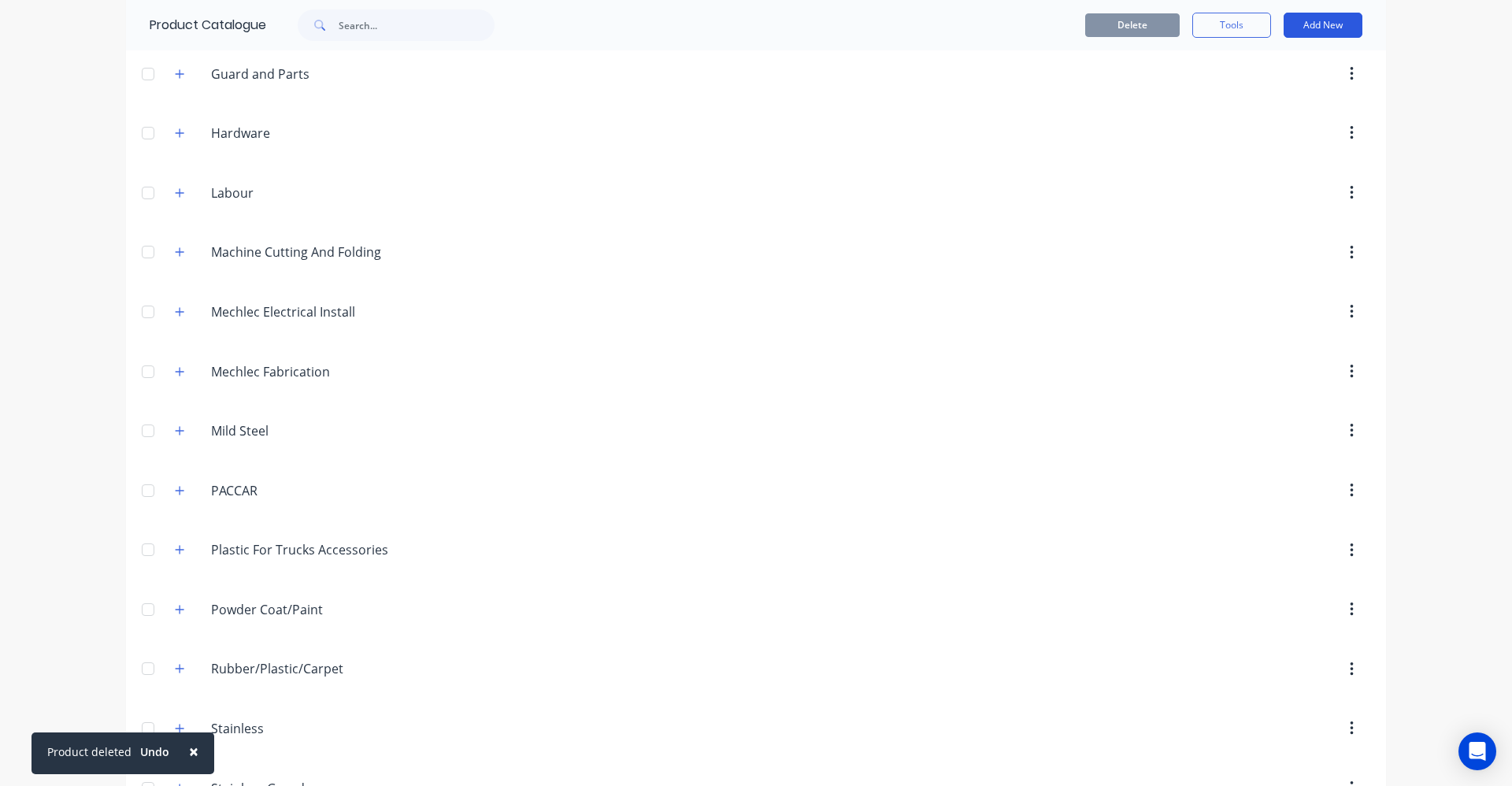 click on "Add New" at bounding box center [1323, 25] 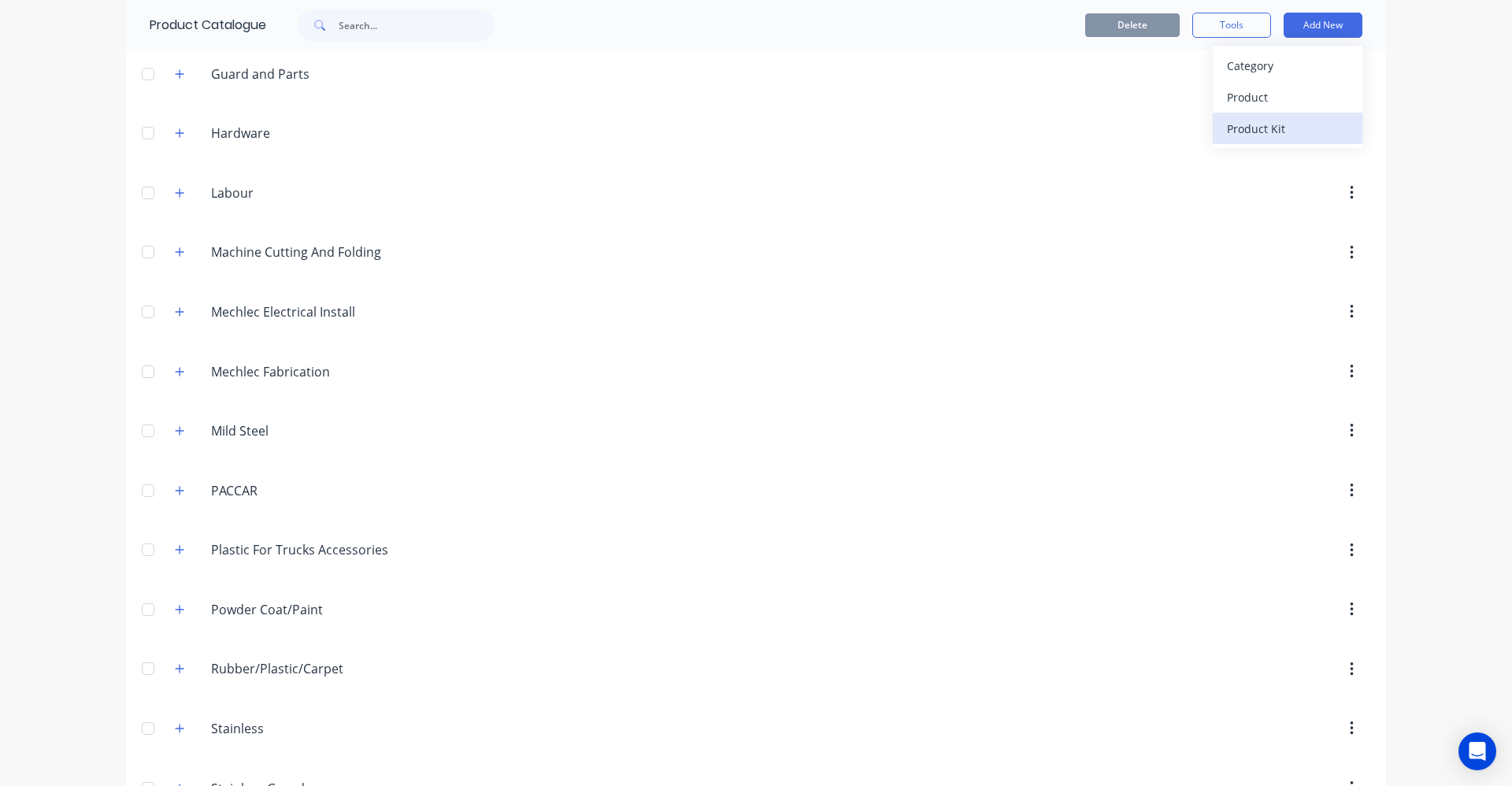click on "Product Kit" at bounding box center [1288, 128] 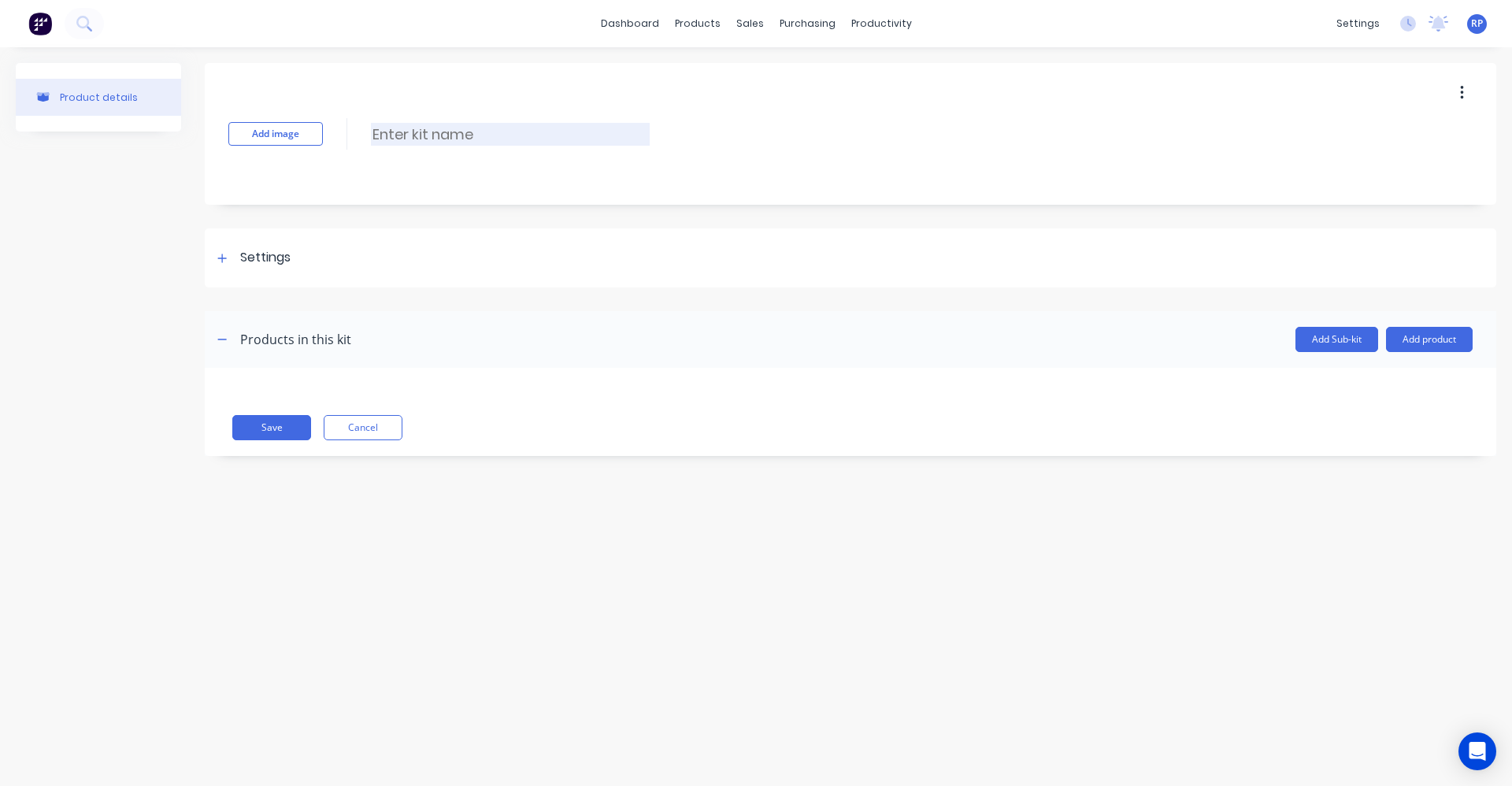 click at bounding box center [510, 134] 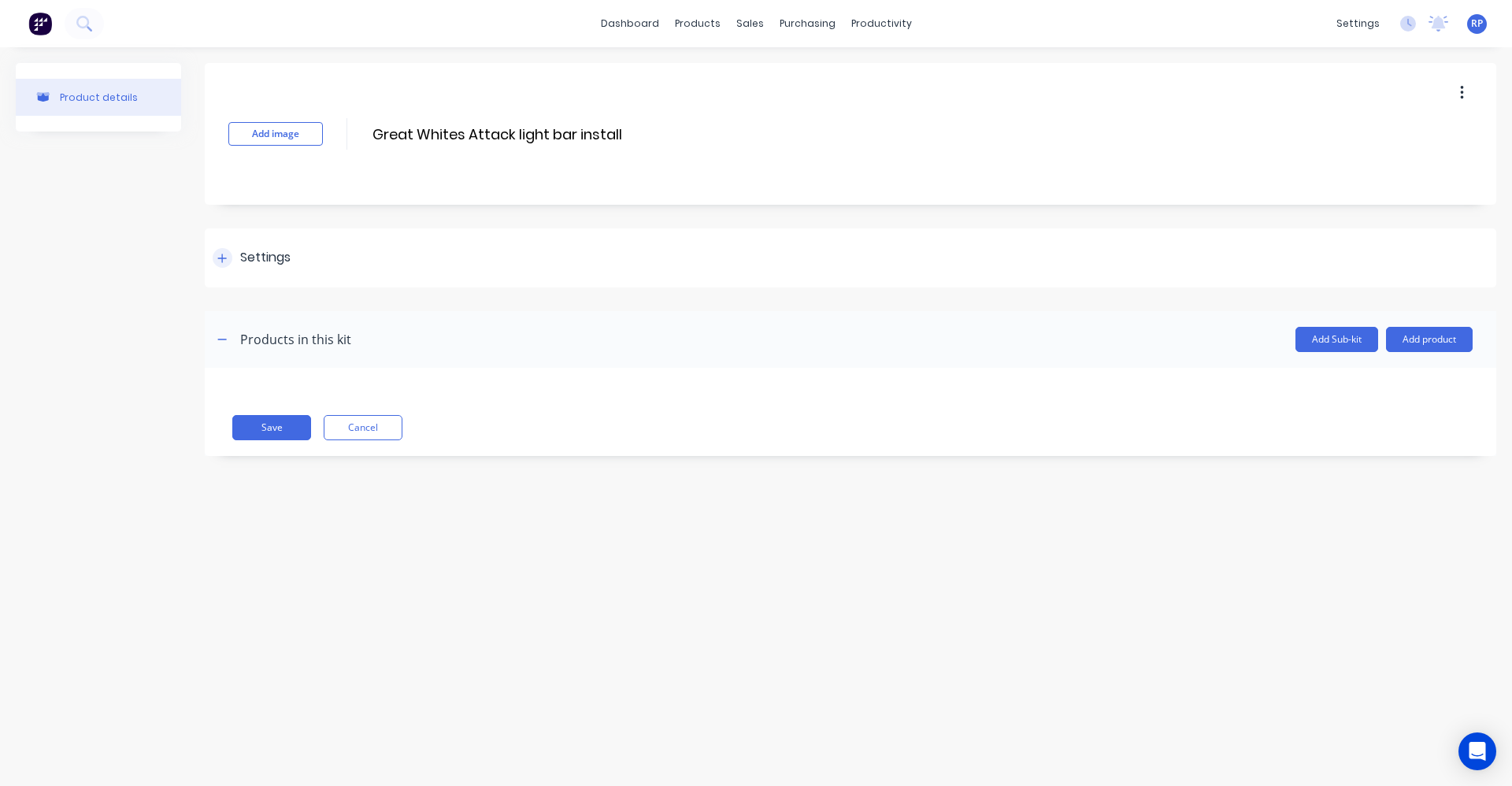 type on "Great Whites Attack light bar install" 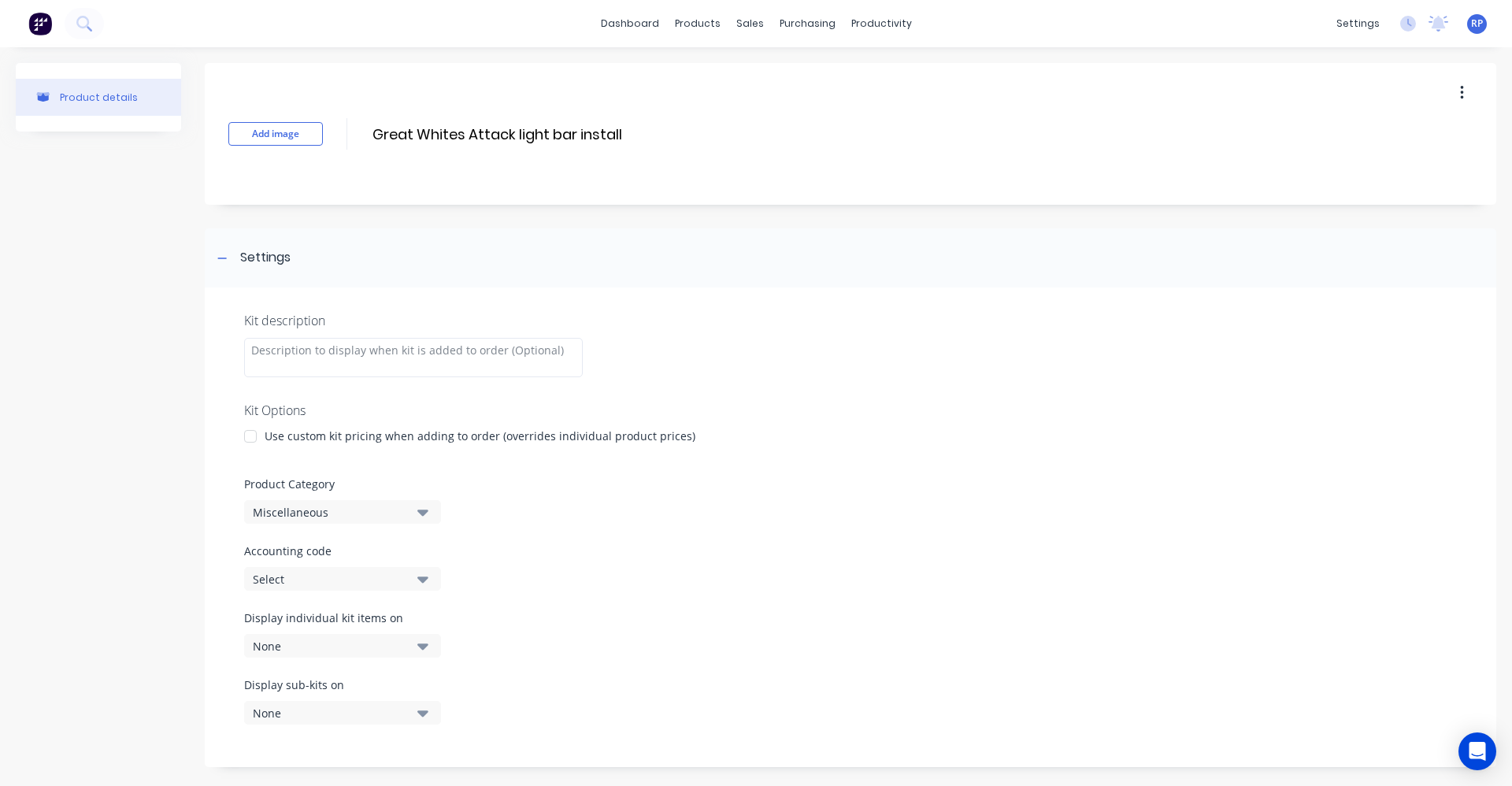 click at bounding box center (250, 436) 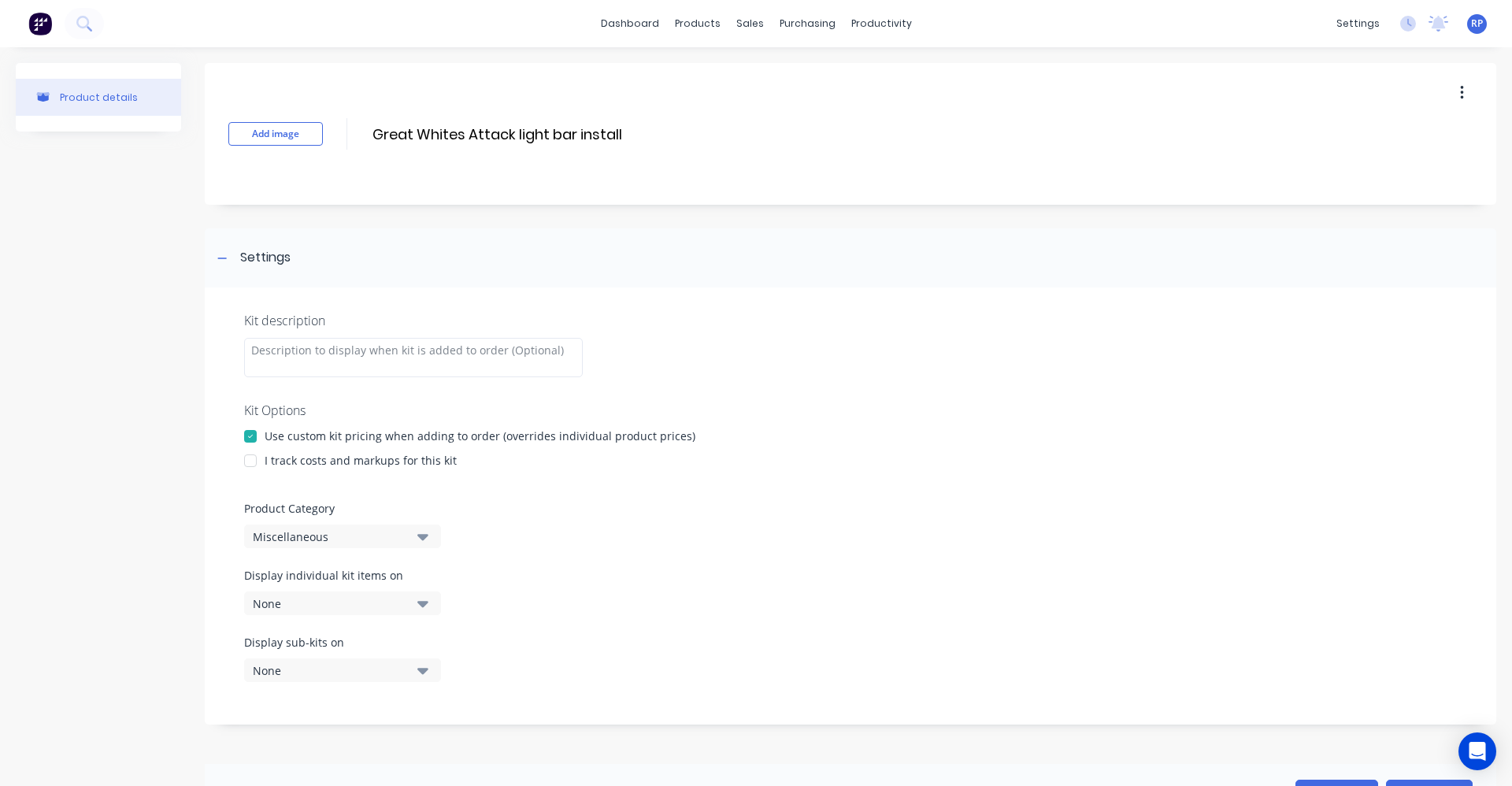 click at bounding box center [250, 461] 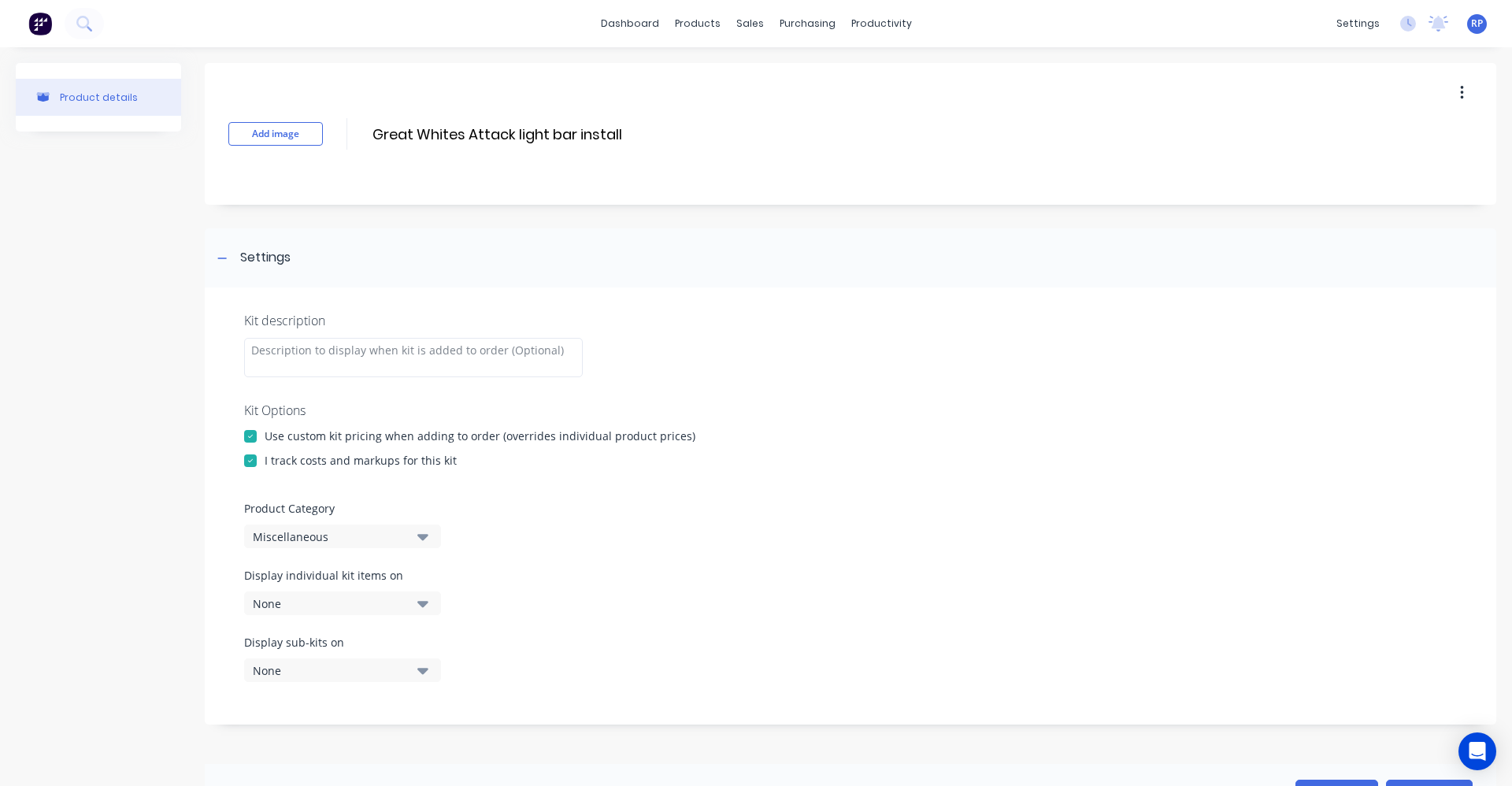click 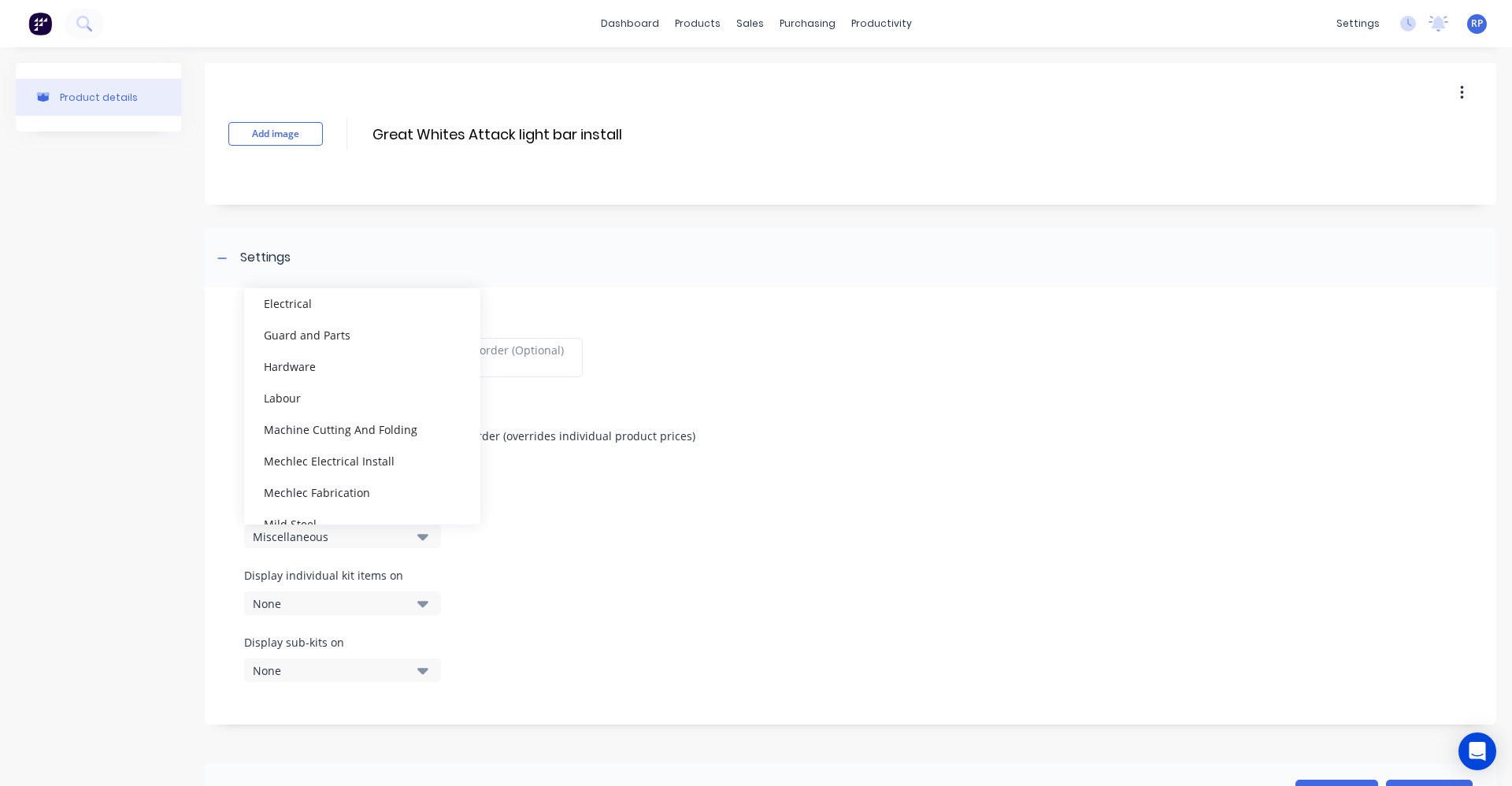 scroll, scrollTop: 394, scrollLeft: 0, axis: vertical 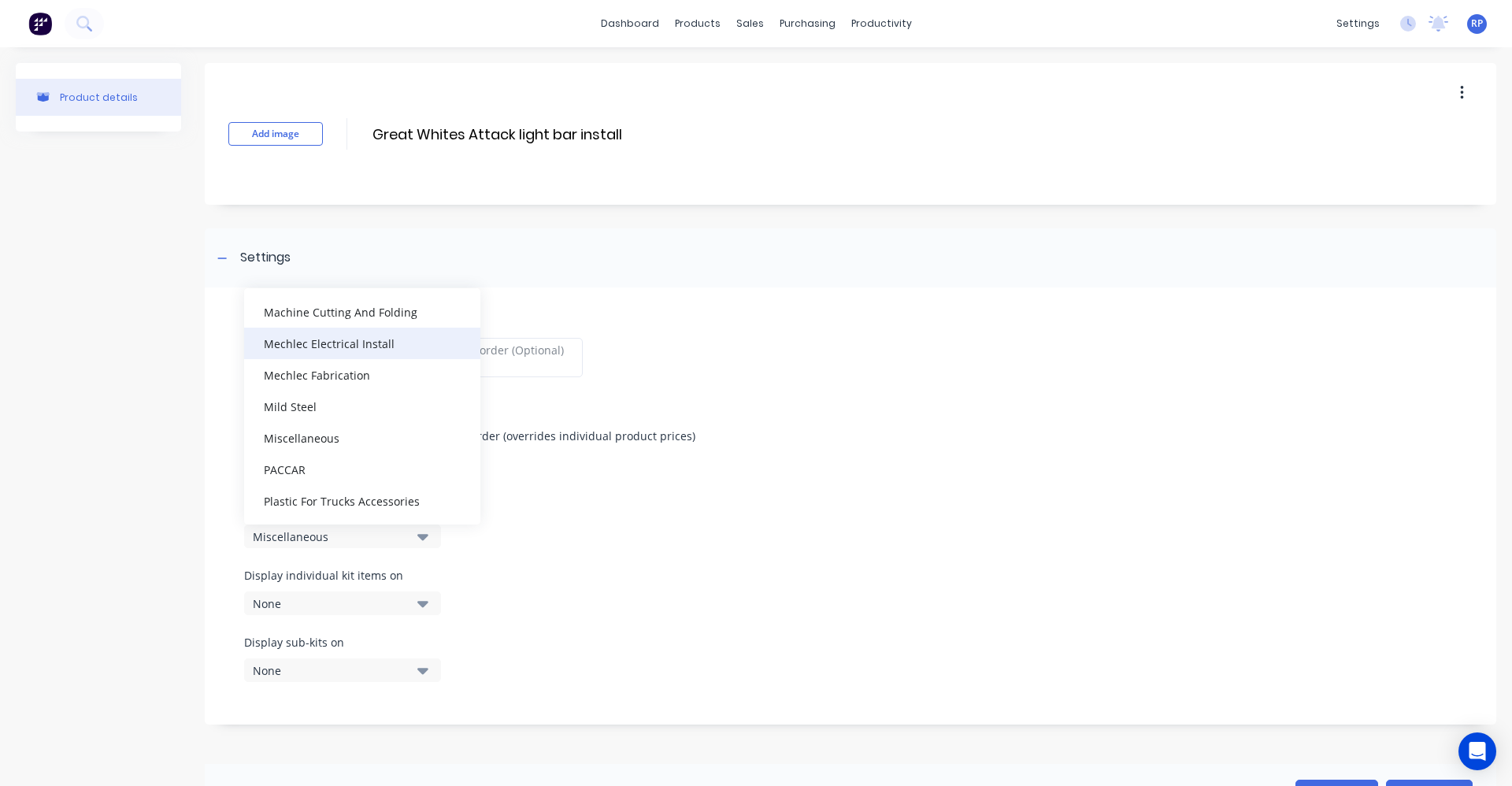 click on "Mechlec Electrical Install" at bounding box center [362, 343] 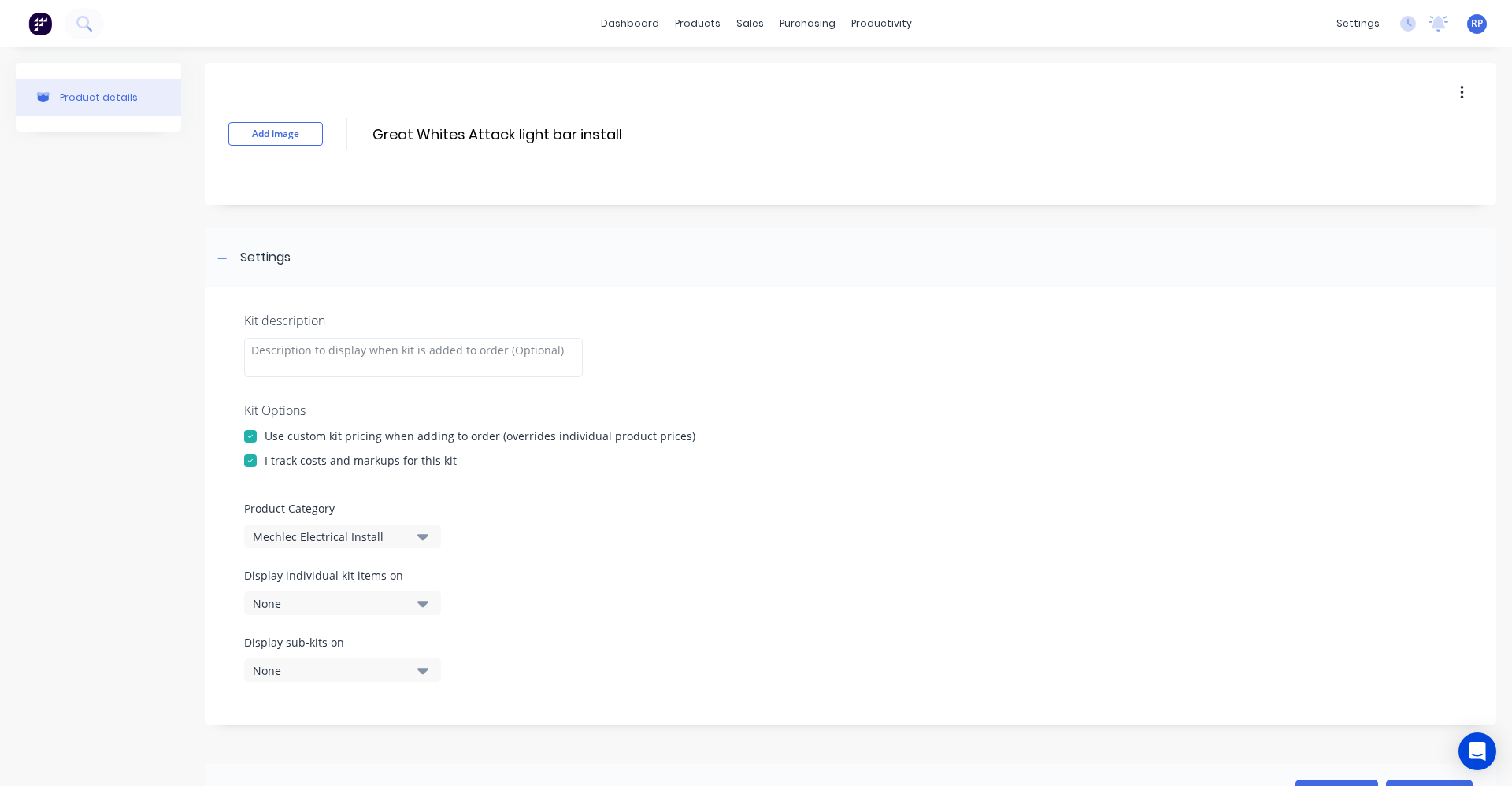 click on "Product Category Mechlec Electrical Install" at bounding box center [850, 524] 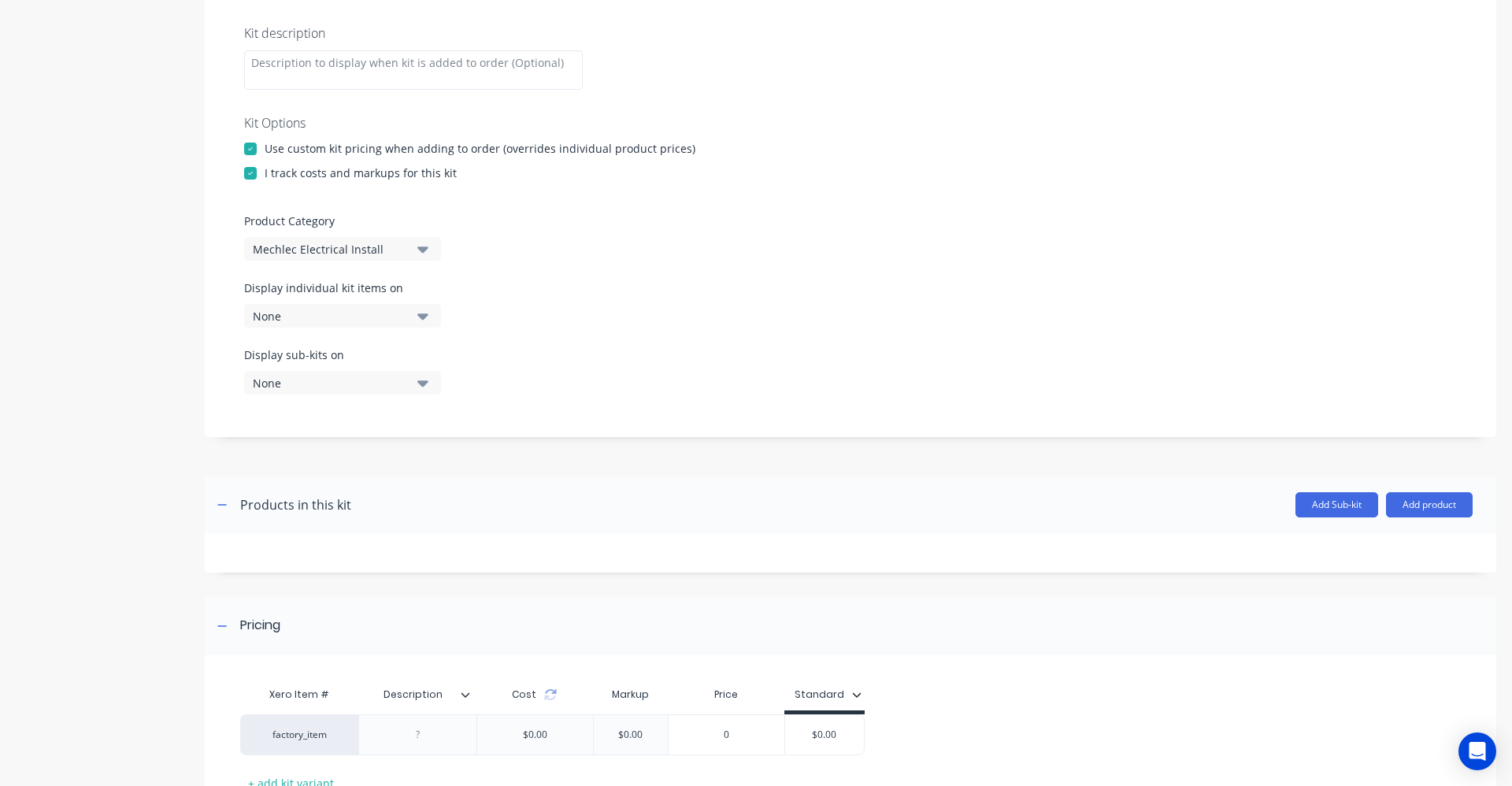 scroll, scrollTop: 315, scrollLeft: 0, axis: vertical 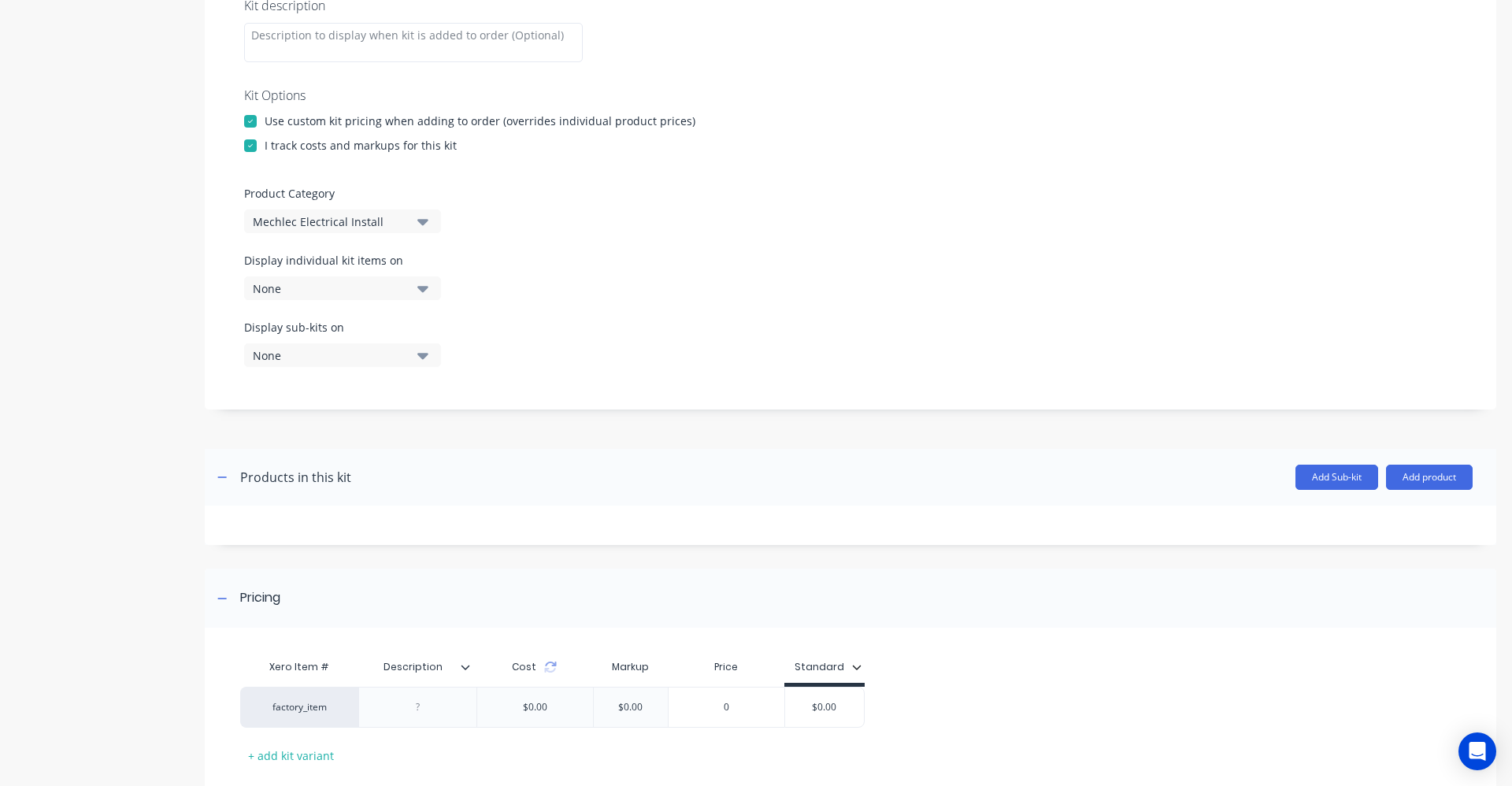 click 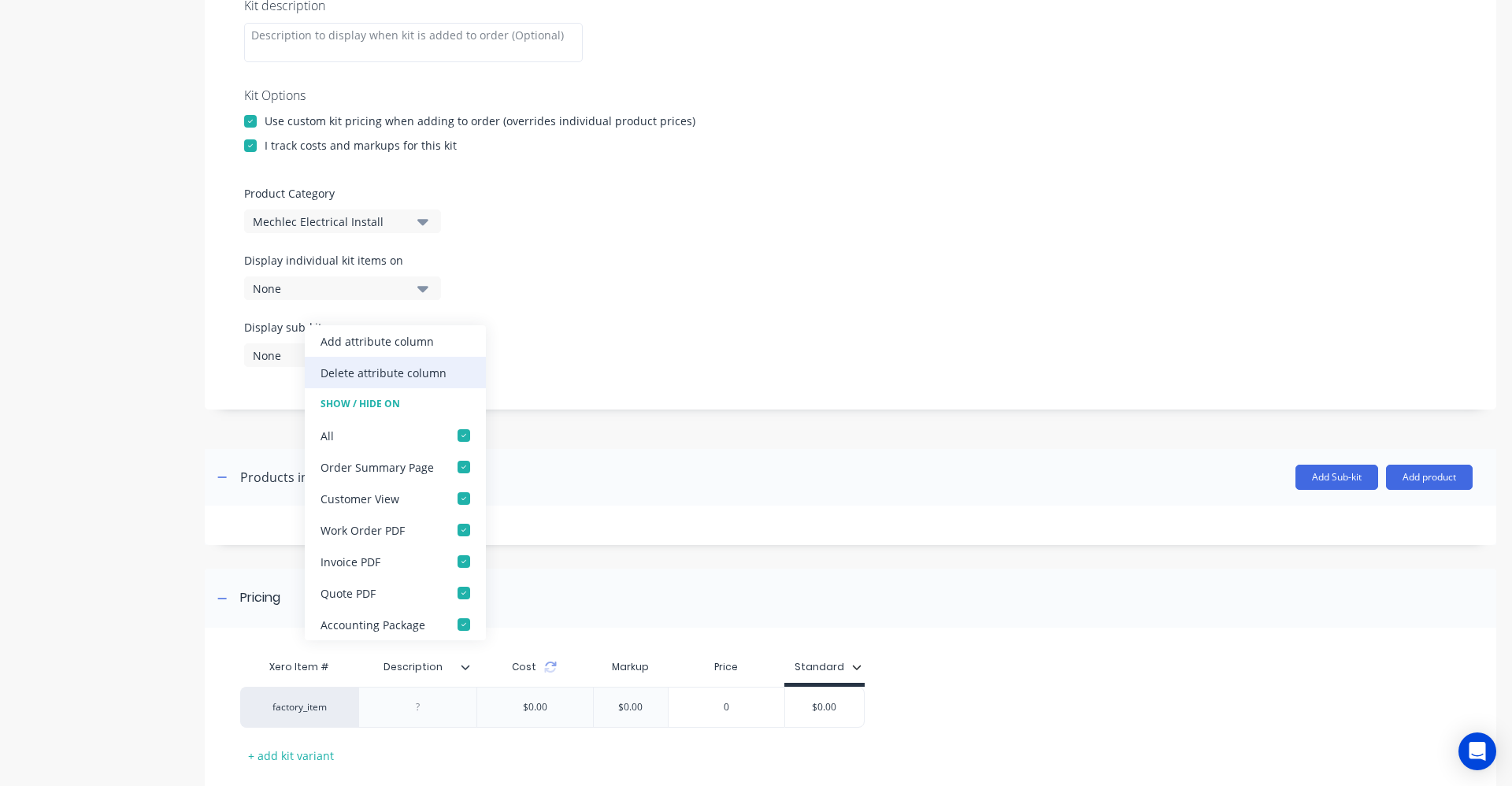 click on "Delete attribute column" at bounding box center [384, 373] 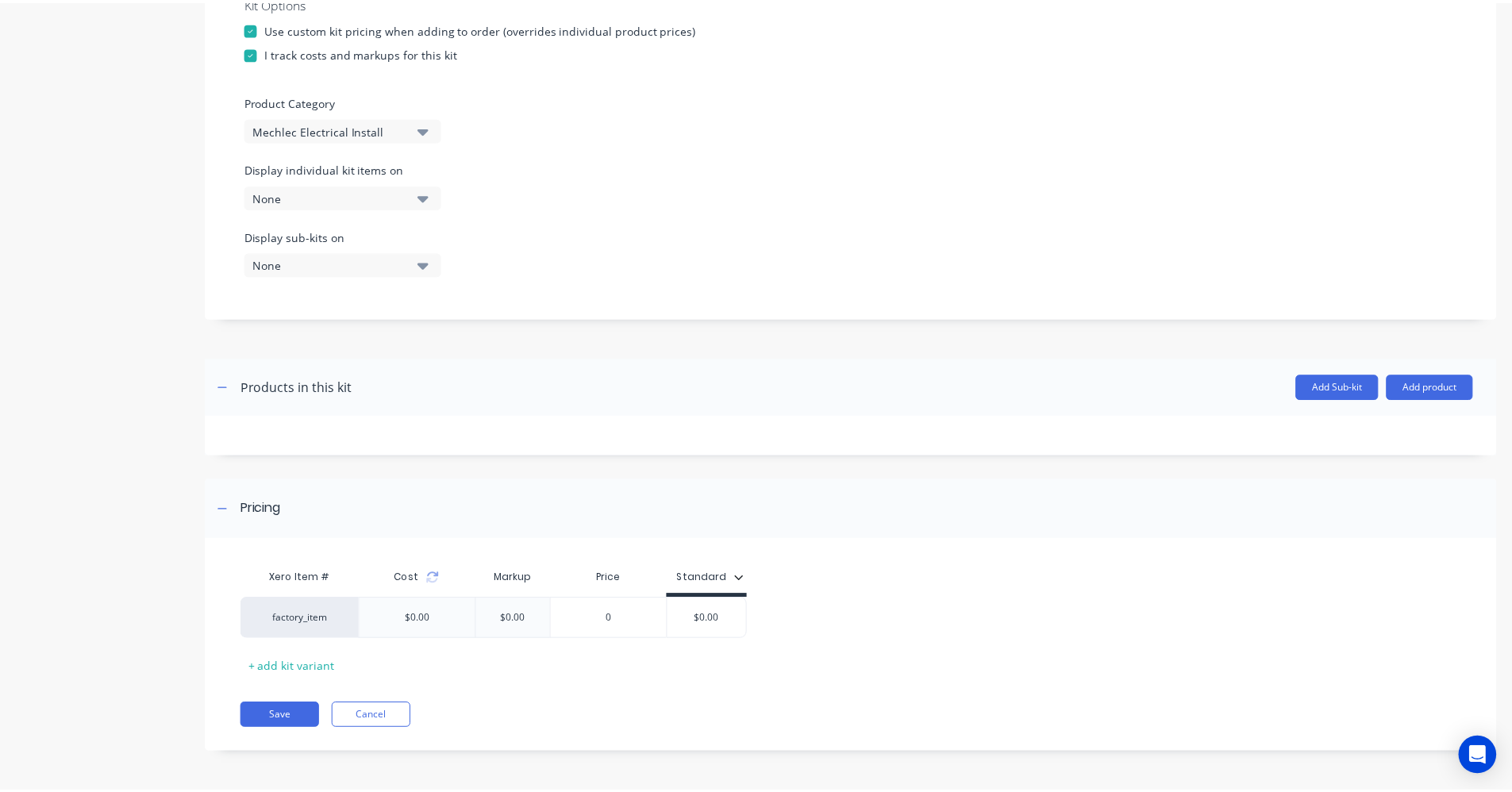 scroll, scrollTop: 412, scrollLeft: 0, axis: vertical 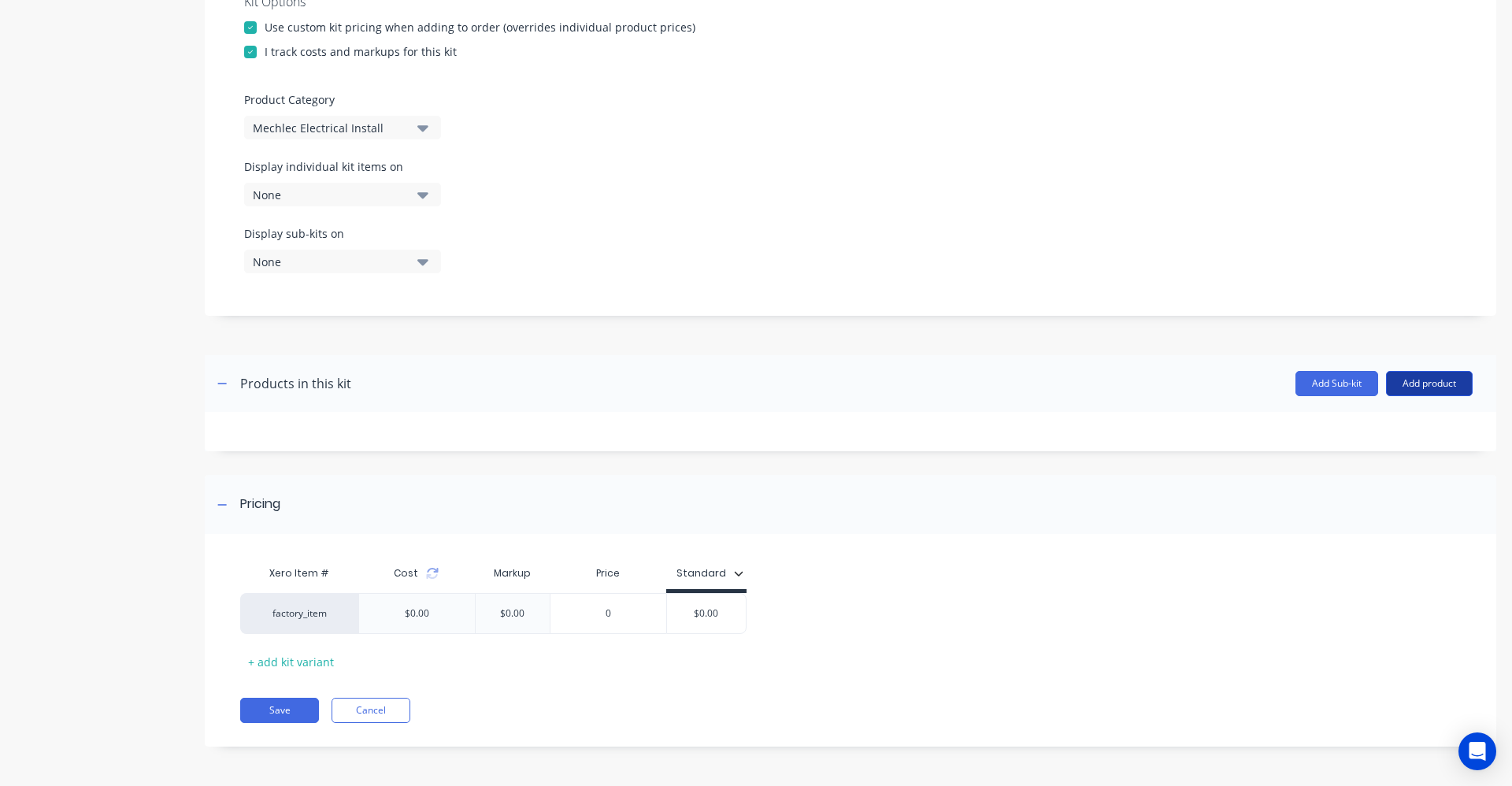 click on "Add product" at bounding box center (1429, 384) 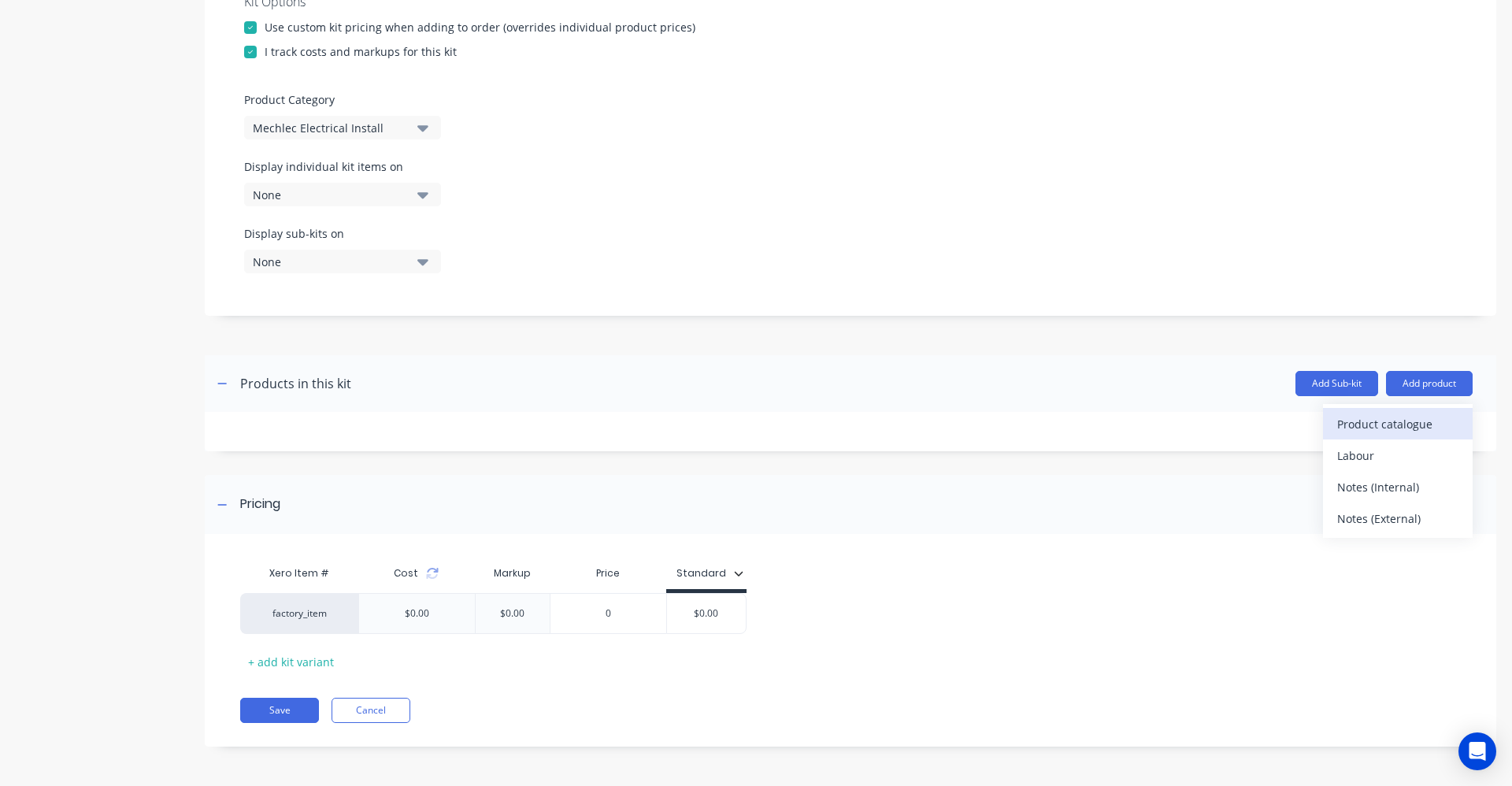 click on "Product catalogue" at bounding box center [1398, 424] 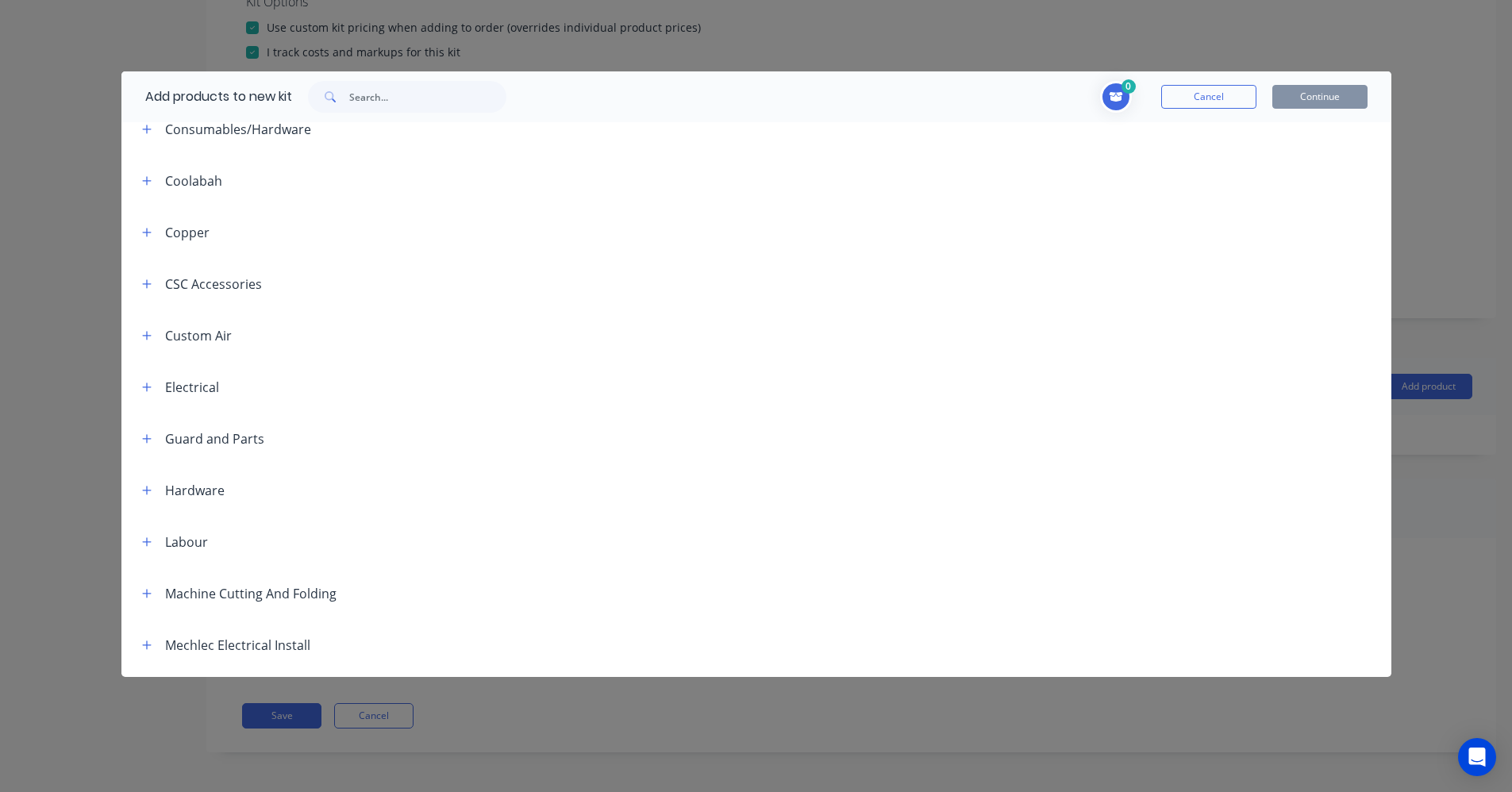 scroll, scrollTop: 238, scrollLeft: 0, axis: vertical 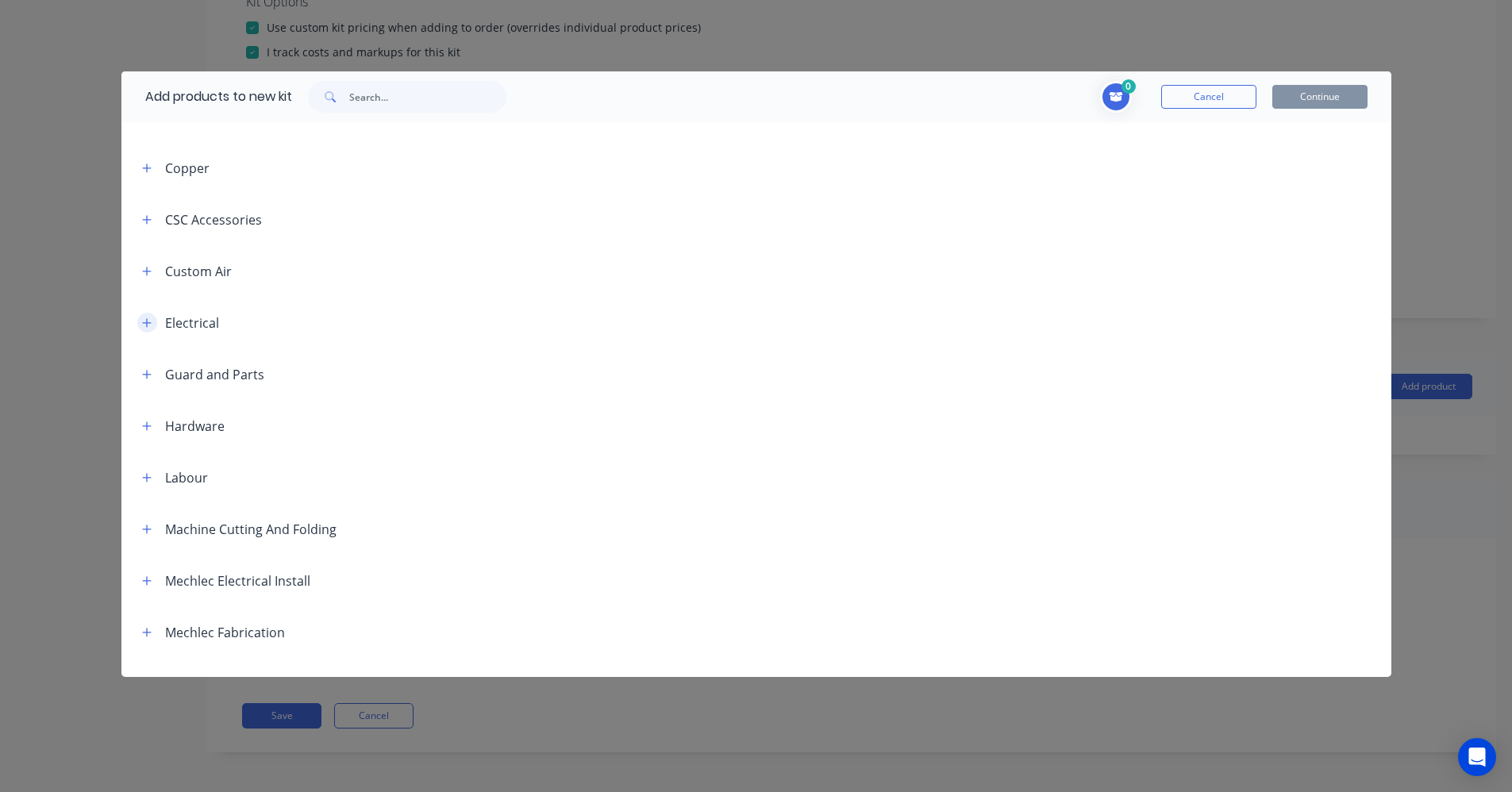 click 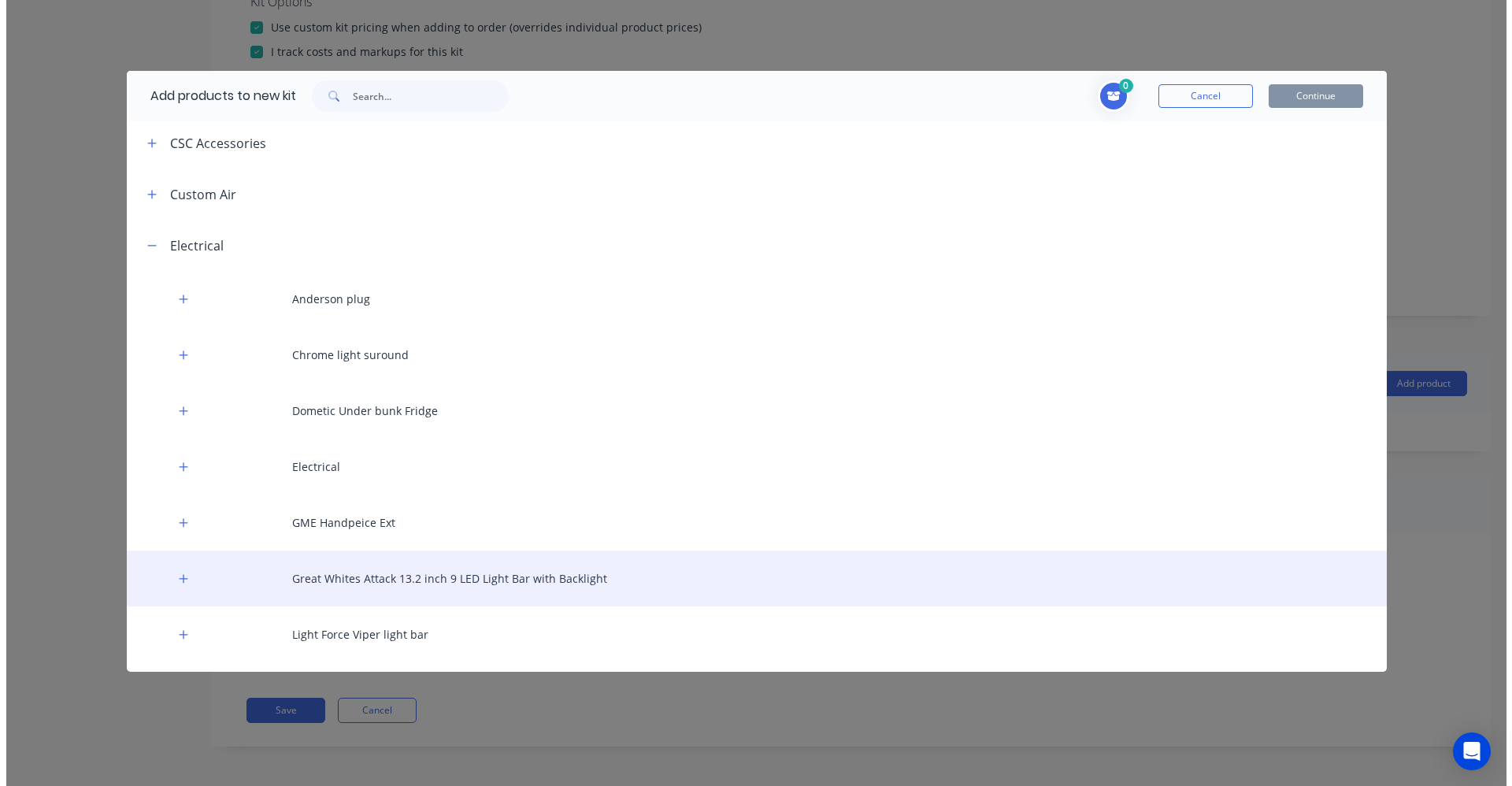 scroll, scrollTop: 394, scrollLeft: 0, axis: vertical 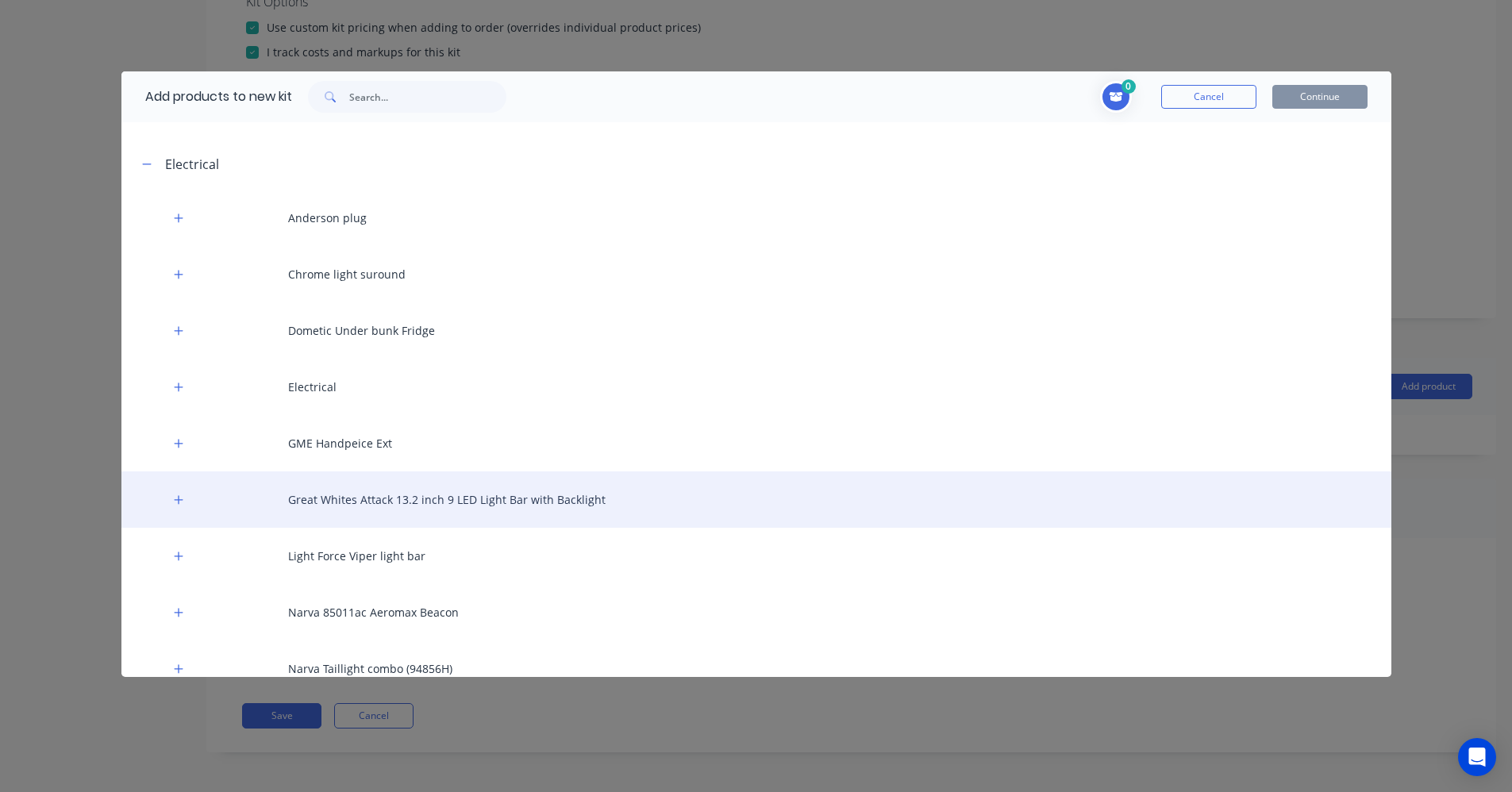 drag, startPoint x: 355, startPoint y: 502, endPoint x: 371, endPoint y: 505, distance: 16.278821 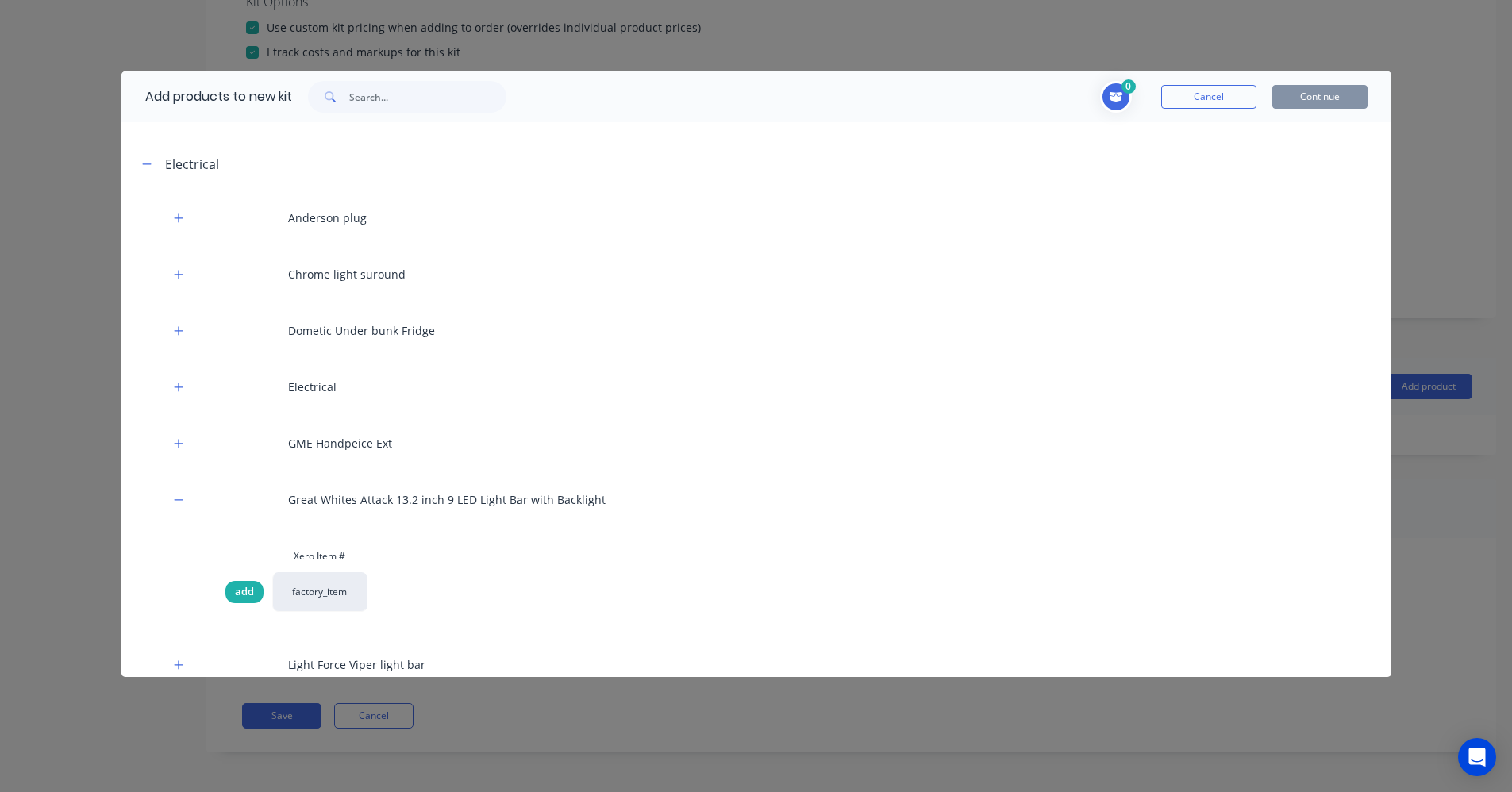 click on "add" at bounding box center [244, 592] 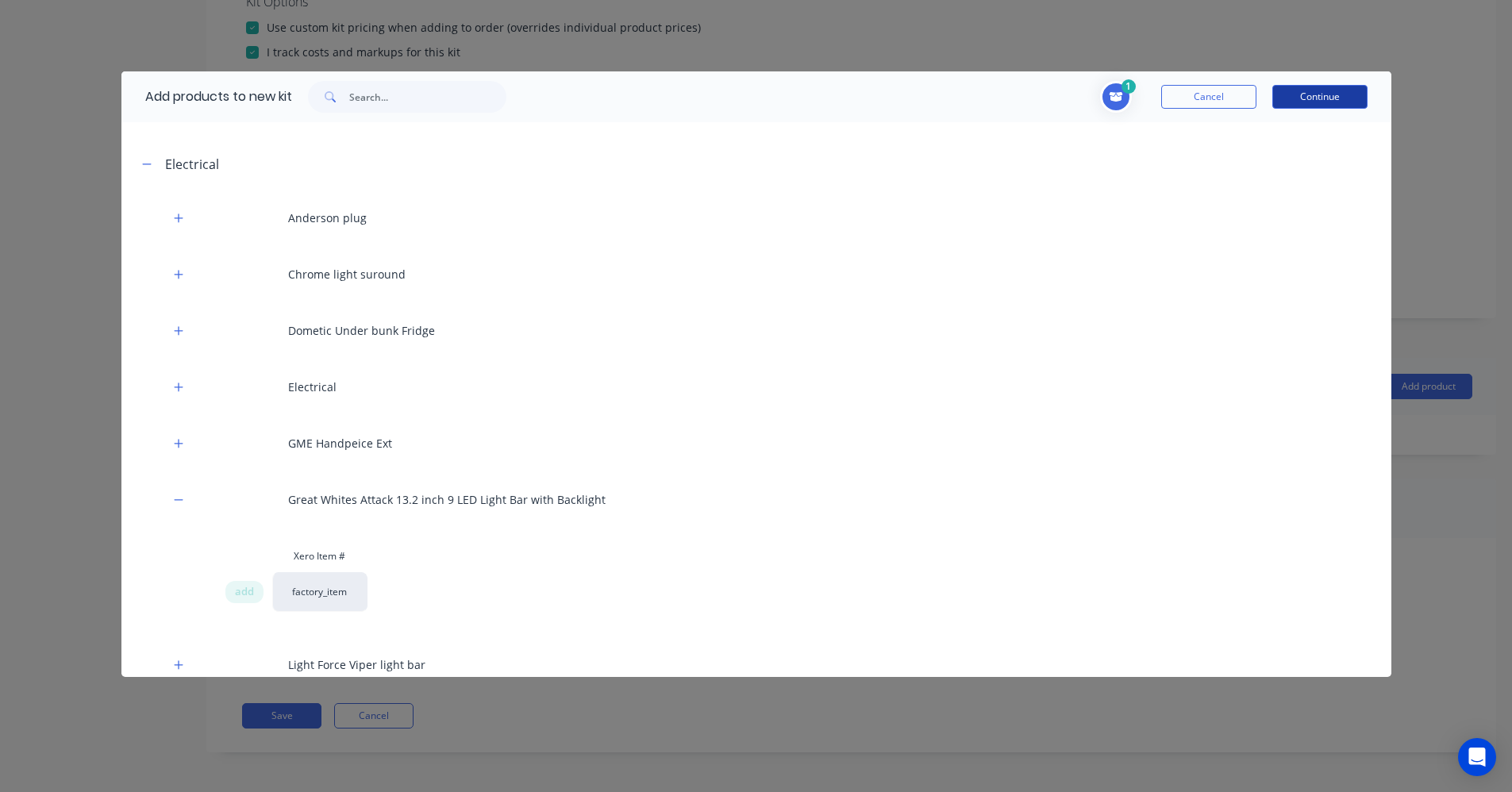 click on "Continue" at bounding box center [1320, 97] 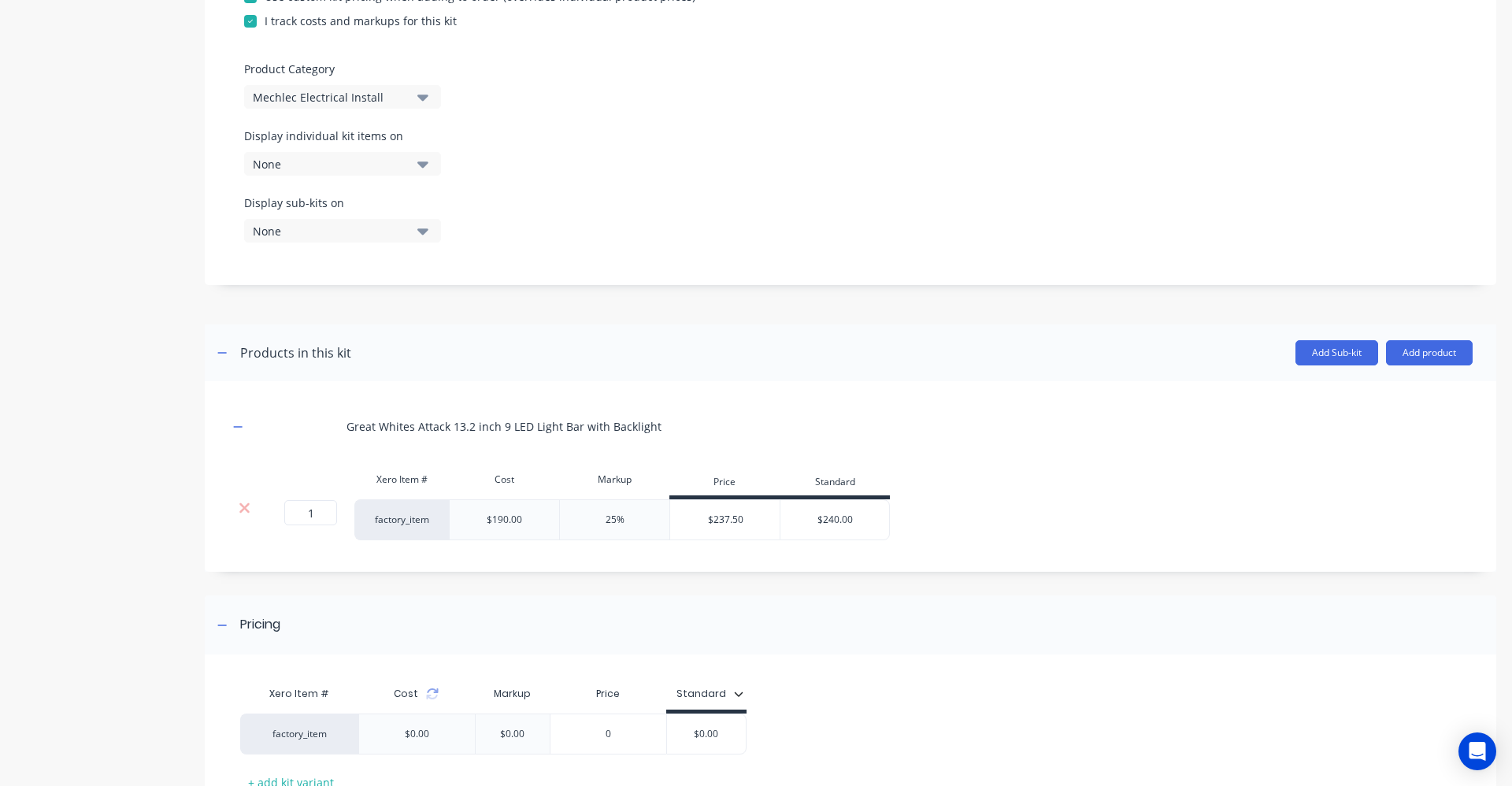 scroll, scrollTop: 488, scrollLeft: 0, axis: vertical 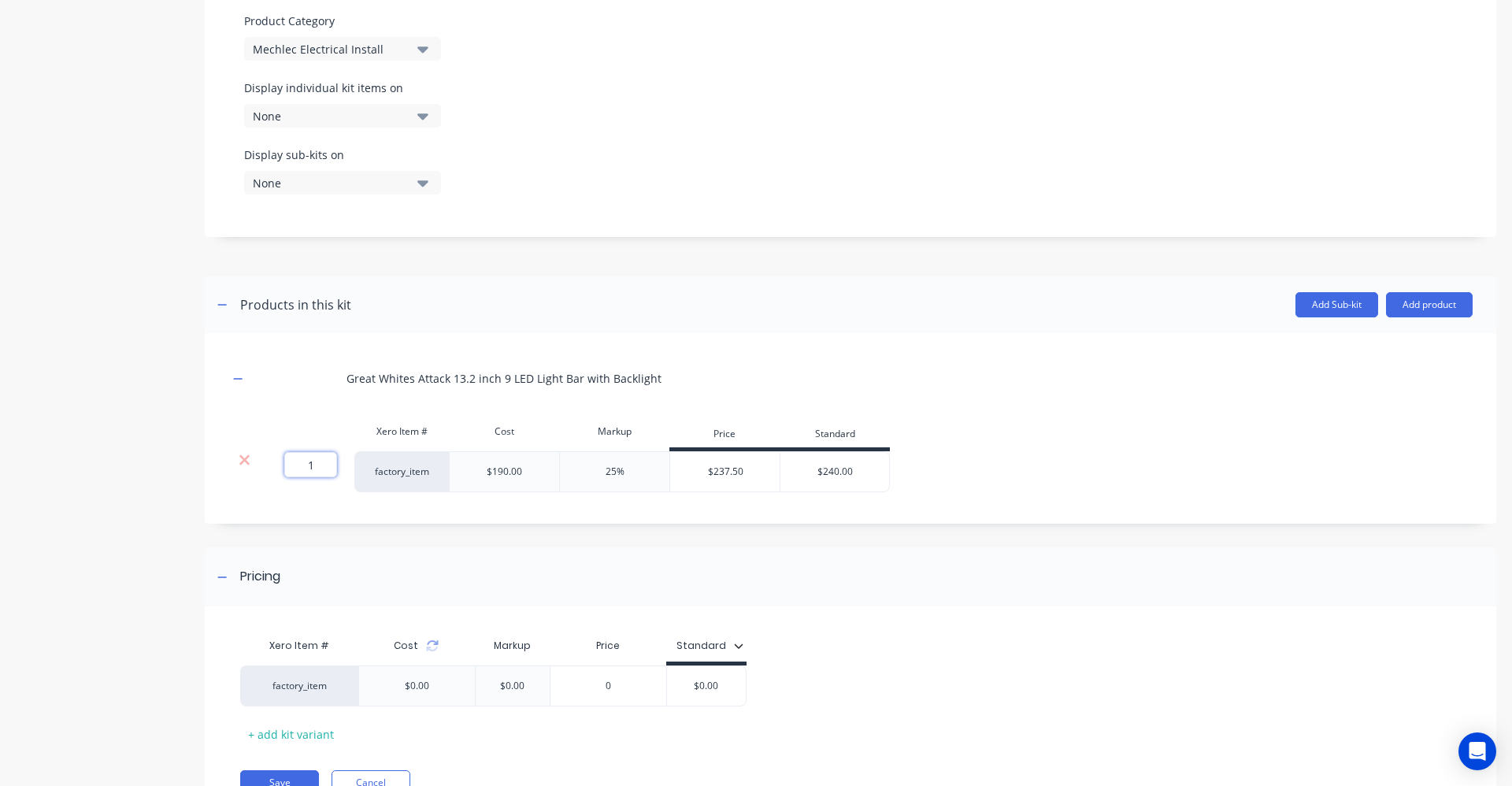 click on "1" at bounding box center [310, 465] 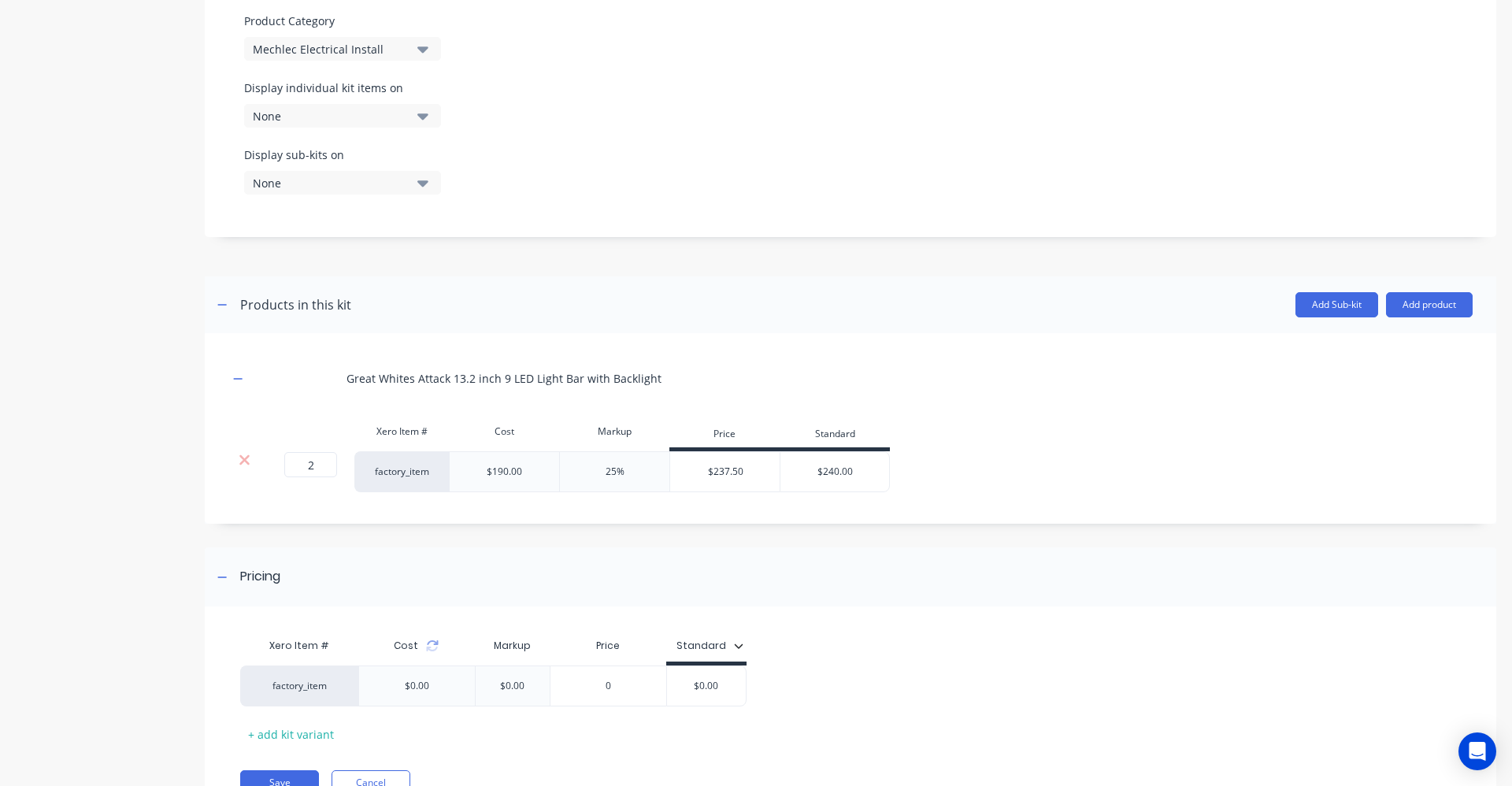 click on "Xero Item # Cost Markup Price Standard 2 2 ? factory_item $190.00 25% $237.50 $240.00" at bounding box center [850, 454] 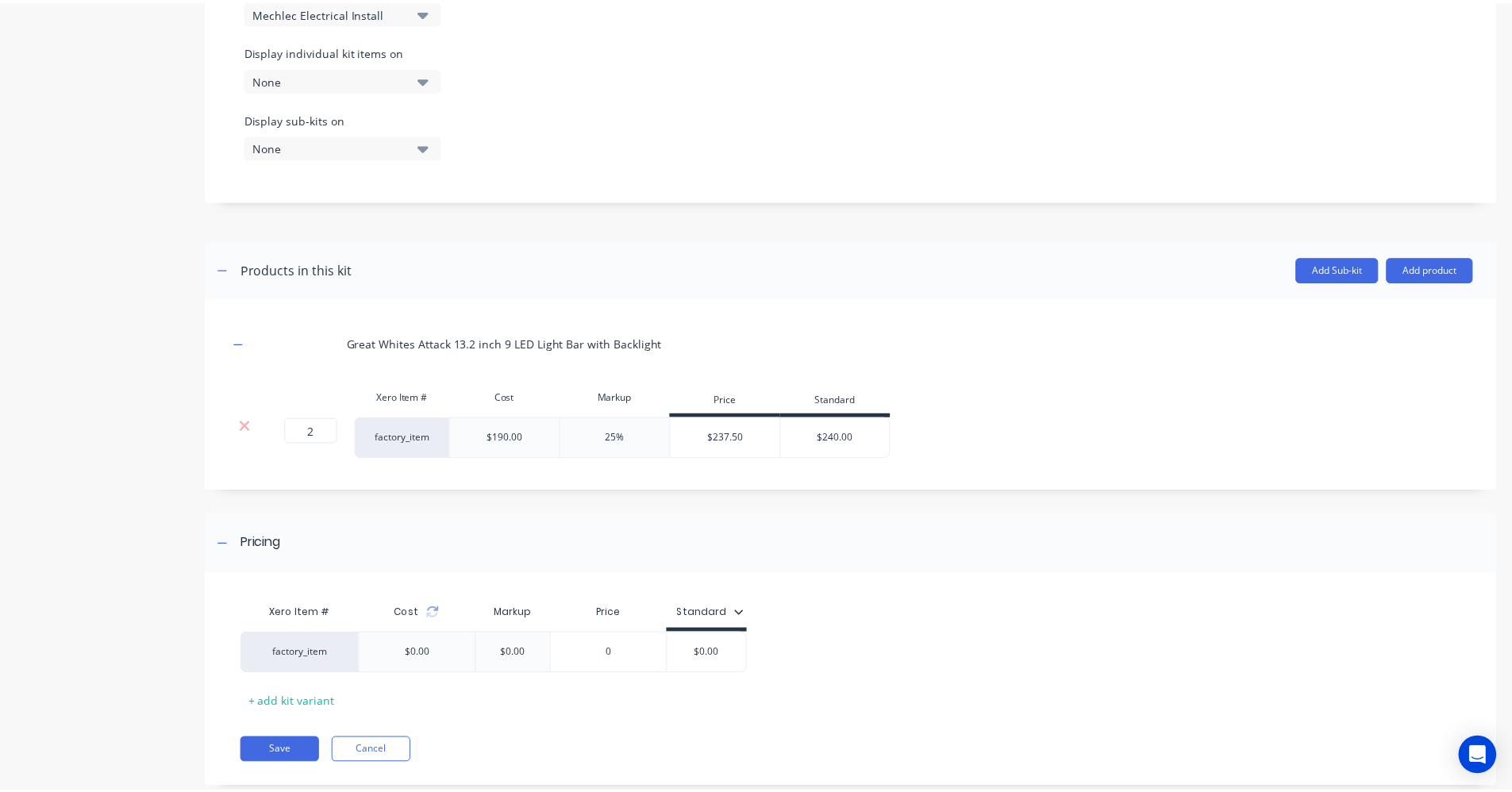 scroll, scrollTop: 564, scrollLeft: 0, axis: vertical 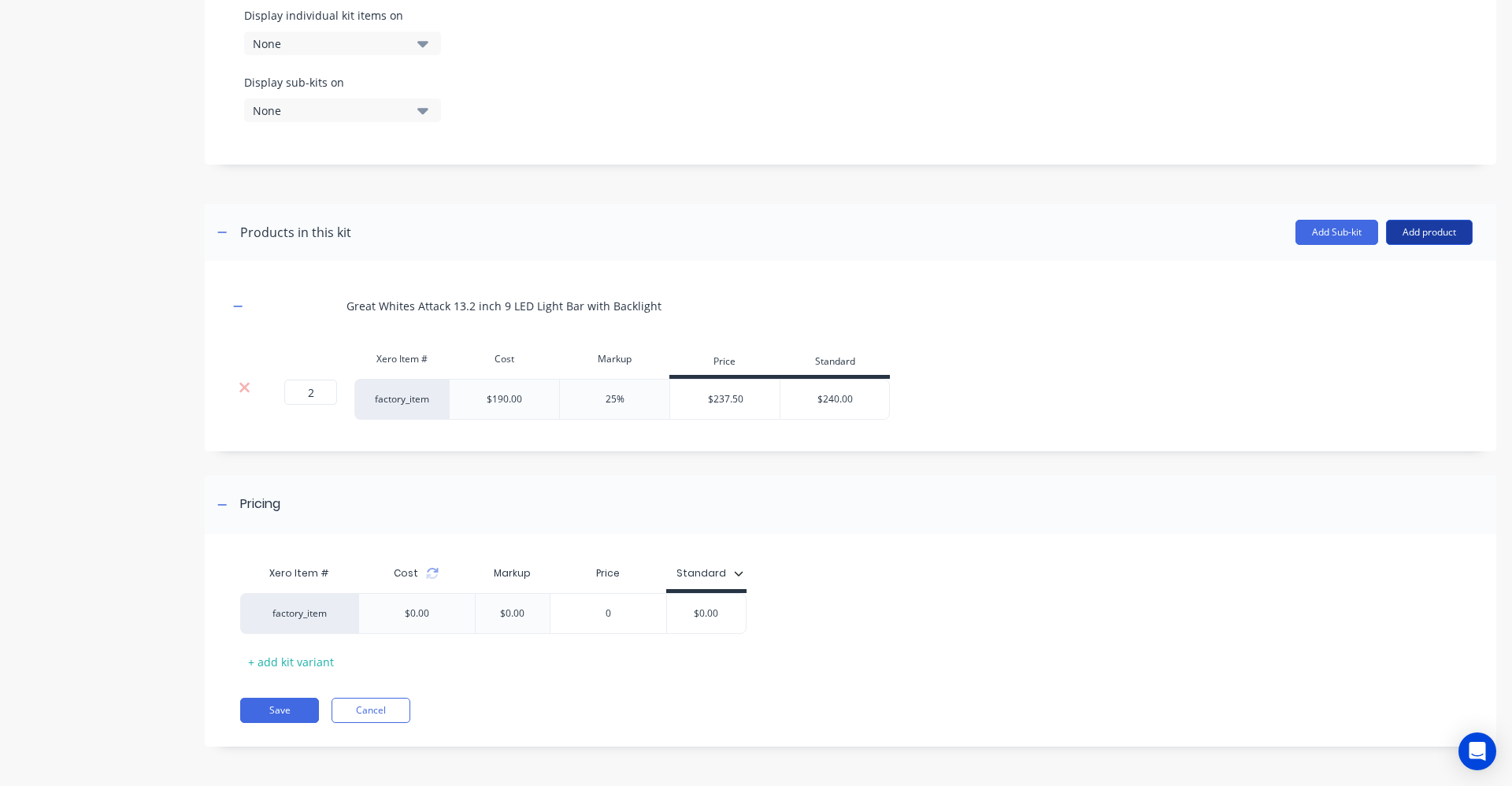 click on "Add product" at bounding box center (1429, 232) 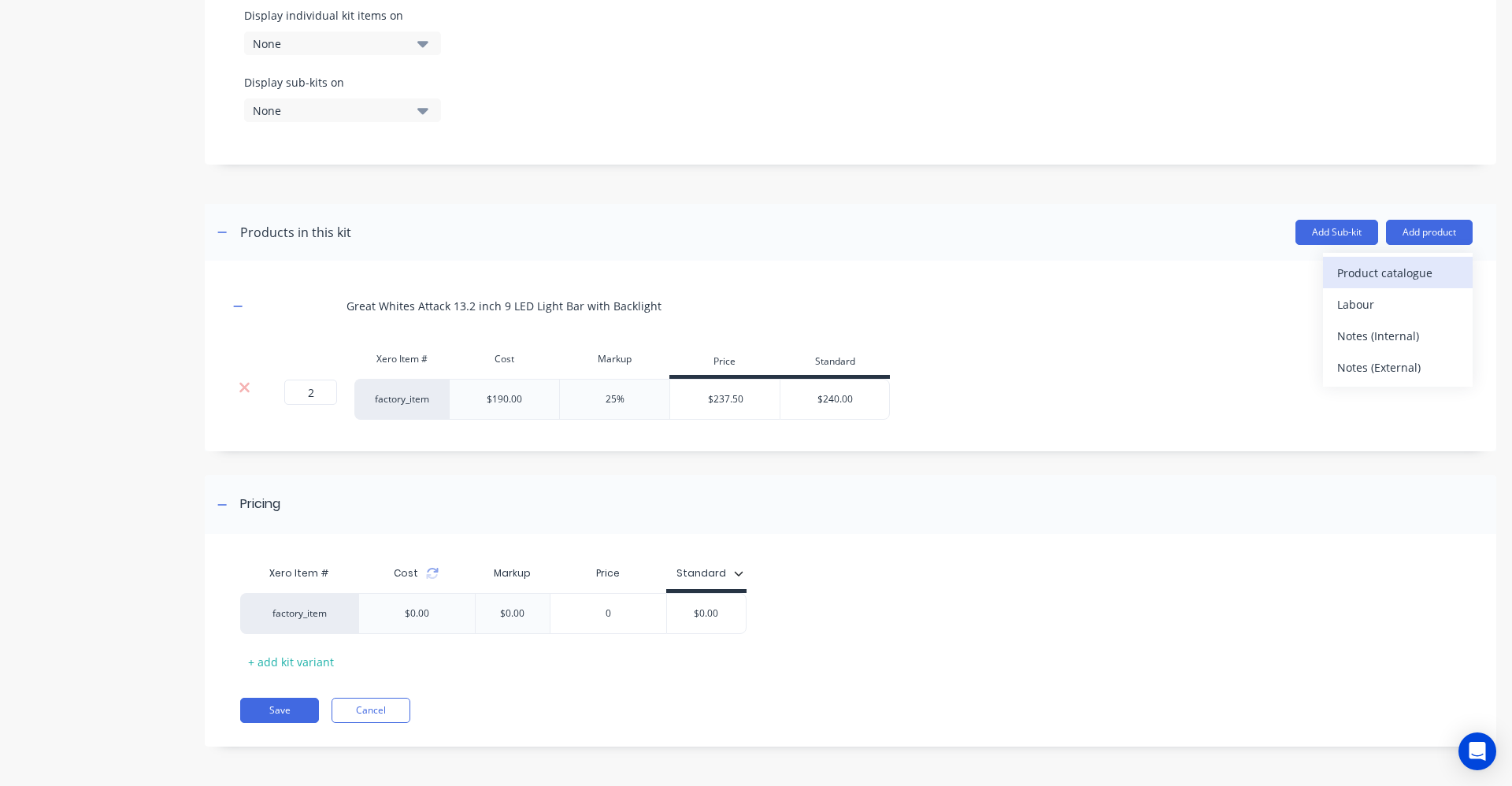click on "Product catalogue" at bounding box center (1398, 273) 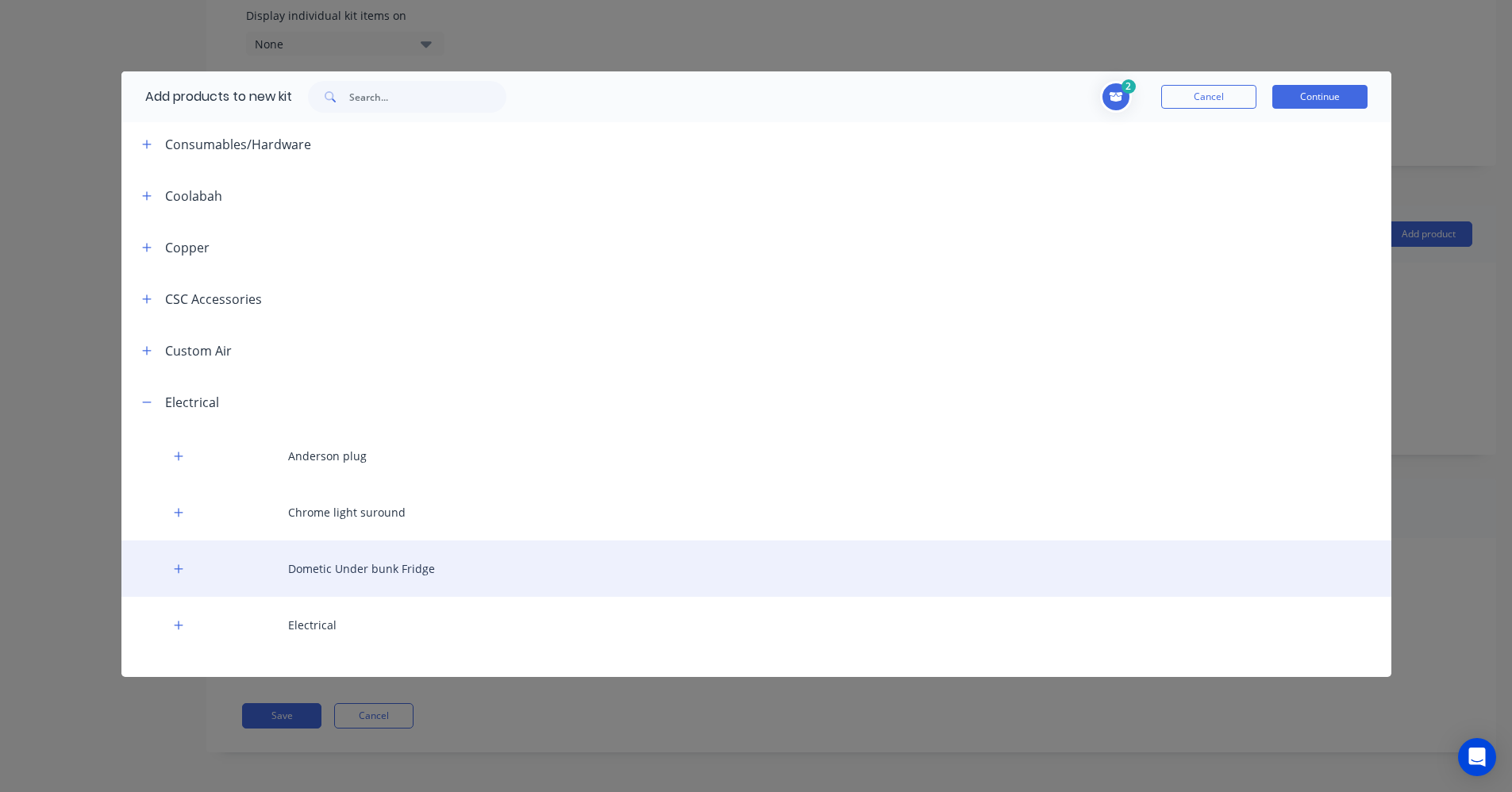 scroll, scrollTop: 238, scrollLeft: 0, axis: vertical 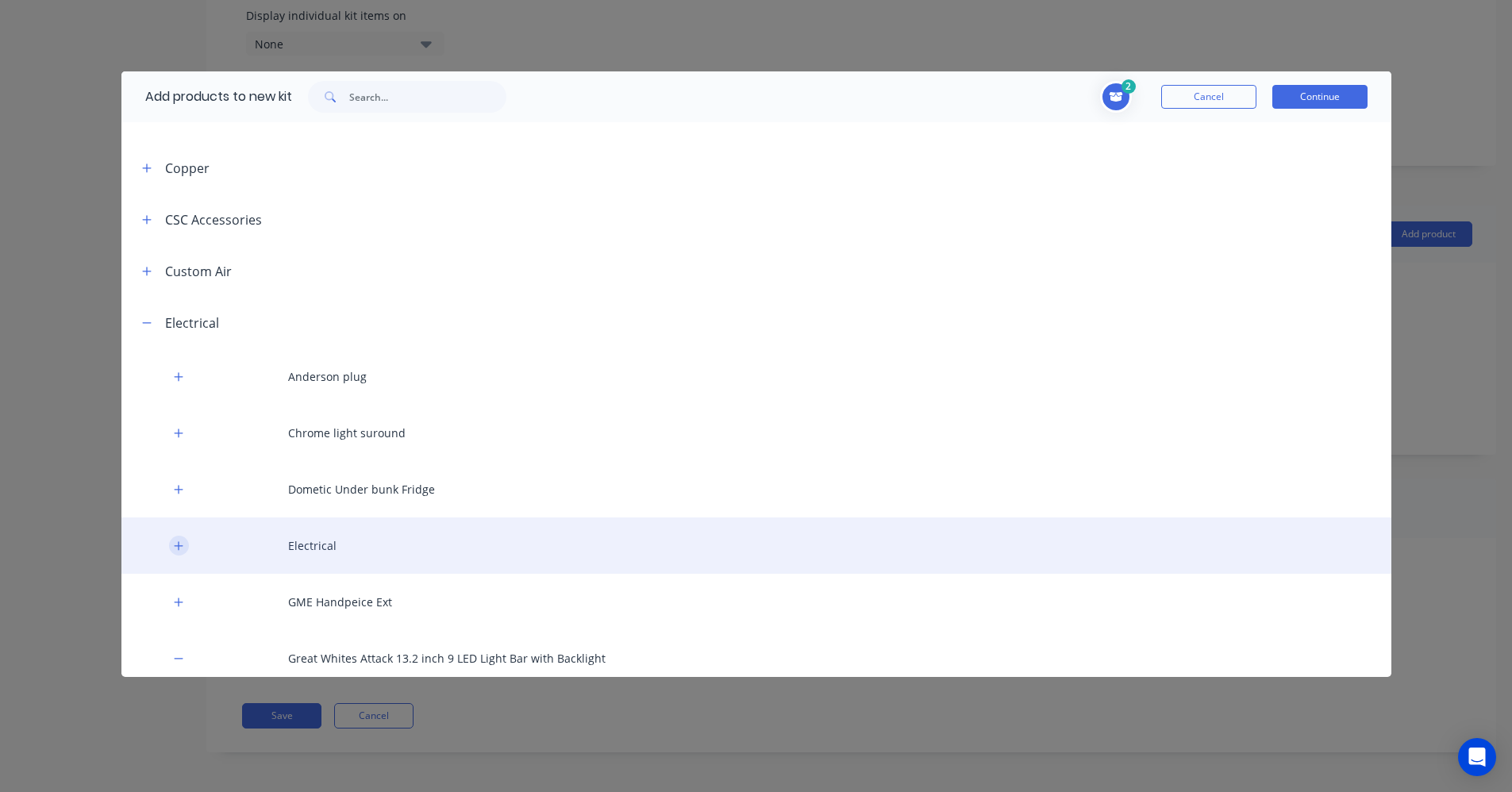 click at bounding box center [179, 545] 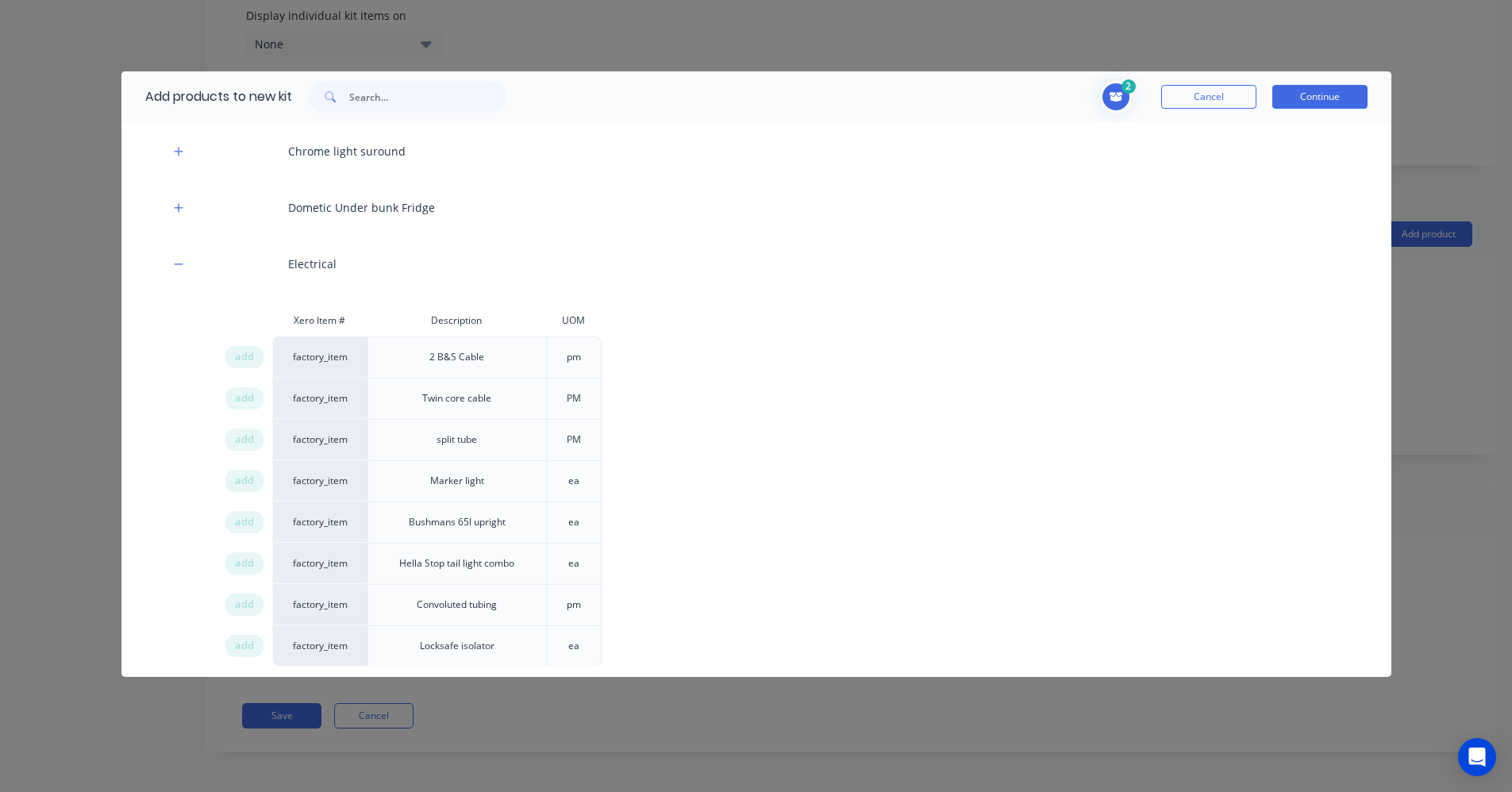scroll, scrollTop: 556, scrollLeft: 0, axis: vertical 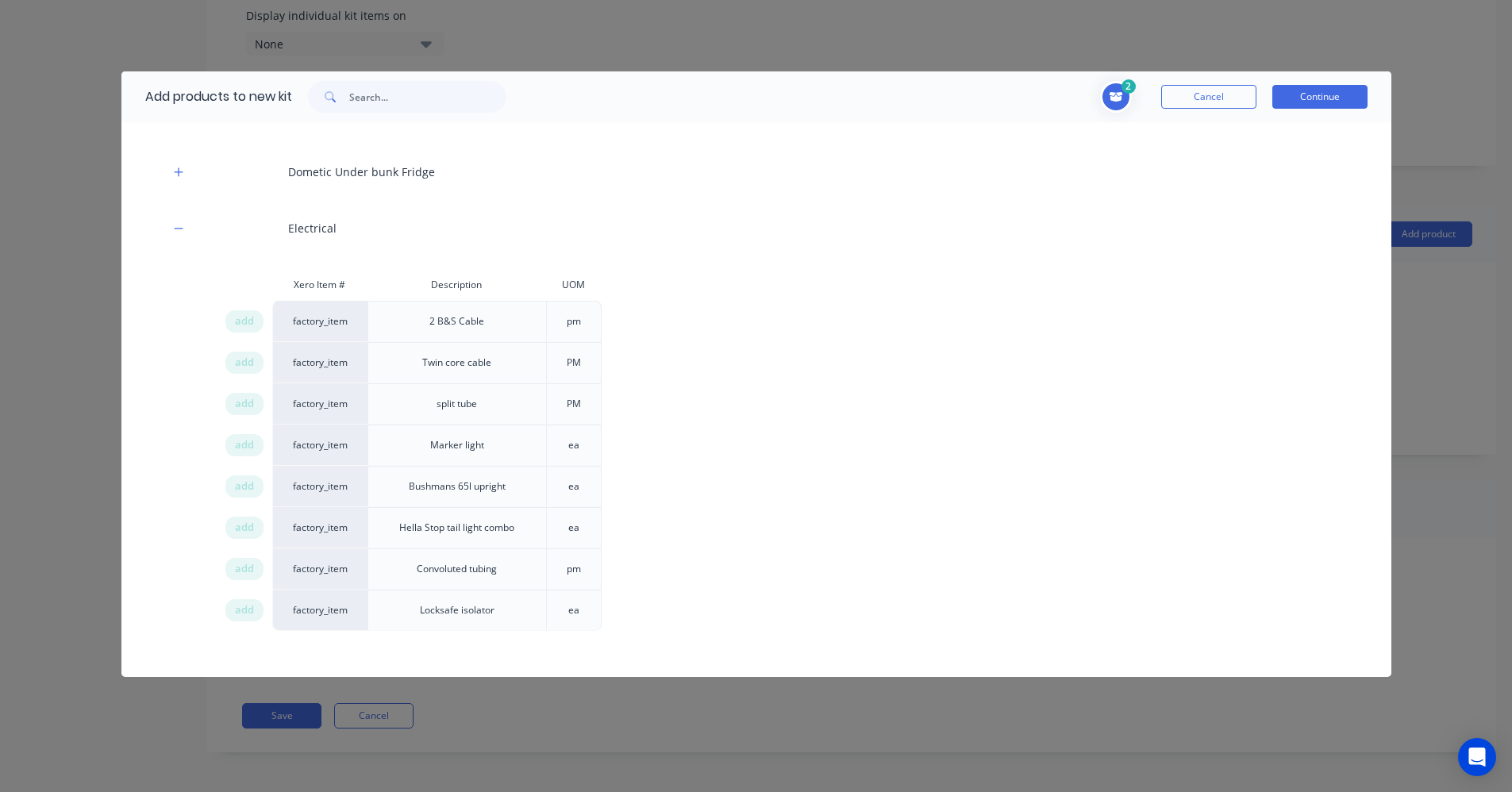 drag, startPoint x: 244, startPoint y: 405, endPoint x: 243, endPoint y: 390, distance: 15.033296 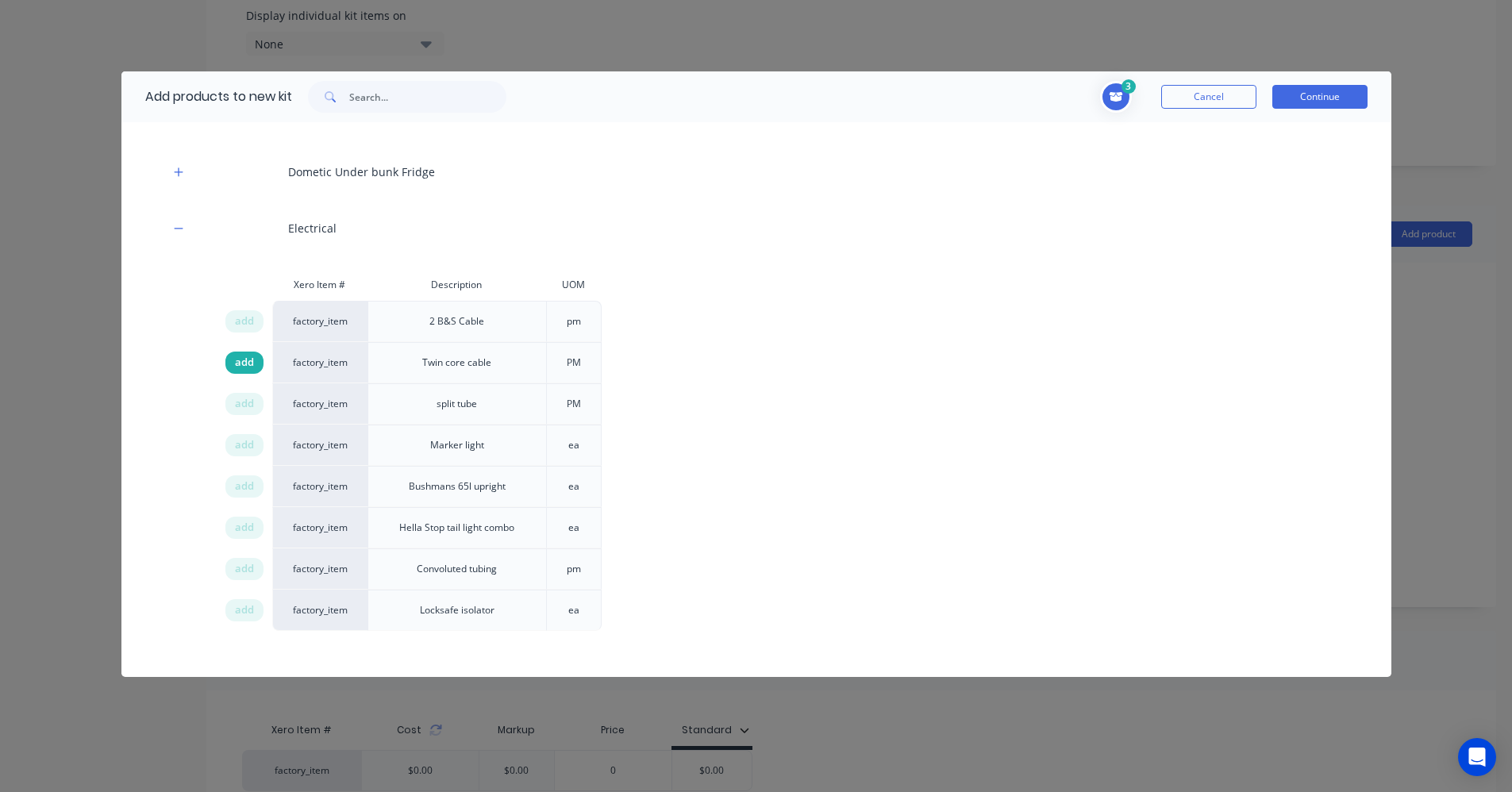 click on "add" at bounding box center [244, 363] 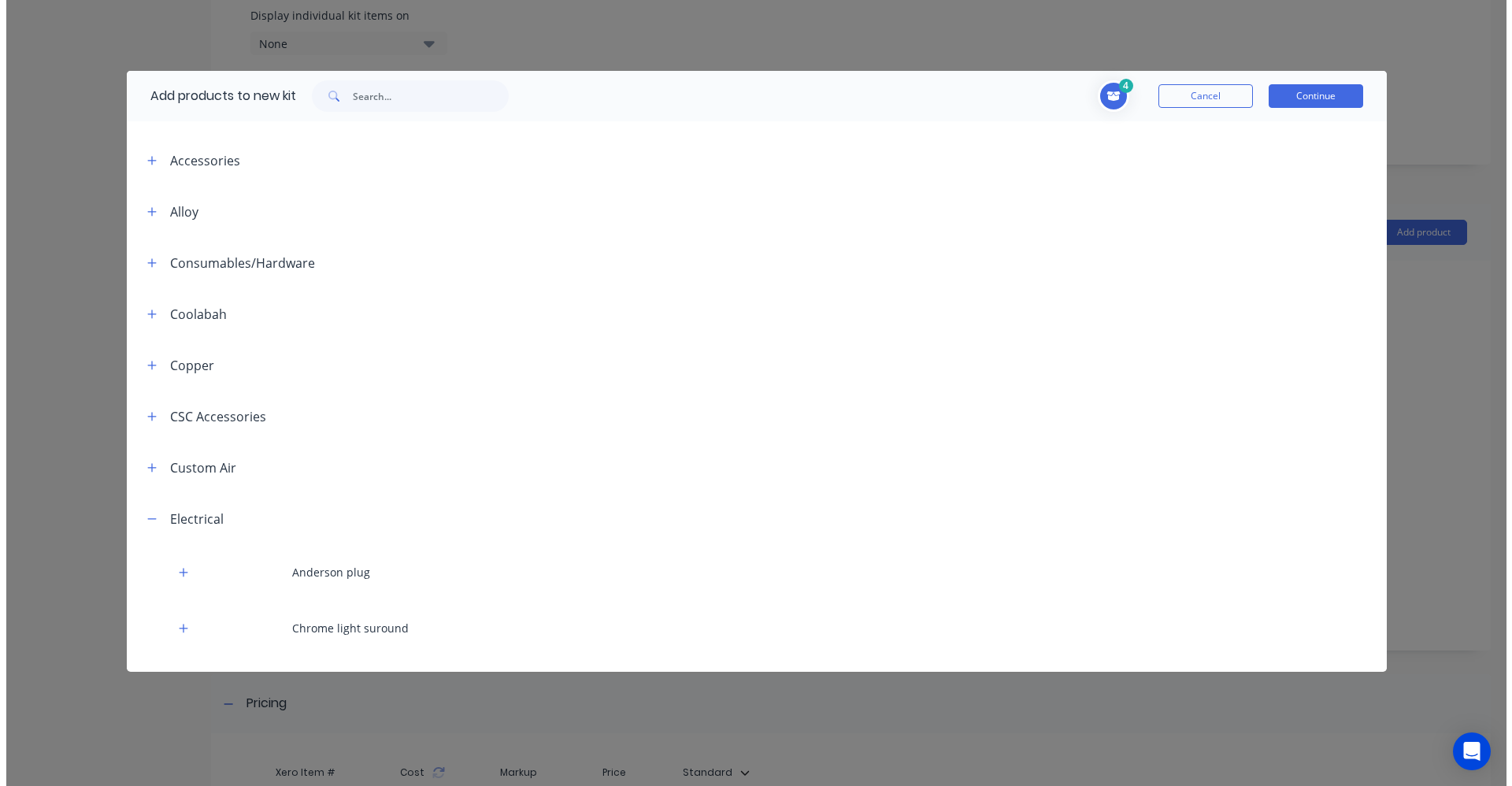 scroll, scrollTop: 0, scrollLeft: 0, axis: both 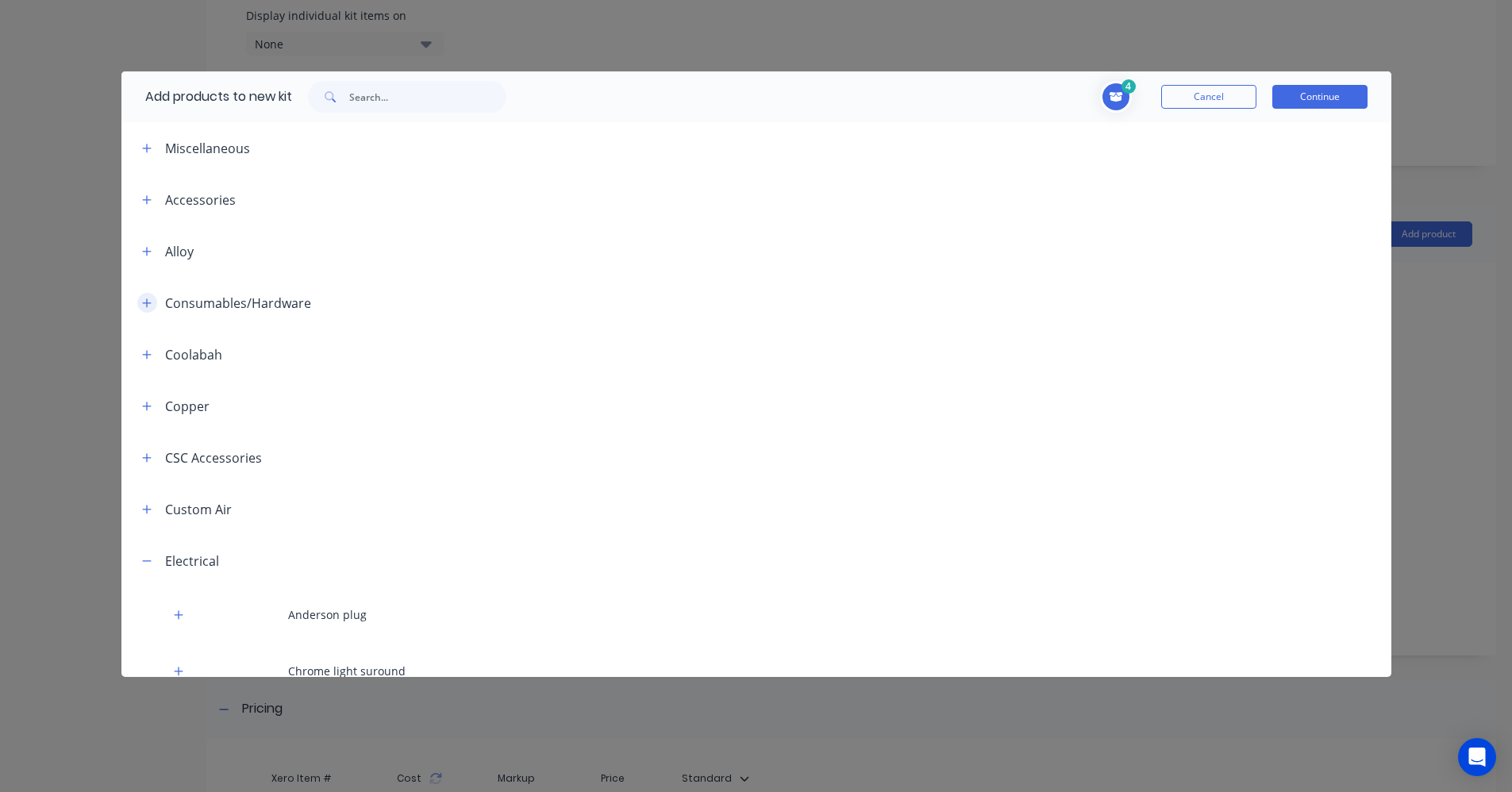 click 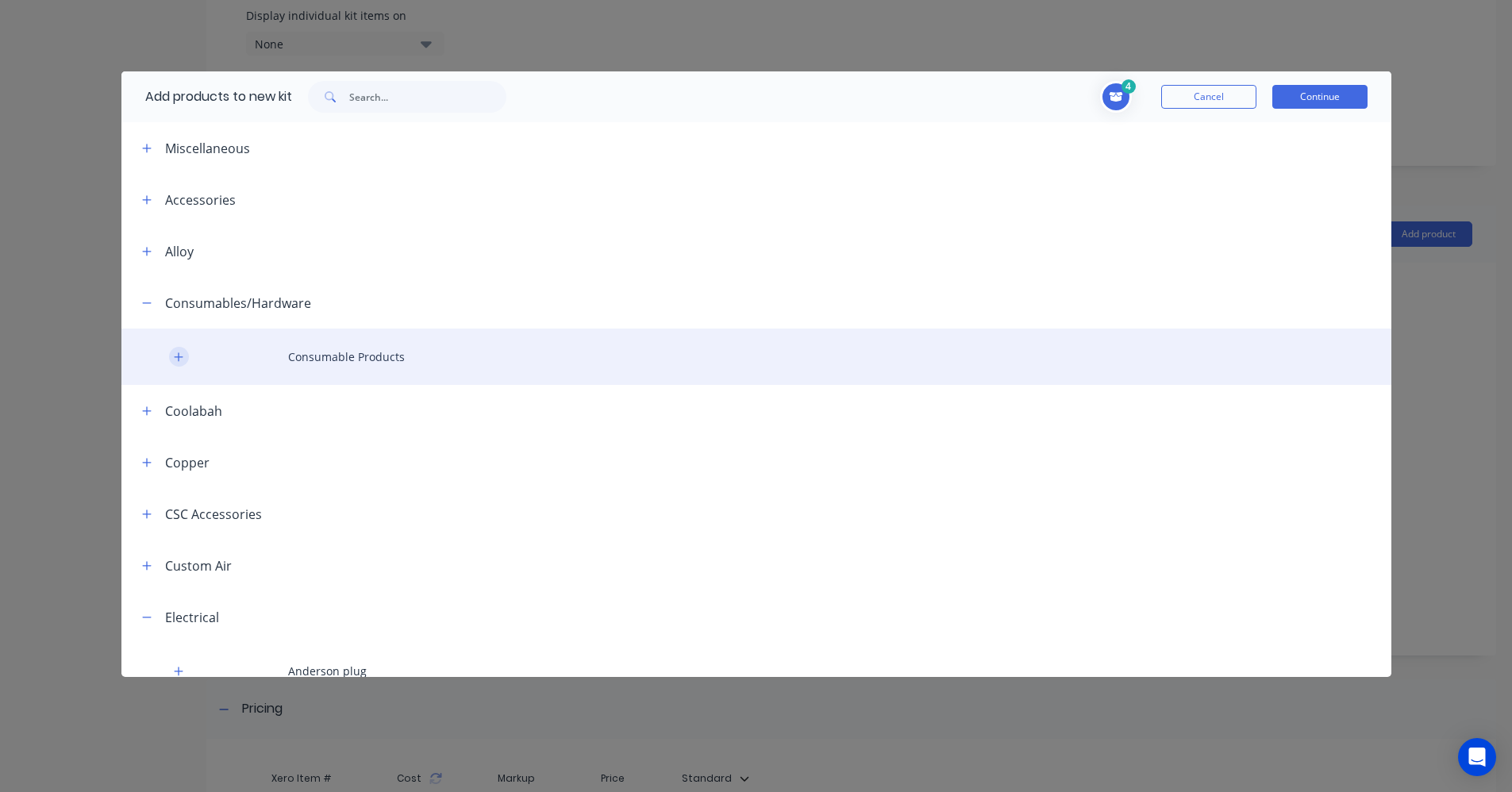 click 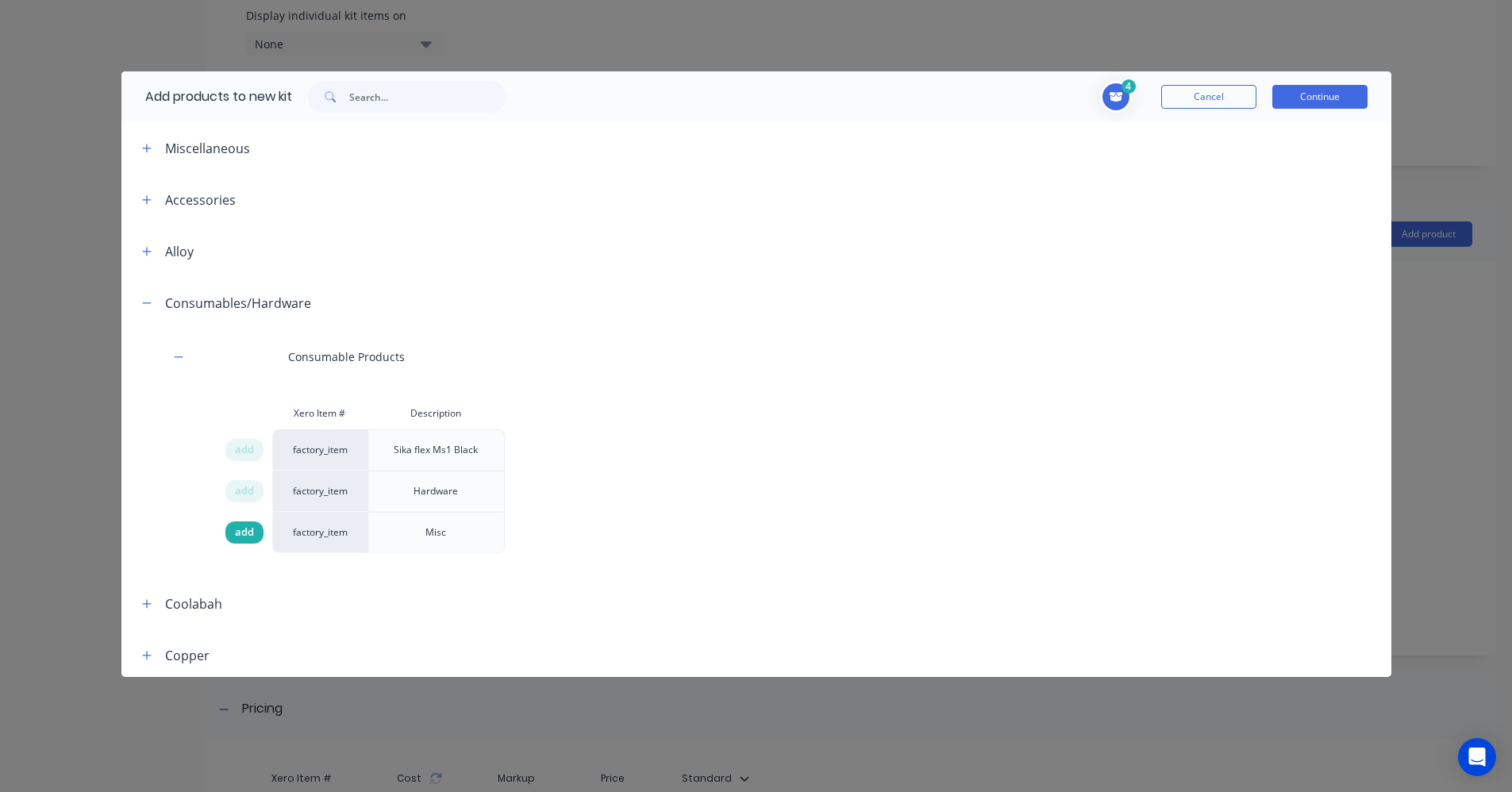click on "add" at bounding box center [244, 532] 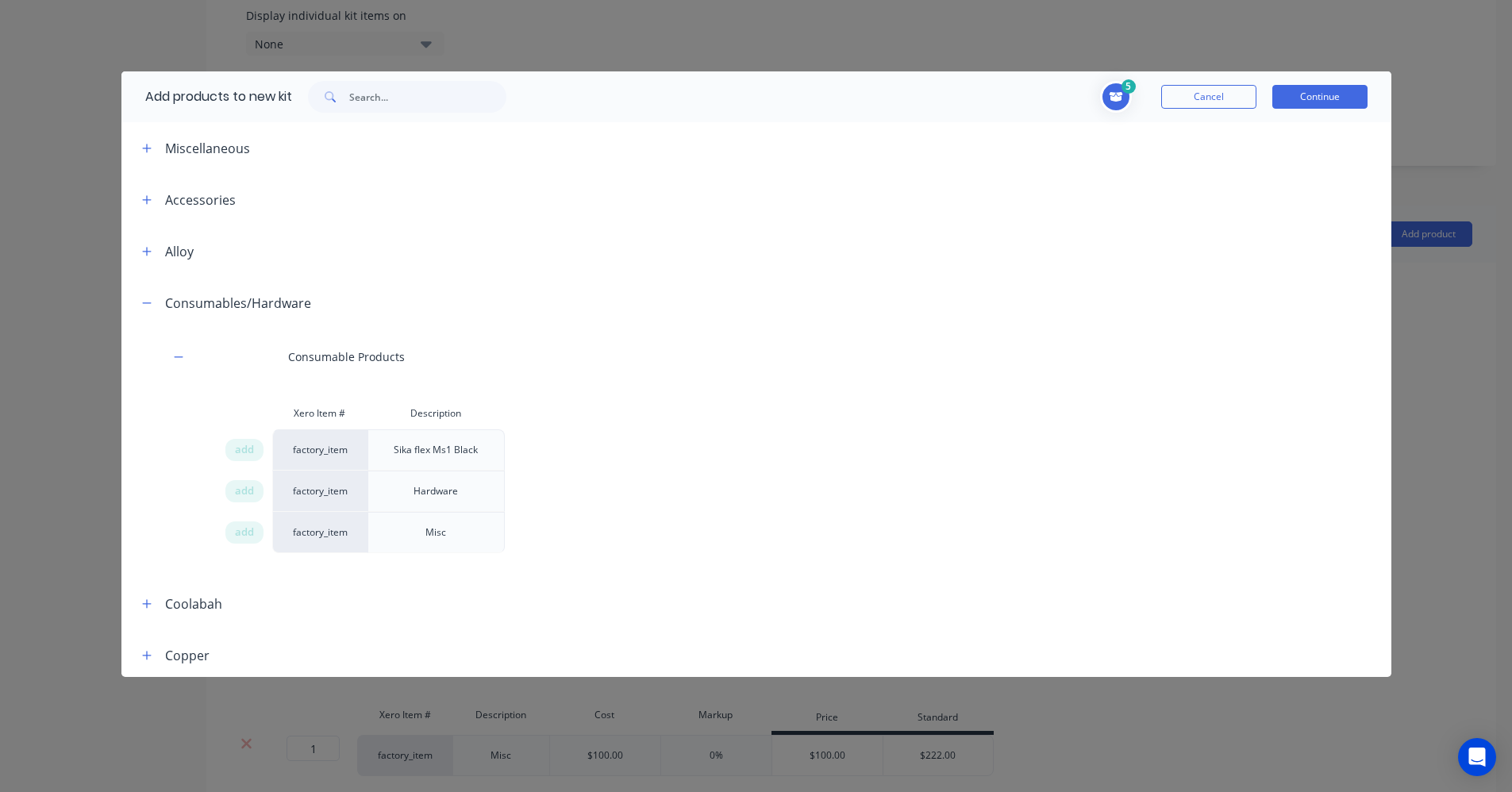 click on "Continue" at bounding box center [1320, 97] 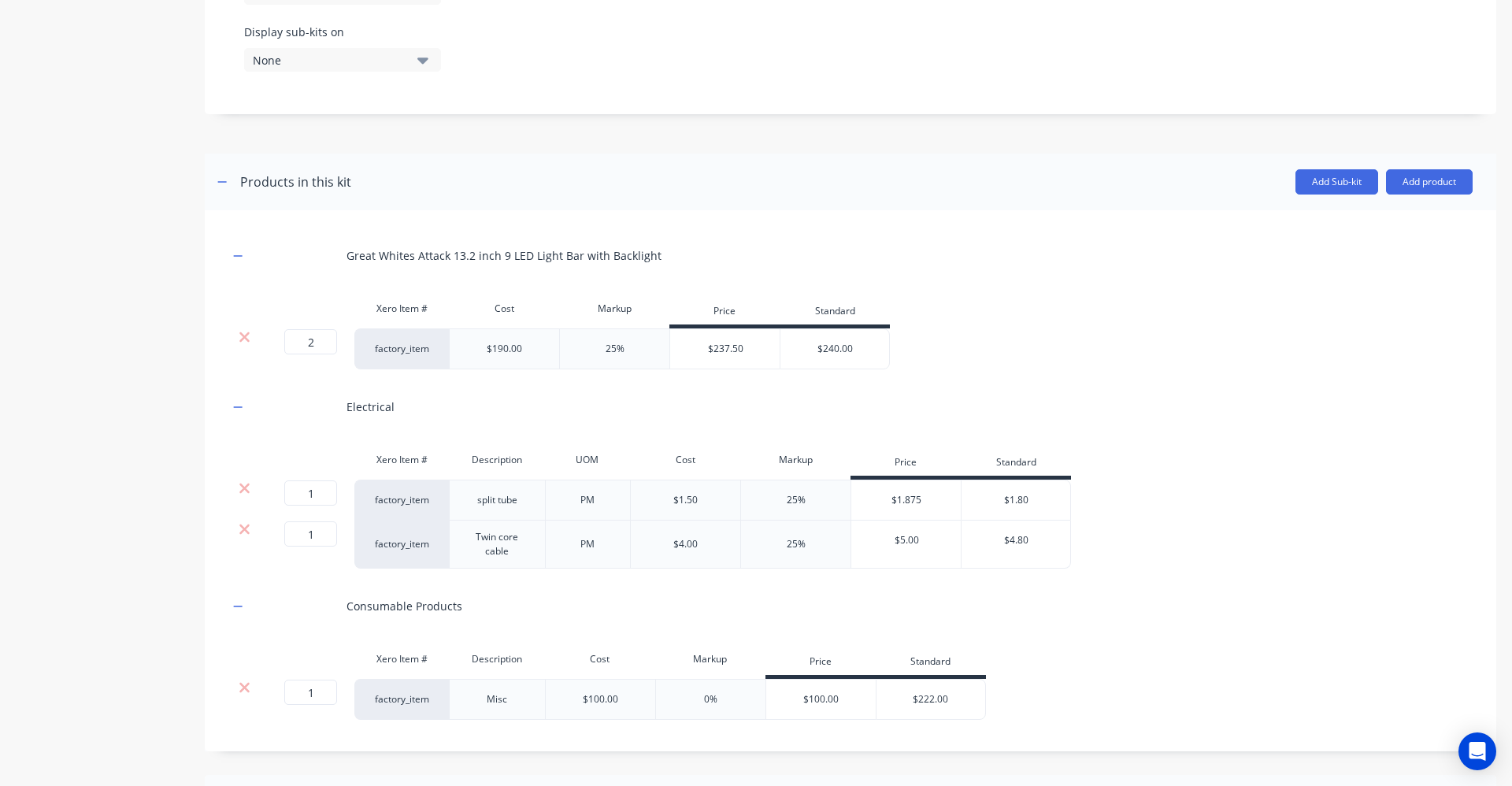 scroll, scrollTop: 639, scrollLeft: 0, axis: vertical 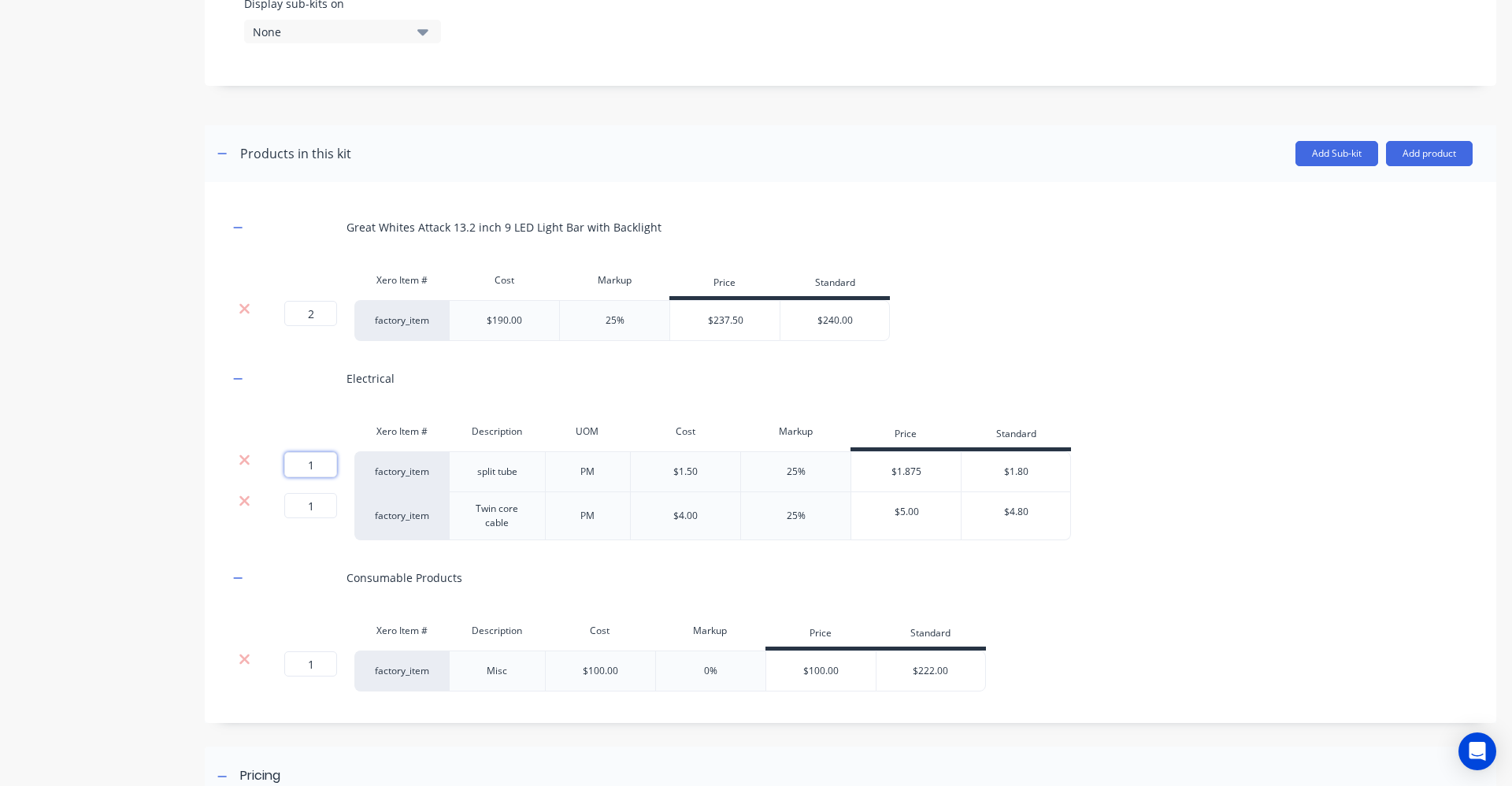 click on "1" at bounding box center (310, 465) 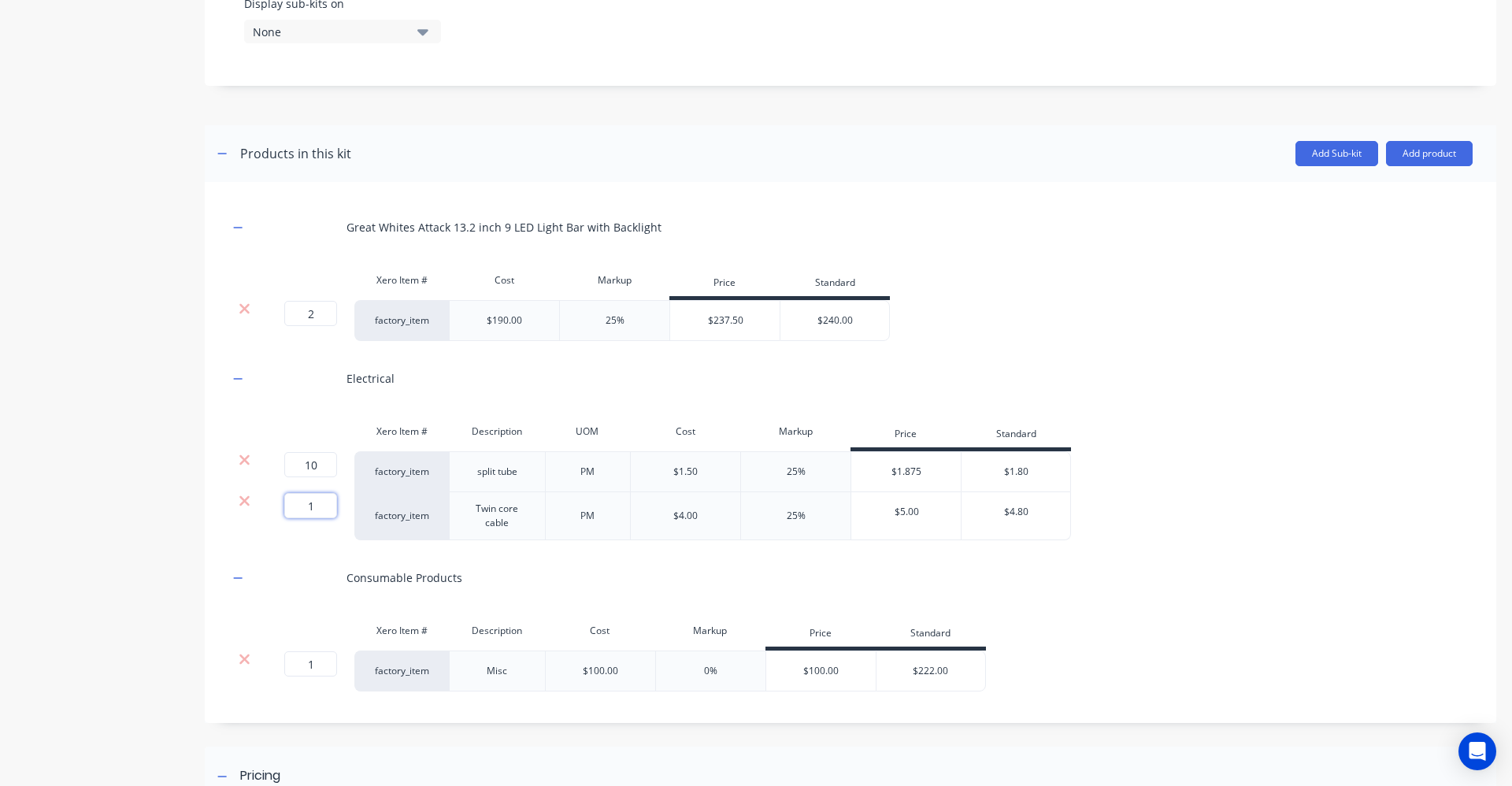 click on "1" at bounding box center [310, 506] 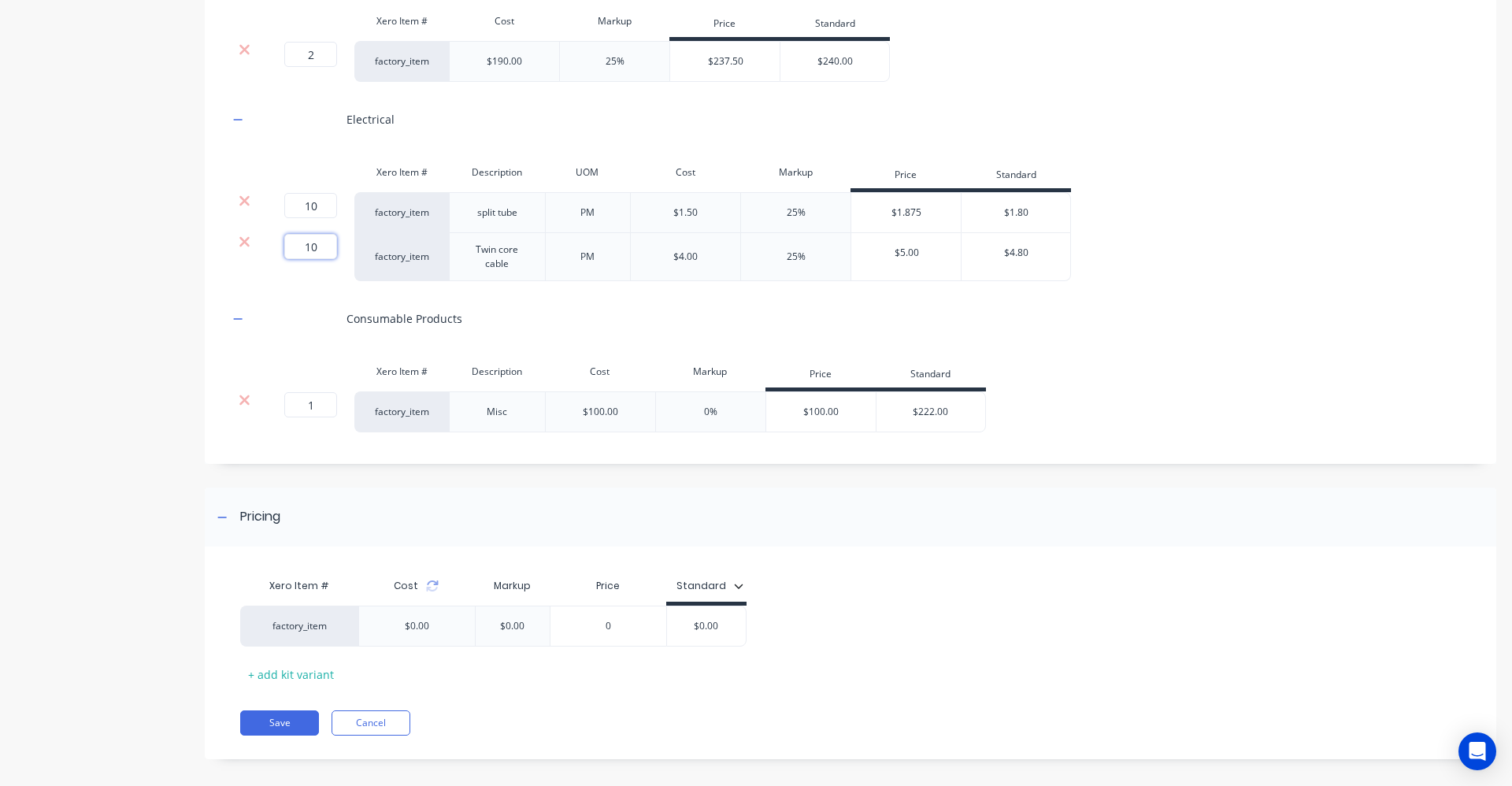 scroll, scrollTop: 910, scrollLeft: 0, axis: vertical 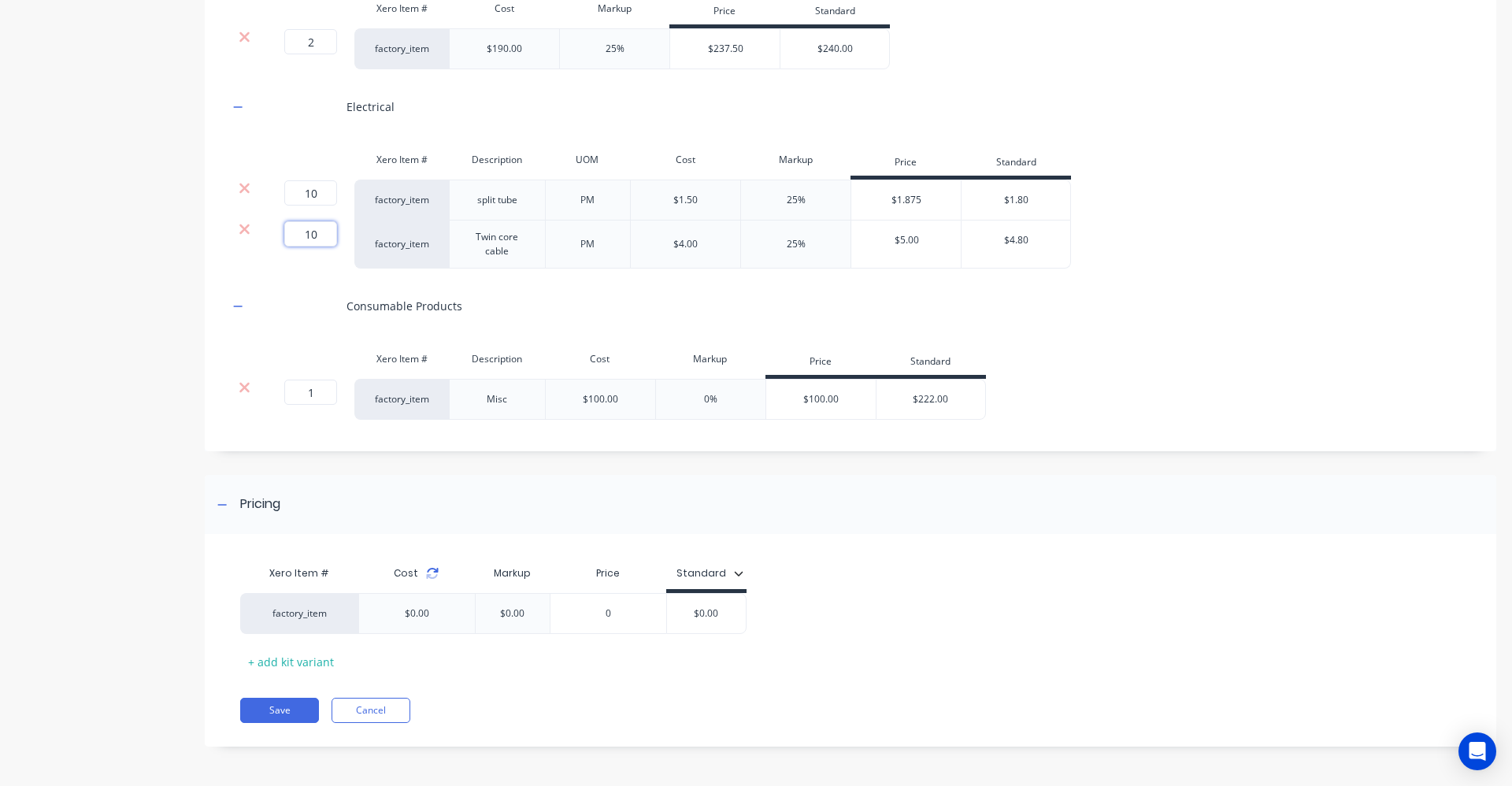 click 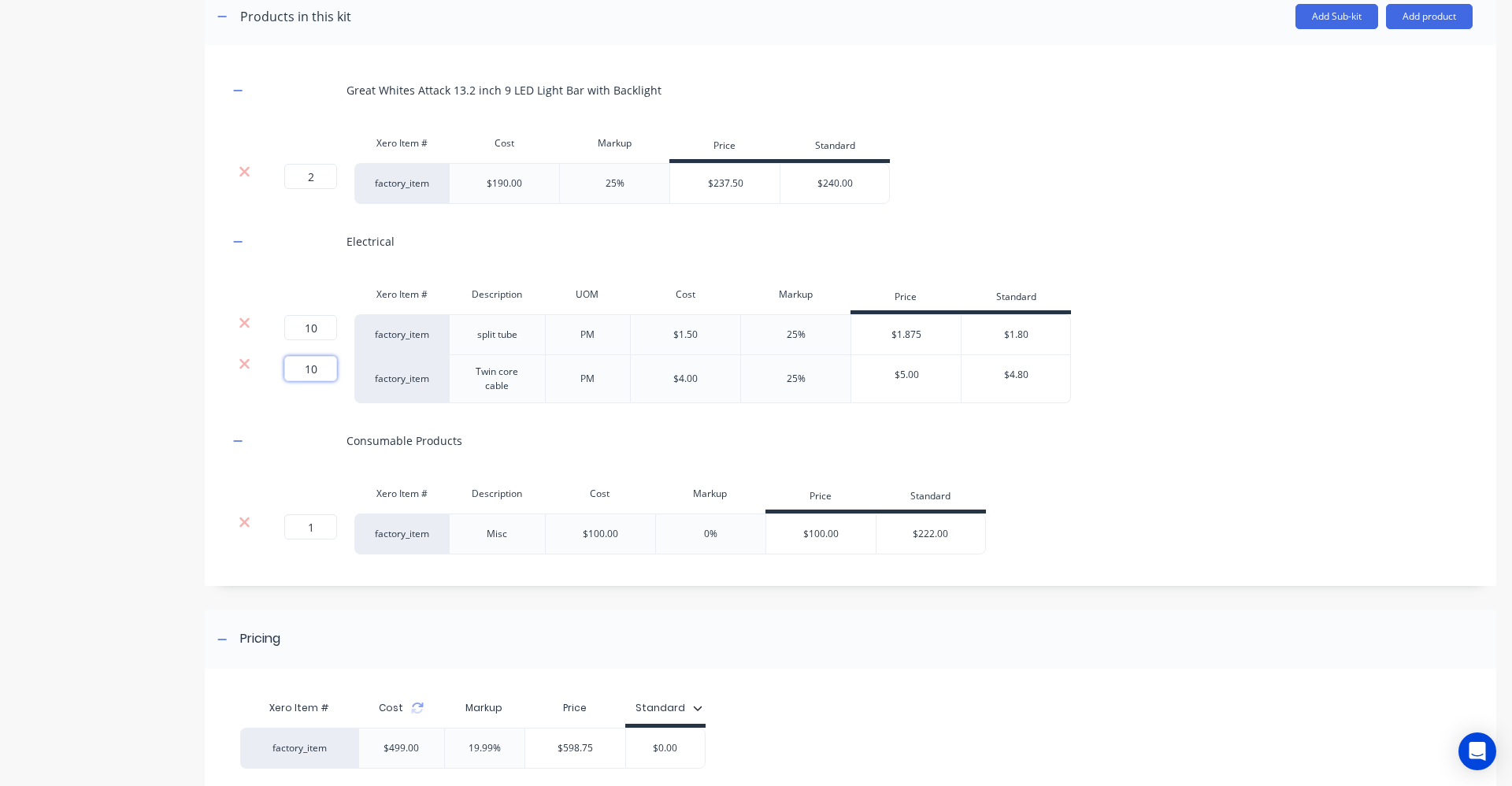 scroll, scrollTop: 753, scrollLeft: 0, axis: vertical 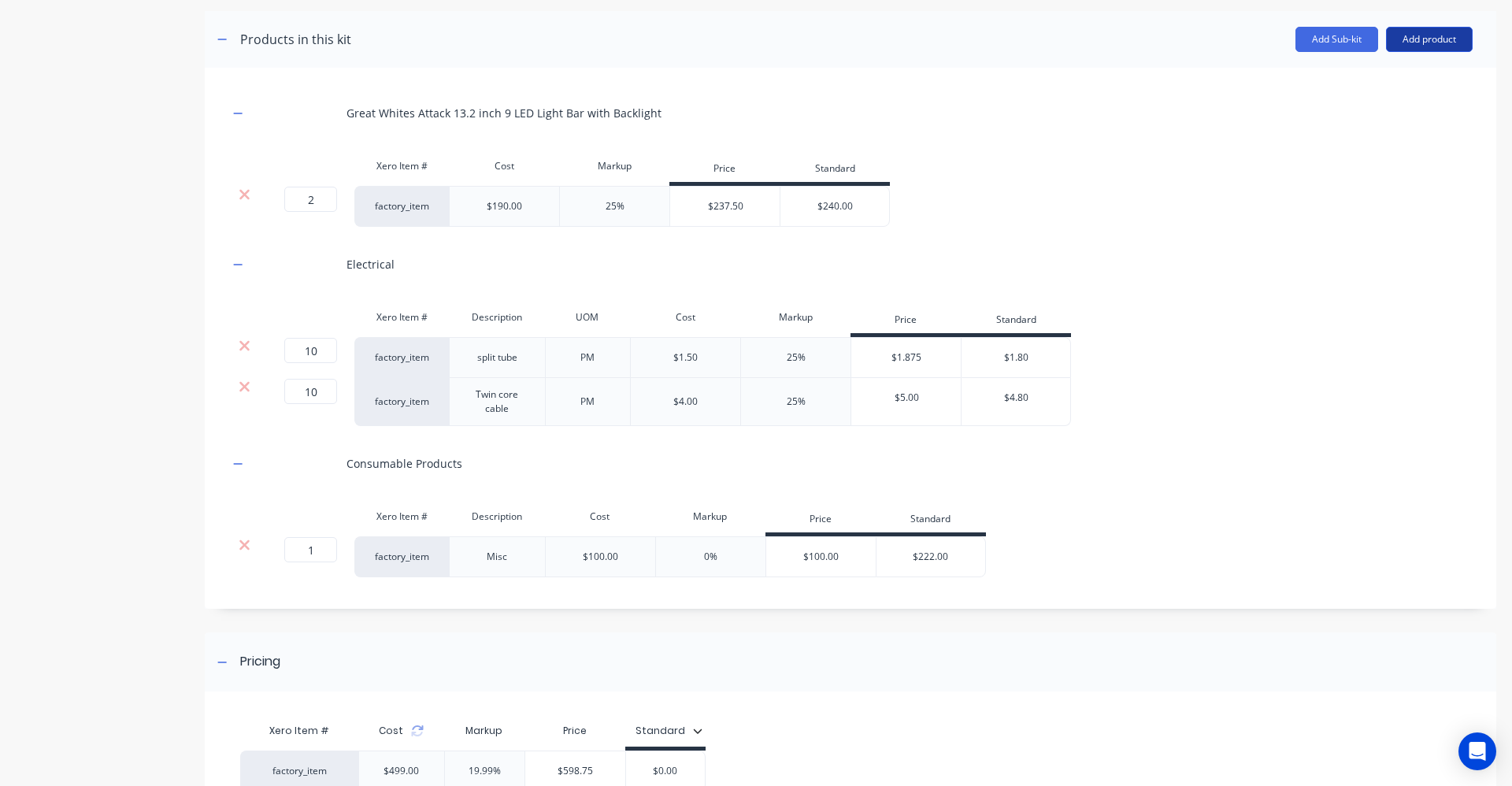 click on "Add product" at bounding box center [1429, 39] 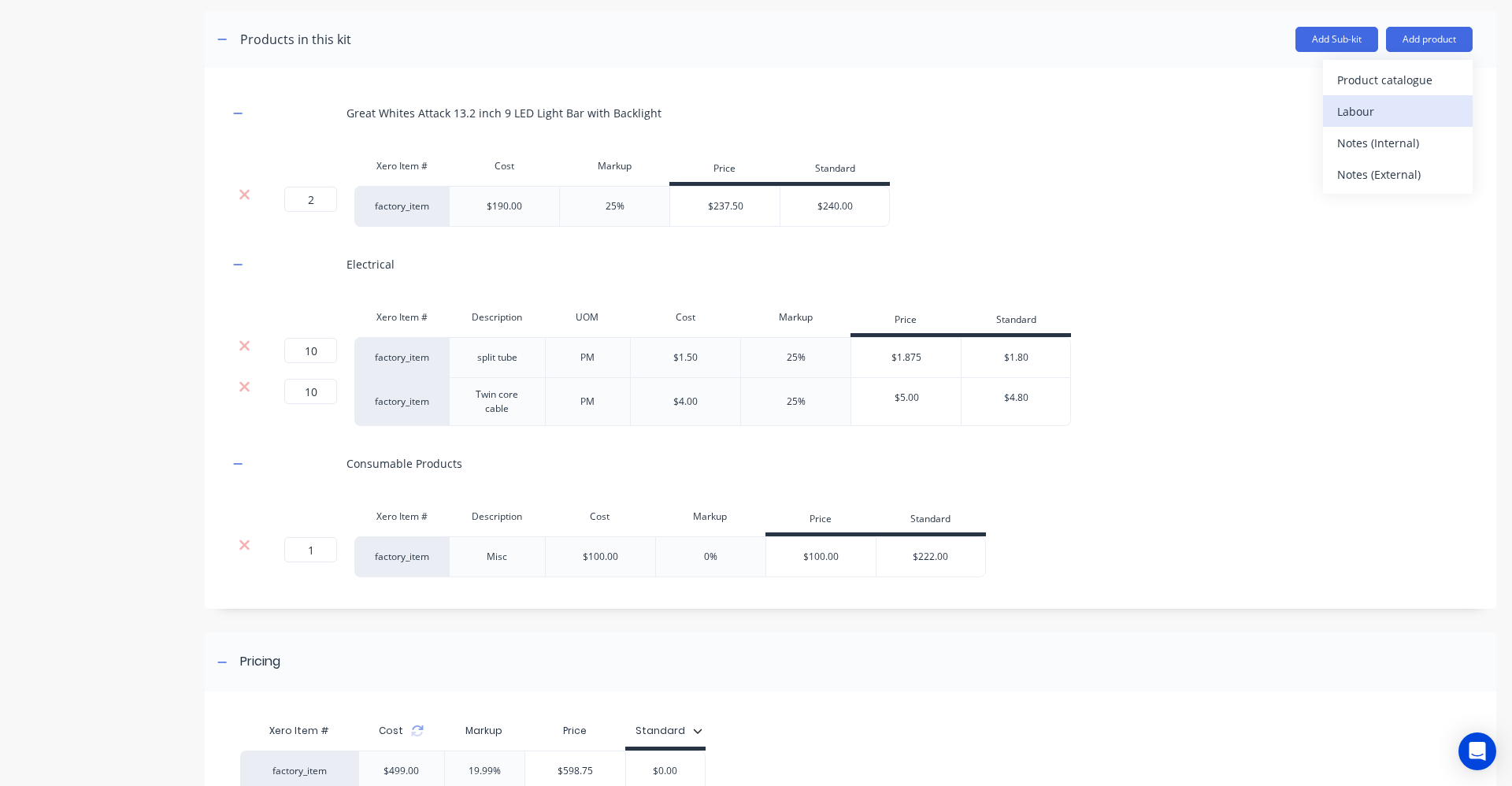 click on "Labour" at bounding box center (1398, 111) 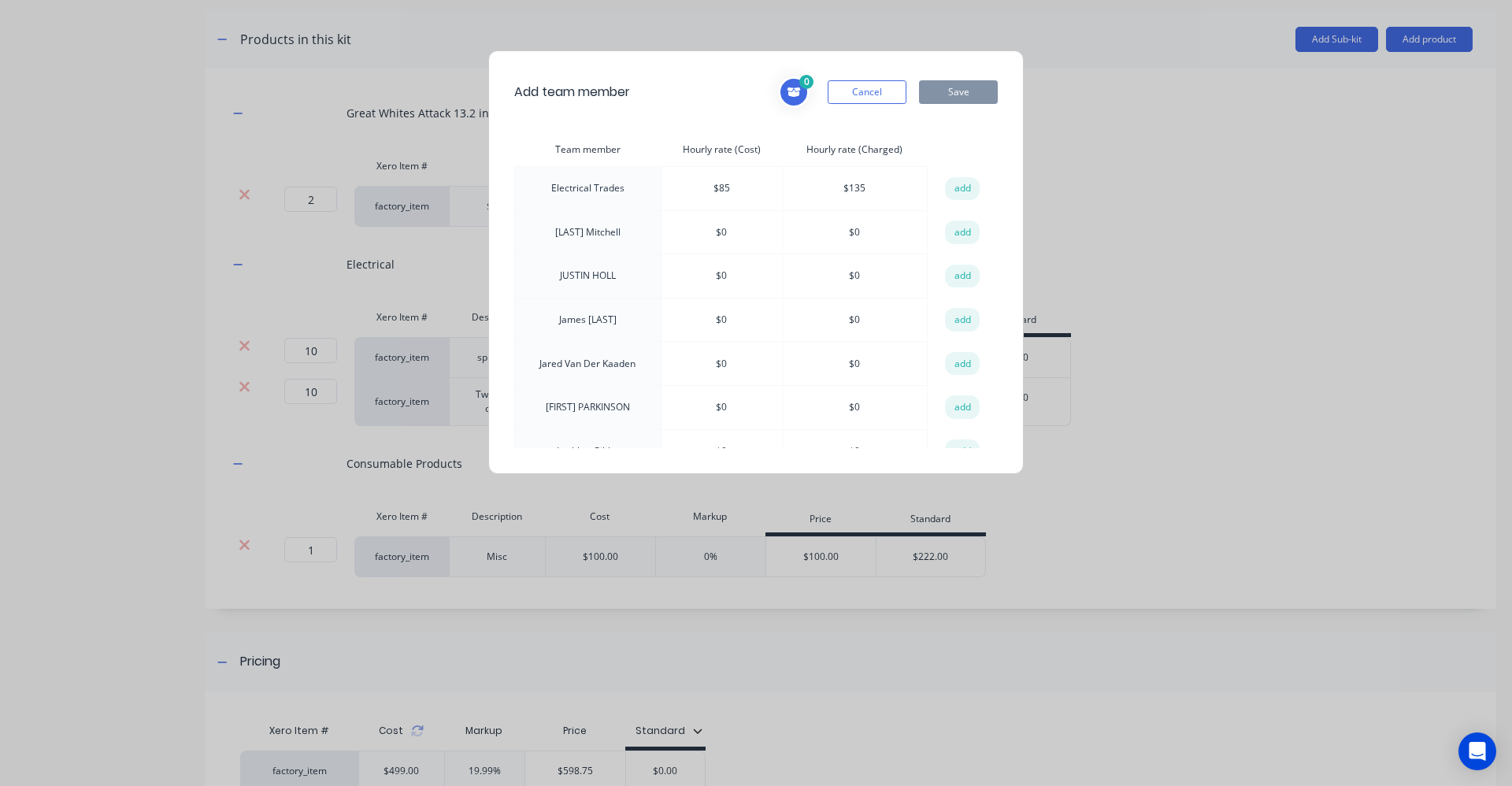 click on "add" at bounding box center [962, 189] 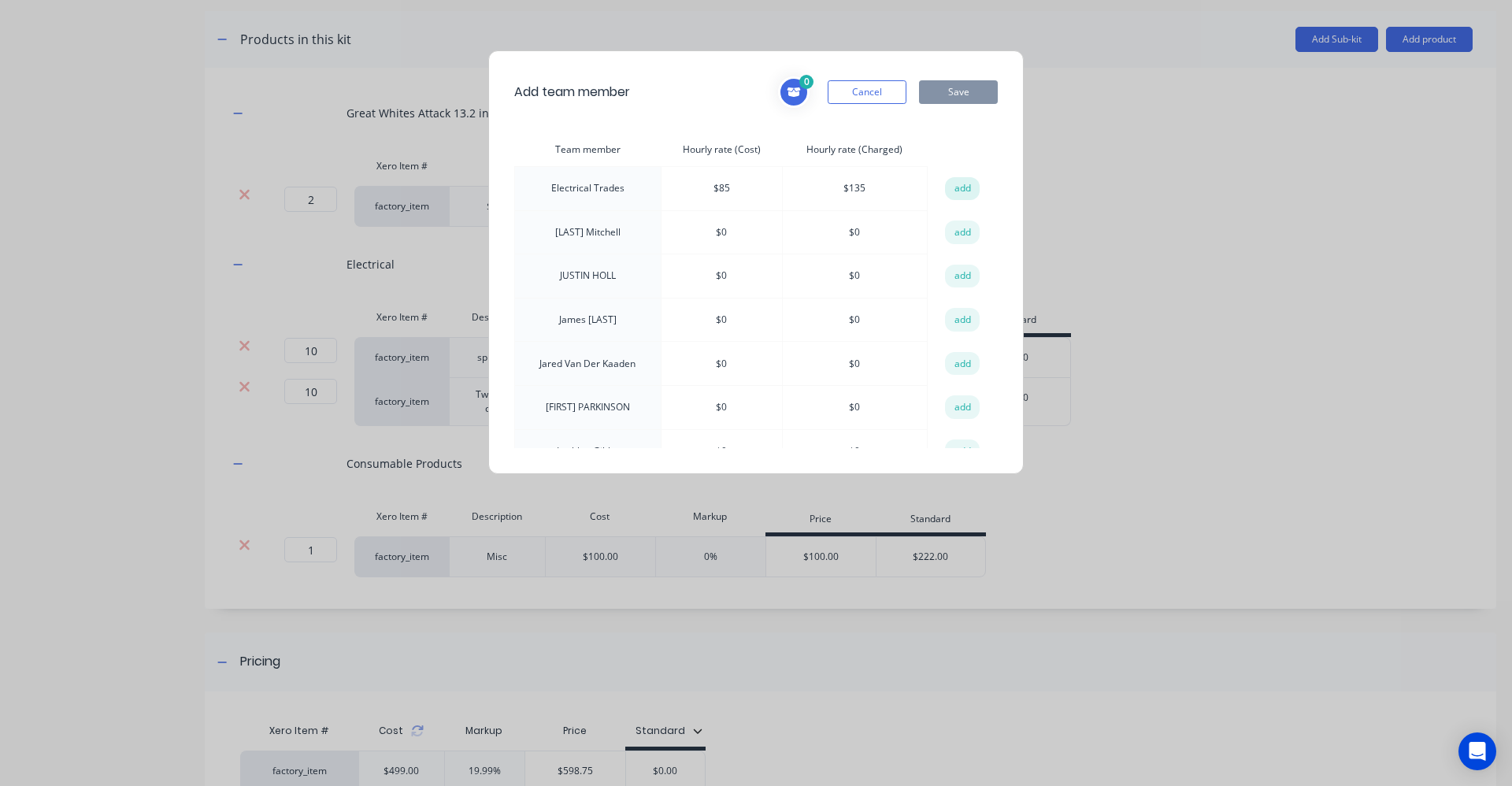 click on "add" at bounding box center (962, 189) 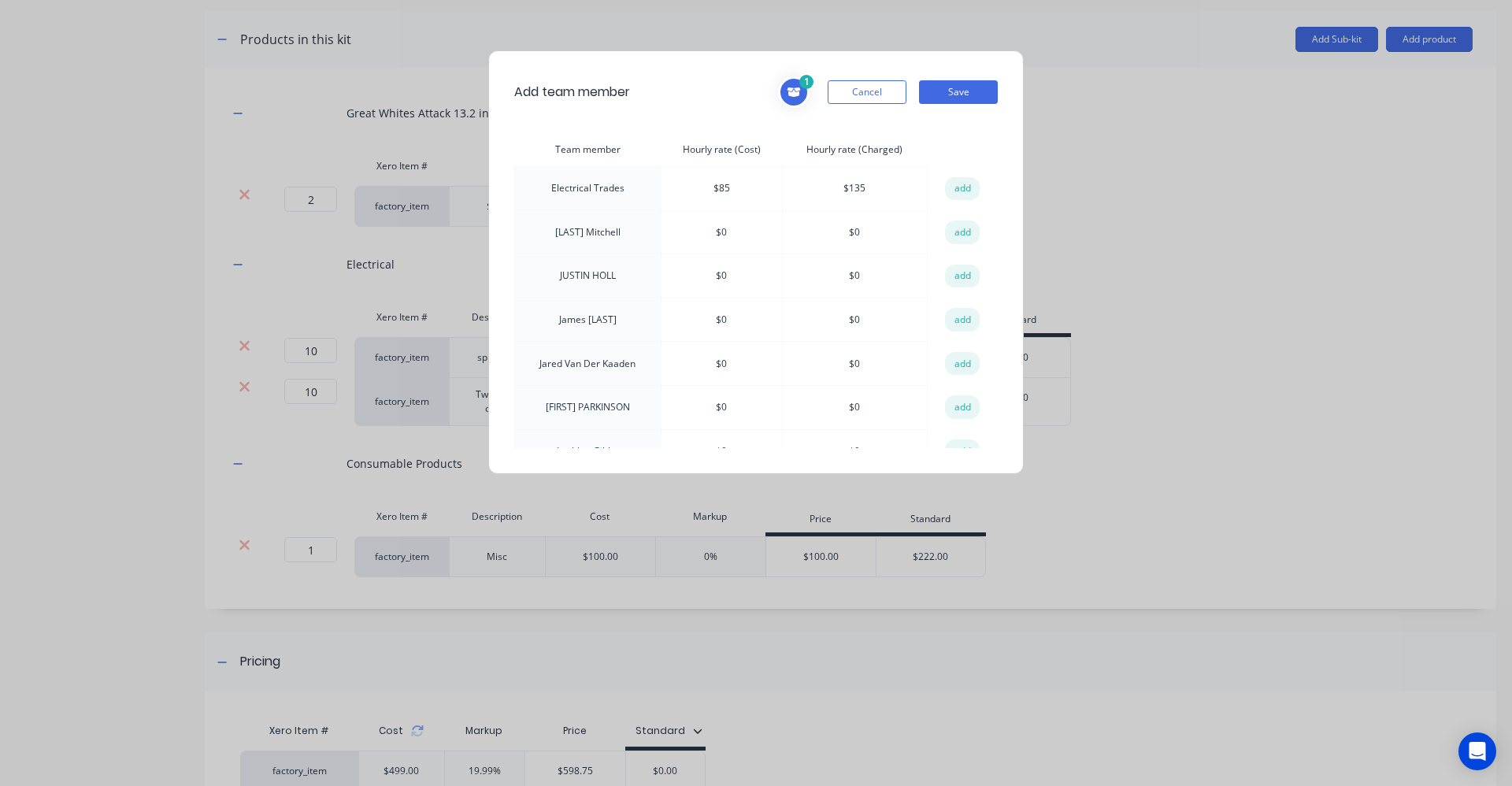 click on "Save" at bounding box center (958, 92) 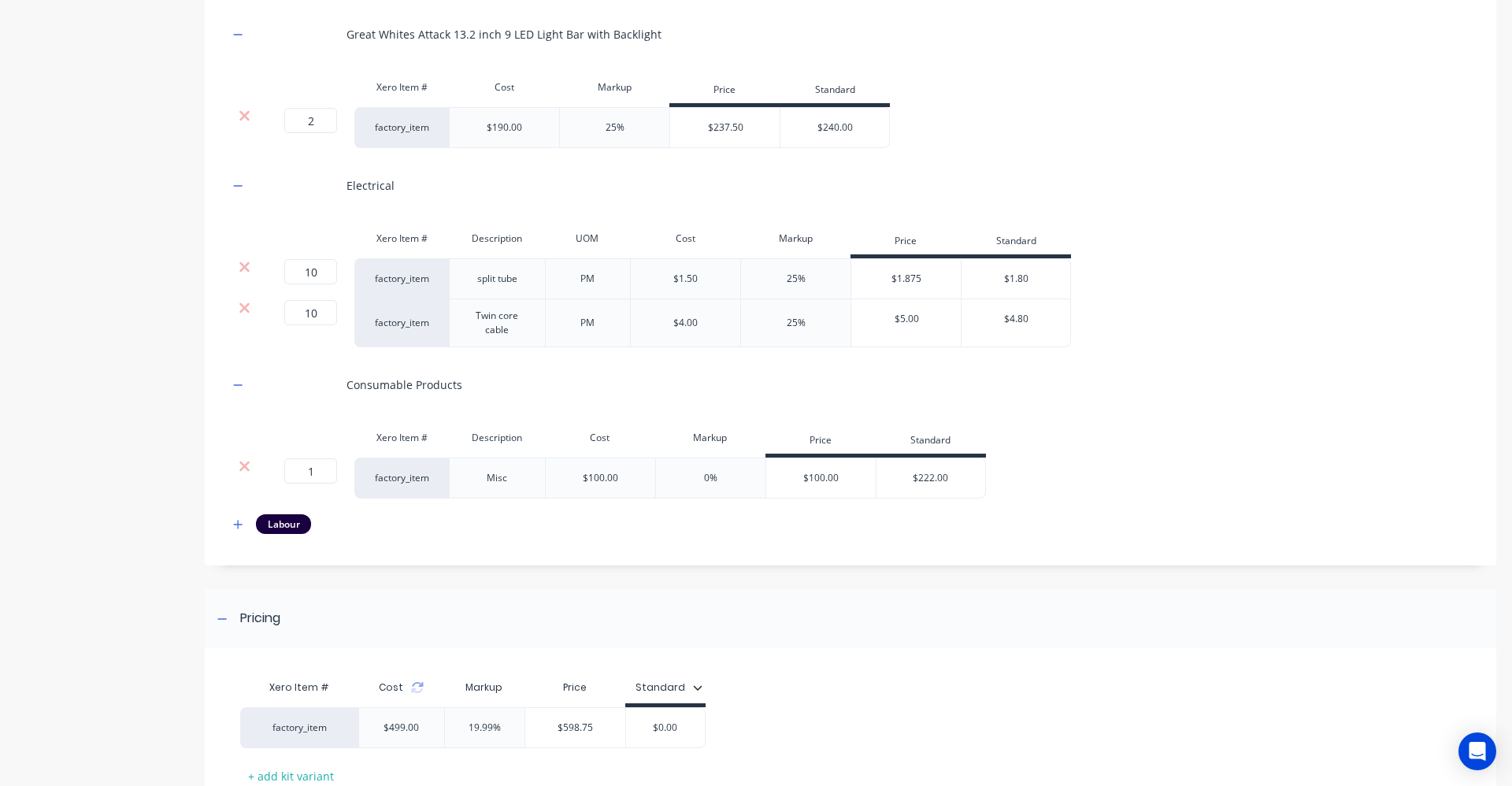 scroll, scrollTop: 946, scrollLeft: 0, axis: vertical 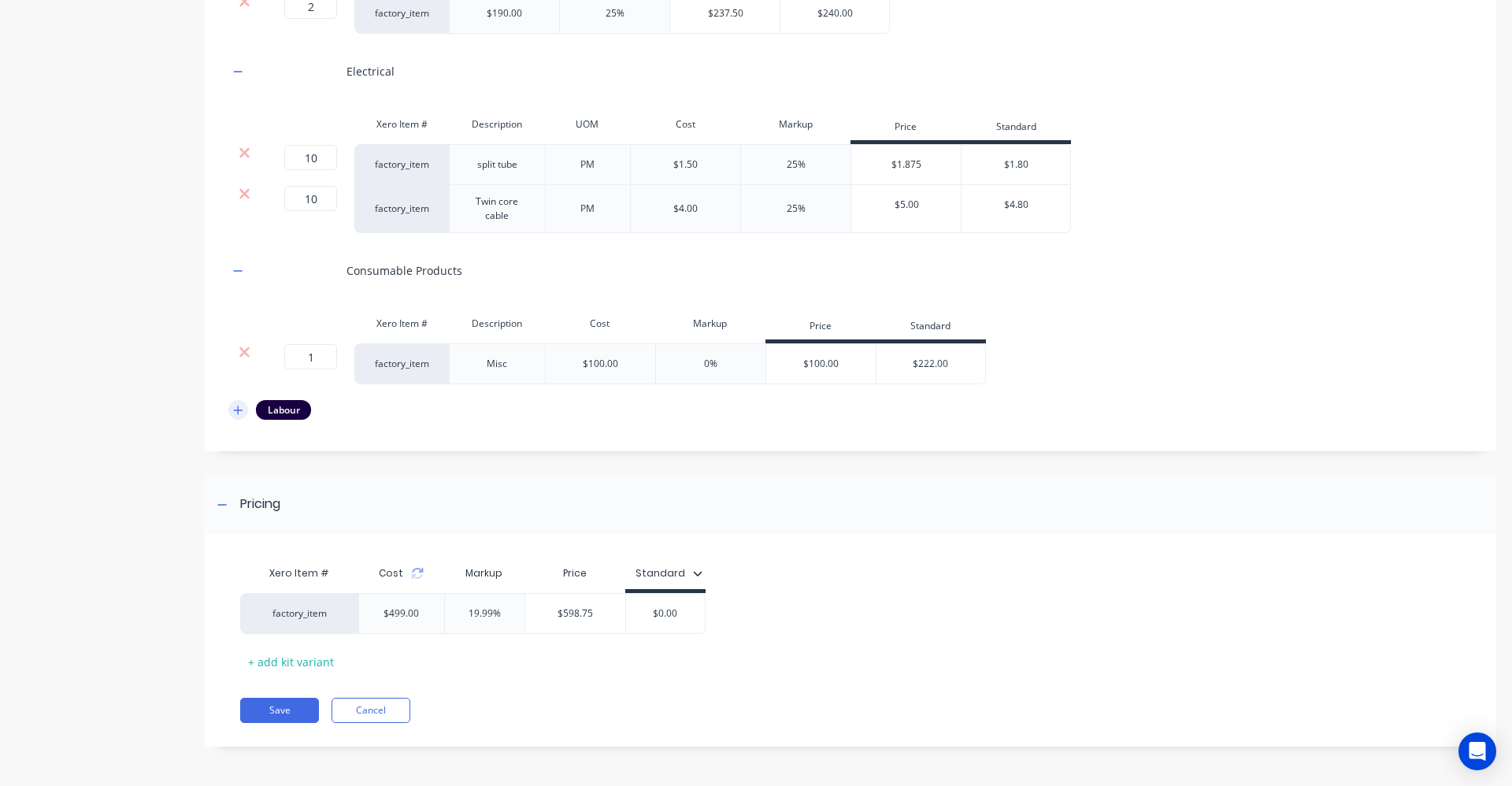 click 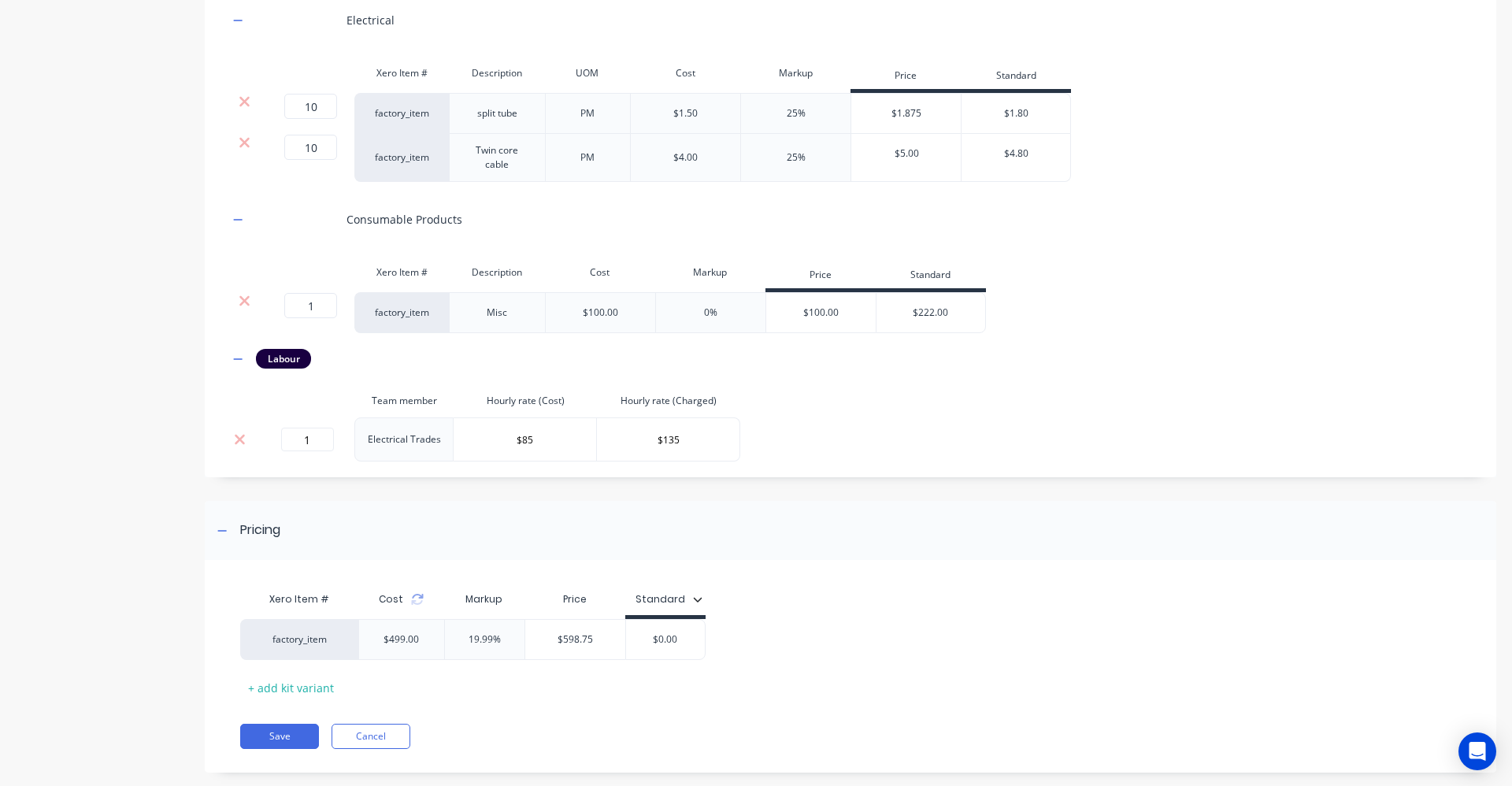 scroll, scrollTop: 1023, scrollLeft: 0, axis: vertical 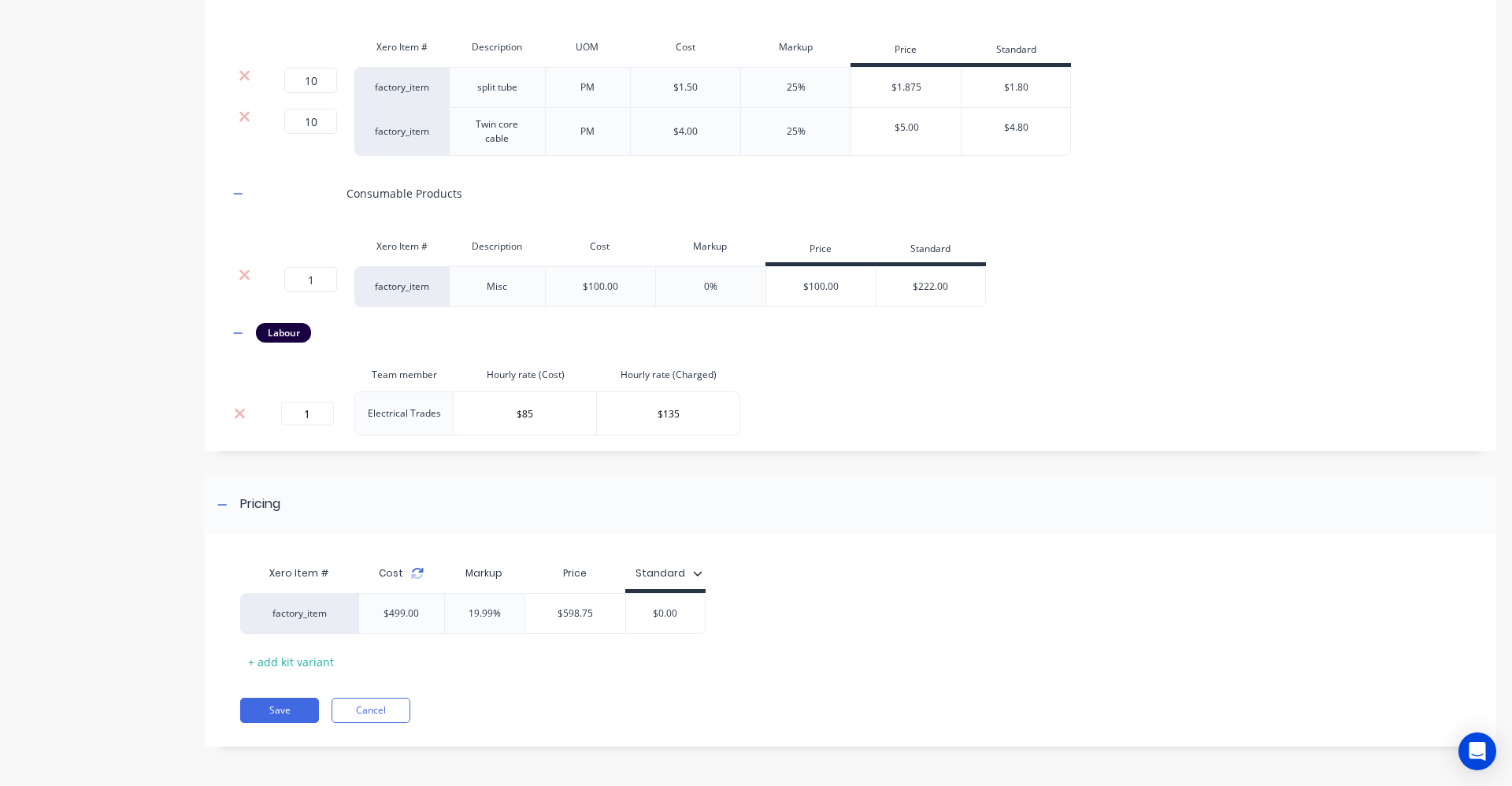click 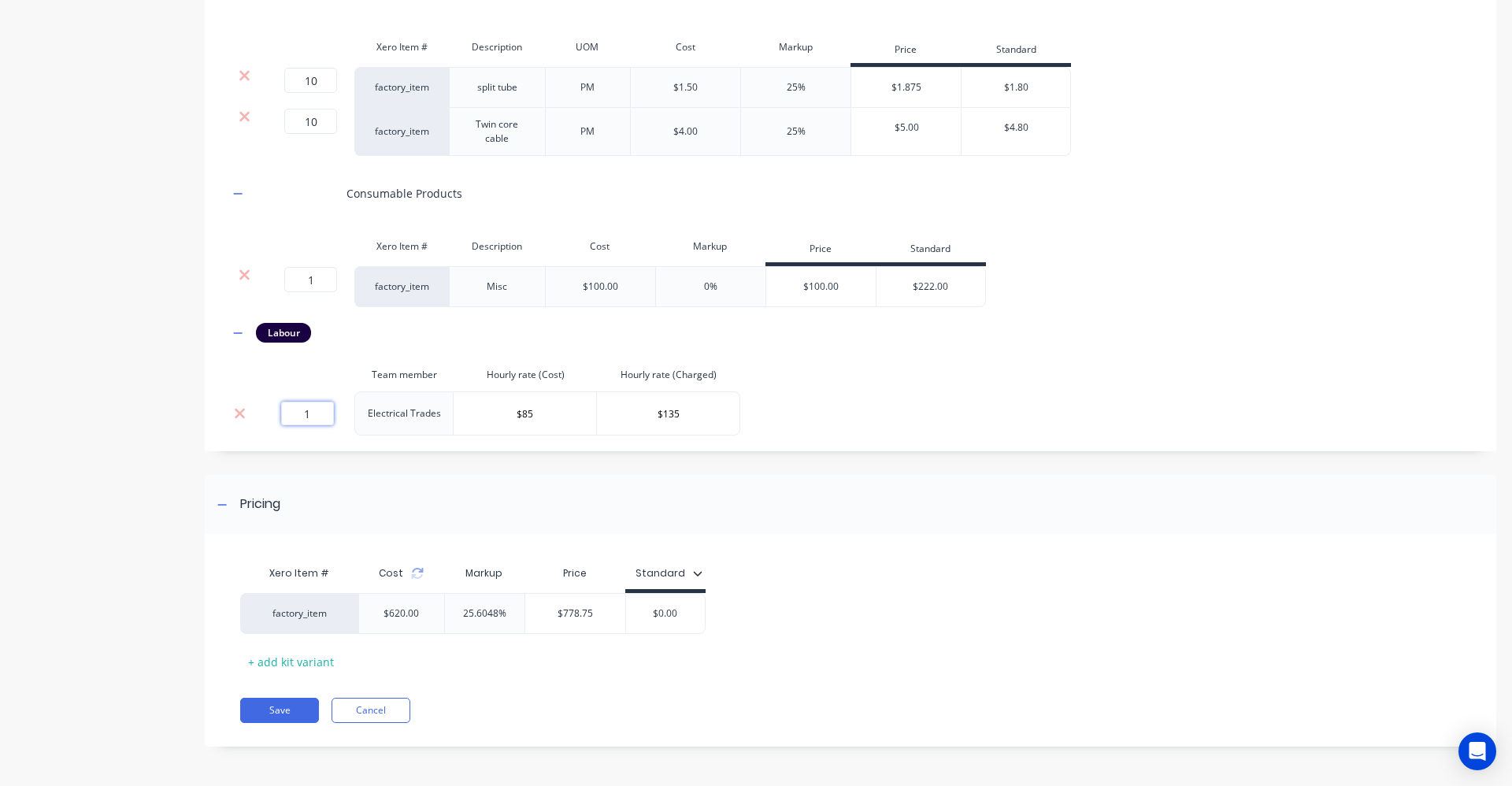 click on "1" at bounding box center [307, 413] 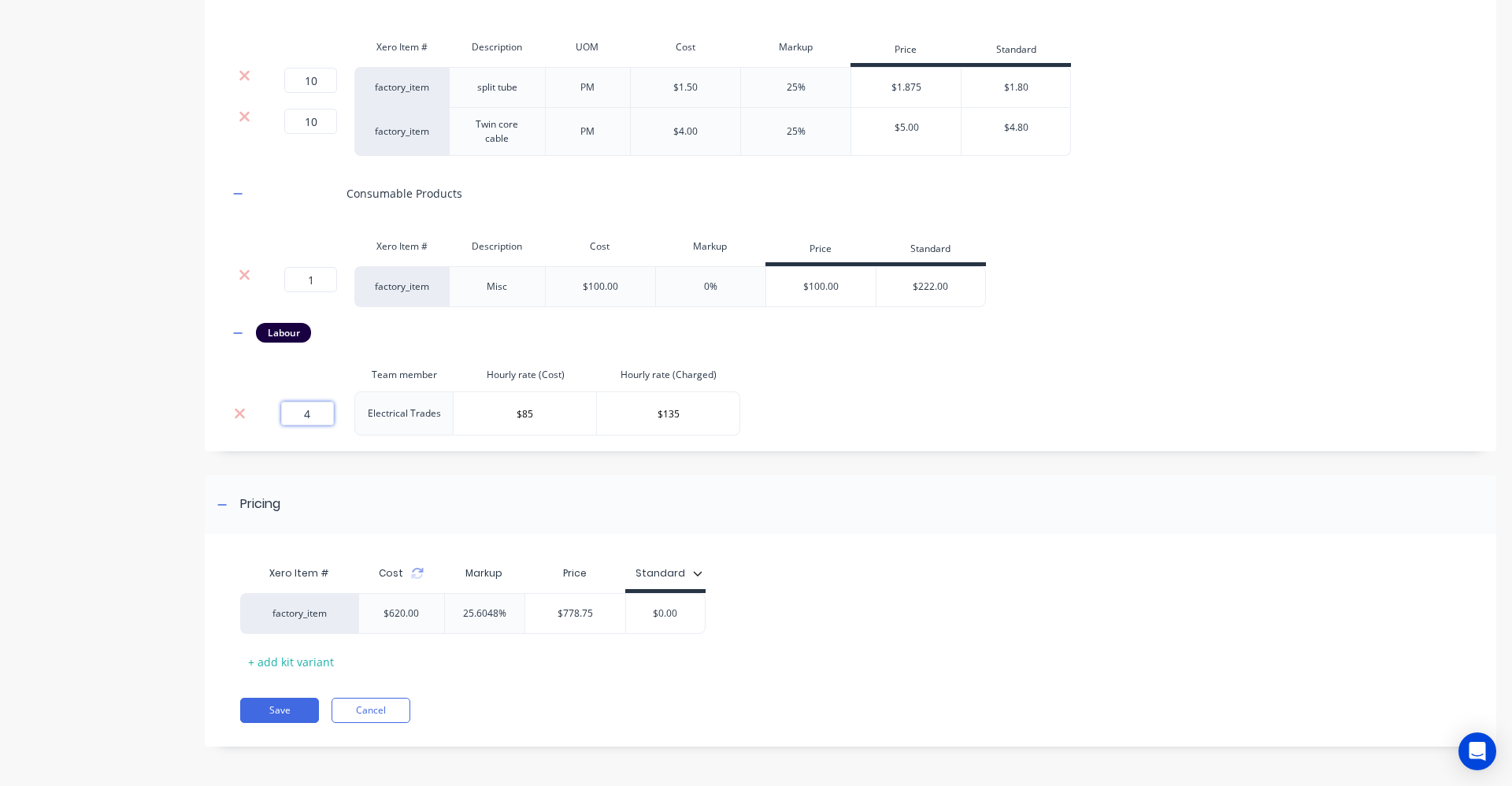 type on "4" 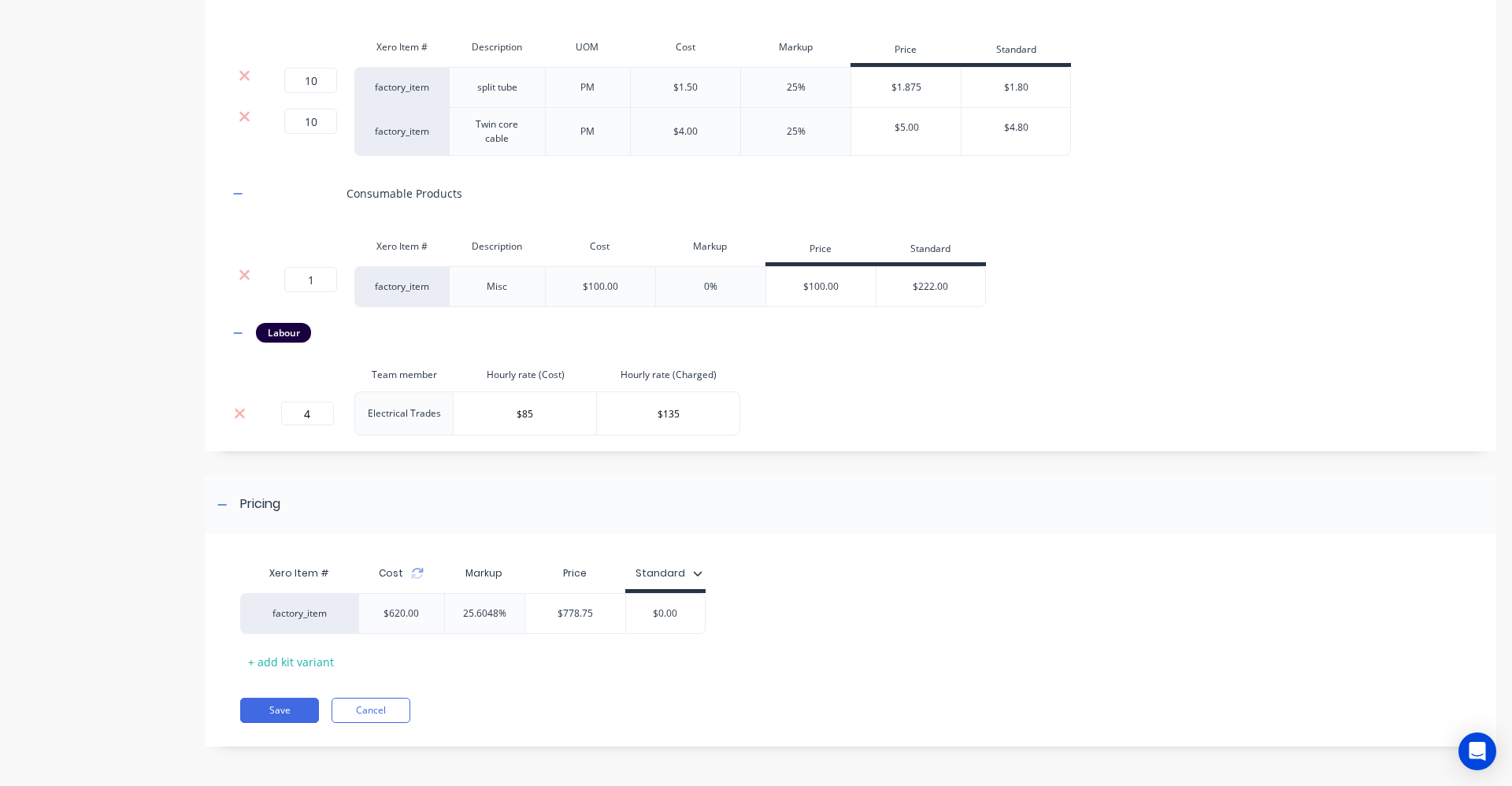 click on "Pricing" at bounding box center (850, 504) 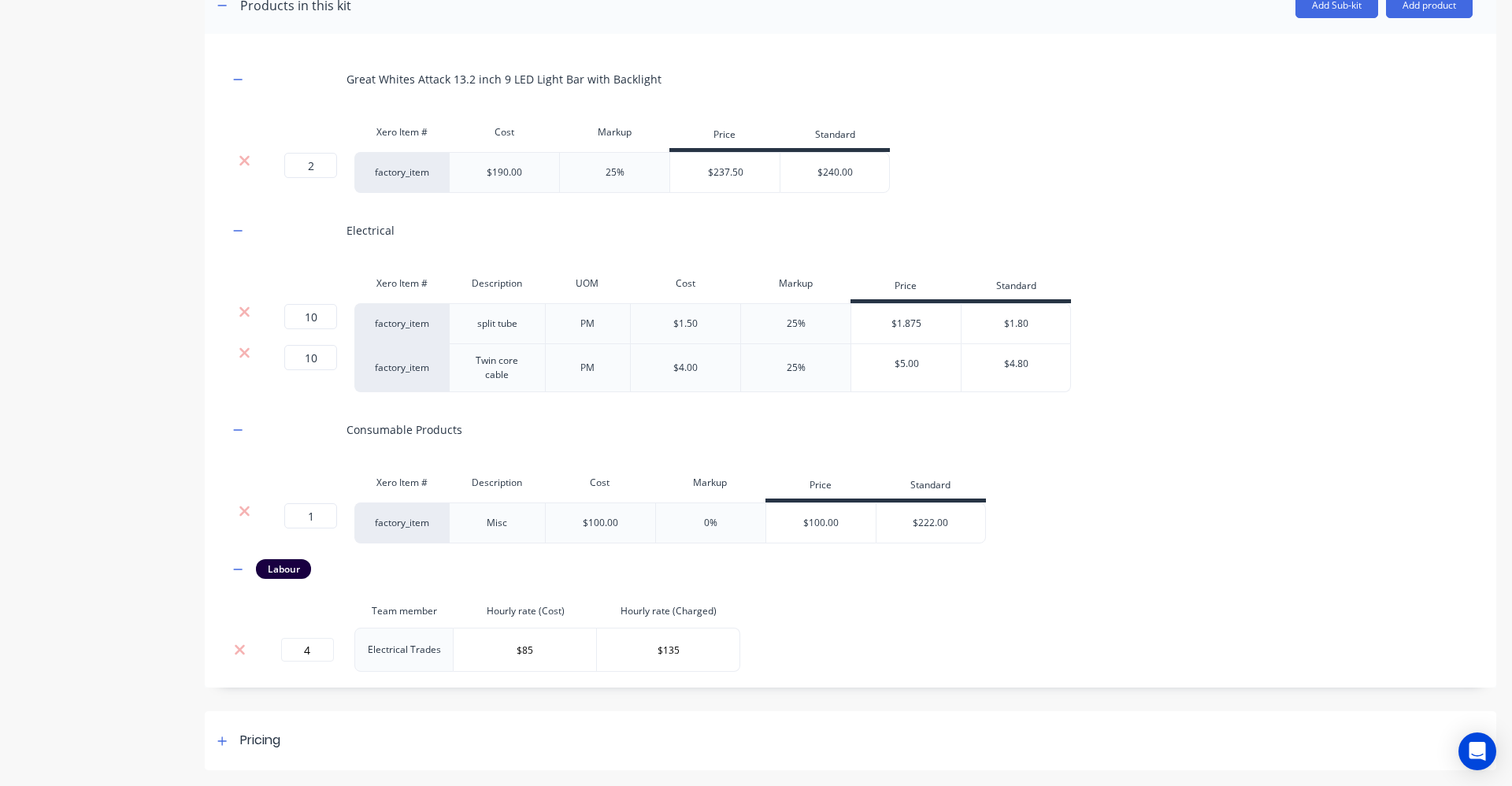 scroll, scrollTop: 787, scrollLeft: 0, axis: vertical 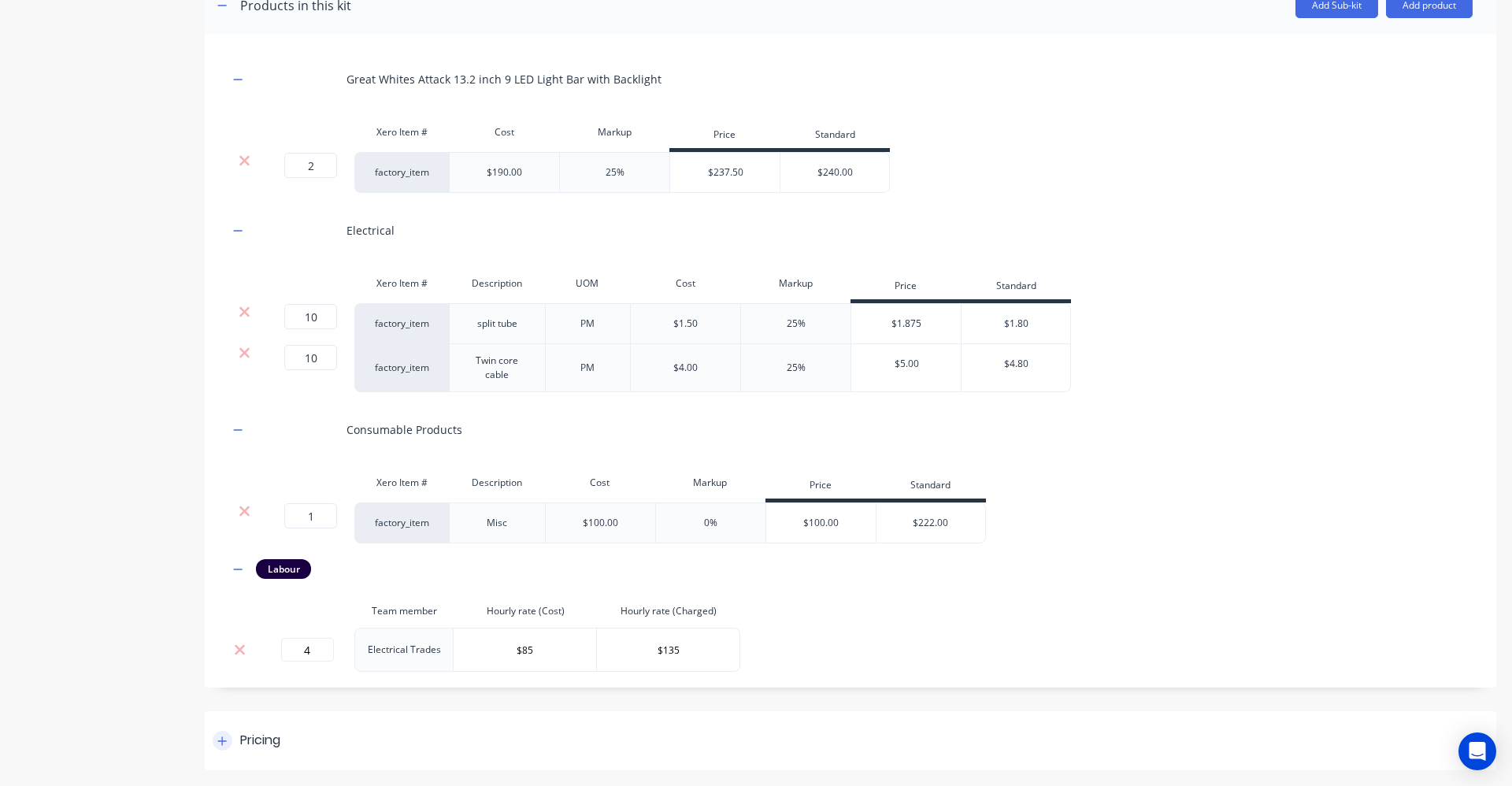 click 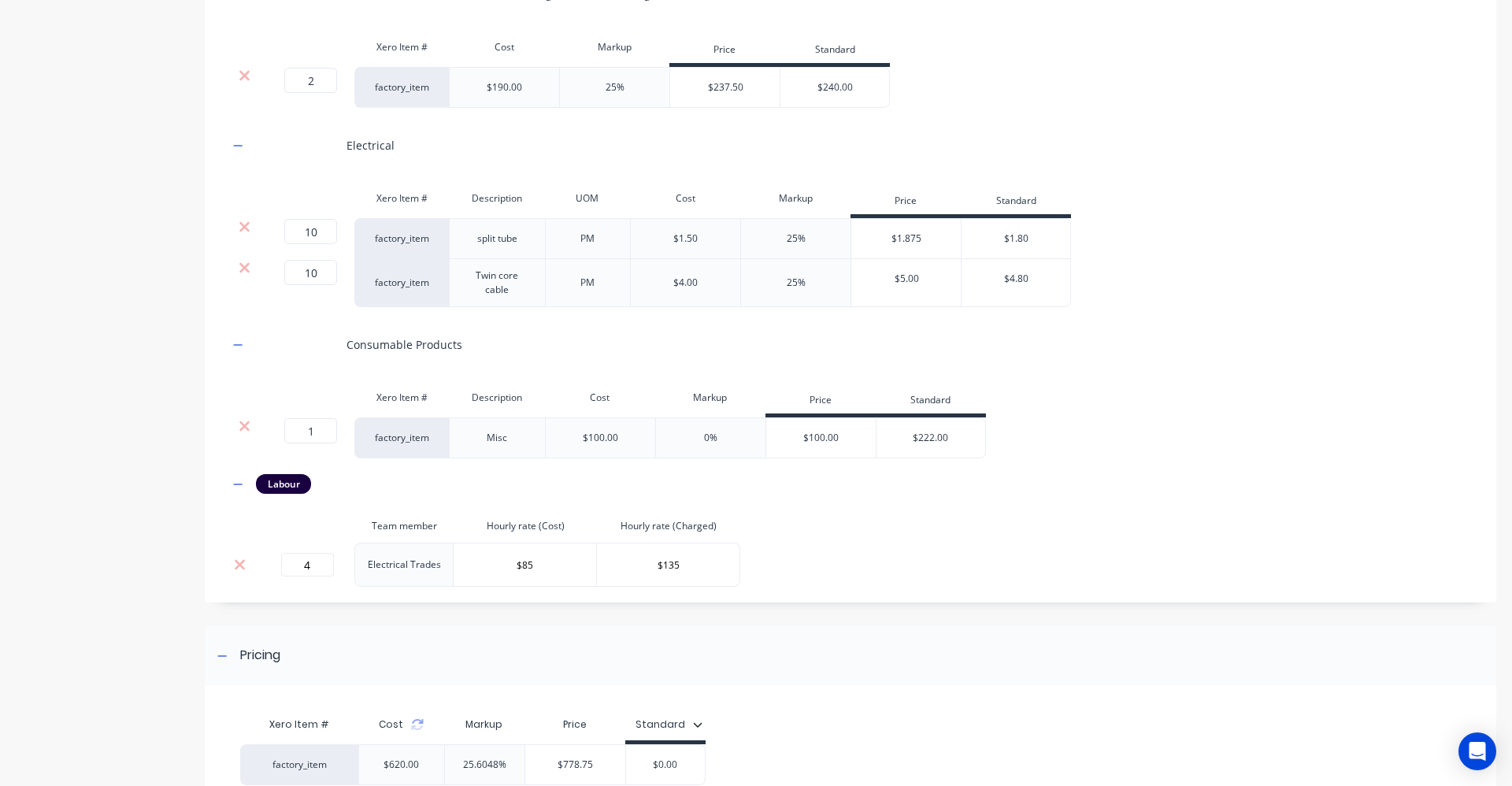 scroll, scrollTop: 1023, scrollLeft: 0, axis: vertical 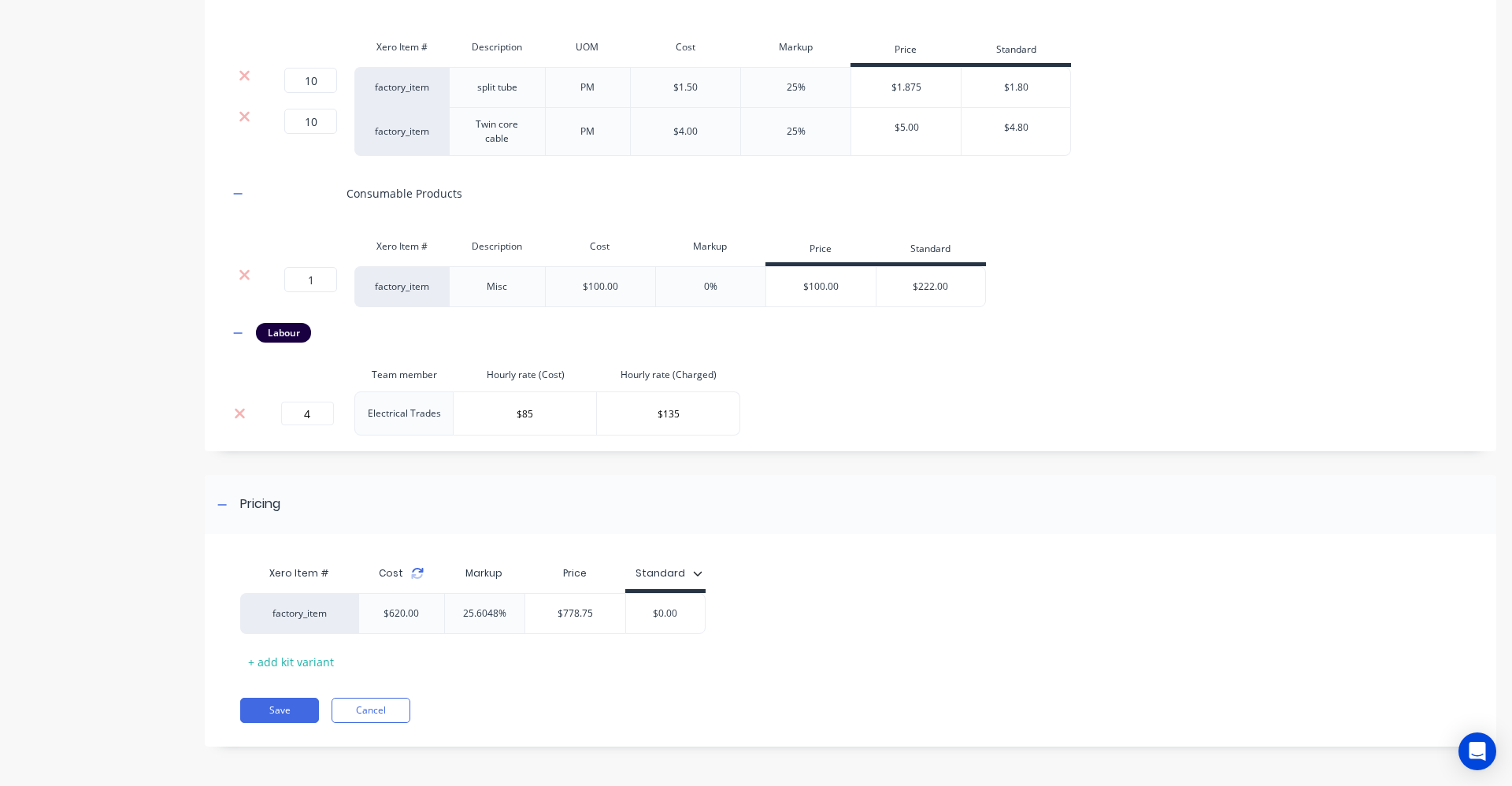 click 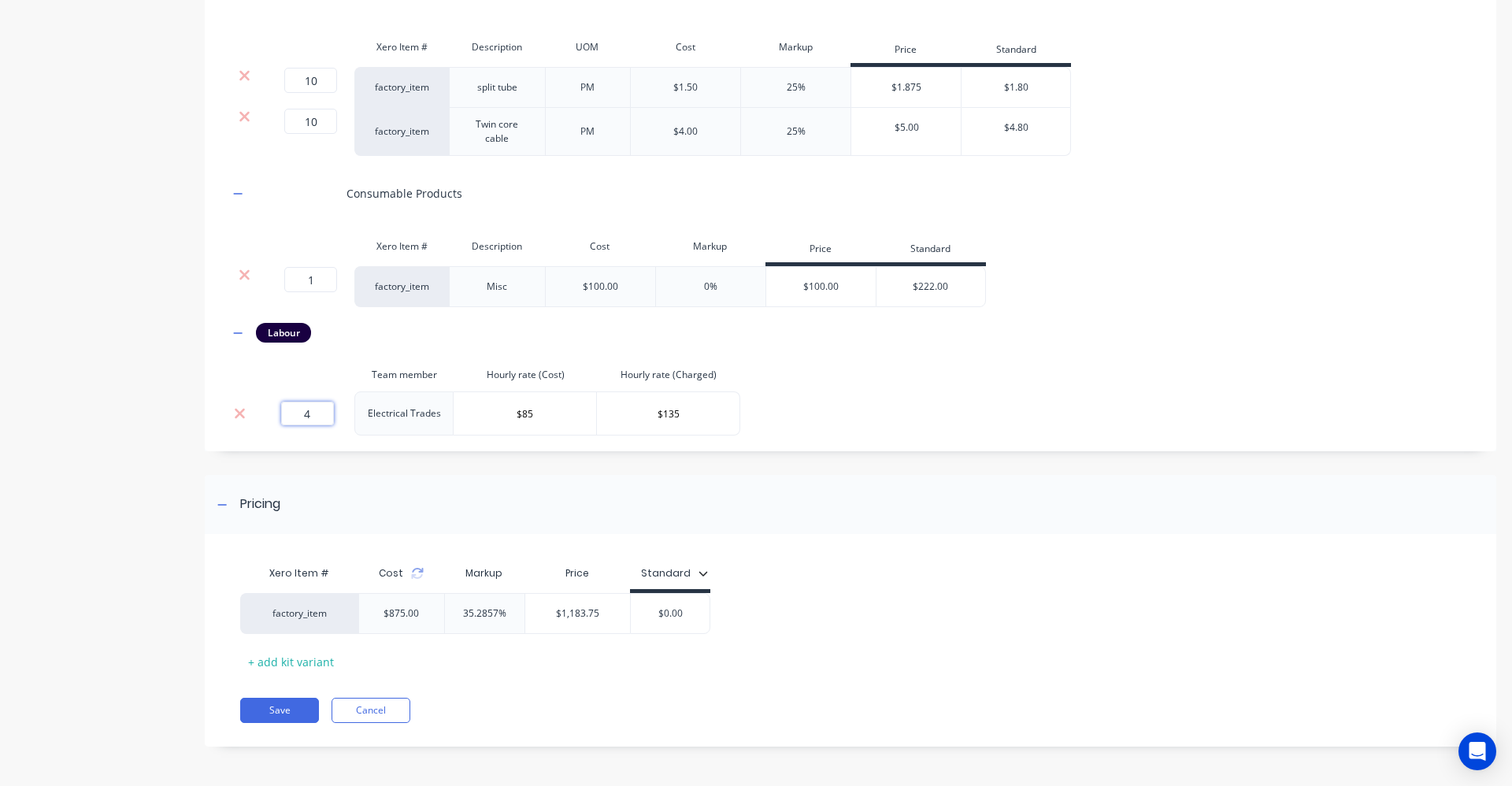 click on "4" at bounding box center [307, 413] 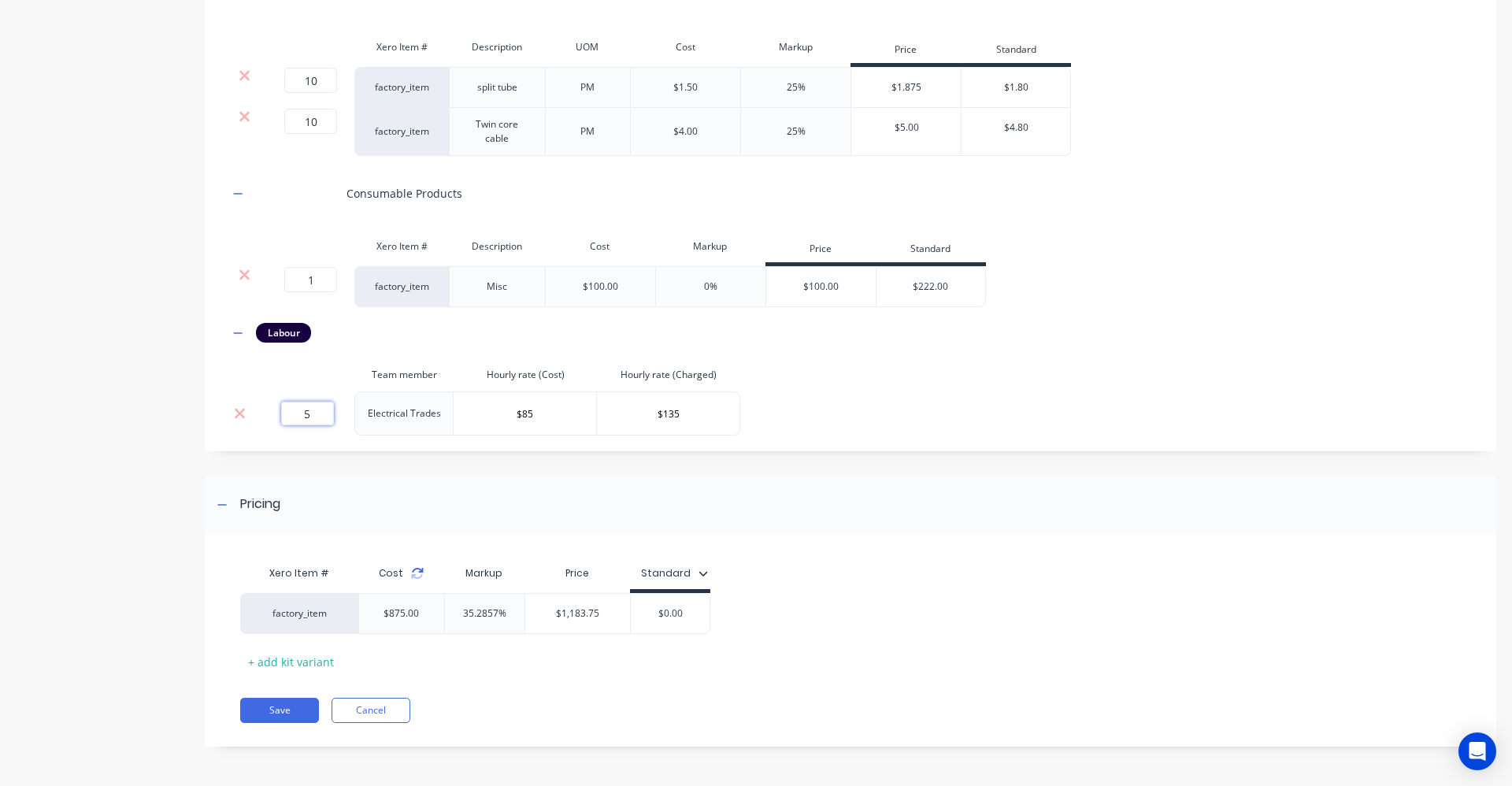 click 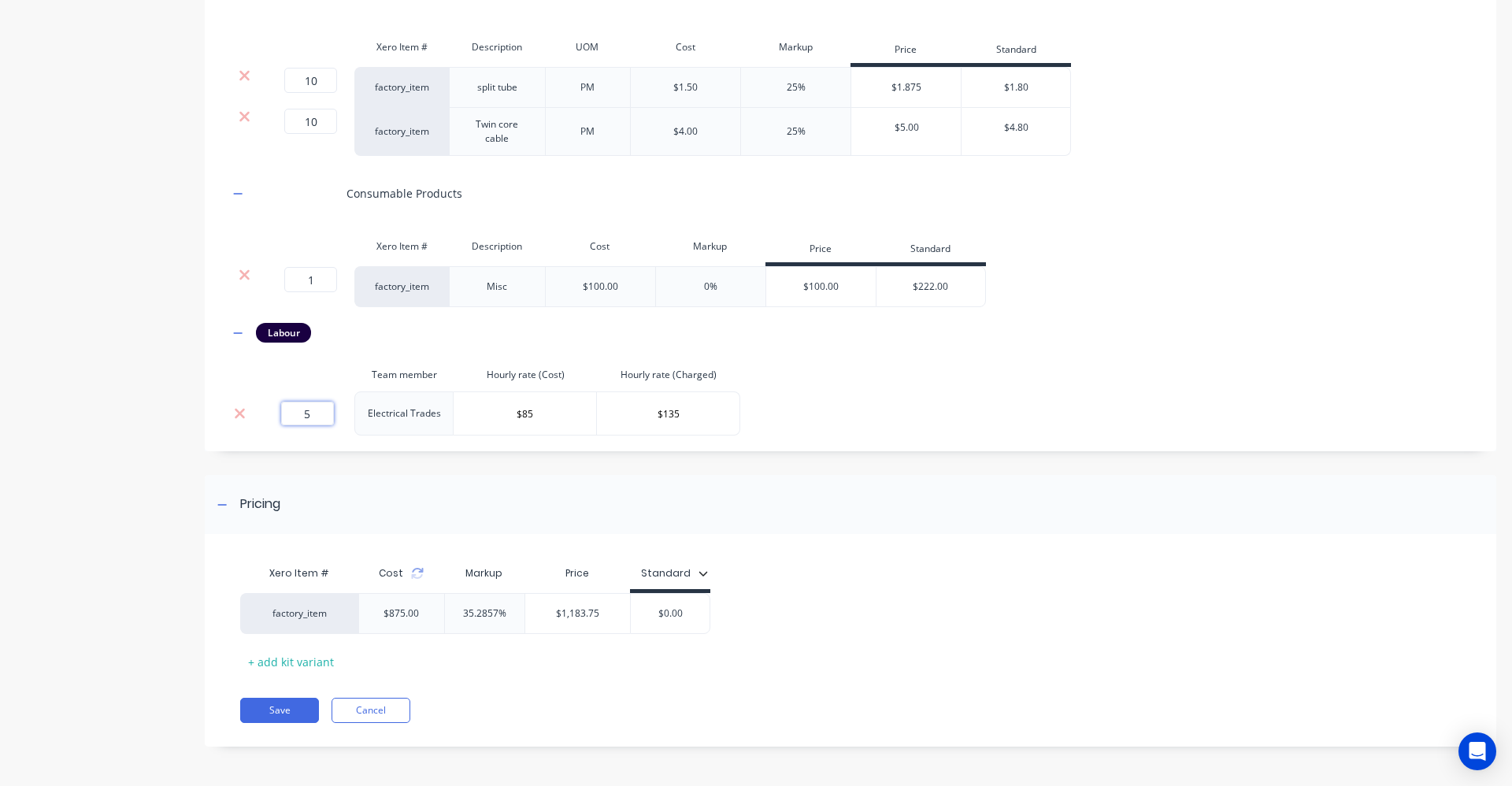 click on "Markup" at bounding box center [484, 573] 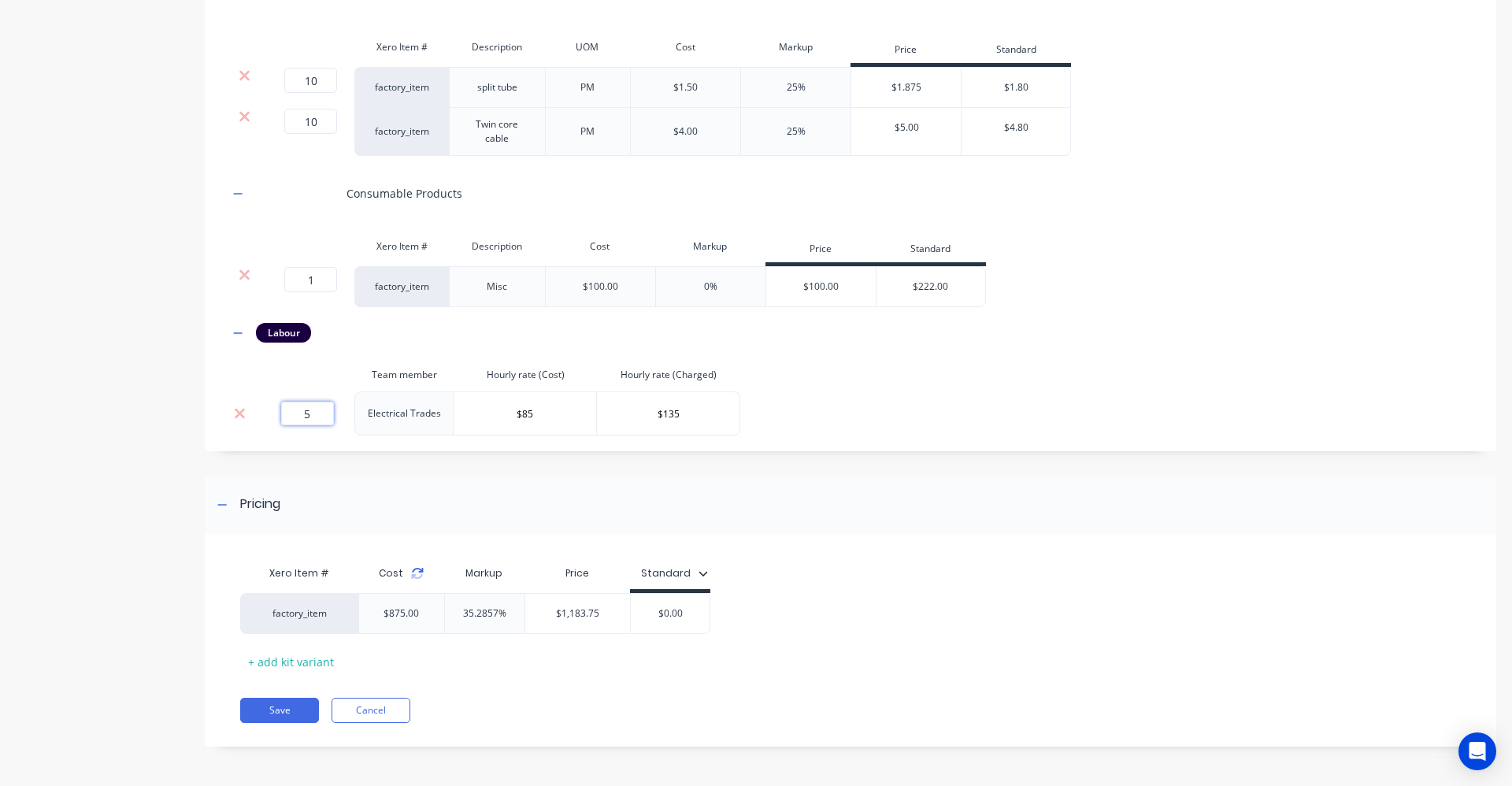 click 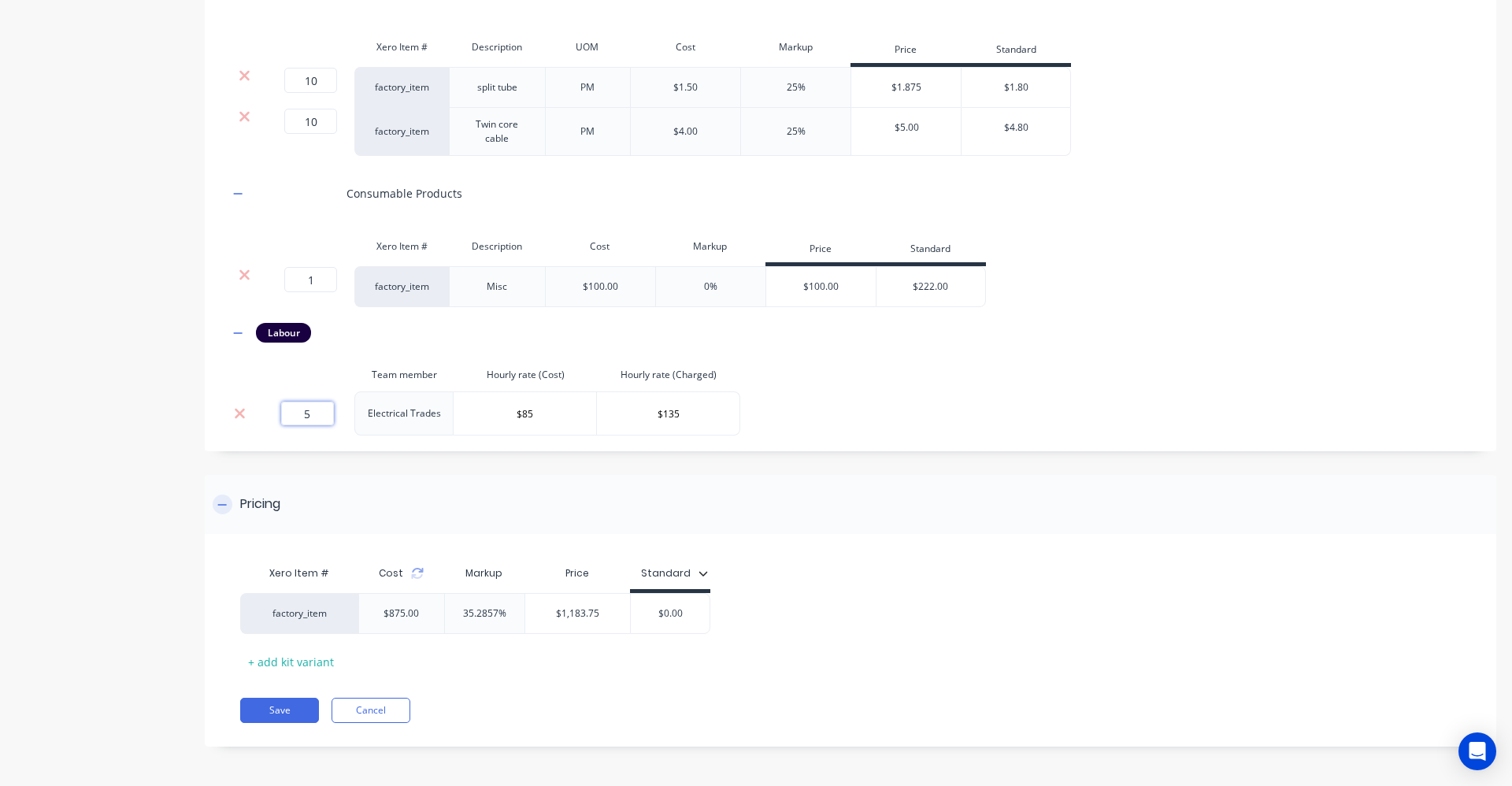 type on "5" 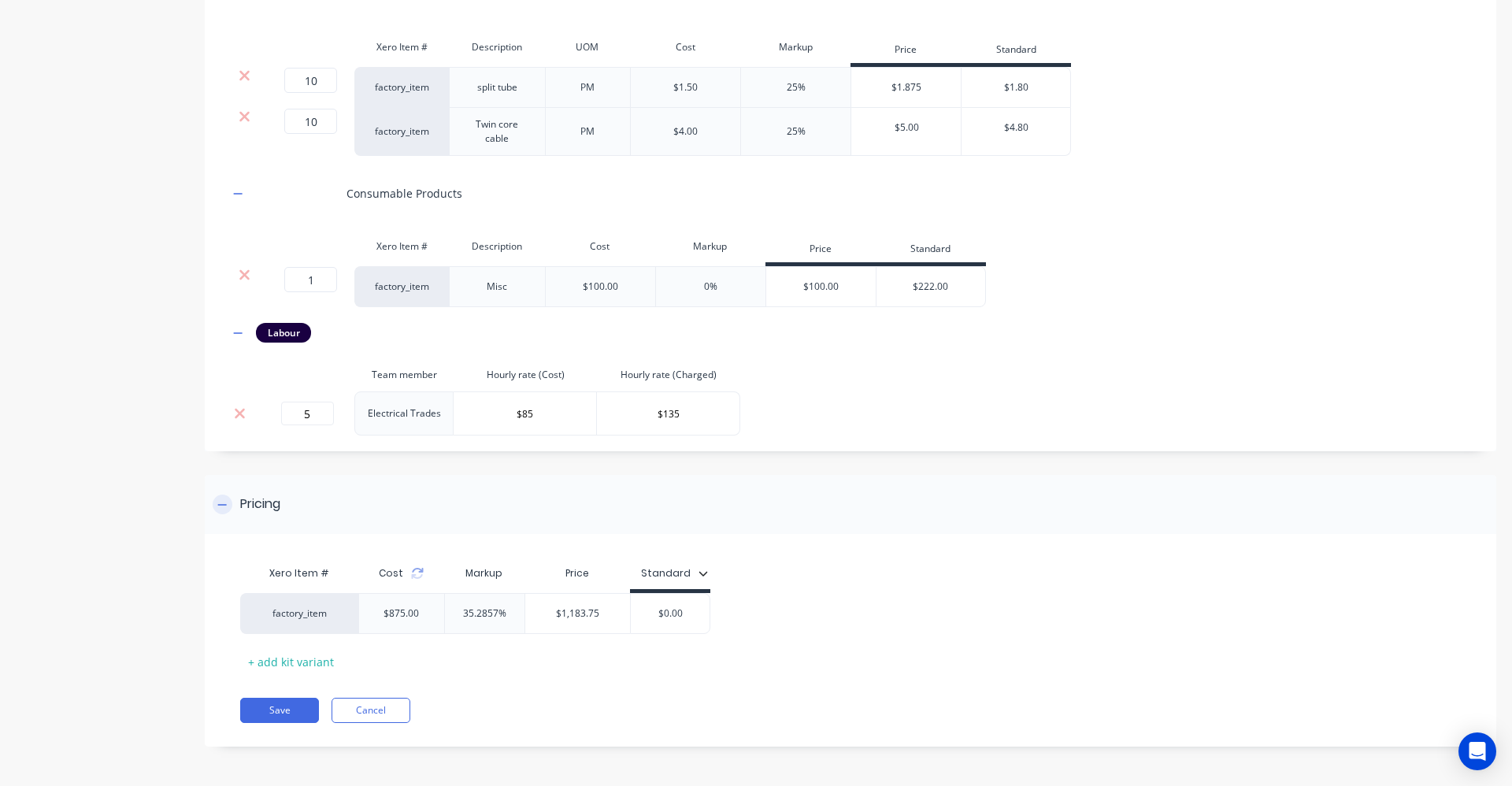click on "Pricing" at bounding box center (850, 504) 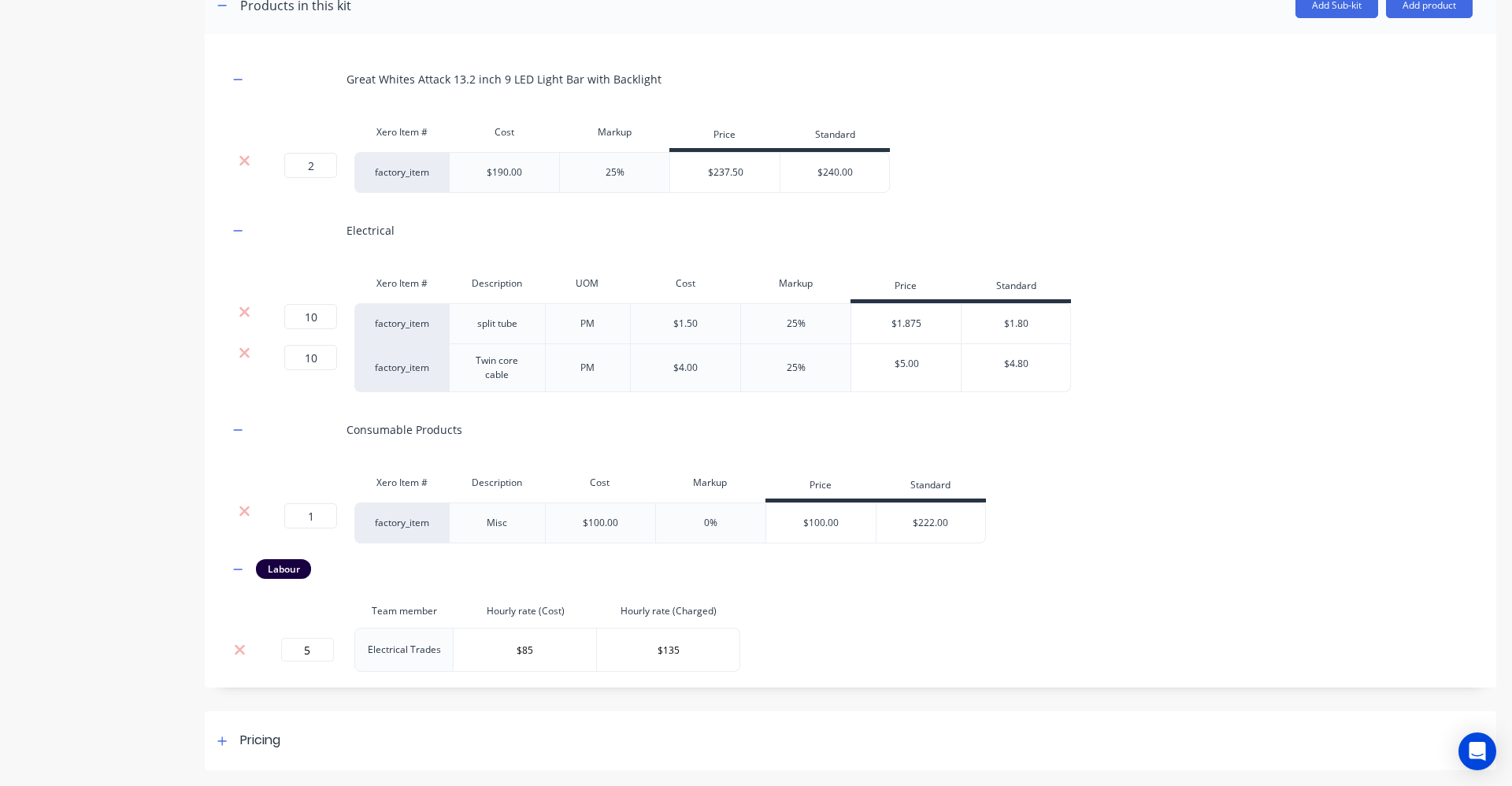 scroll, scrollTop: 787, scrollLeft: 0, axis: vertical 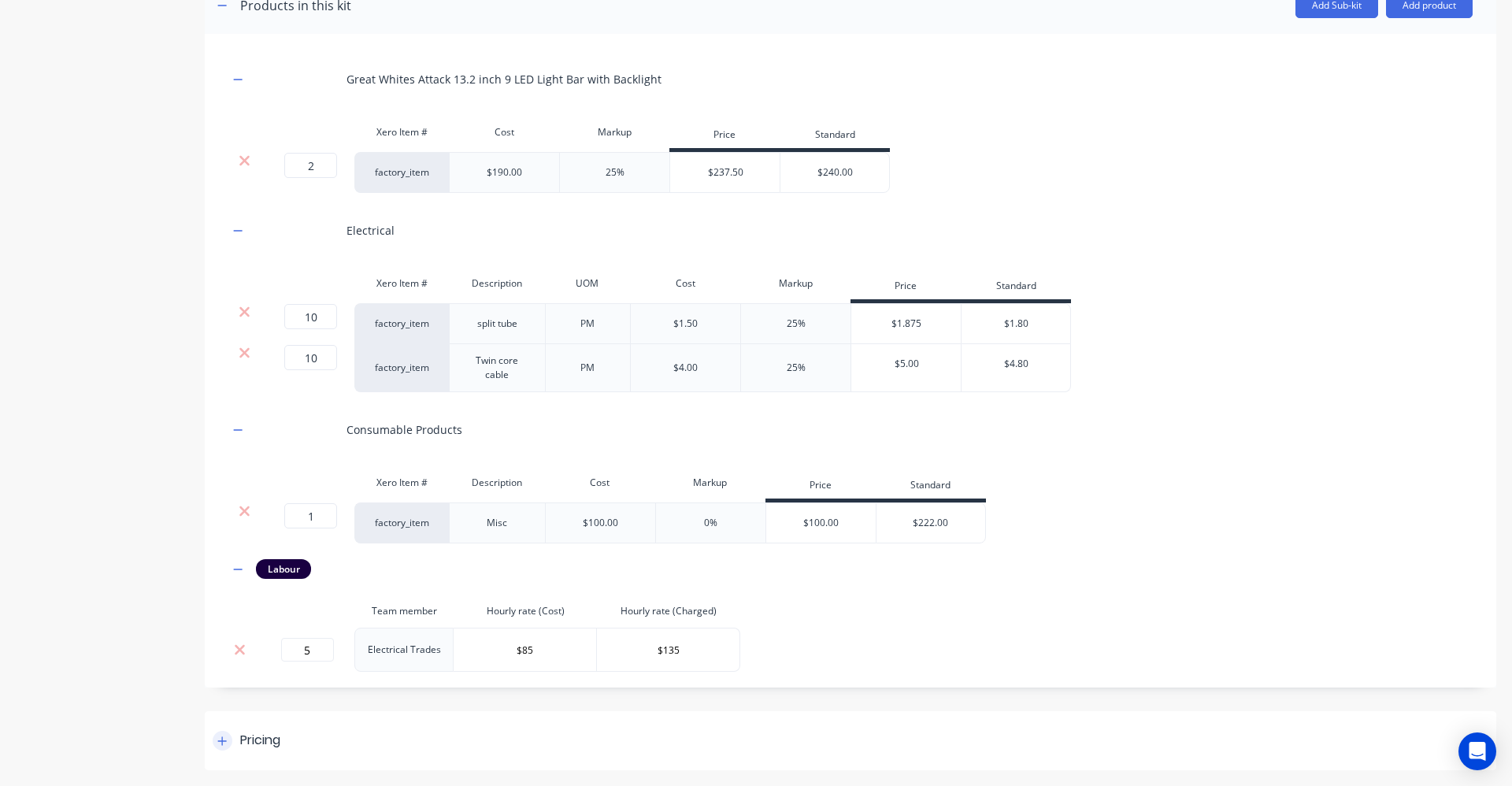 click on "Pricing" at bounding box center (850, 740) 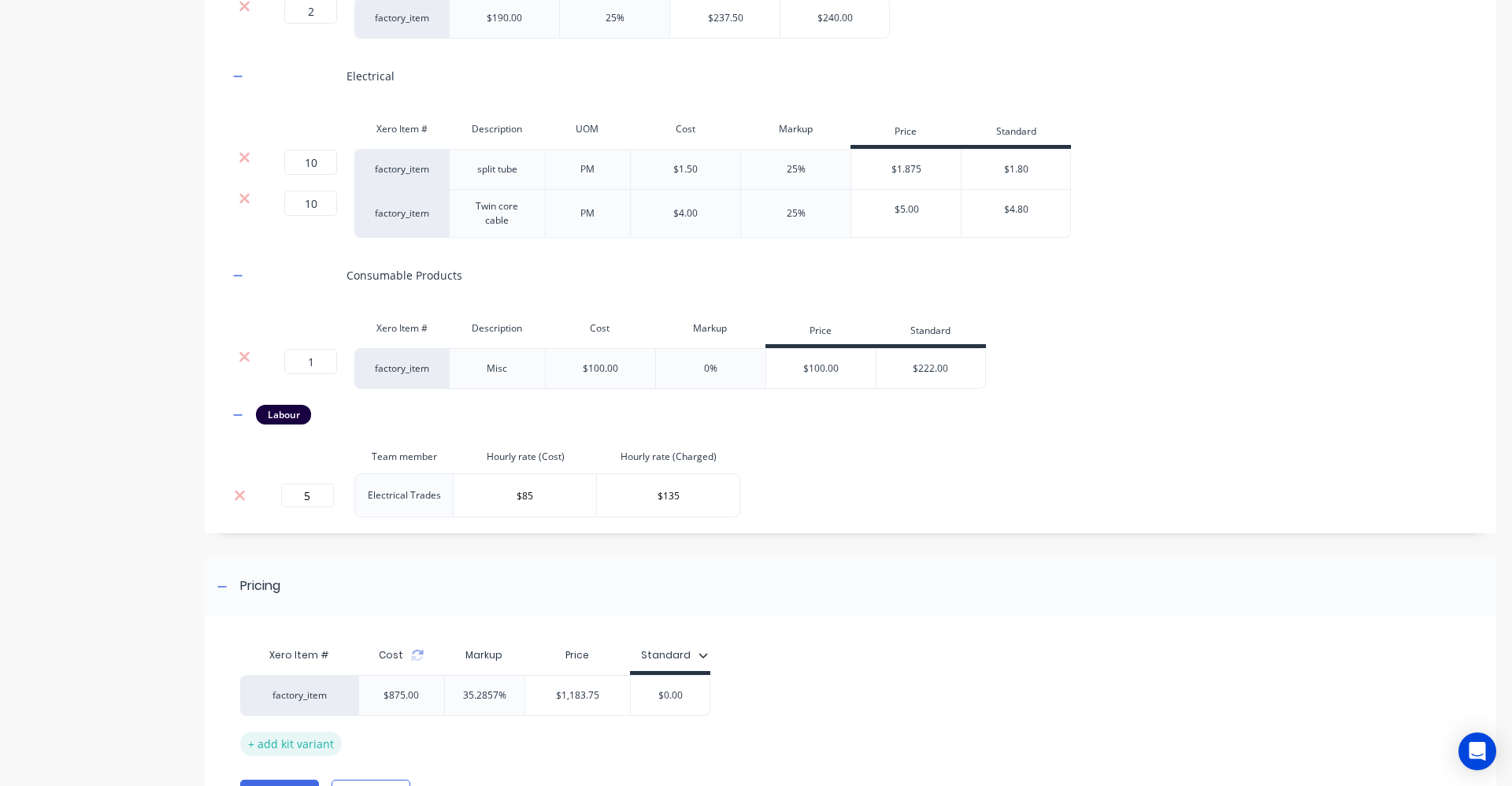 scroll, scrollTop: 1023, scrollLeft: 0, axis: vertical 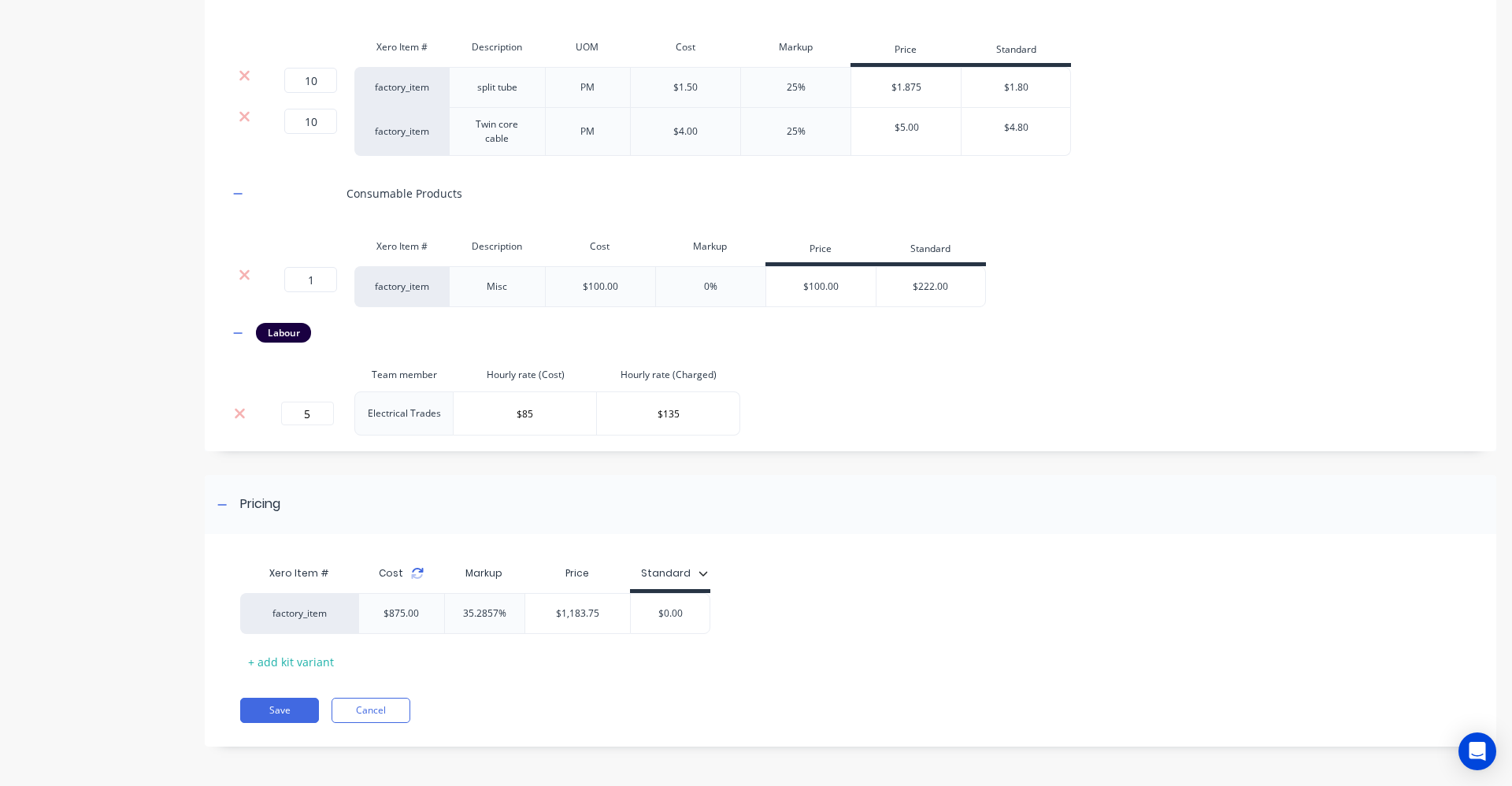 click 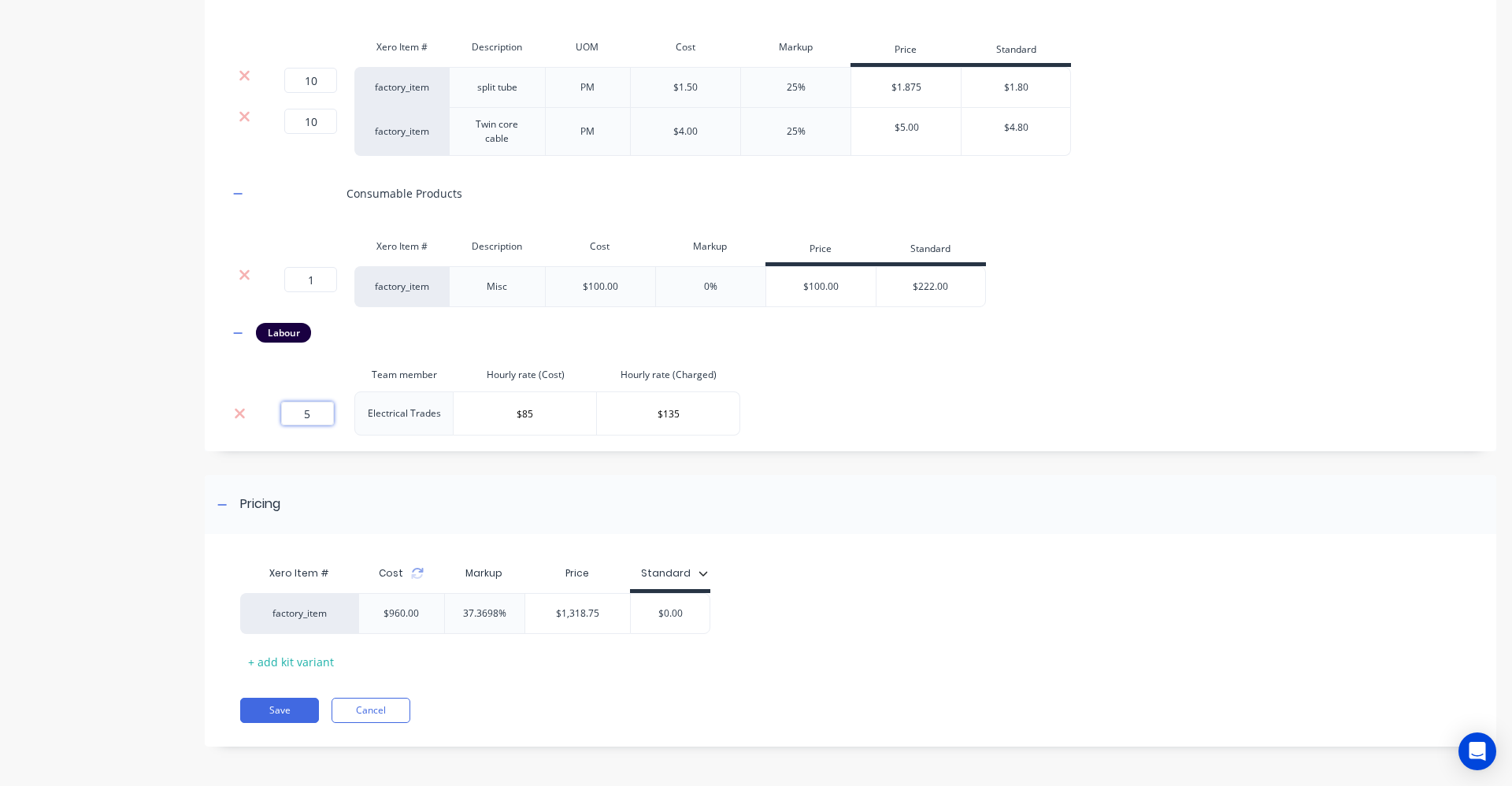 click on "5" at bounding box center [307, 413] 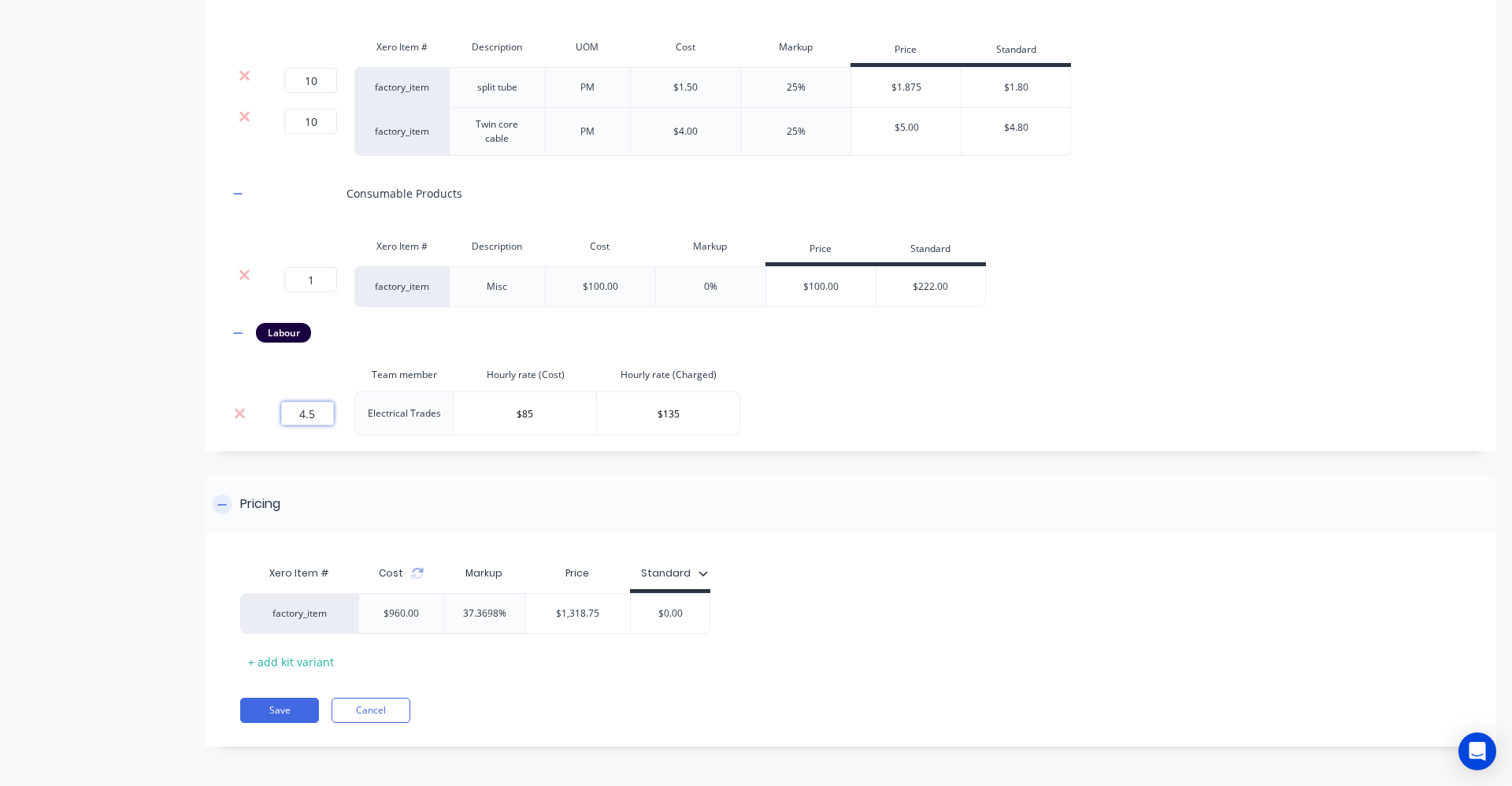type on "4.5" 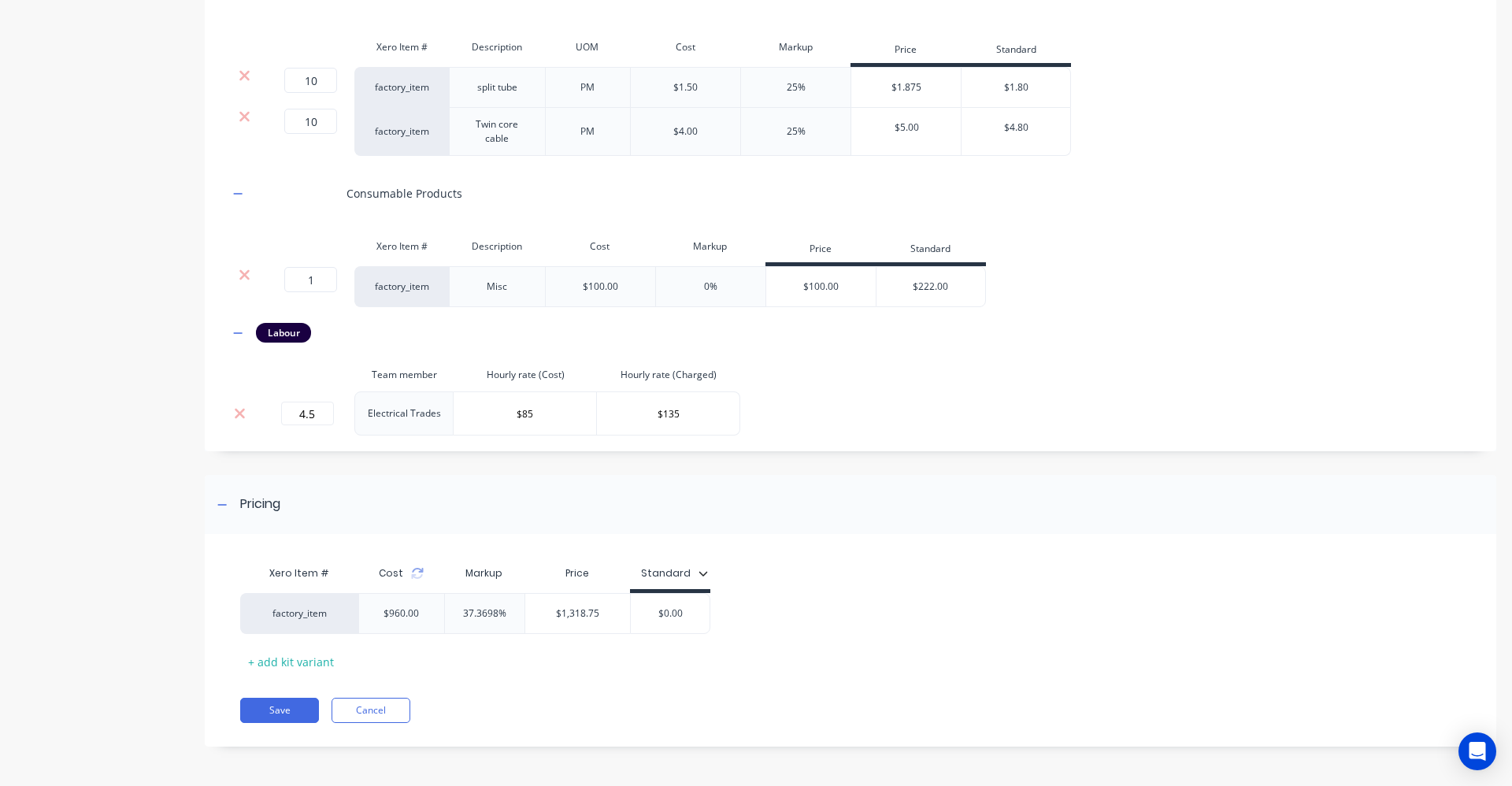 drag, startPoint x: 395, startPoint y: 482, endPoint x: 472, endPoint y: 502, distance: 79.555012 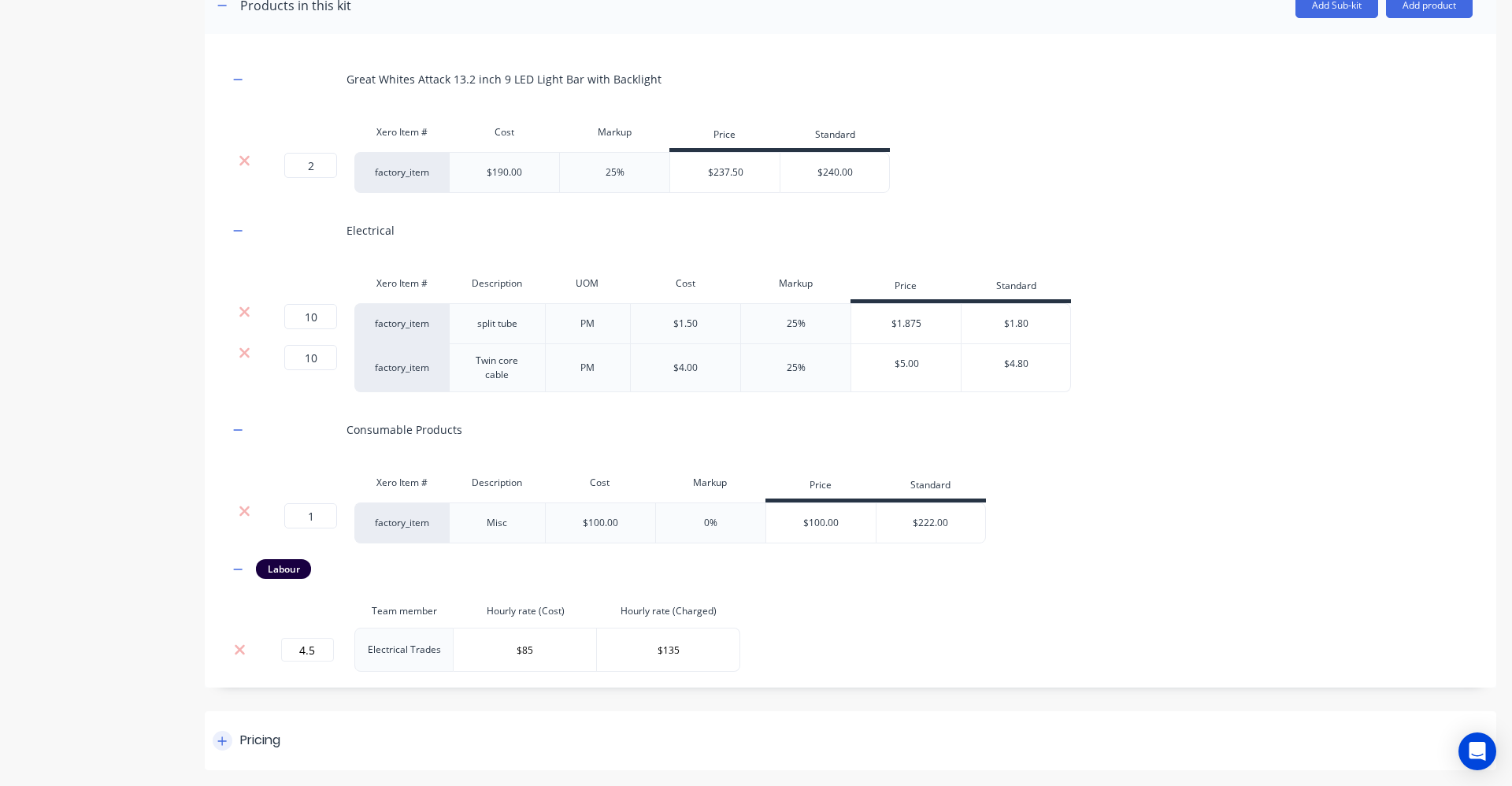 click on "Pricing" at bounding box center (850, 740) 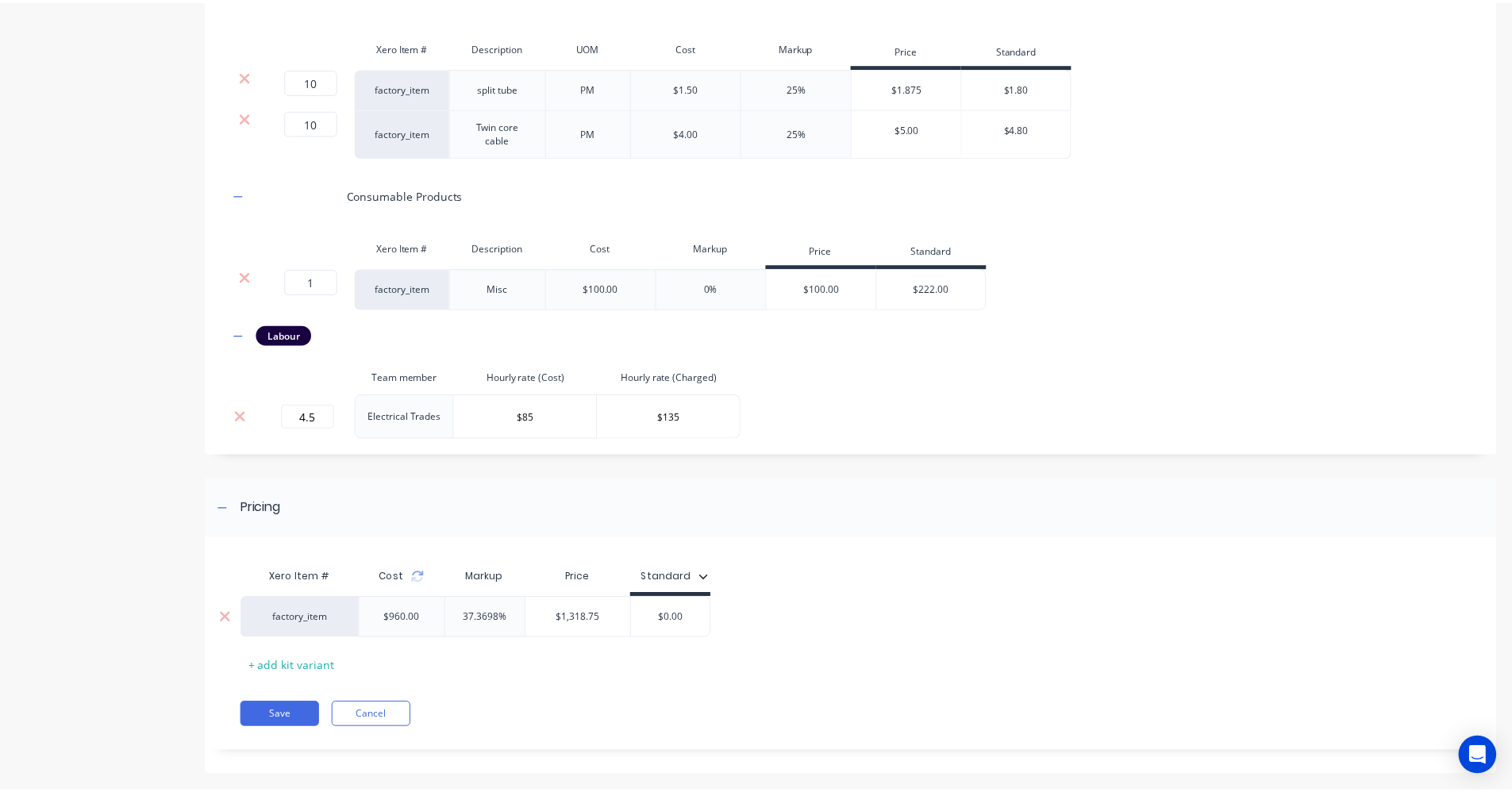 scroll, scrollTop: 1031, scrollLeft: 0, axis: vertical 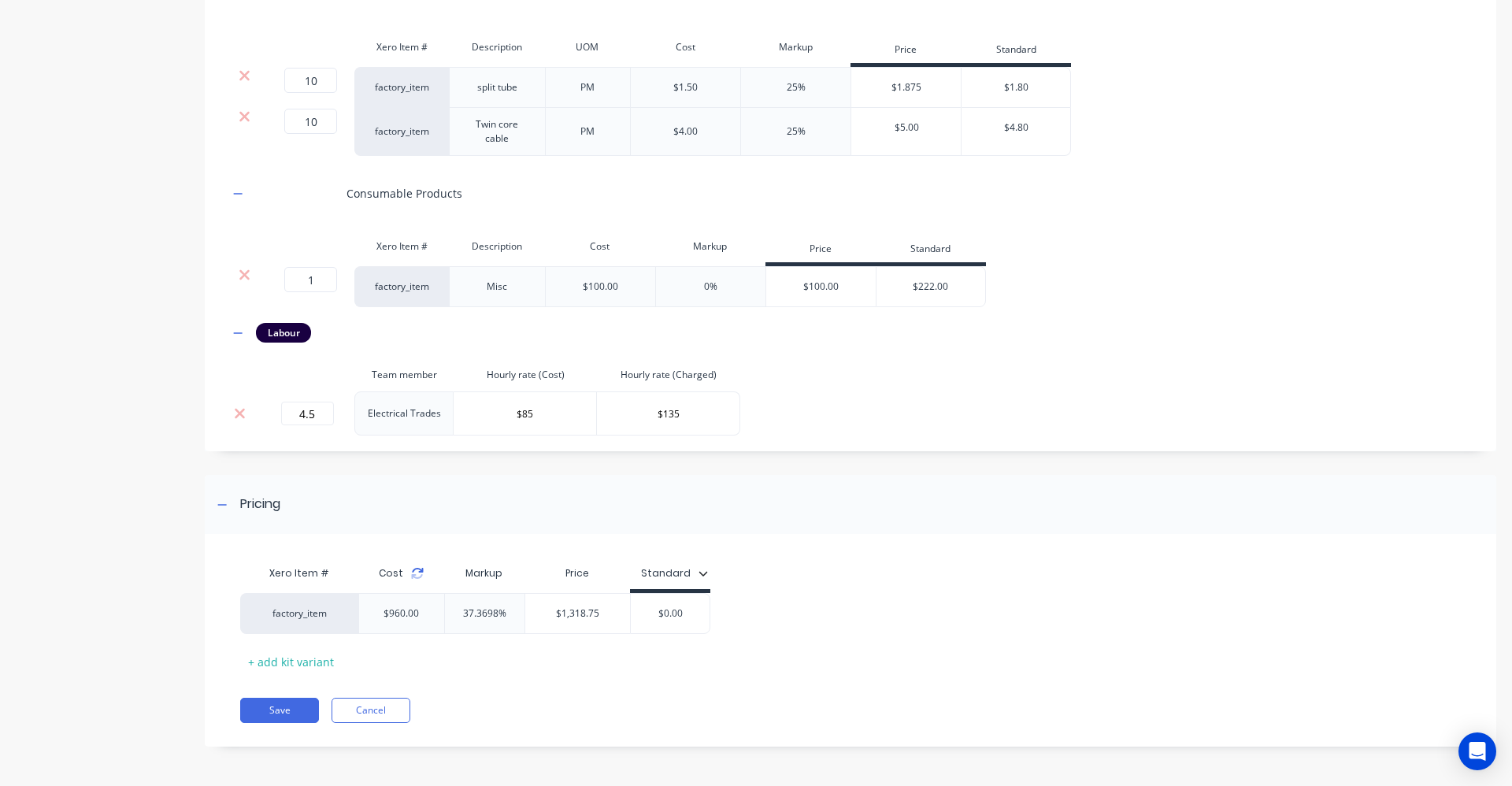 click 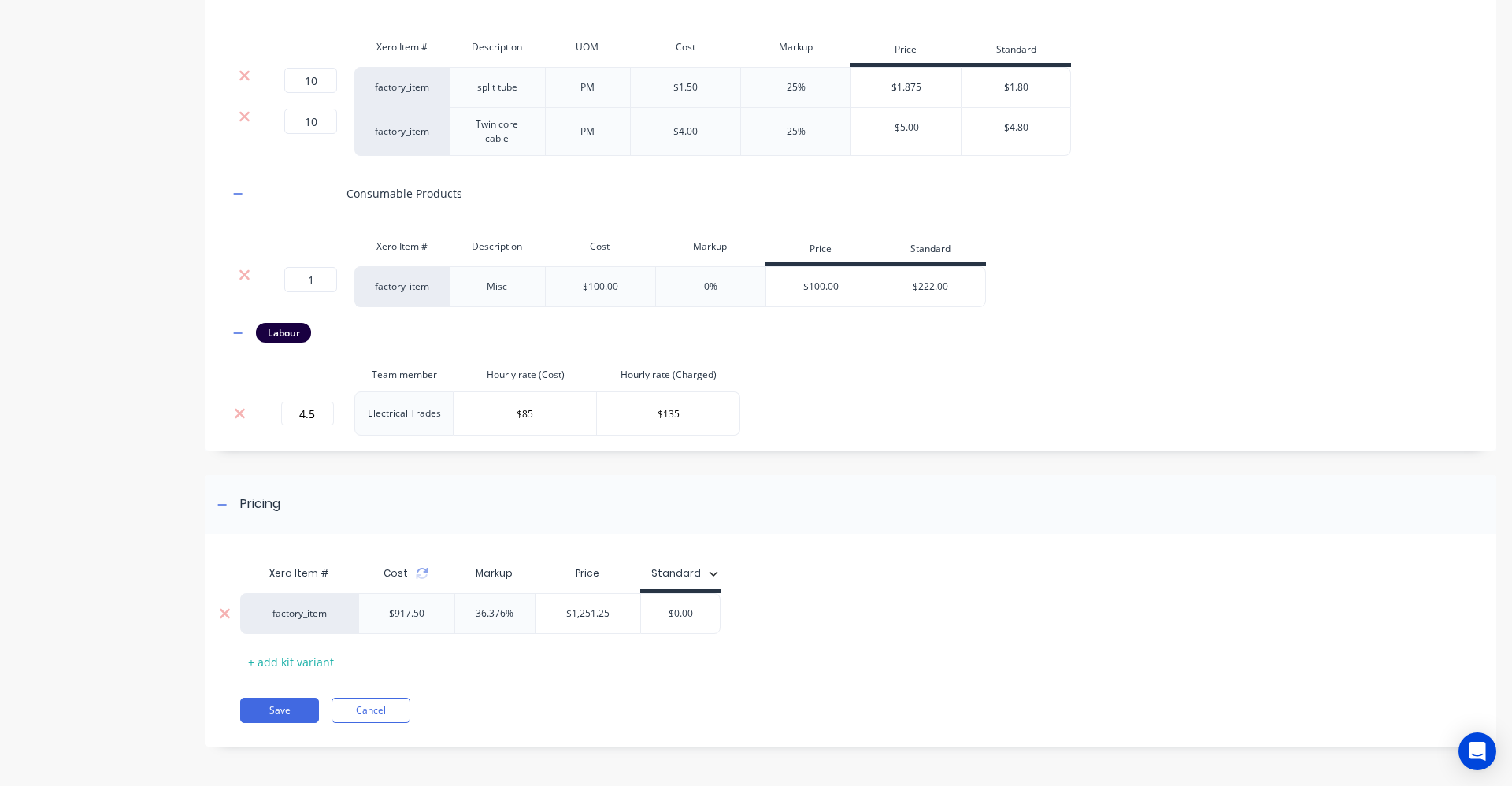 click on "$0.00" at bounding box center (680, 614) 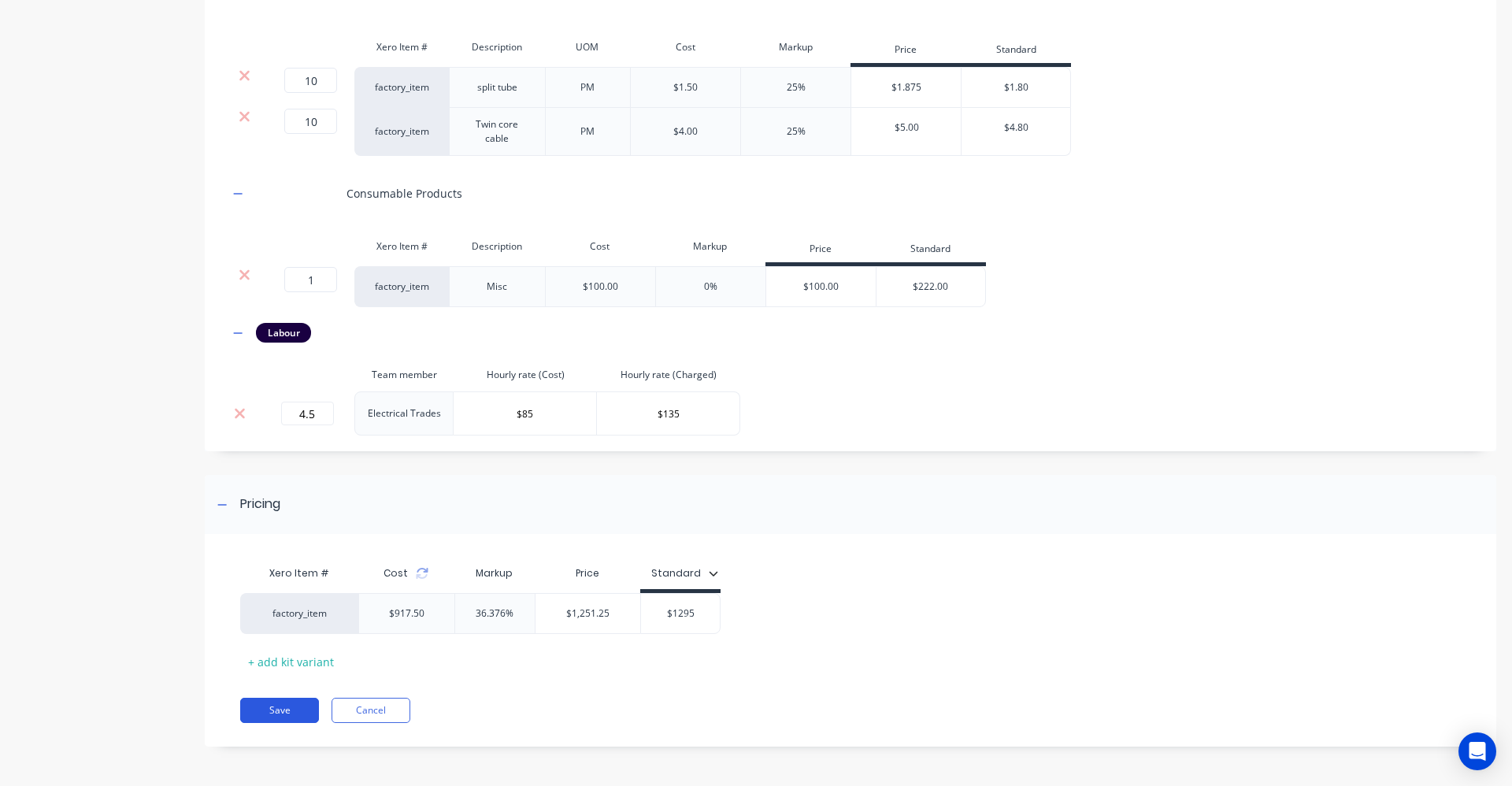 type on "$1295" 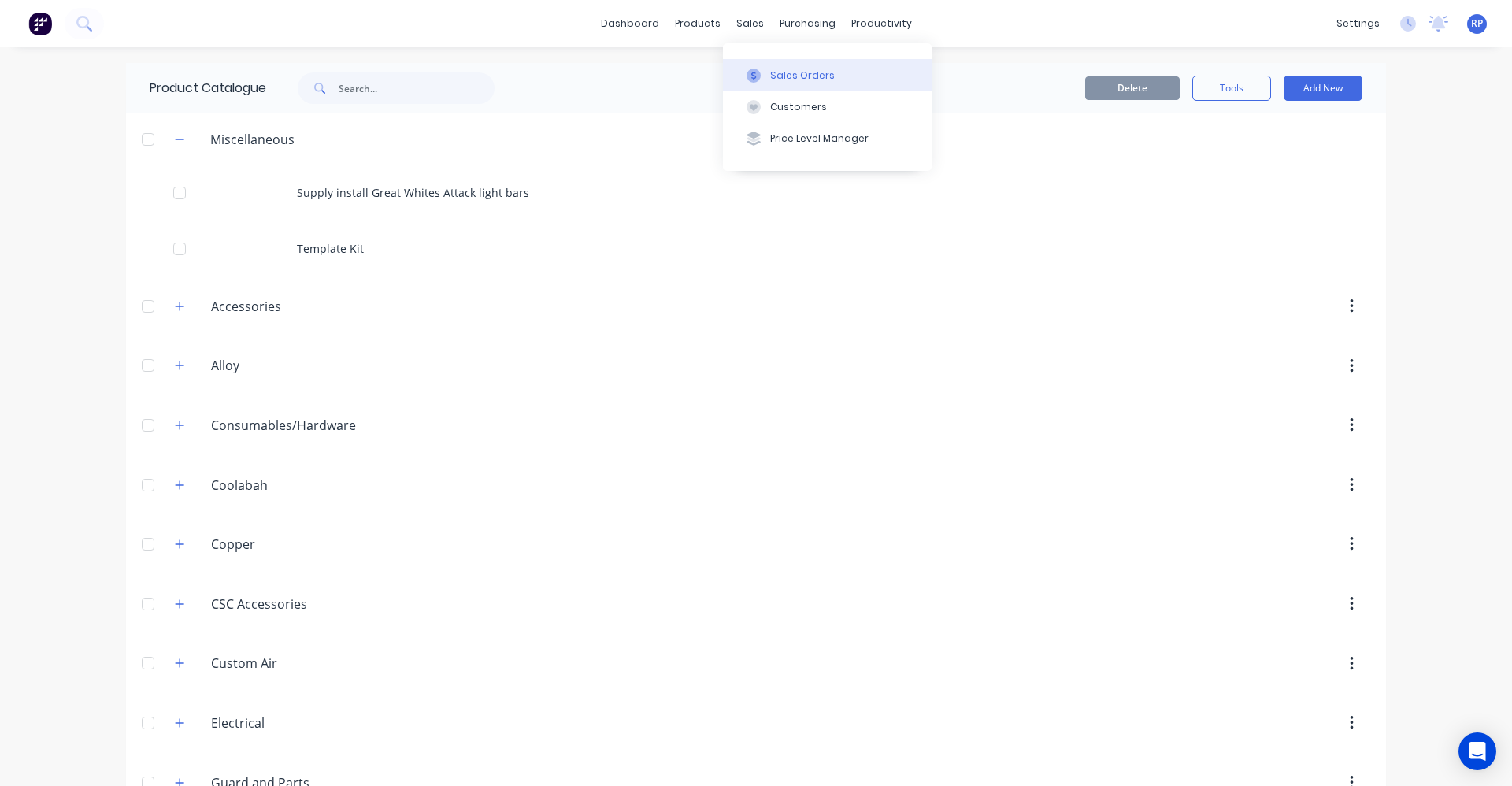 click on "Sales Orders" at bounding box center [827, 75] 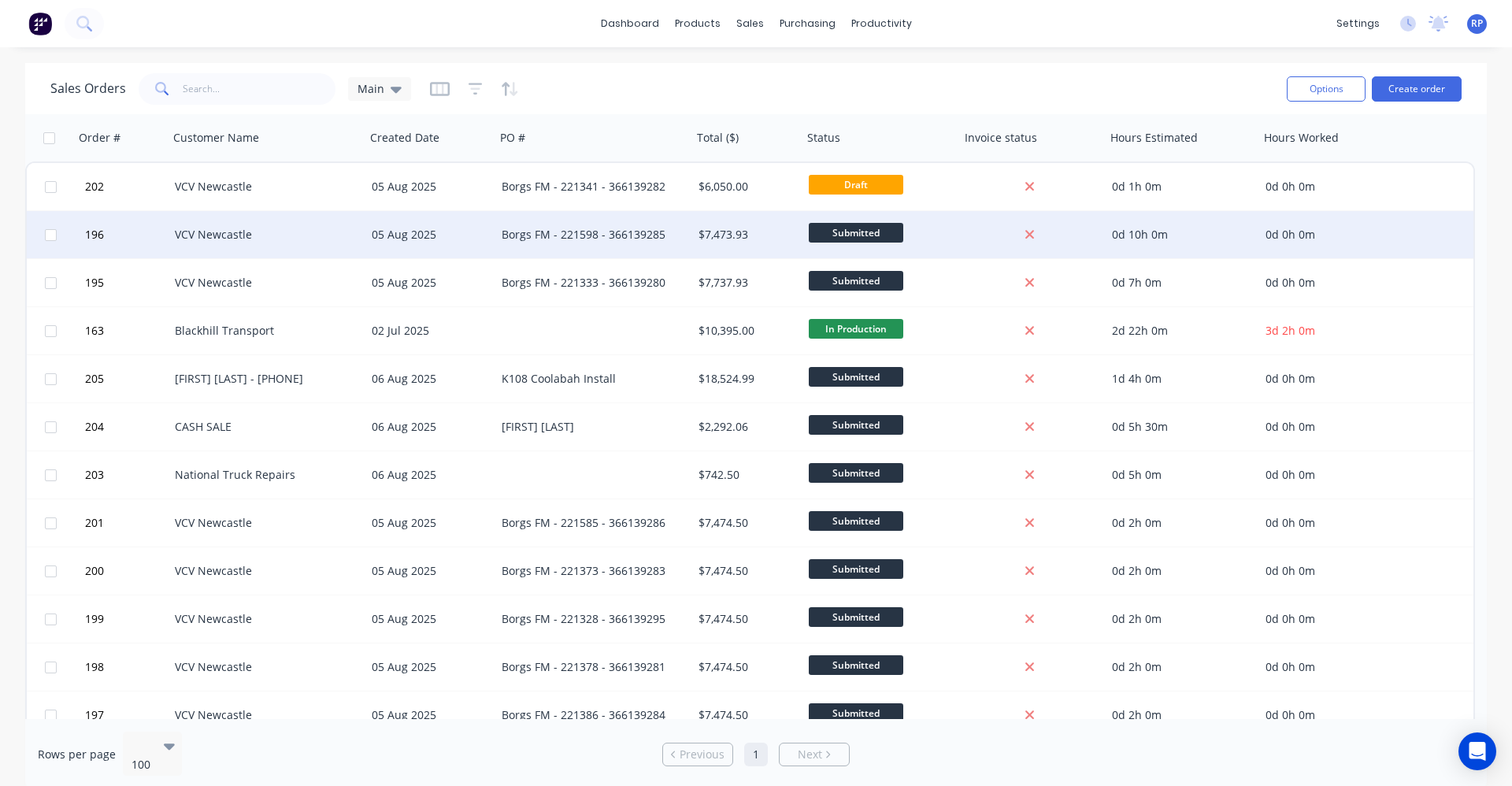 click on "Borgs FM - 221598 - 366139285" at bounding box center [589, 235] 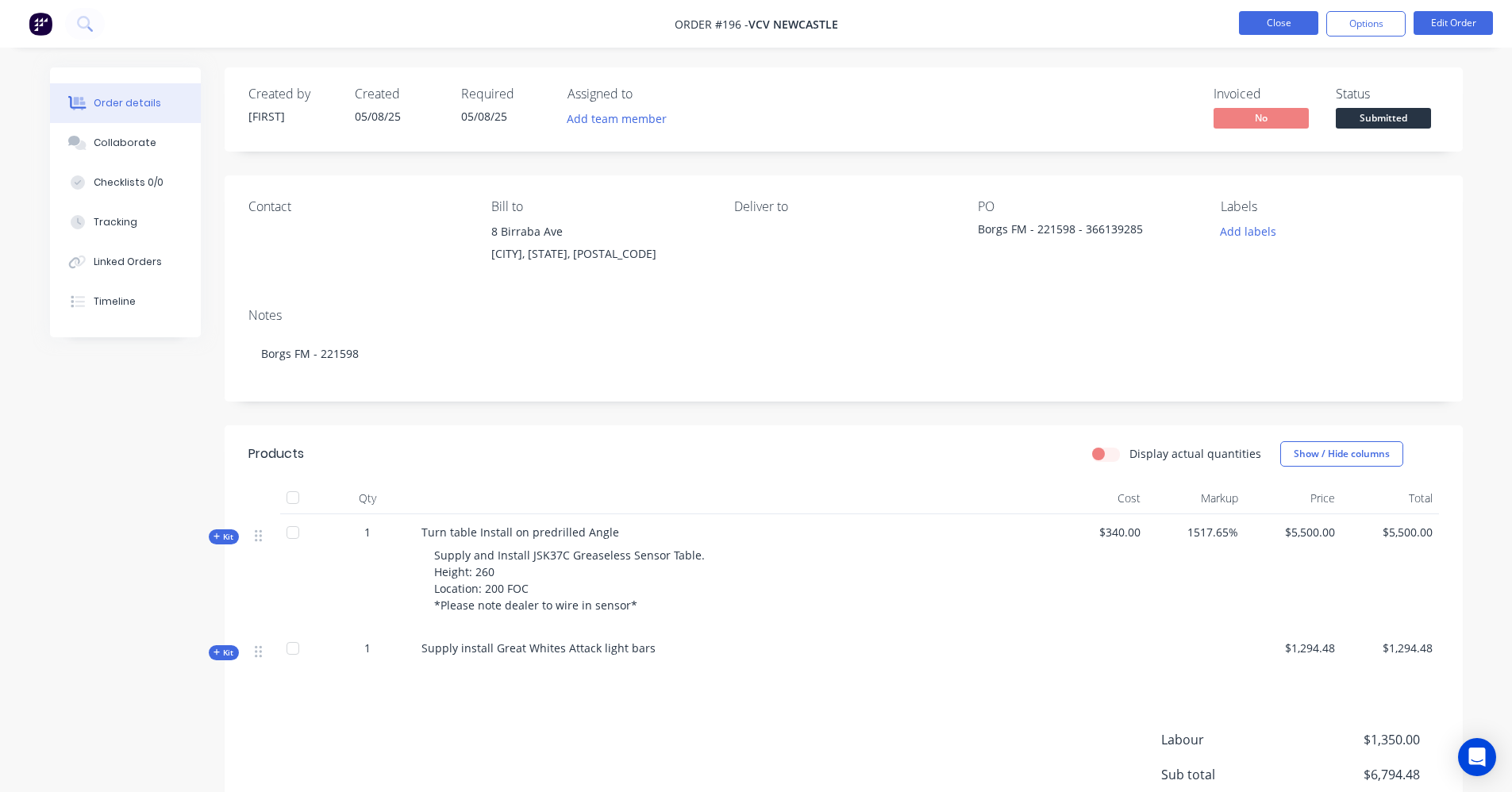 click on "Close" at bounding box center (1279, 23) 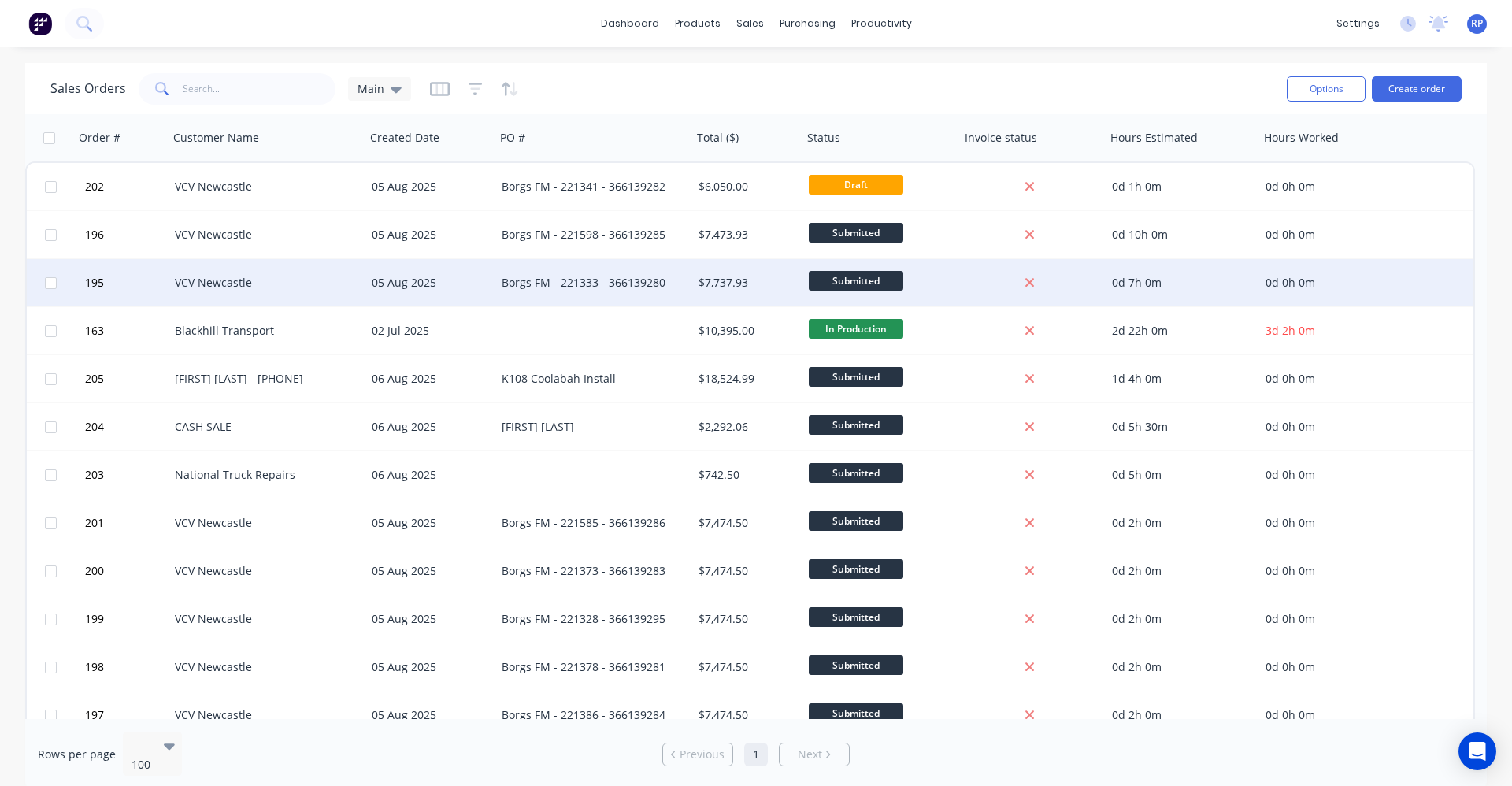 click on "Borgs FM - 221333 - 366139280" at bounding box center (589, 283) 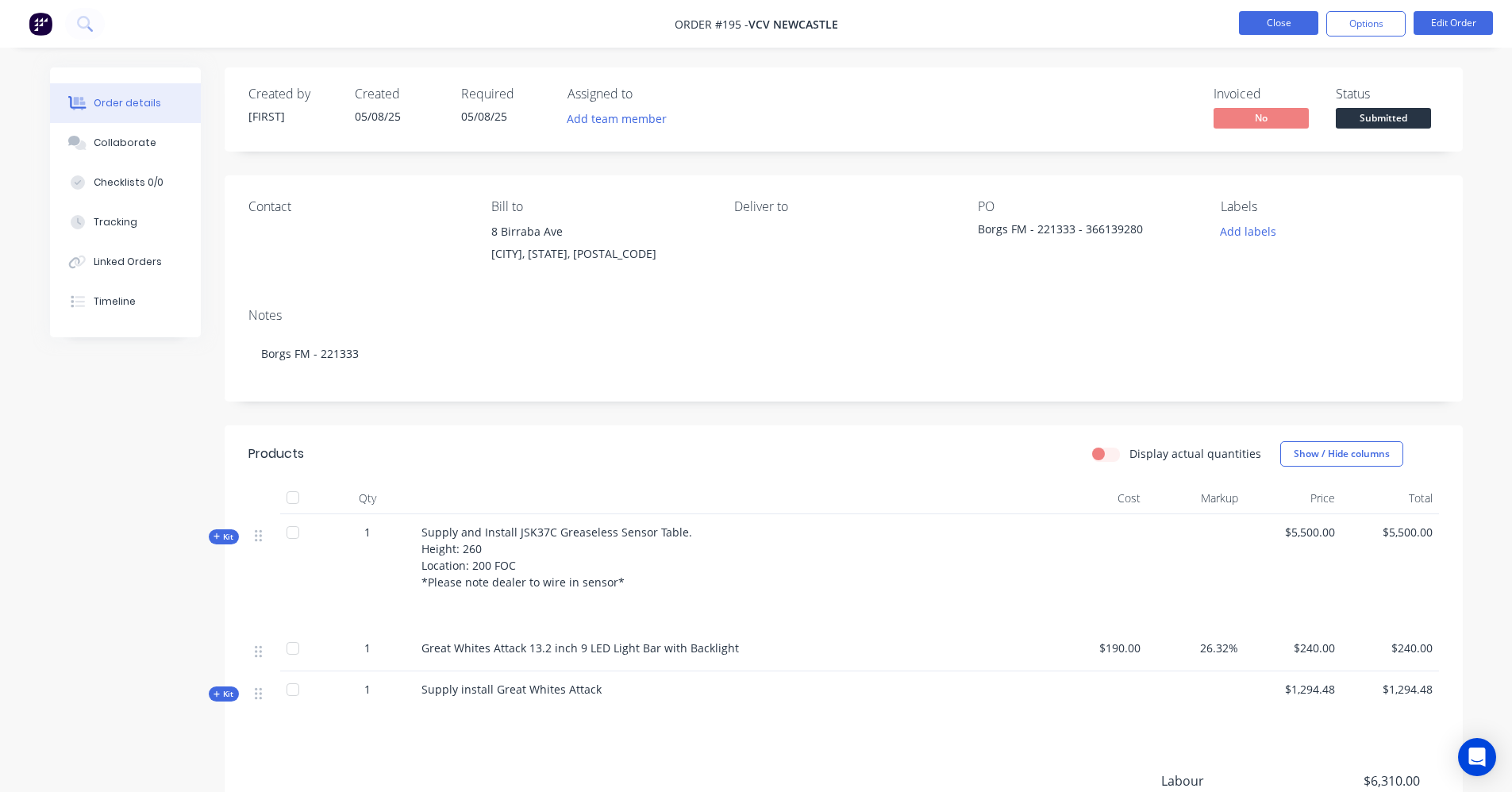 click on "Close" at bounding box center (1279, 23) 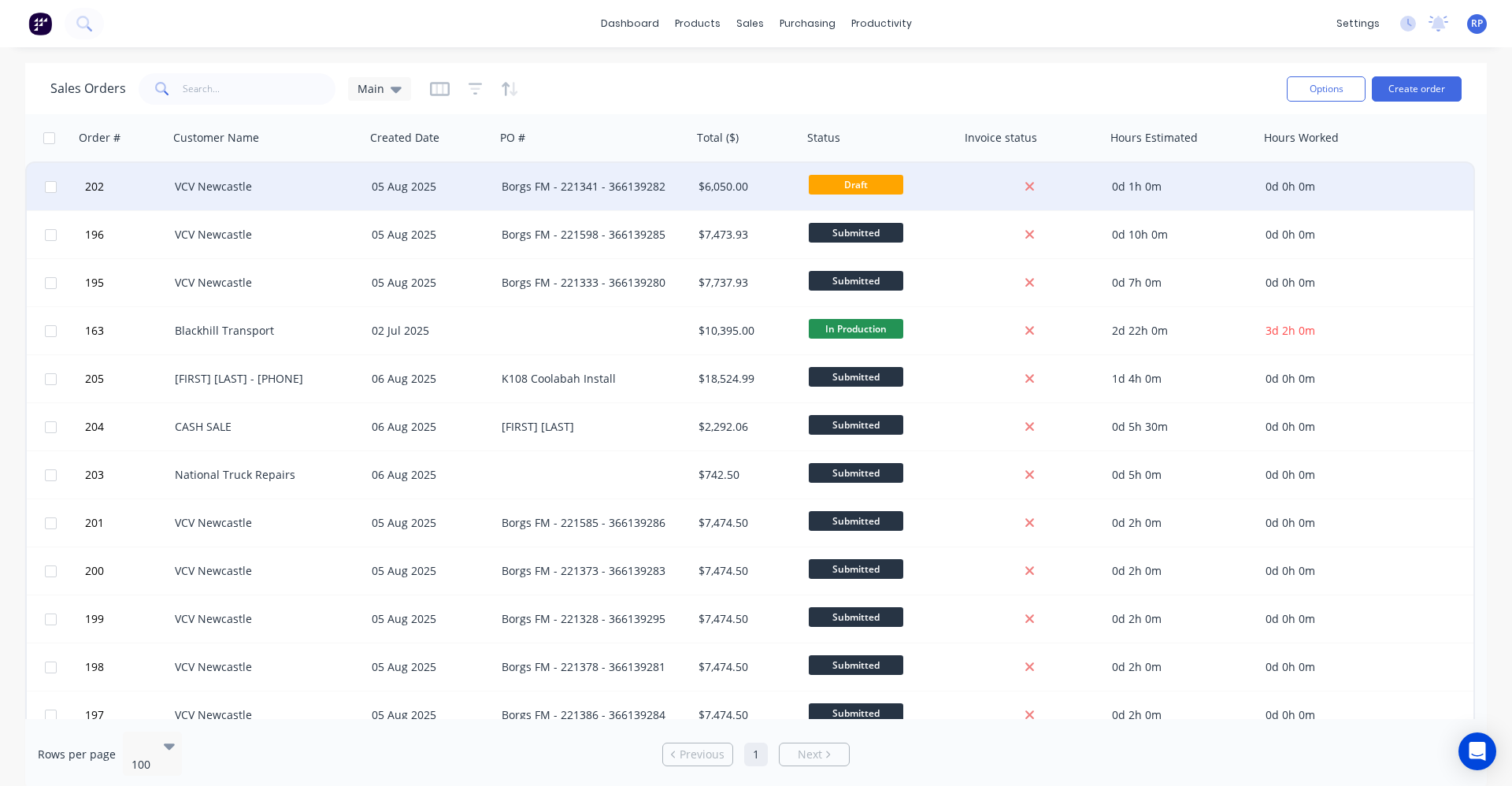 click on "Borgs FM - 221341 - 366139282" at bounding box center (589, 187) 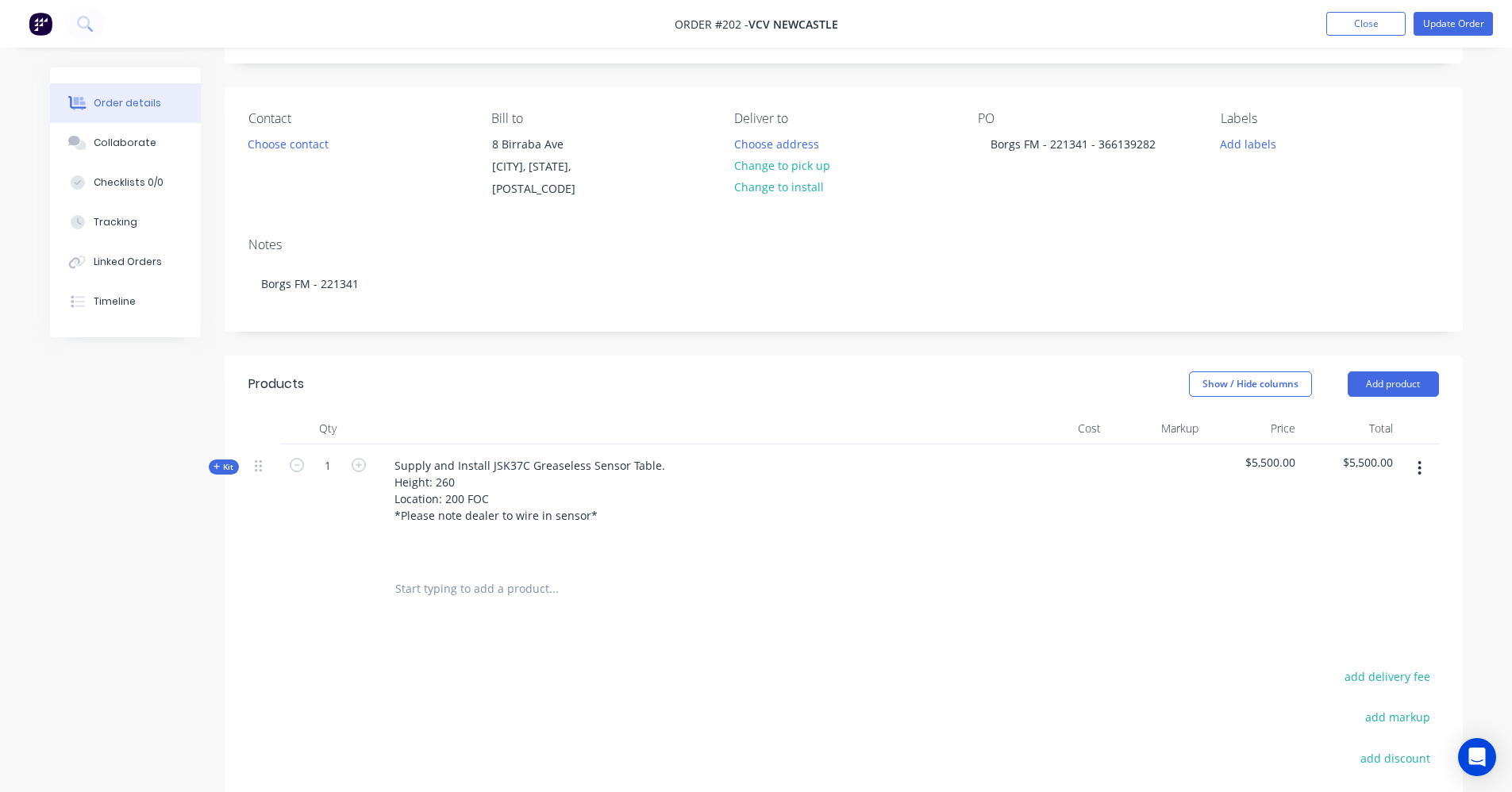 scroll, scrollTop: 159, scrollLeft: 0, axis: vertical 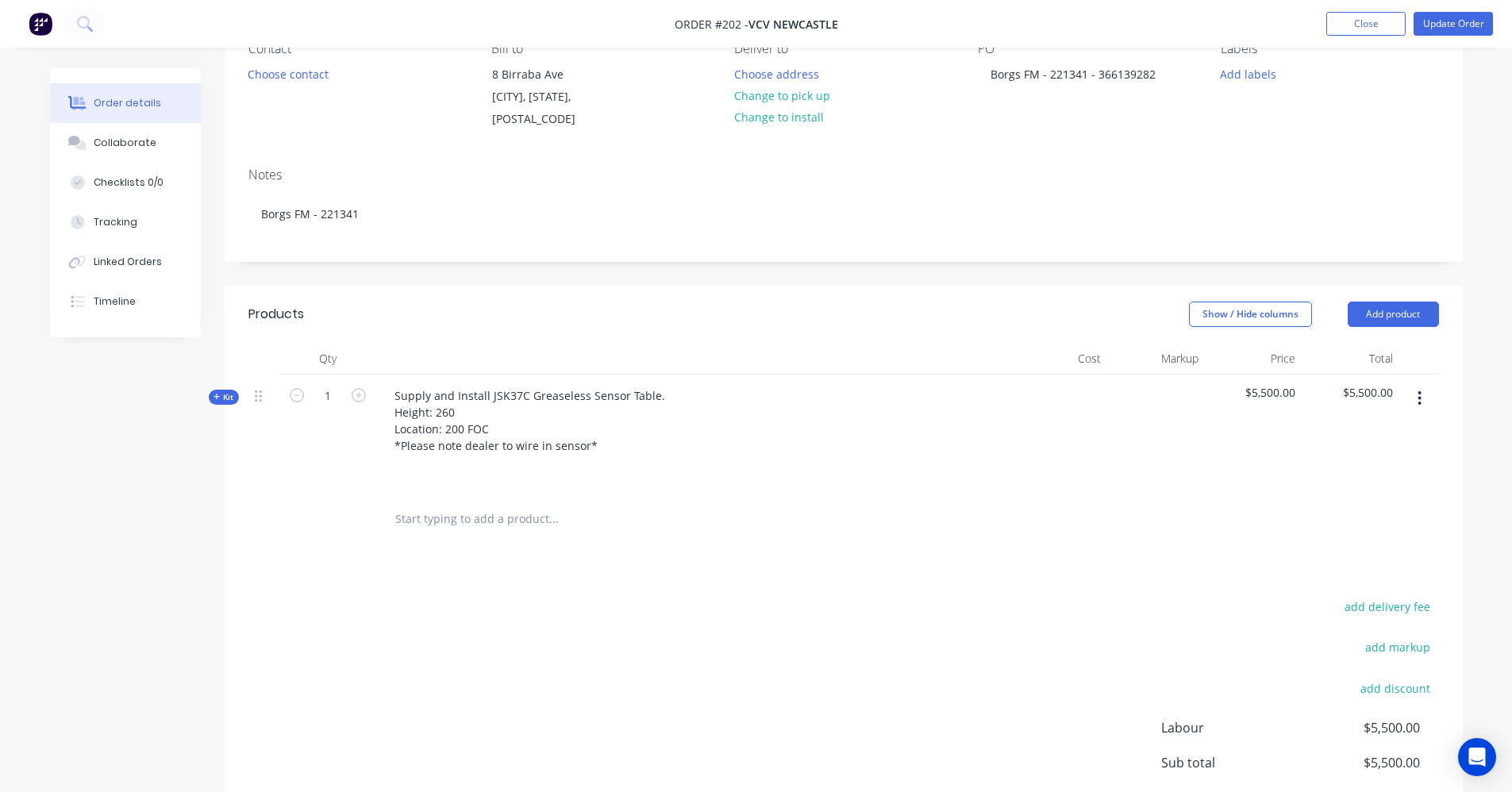 click at bounding box center [553, 519] 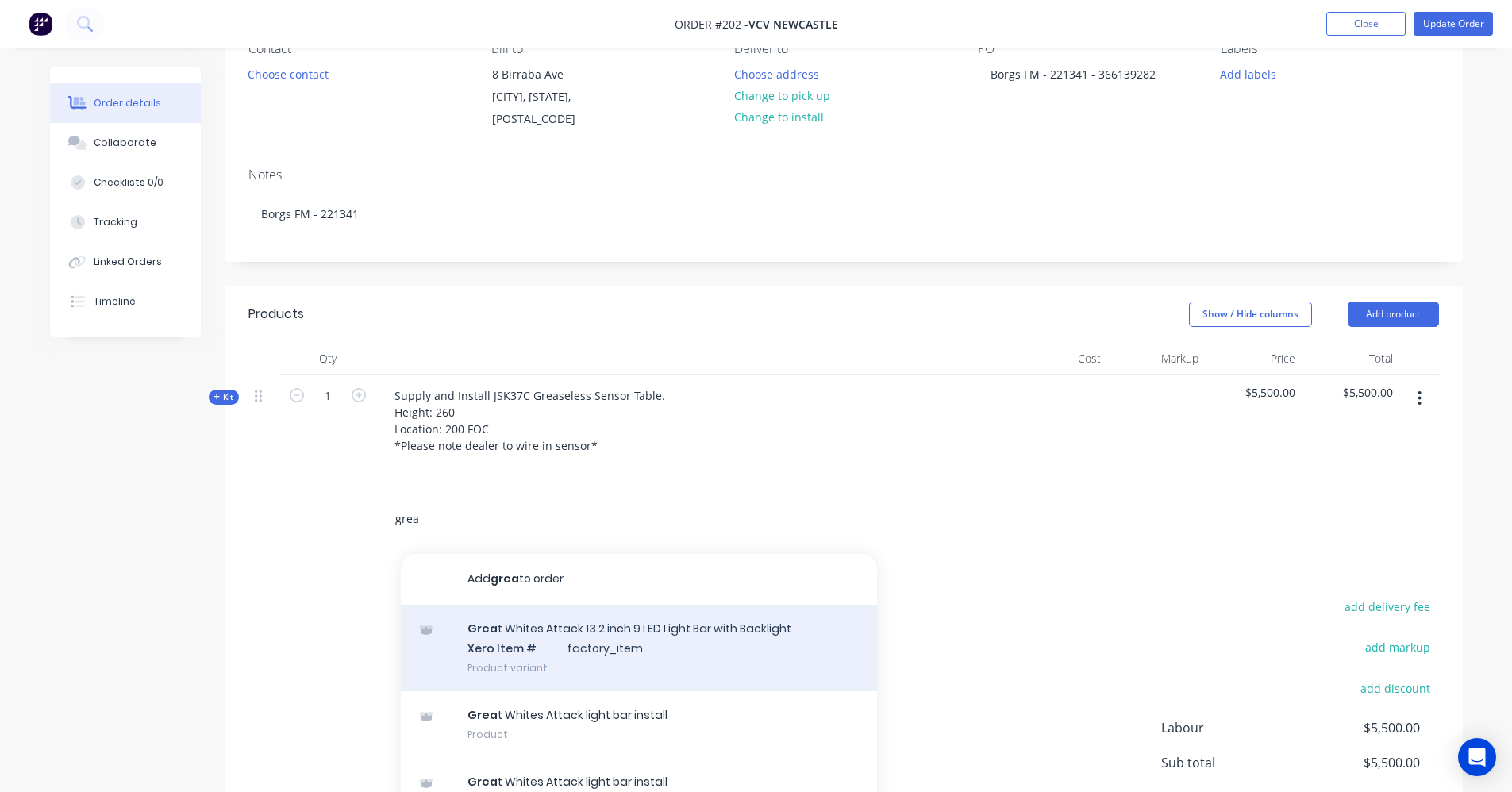 scroll, scrollTop: 44, scrollLeft: 0, axis: vertical 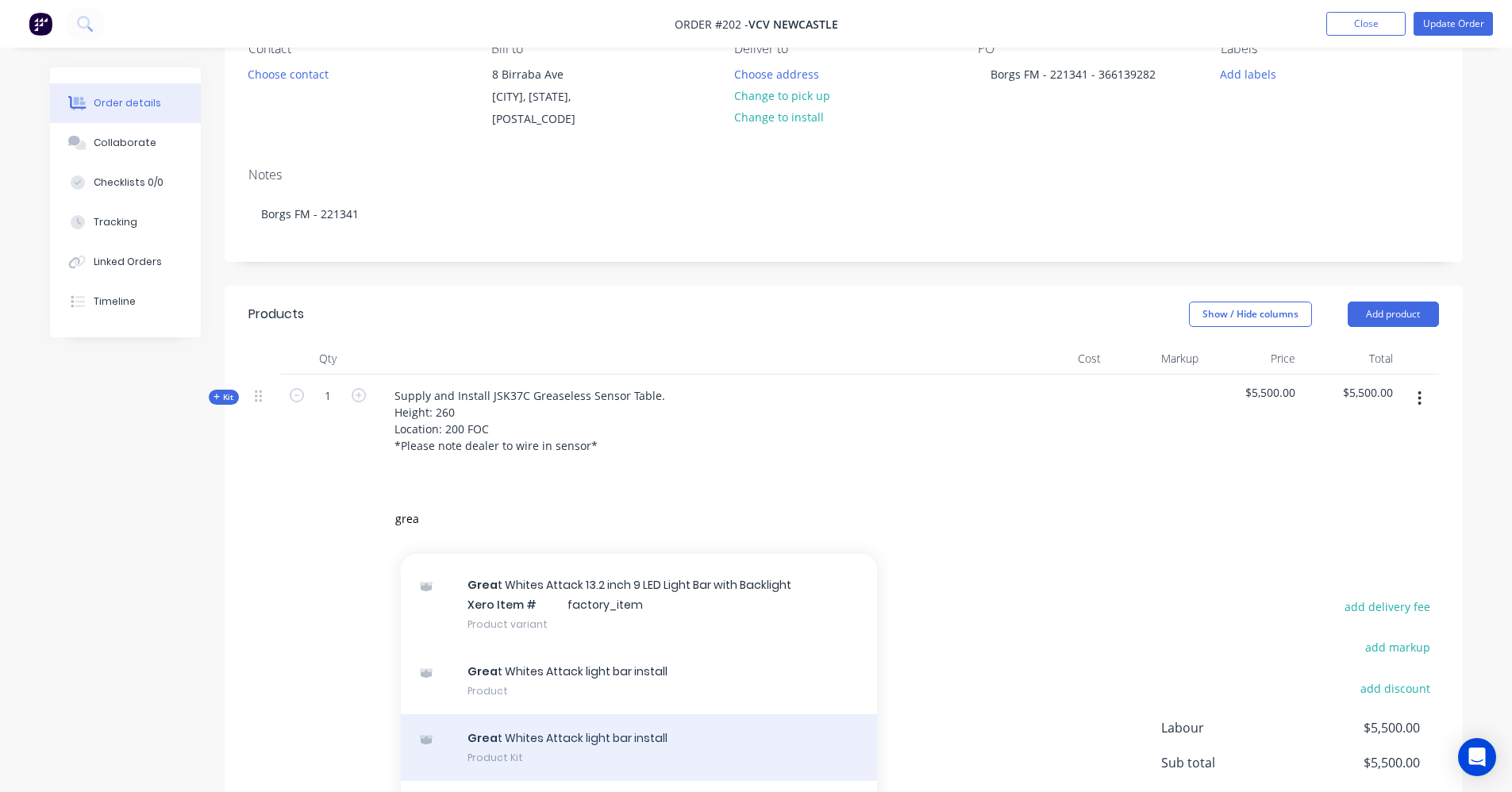 click on "Grea t Whites Attack light bar install Product Kit" at bounding box center (639, 748) 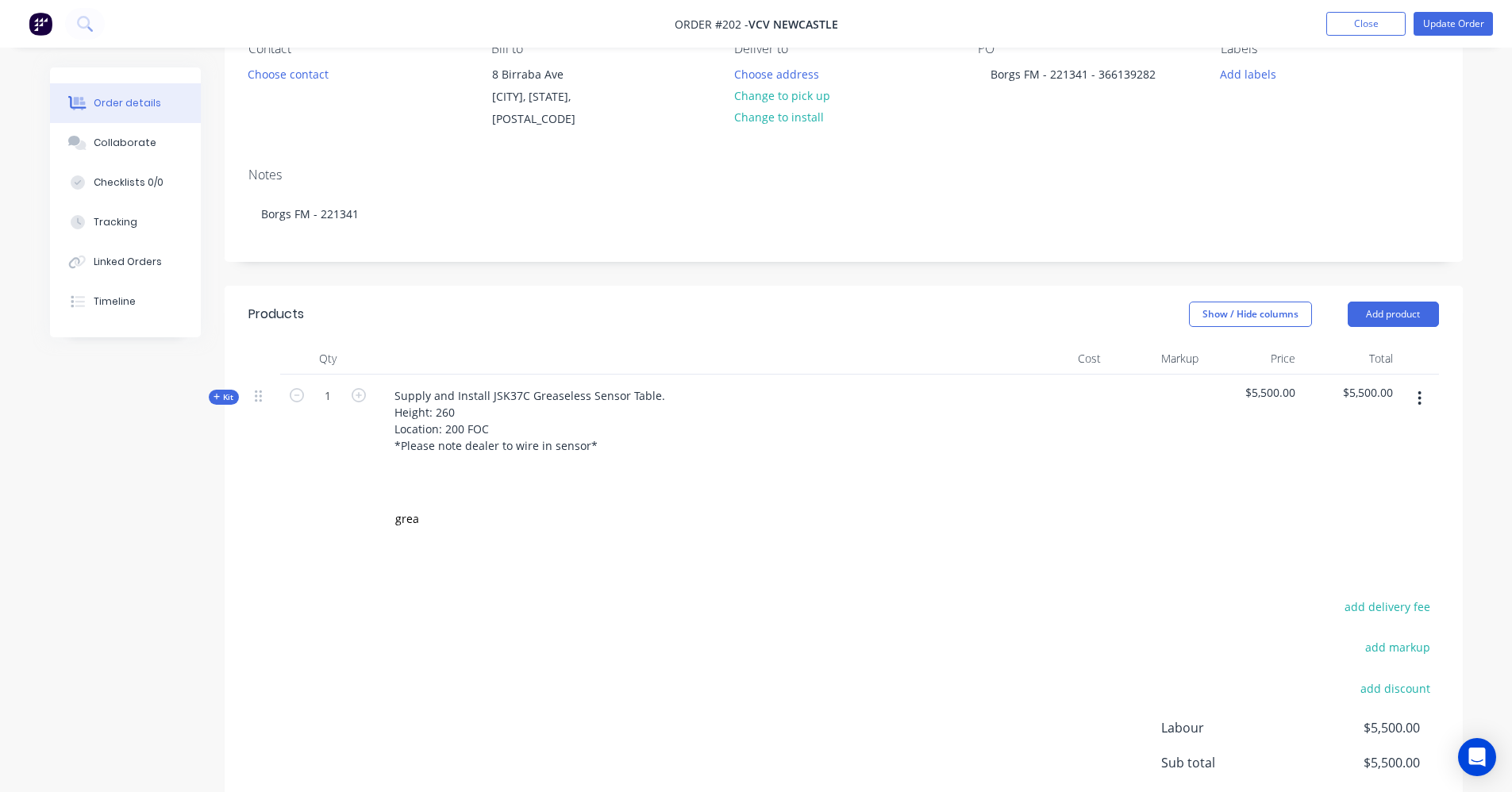 drag, startPoint x: 1364, startPoint y: 40, endPoint x: 664, endPoint y: 555, distance: 869.0368 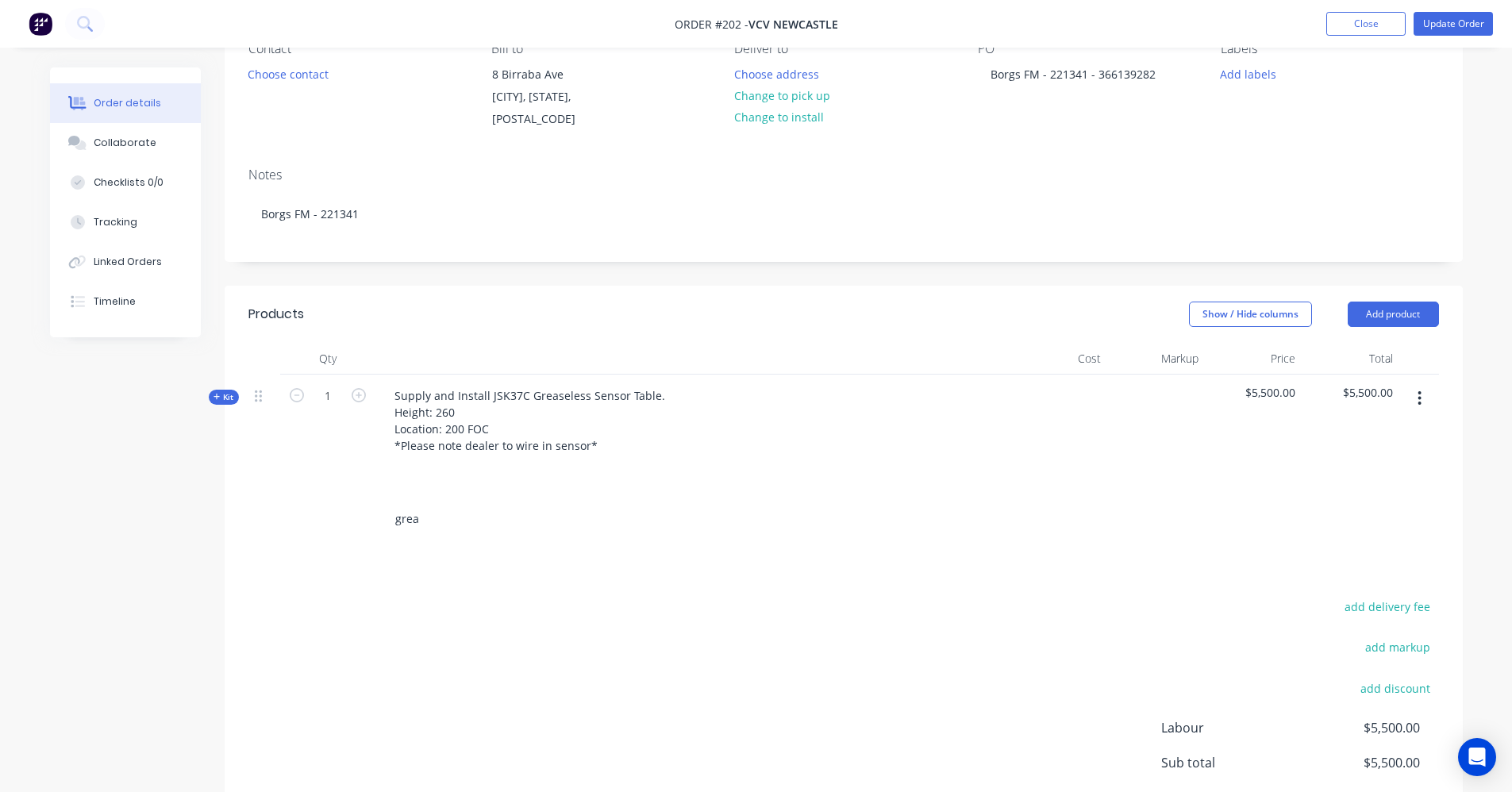 click on "grea" at bounding box center [553, 519] 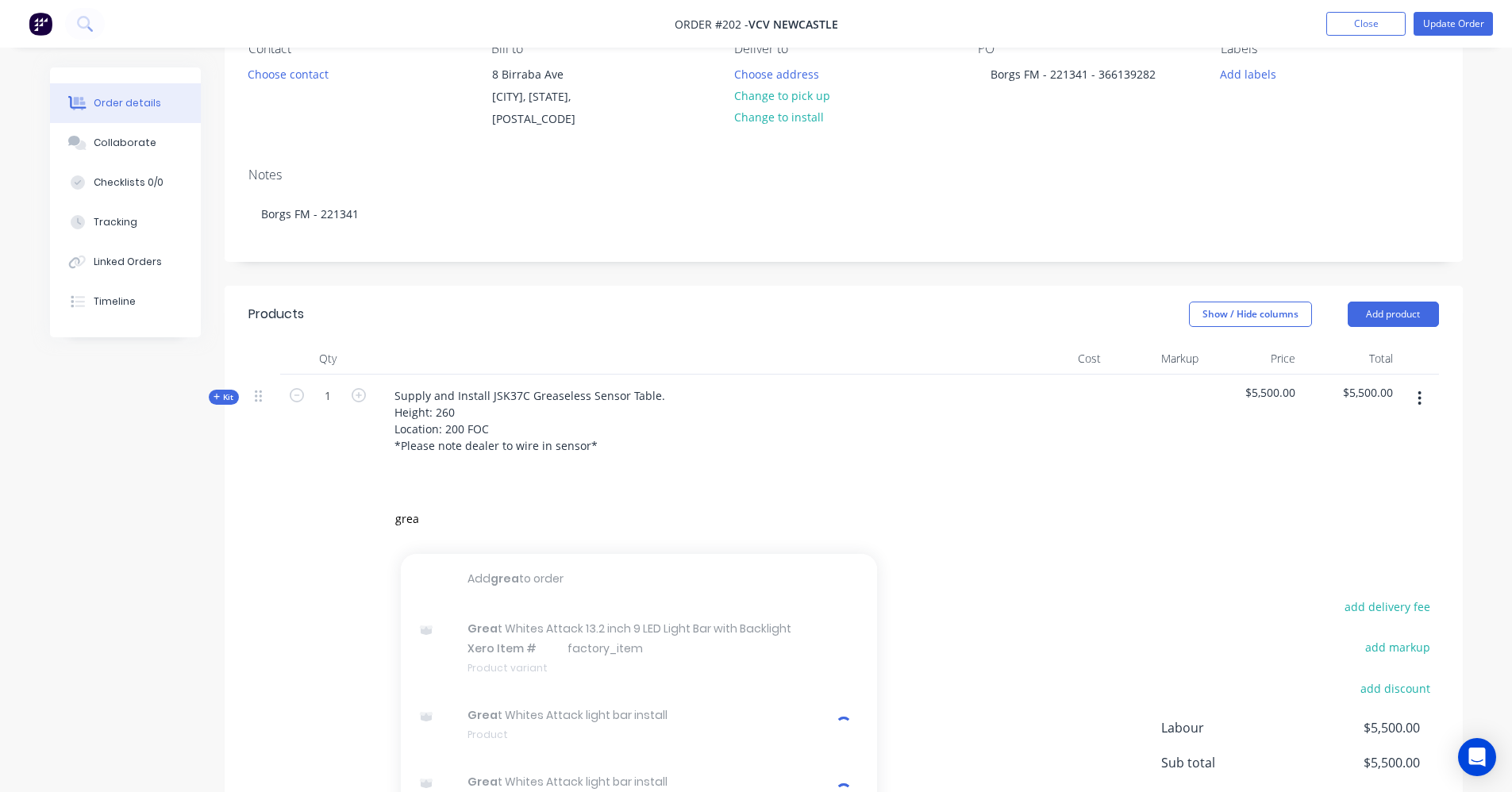 click on "Supply and Install JSK37C Greaseless Sensor Table.
Height: 260
Location: 200 FOC
*Please note dealer to wire in sensor*" at bounding box center (693, 434) 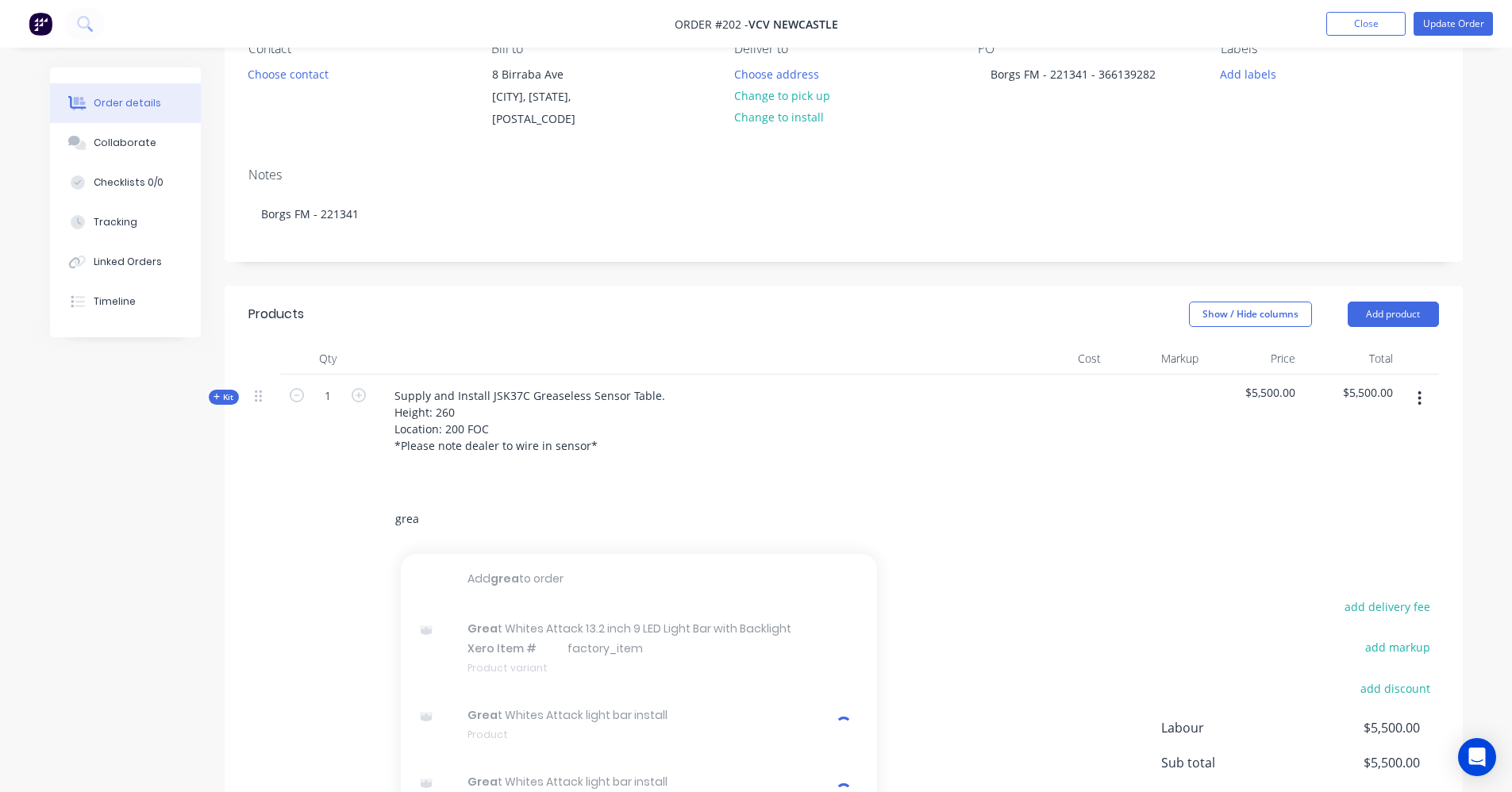 click on "grea" at bounding box center [553, 519] 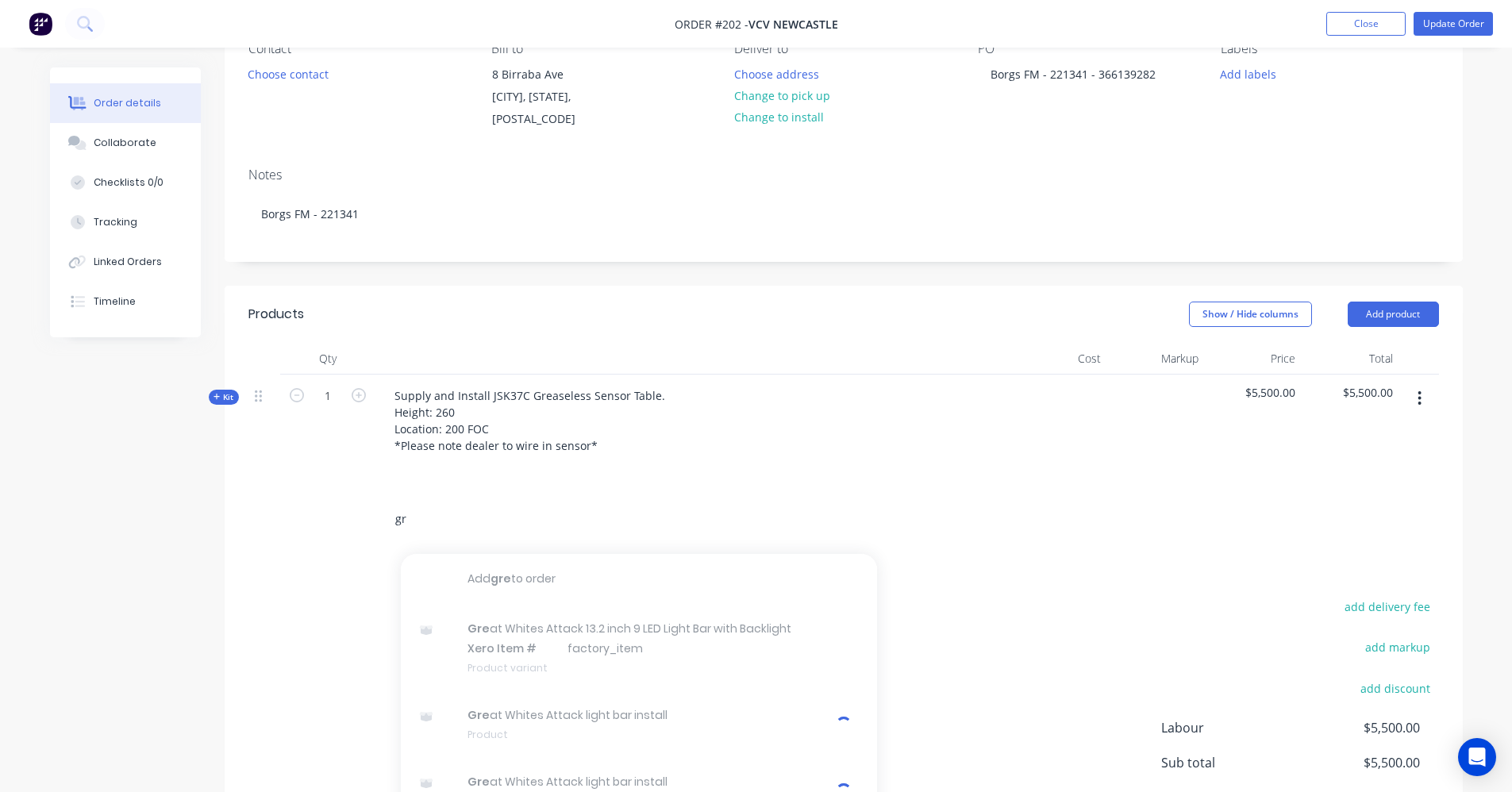 type on "g" 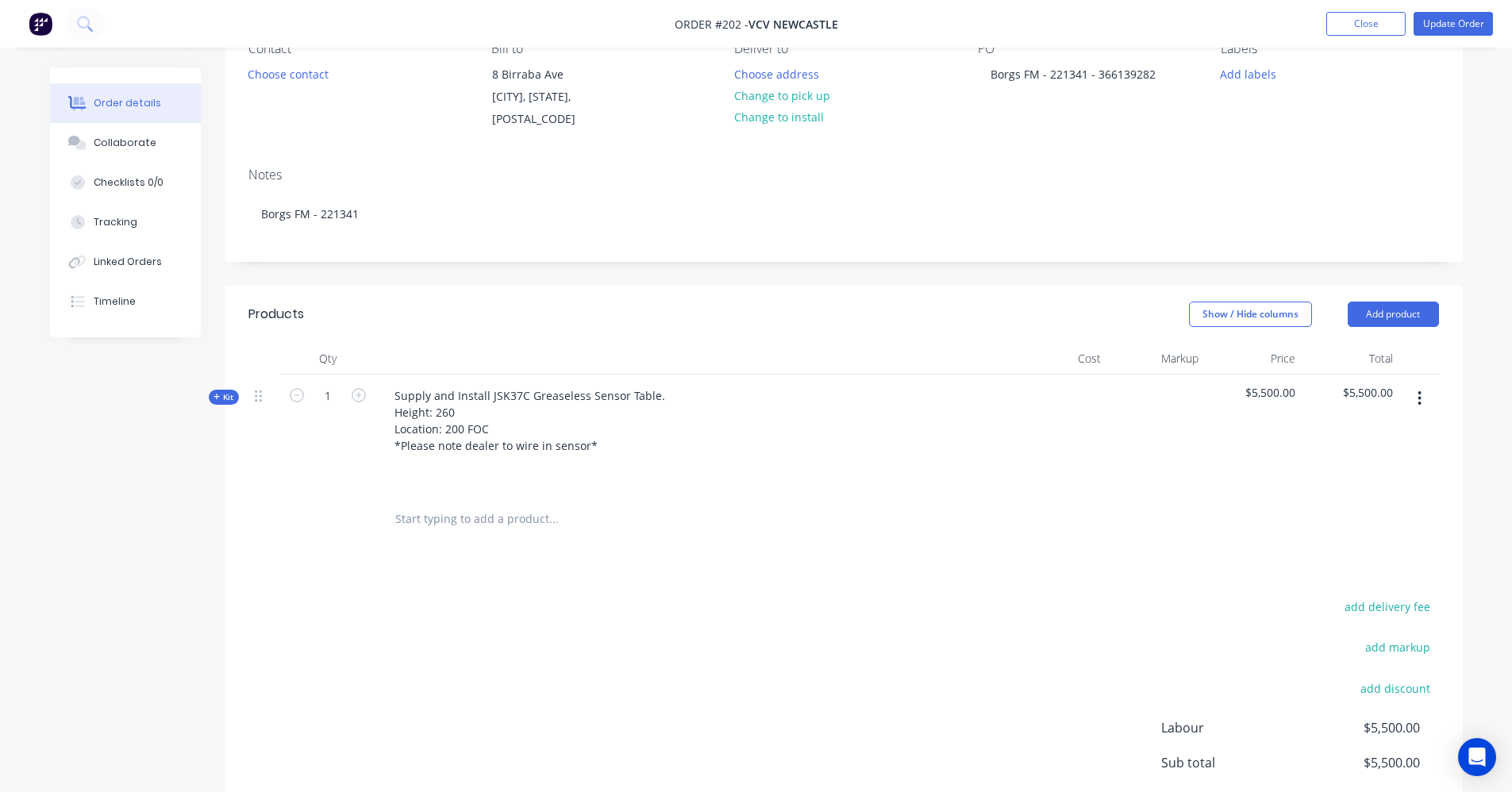 click at bounding box center [693, 468] 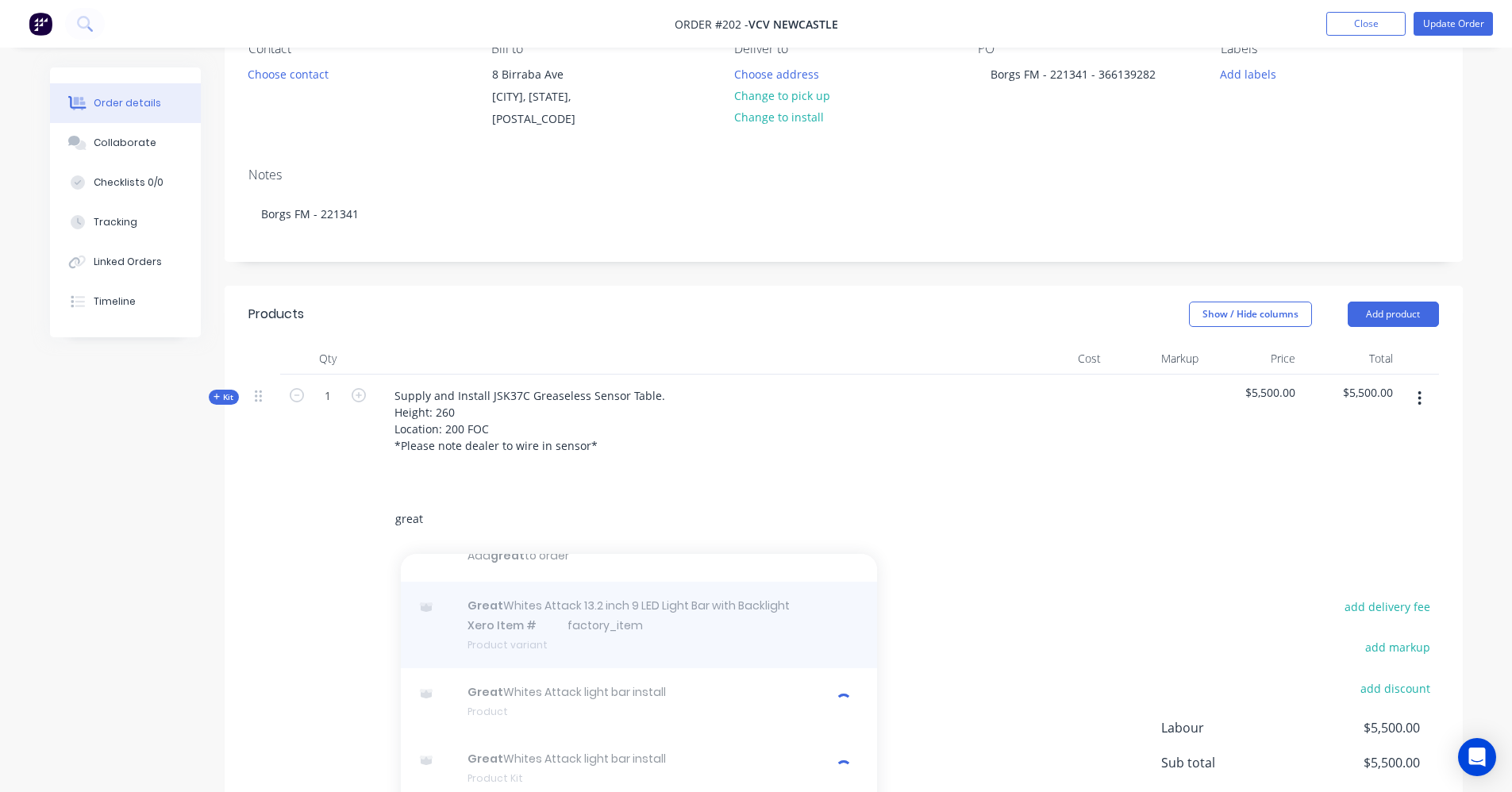 scroll, scrollTop: 44, scrollLeft: 0, axis: vertical 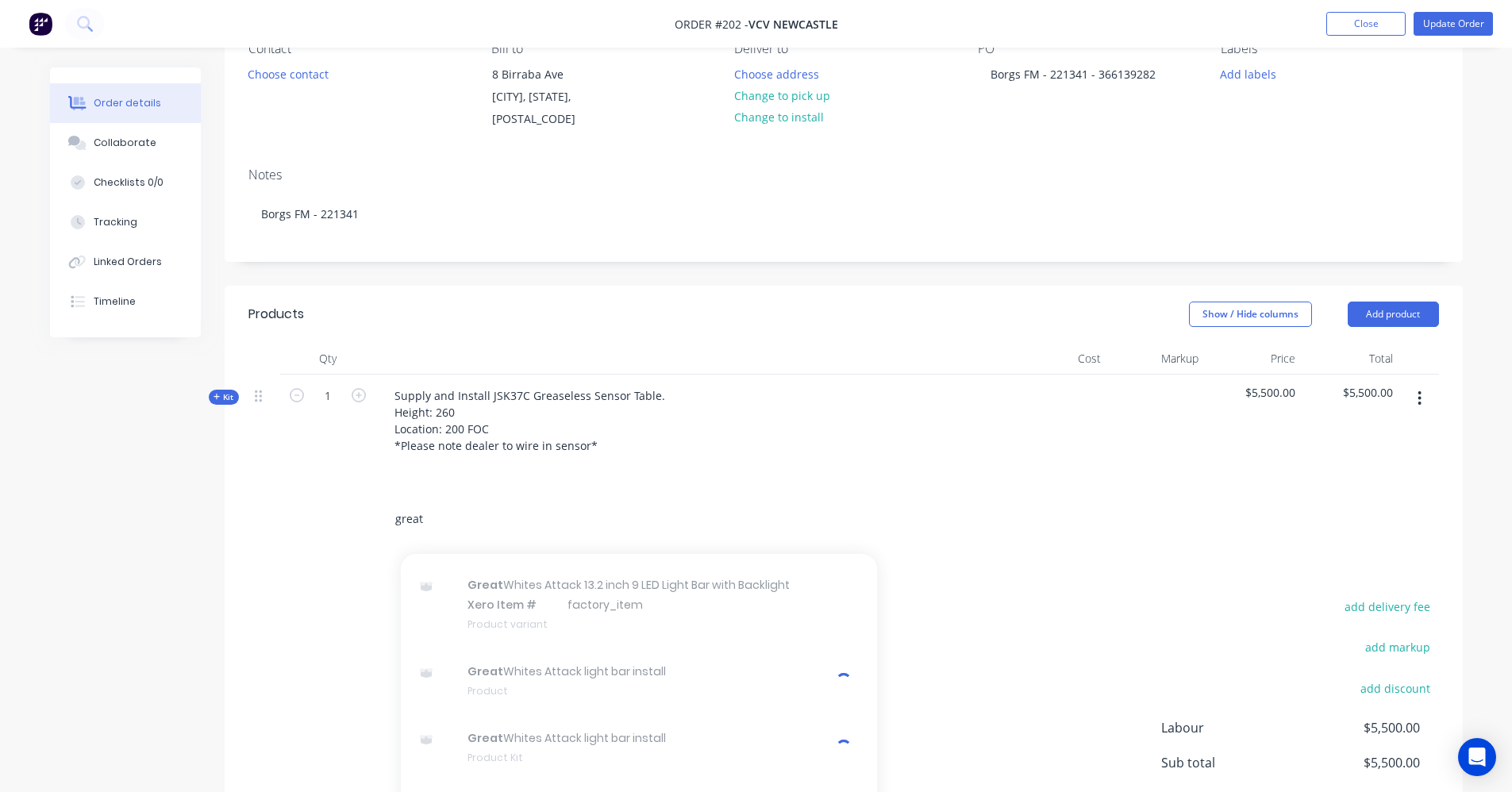 type on "great" 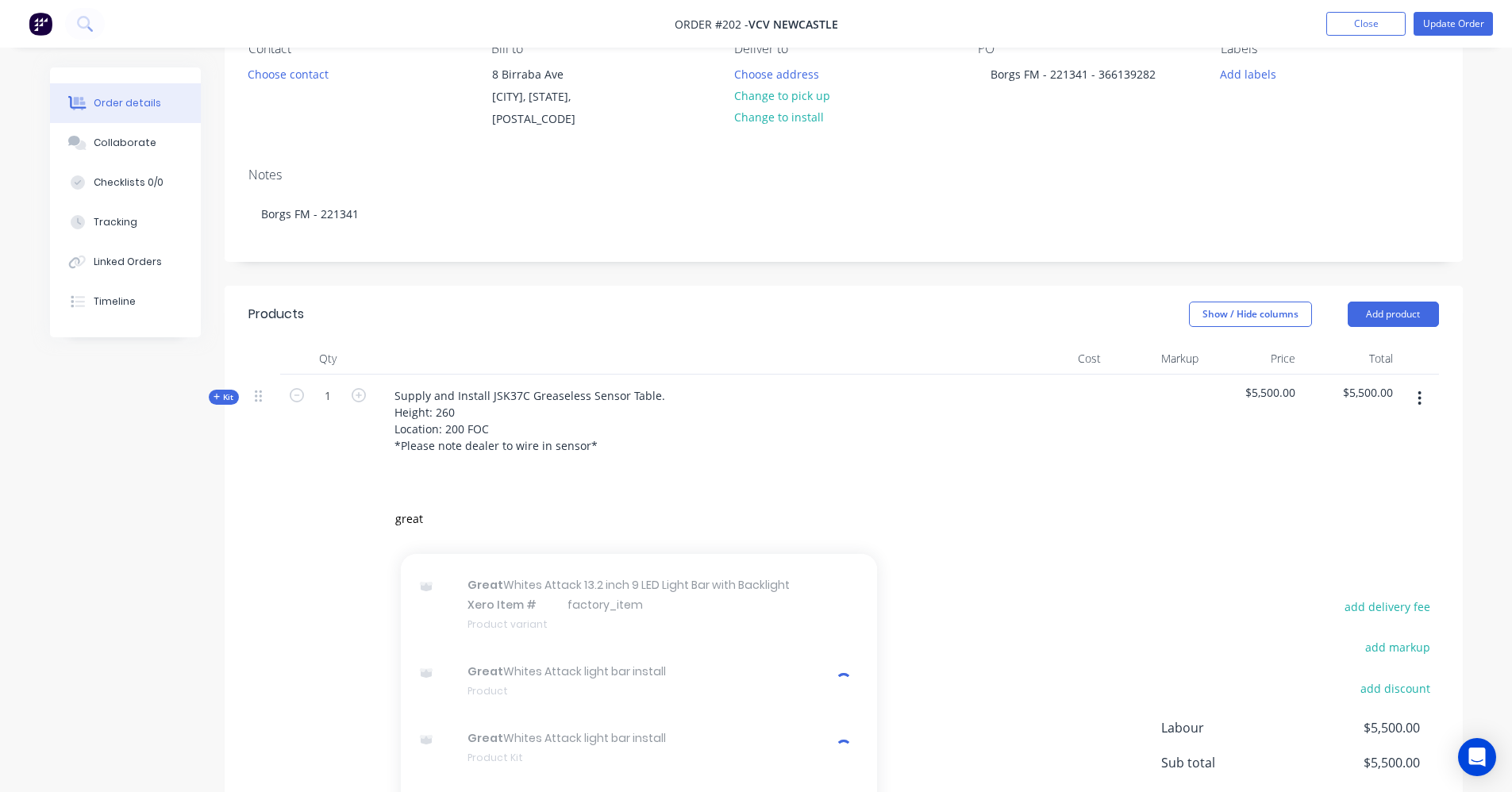 click on "great Add  great  to order Great  Whites Attack 13.2 inch 9 LED Light Bar with Backlight Xero   Item # factory_item Product variant Great  Whites Attack light bar install Product Great  Whites Attack light bar install Product Kit Great  Whites Attack 13.2 inch 9 LED Light Bar with Backlight Product" at bounding box center [844, 519] 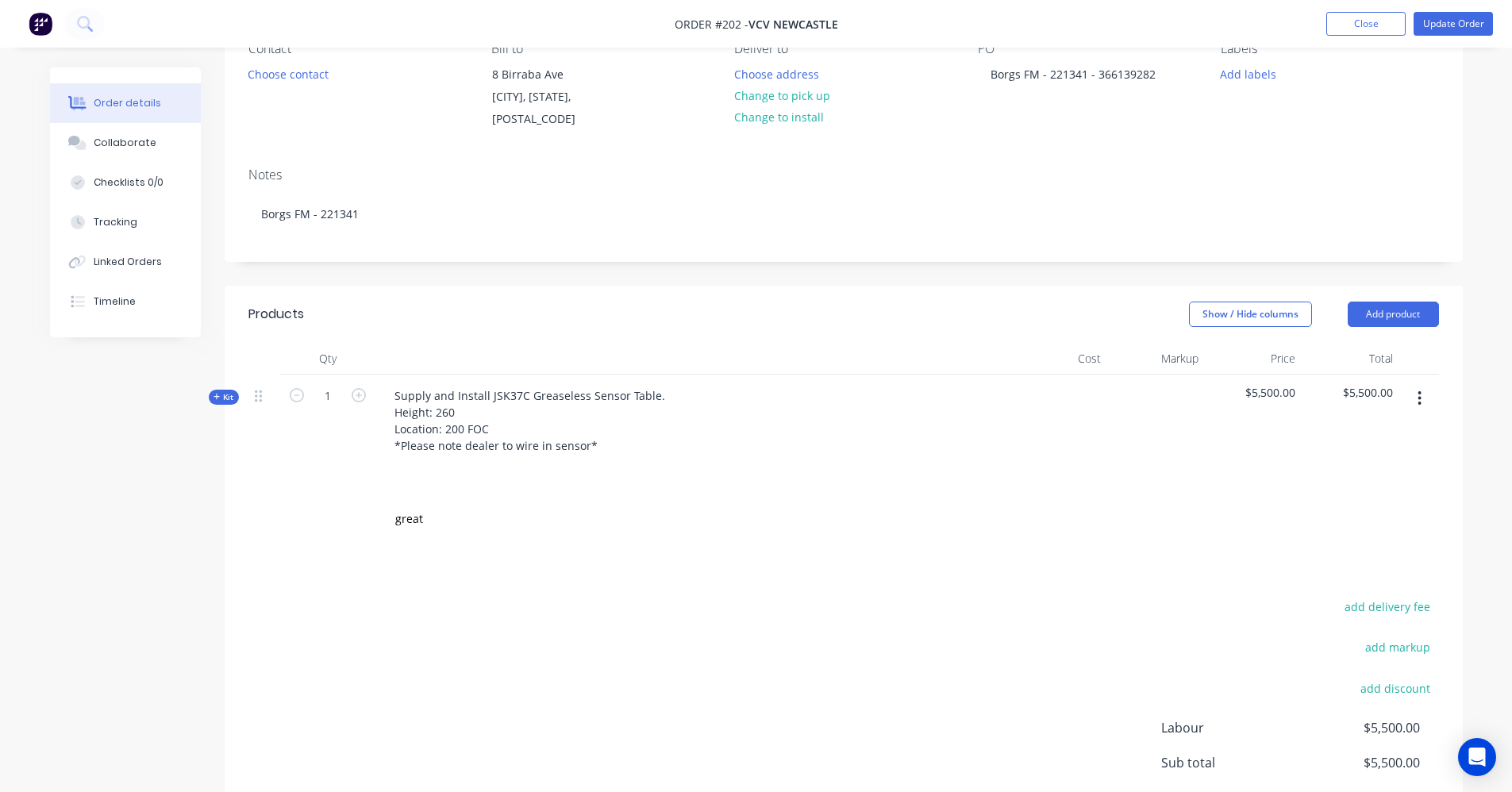 click on "Order #202 -  VCV Newcastle Add product     Close Update Order" at bounding box center [756, 24] 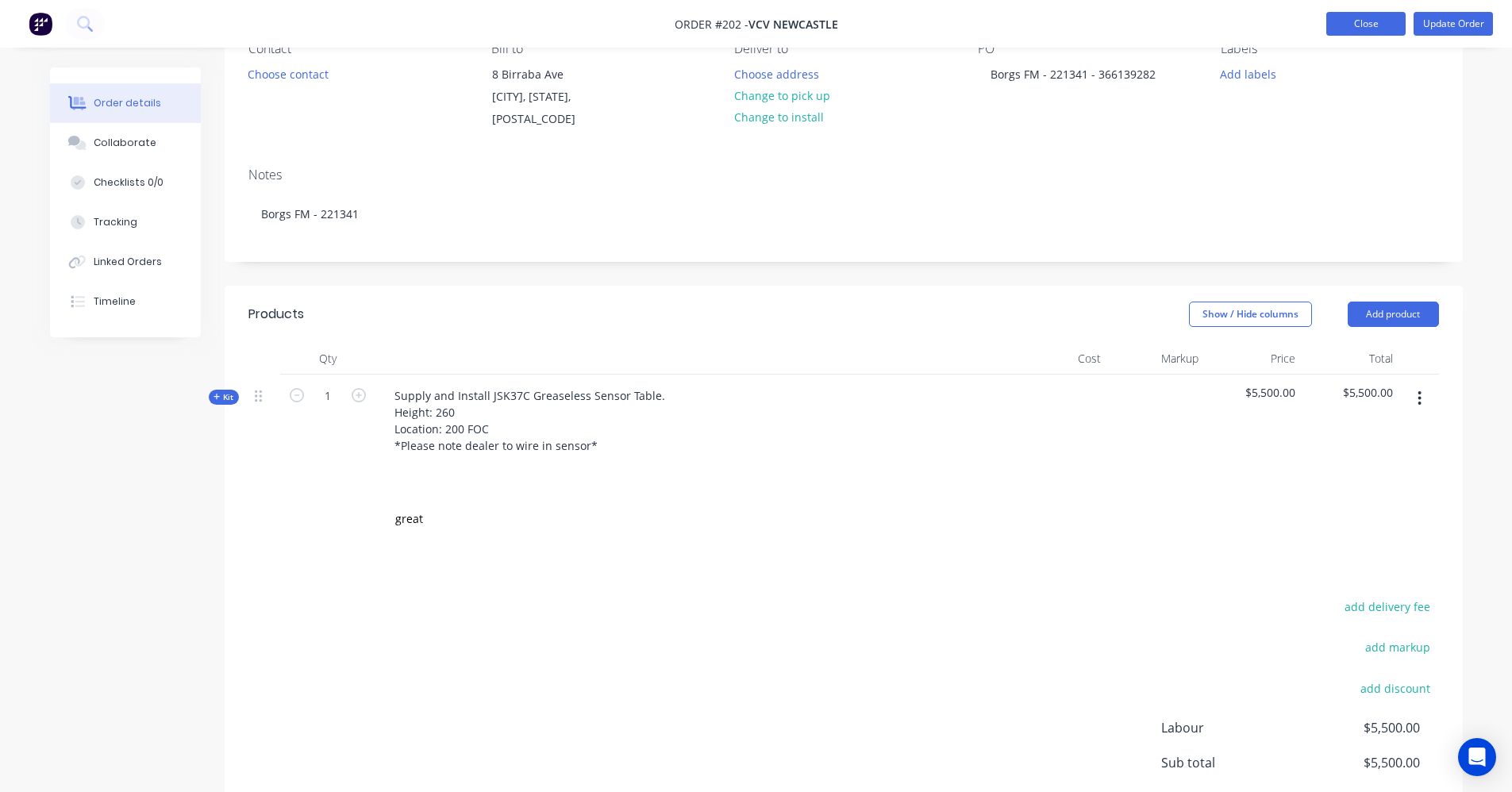 click on "Close" at bounding box center [1366, 24] 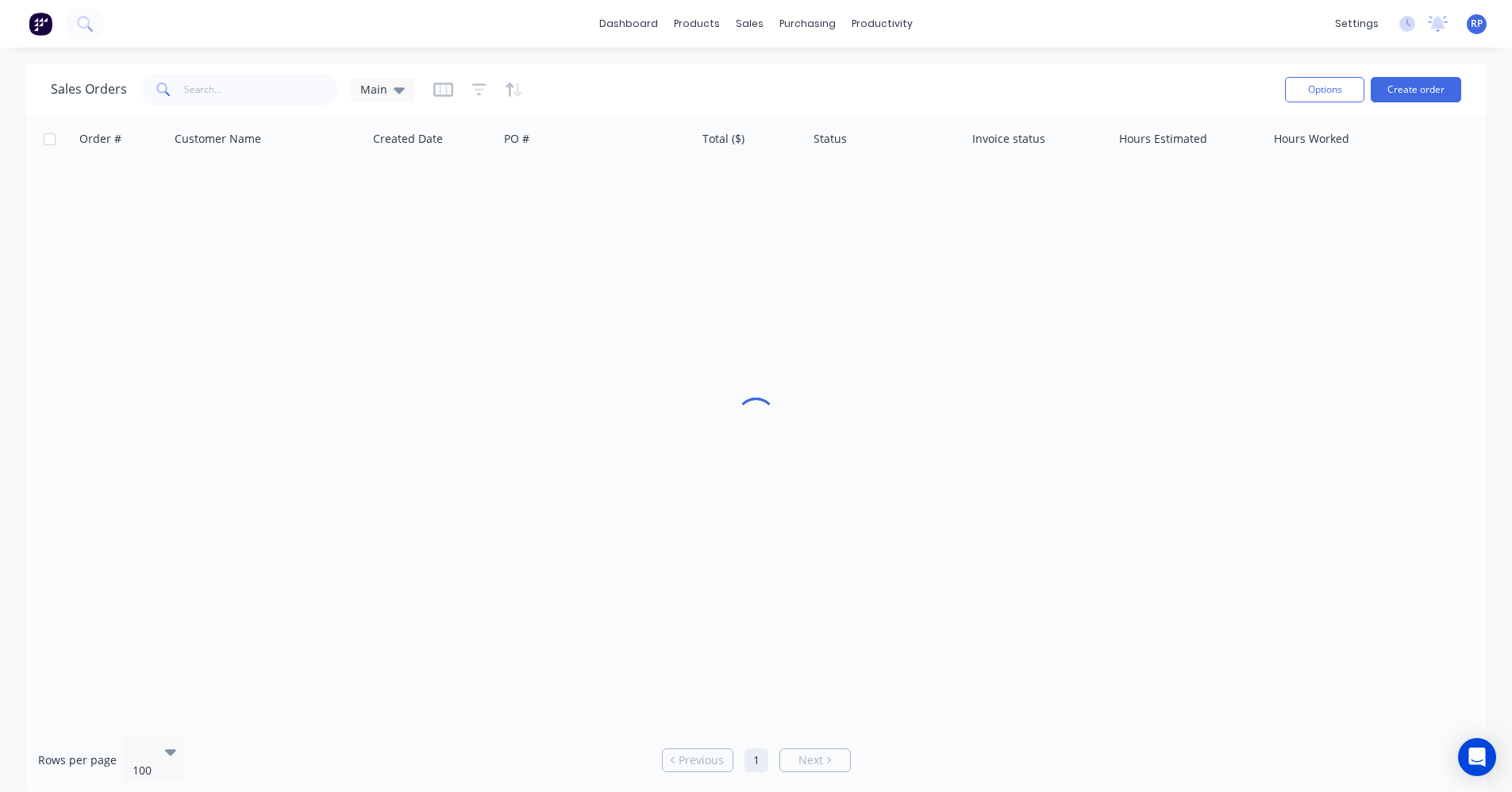 scroll, scrollTop: 0, scrollLeft: 0, axis: both 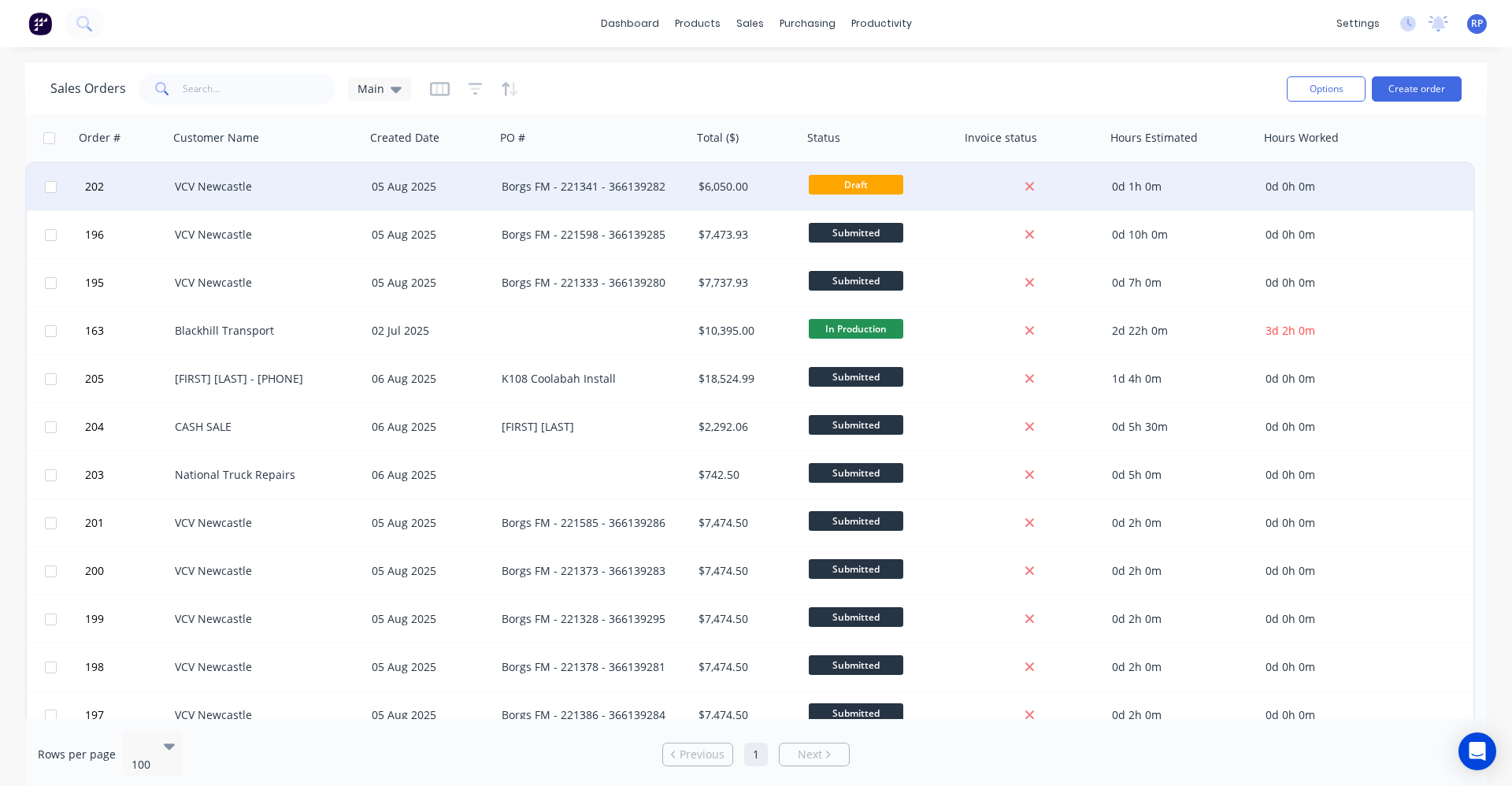 click on "Borgs FM - 221341 - 366139282" at bounding box center (589, 187) 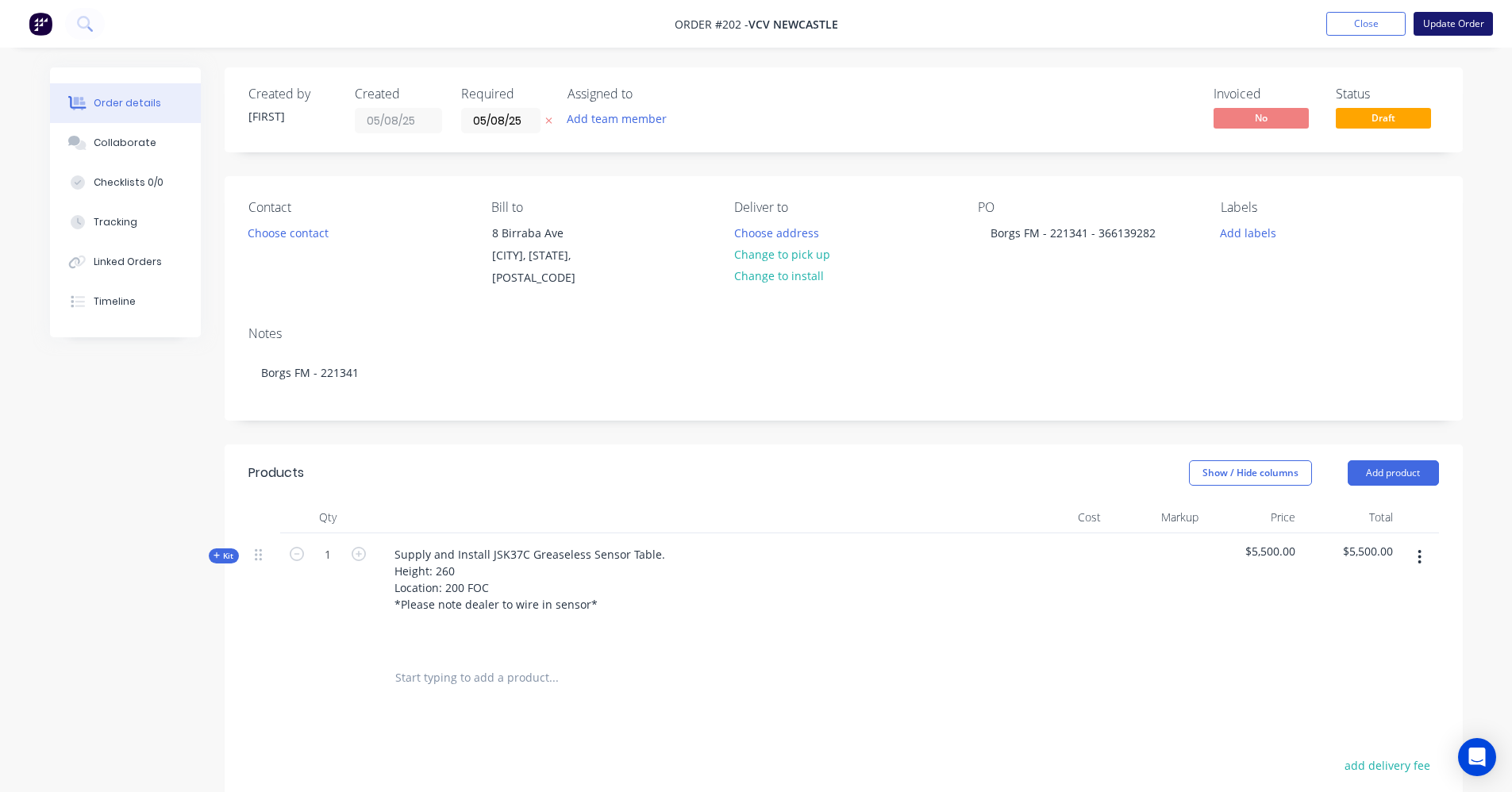 click on "Update Order" at bounding box center [1453, 24] 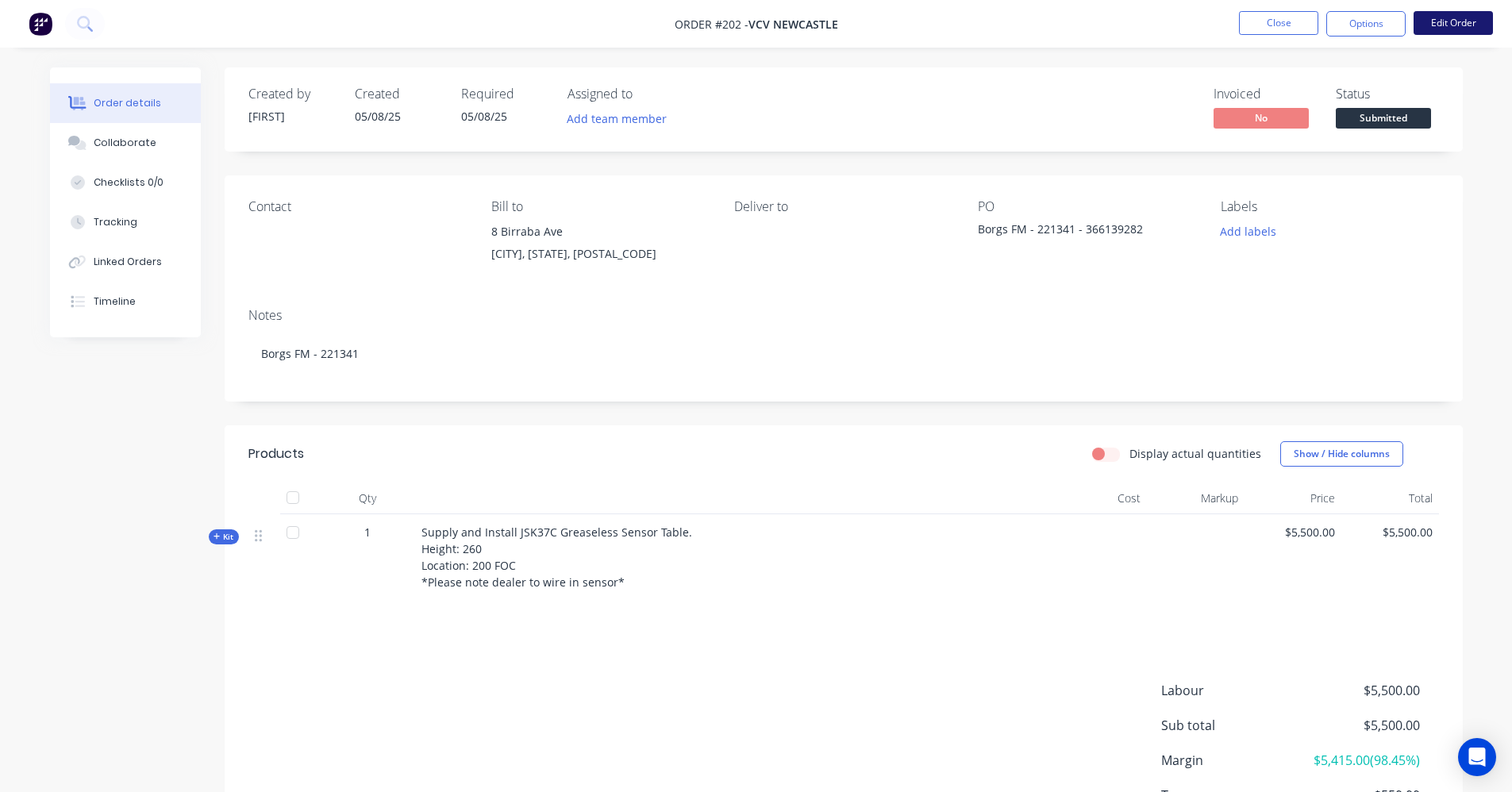 click on "Edit Order" at bounding box center (1453, 23) 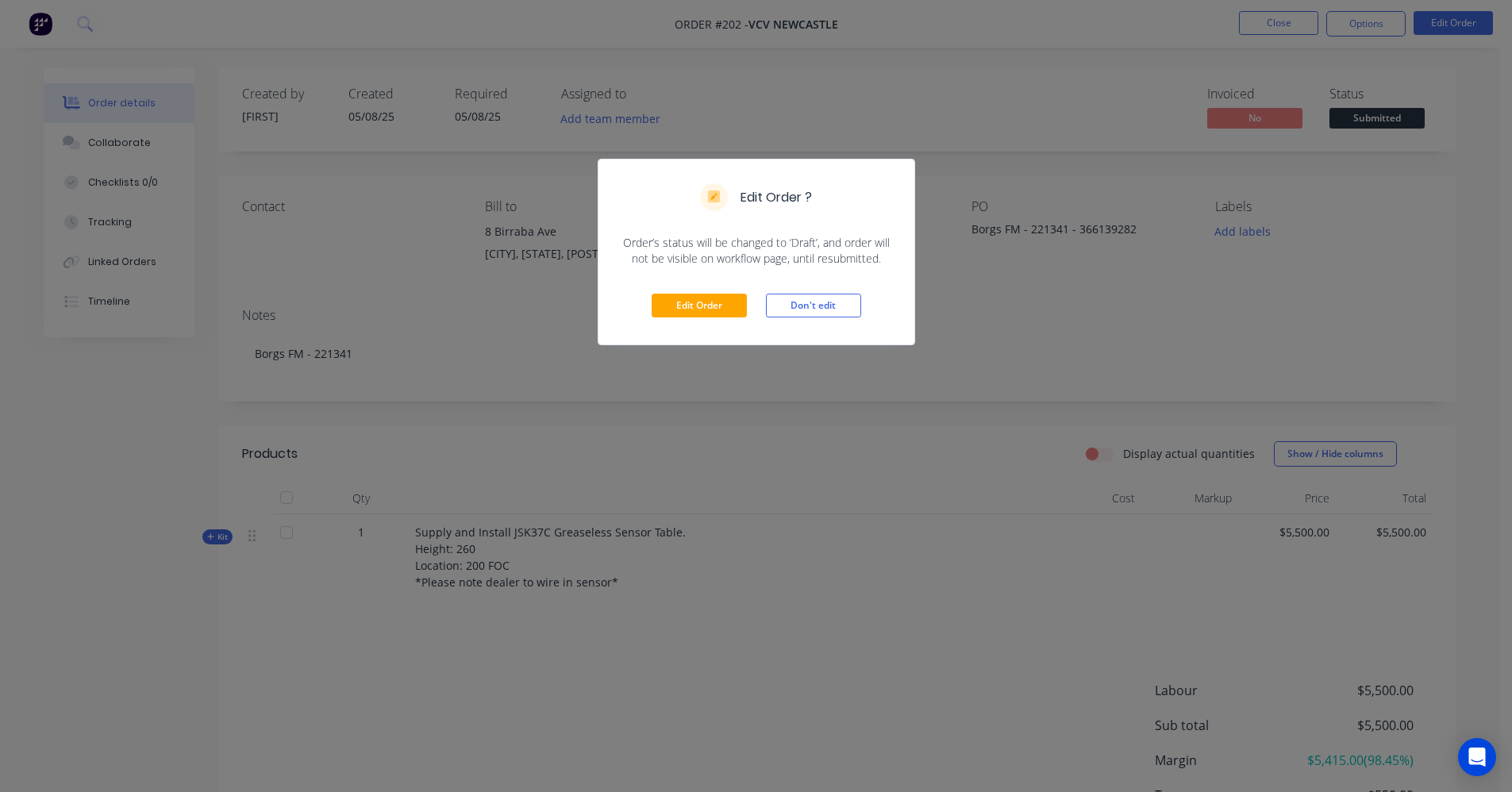 click on "Edit Order Don't edit" at bounding box center [756, 306] 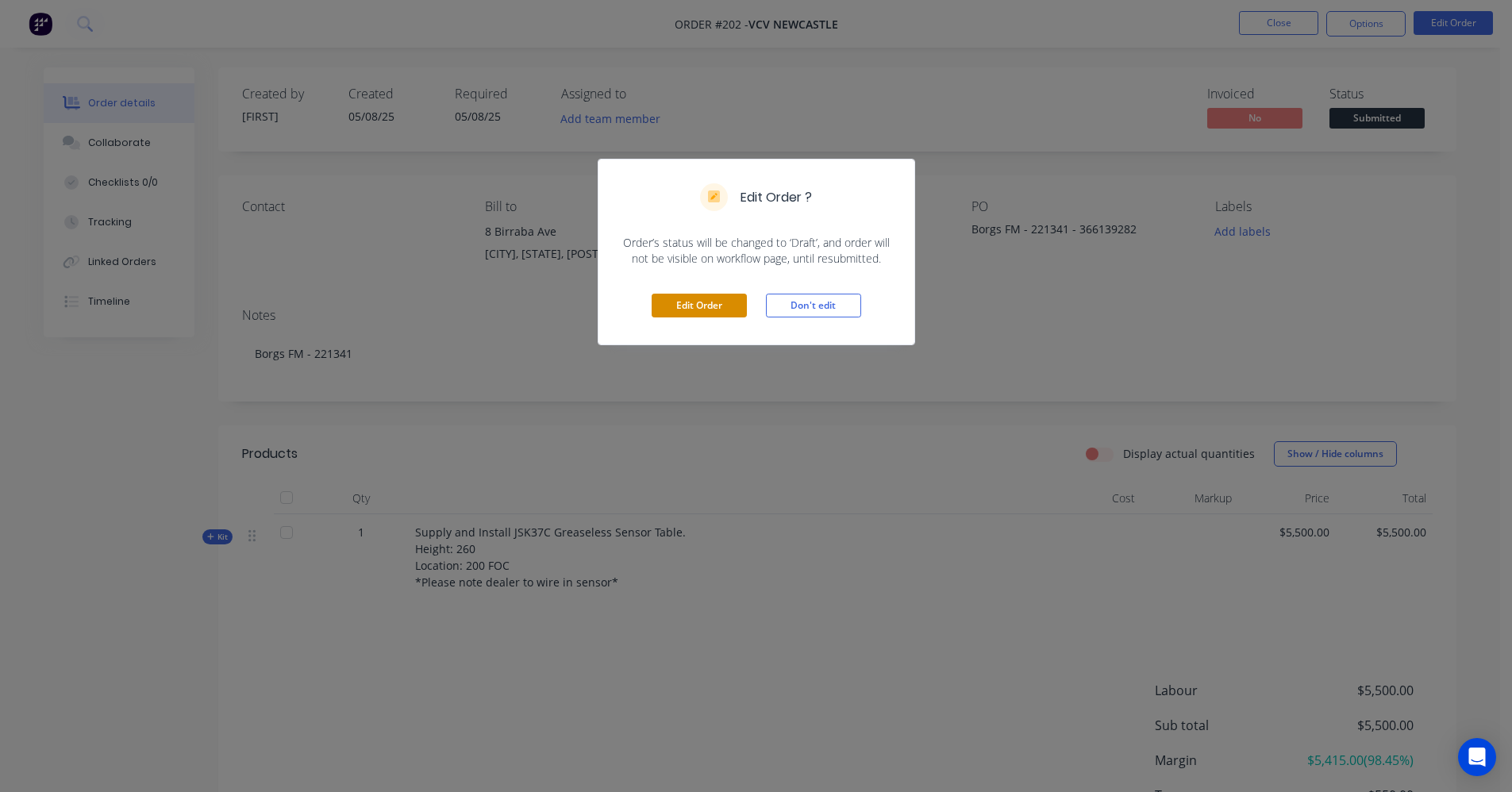 click on "Edit Order" at bounding box center (699, 306) 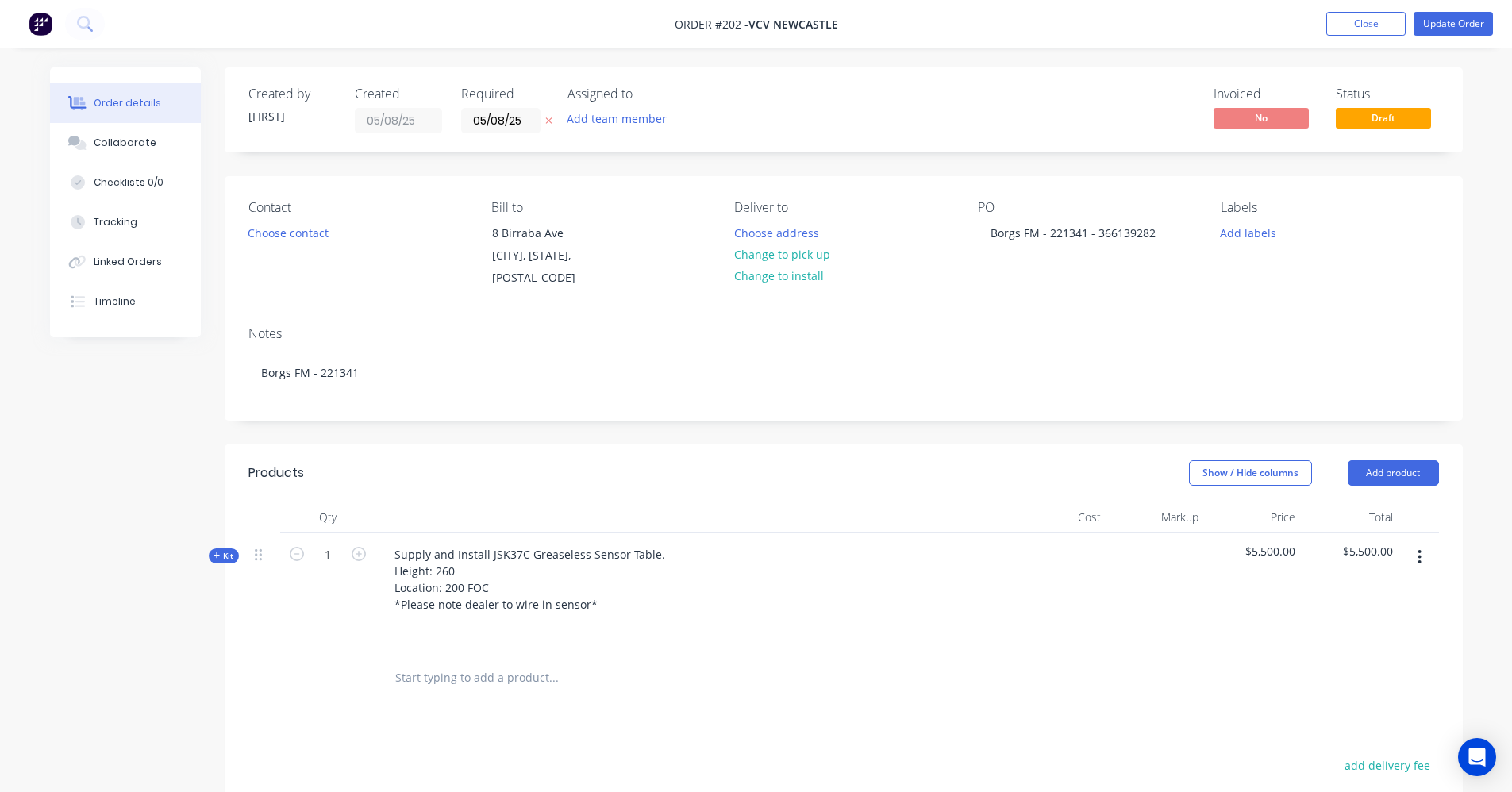 click at bounding box center (553, 678) 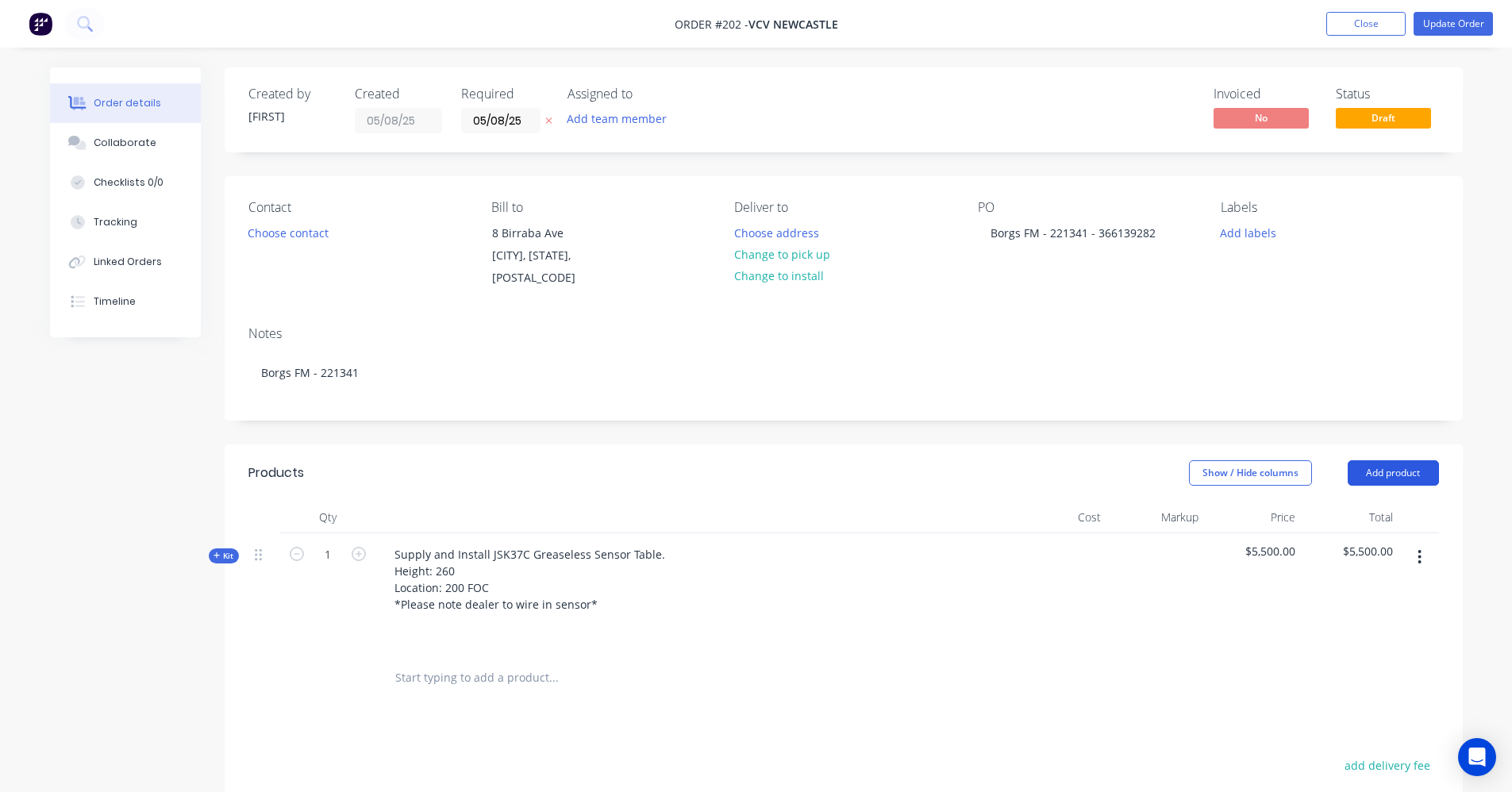 click on "Add product" at bounding box center [1393, 473] 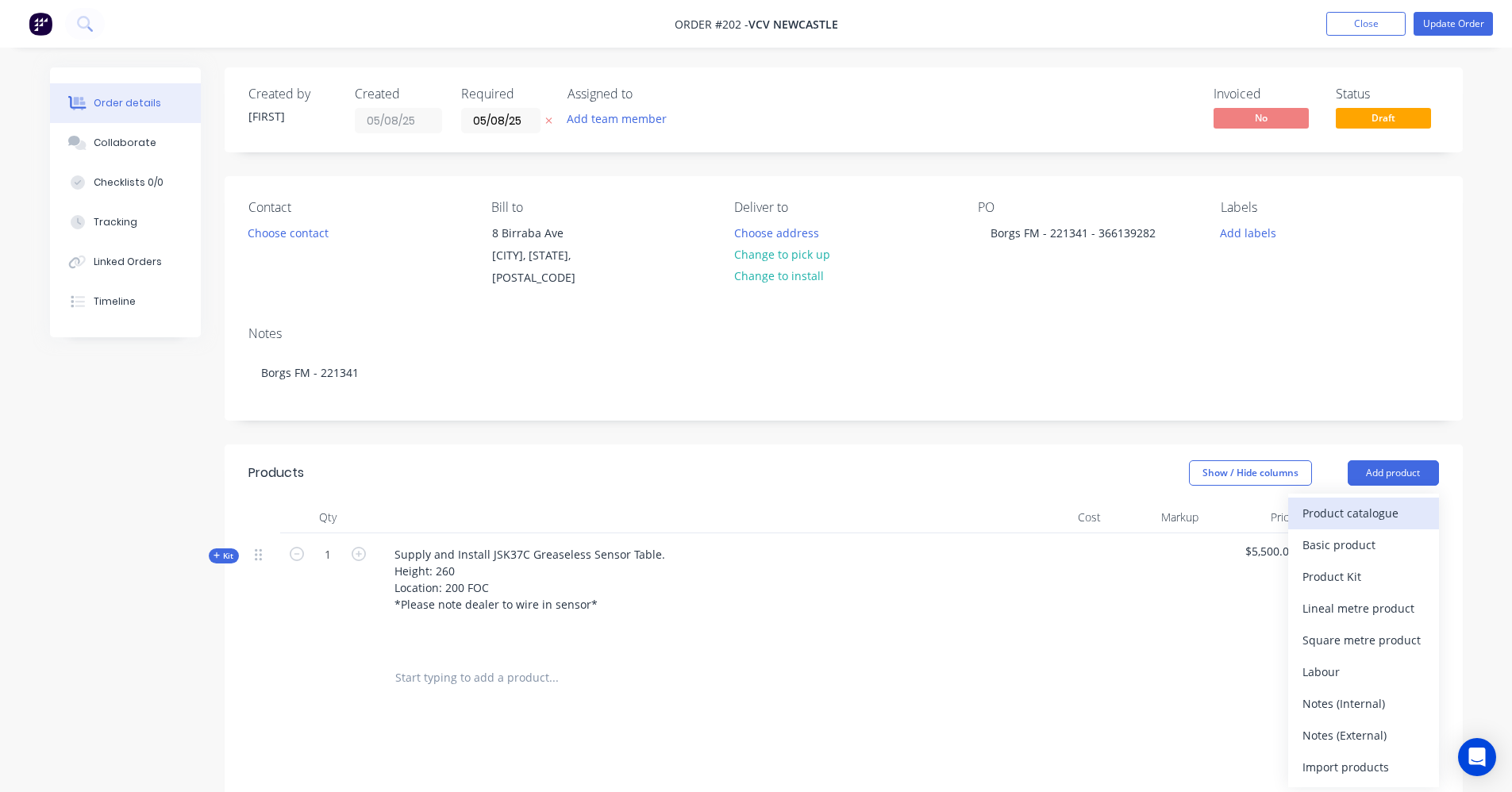 click on "Product catalogue" at bounding box center [1364, 513] 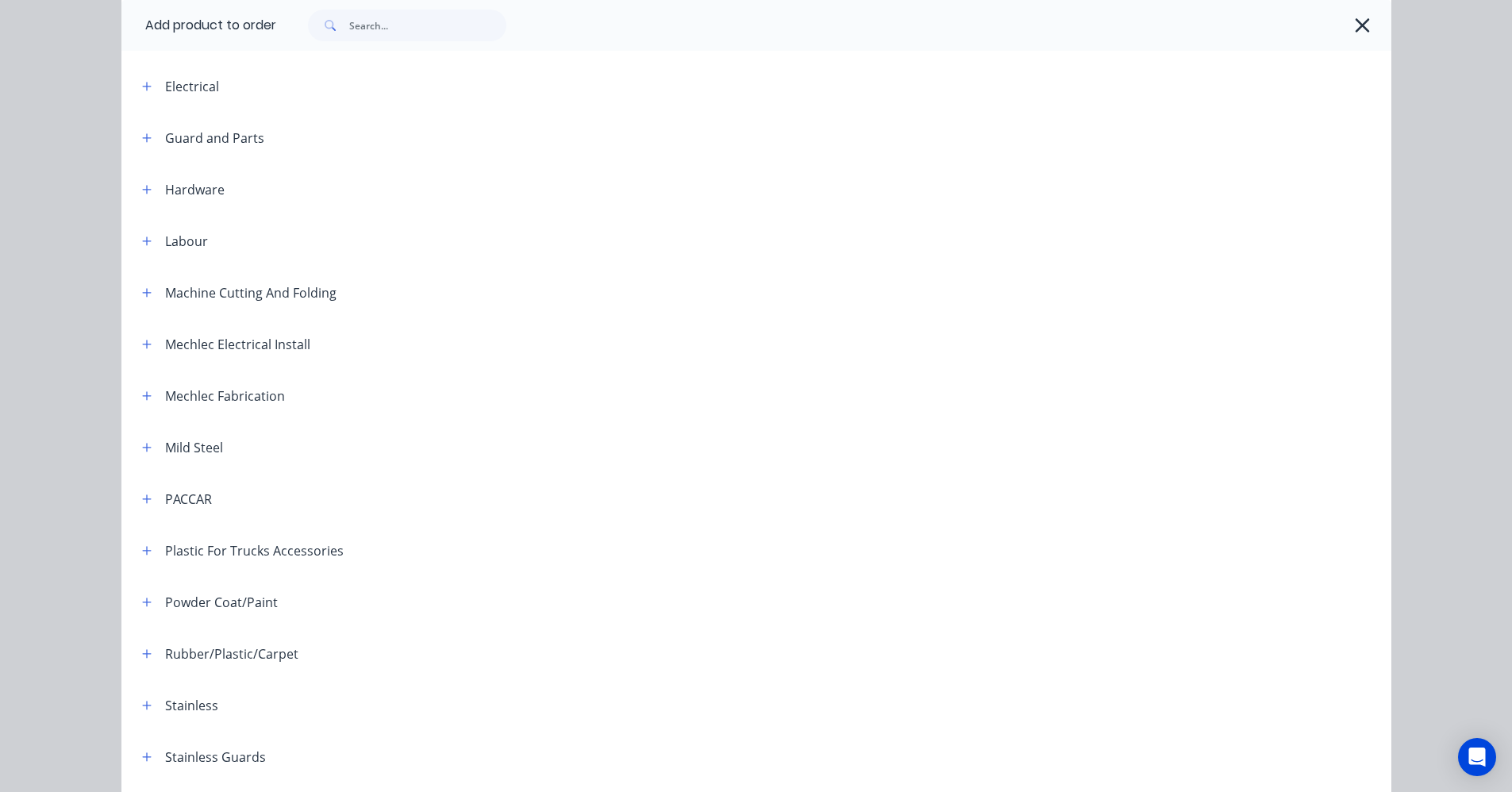 scroll, scrollTop: 476, scrollLeft: 0, axis: vertical 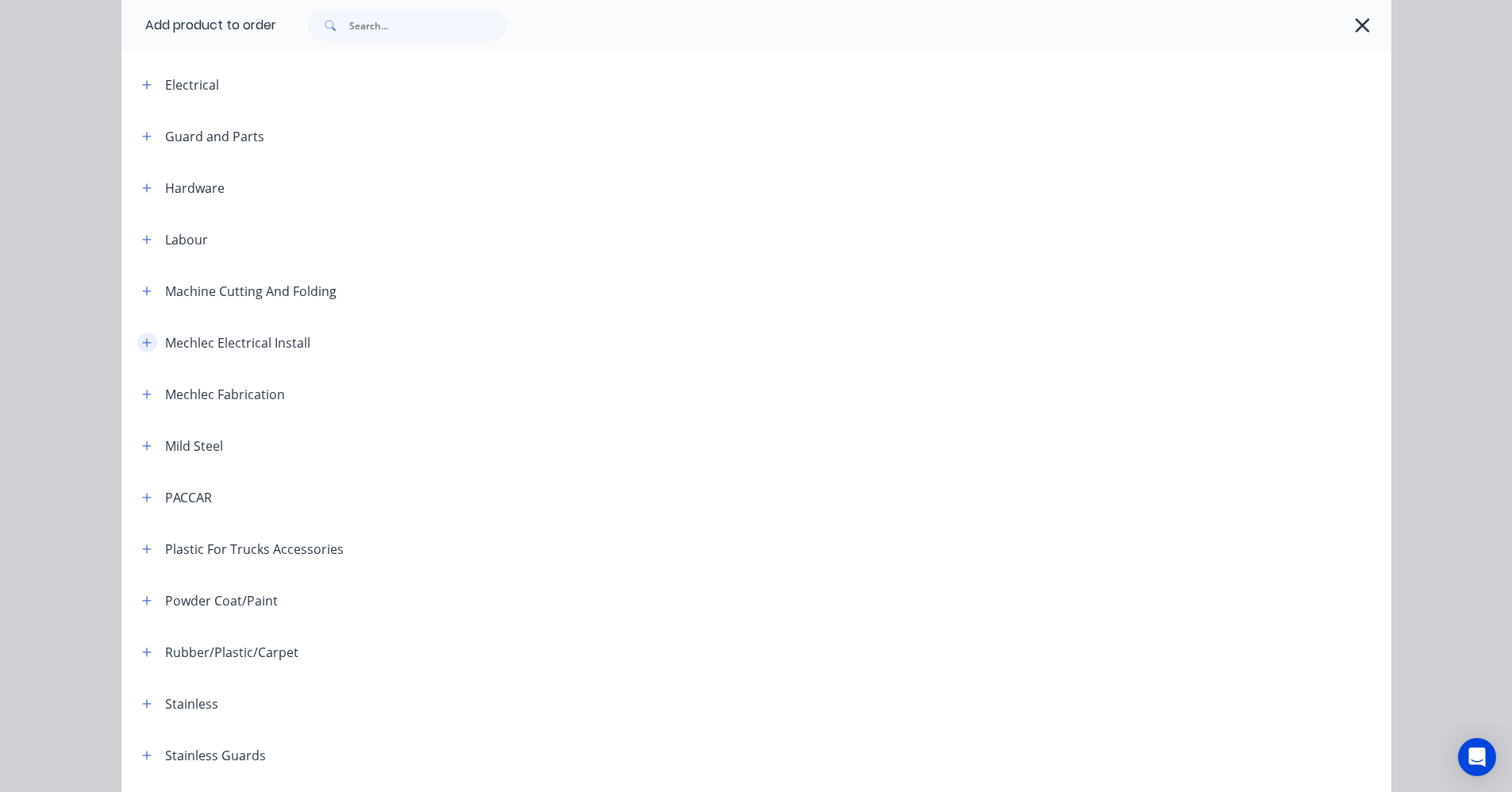 click 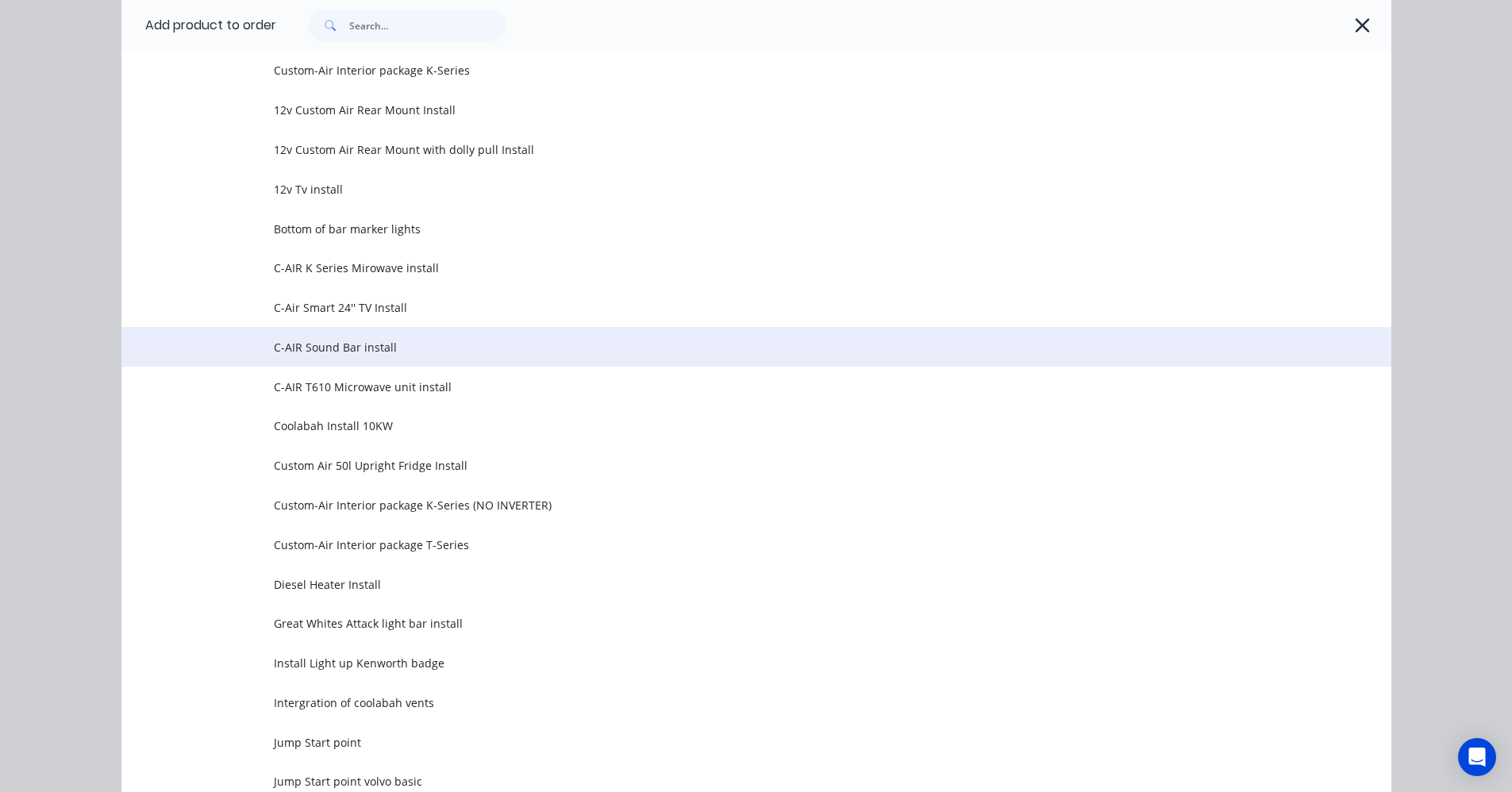 scroll, scrollTop: 1032, scrollLeft: 0, axis: vertical 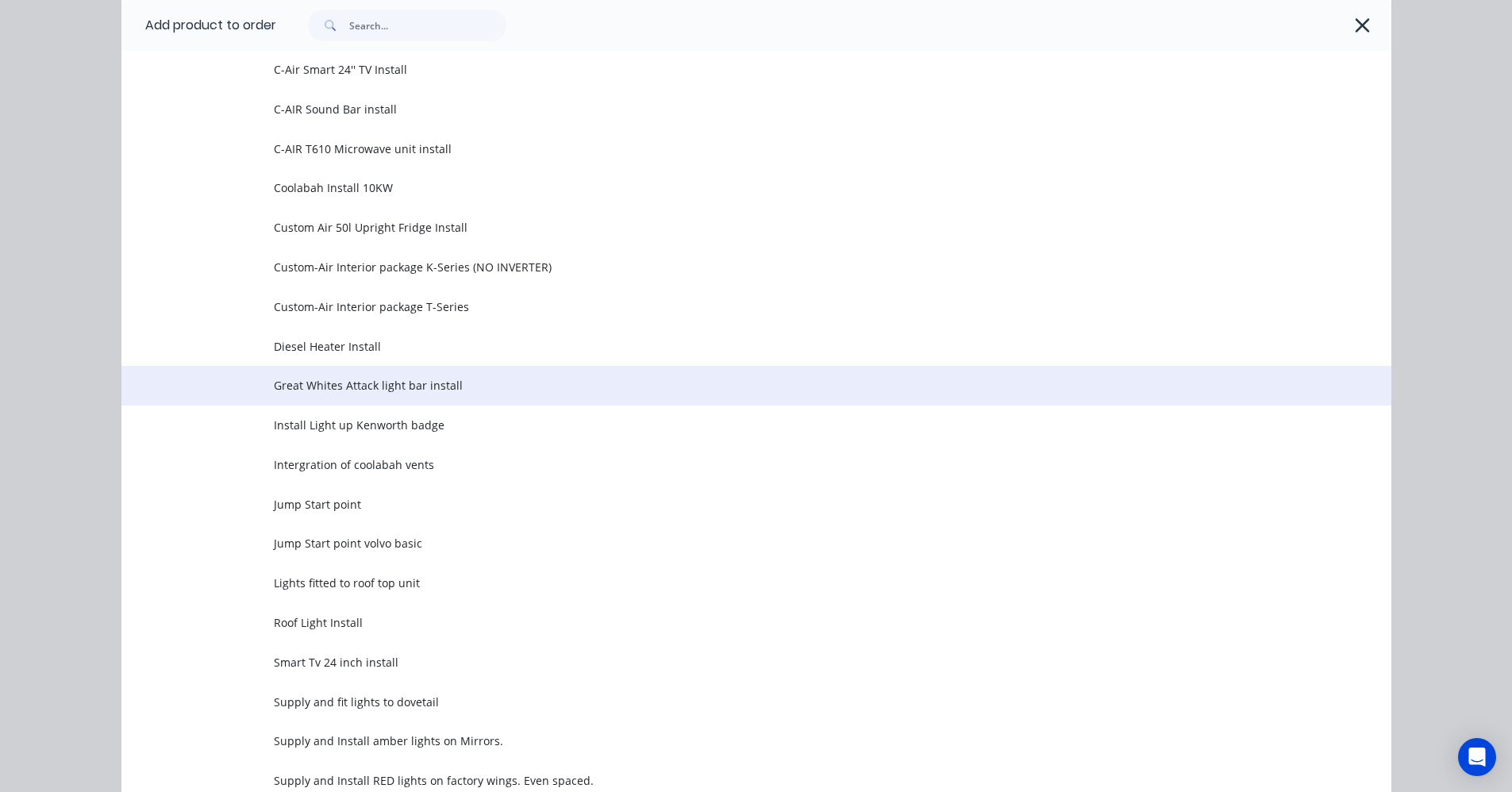 click on "Great Whites Attack light bar install" at bounding box center (721, 385) 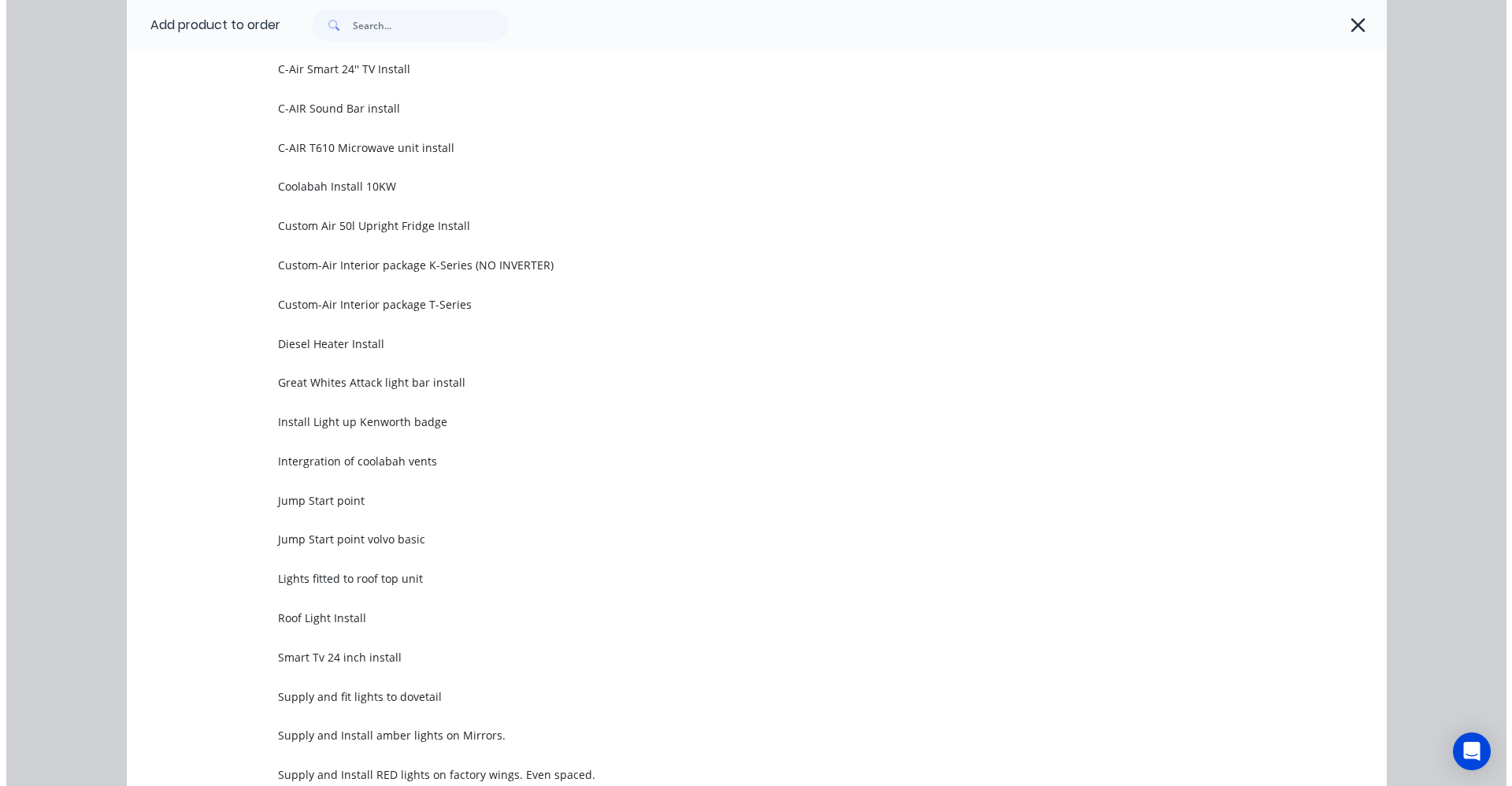 scroll, scrollTop: 0, scrollLeft: 0, axis: both 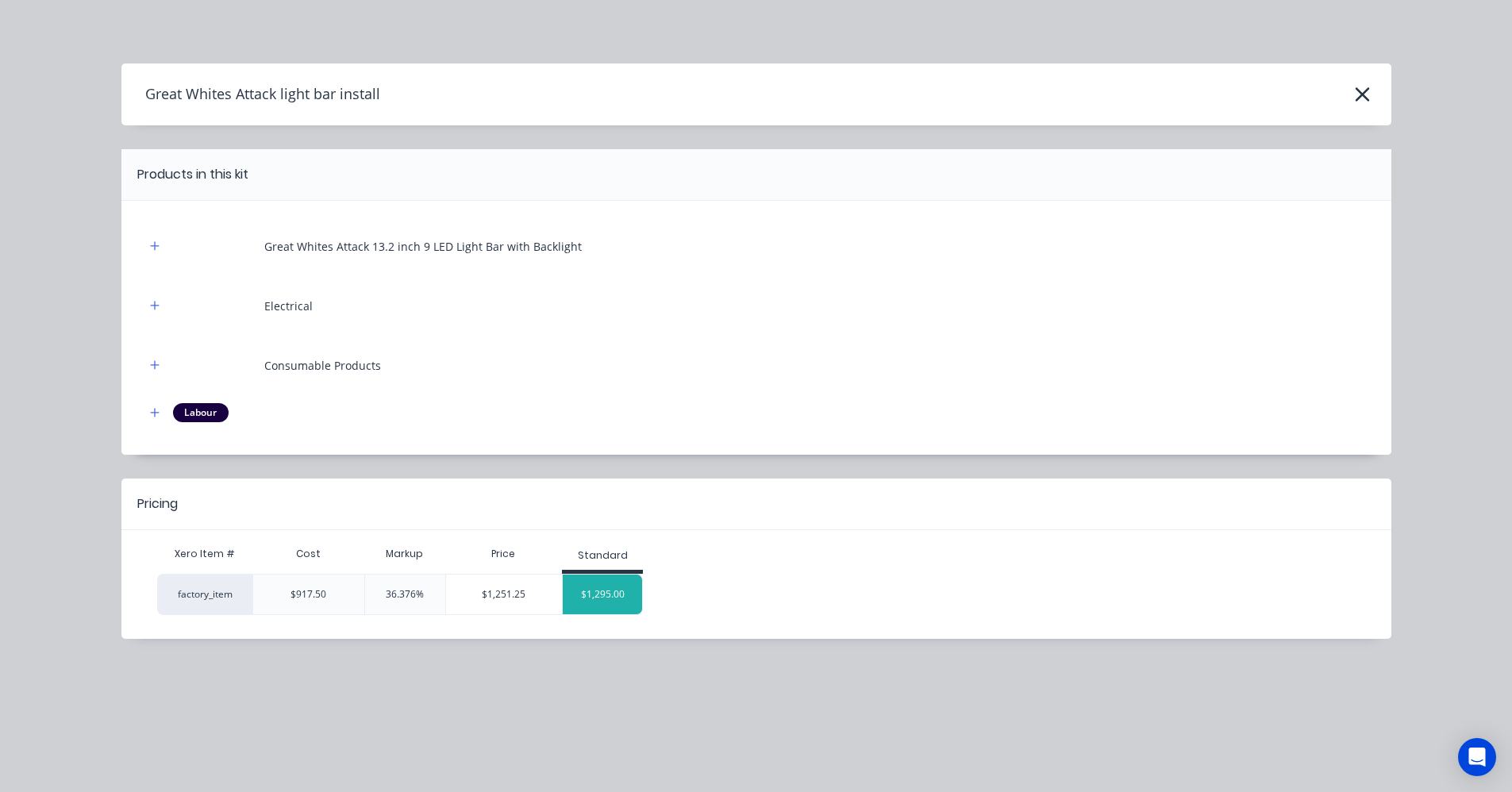click on "$1,295.00" at bounding box center [602, 594] 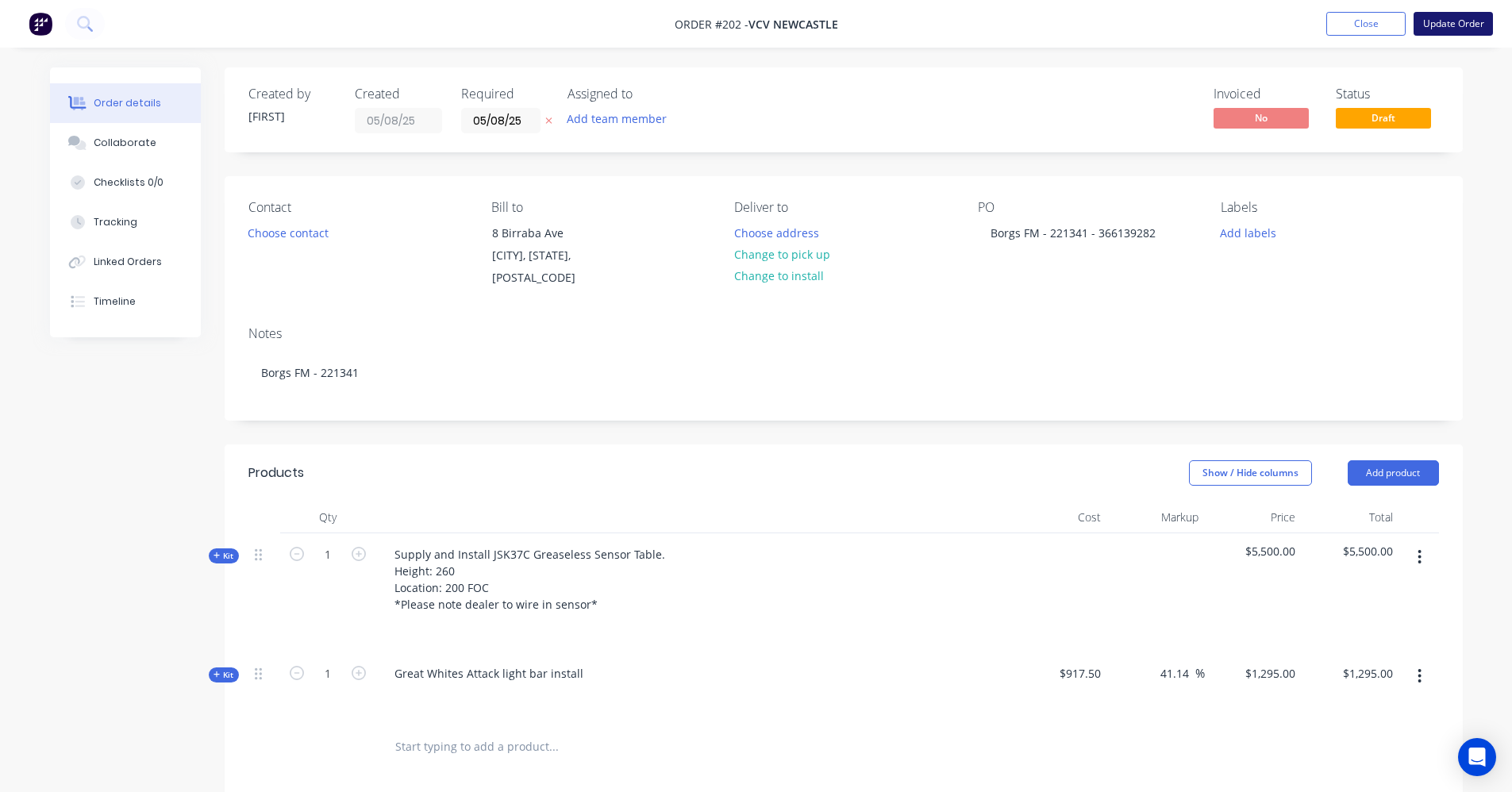 click on "Update Order" at bounding box center (1453, 24) 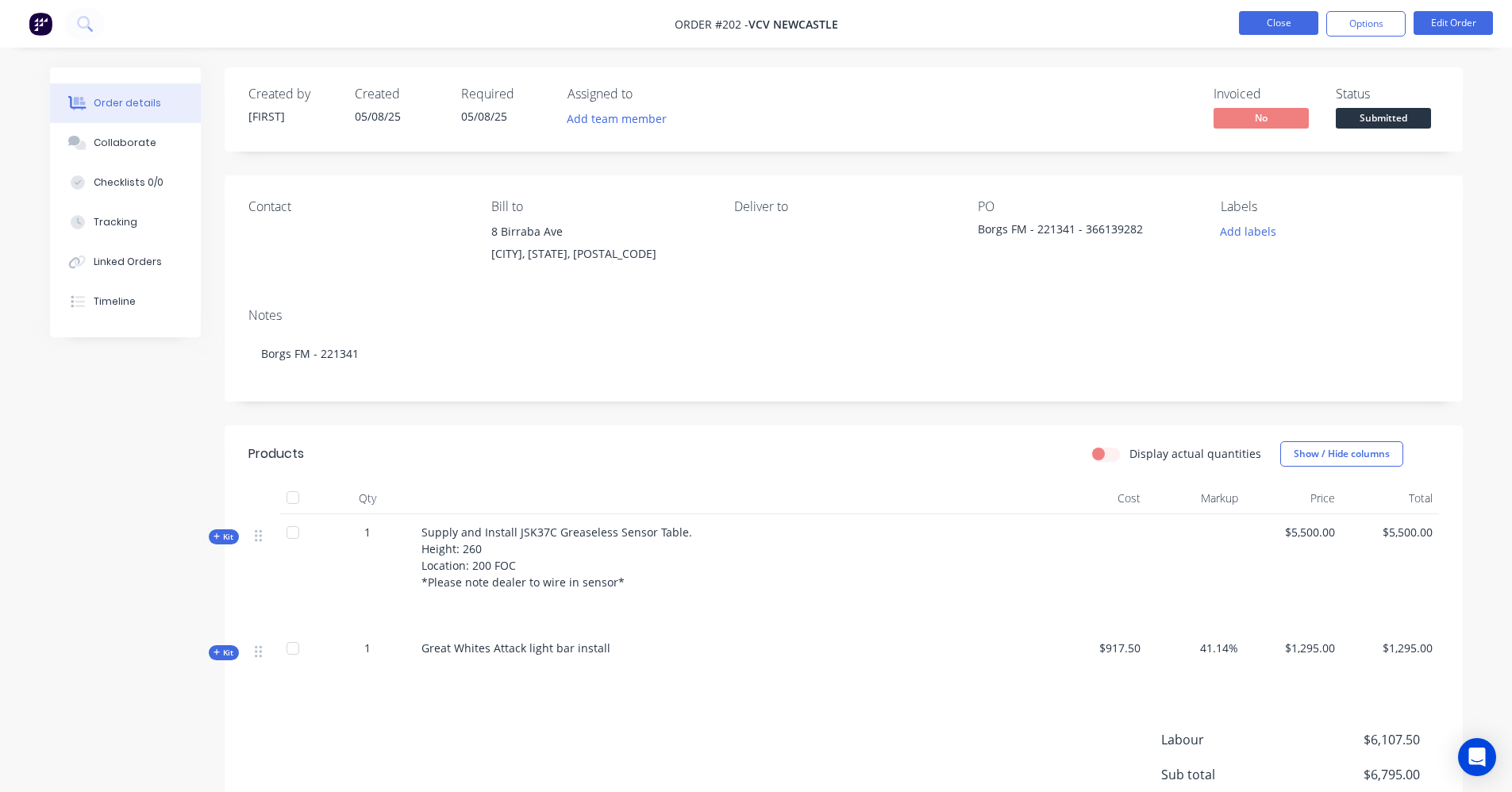 click on "Close" at bounding box center (1279, 23) 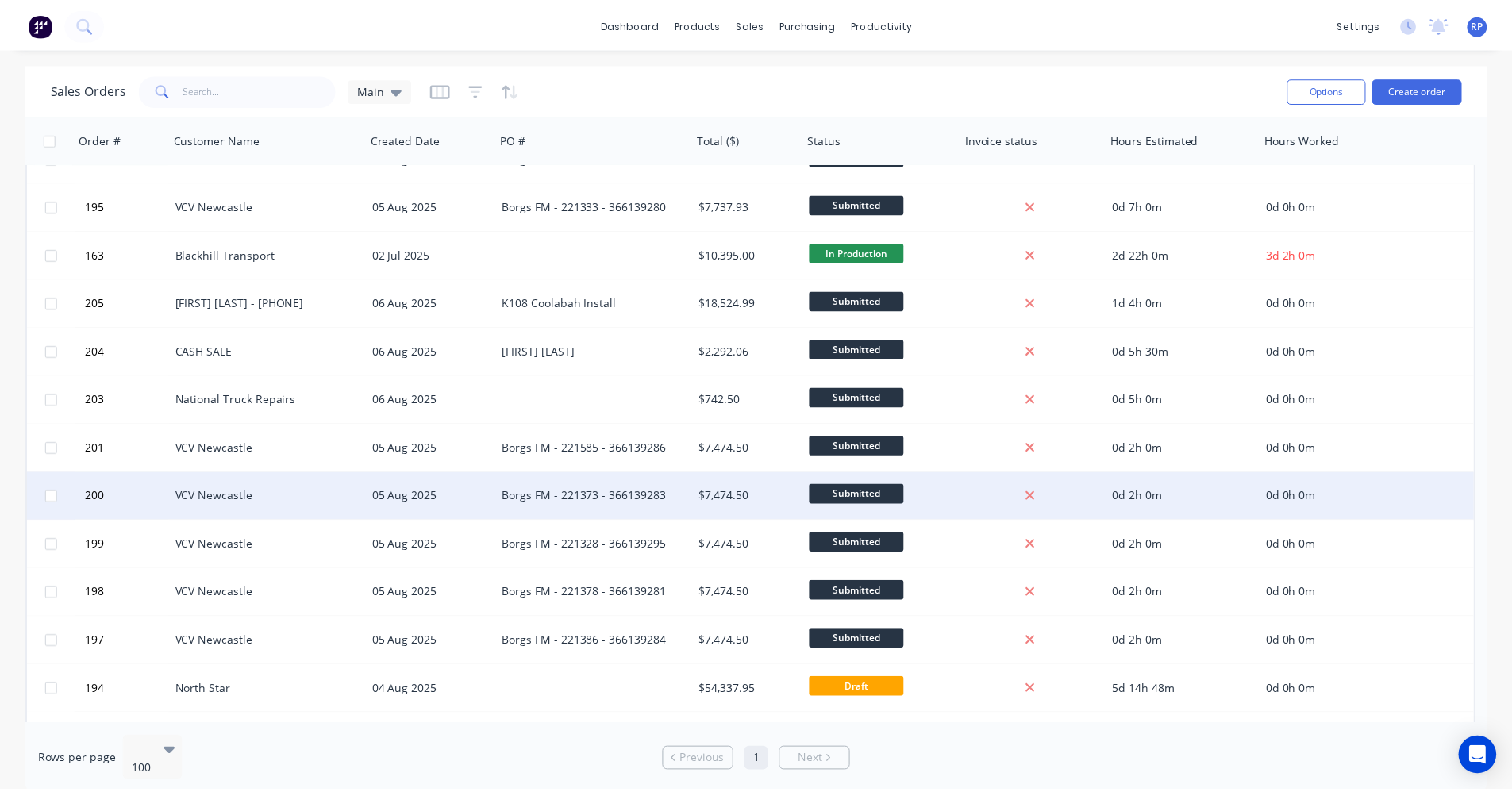 scroll, scrollTop: 159, scrollLeft: 0, axis: vertical 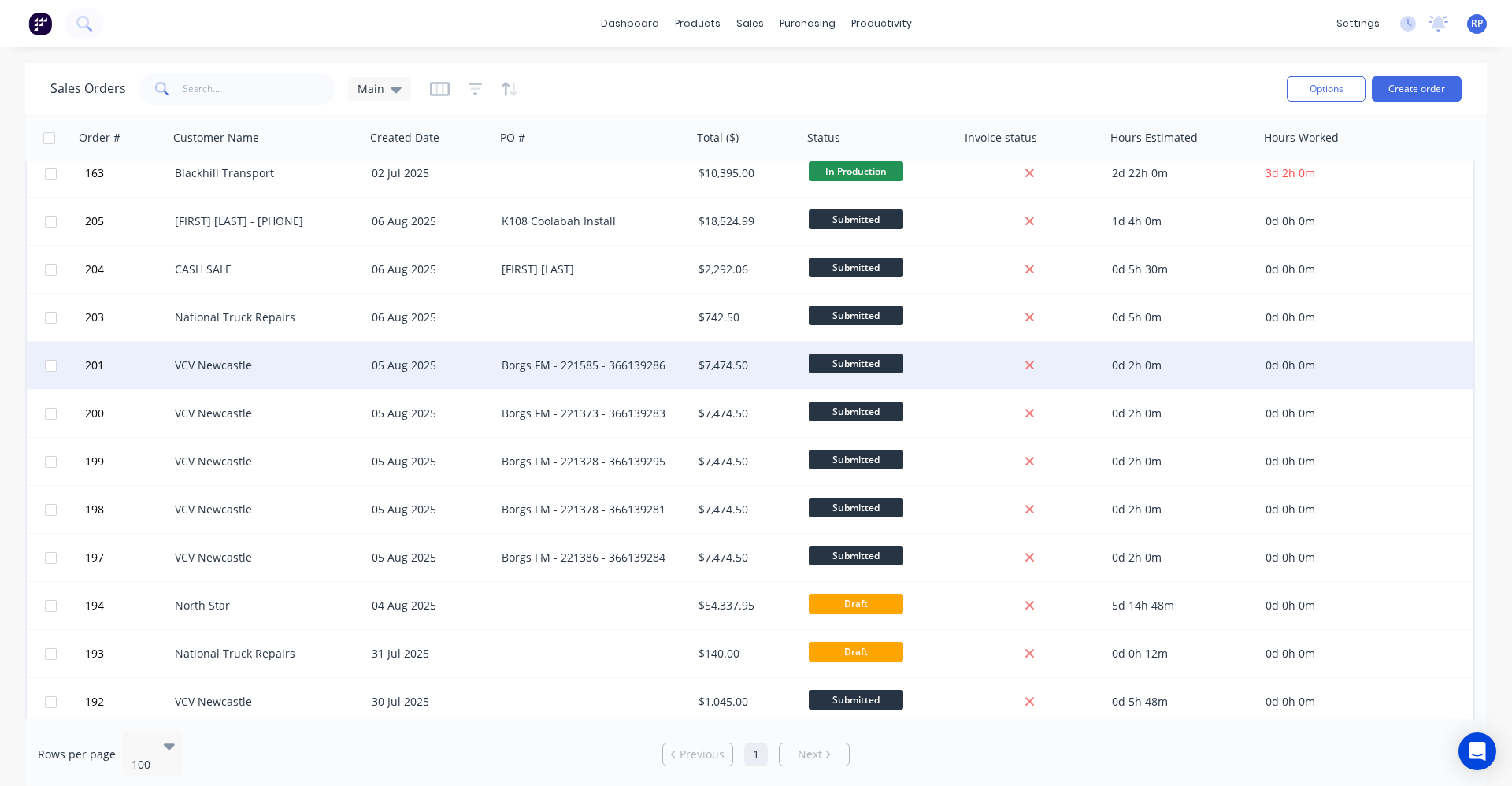 click on "Borgs FM - 221585 - 366139286" at bounding box center [589, 365] 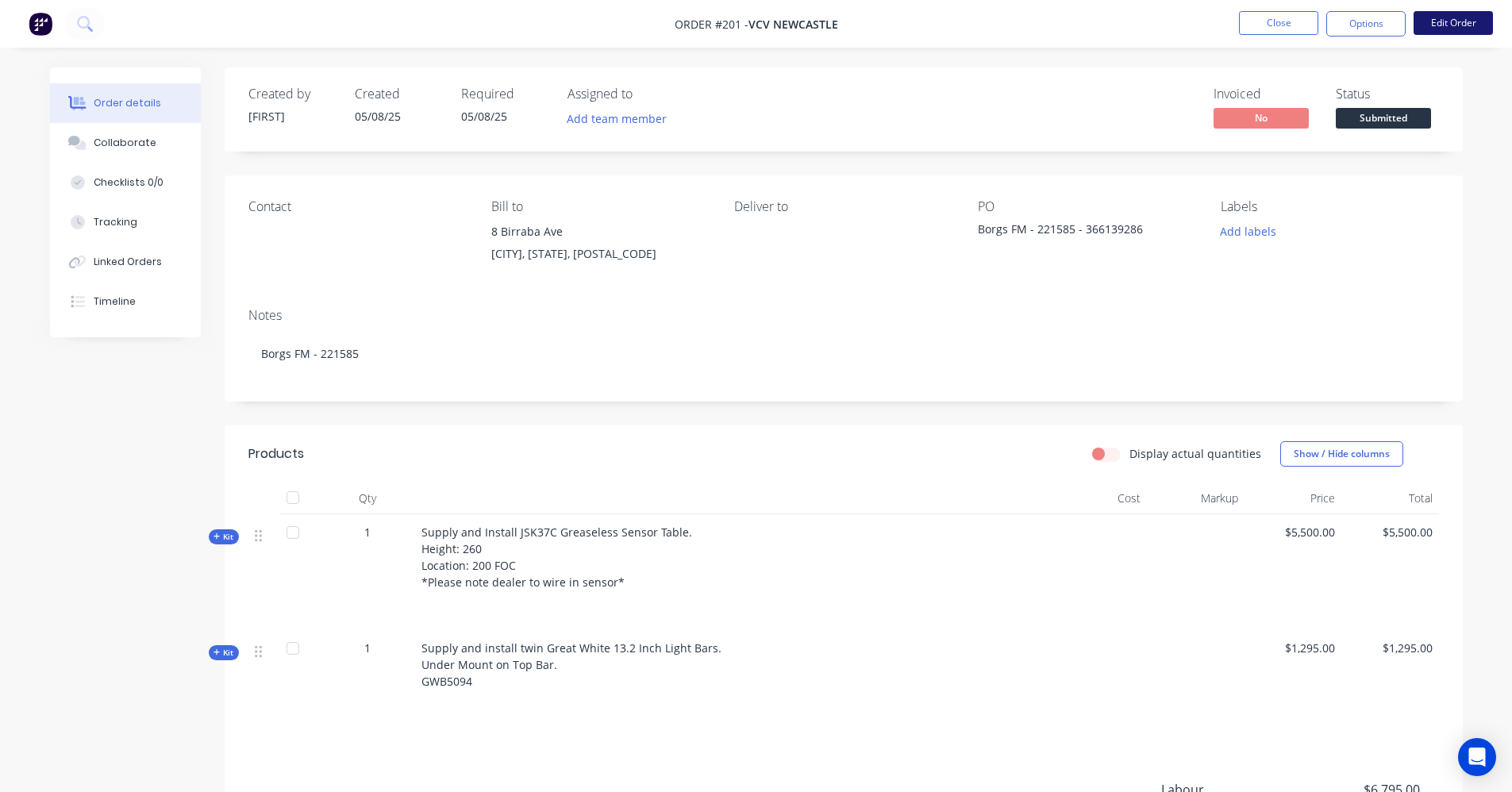 click on "Edit Order" at bounding box center [1453, 23] 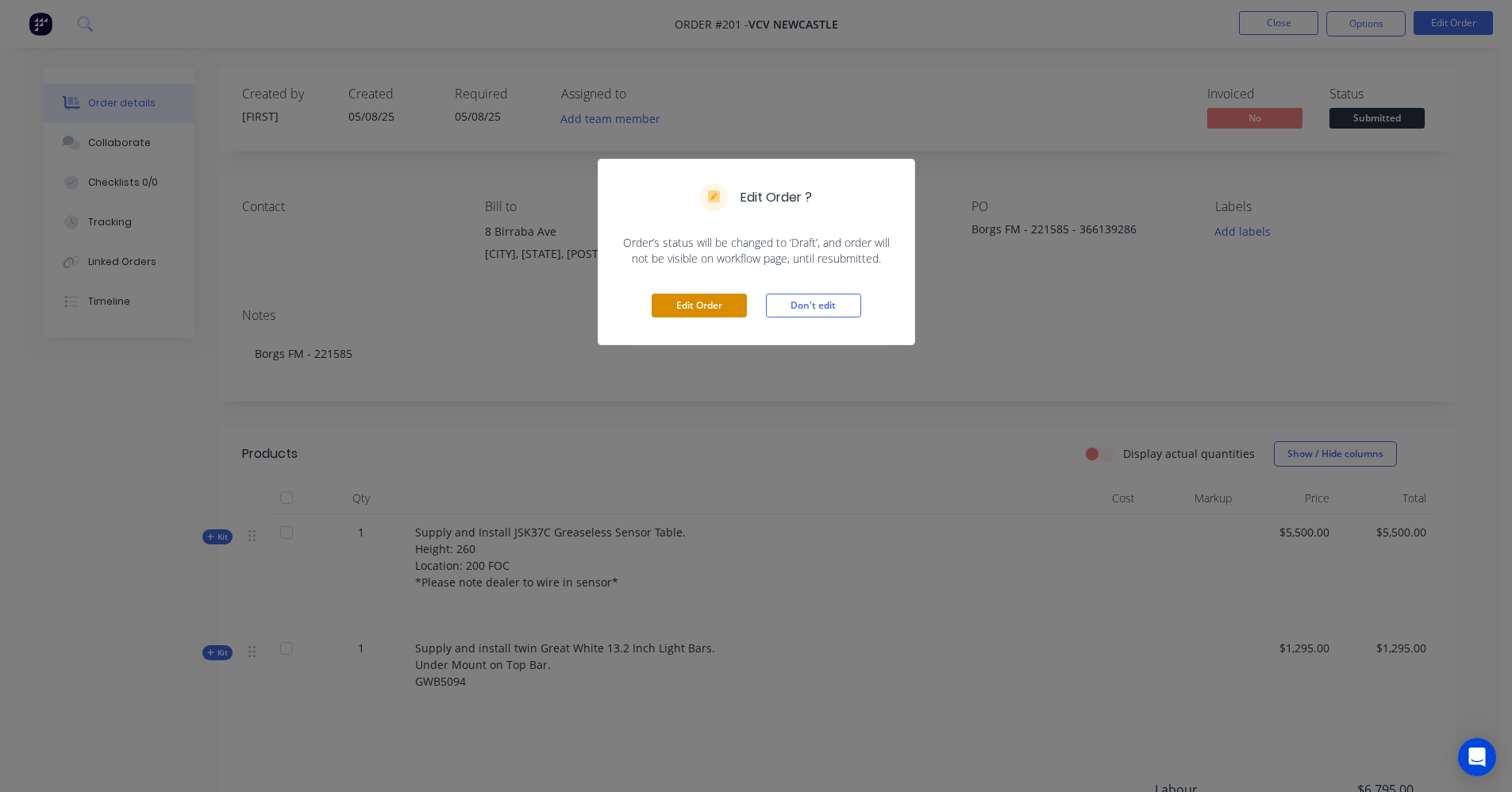 click on "Edit Order" at bounding box center [699, 306] 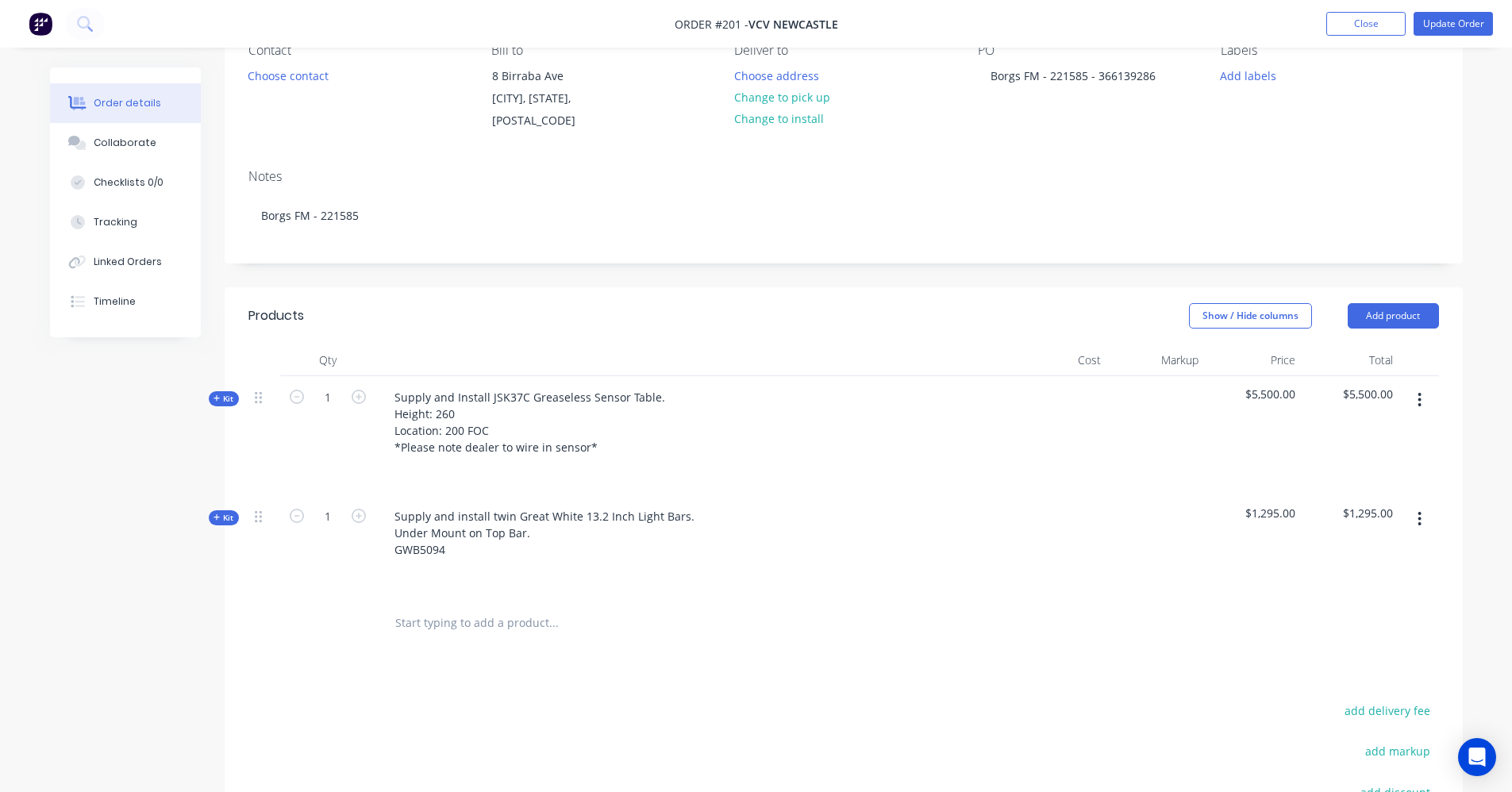 scroll, scrollTop: 159, scrollLeft: 0, axis: vertical 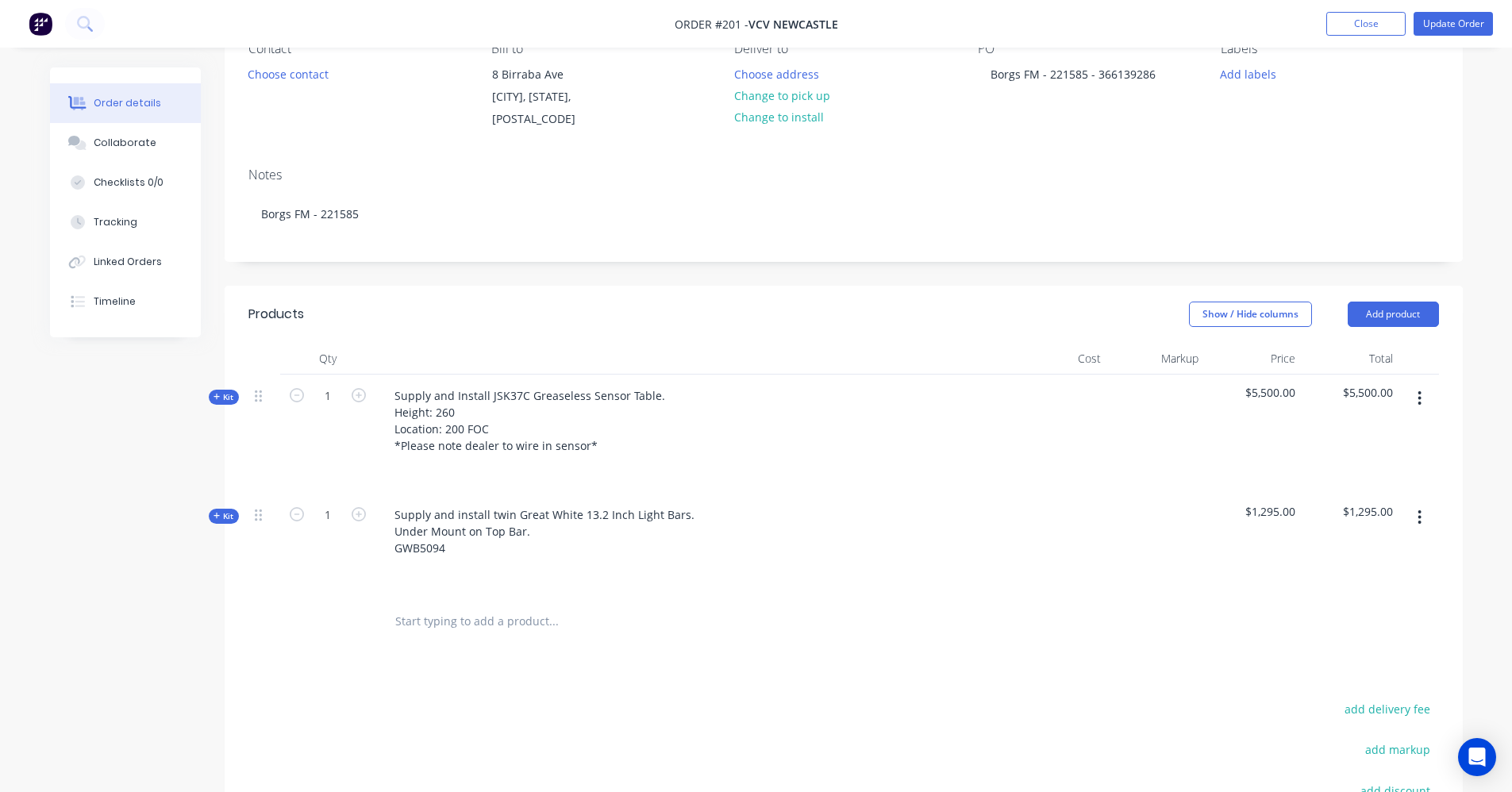 click 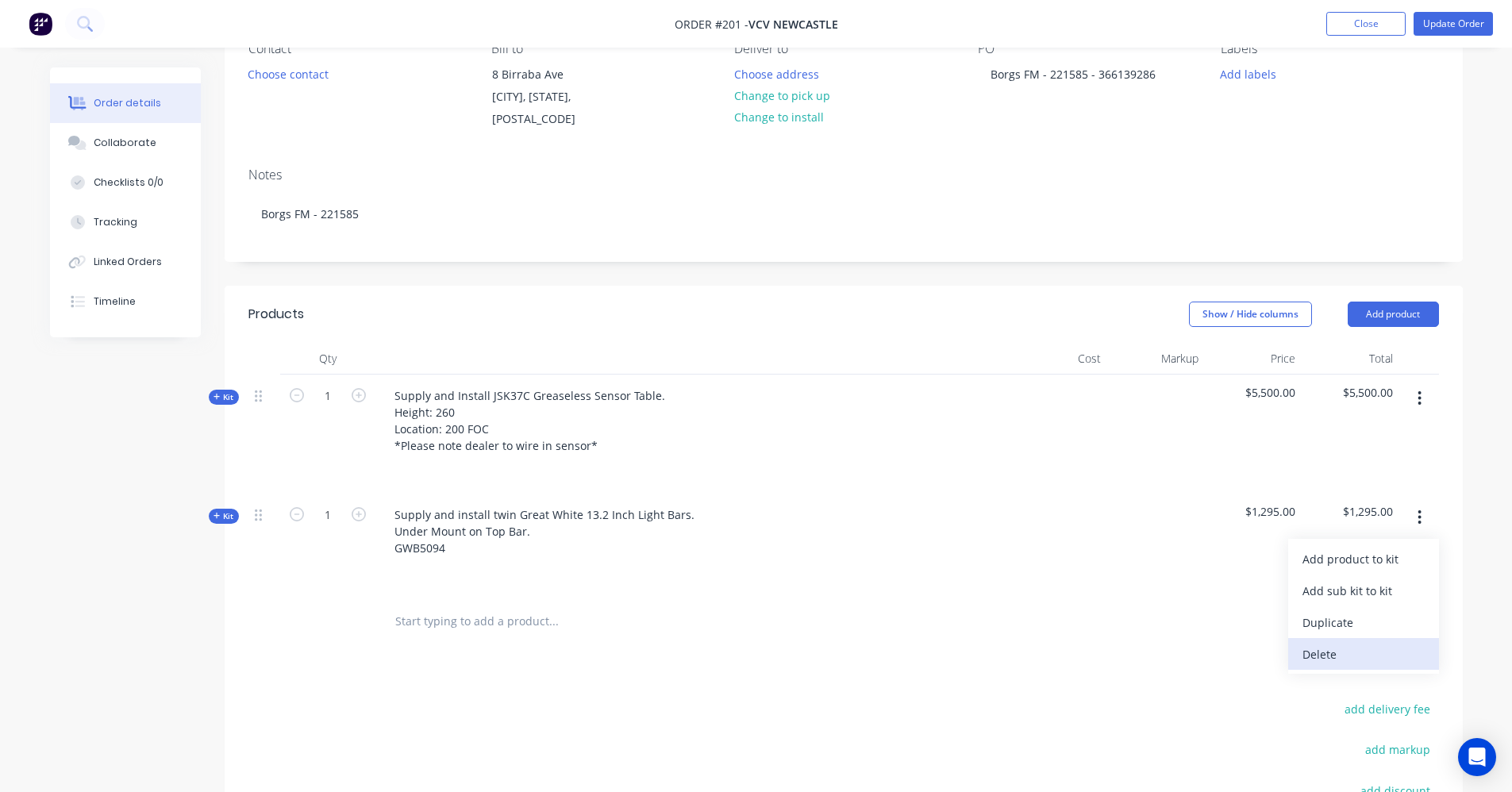 click on "Delete" at bounding box center [1364, 654] 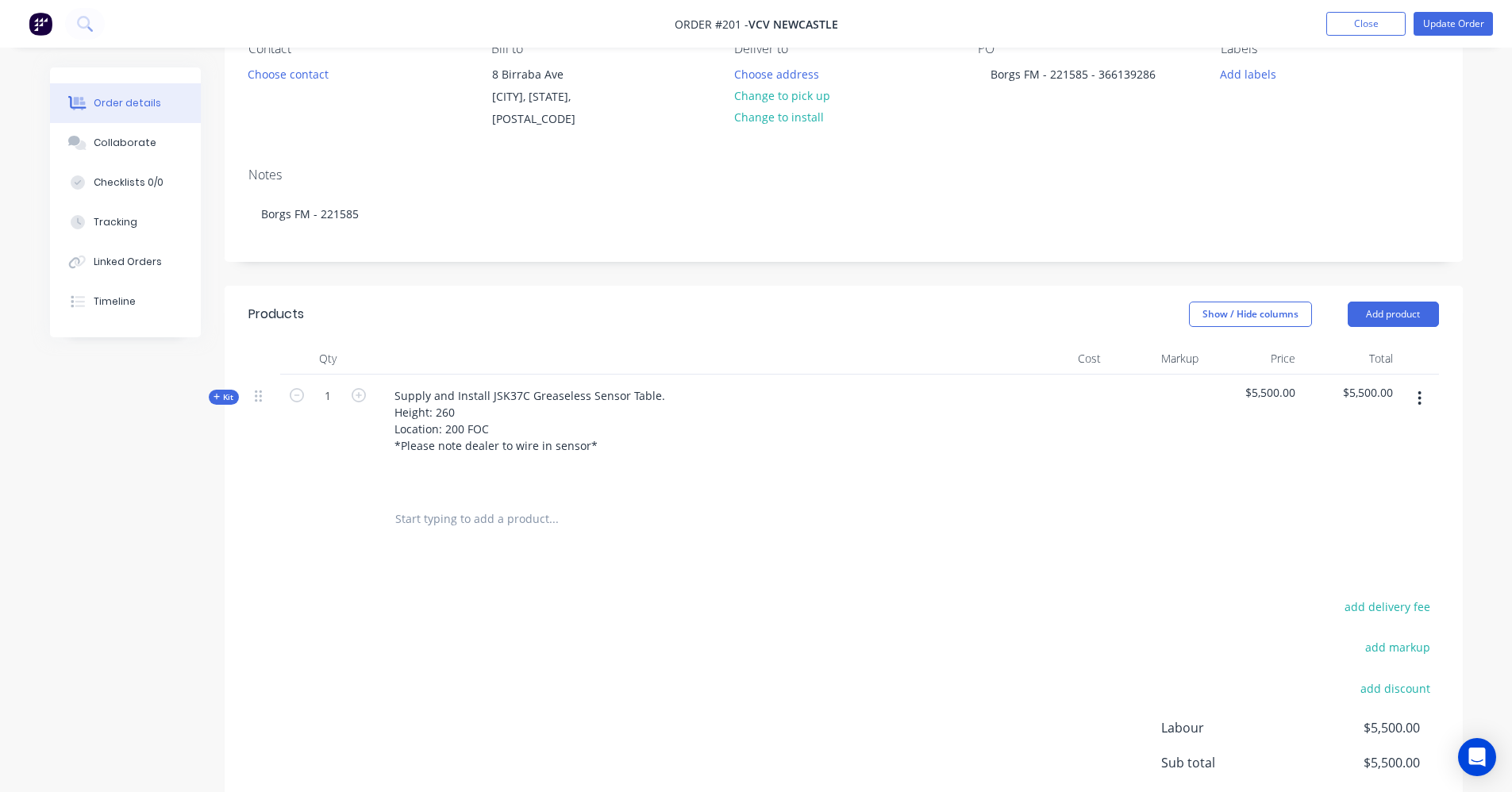 click at bounding box center [553, 519] 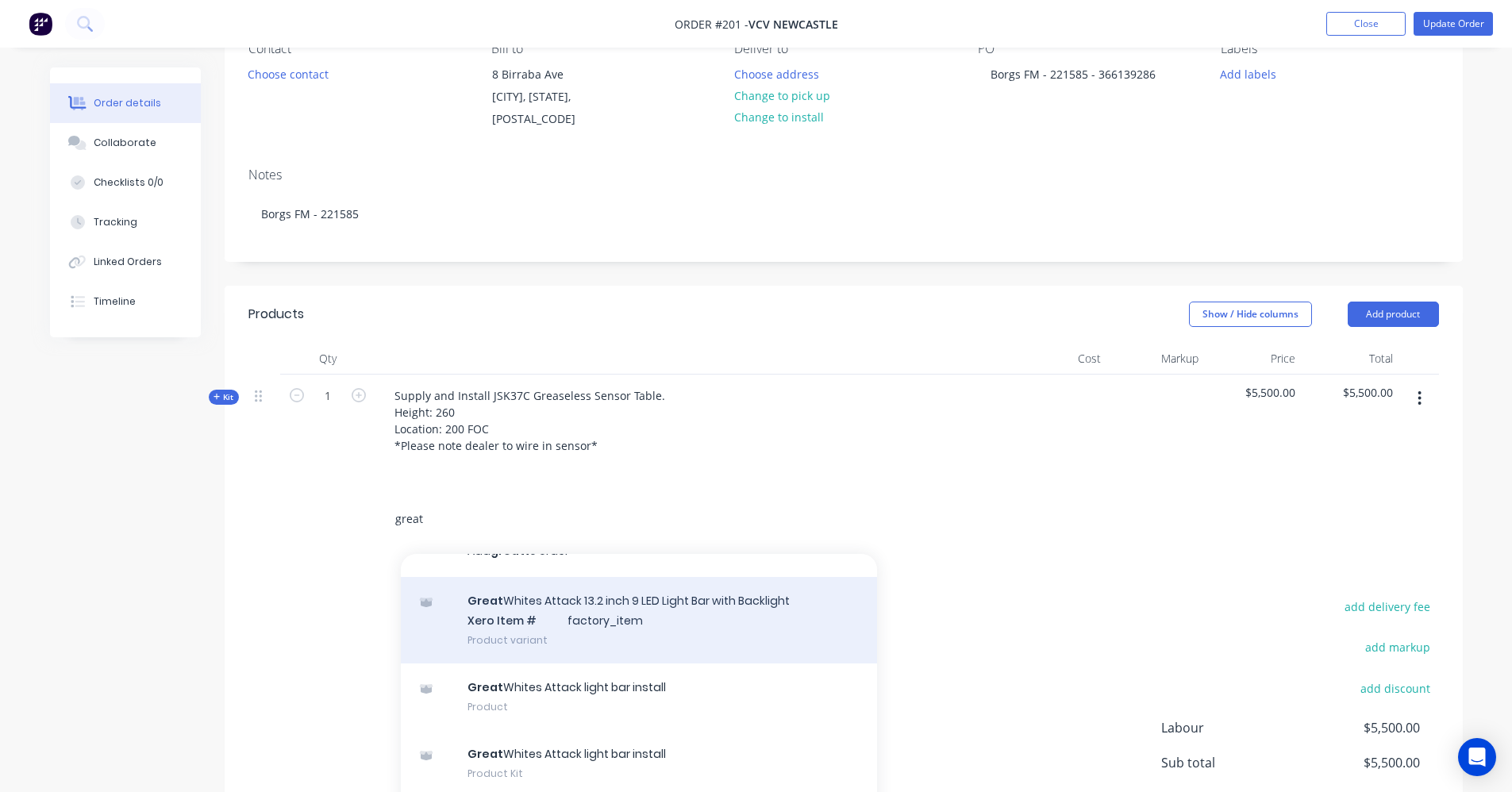scroll, scrollTop: 44, scrollLeft: 0, axis: vertical 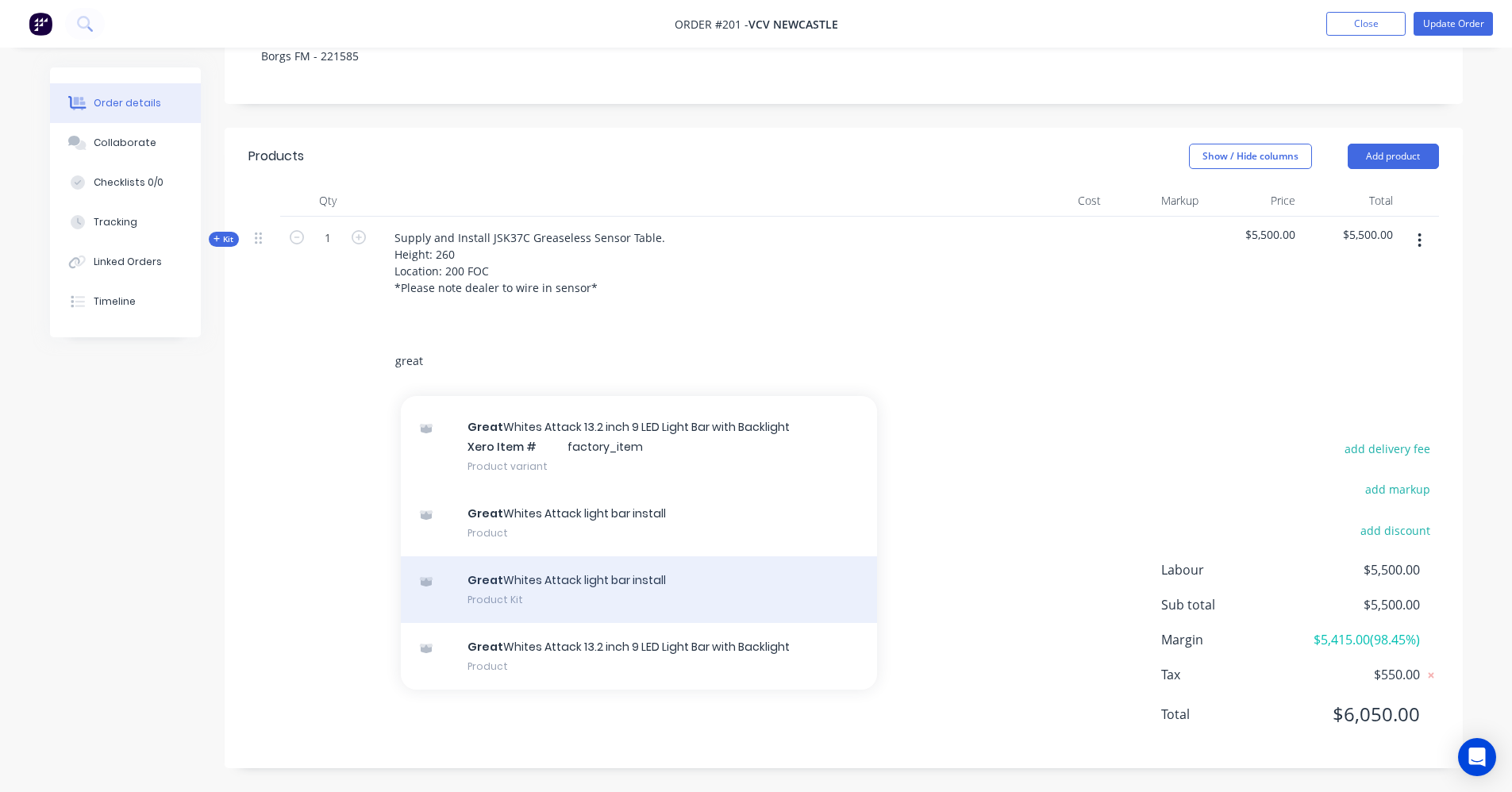 type on "great" 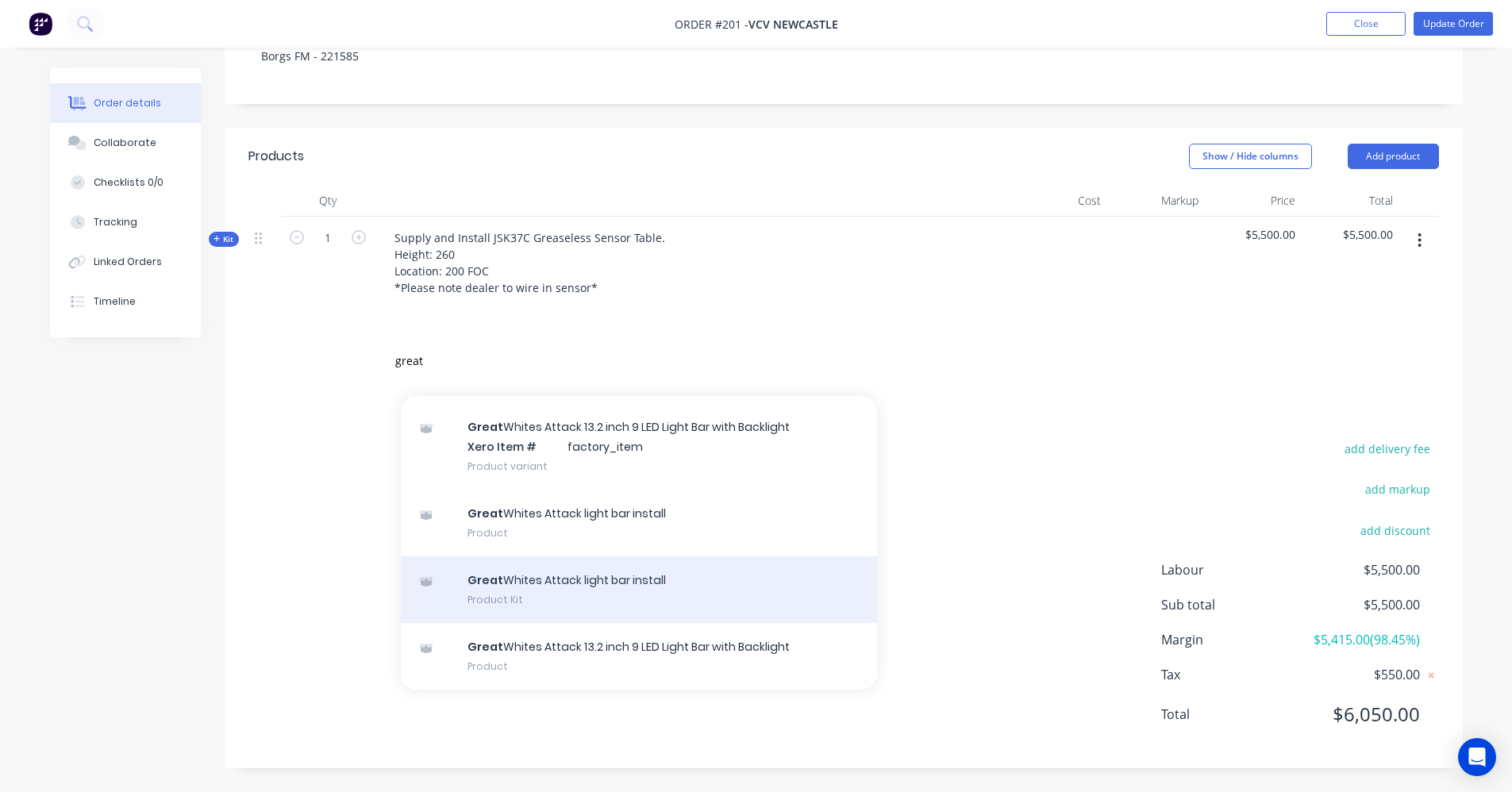 click on "Great  Whites Attack light bar install Product Kit" at bounding box center (639, 590) 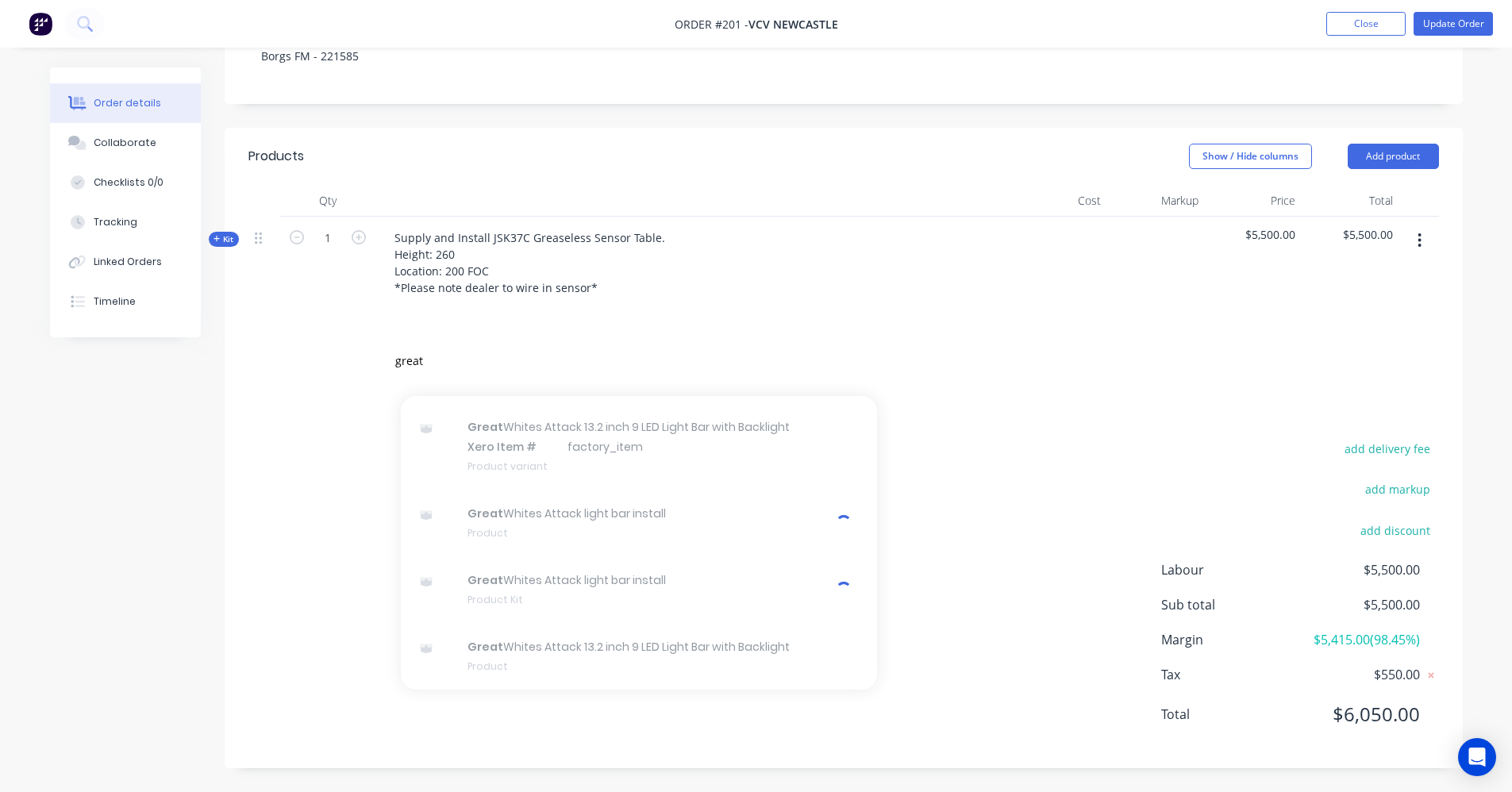click on "great Add  great  to order Great  Whites Attack 13.2 inch 9 LED Light Bar with Backlight Xero   Item # factory_item Product variant Great  Whites Attack light bar install Product Great  Whites Attack light bar install Product Kit Great  Whites Attack 13.2 inch 9 LED Light Bar with Backlight Product" at bounding box center [844, 361] 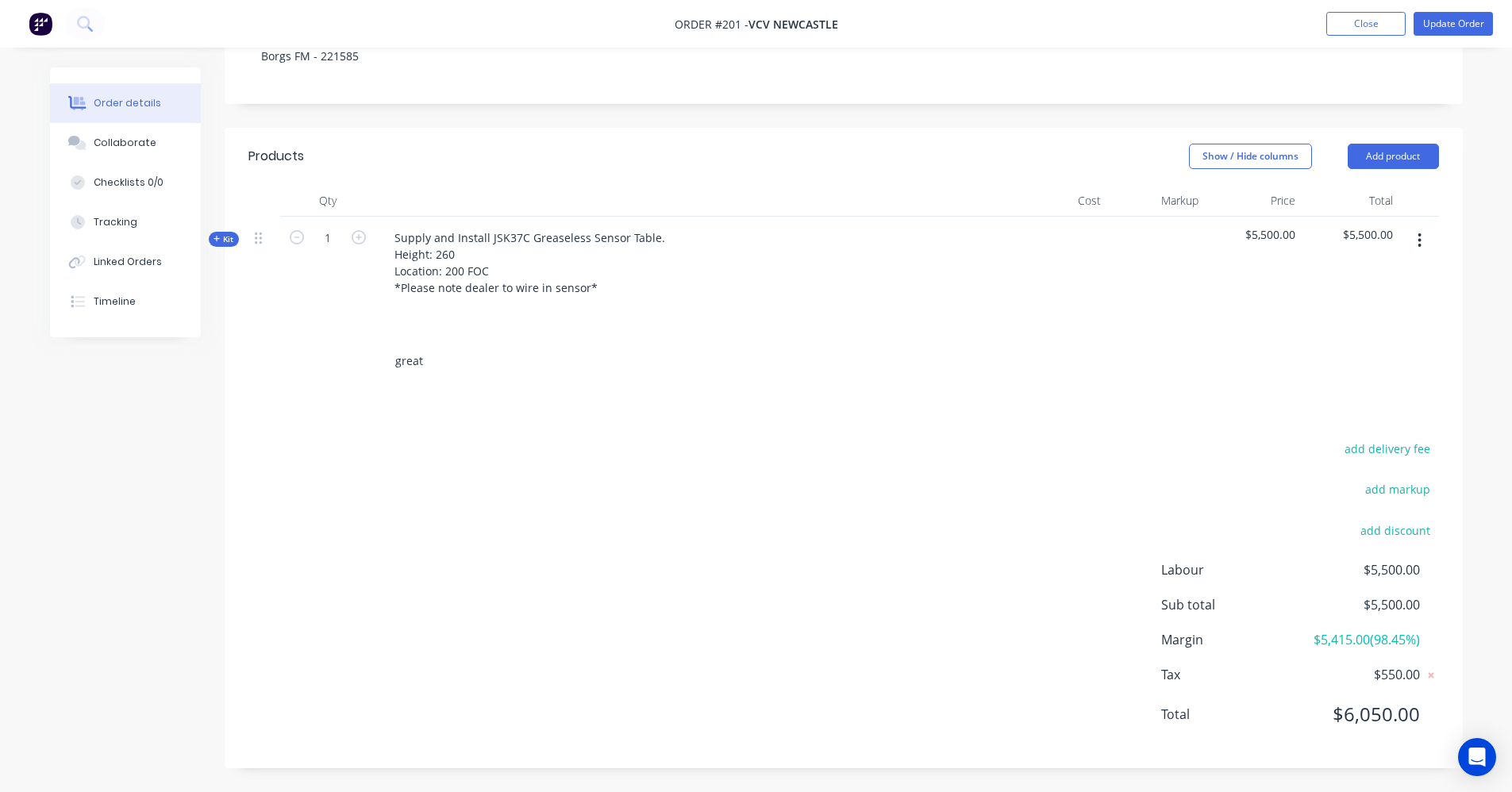 click on "great" at bounding box center [553, 361] 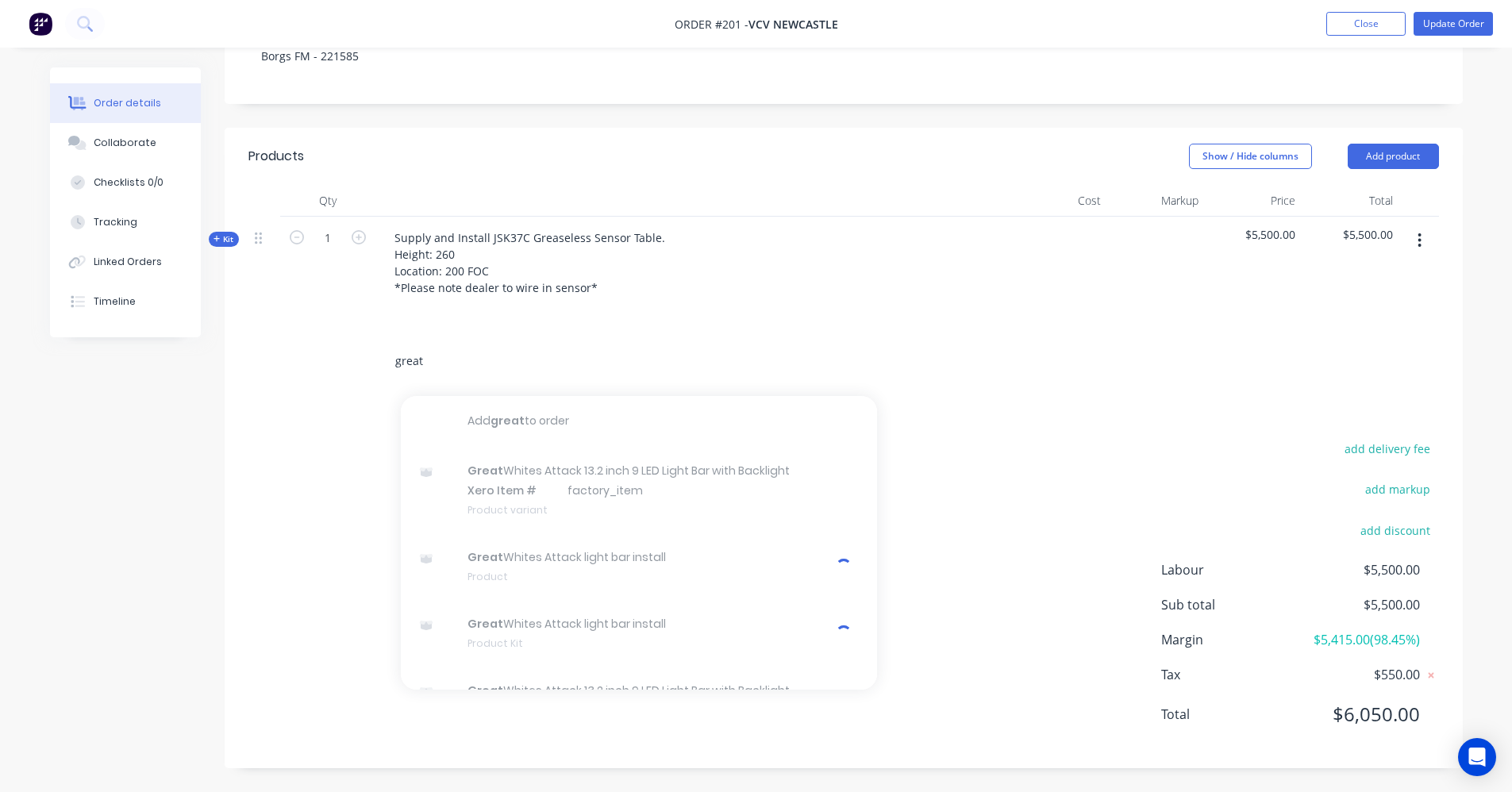 click on "great" at bounding box center (553, 361) 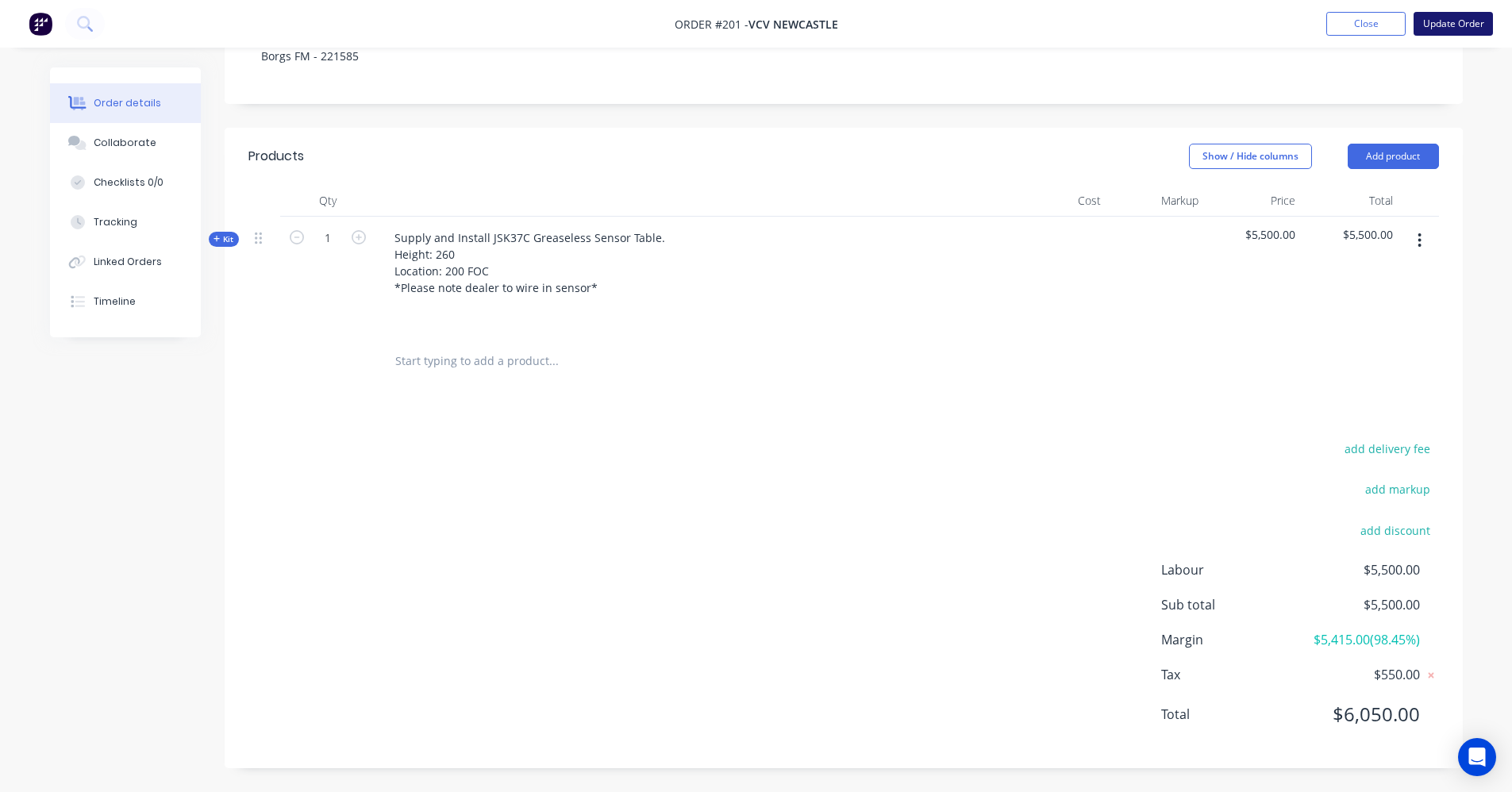type 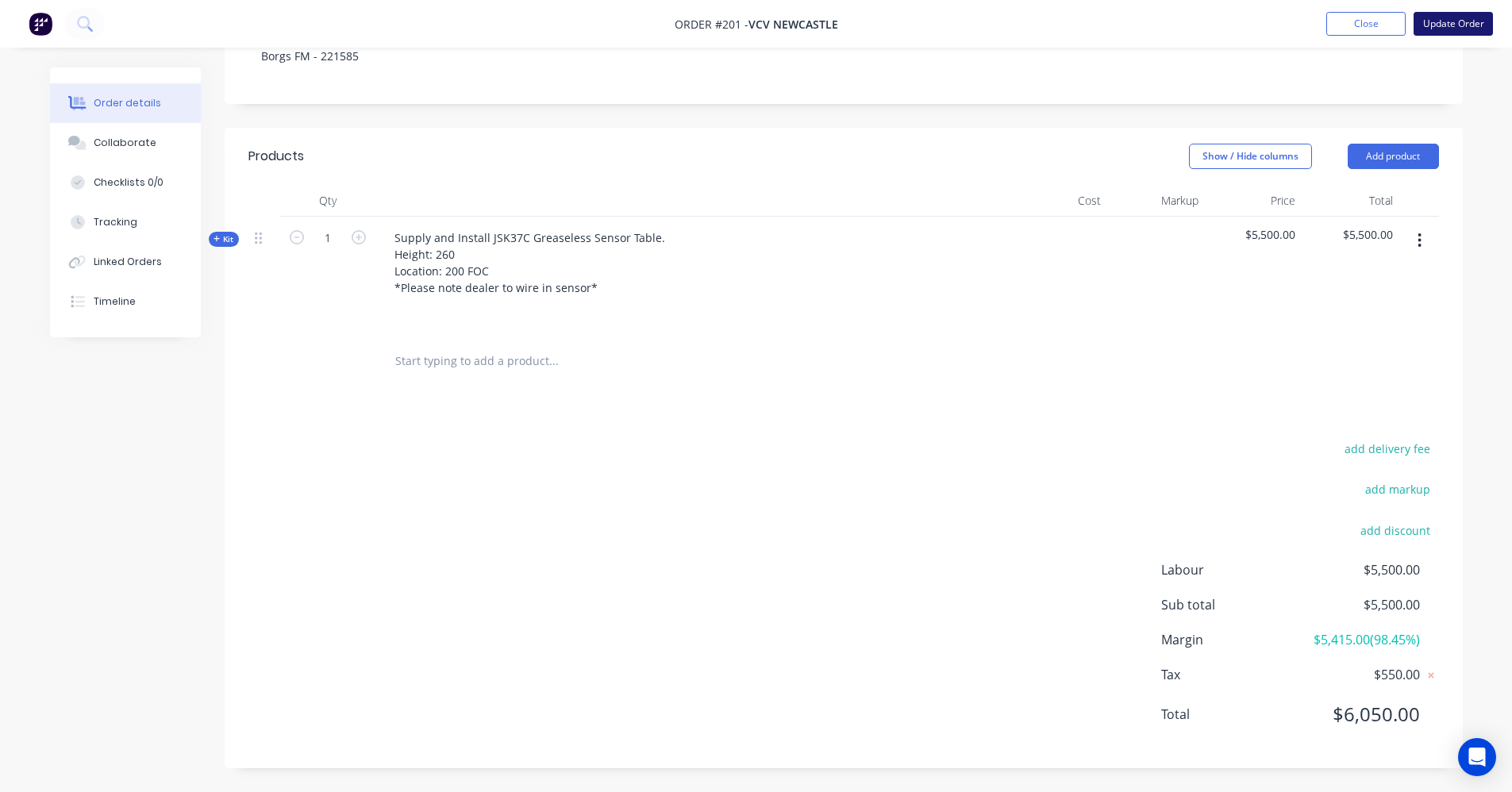 click on "Update Order" at bounding box center [1453, 24] 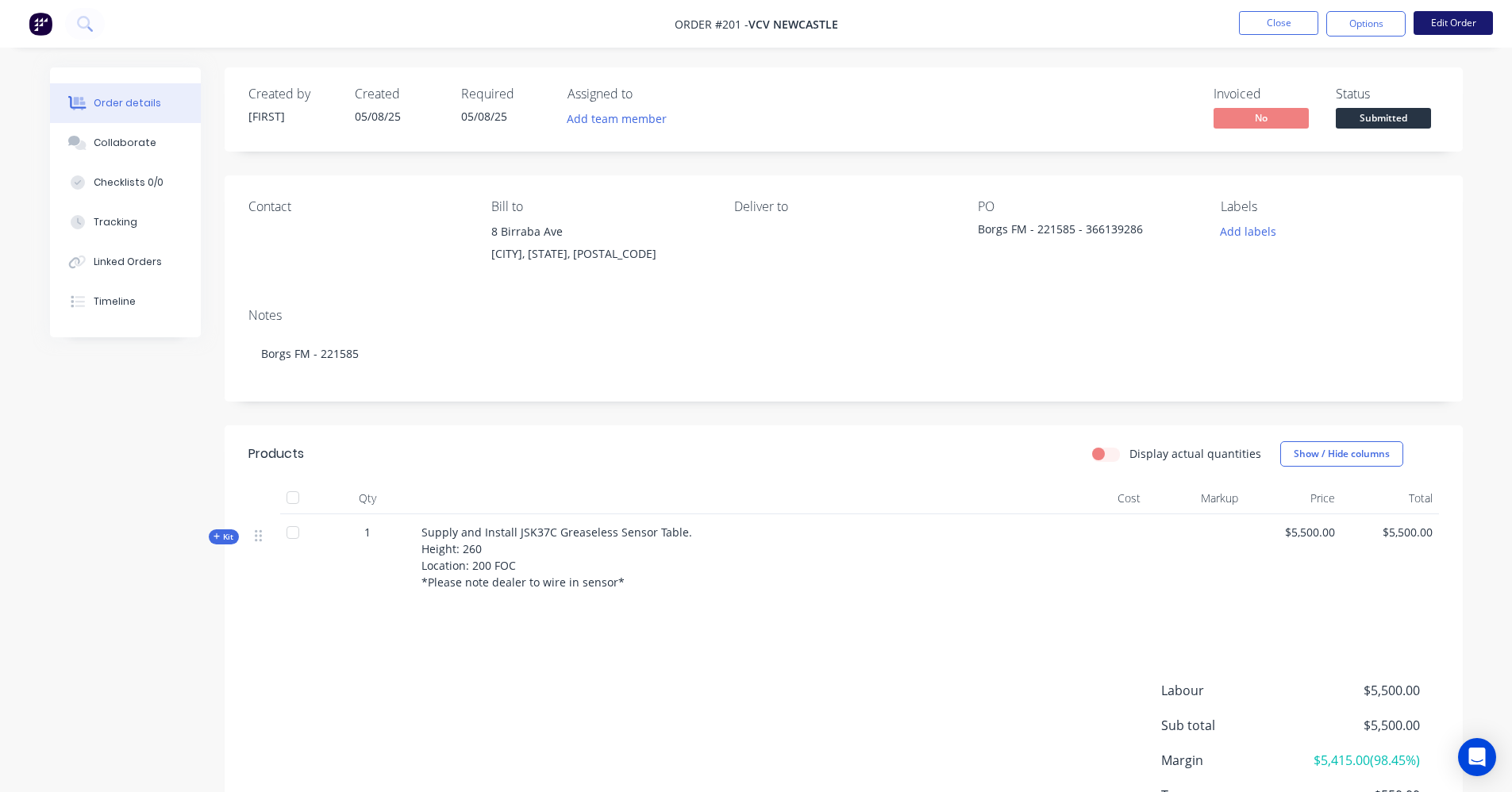 click on "Edit Order" at bounding box center (1453, 23) 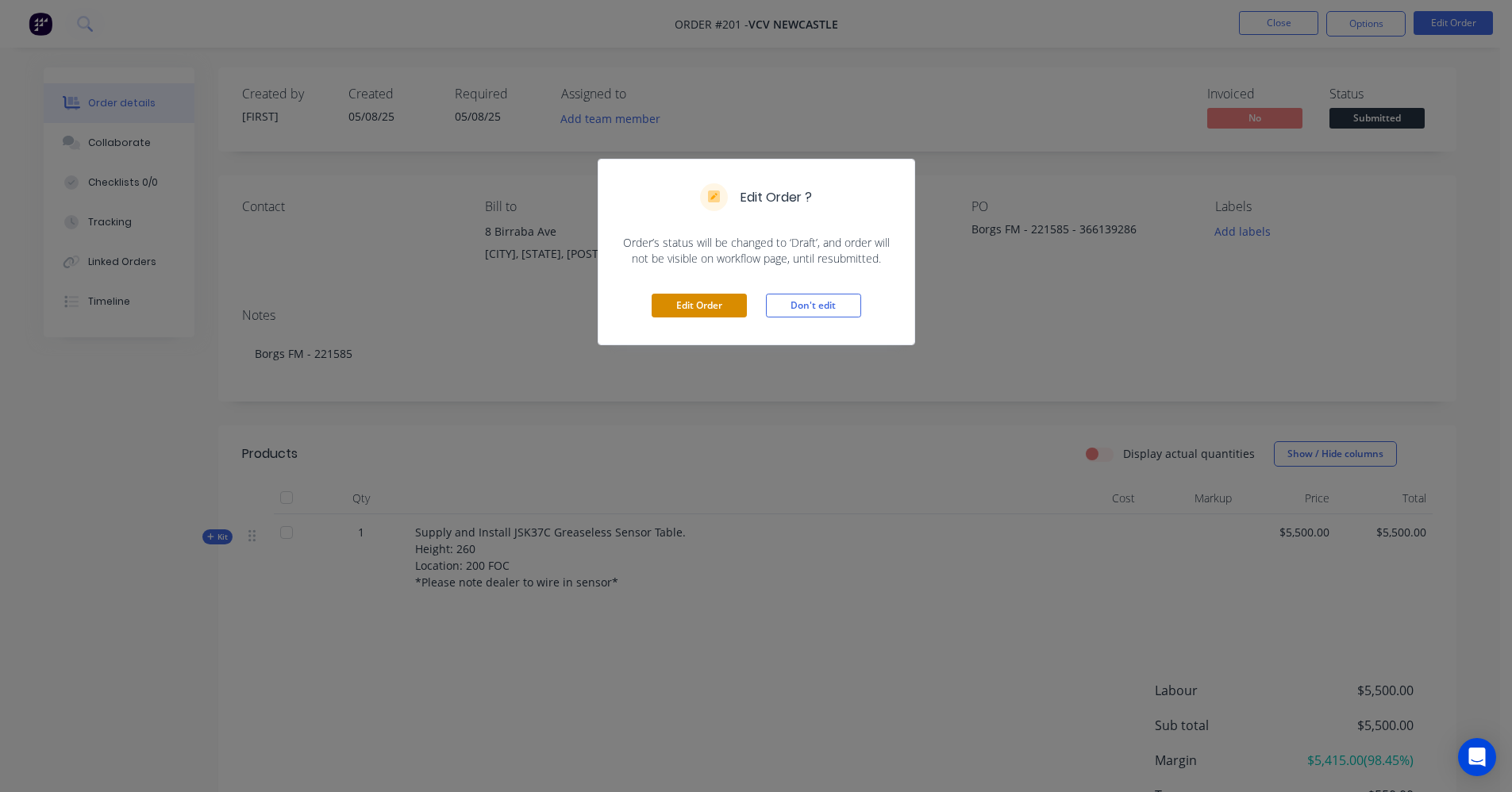 click on "Edit Order" at bounding box center (699, 306) 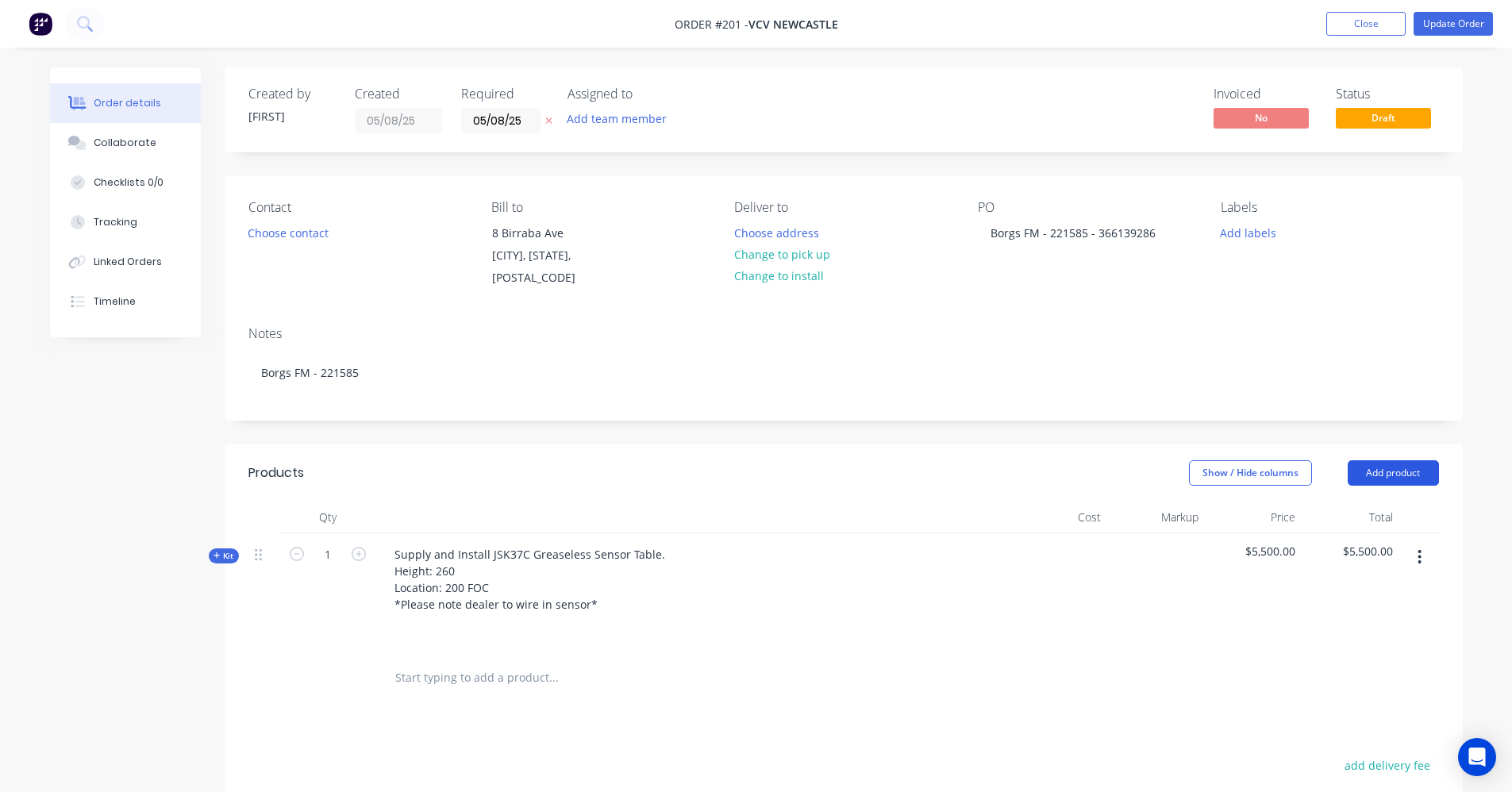 click on "Add product" at bounding box center [1393, 473] 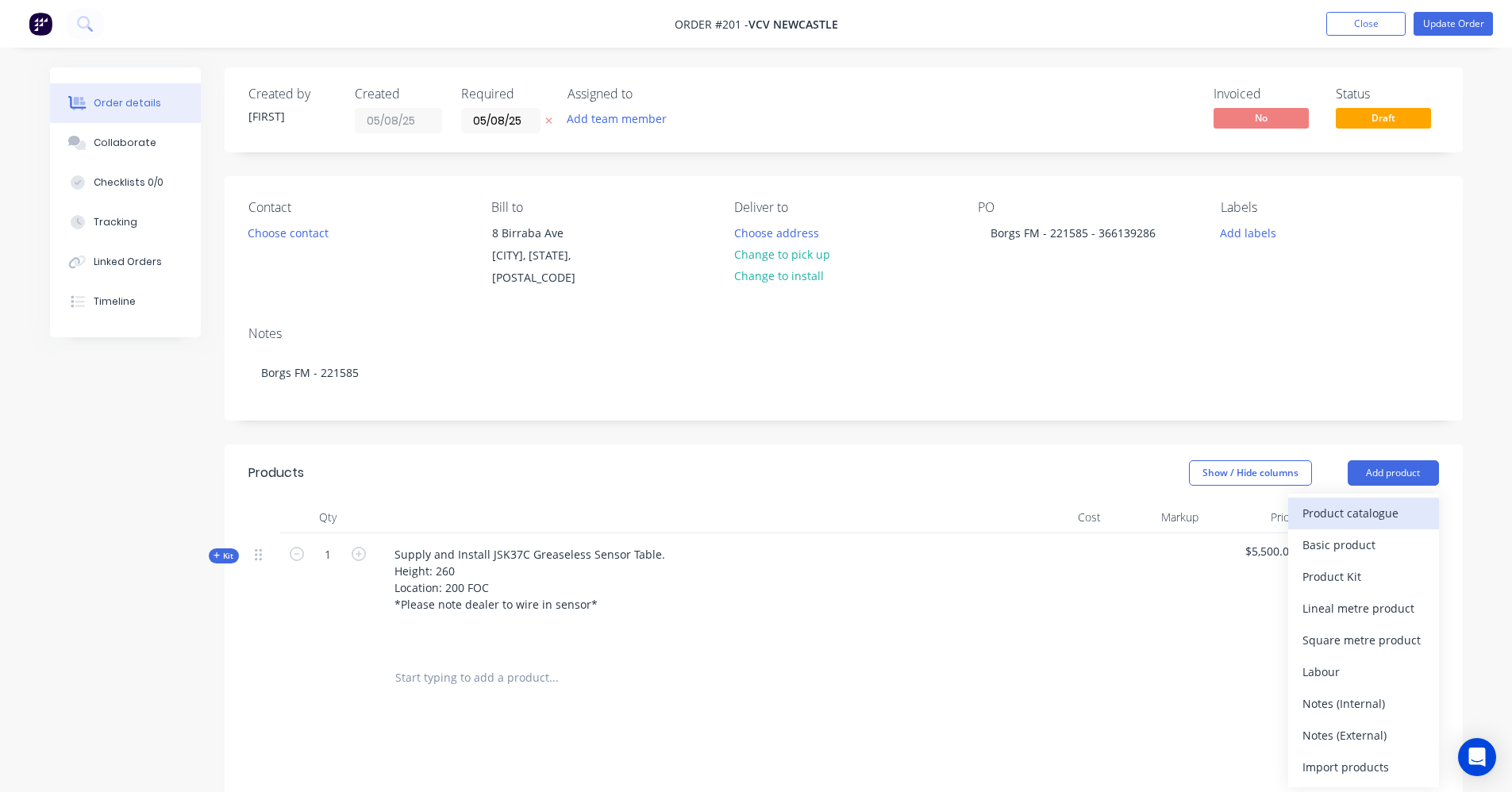 click on "Product catalogue" at bounding box center (1364, 513) 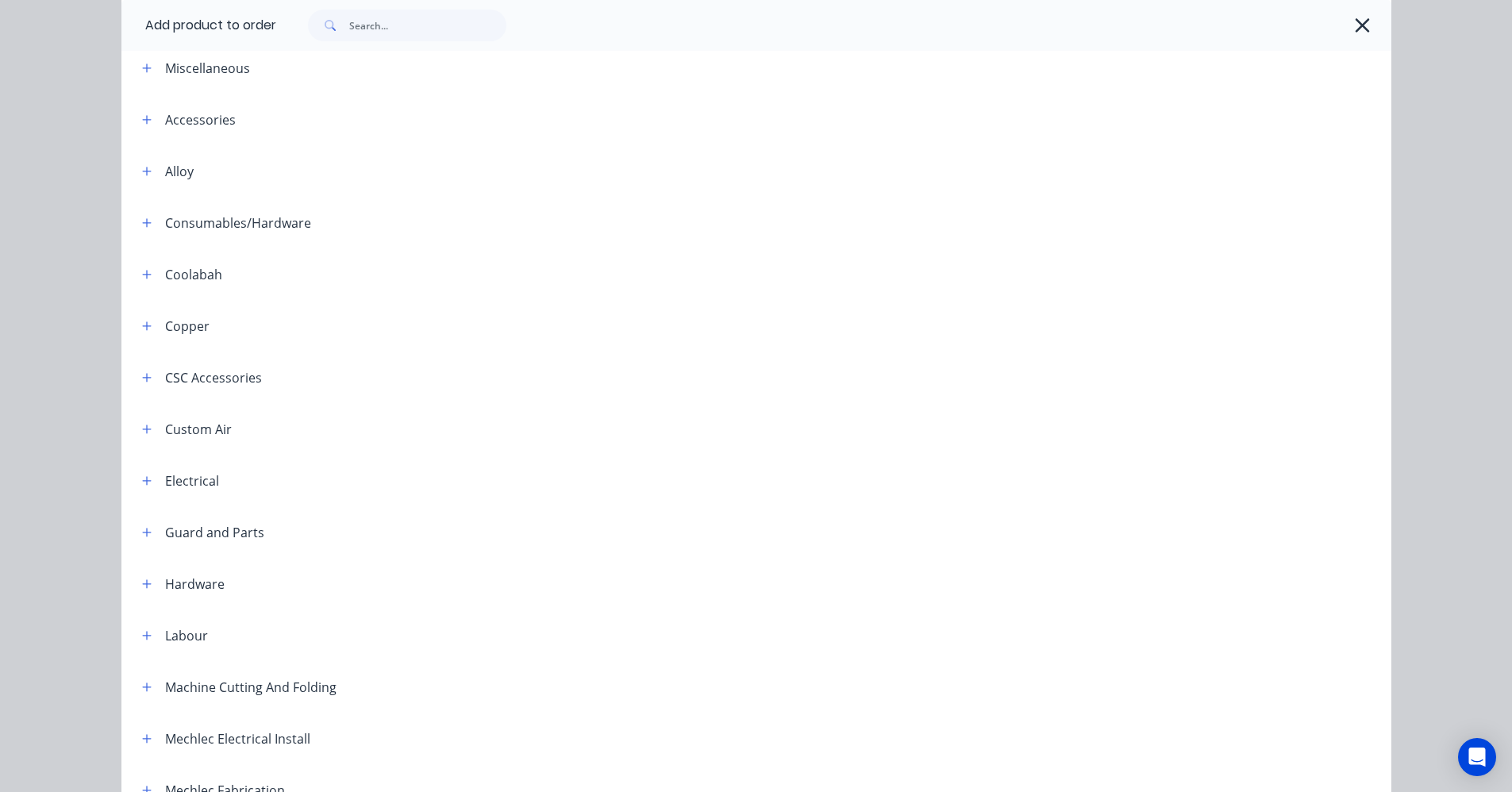 scroll, scrollTop: 238, scrollLeft: 0, axis: vertical 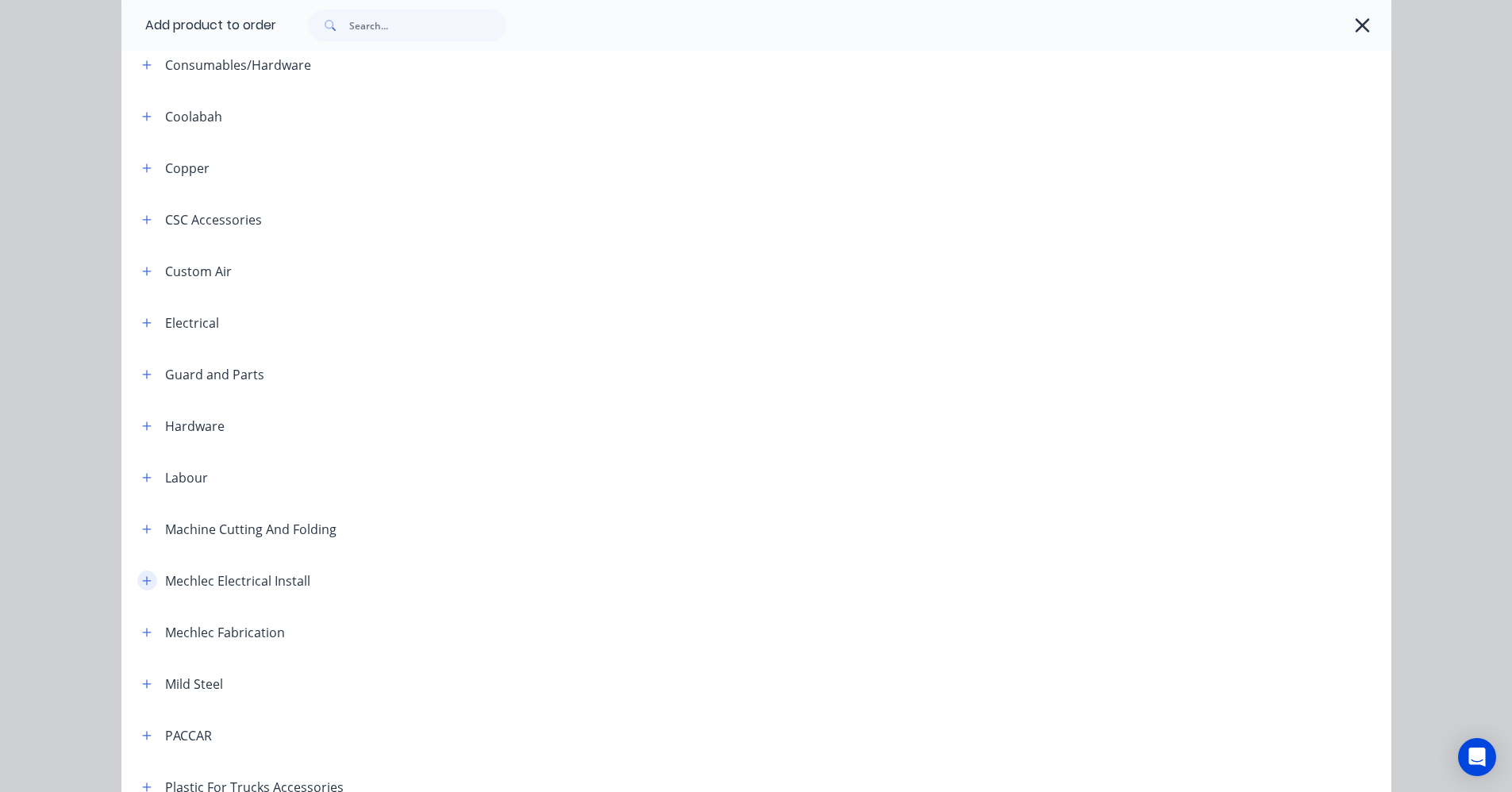 click 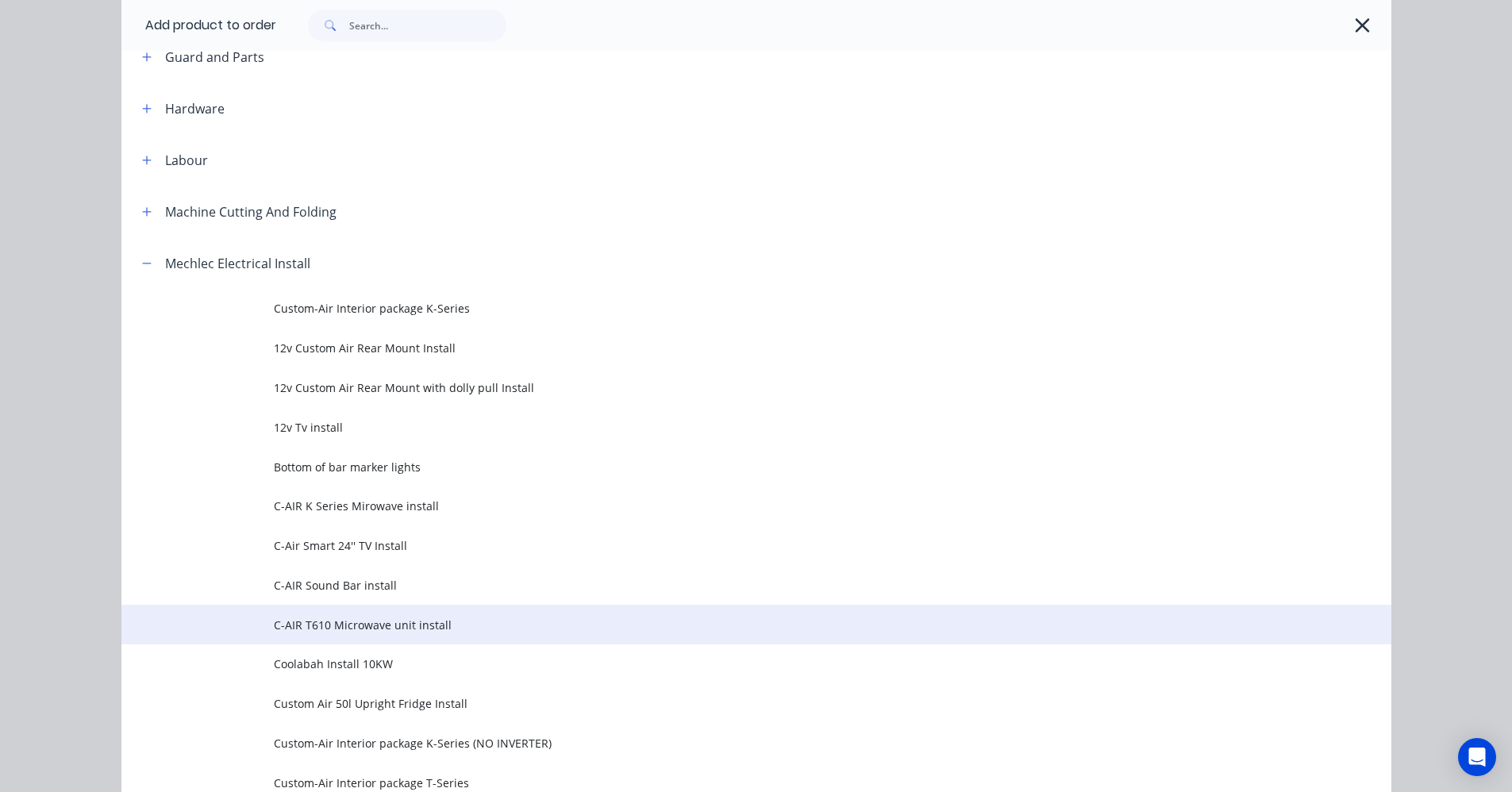 scroll, scrollTop: 873, scrollLeft: 0, axis: vertical 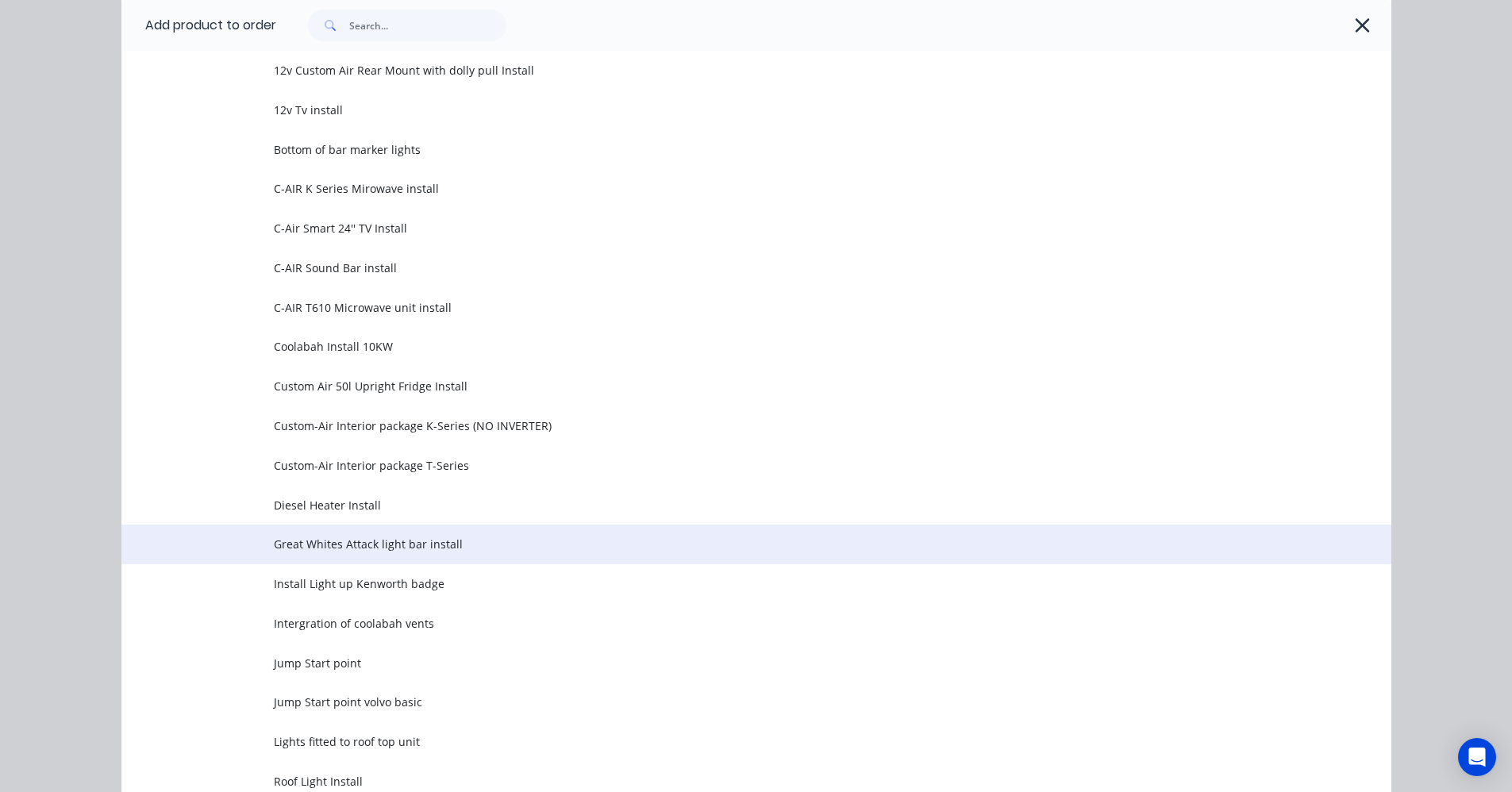 click on "Great Whites Attack light bar install" at bounding box center [721, 544] 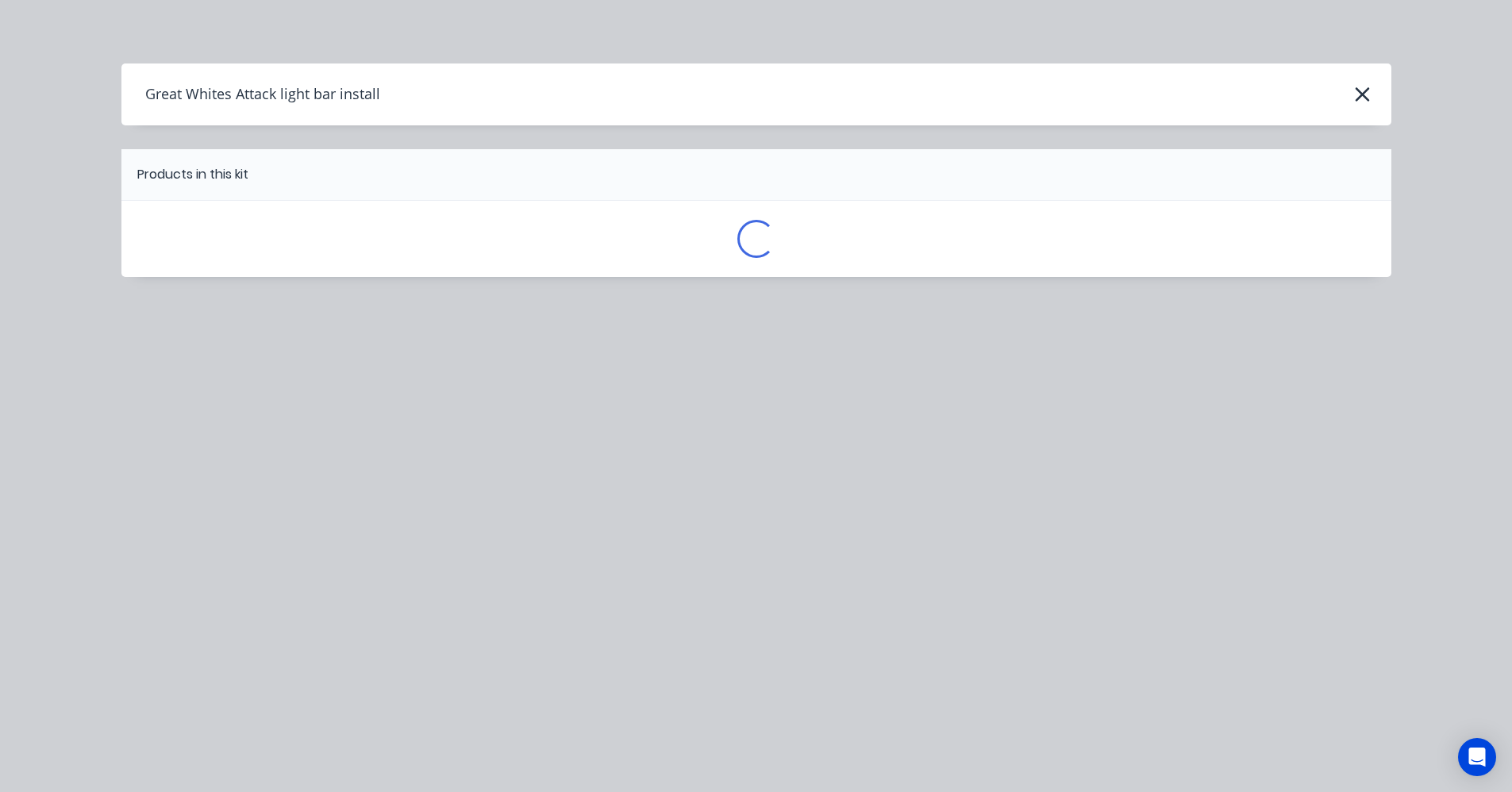 scroll, scrollTop: 0, scrollLeft: 0, axis: both 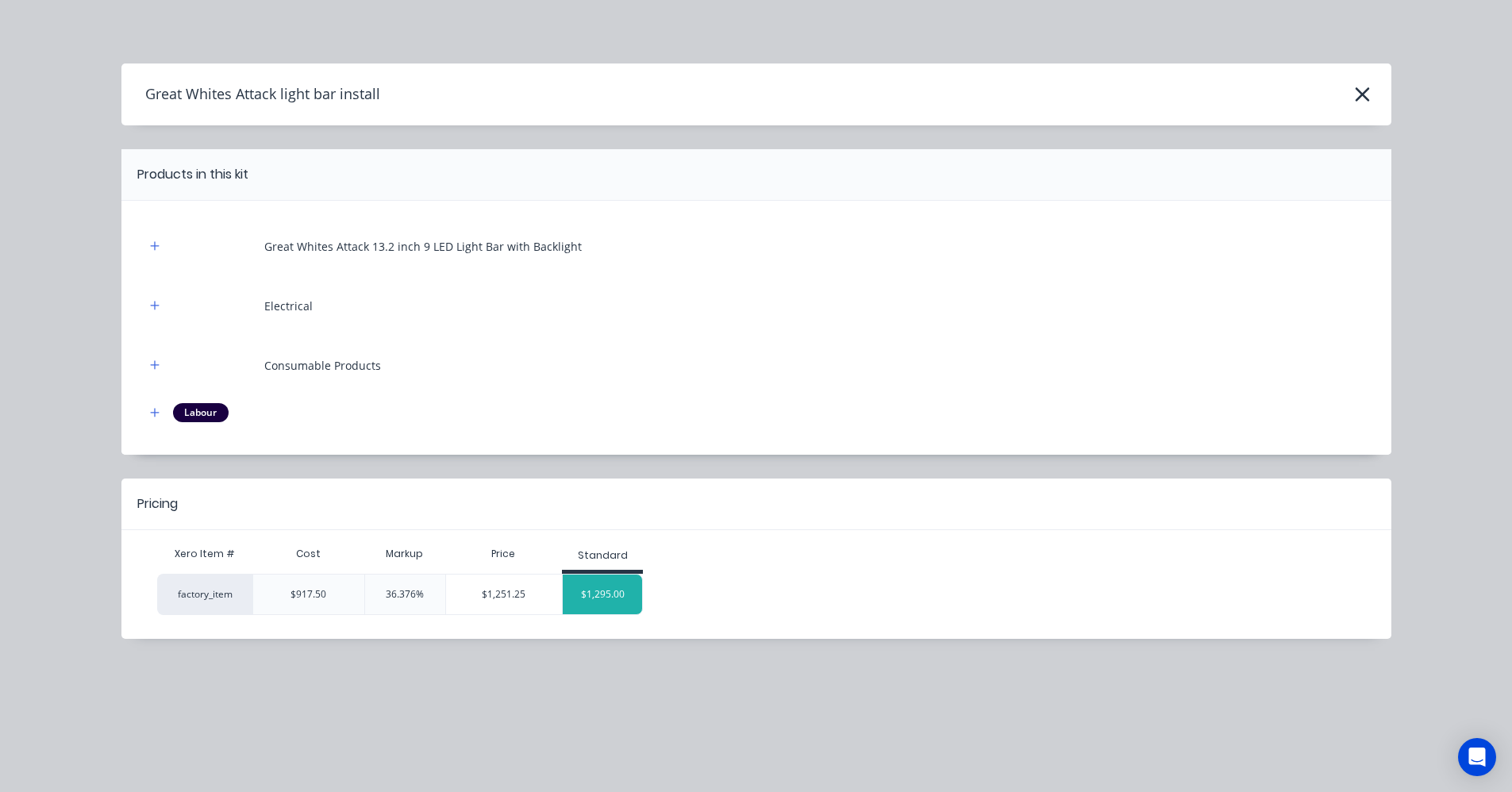 click on "$1,295.00" at bounding box center (602, 594) 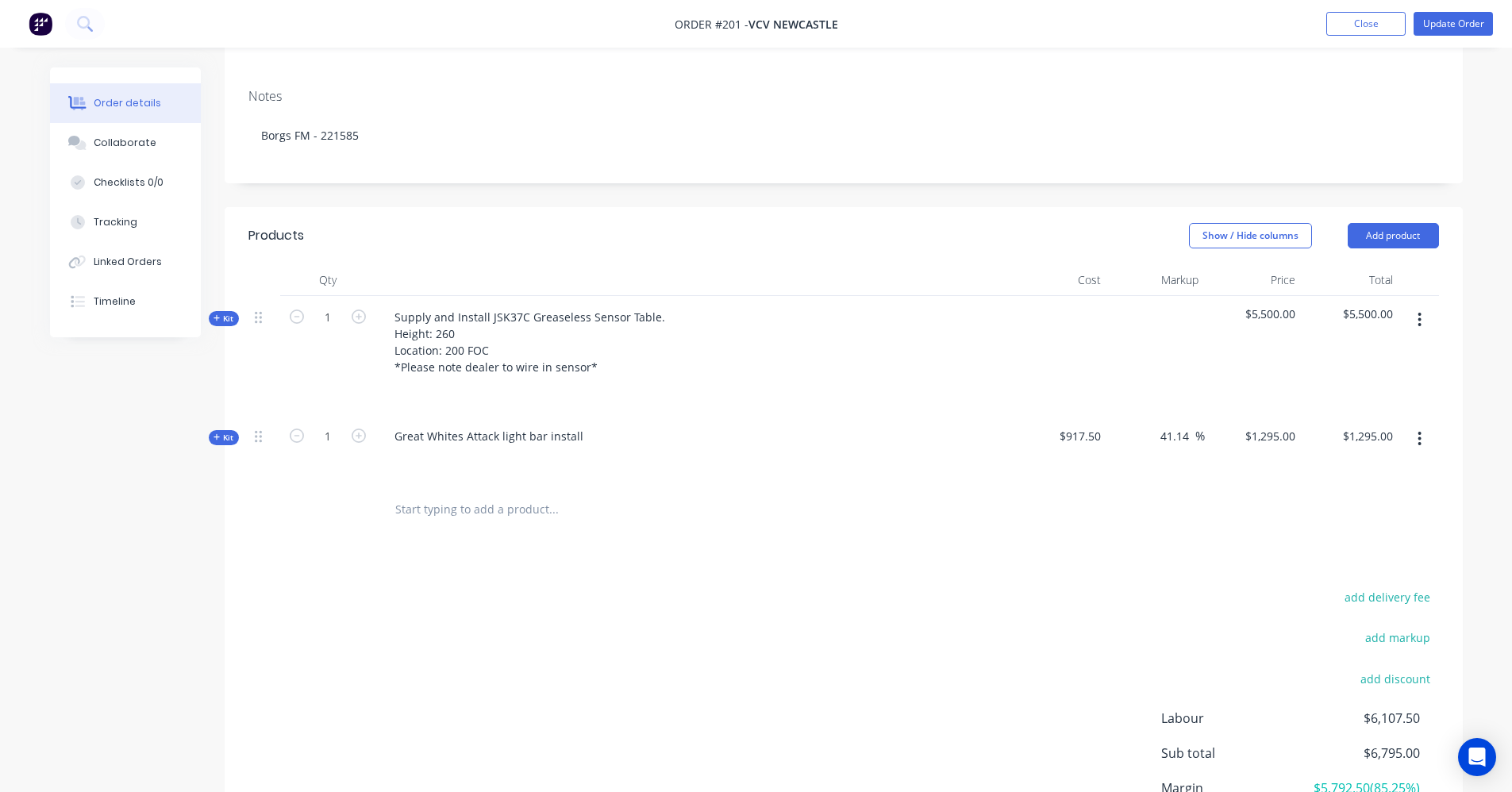 scroll, scrollTop: 238, scrollLeft: 0, axis: vertical 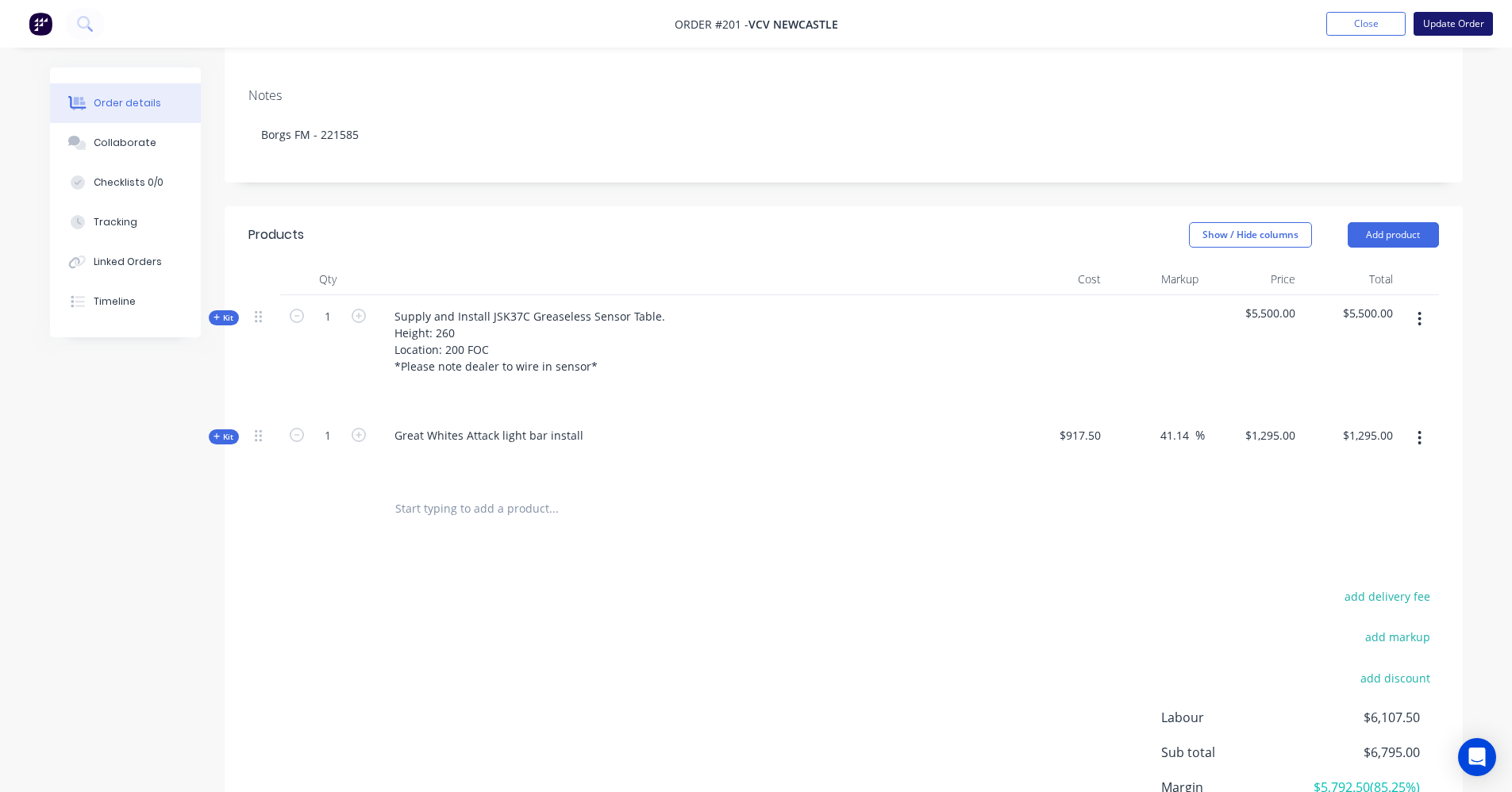 click on "Update Order" at bounding box center [1453, 24] 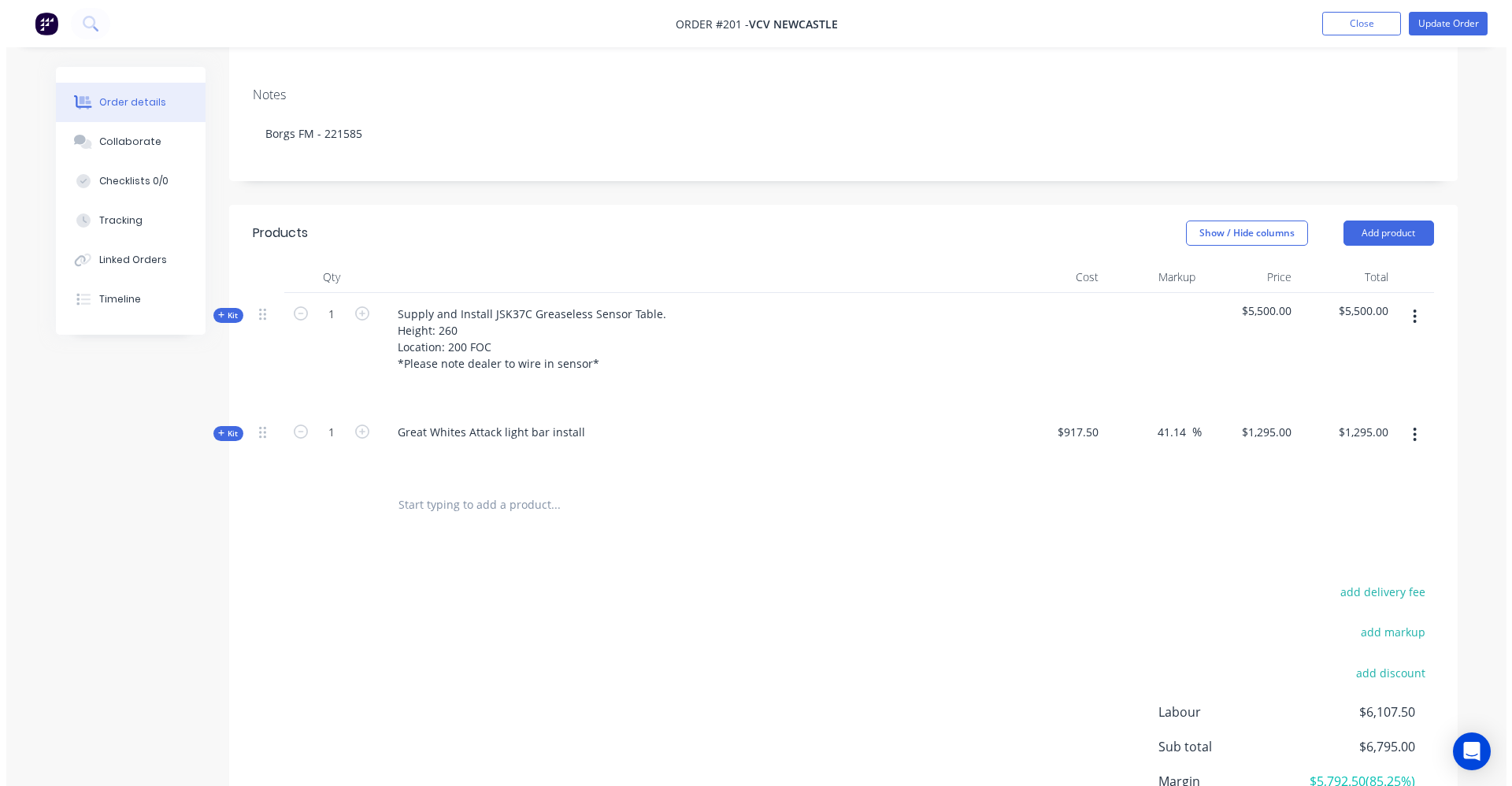 scroll, scrollTop: 0, scrollLeft: 0, axis: both 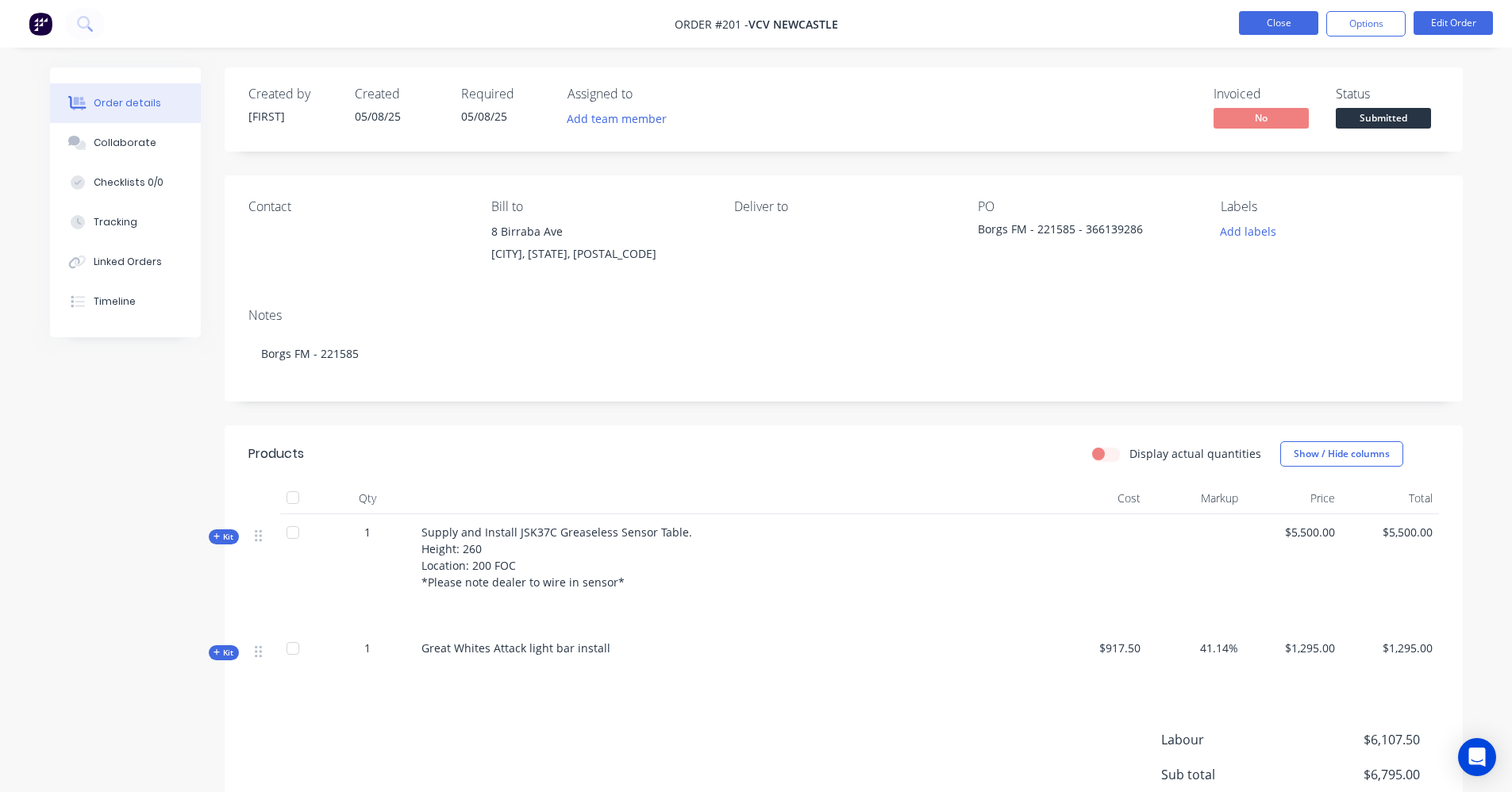 click on "Close" at bounding box center (1279, 23) 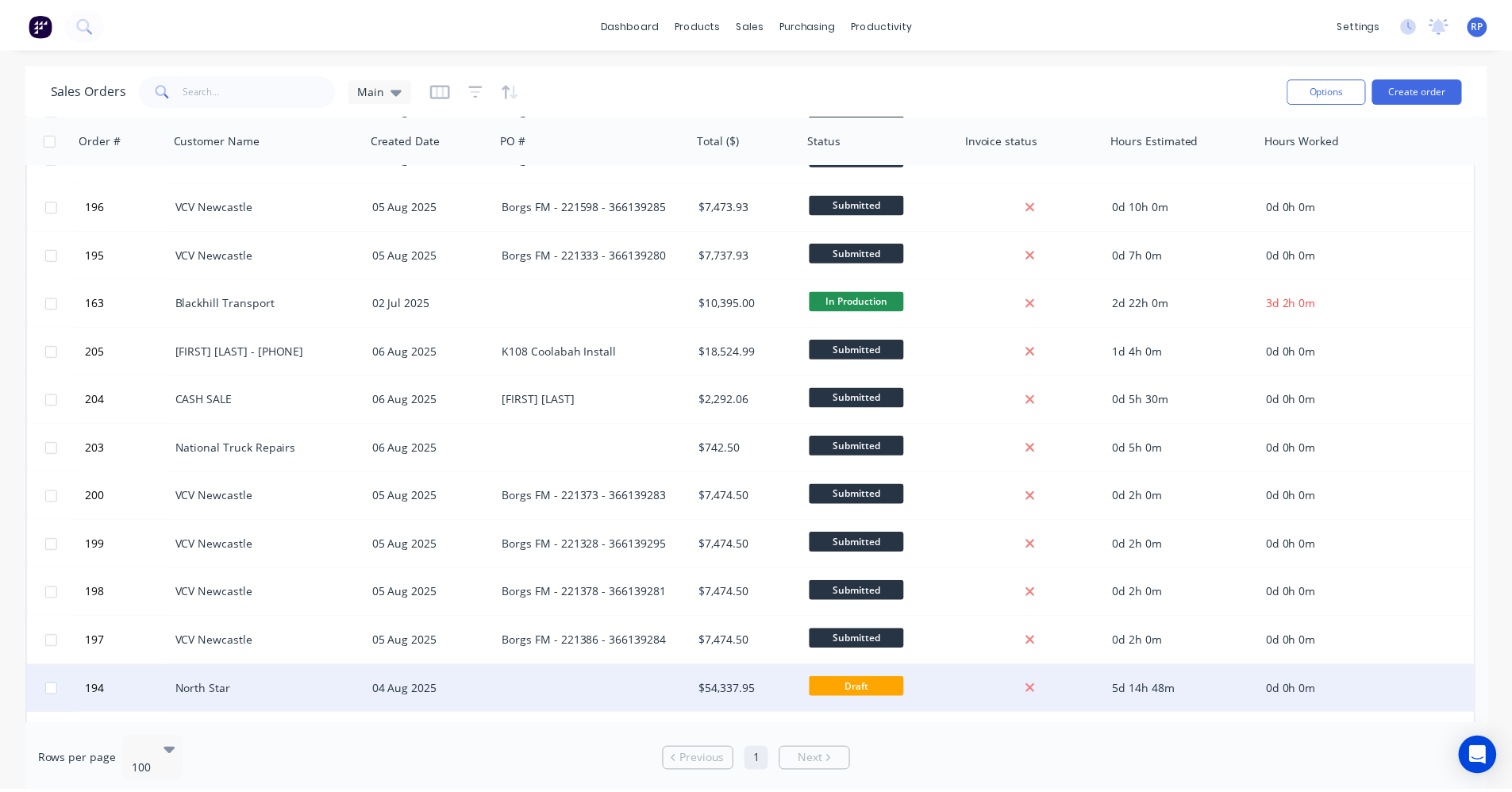 scroll, scrollTop: 159, scrollLeft: 0, axis: vertical 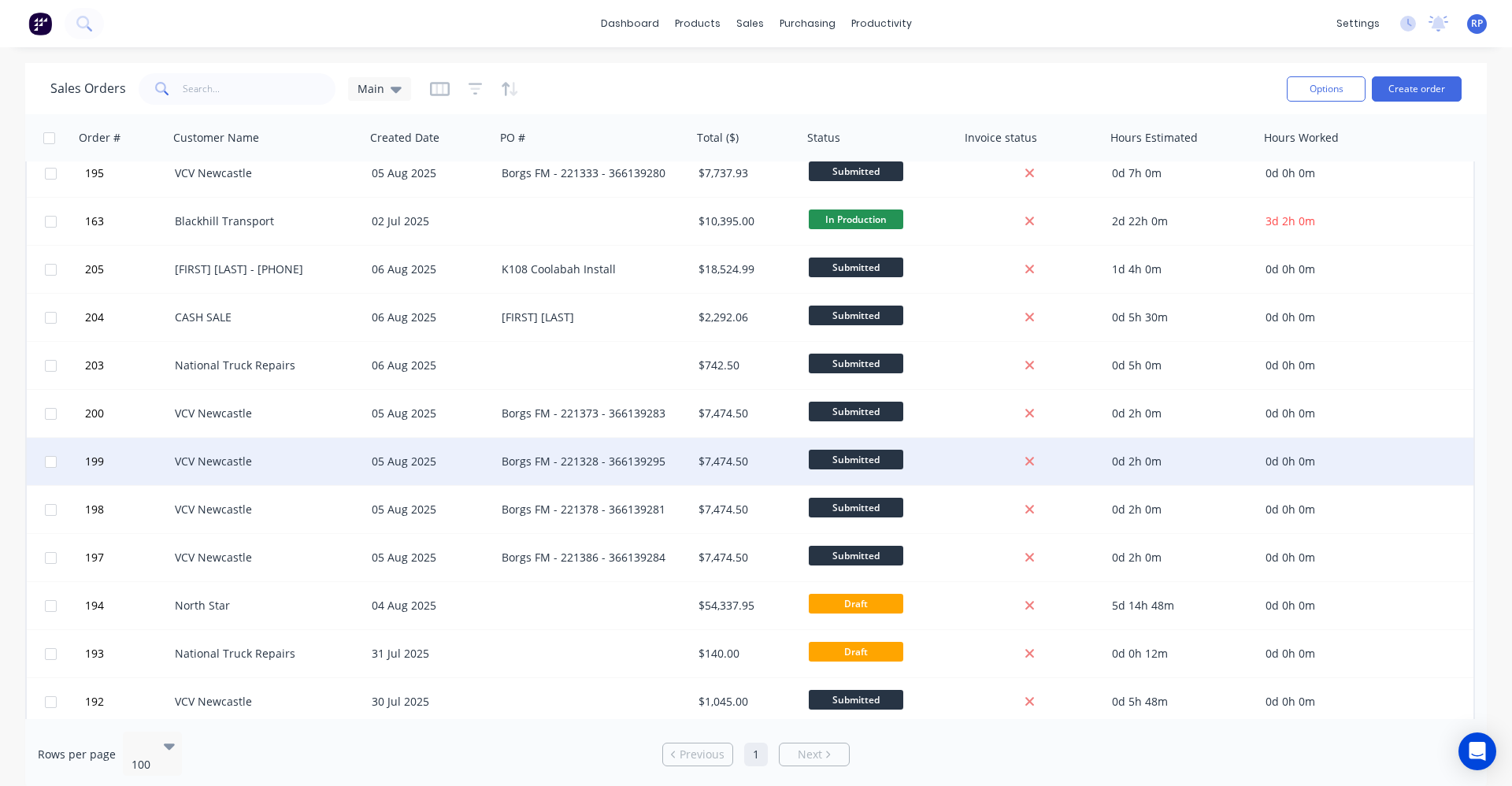 click on "Borgs FM - 221328 - 366139295" at bounding box center (589, 462) 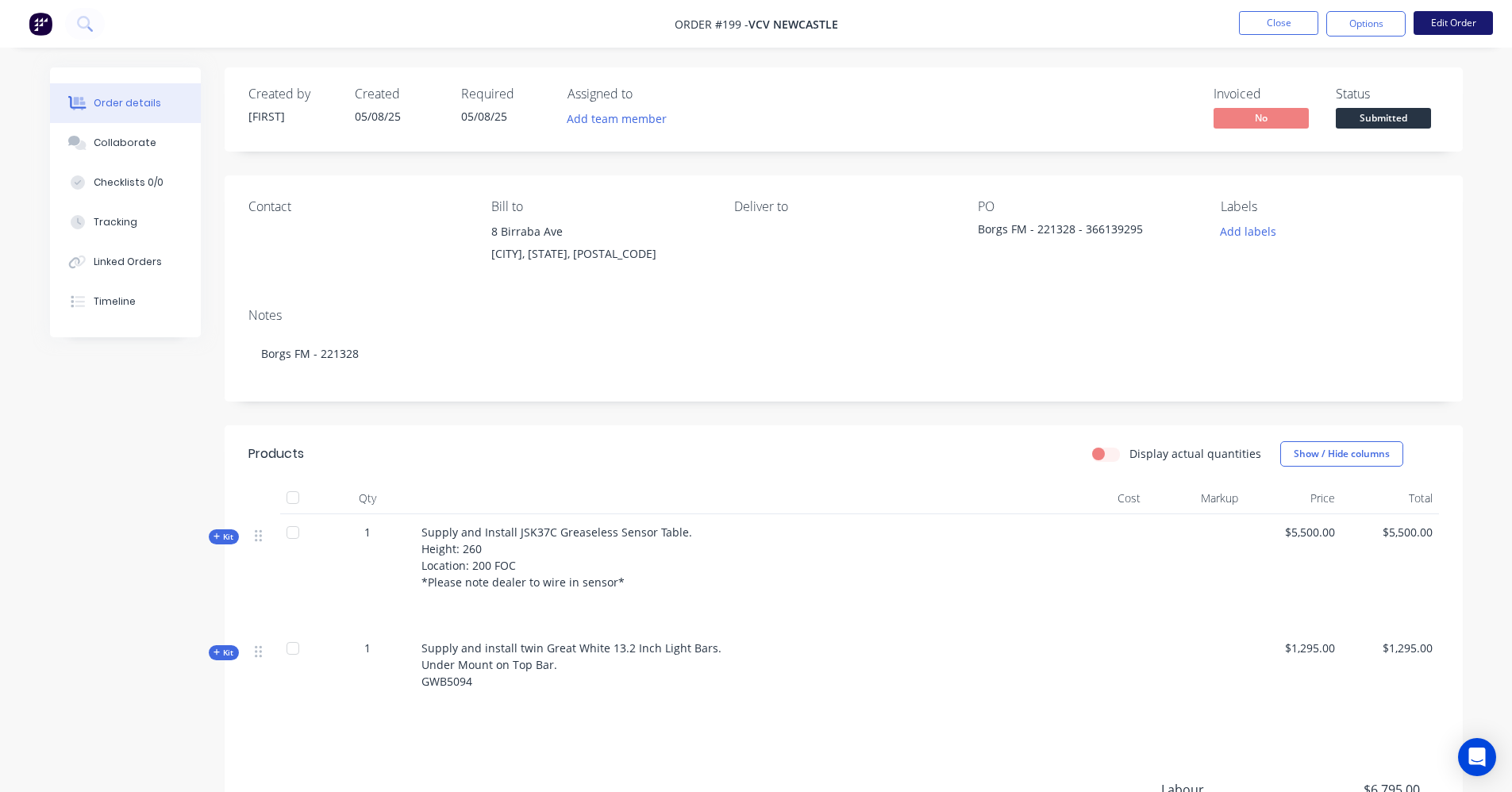 click on "Edit Order" at bounding box center [1453, 23] 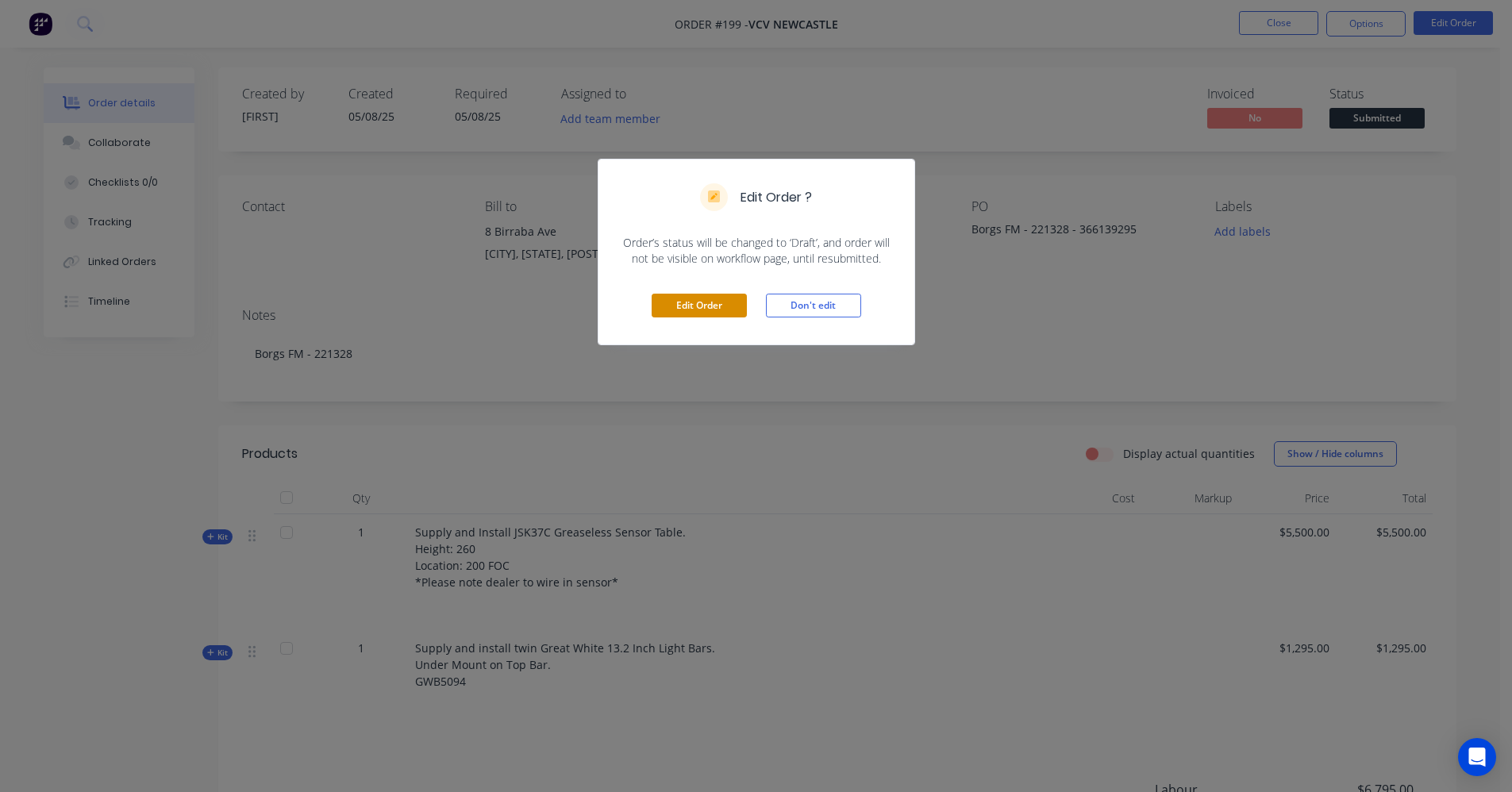 click on "Edit Order" at bounding box center [699, 306] 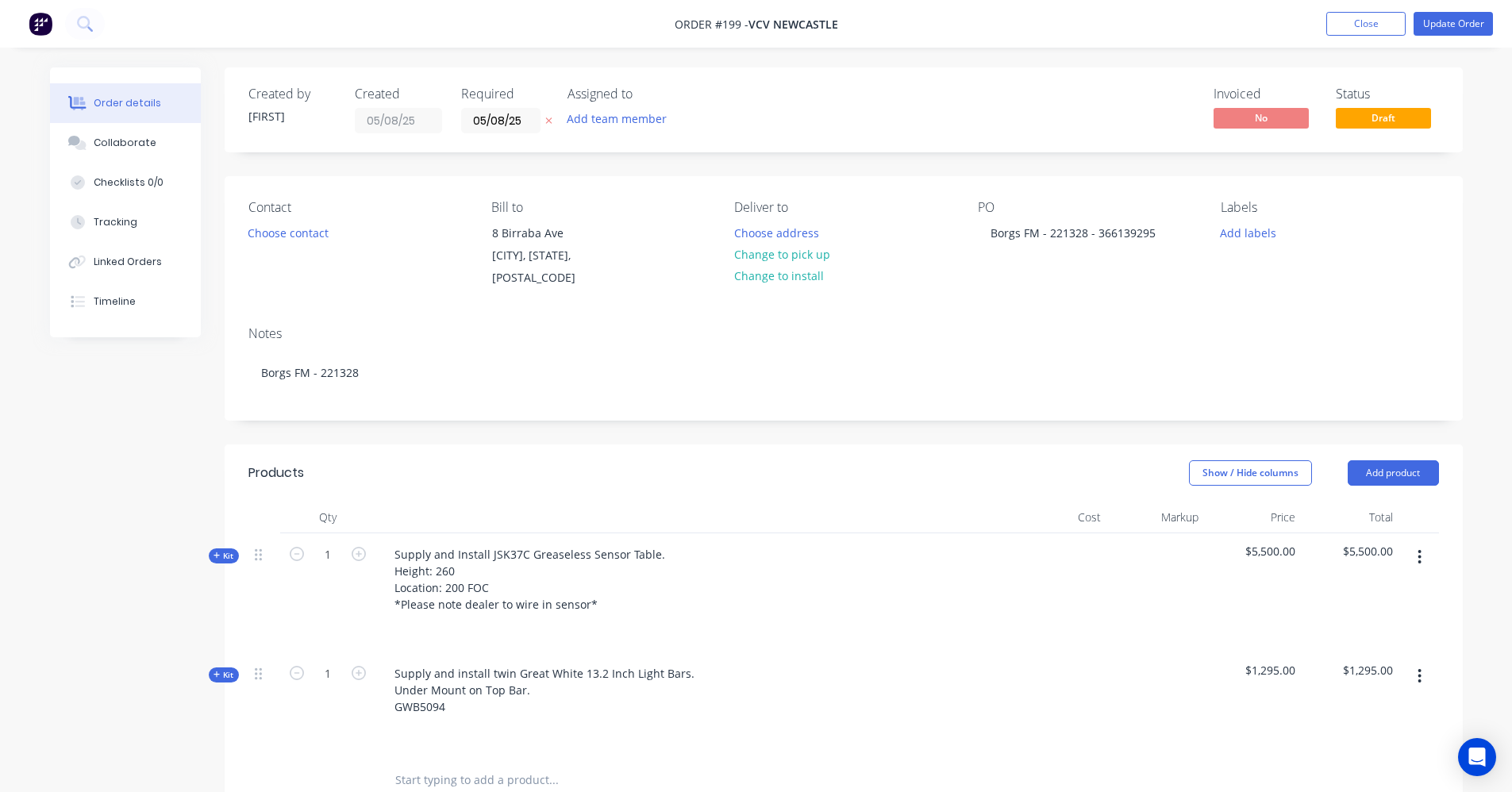 click 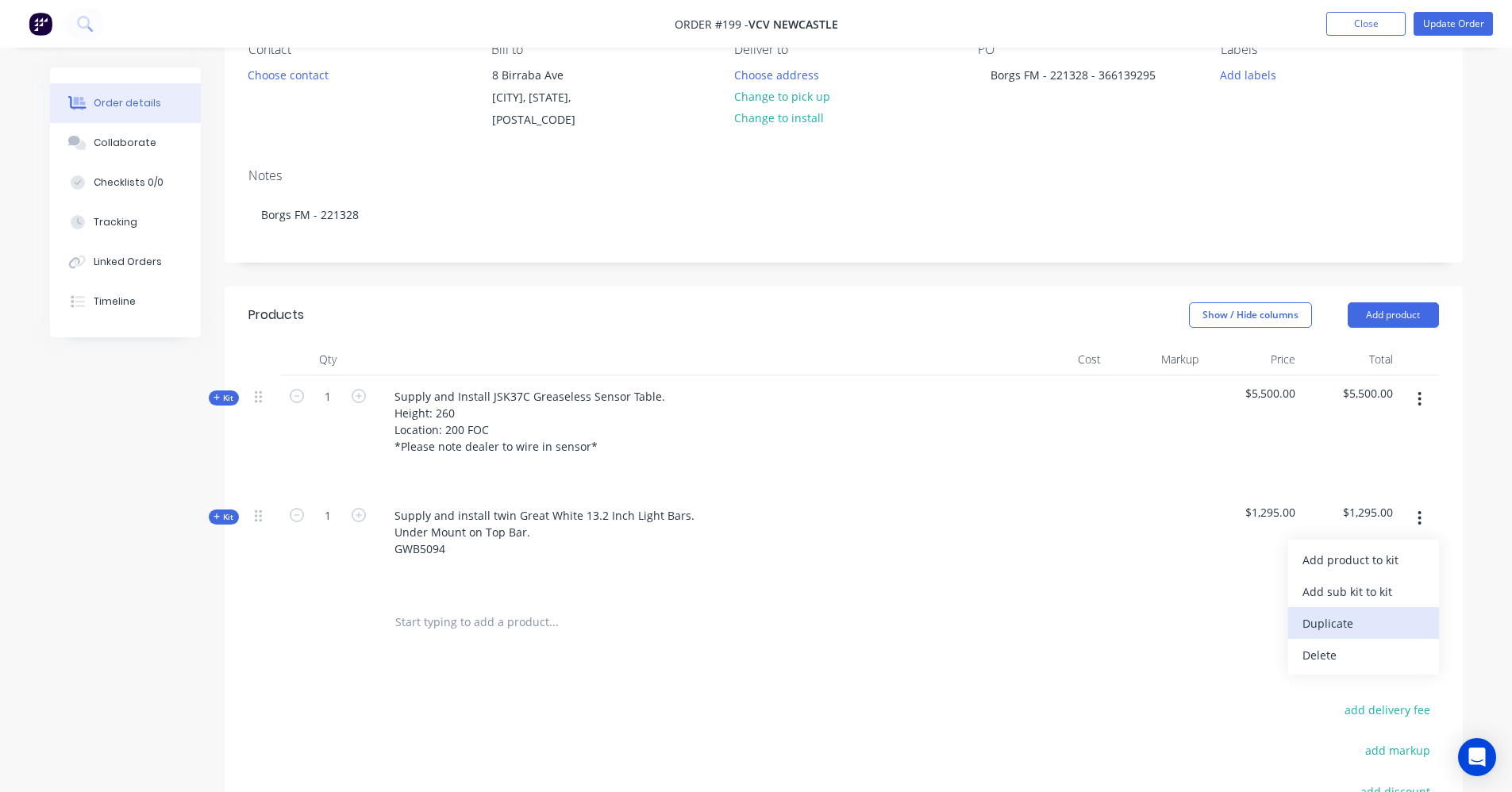 scroll, scrollTop: 159, scrollLeft: 0, axis: vertical 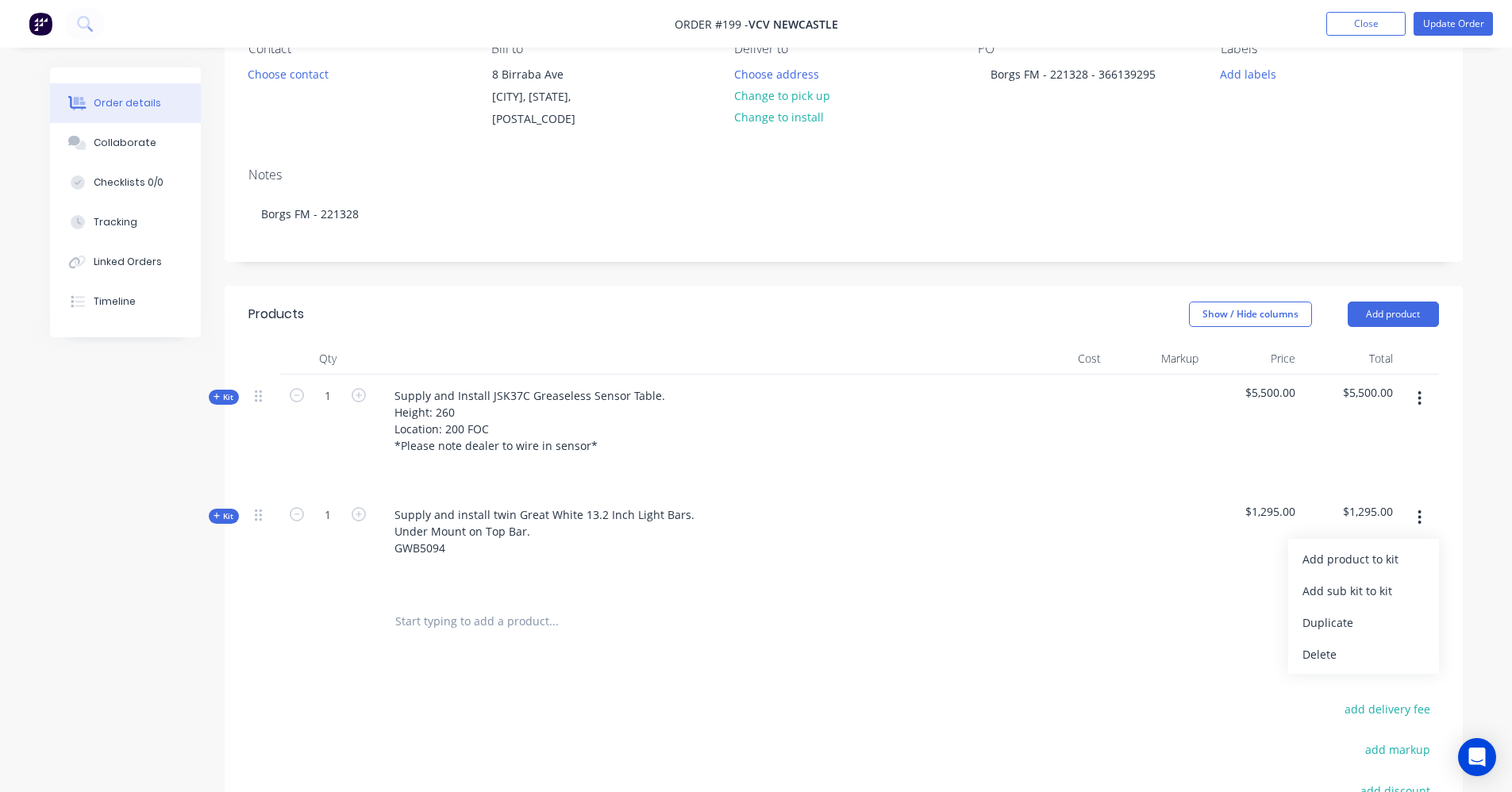 click on "Delete" at bounding box center (1364, 654) 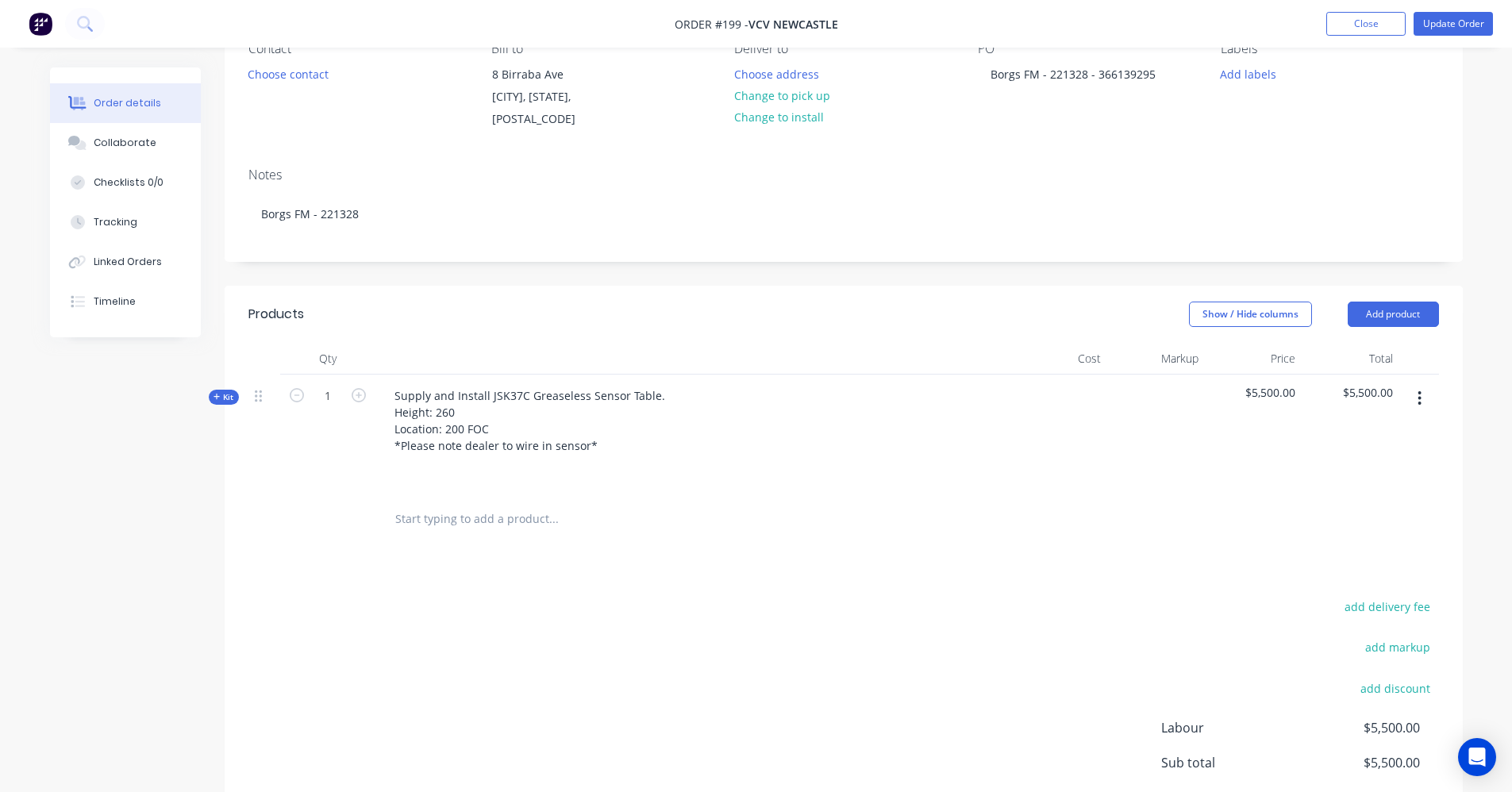 click at bounding box center [553, 519] 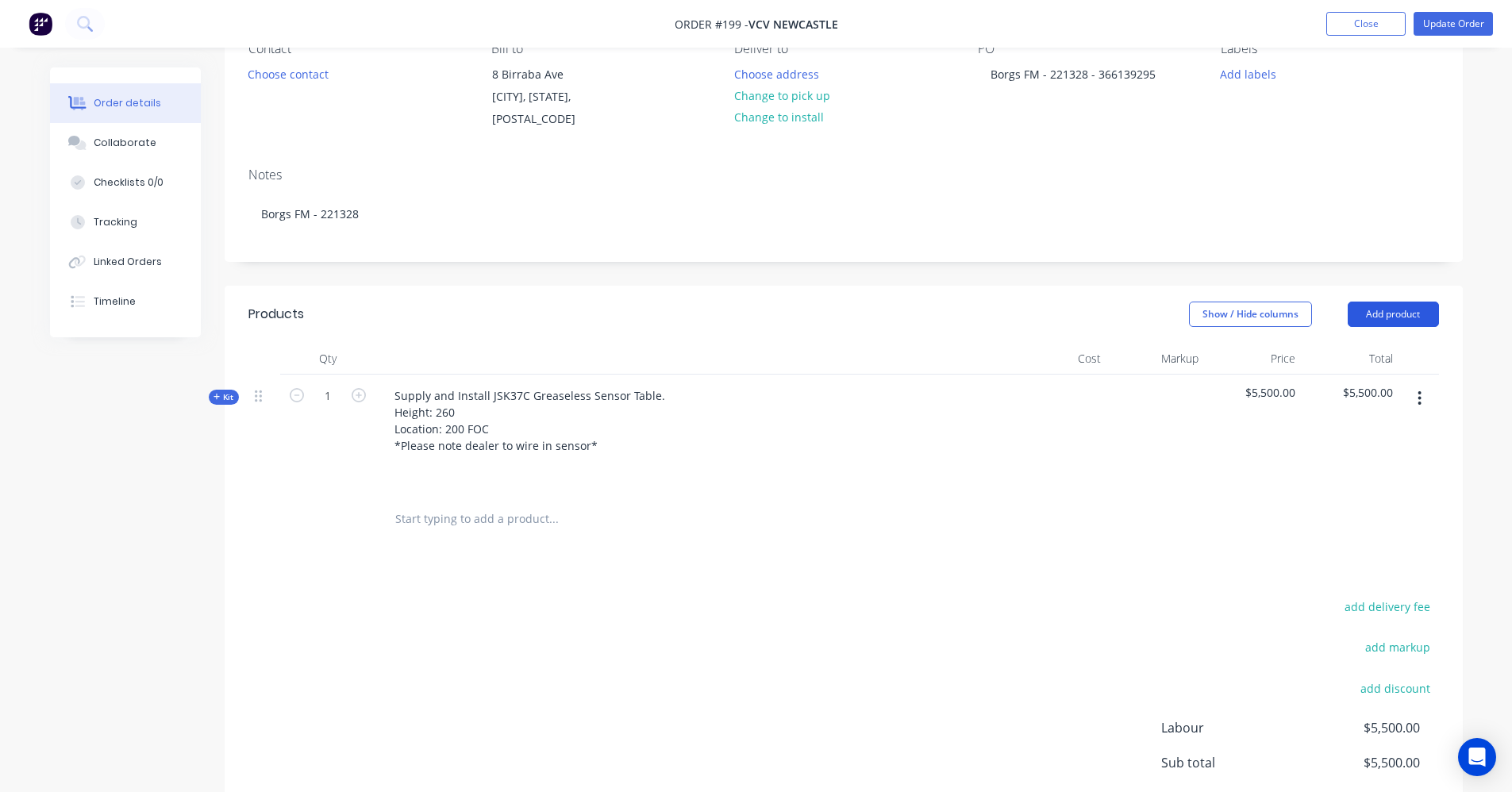 click on "Add product" at bounding box center [1393, 314] 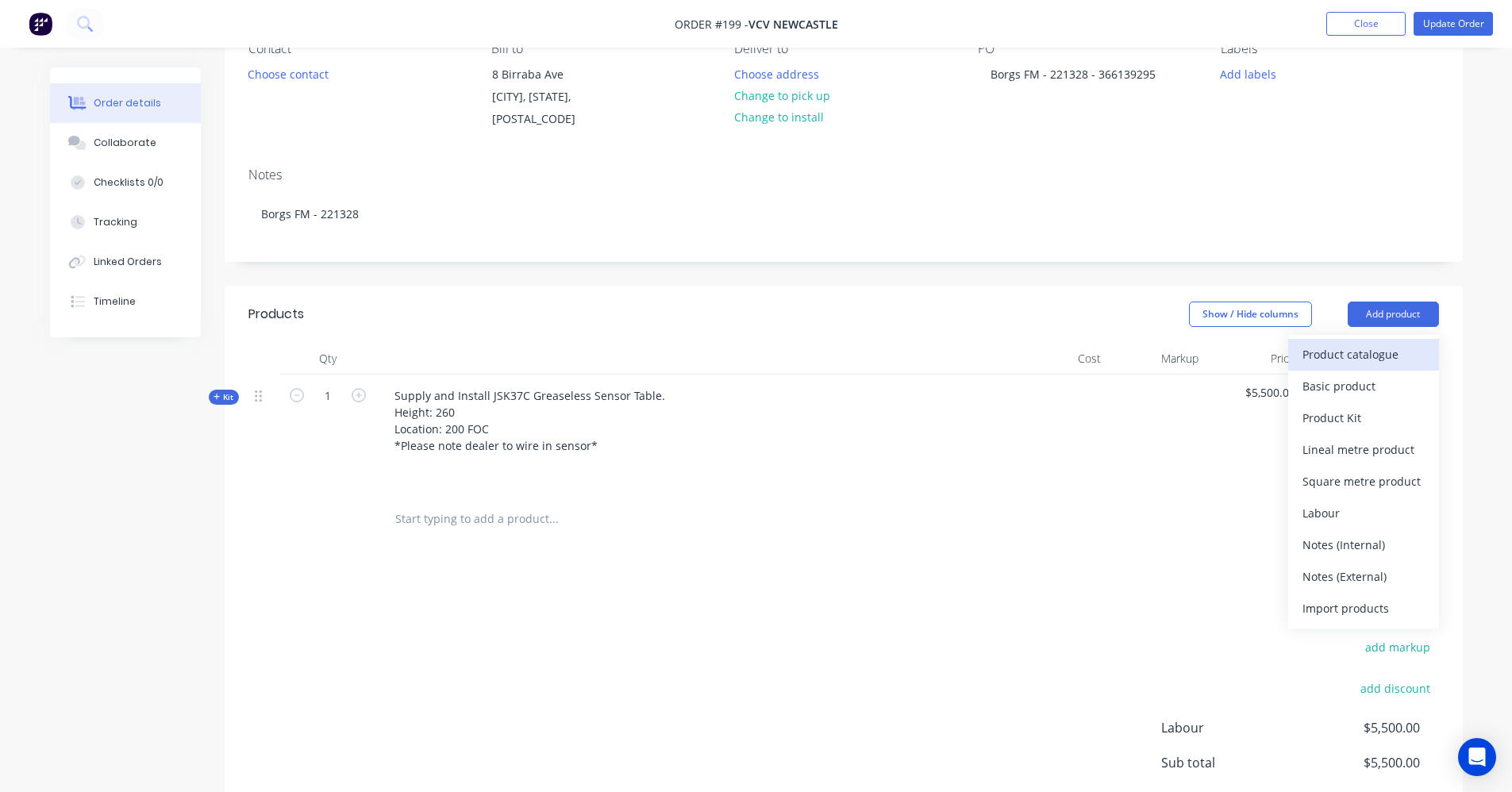 click on "Product catalogue" at bounding box center [1364, 354] 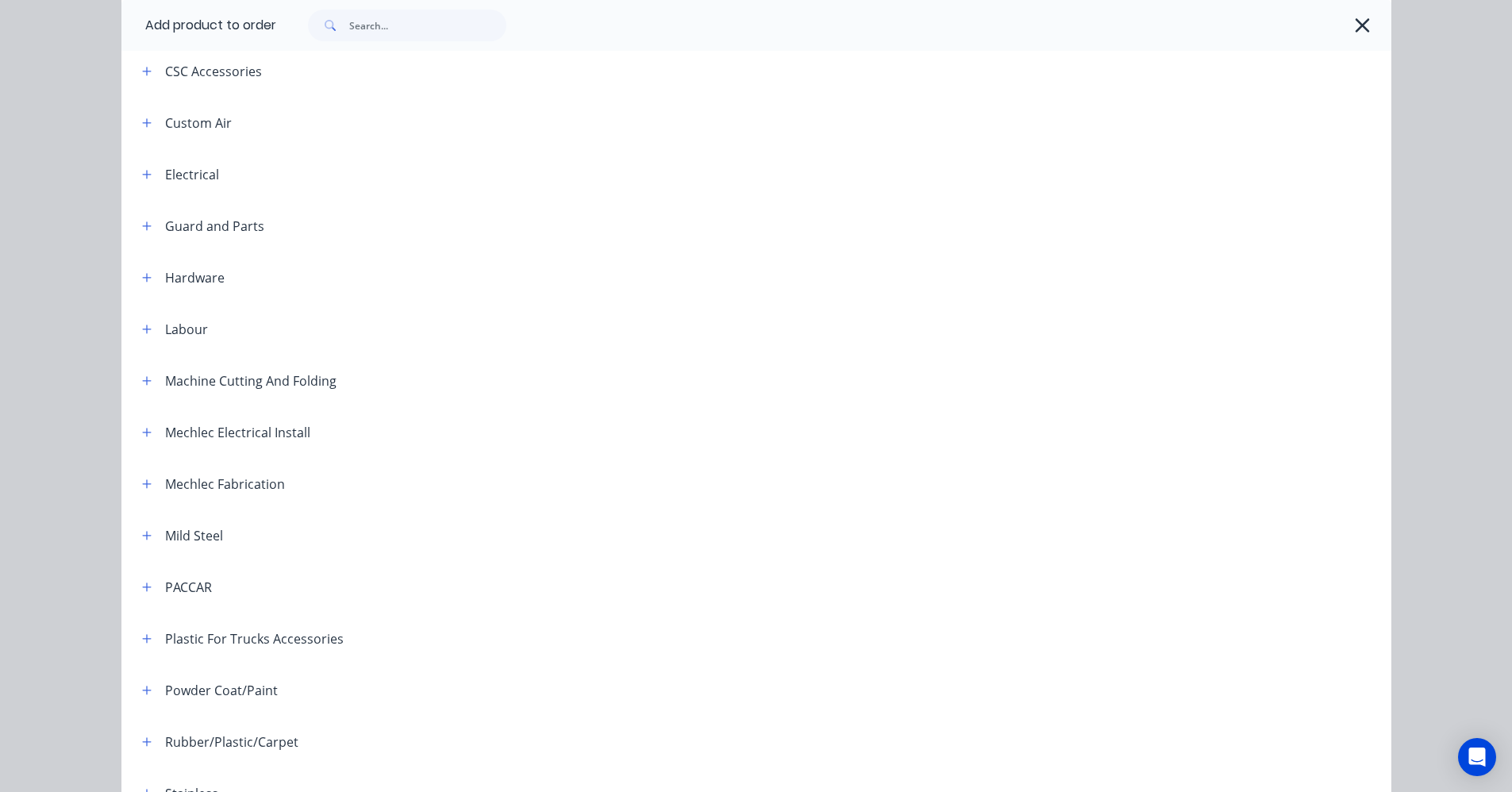 scroll, scrollTop: 476, scrollLeft: 0, axis: vertical 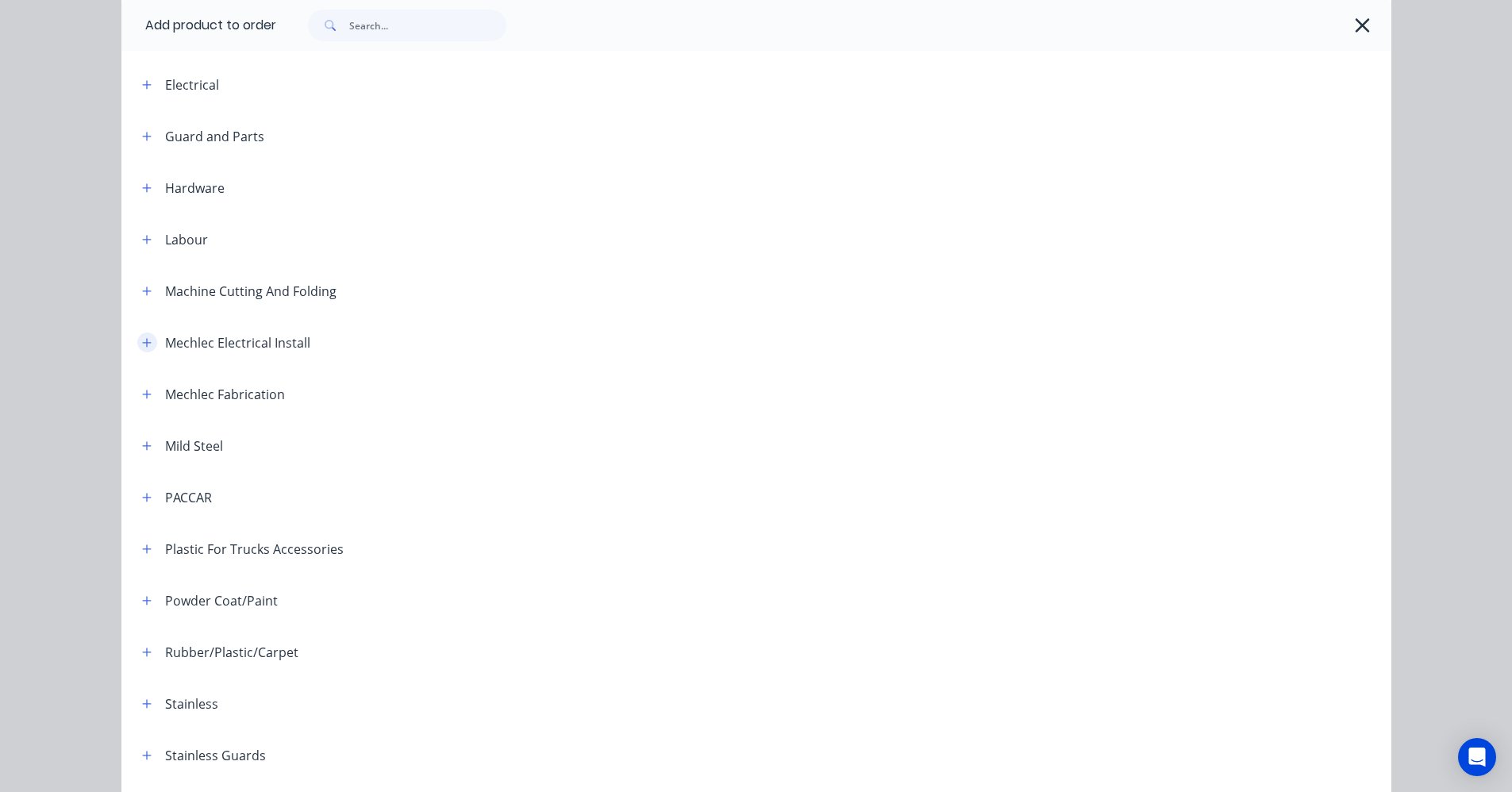click 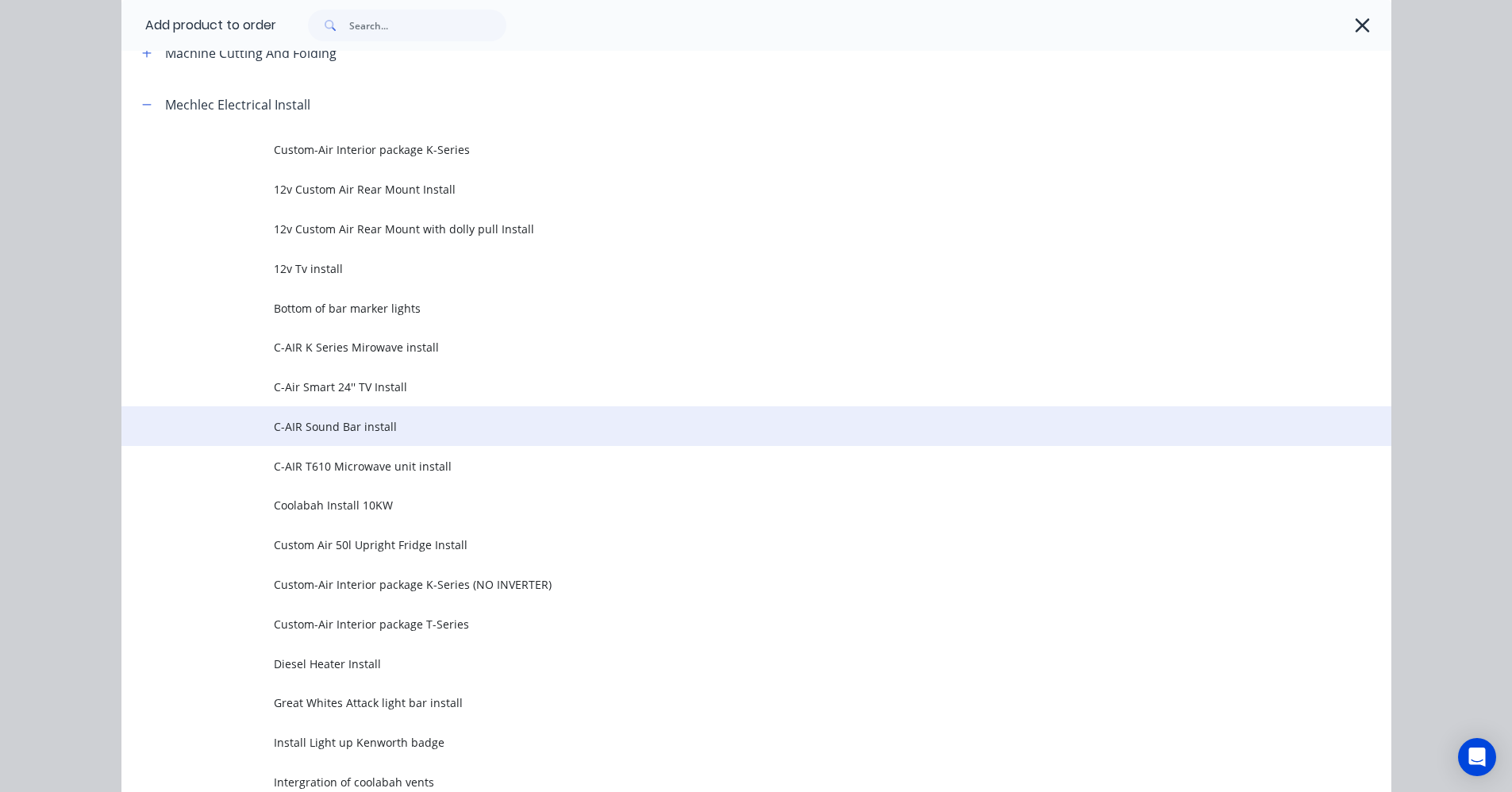 scroll, scrollTop: 794, scrollLeft: 0, axis: vertical 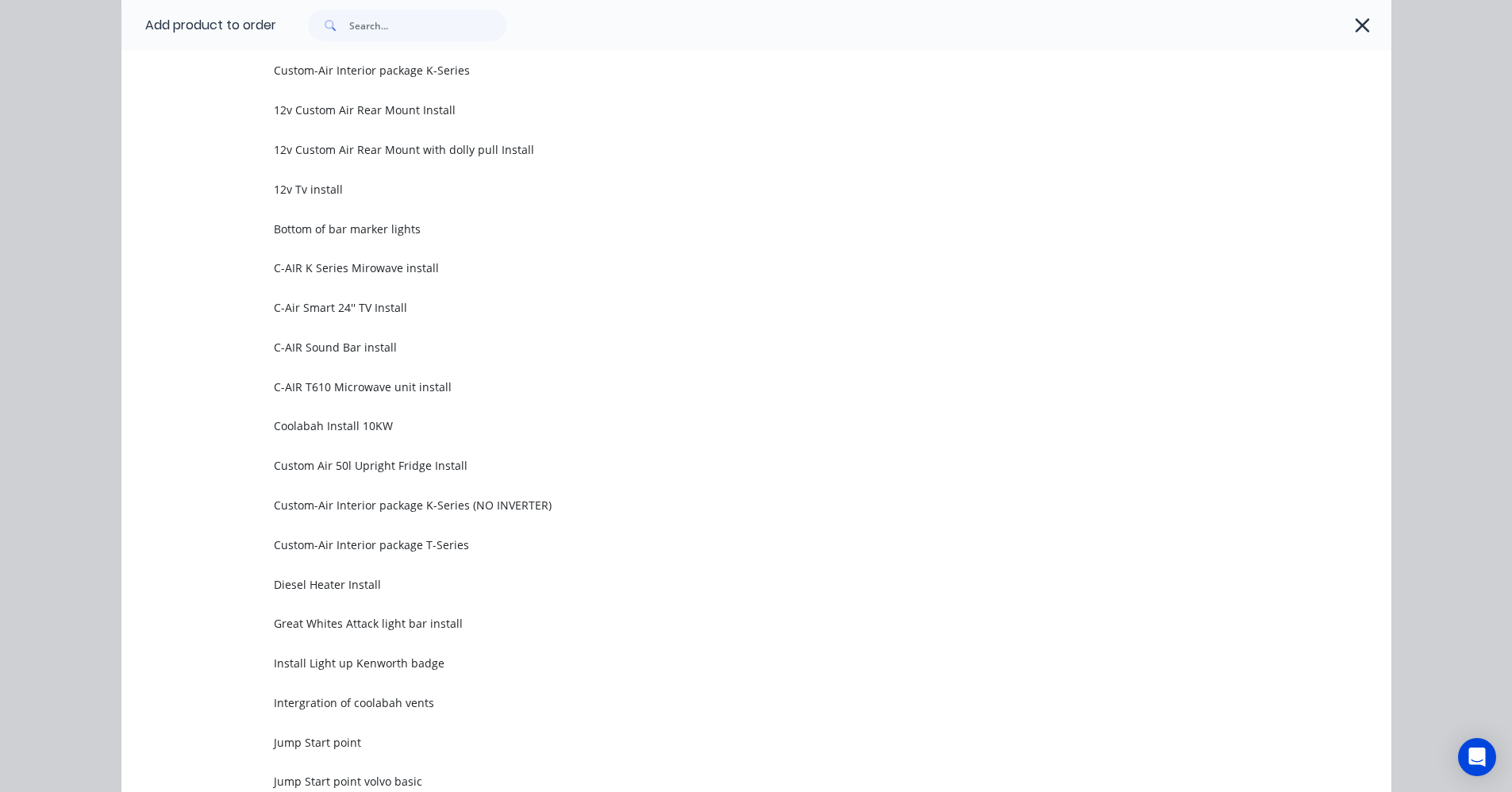 click on "Great Whites Attack light bar install" at bounding box center (721, 623) 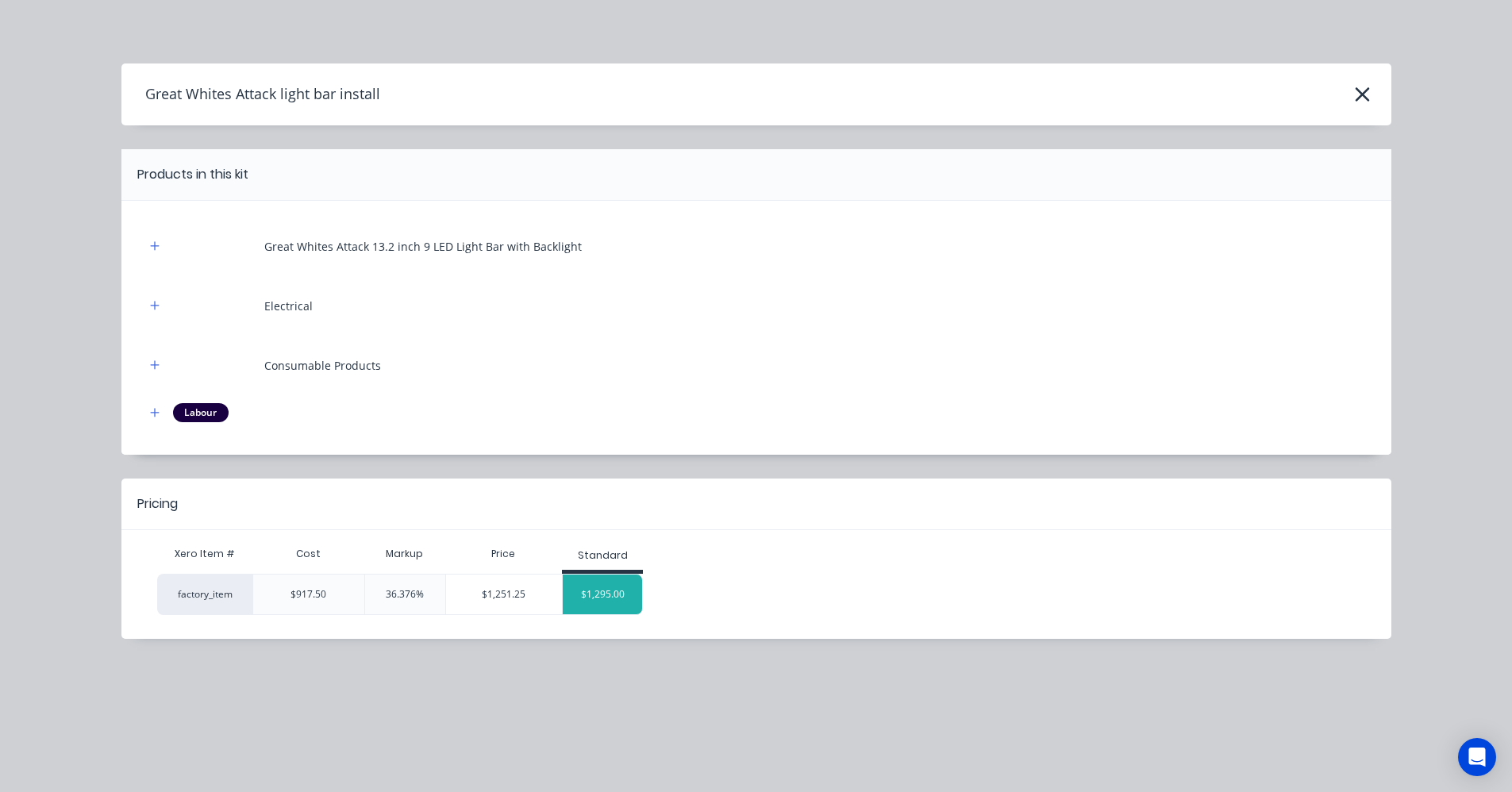 click on "$1,295.00" at bounding box center [602, 594] 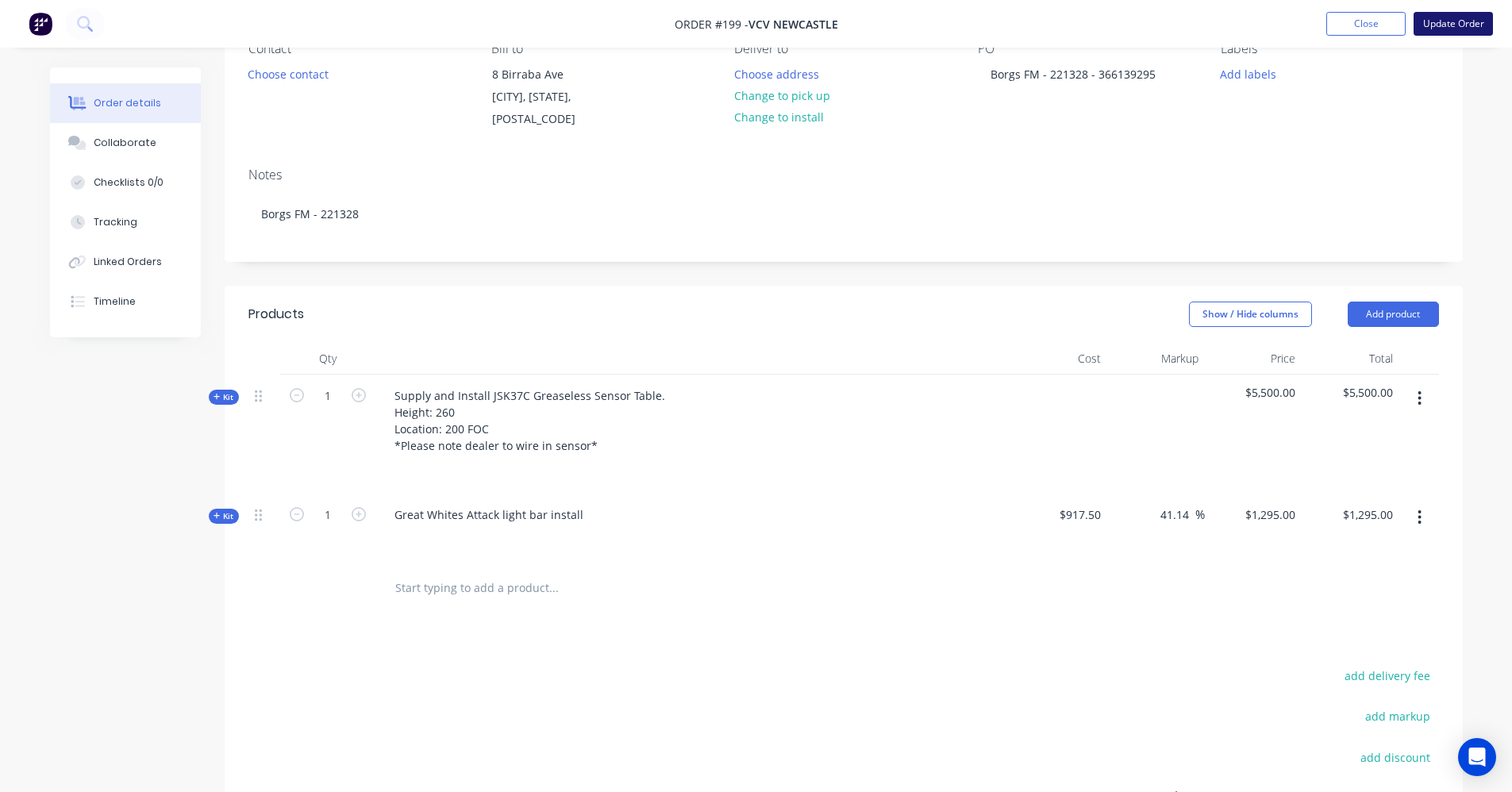 click on "Update Order" at bounding box center [1453, 24] 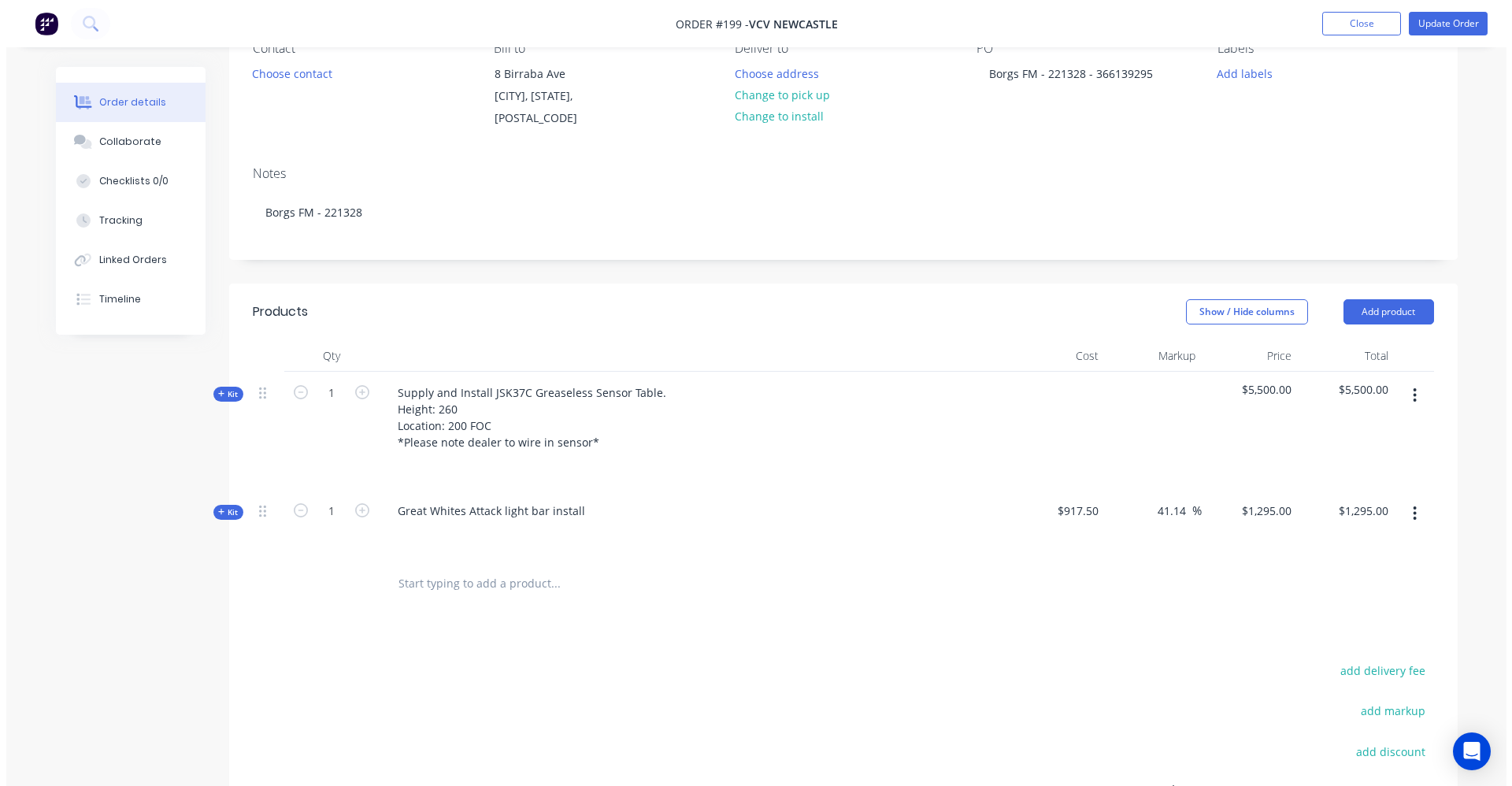 scroll, scrollTop: 0, scrollLeft: 0, axis: both 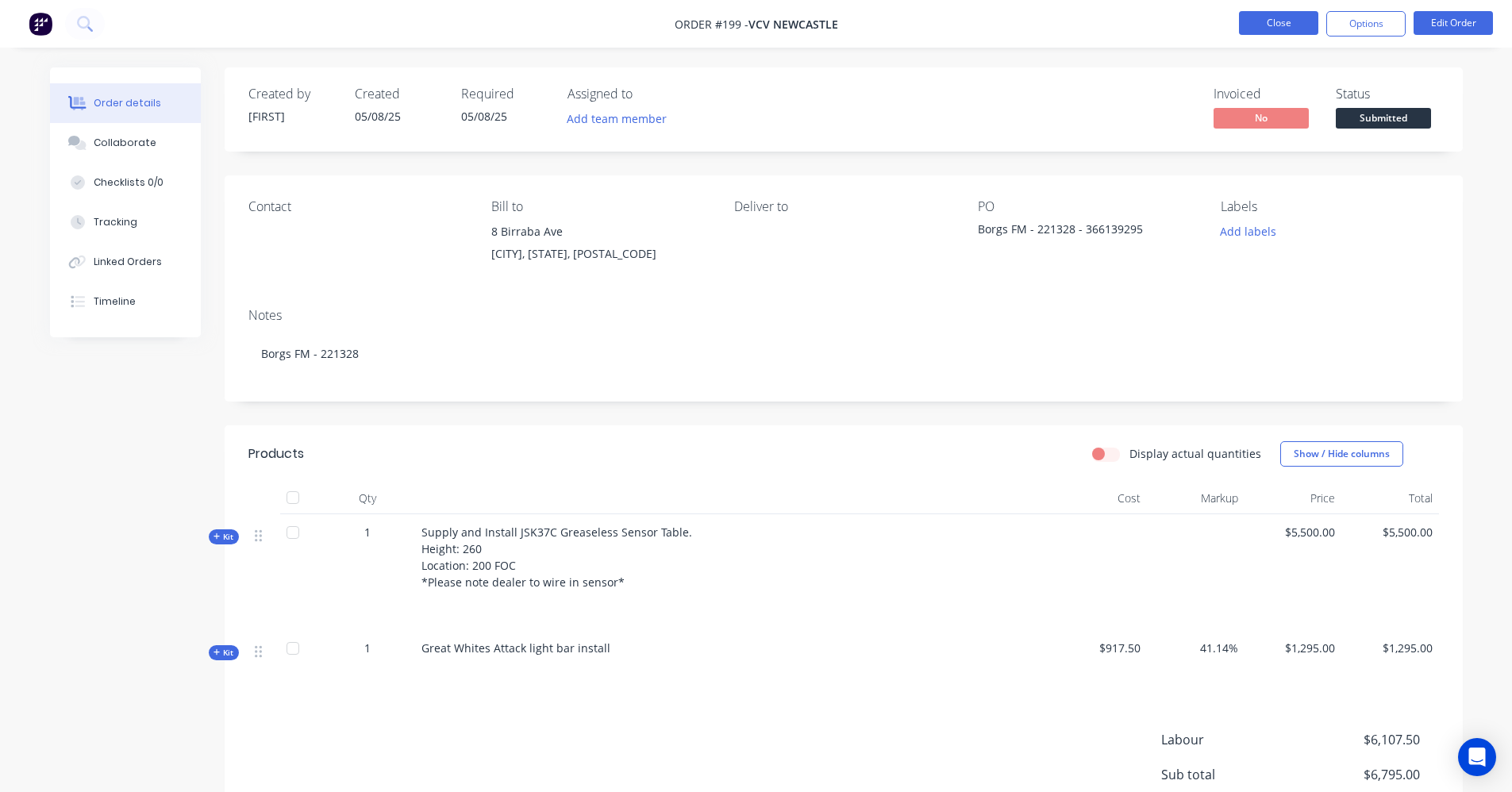 click on "Close" at bounding box center (1279, 23) 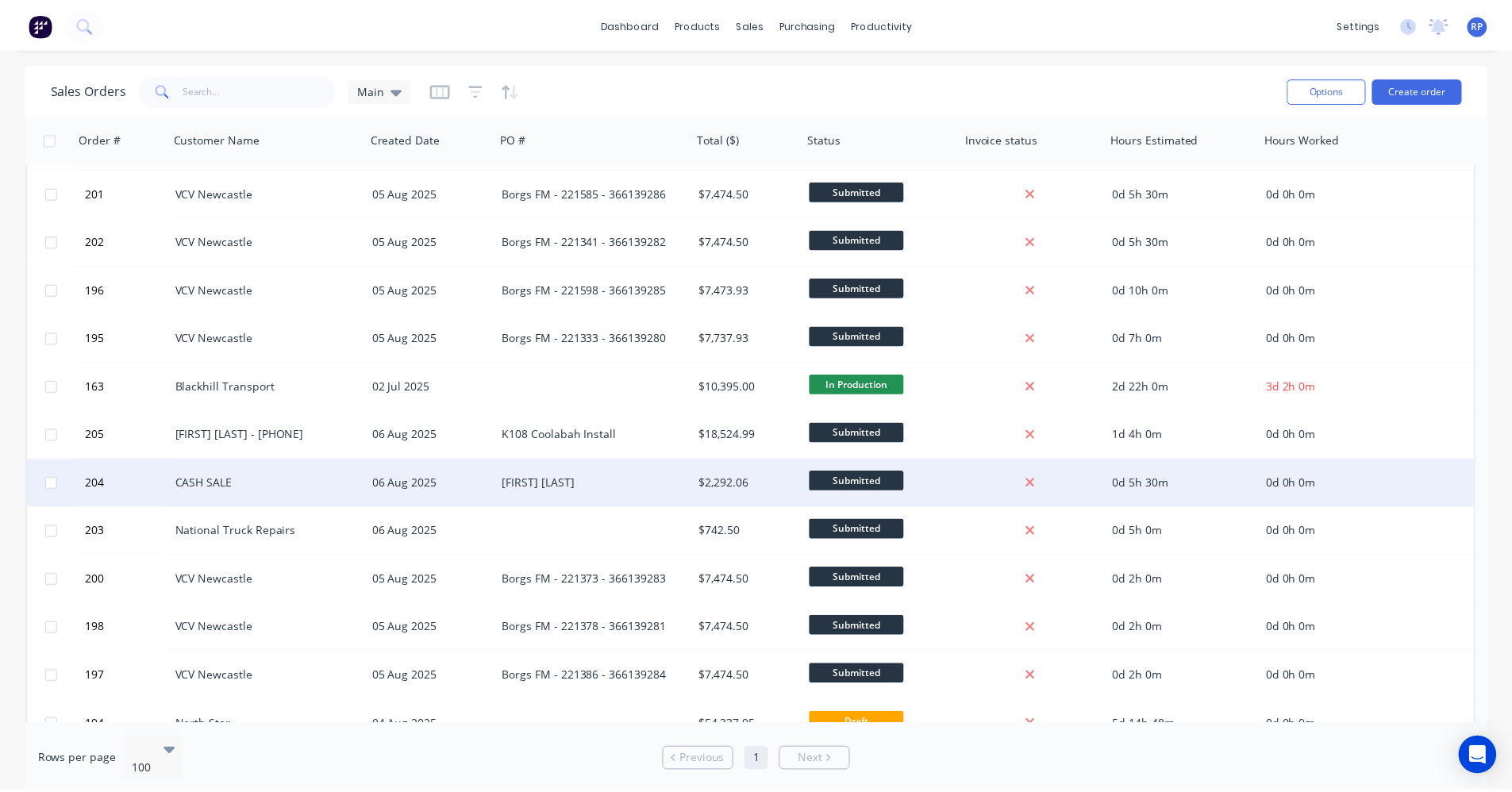 scroll, scrollTop: 159, scrollLeft: 0, axis: vertical 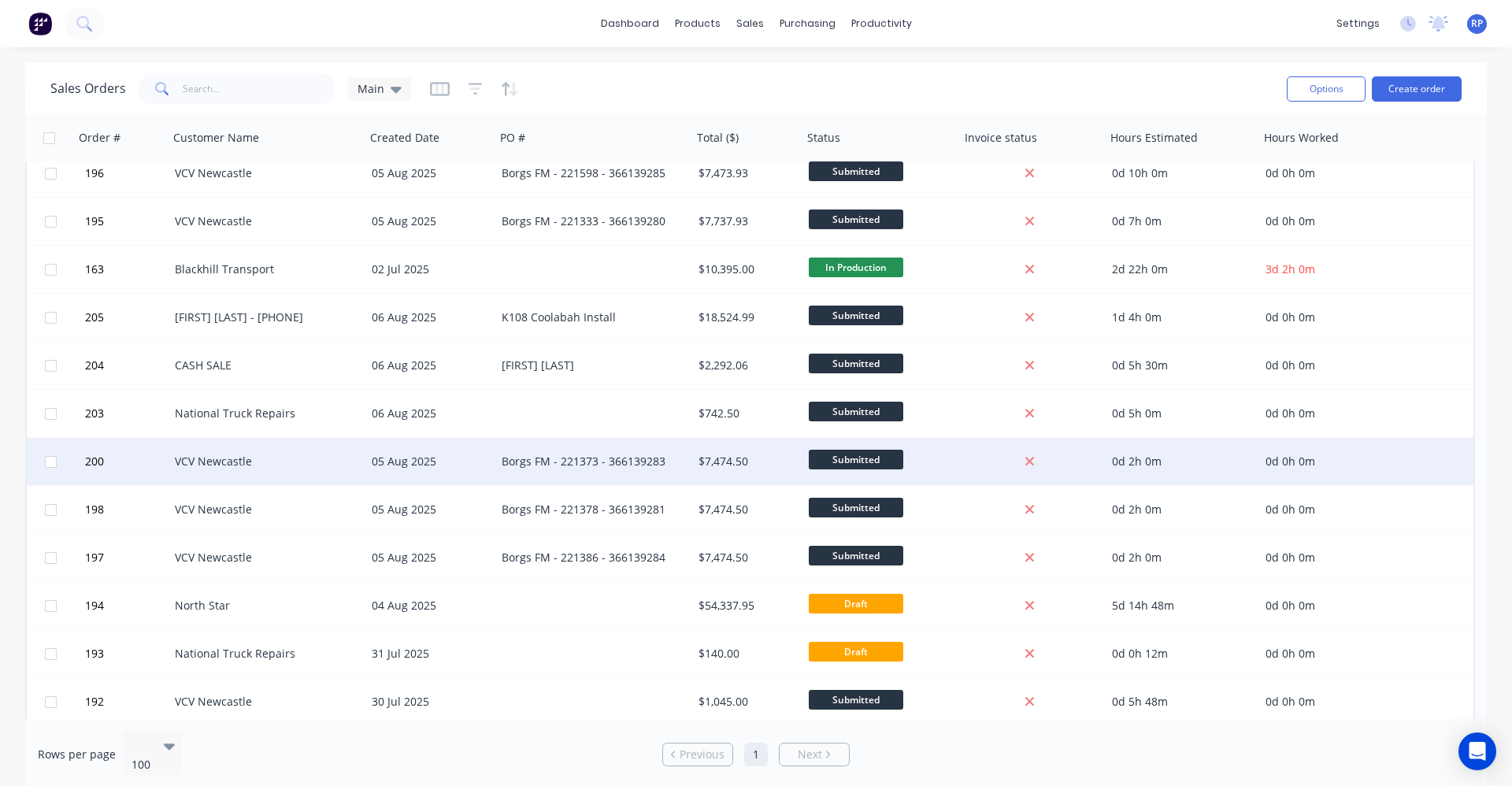 click on "Borgs FM - 221373 - 366139283" at bounding box center (589, 462) 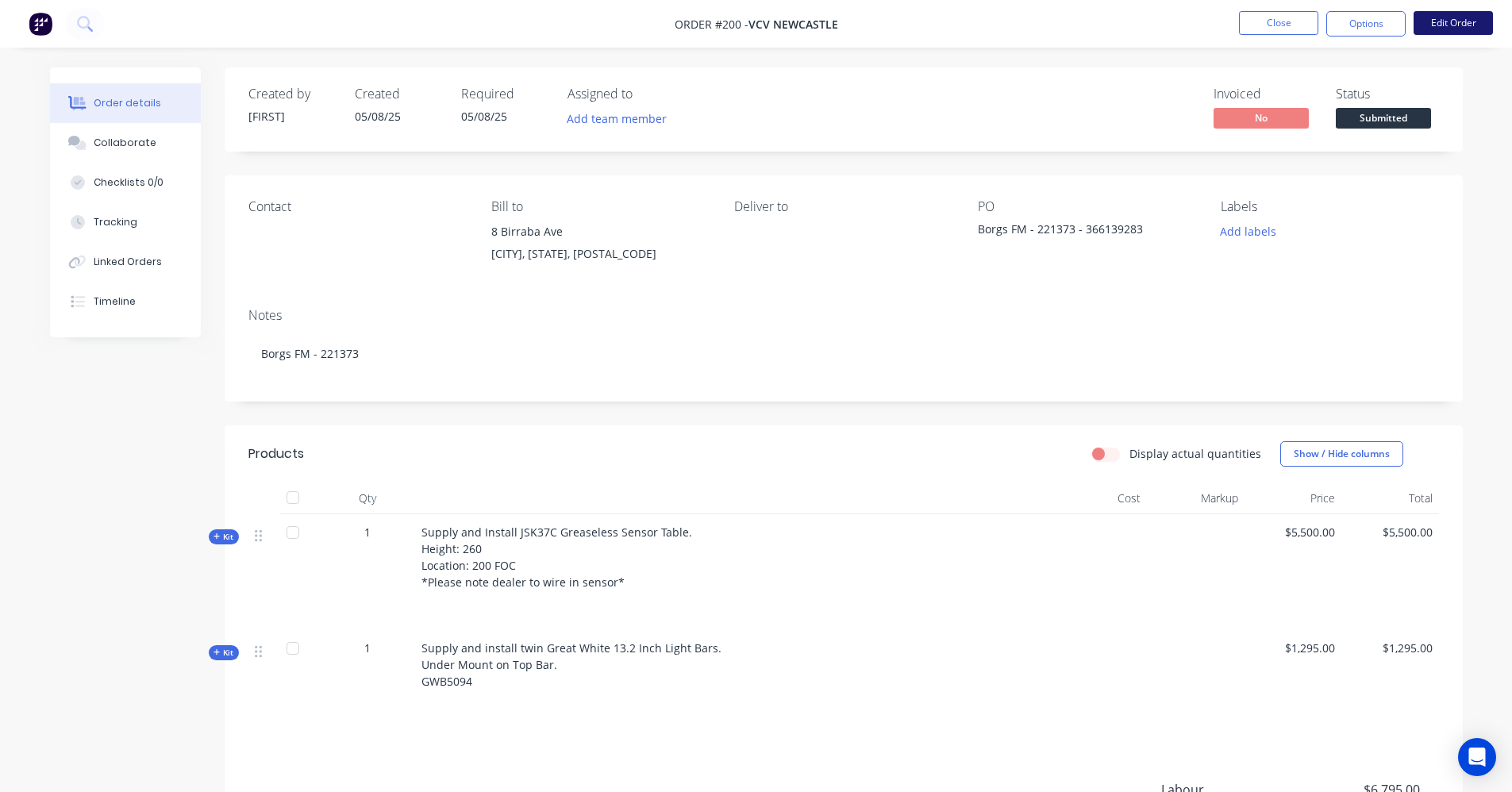 click on "Edit Order" at bounding box center [1453, 23] 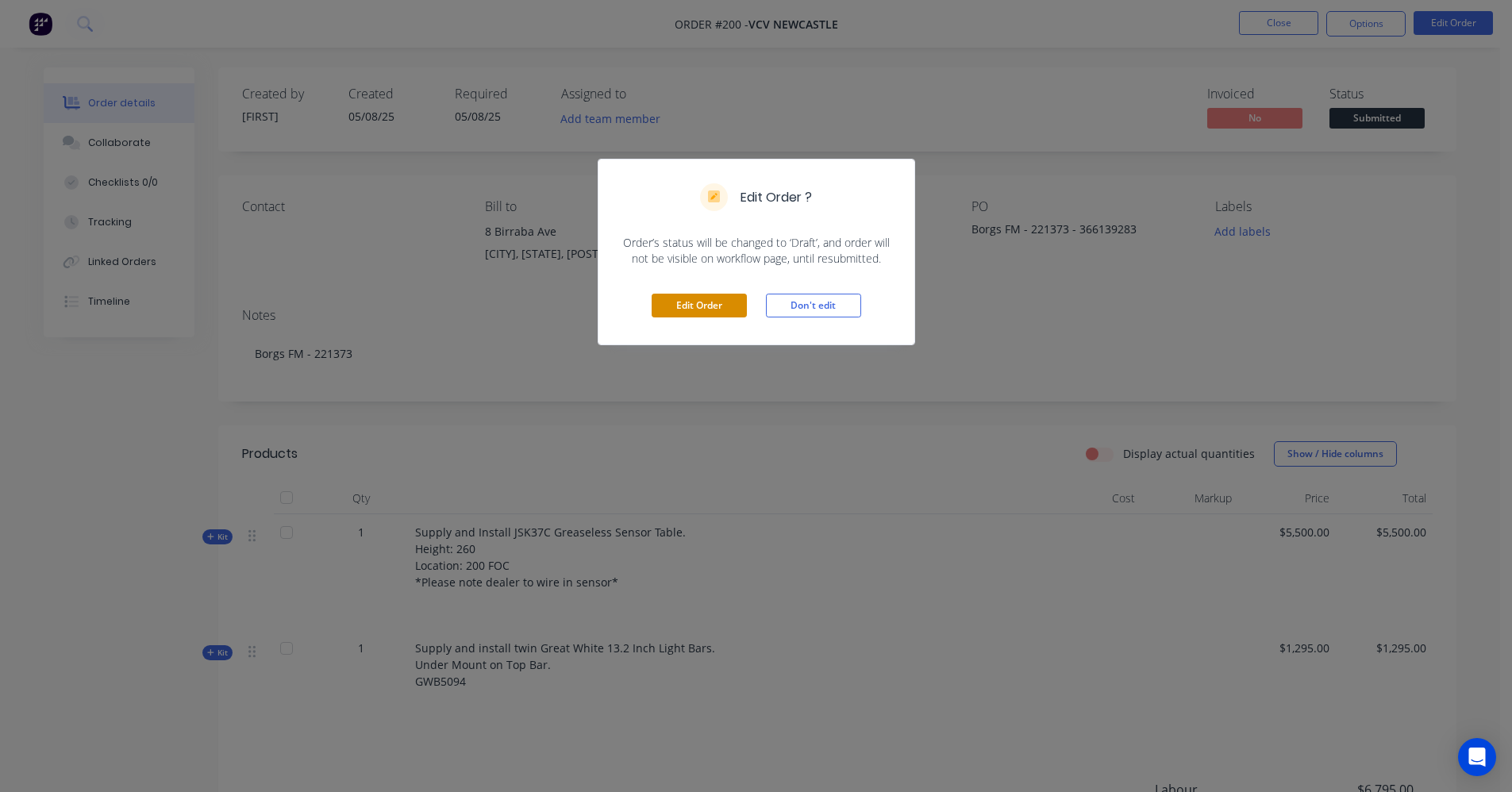 click on "Edit Order" at bounding box center [699, 306] 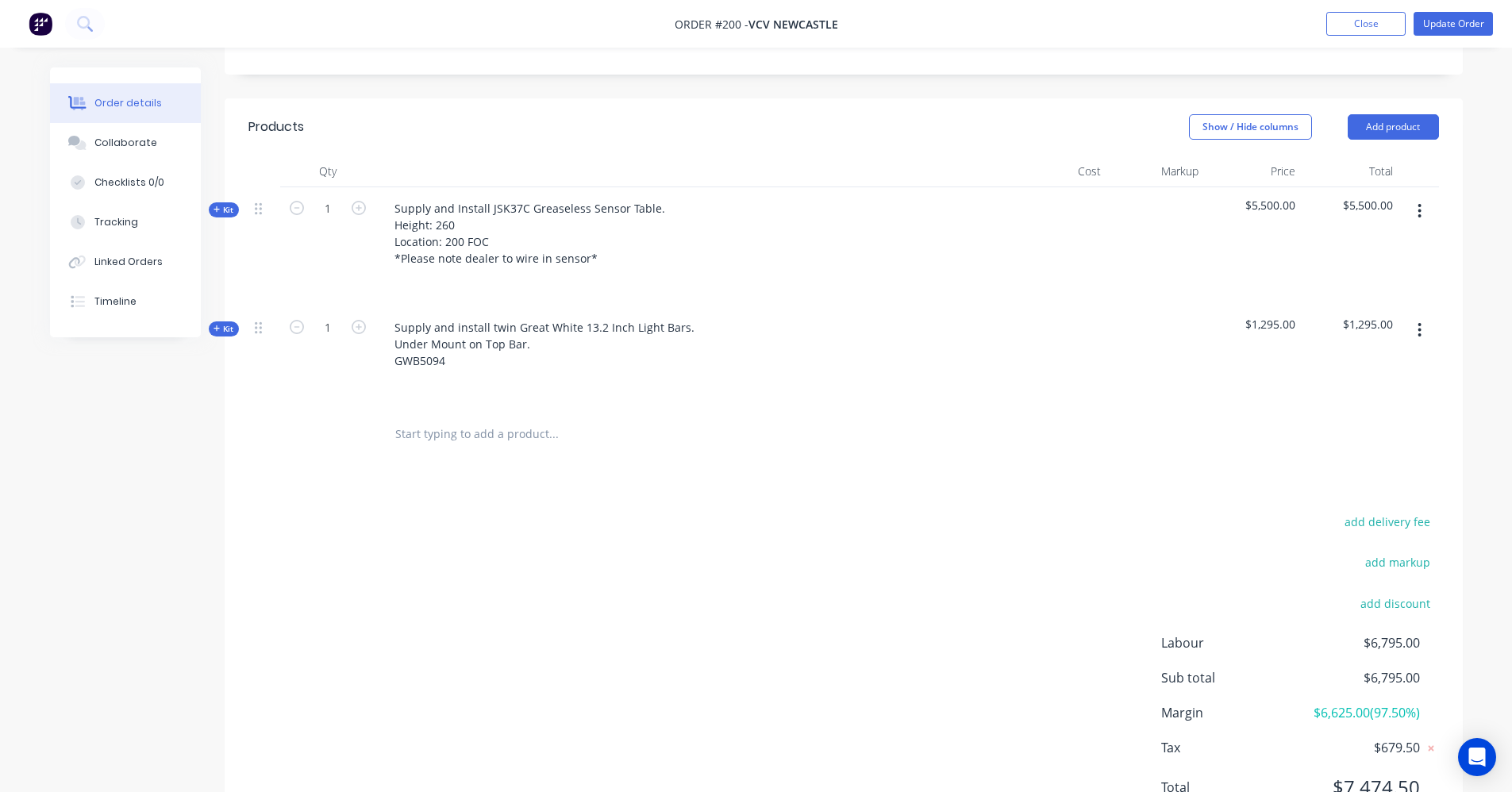 scroll, scrollTop: 397, scrollLeft: 0, axis: vertical 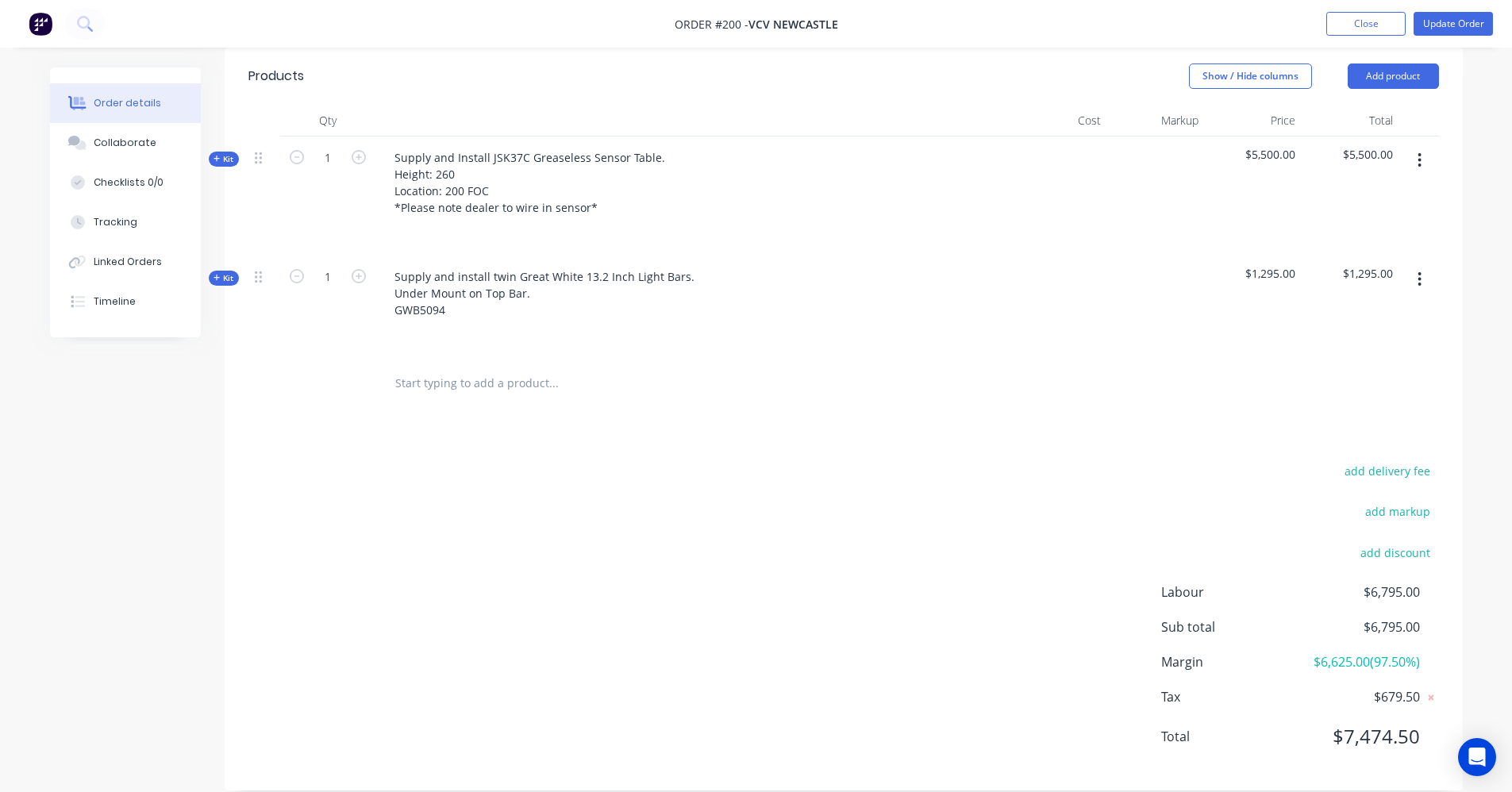 click 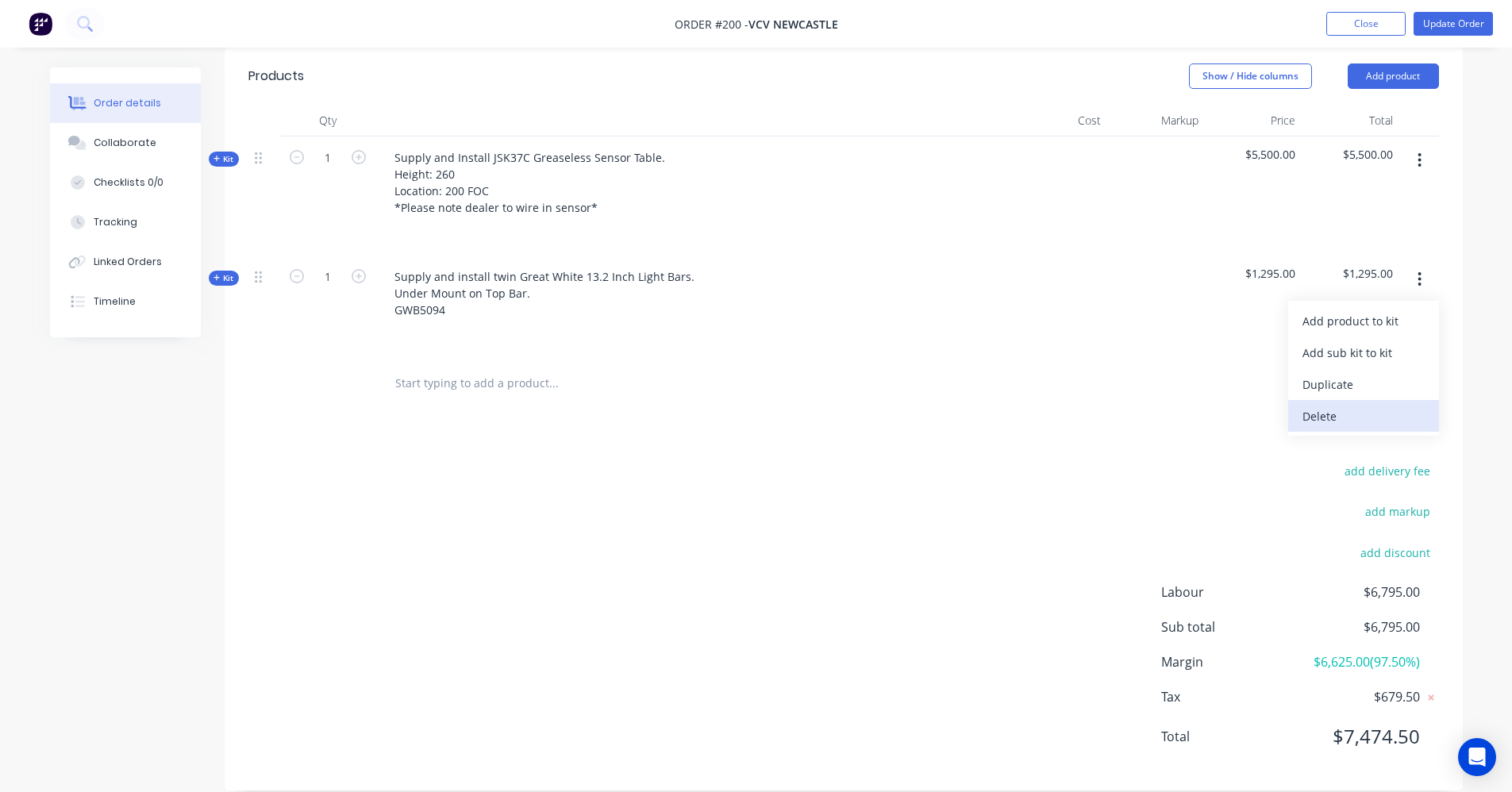 click on "Delete" at bounding box center [1364, 416] 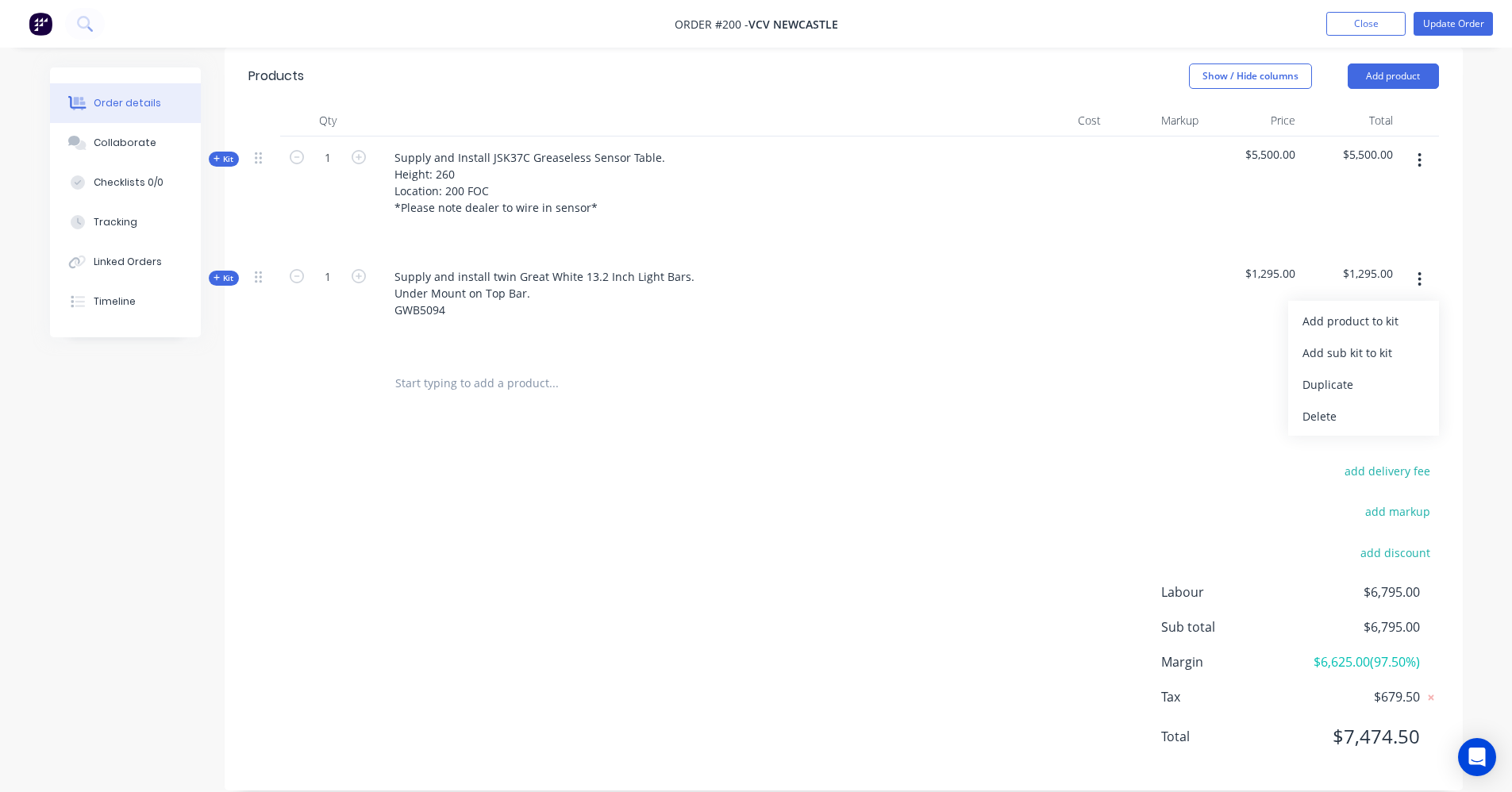 scroll, scrollTop: 317, scrollLeft: 0, axis: vertical 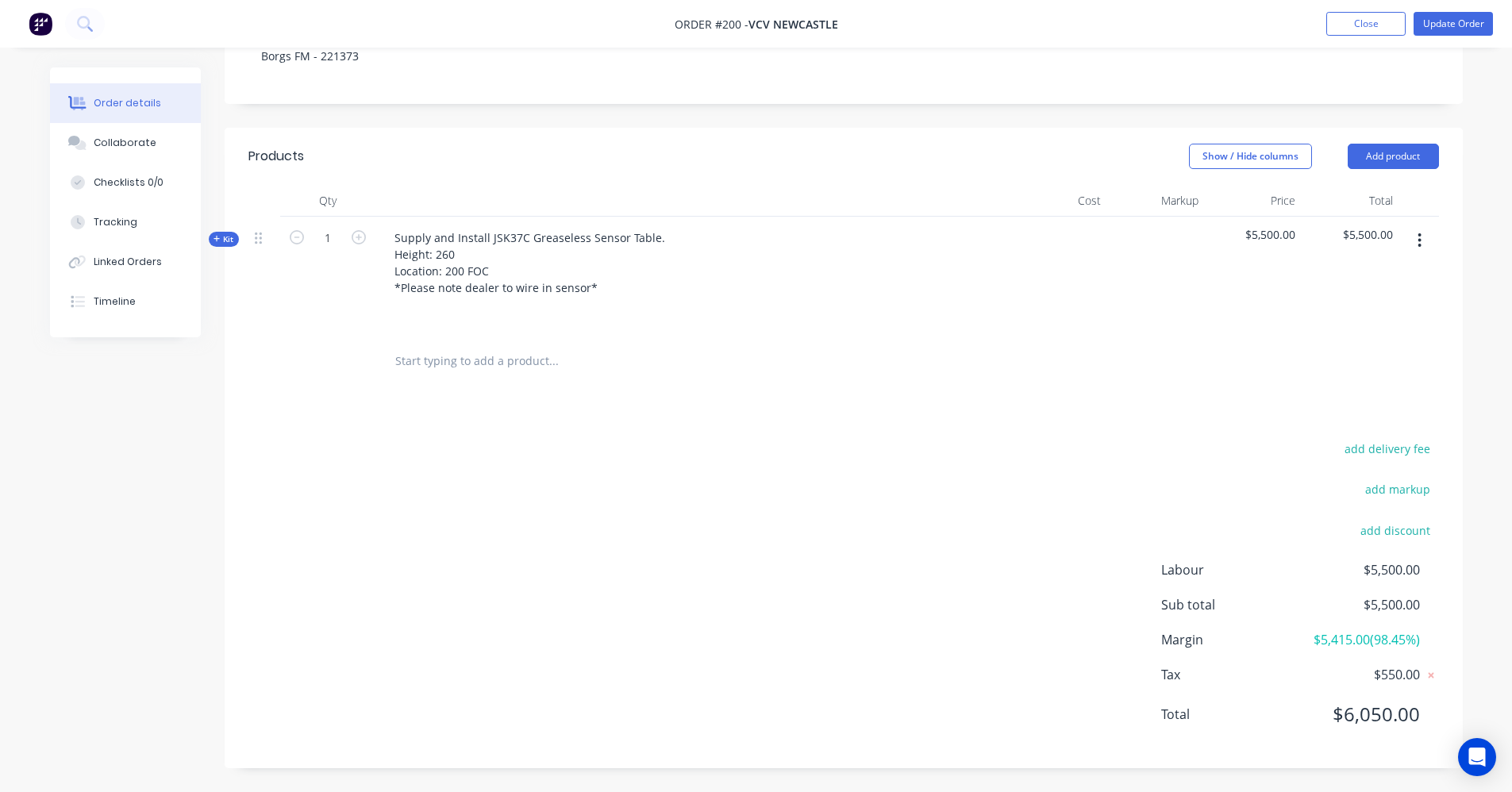 click at bounding box center (553, 361) 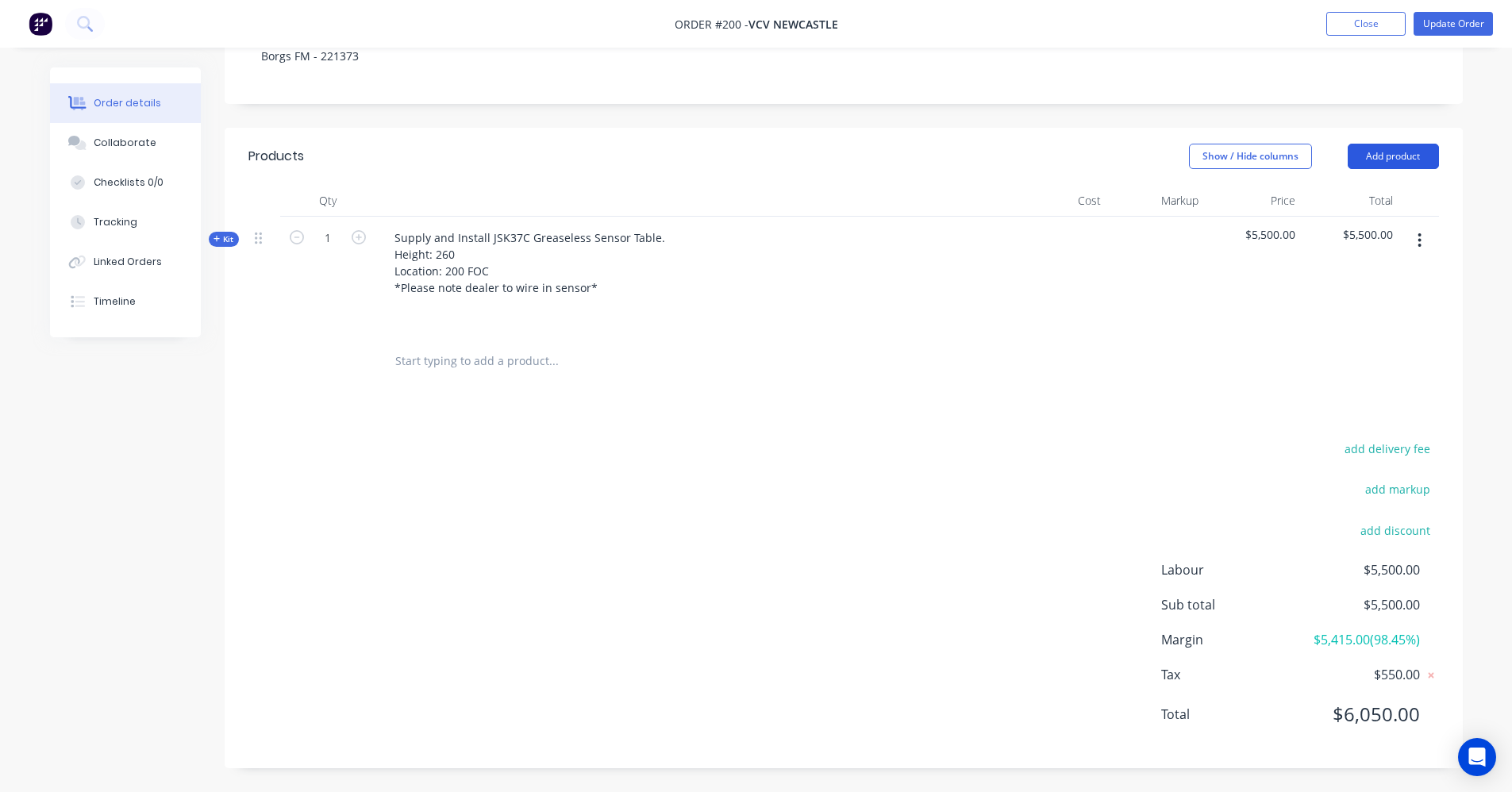 click on "Add product" at bounding box center (1393, 156) 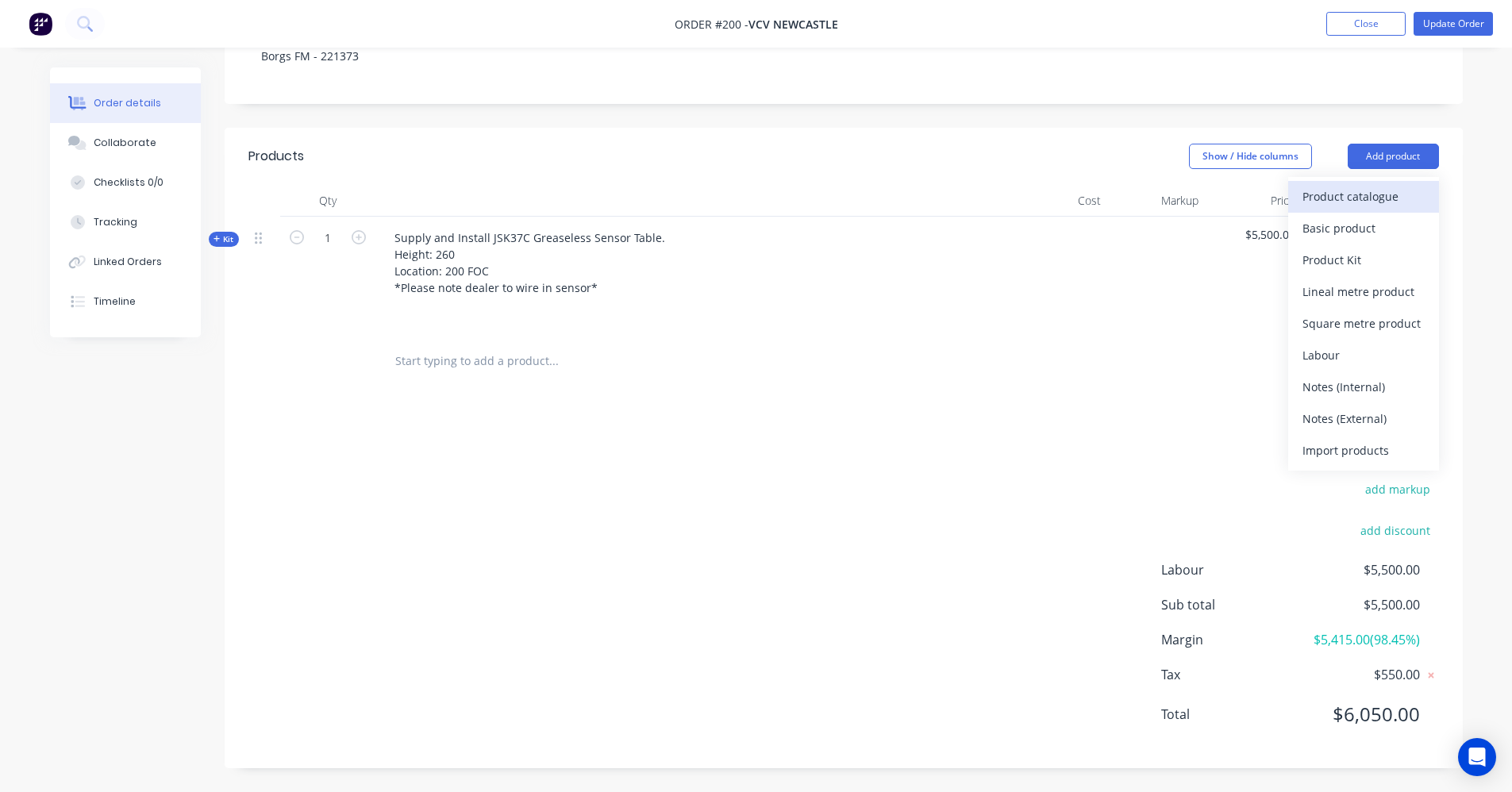 click on "Product catalogue" at bounding box center [1364, 196] 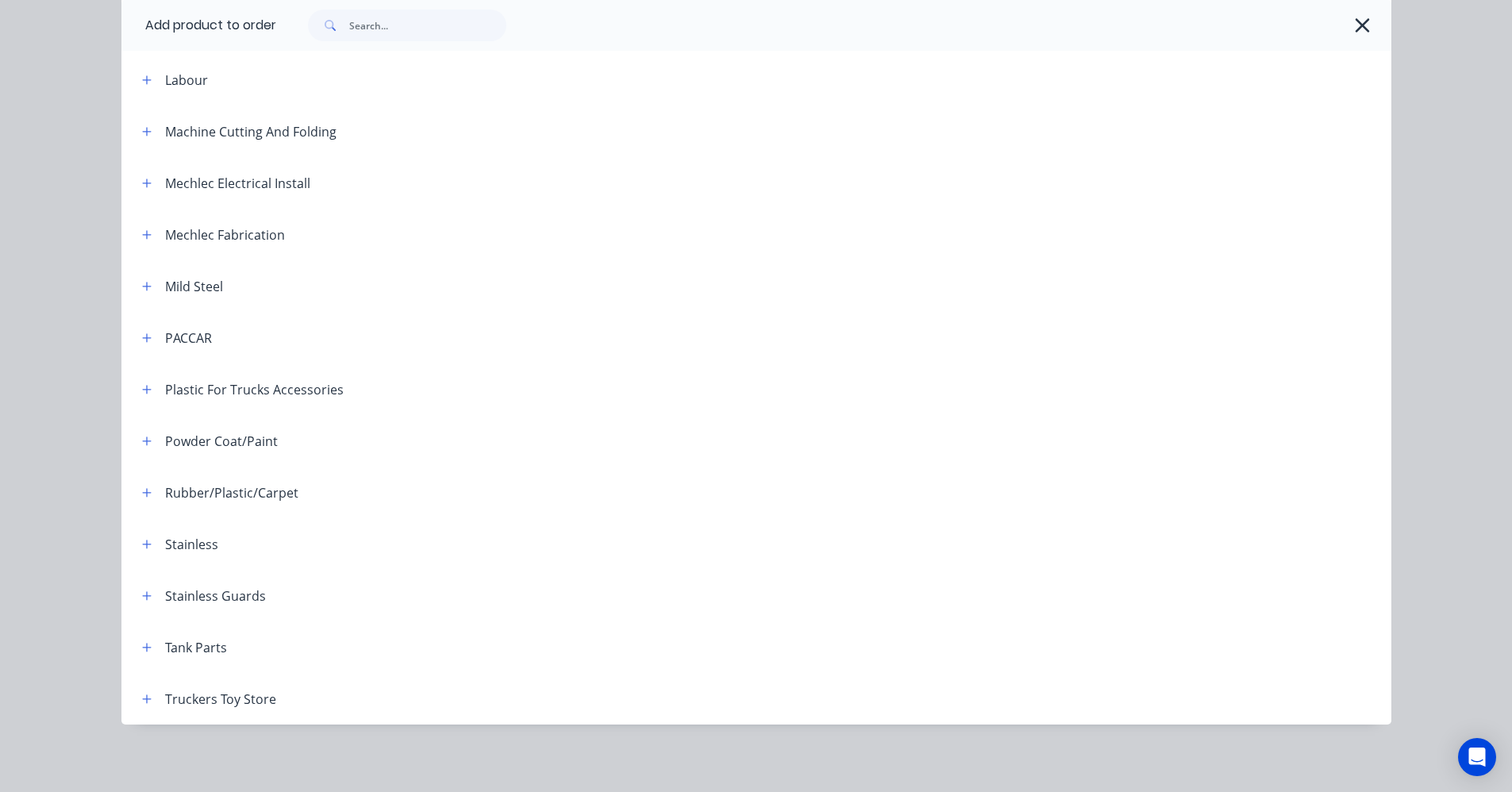 scroll, scrollTop: 638, scrollLeft: 0, axis: vertical 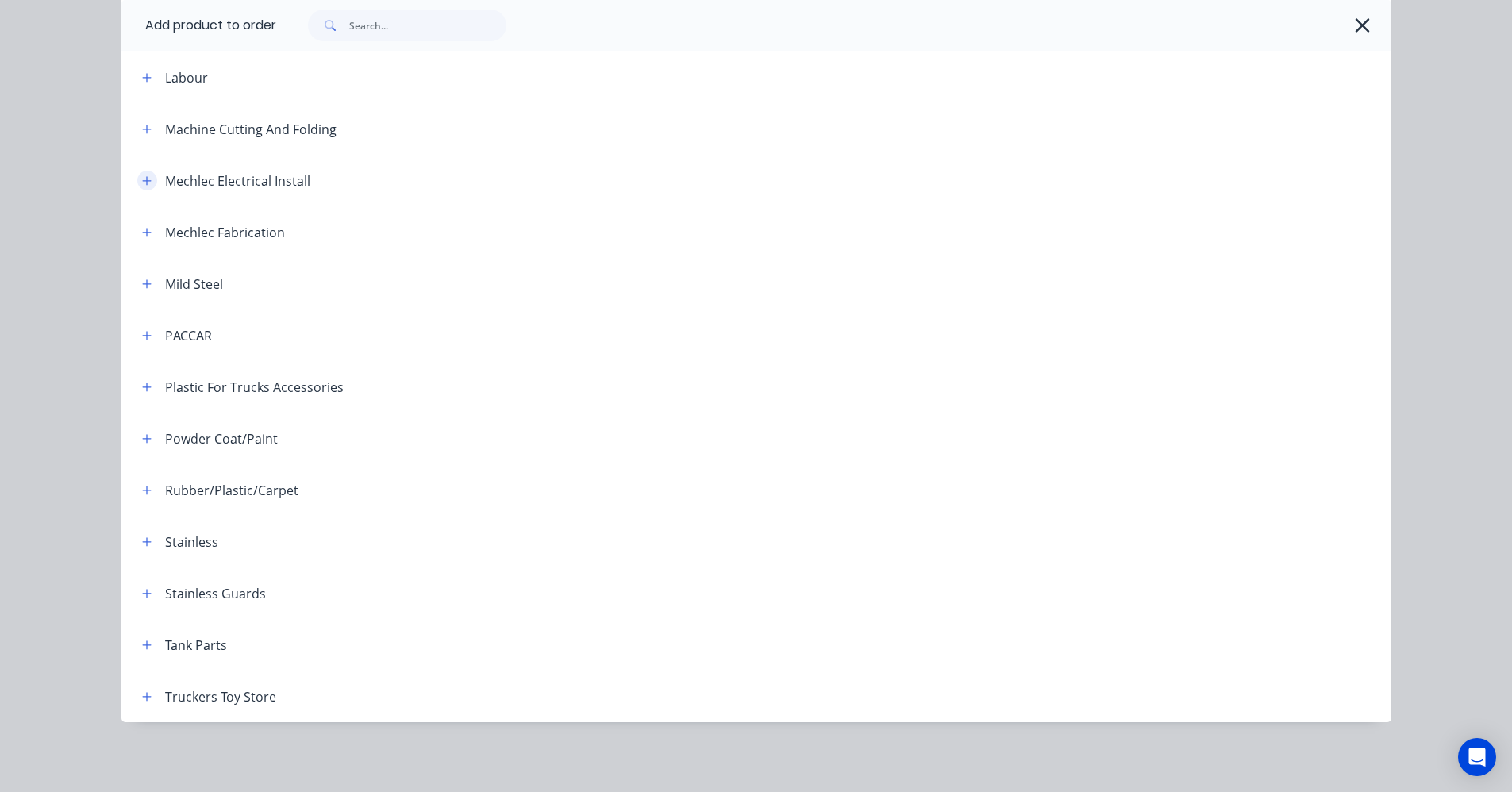 click 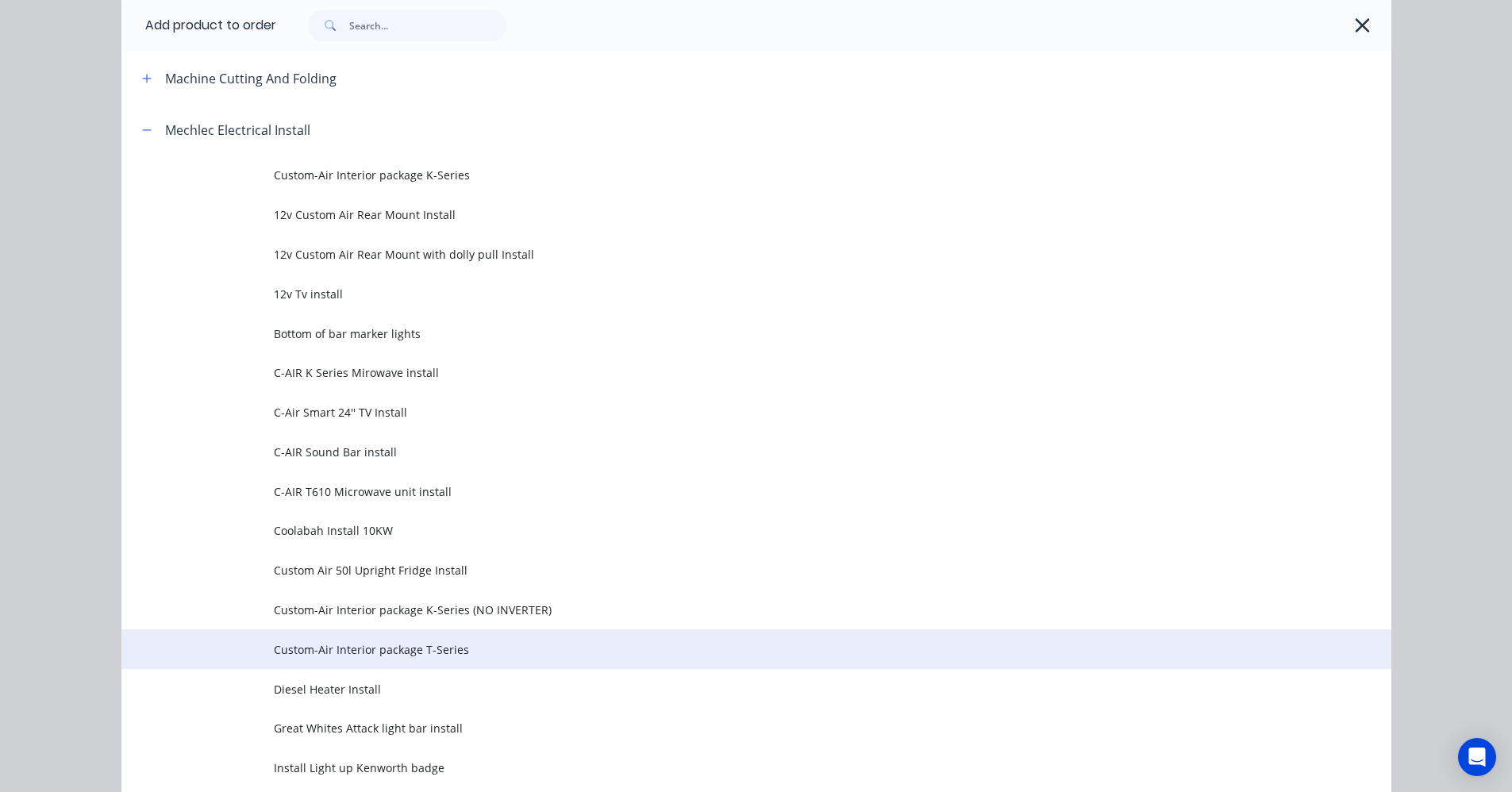 scroll, scrollTop: 717, scrollLeft: 0, axis: vertical 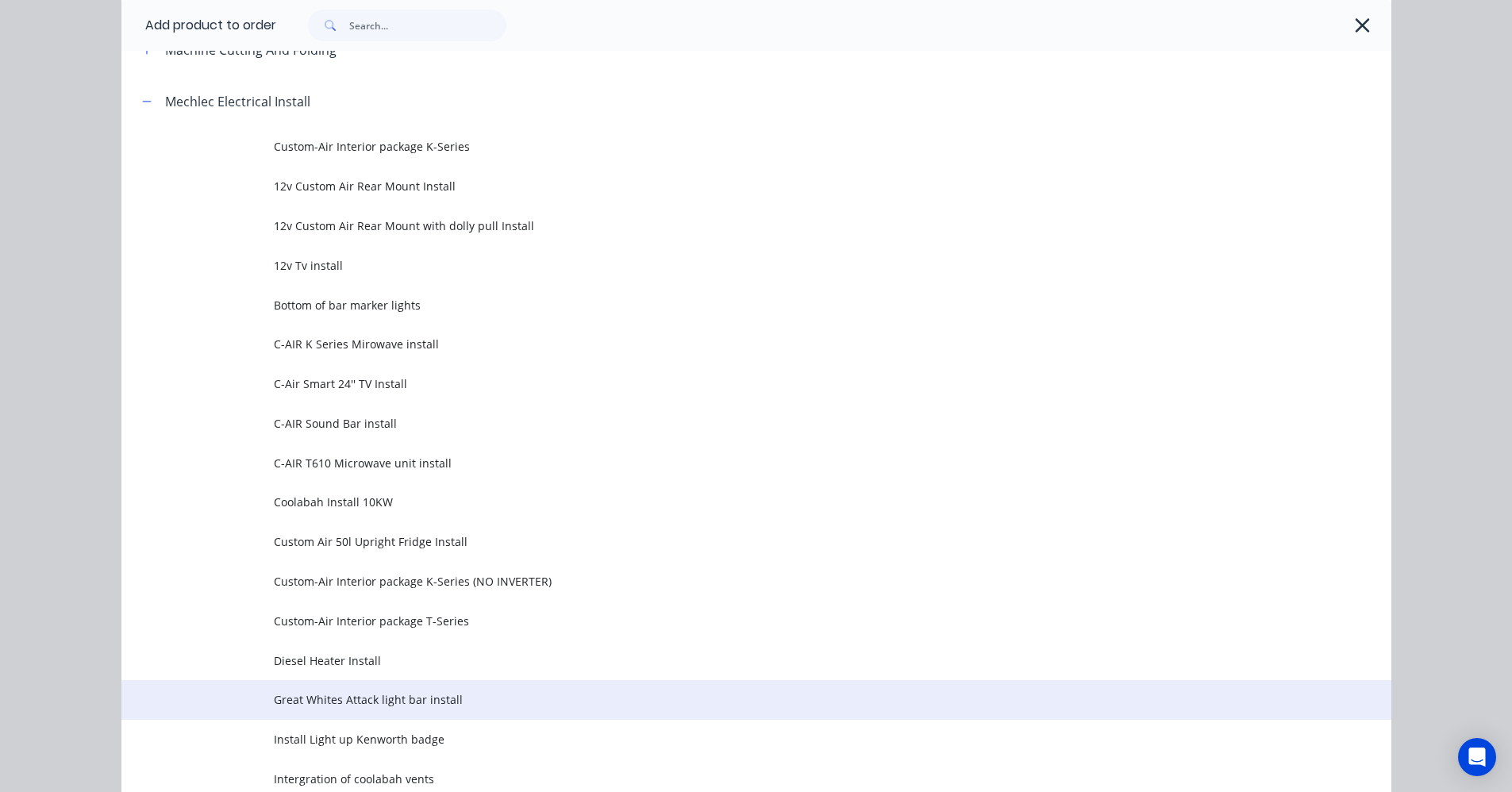 click on "Great Whites Attack light bar install" at bounding box center (721, 699) 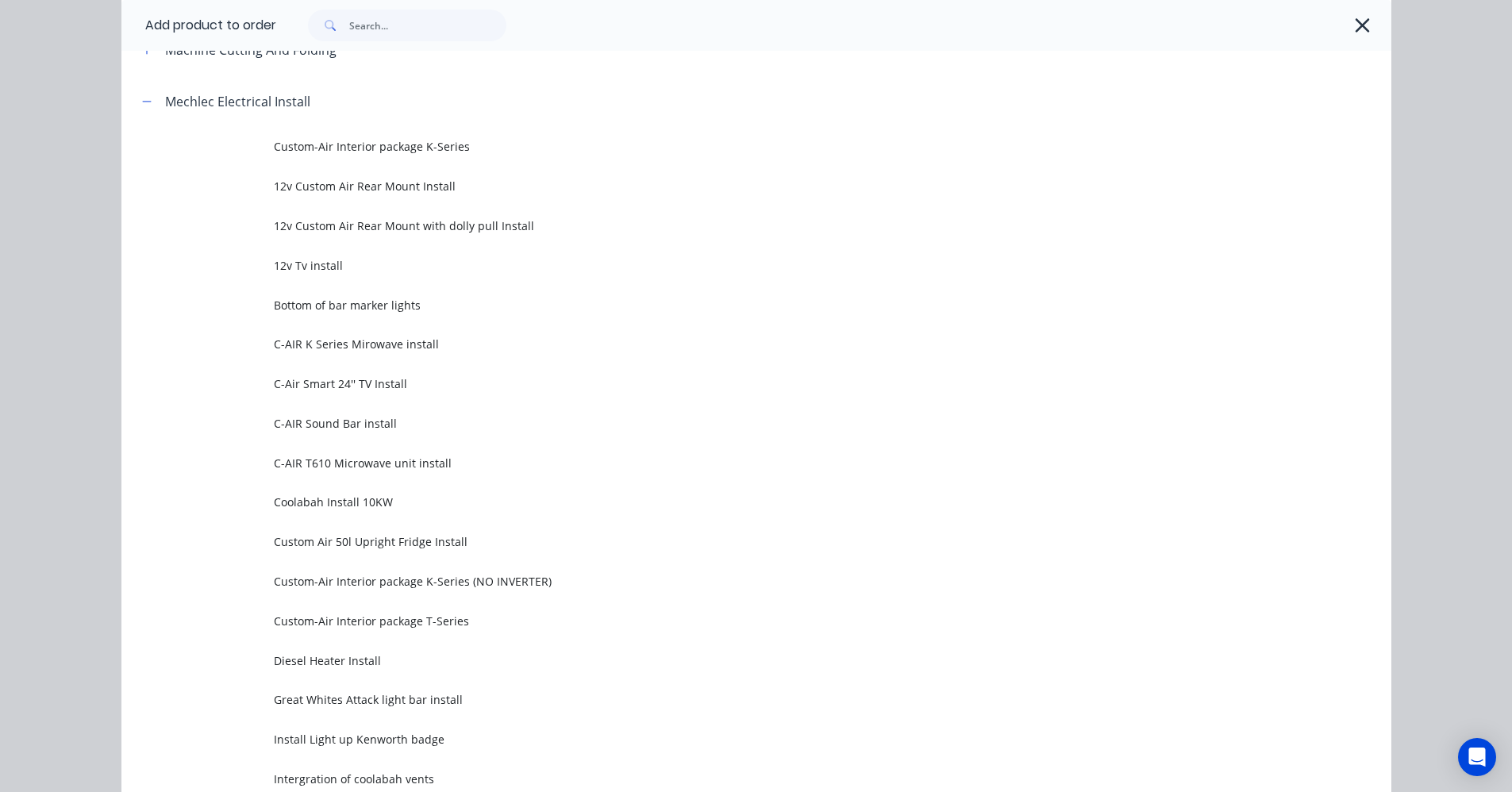 scroll, scrollTop: 0, scrollLeft: 0, axis: both 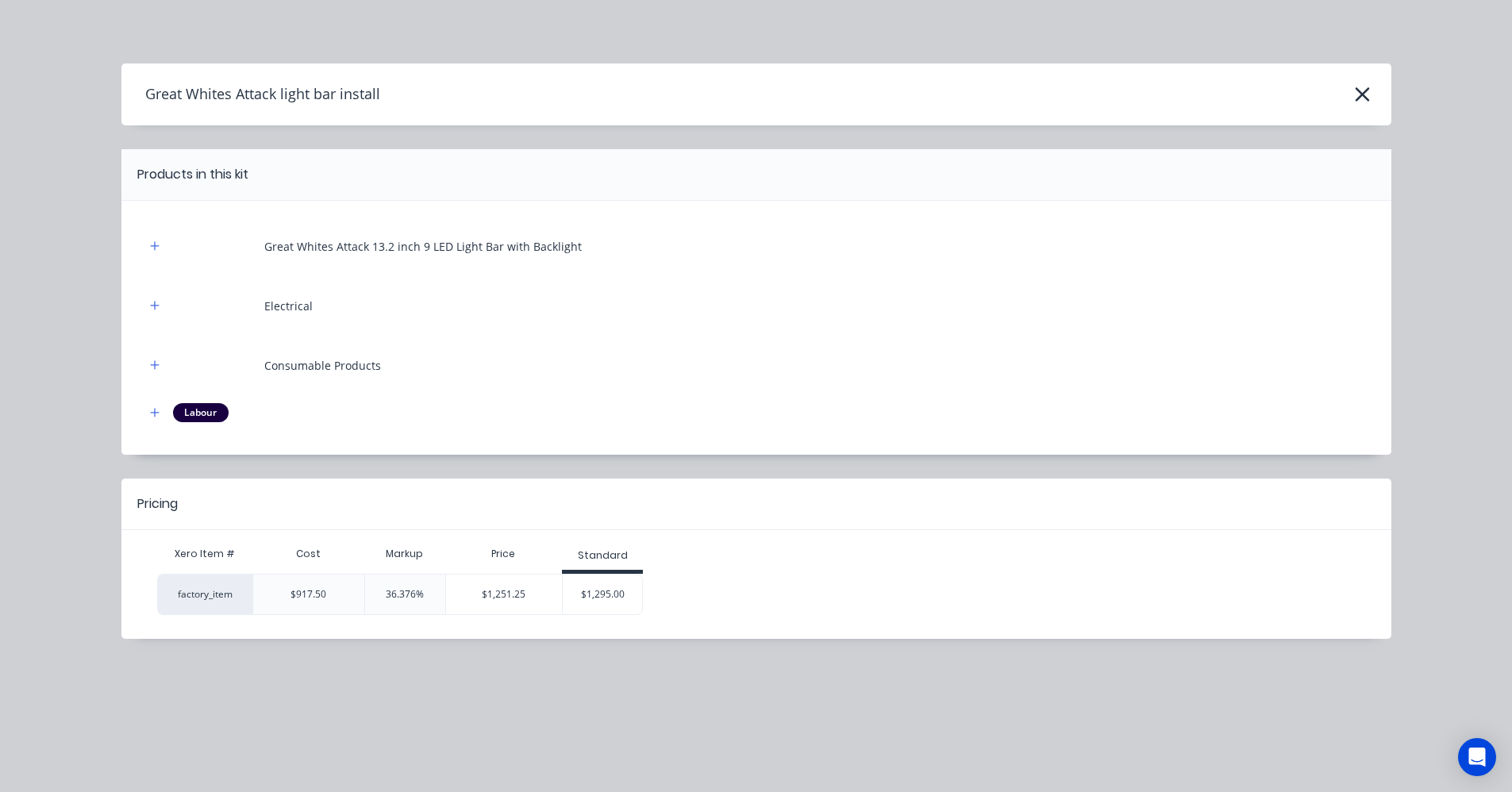 drag, startPoint x: 609, startPoint y: 603, endPoint x: 624, endPoint y: 606, distance: 15.297059 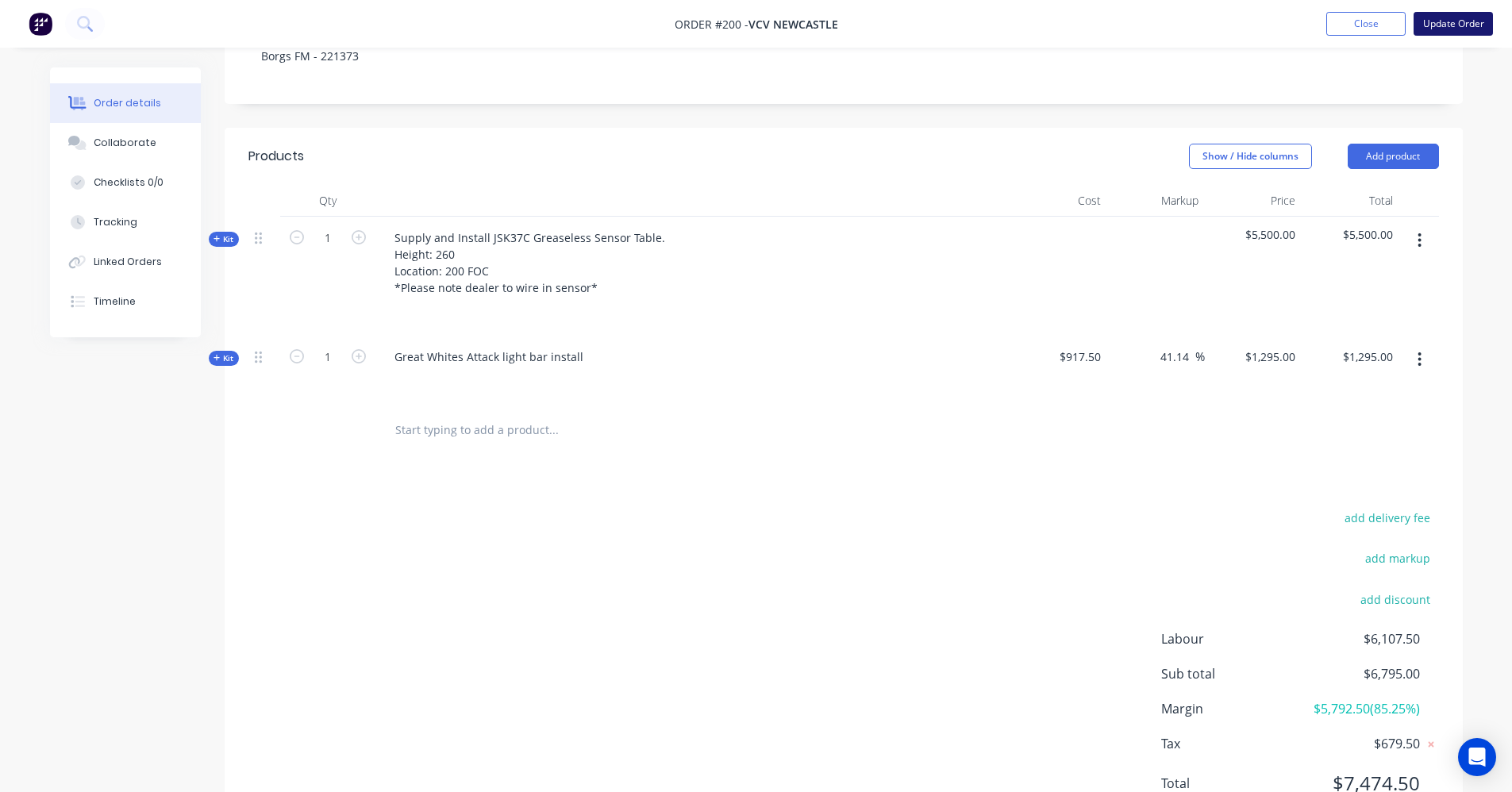click on "Update Order" at bounding box center [1453, 24] 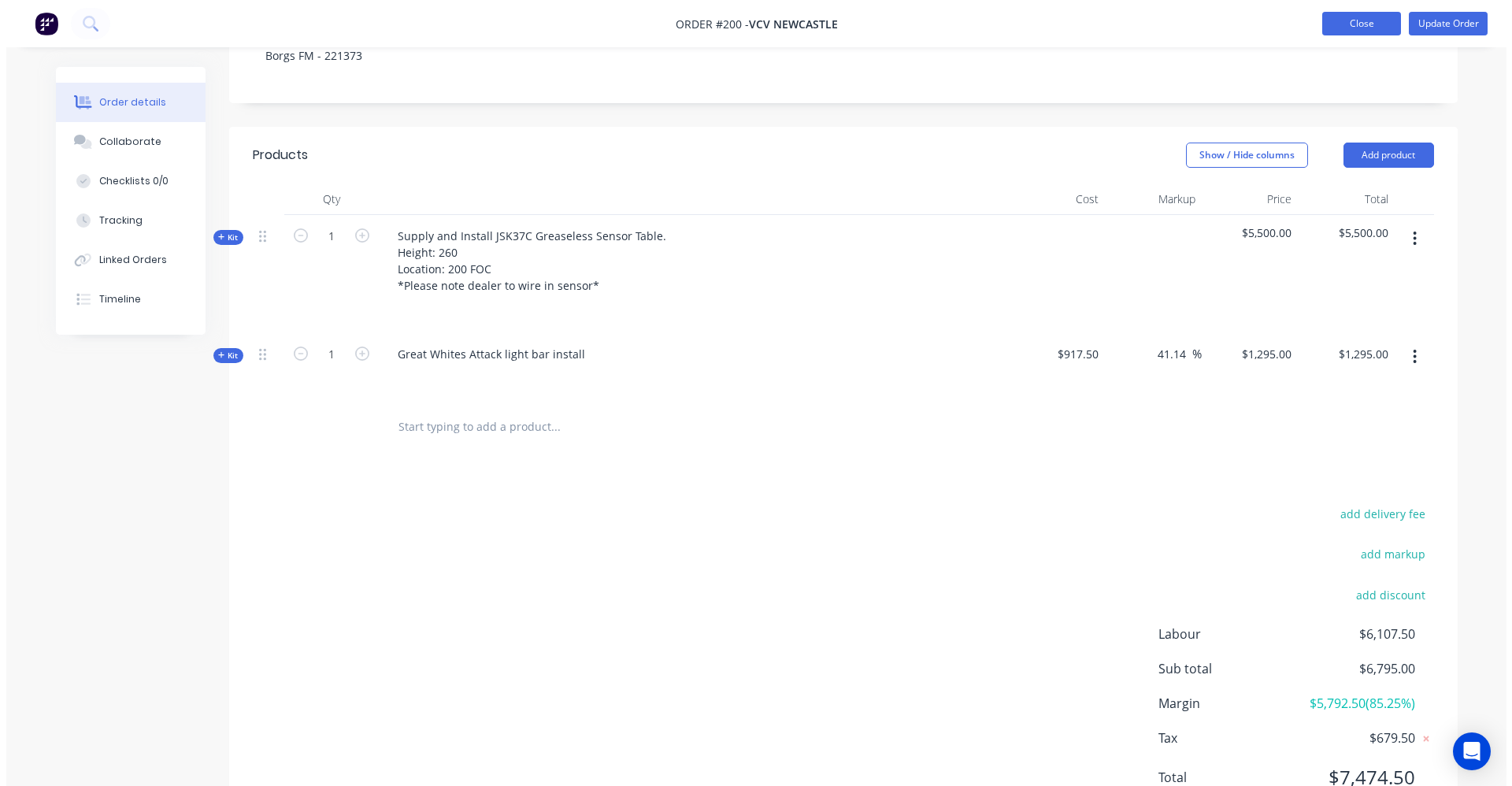 scroll, scrollTop: 0, scrollLeft: 0, axis: both 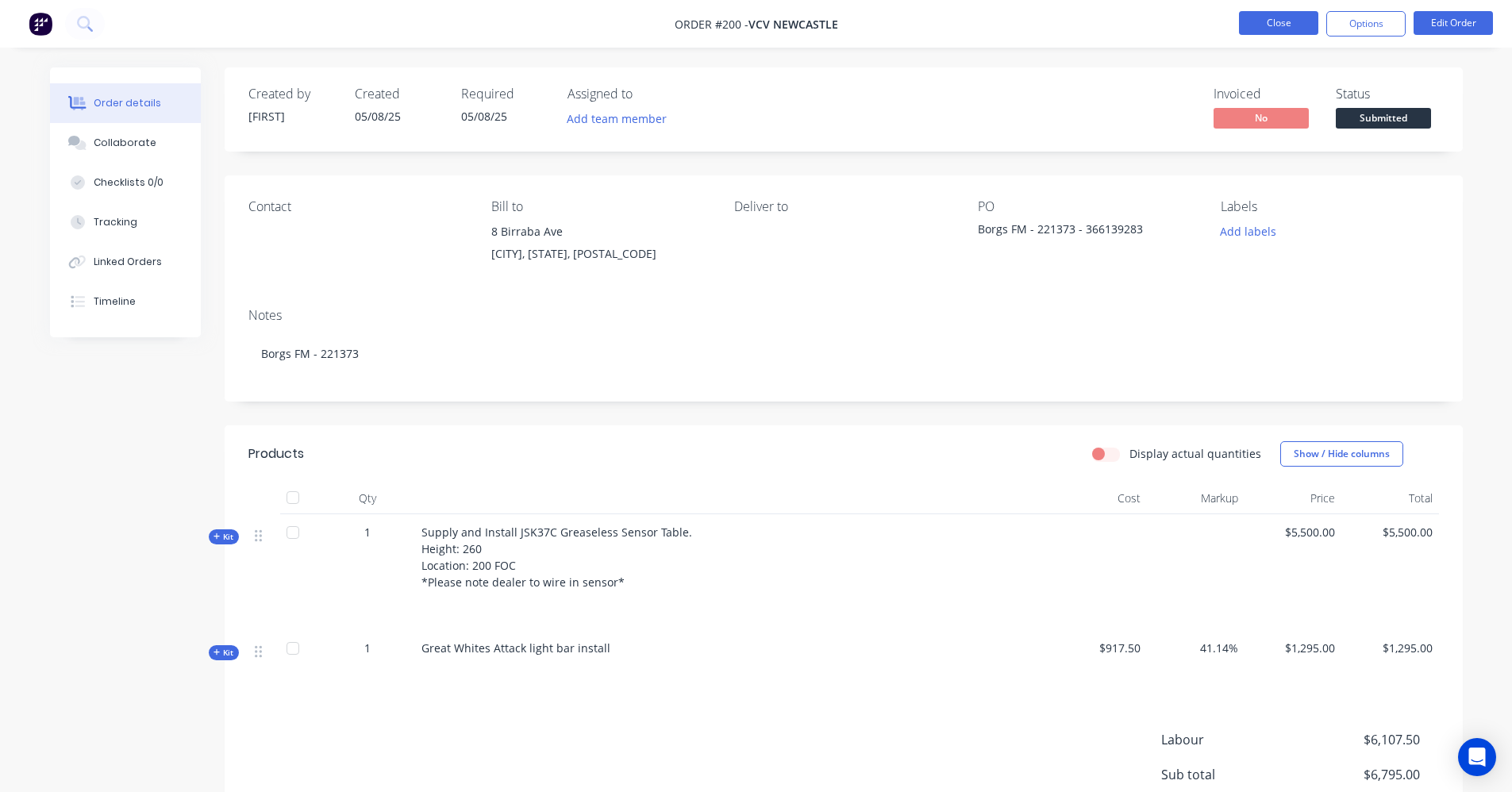 click on "Close" at bounding box center (1279, 23) 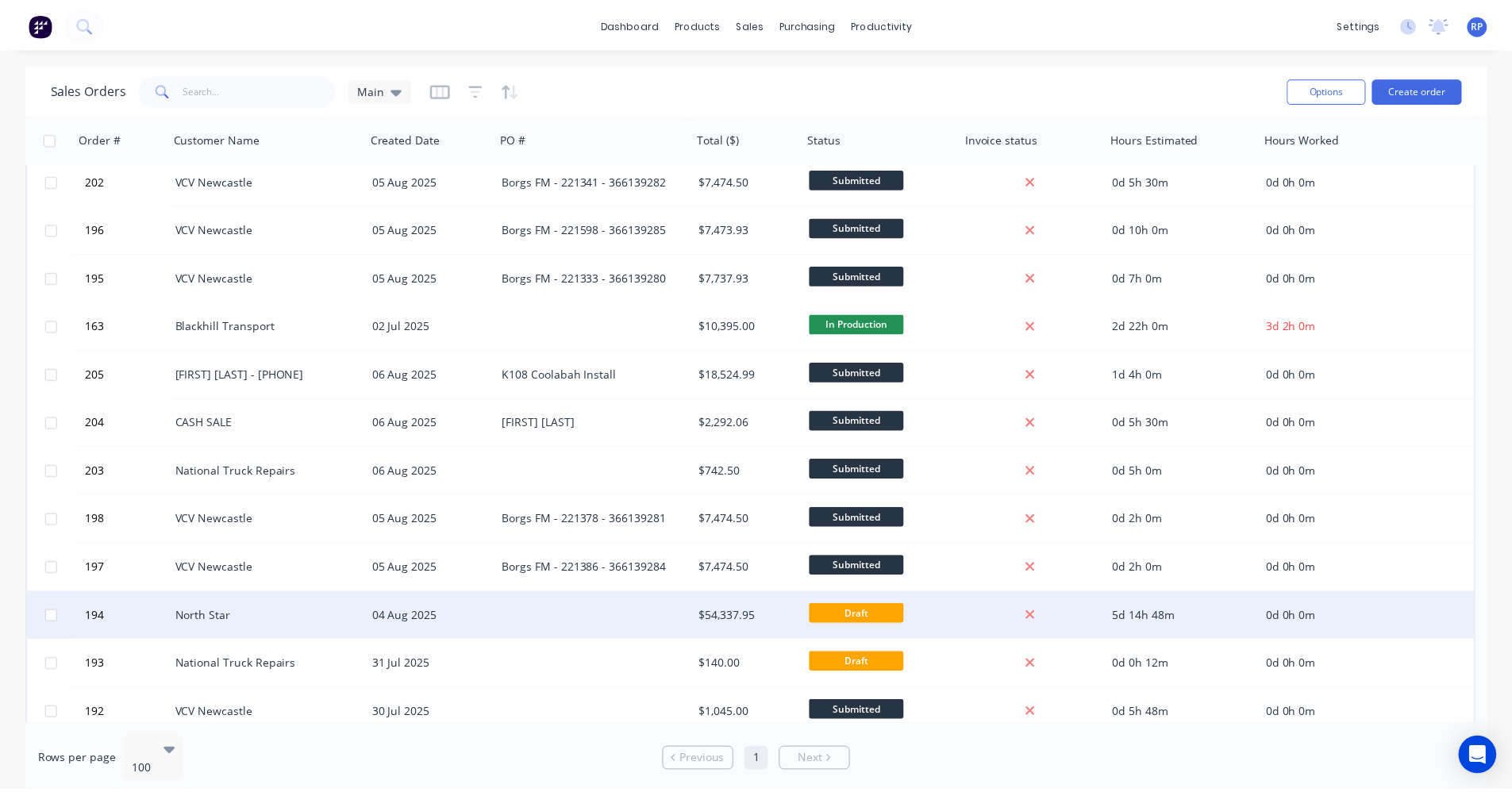 scroll, scrollTop: 159, scrollLeft: 0, axis: vertical 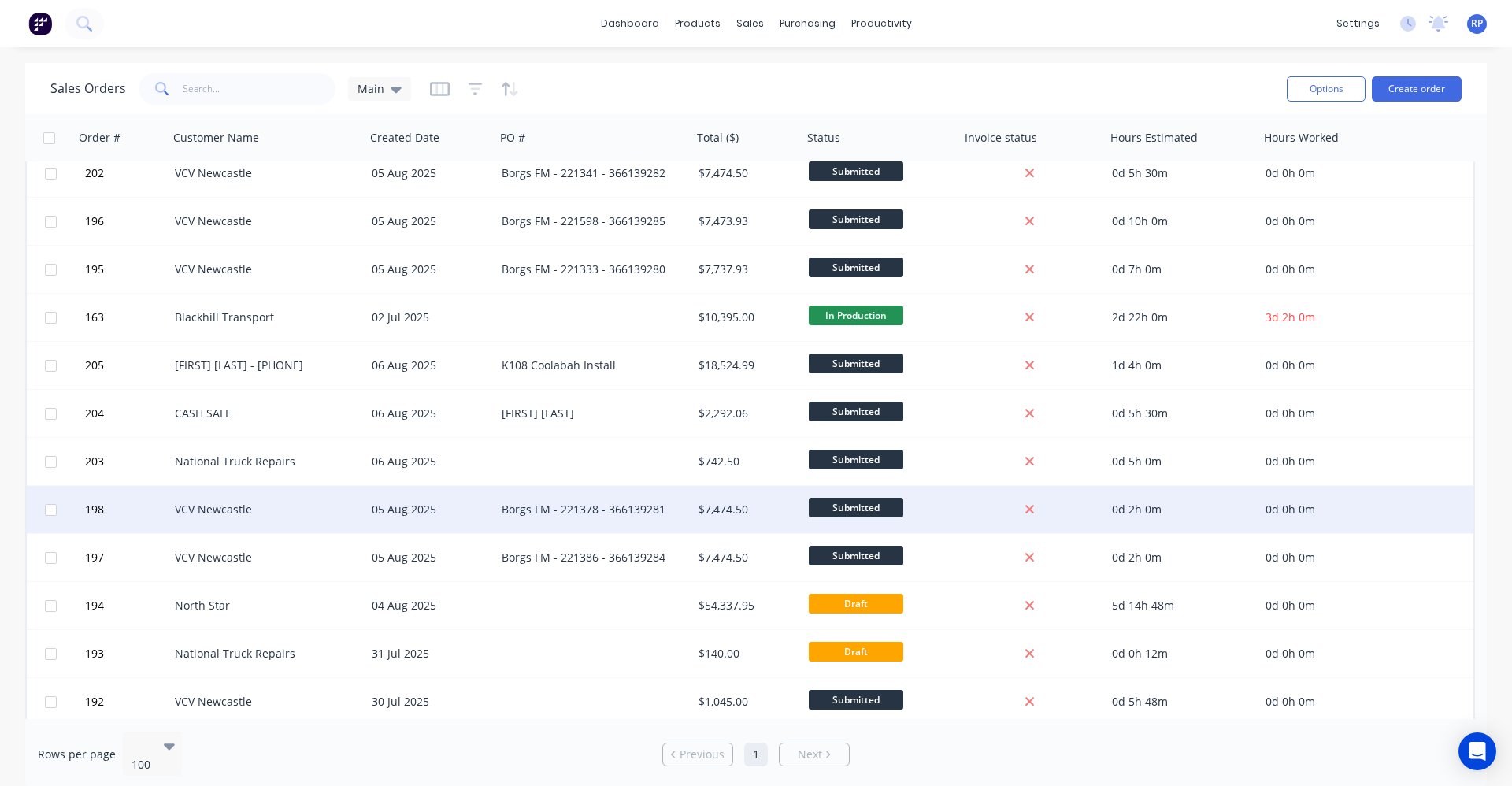 click on "Borgs FM - 221378 - 366139281" at bounding box center [594, 510] 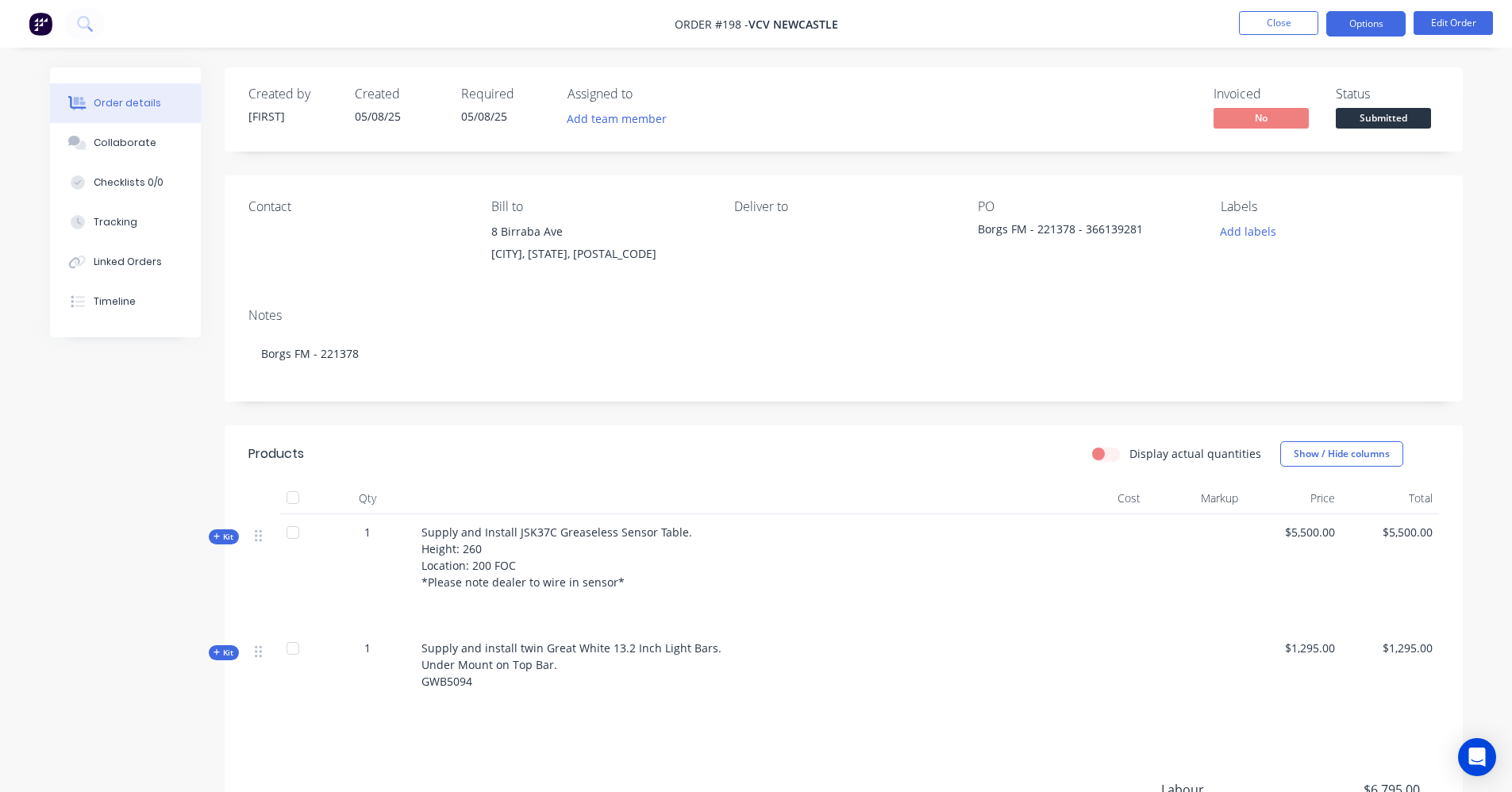 click on "Options" at bounding box center [1366, 24] 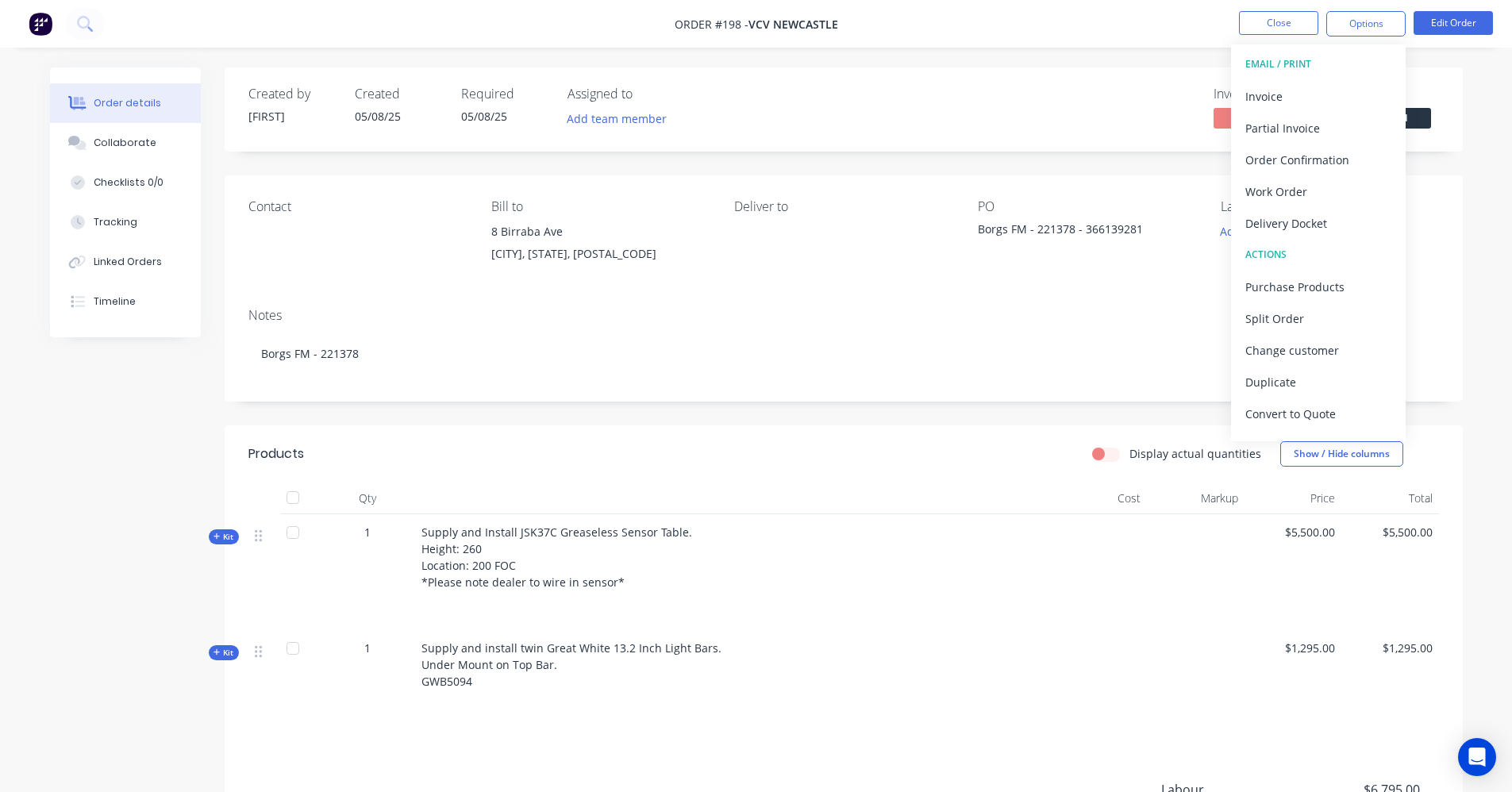 type 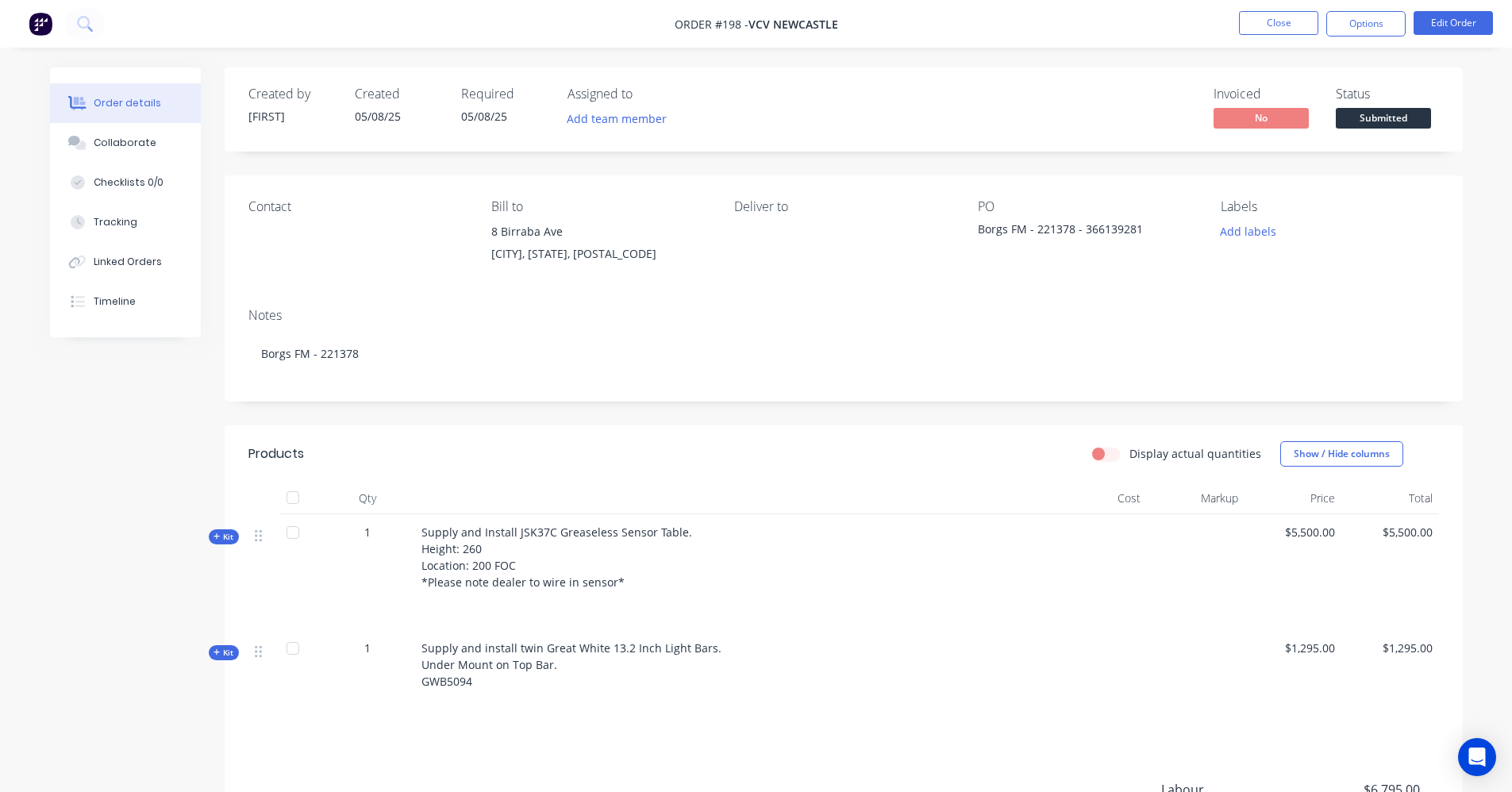 click at bounding box center (1143, 110) 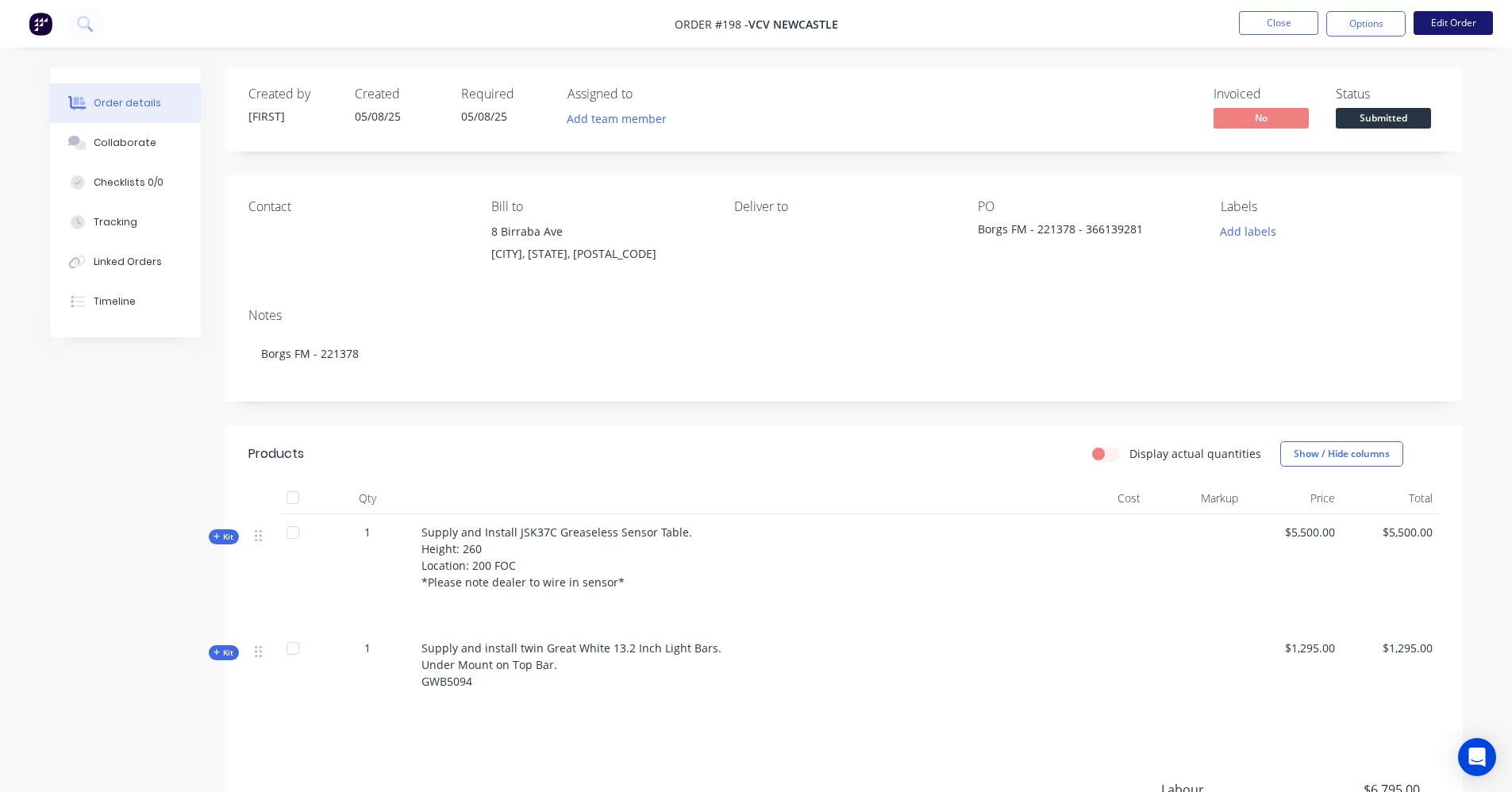 click on "Edit Order" at bounding box center [1453, 23] 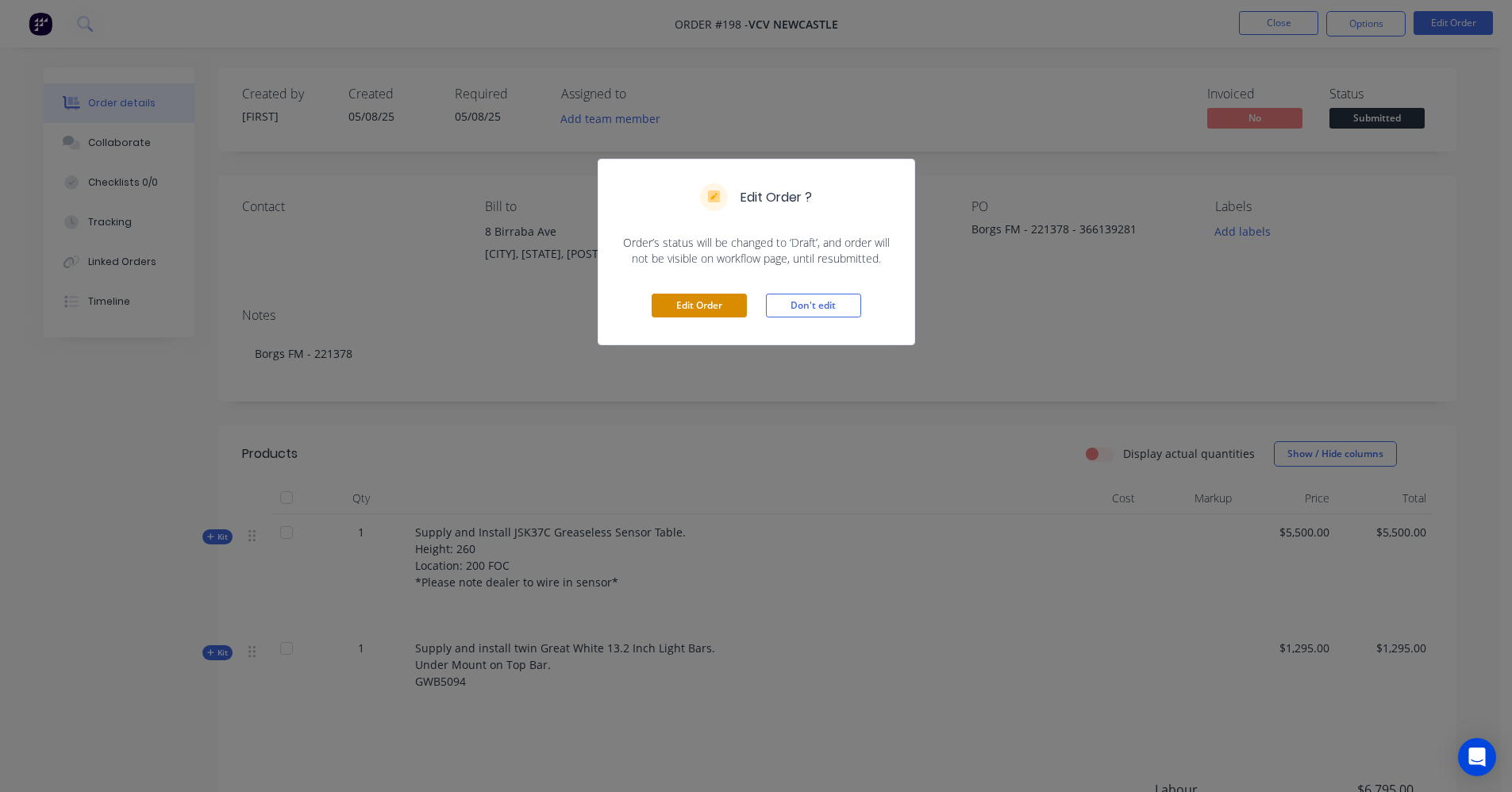 click on "Edit Order" at bounding box center [699, 306] 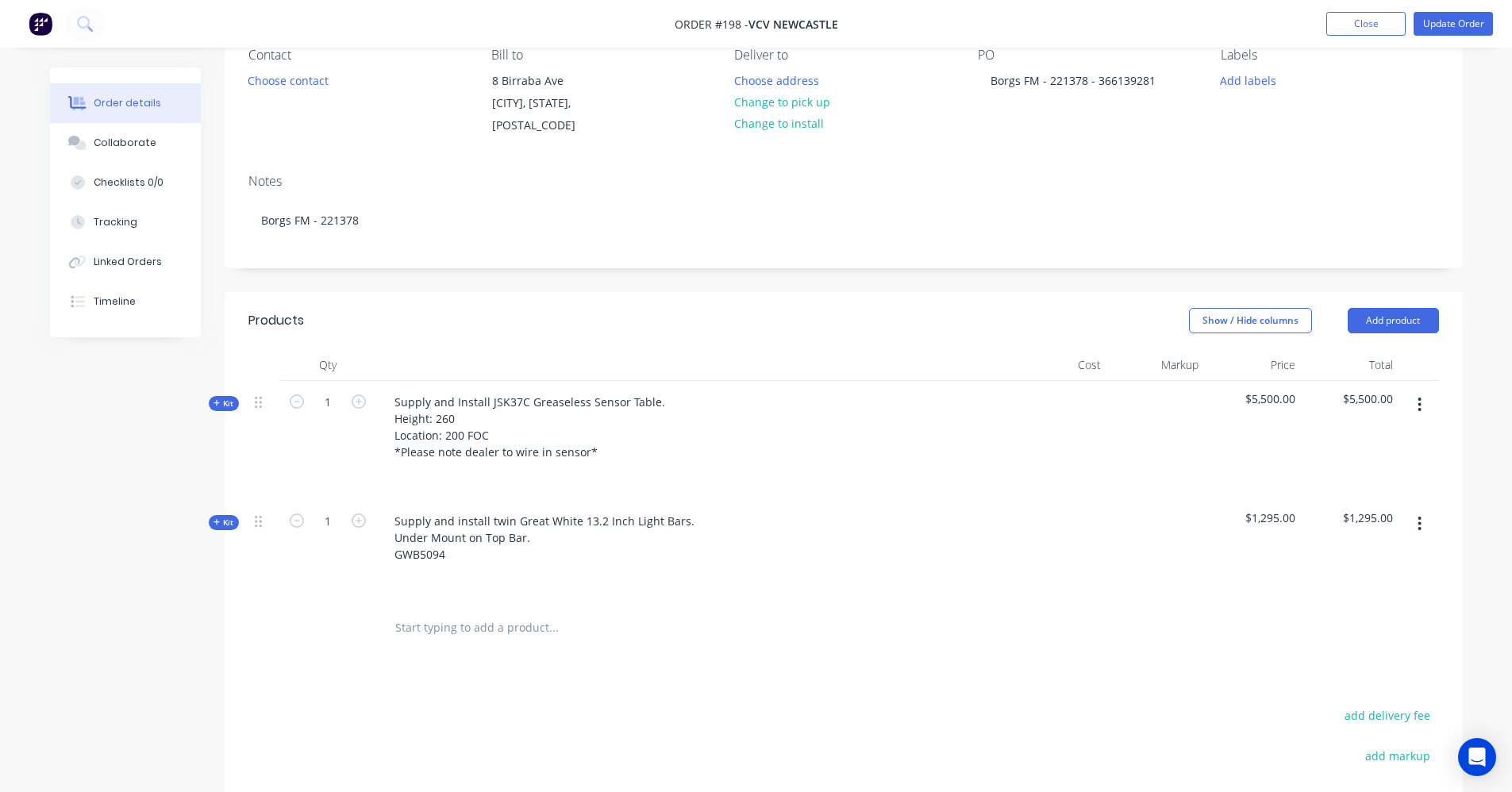 scroll, scrollTop: 159, scrollLeft: 0, axis: vertical 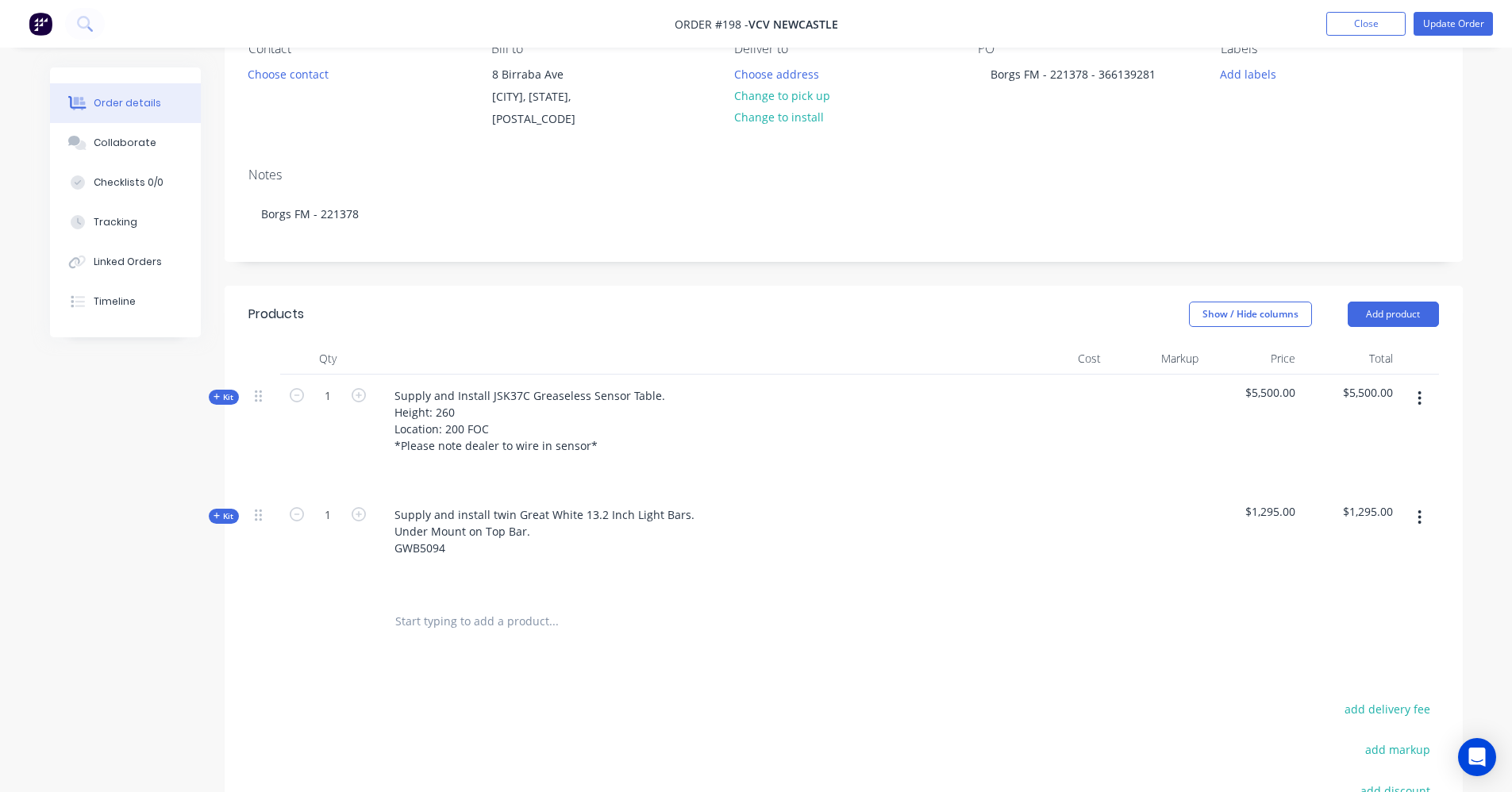 click at bounding box center (1419, 517) 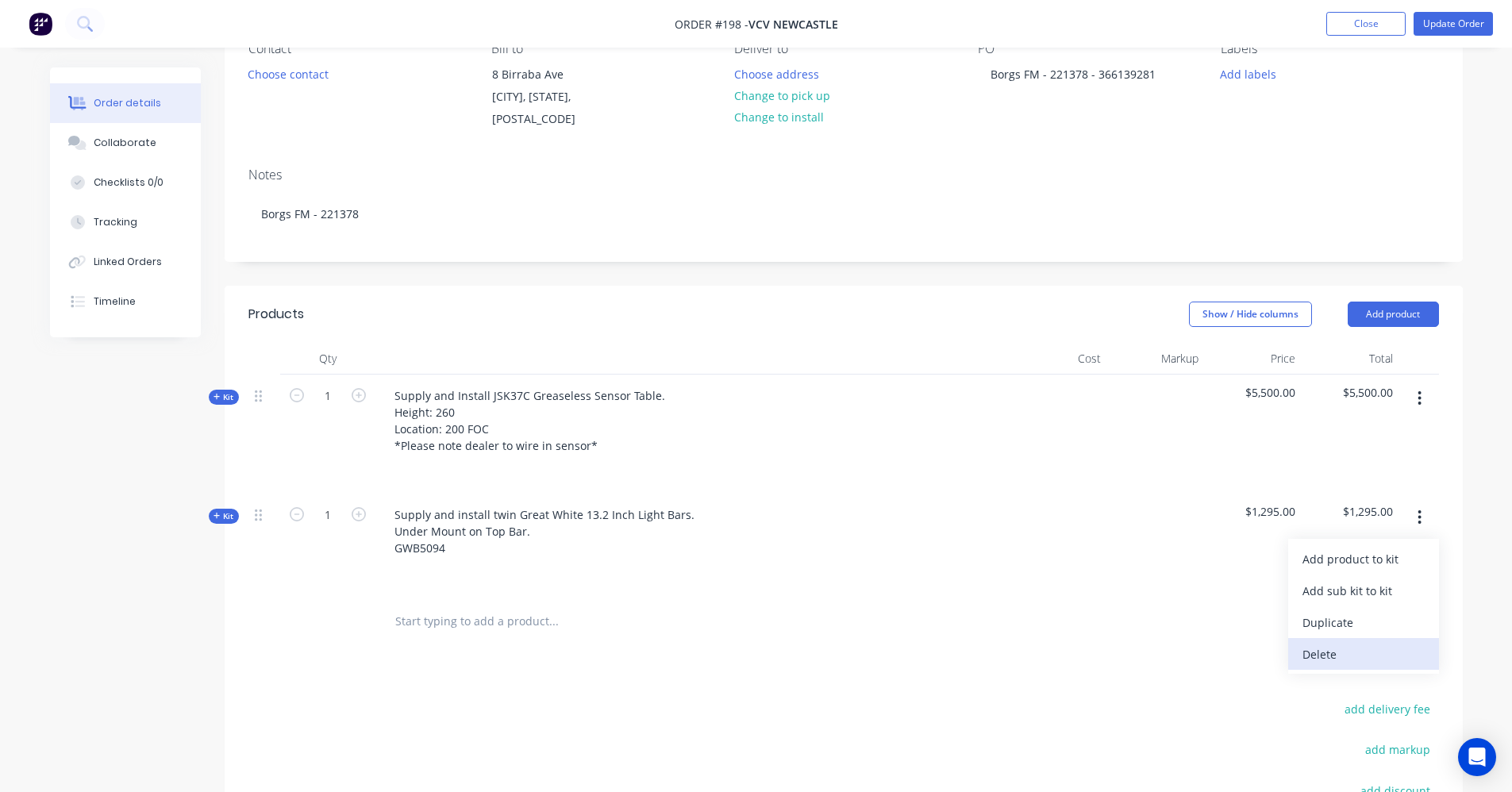 click on "Delete" at bounding box center (1364, 654) 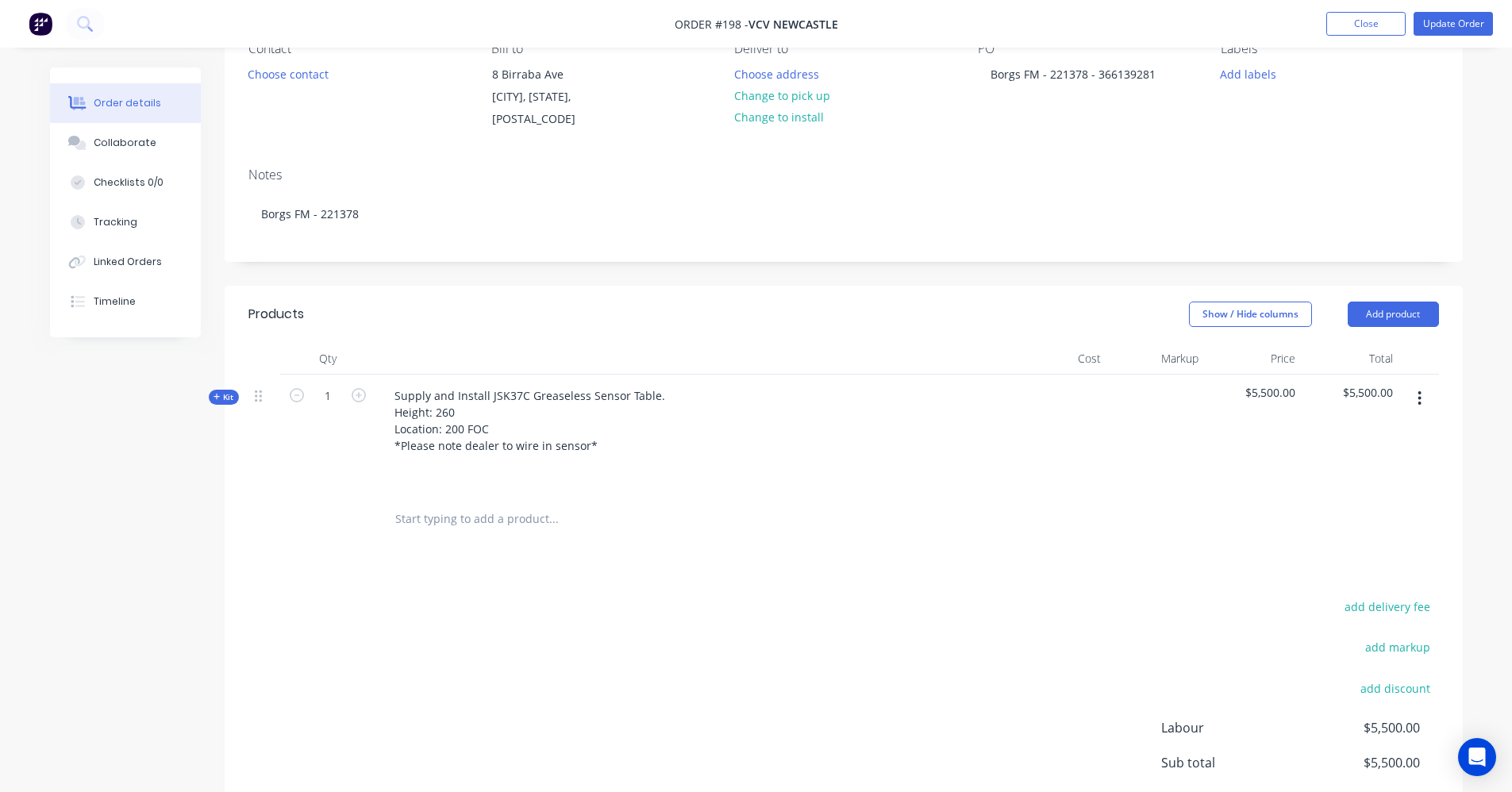 click at bounding box center [553, 519] 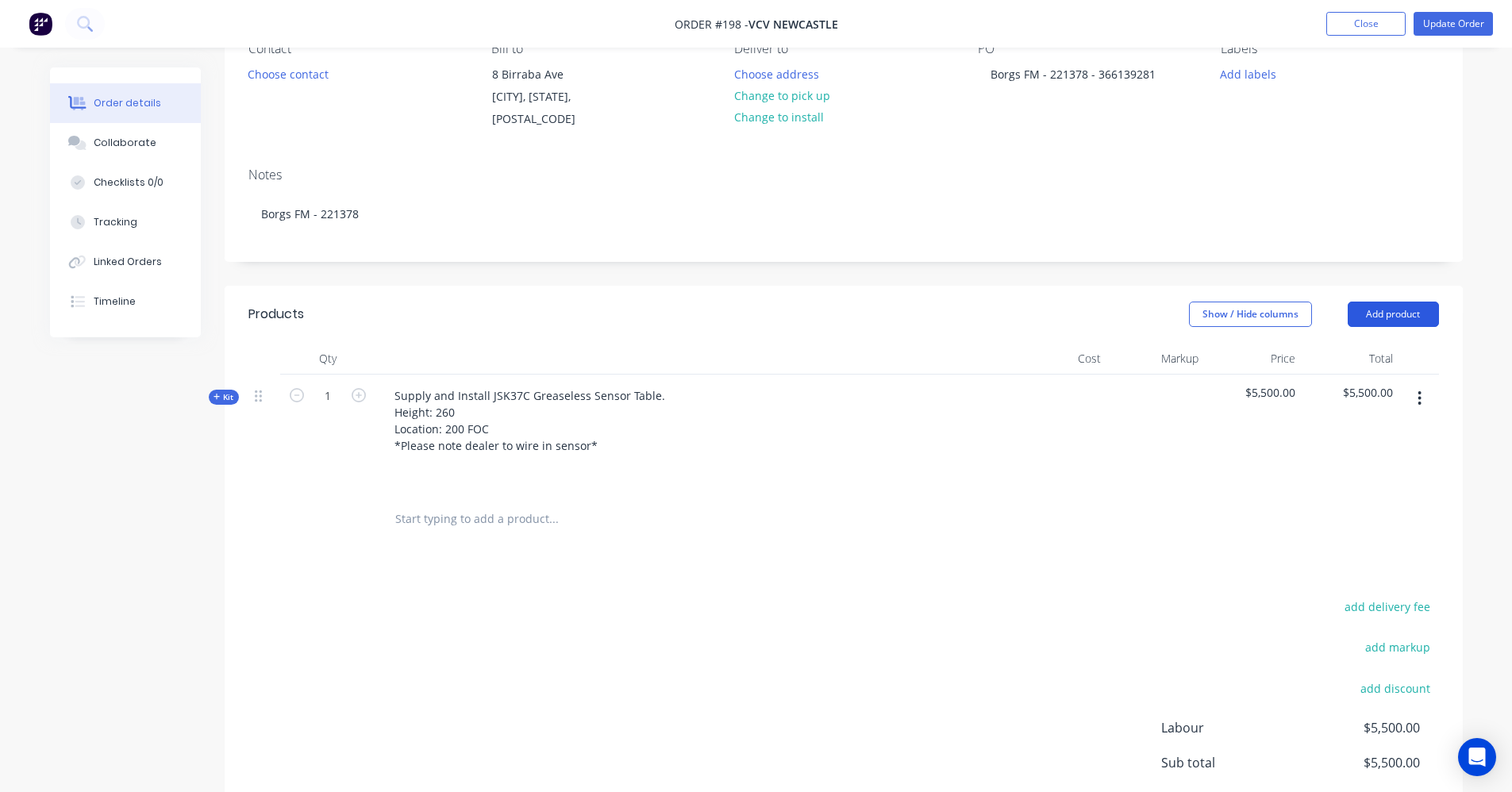 click on "Add product" at bounding box center (1393, 314) 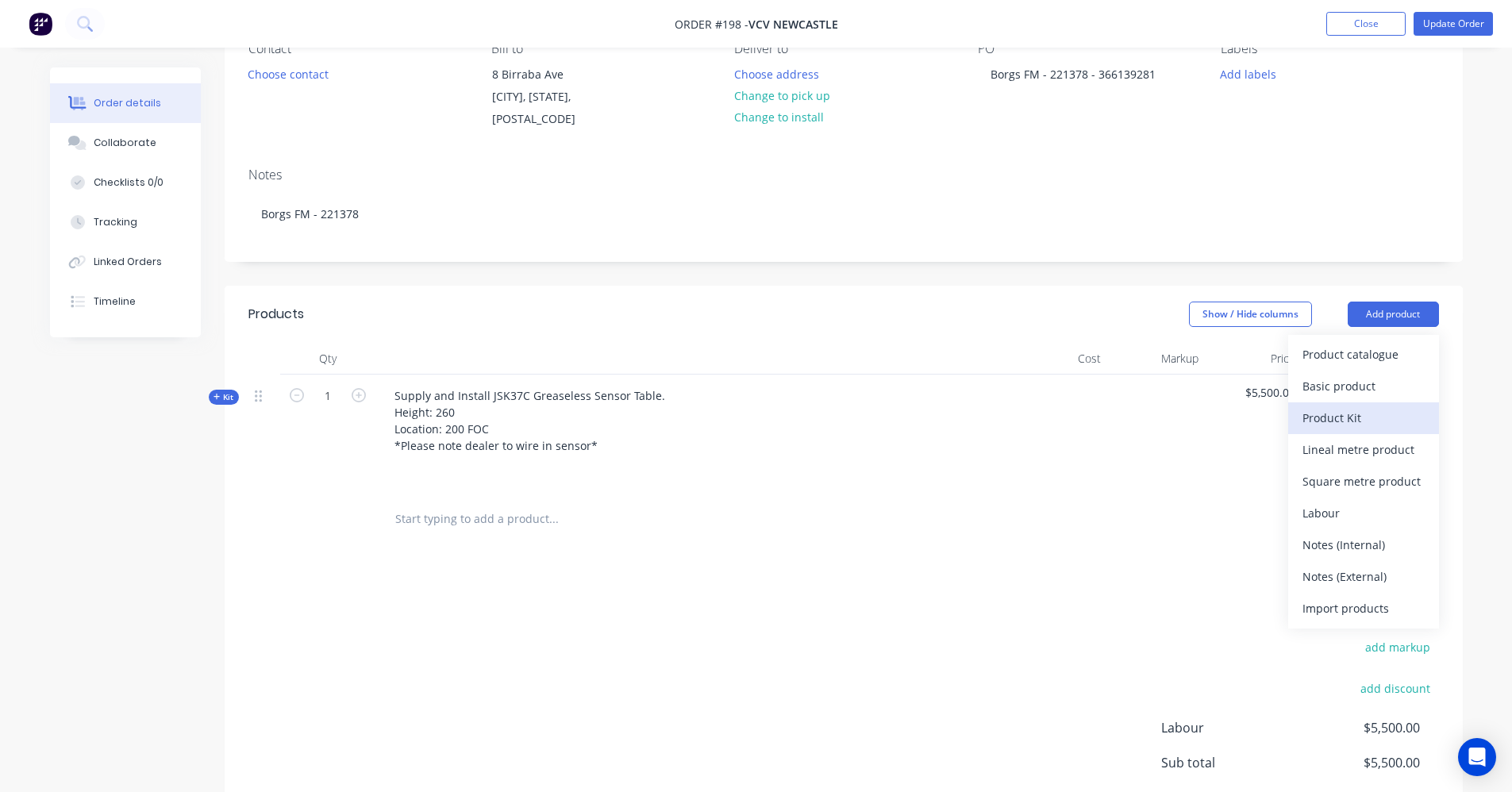 click on "Product Kit" at bounding box center [1364, 417] 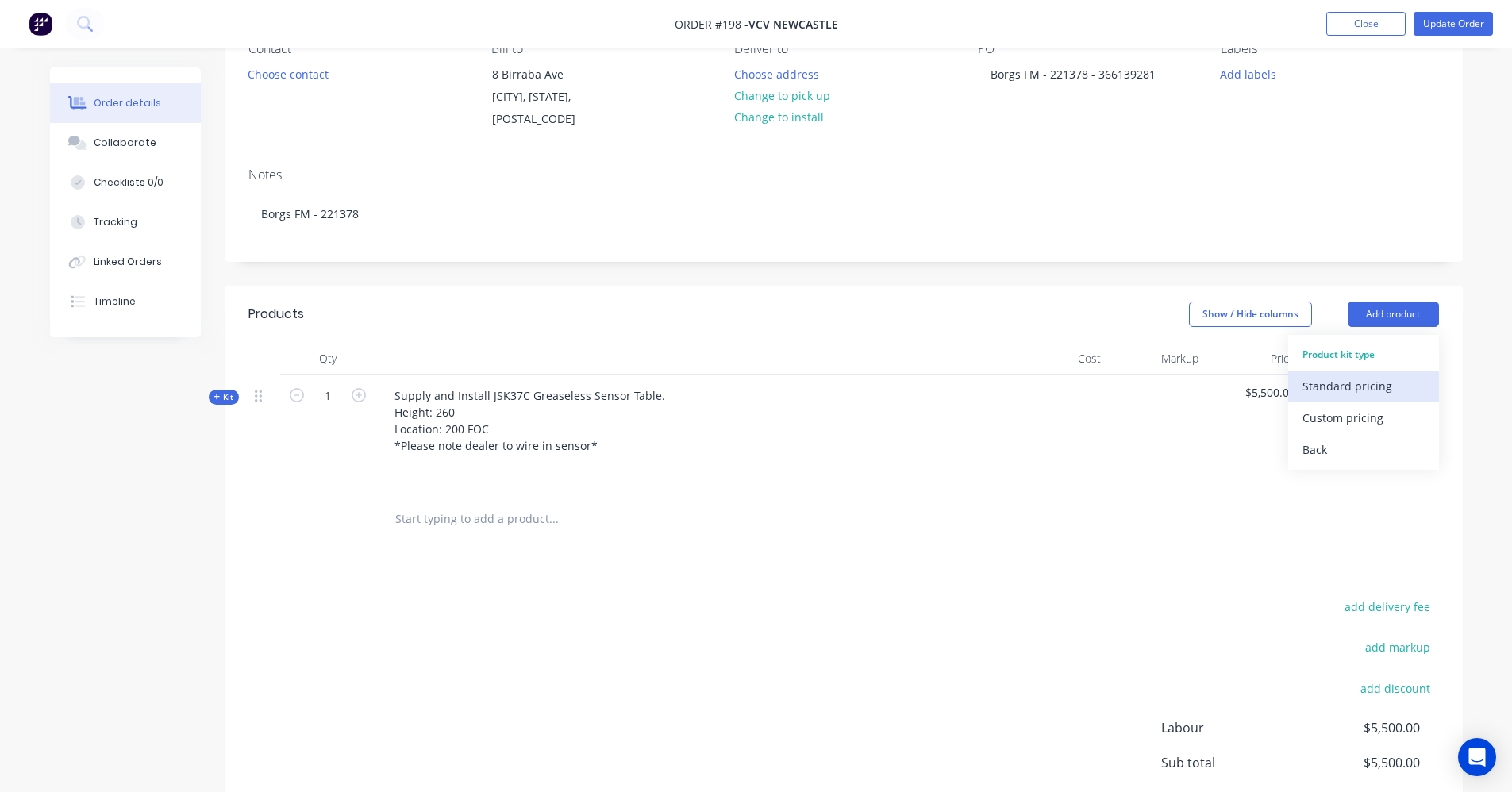 click on "Standard pricing" at bounding box center (1364, 386) 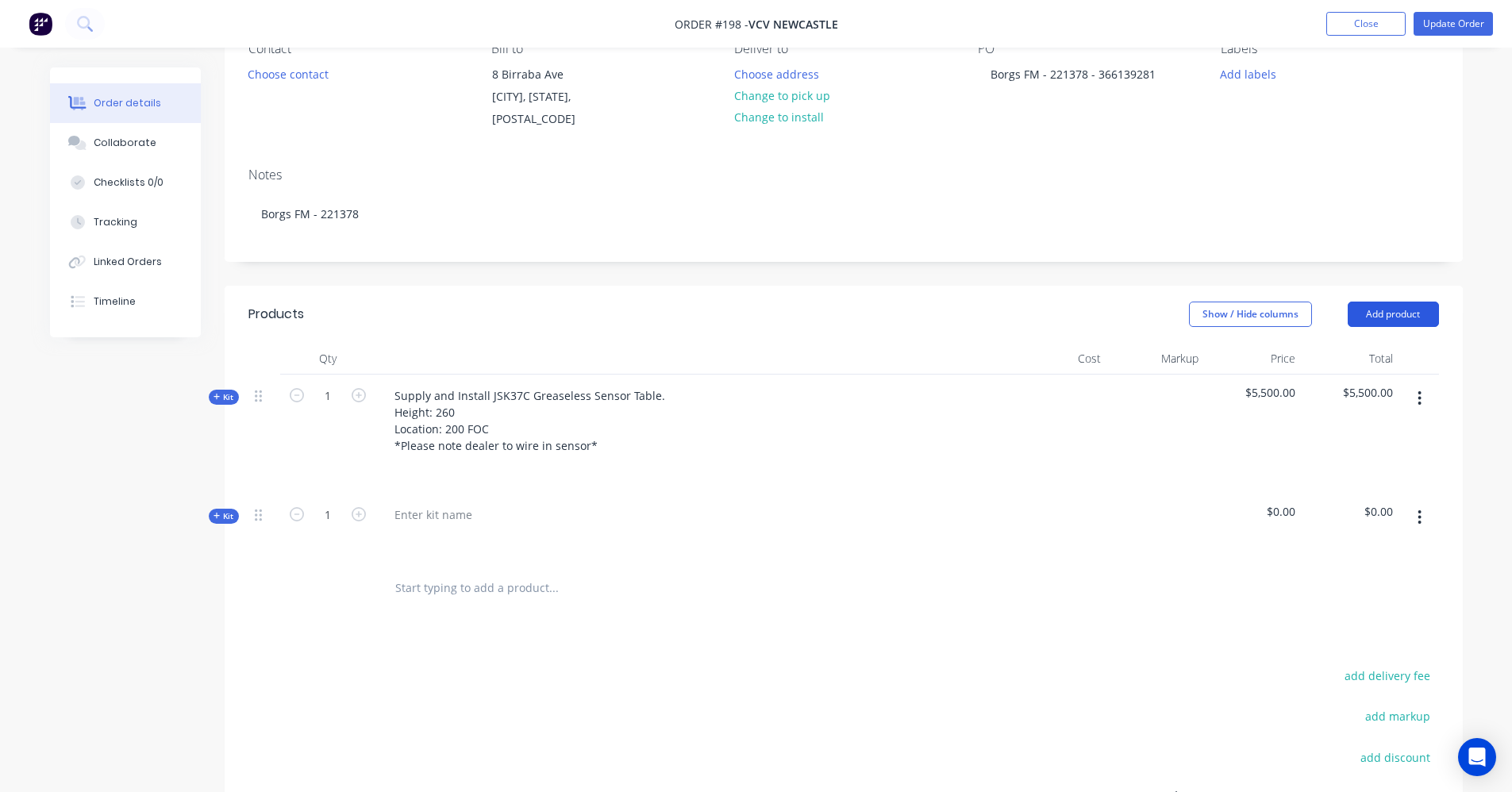click on "Add product" at bounding box center (1393, 314) 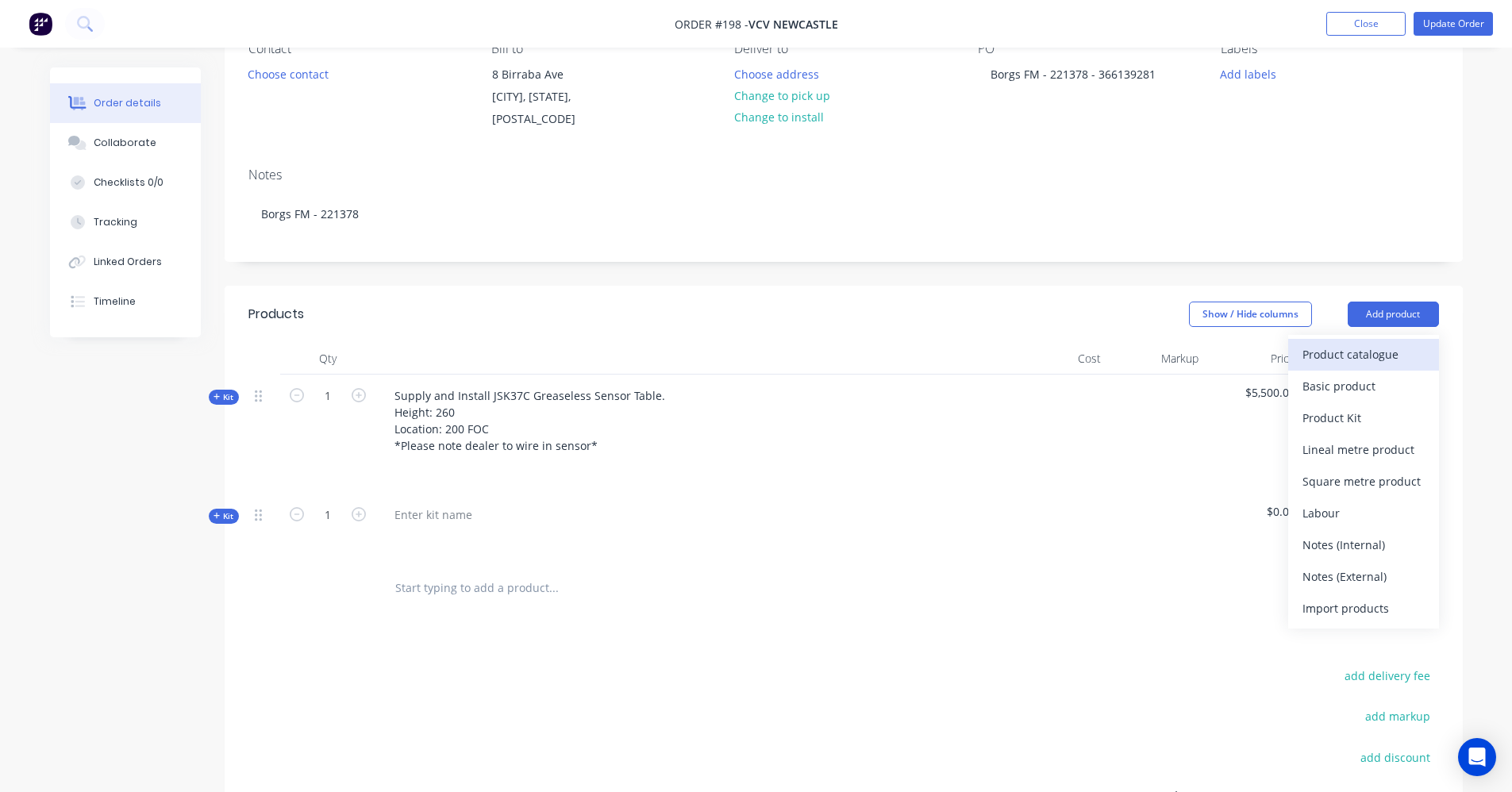 click on "Product catalogue" at bounding box center [1364, 354] 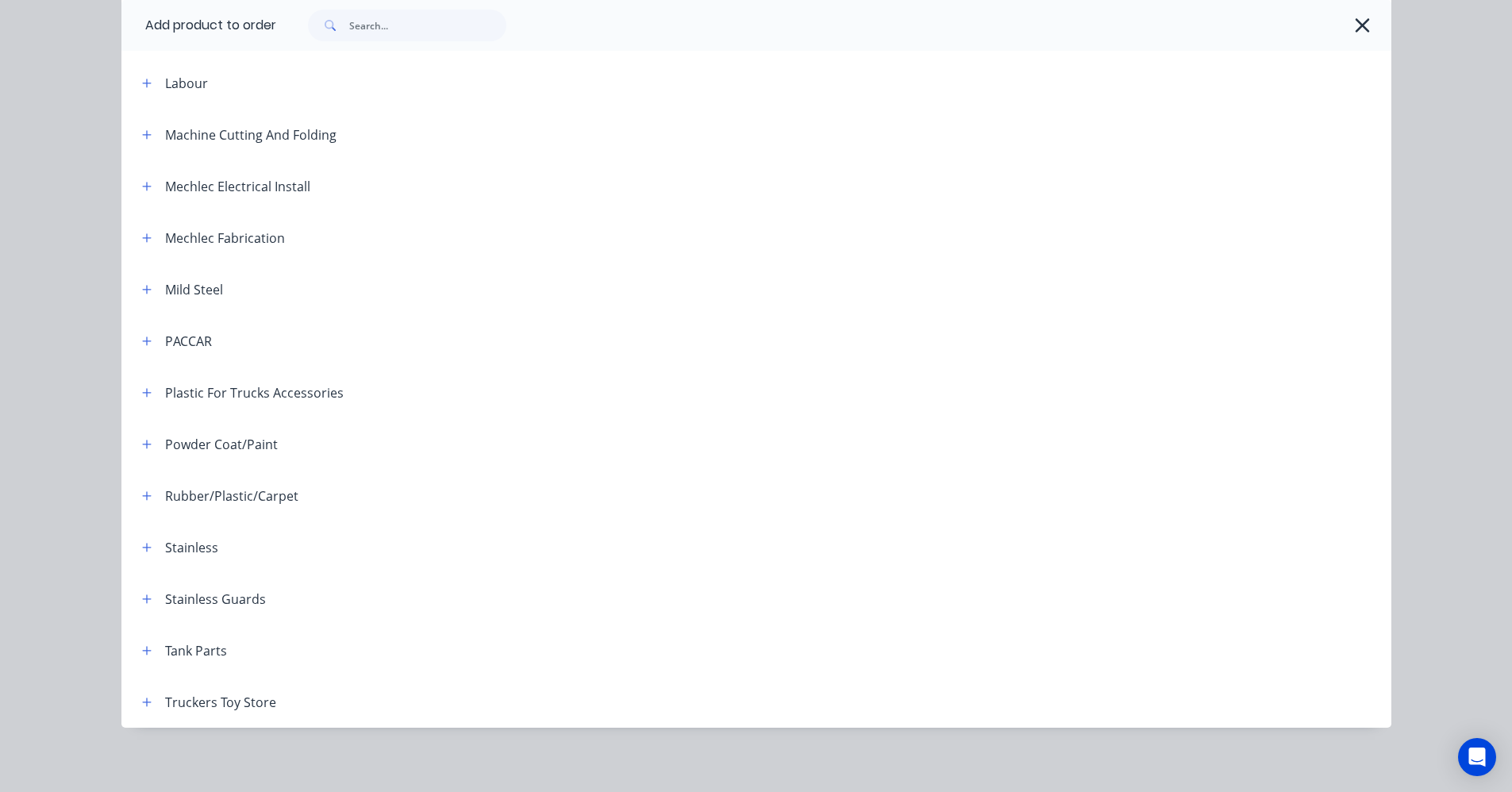 scroll, scrollTop: 638, scrollLeft: 0, axis: vertical 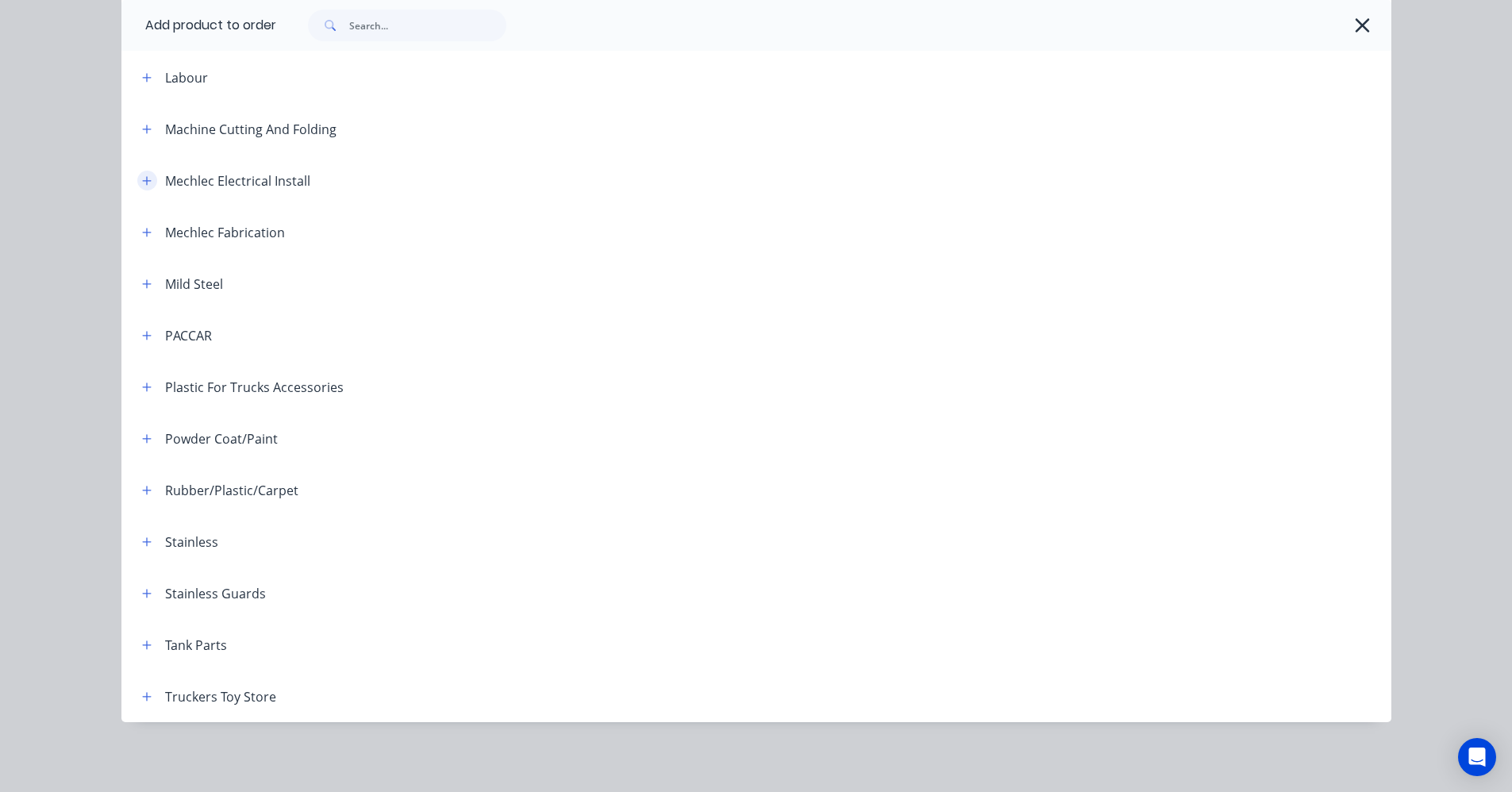 click at bounding box center (147, 180) 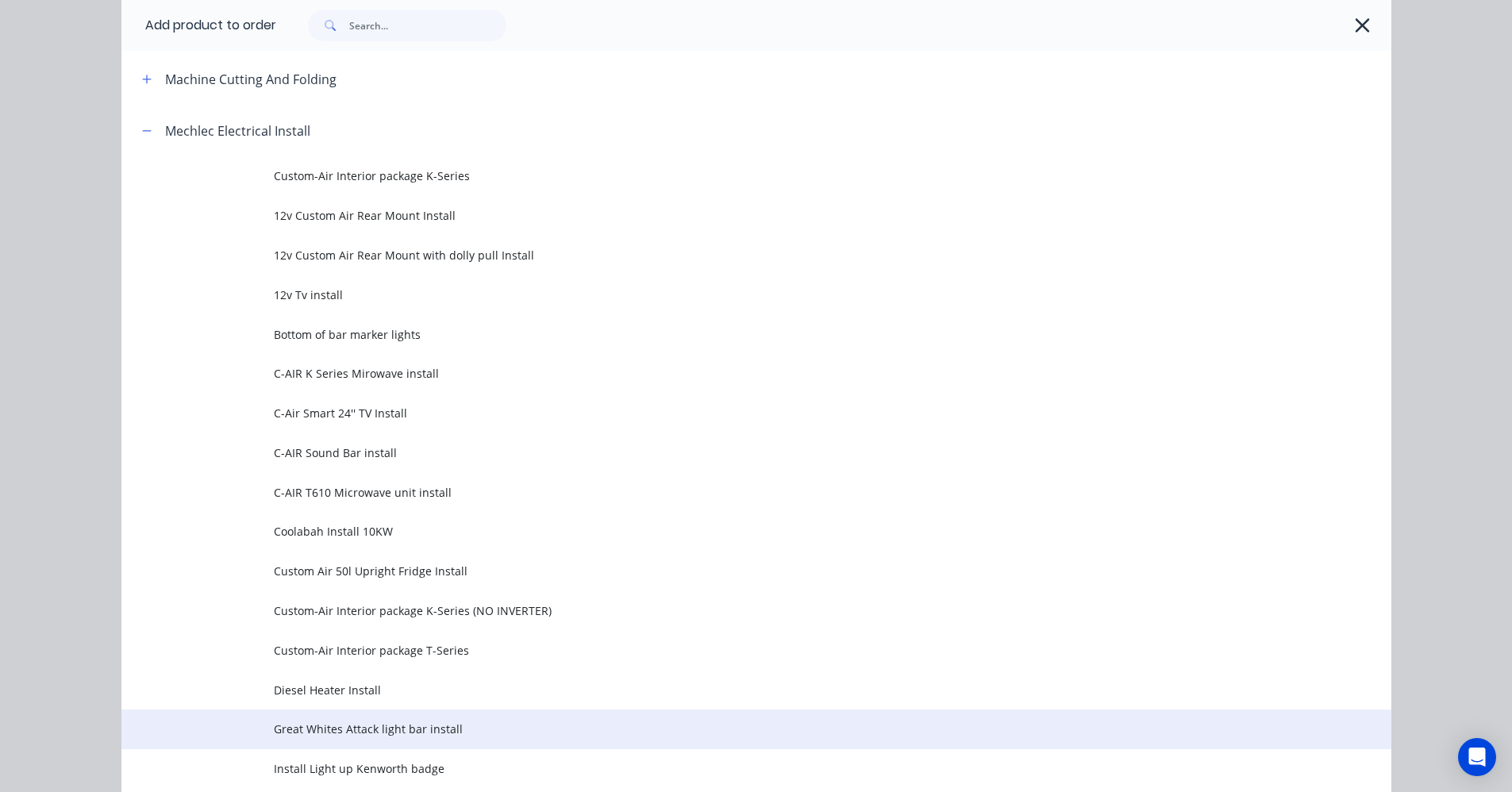 scroll, scrollTop: 955, scrollLeft: 0, axis: vertical 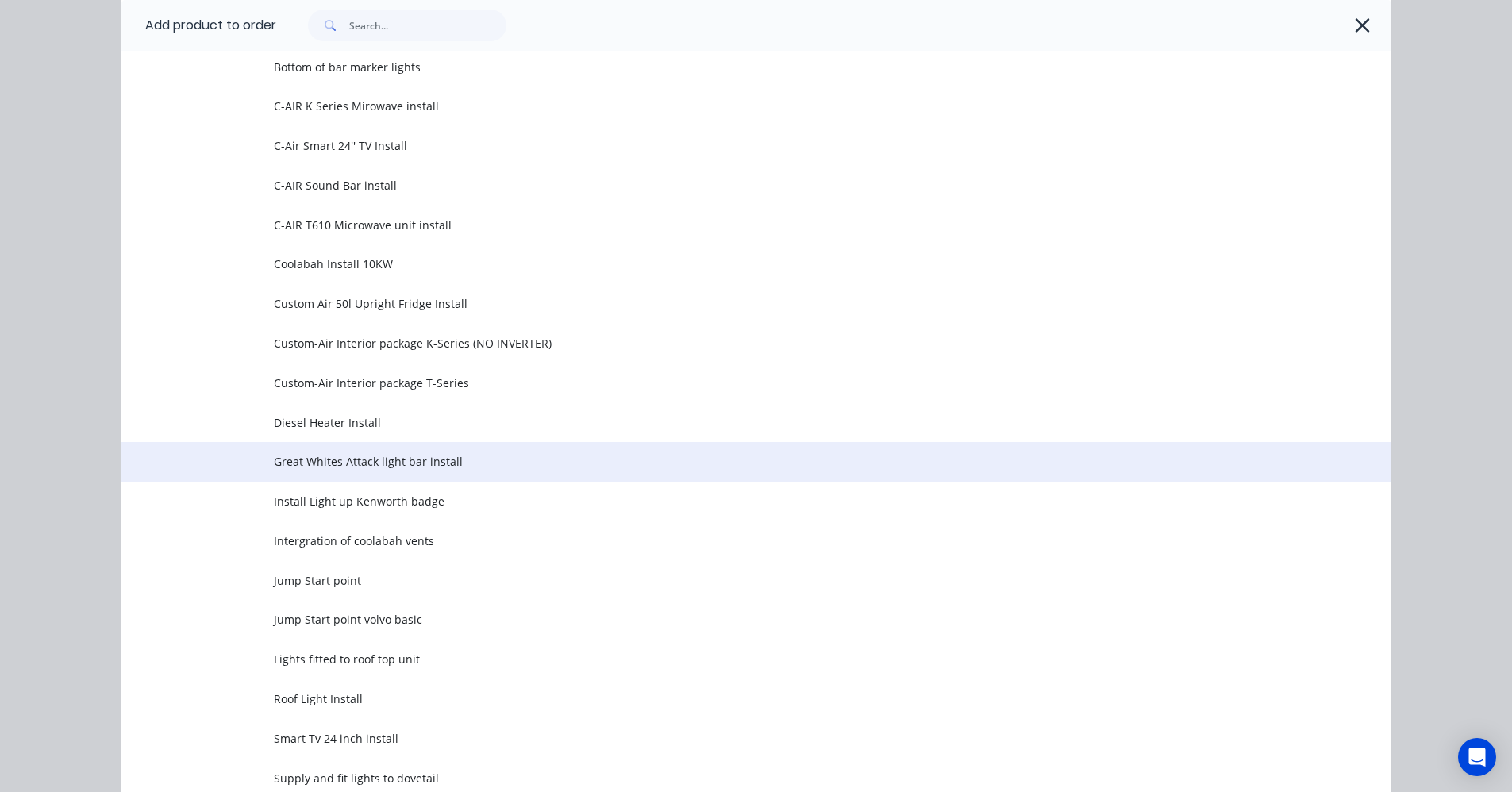 click on "Great Whites Attack light bar install" at bounding box center (721, 461) 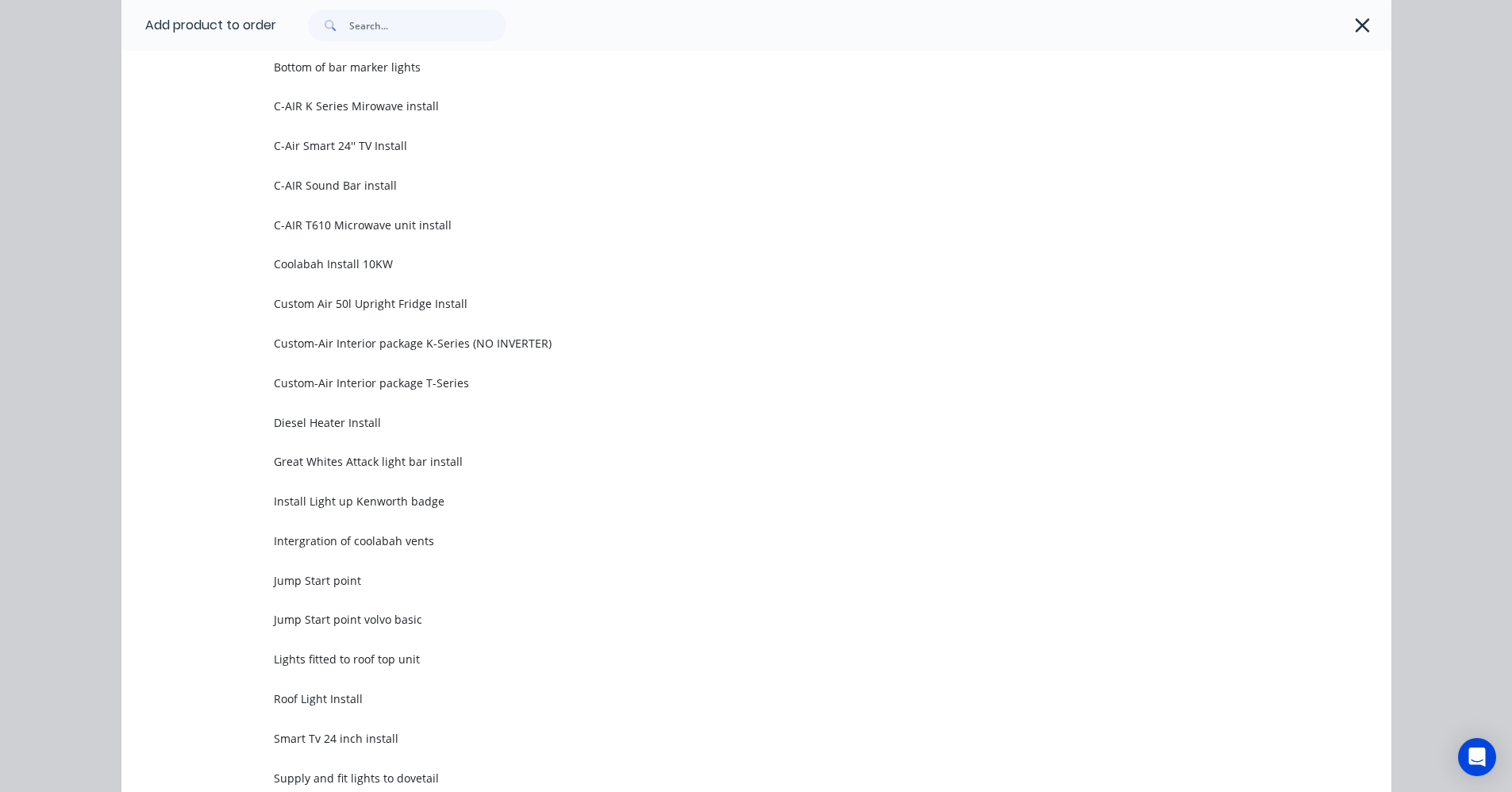 scroll, scrollTop: 0, scrollLeft: 0, axis: both 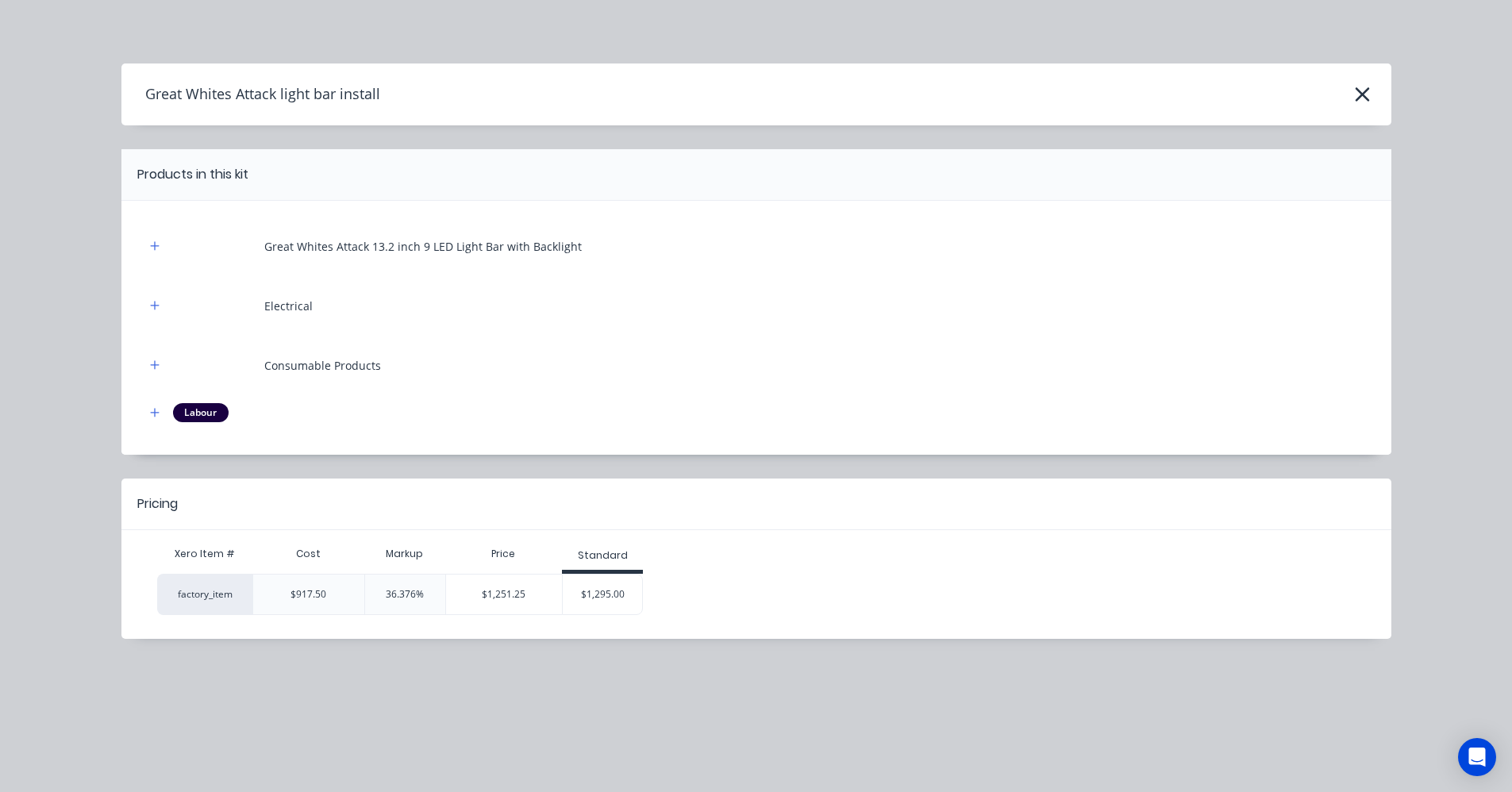 click on "Pricing Xero Item # Cost Markup Price Standard factory_item $917.50 36.376% $1,251.25 $1,295.00" at bounding box center (756, 559) 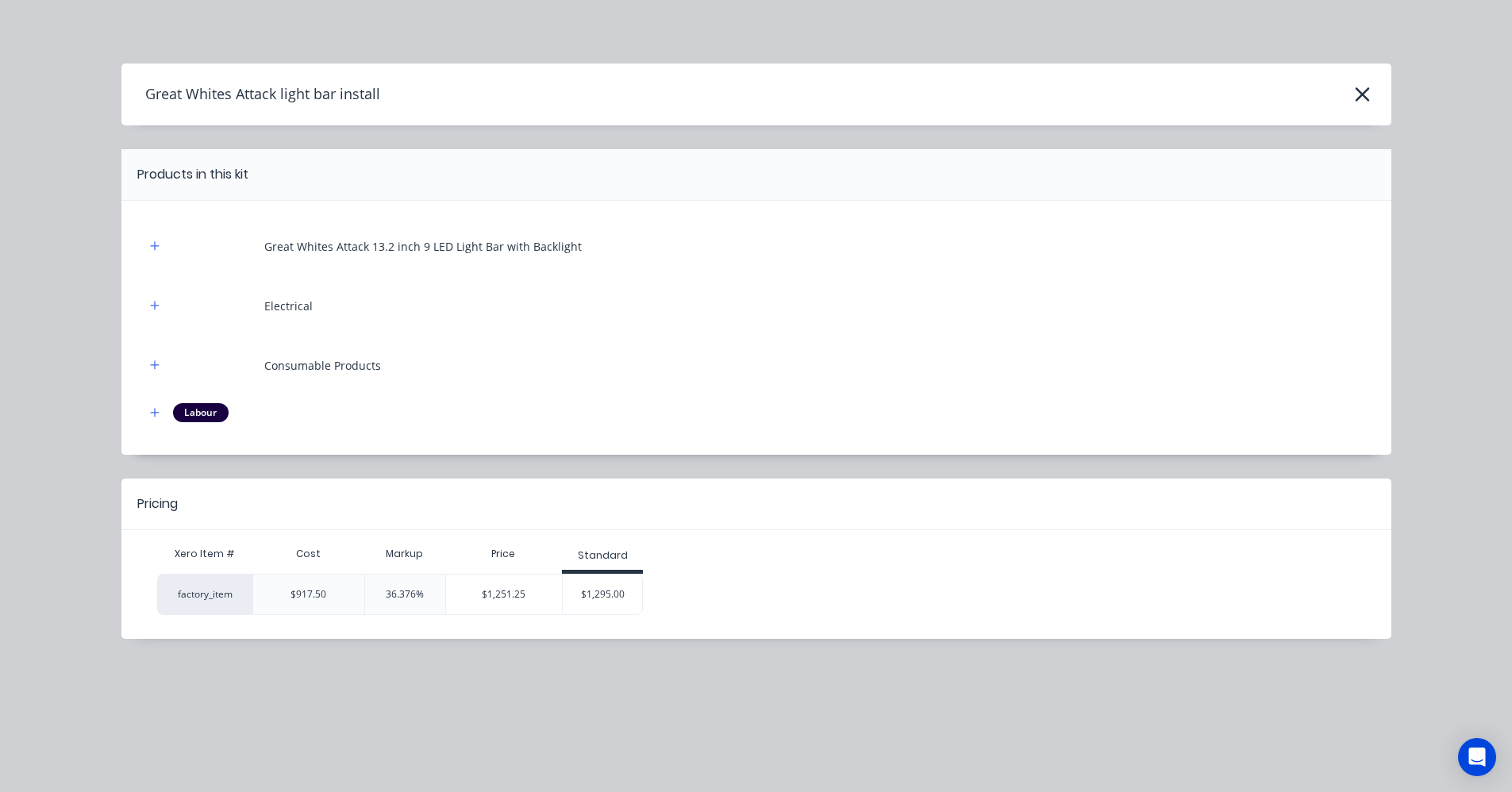 click on "$1,295.00" at bounding box center [602, 594] 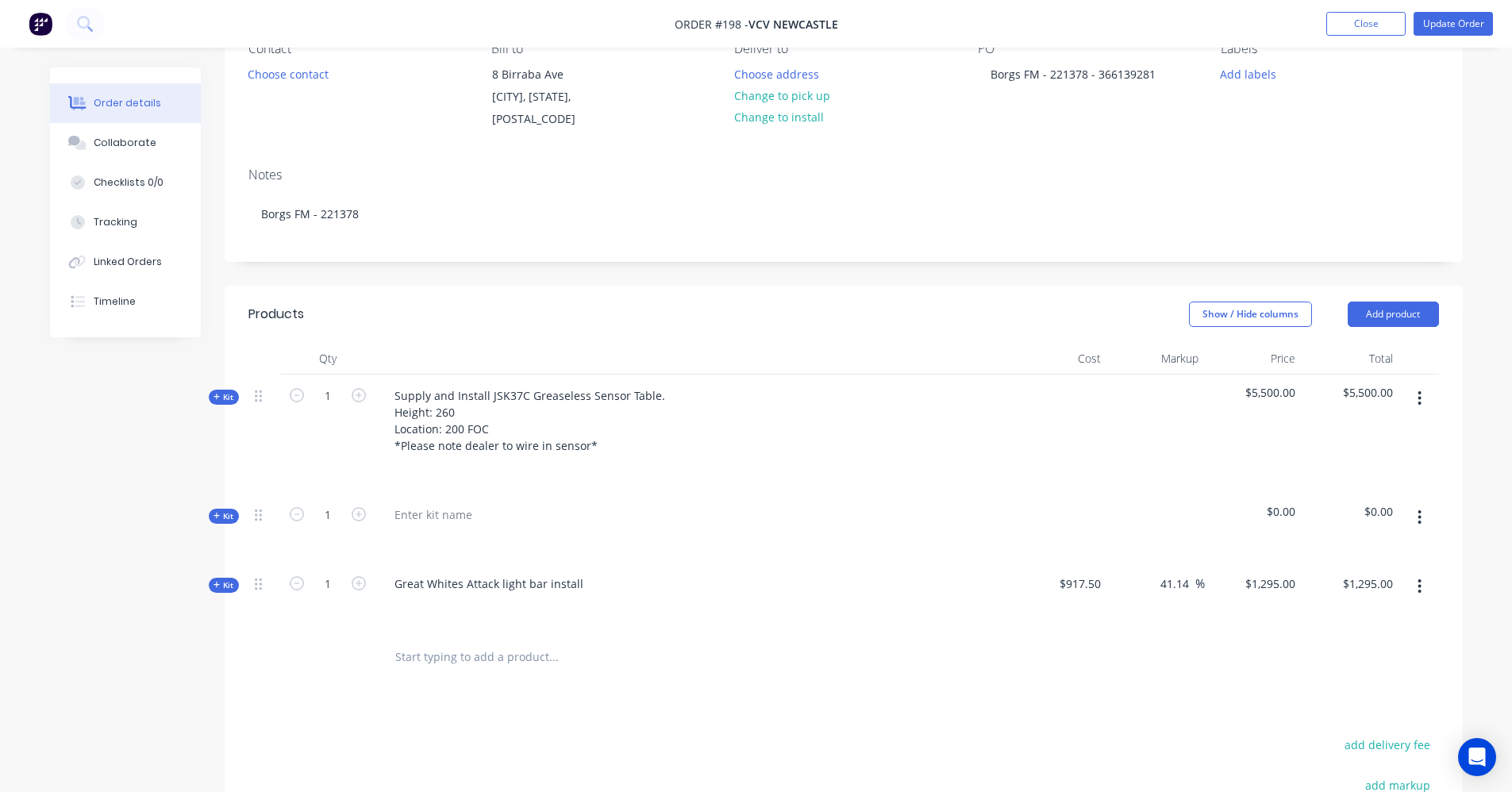 click at bounding box center (1419, 517) 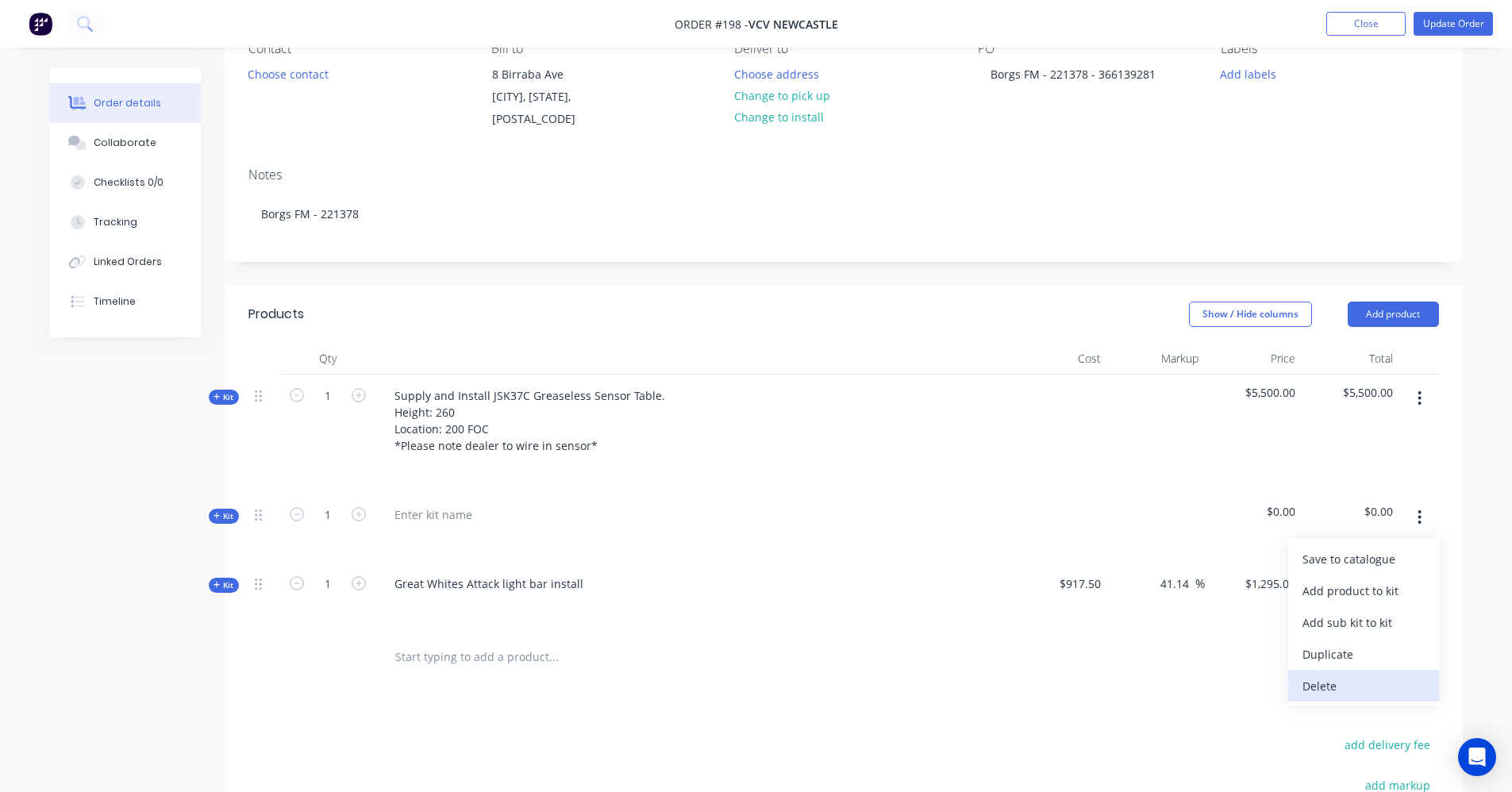click on "Delete" at bounding box center (1364, 686) 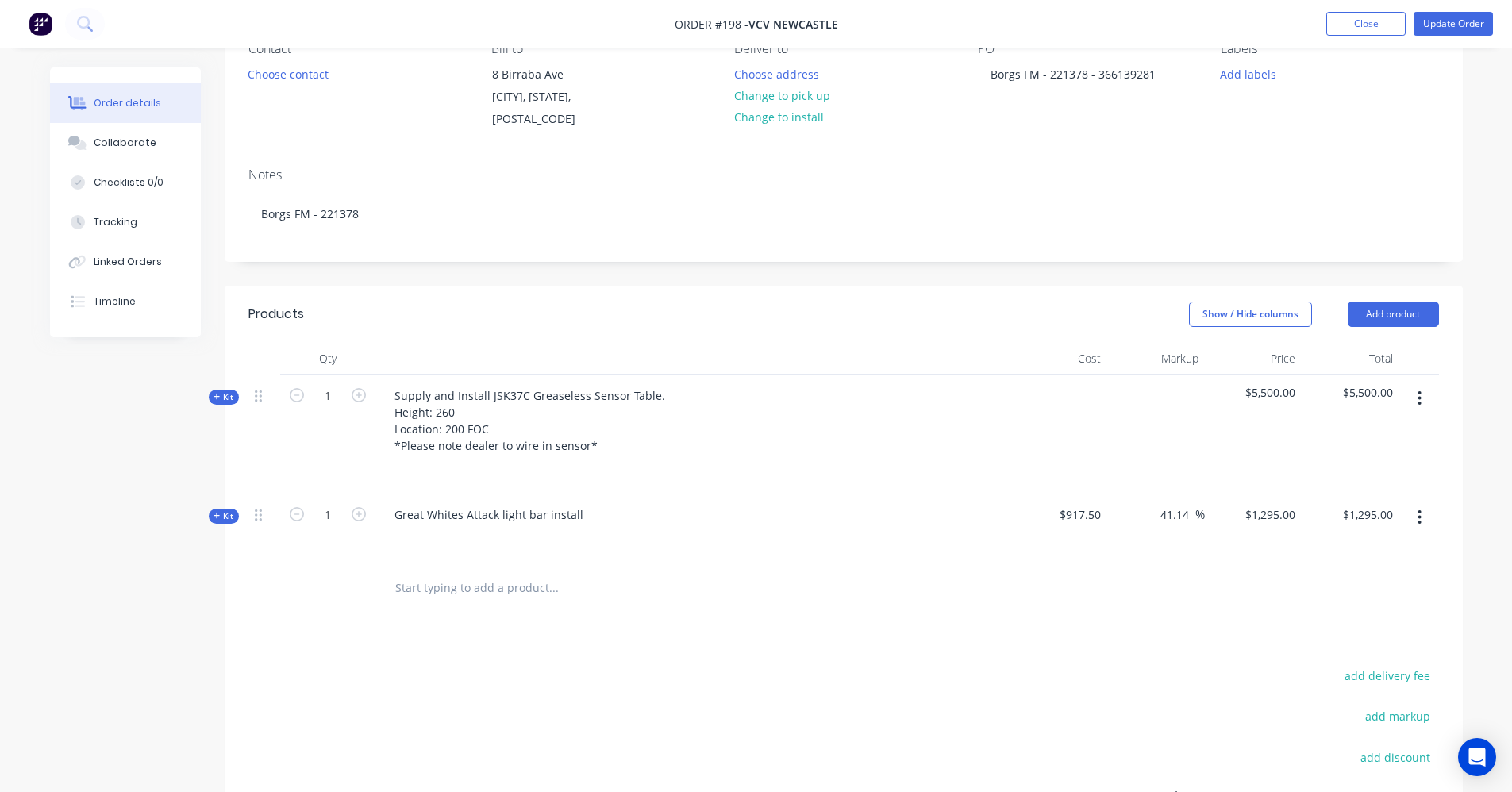 click on "Order #198 -  VCV Newcastle Add product     Close Update Order" at bounding box center [756, 24] 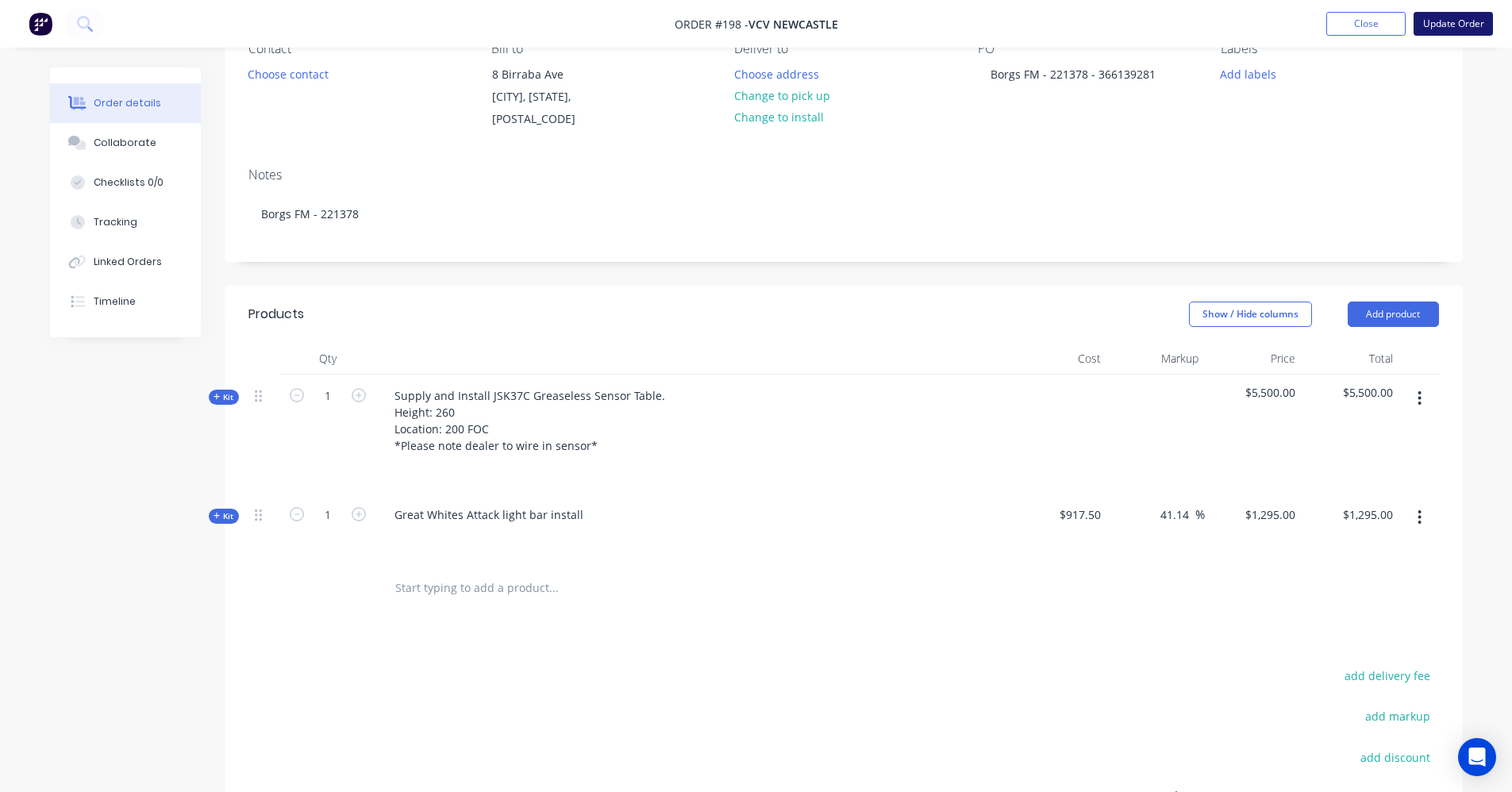 click on "Update Order" at bounding box center [1453, 24] 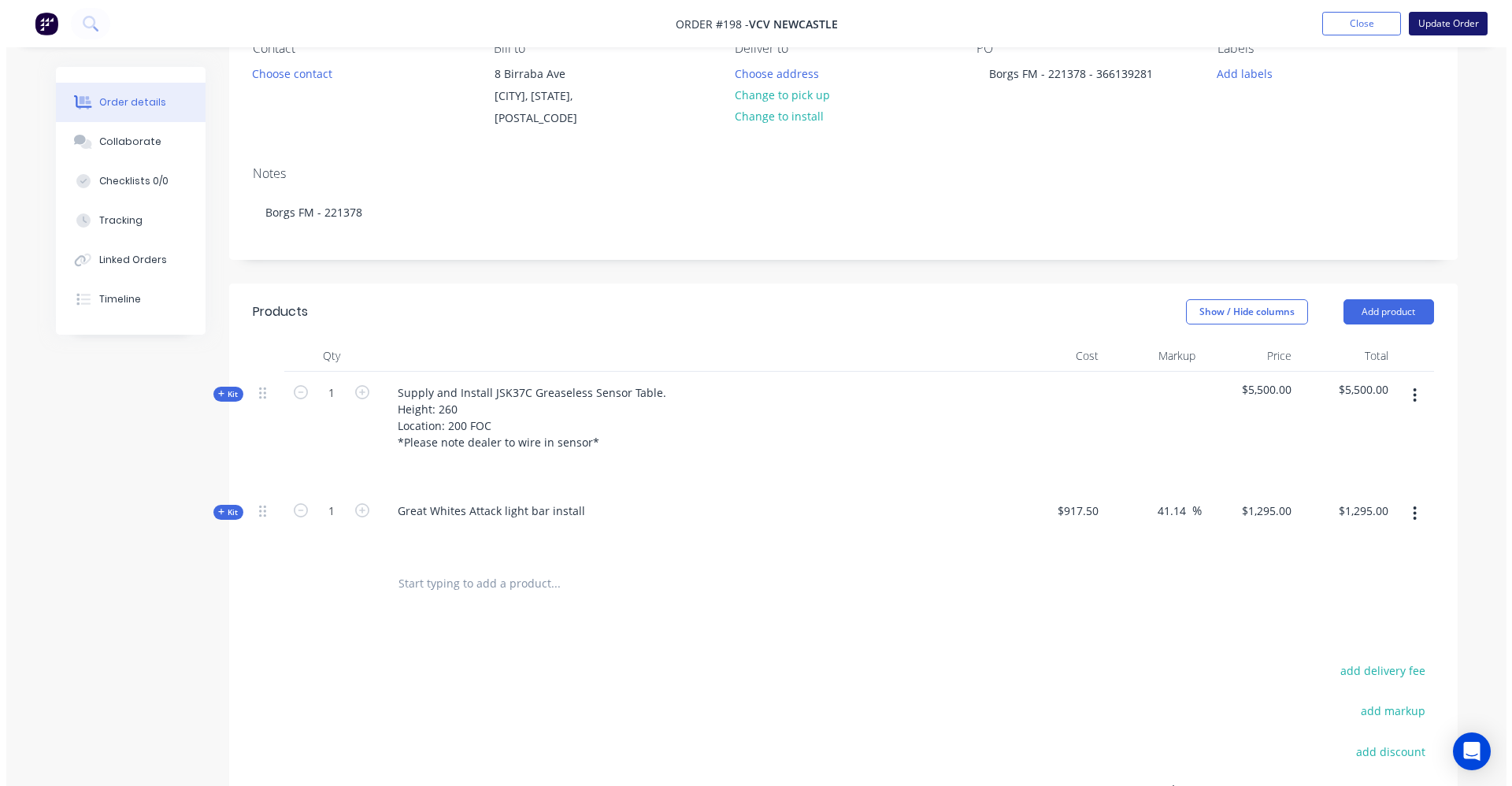 scroll, scrollTop: 0, scrollLeft: 0, axis: both 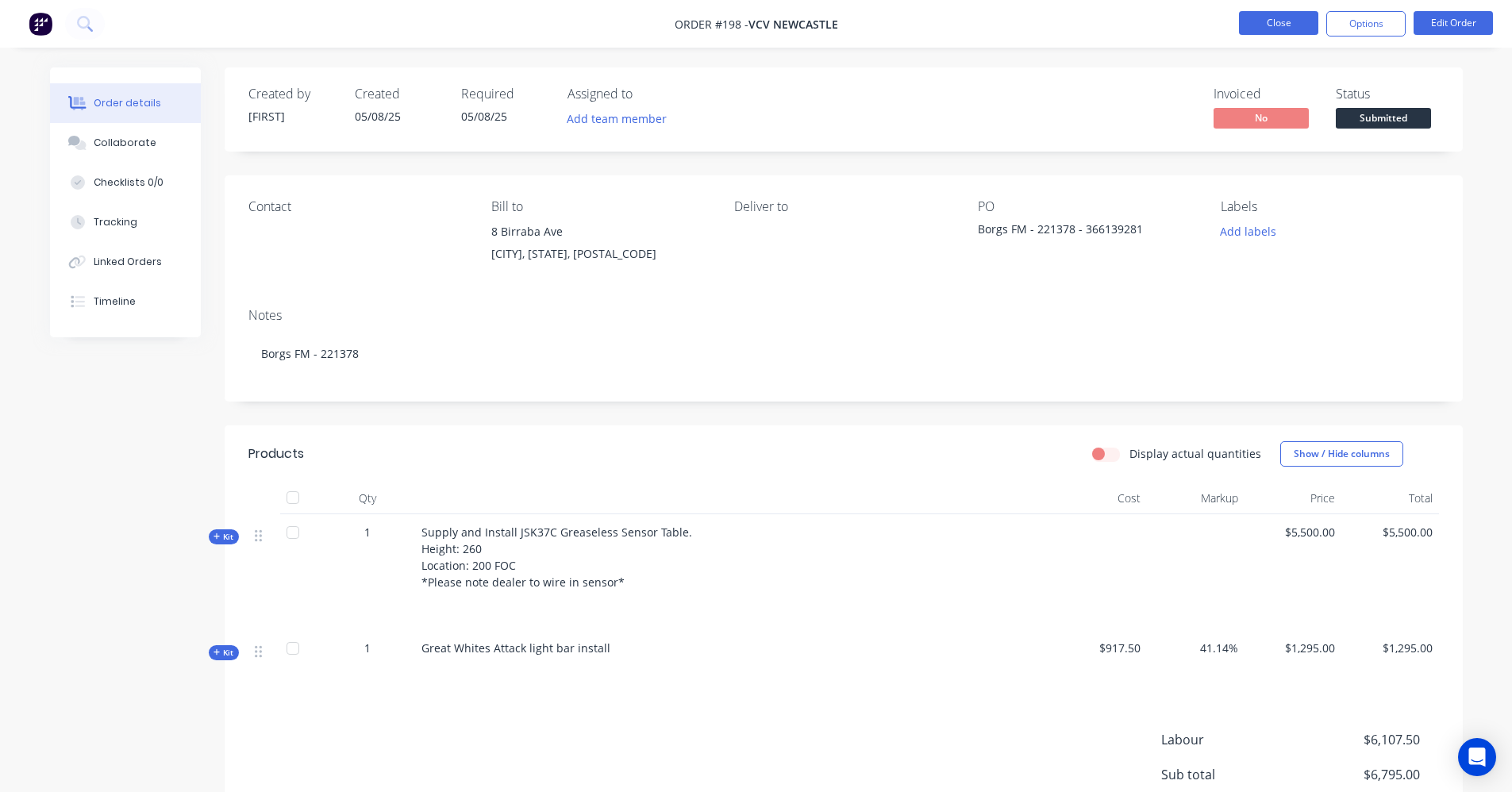 click on "Close" at bounding box center [1279, 23] 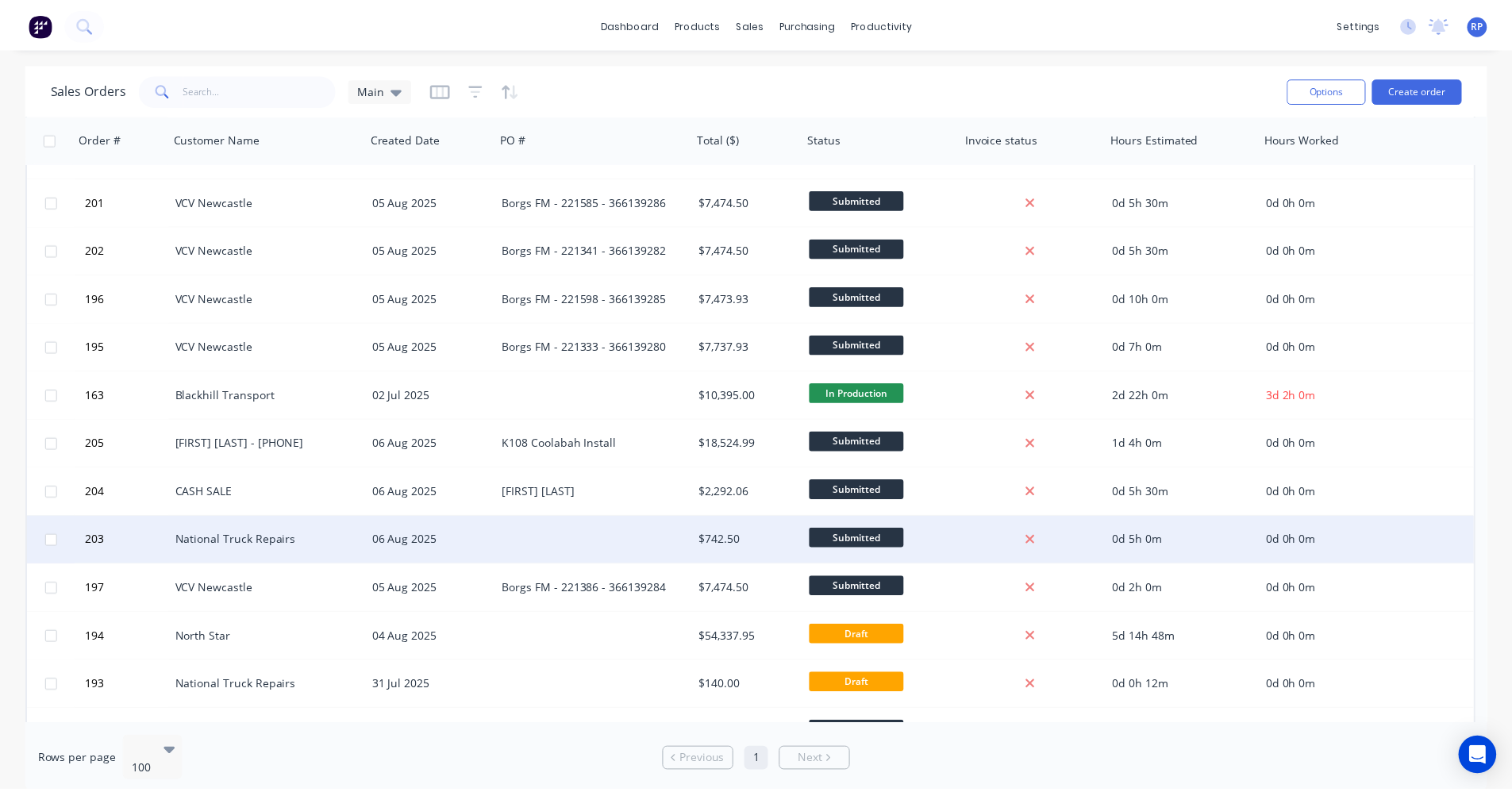 scroll, scrollTop: 159, scrollLeft: 0, axis: vertical 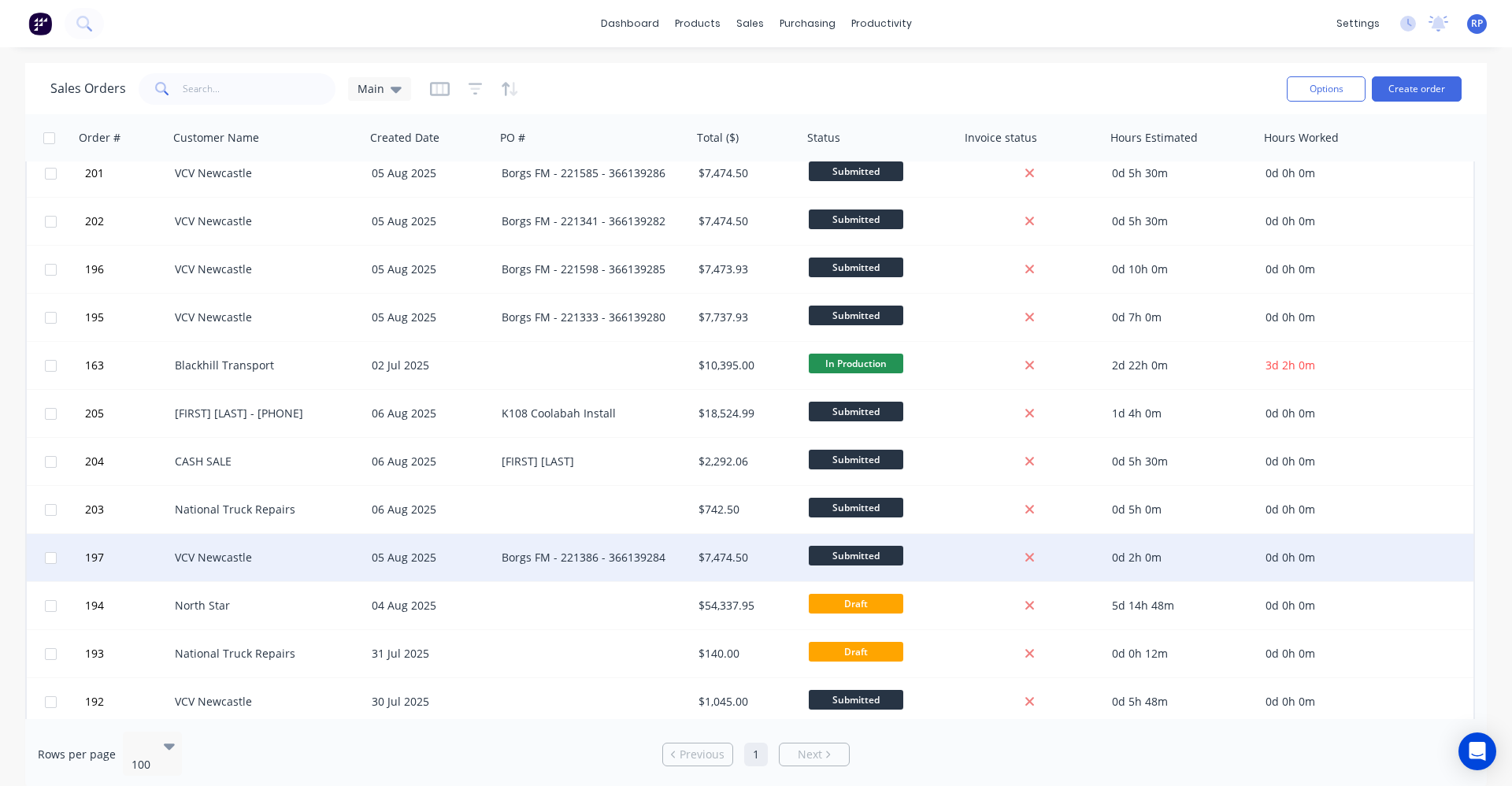 click on "Borgs FM - 221386 - 366139284" at bounding box center [589, 558] 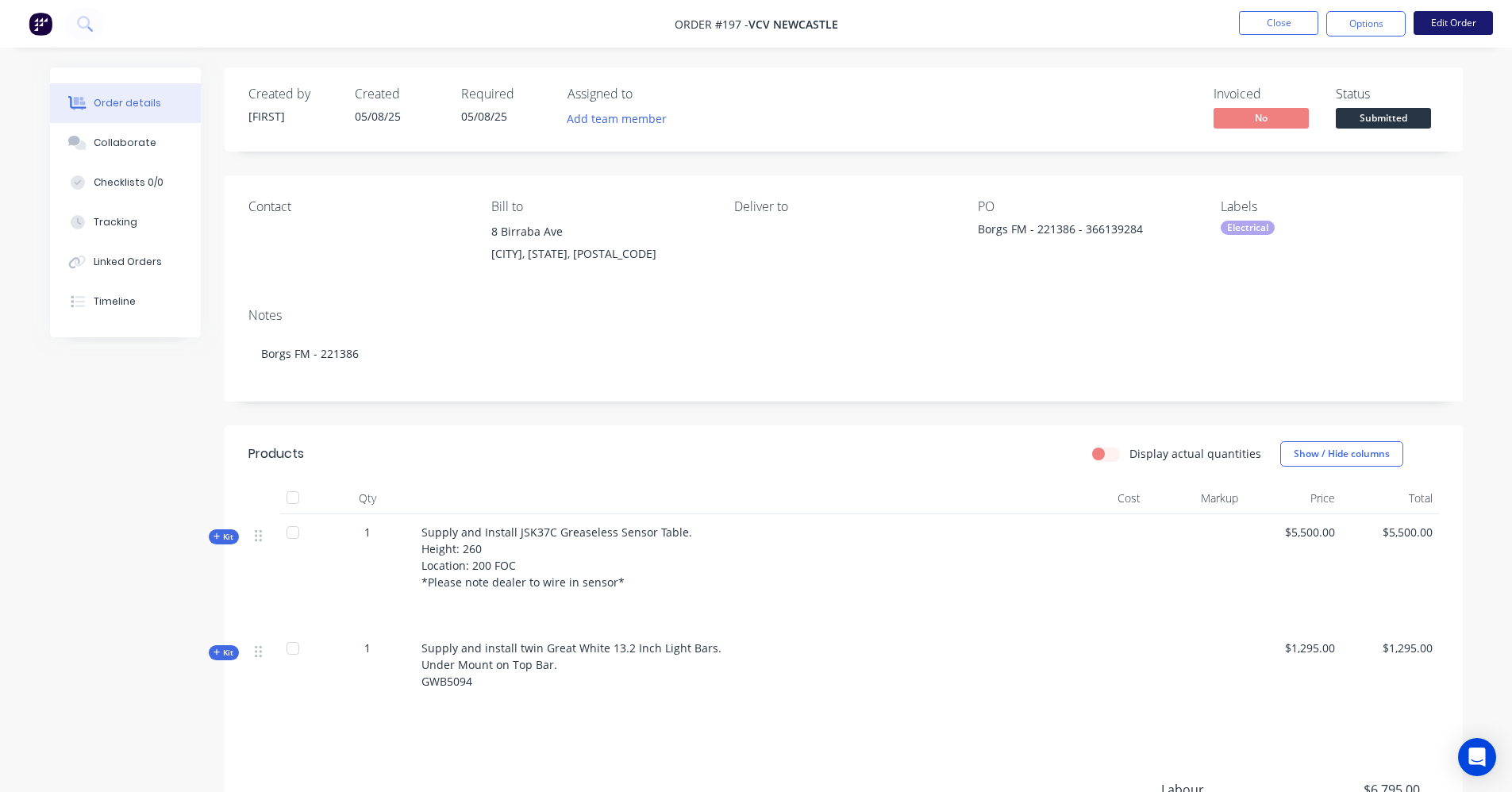 click on "Edit Order" at bounding box center [1453, 23] 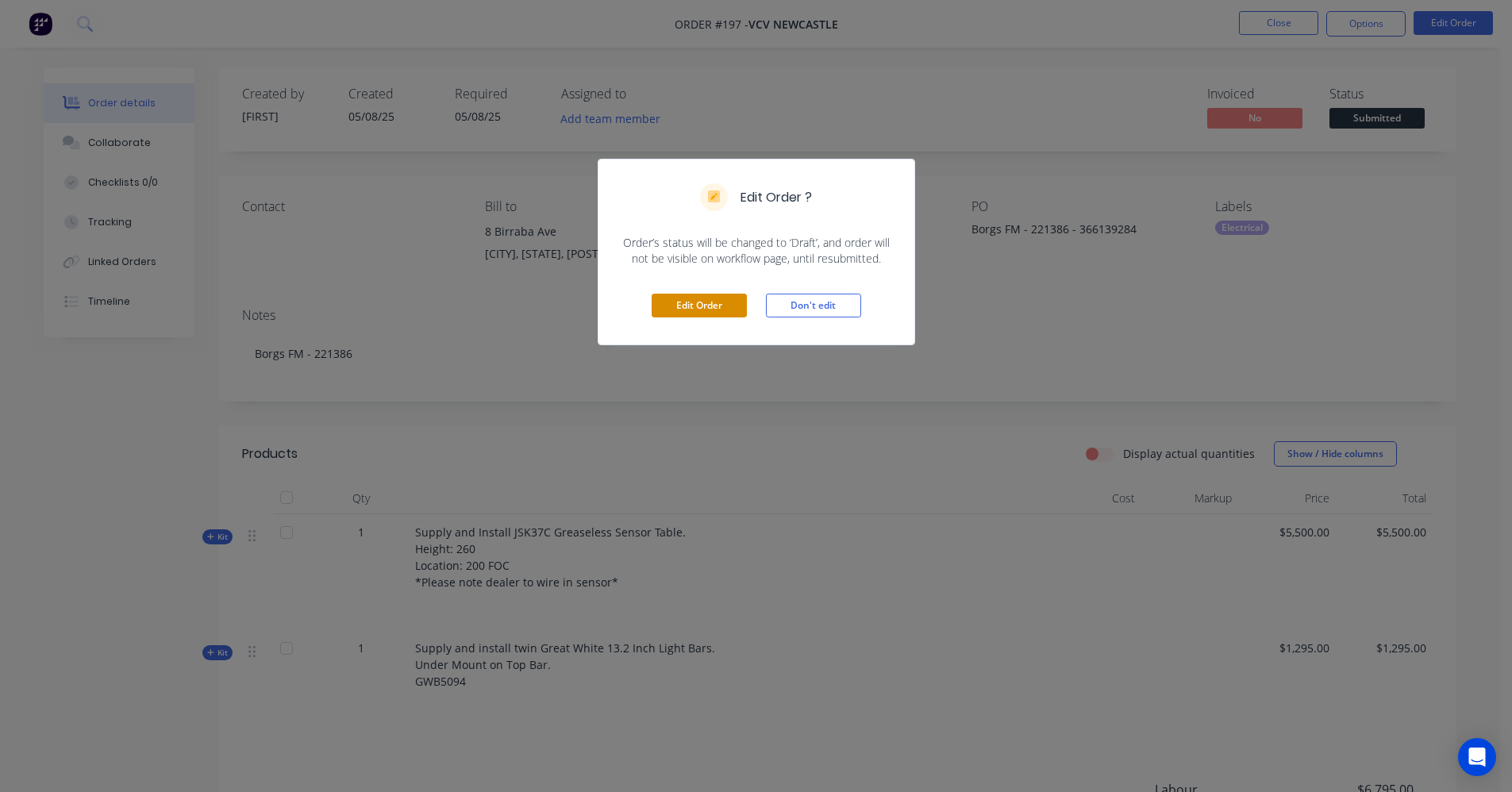 click on "Edit Order" at bounding box center (699, 306) 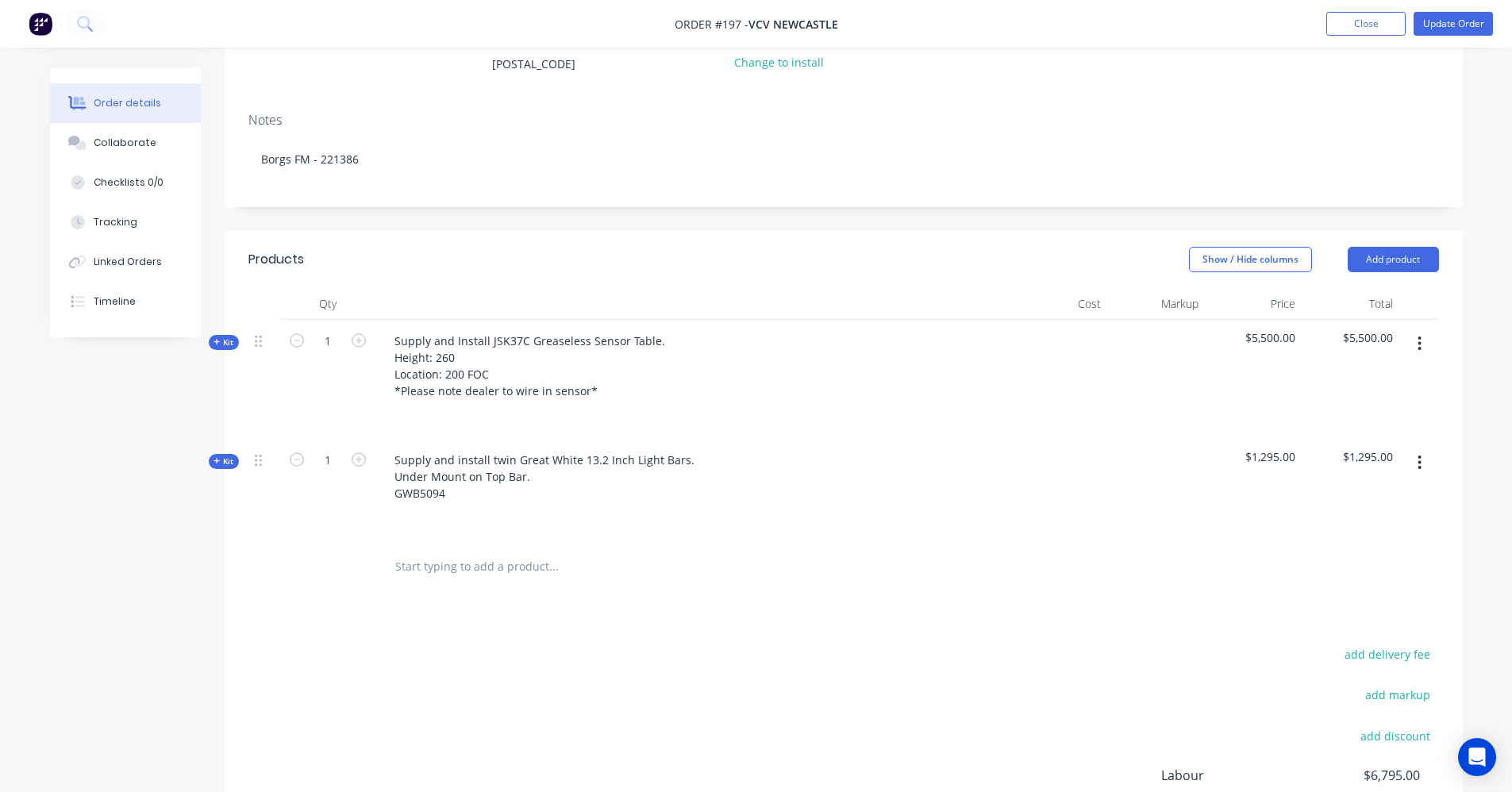 scroll, scrollTop: 317, scrollLeft: 0, axis: vertical 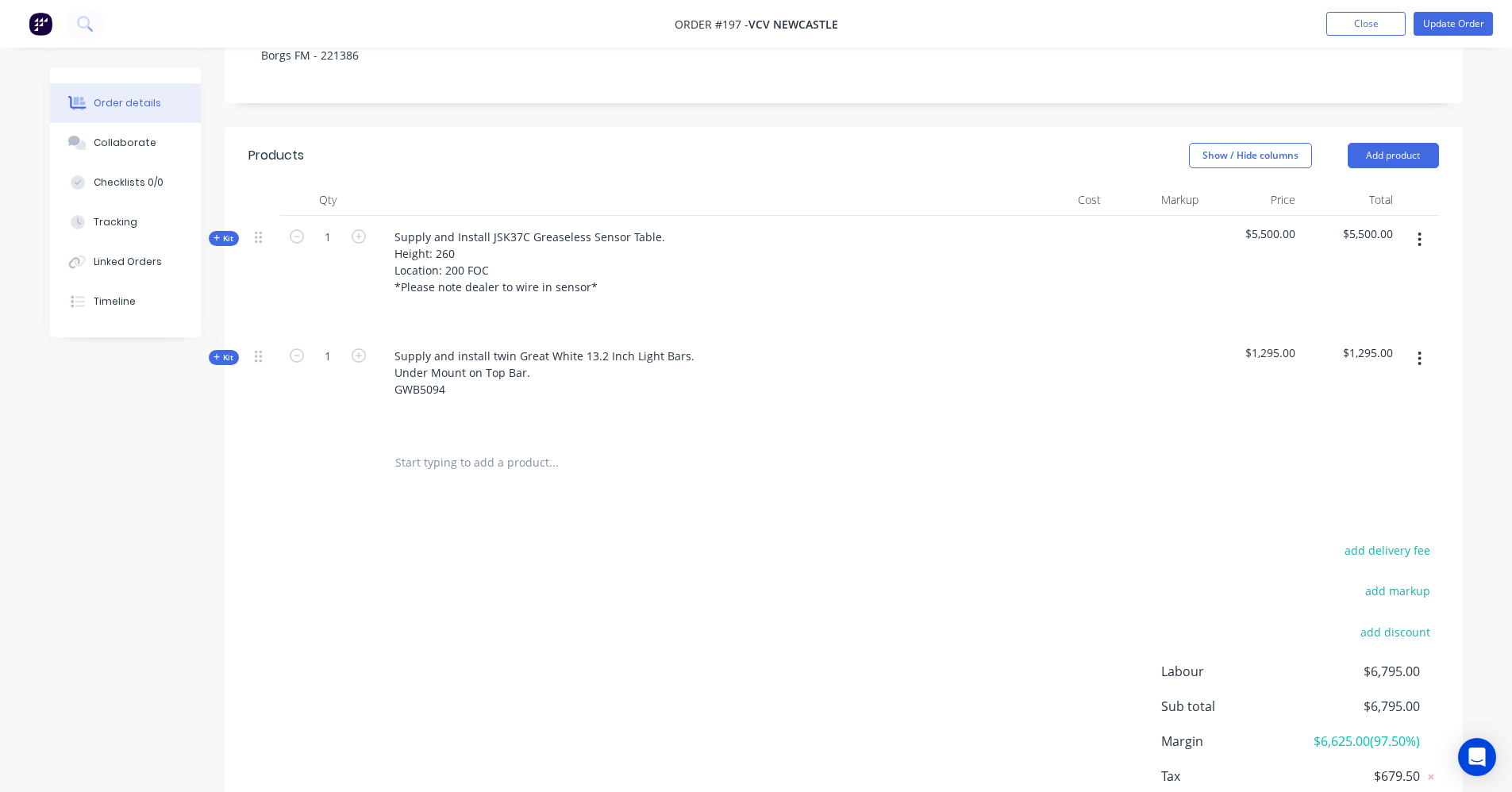 click 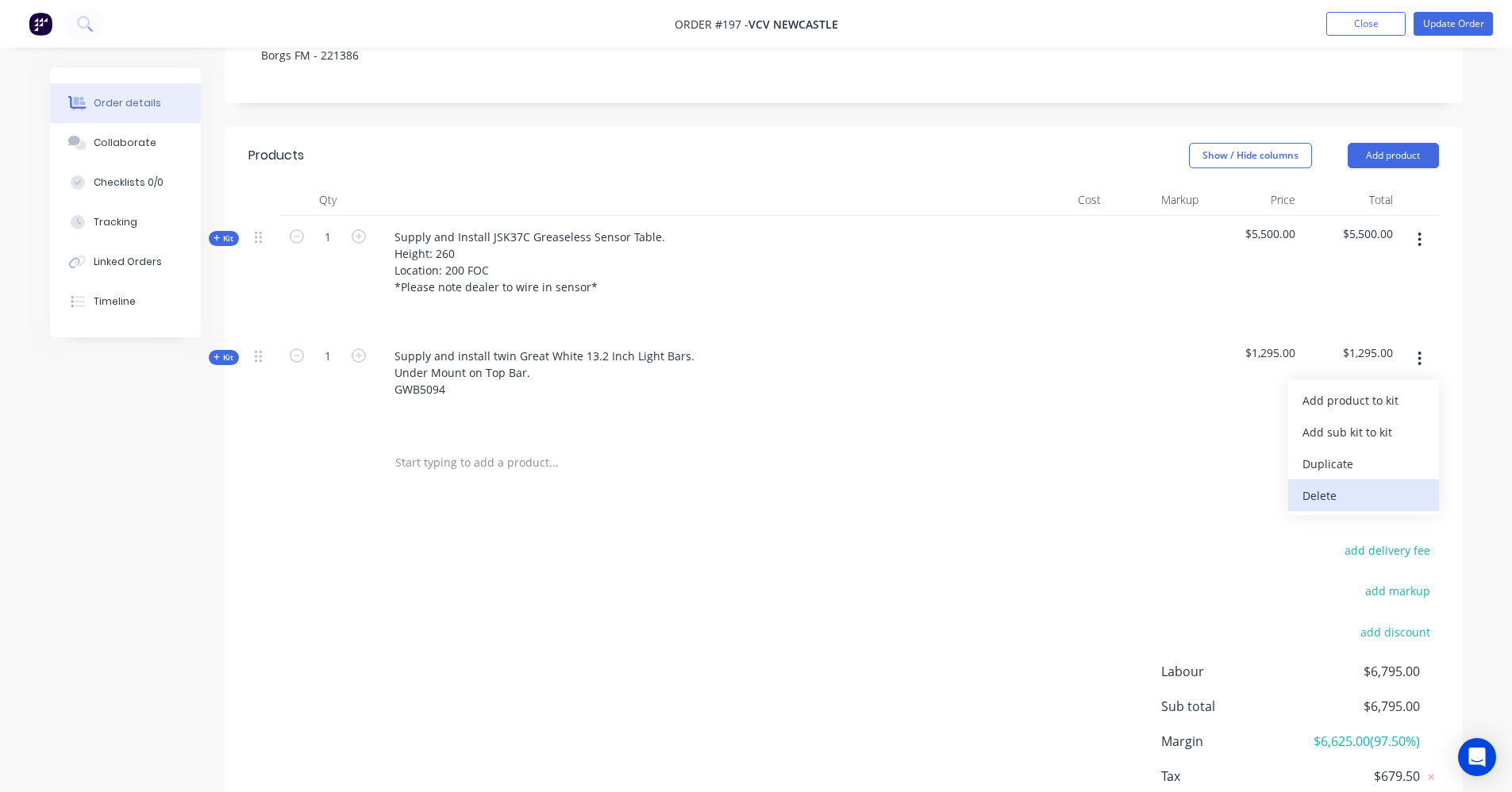 click on "Delete" at bounding box center [1364, 495] 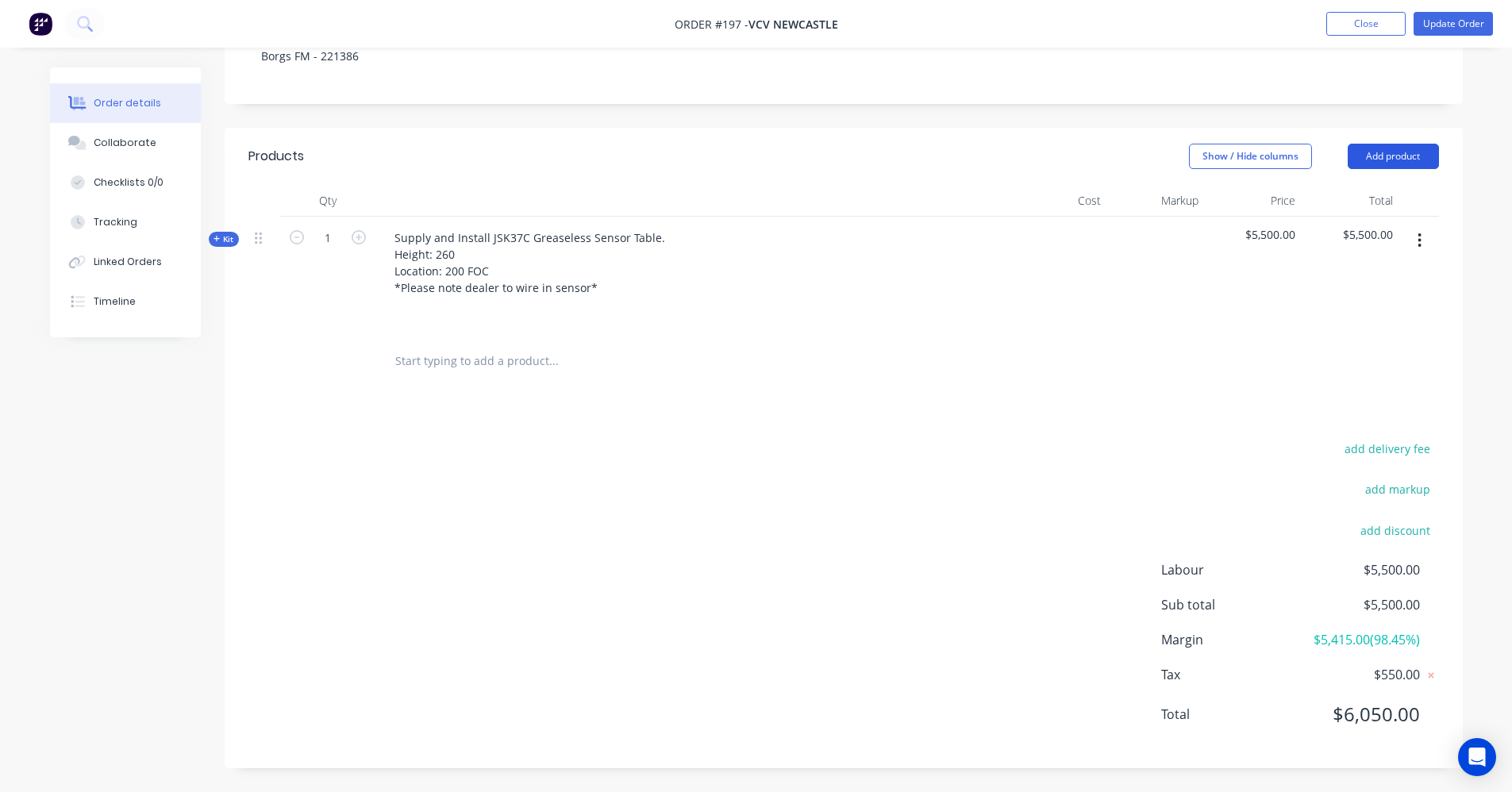 click on "Add product" at bounding box center [1393, 156] 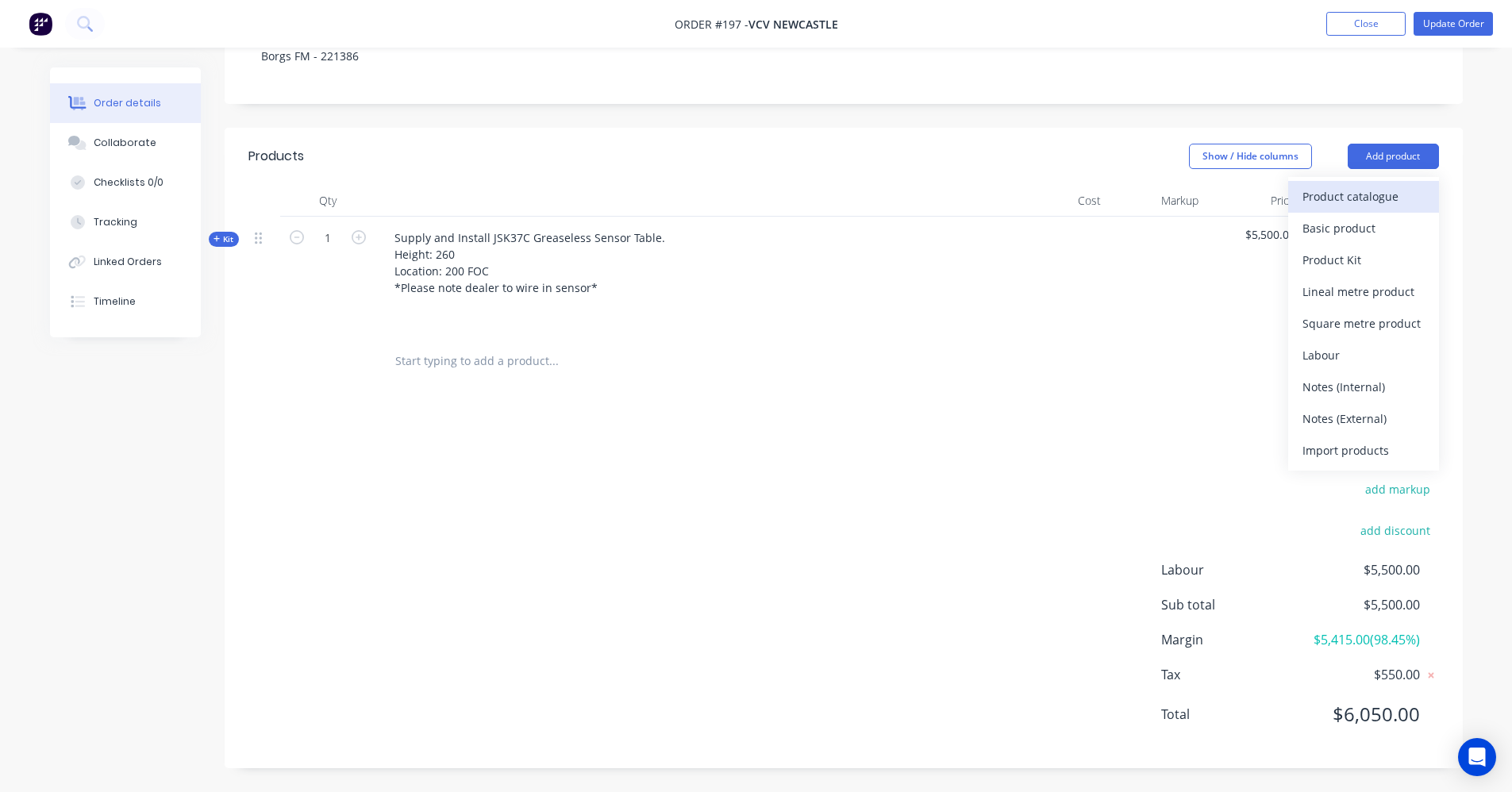 click on "Product catalogue" at bounding box center (1364, 196) 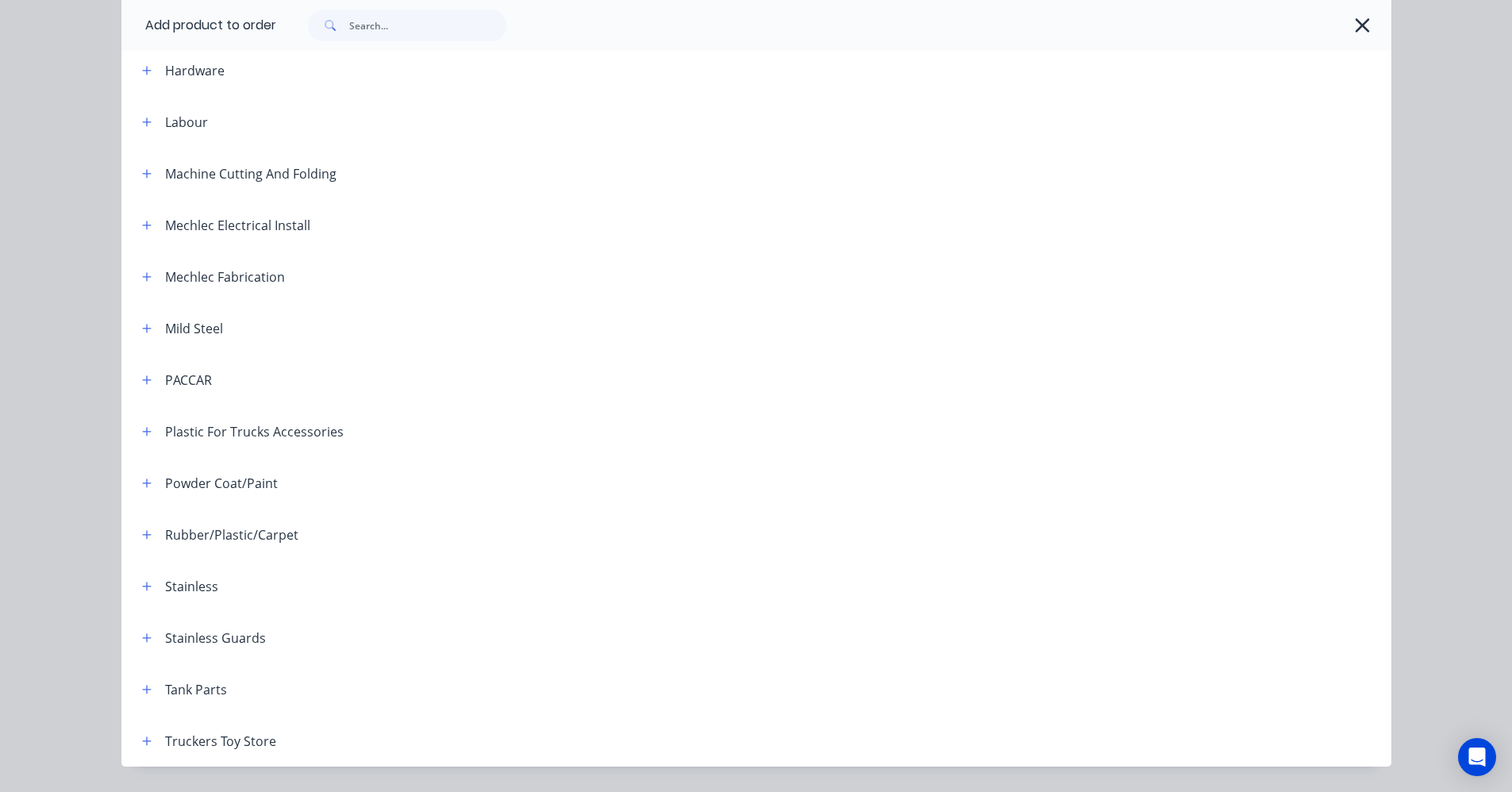 scroll, scrollTop: 635, scrollLeft: 0, axis: vertical 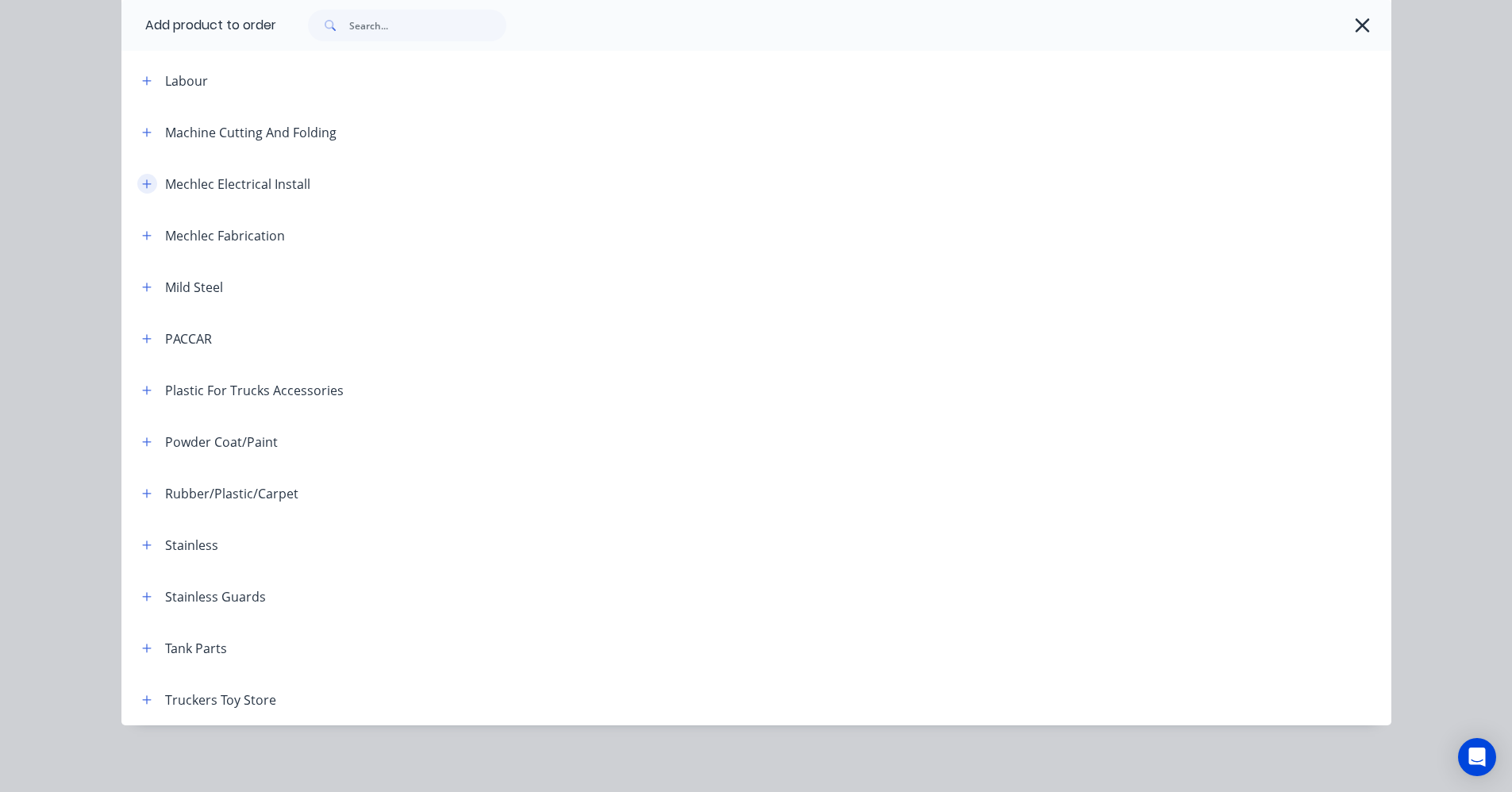 click at bounding box center [147, 183] 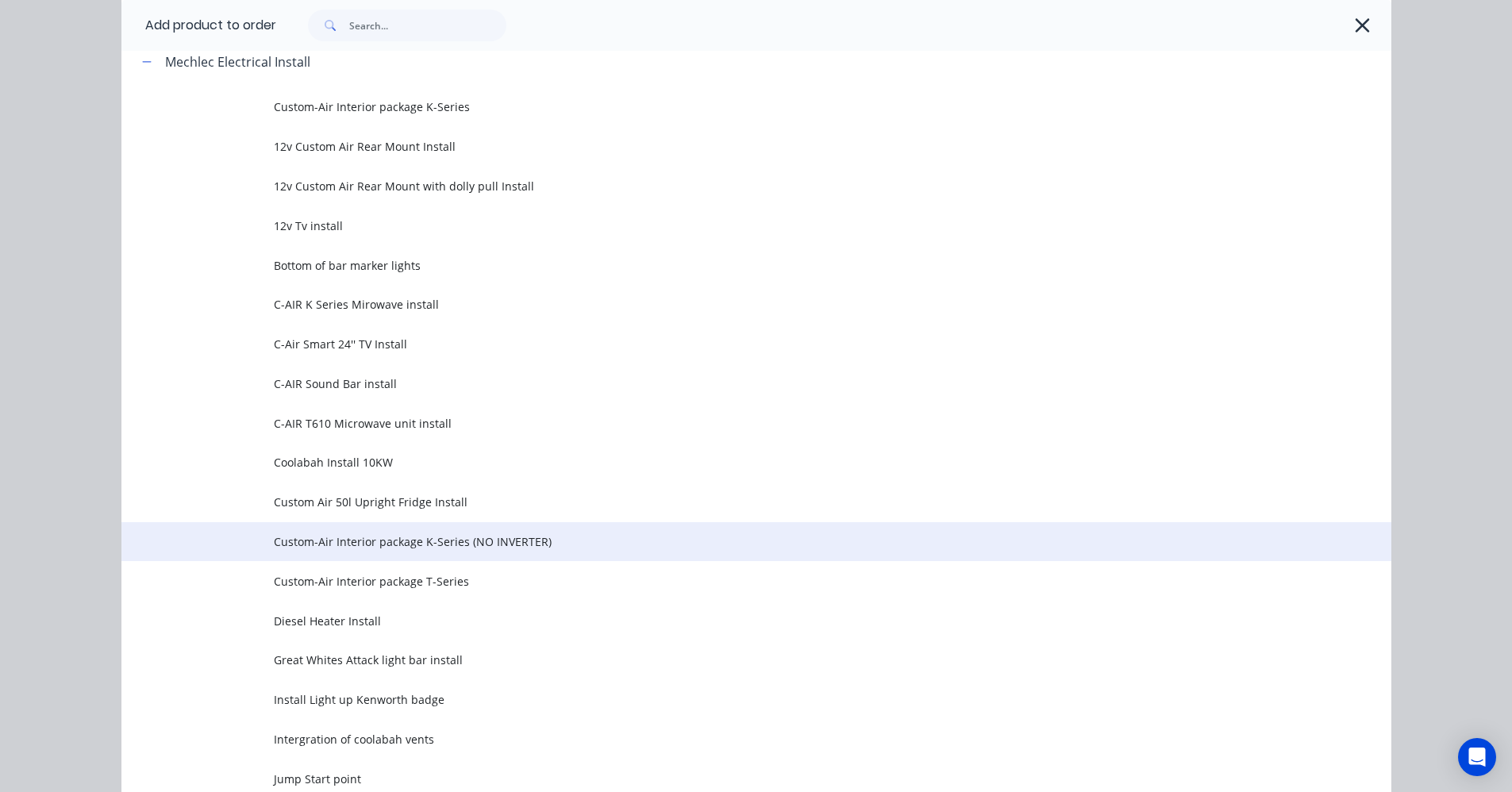 scroll, scrollTop: 794, scrollLeft: 0, axis: vertical 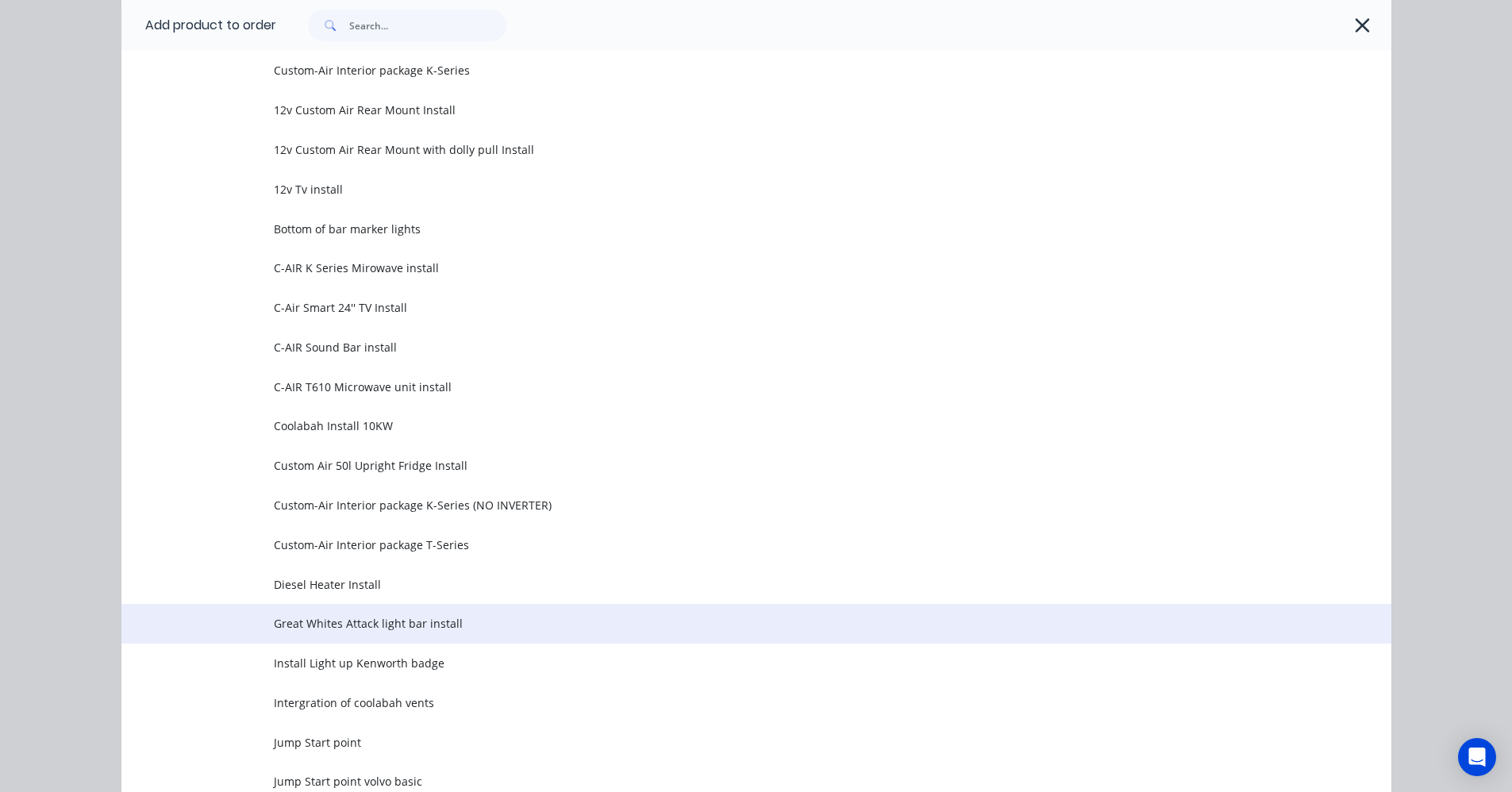 click on "Great Whites Attack light bar install" at bounding box center (721, 623) 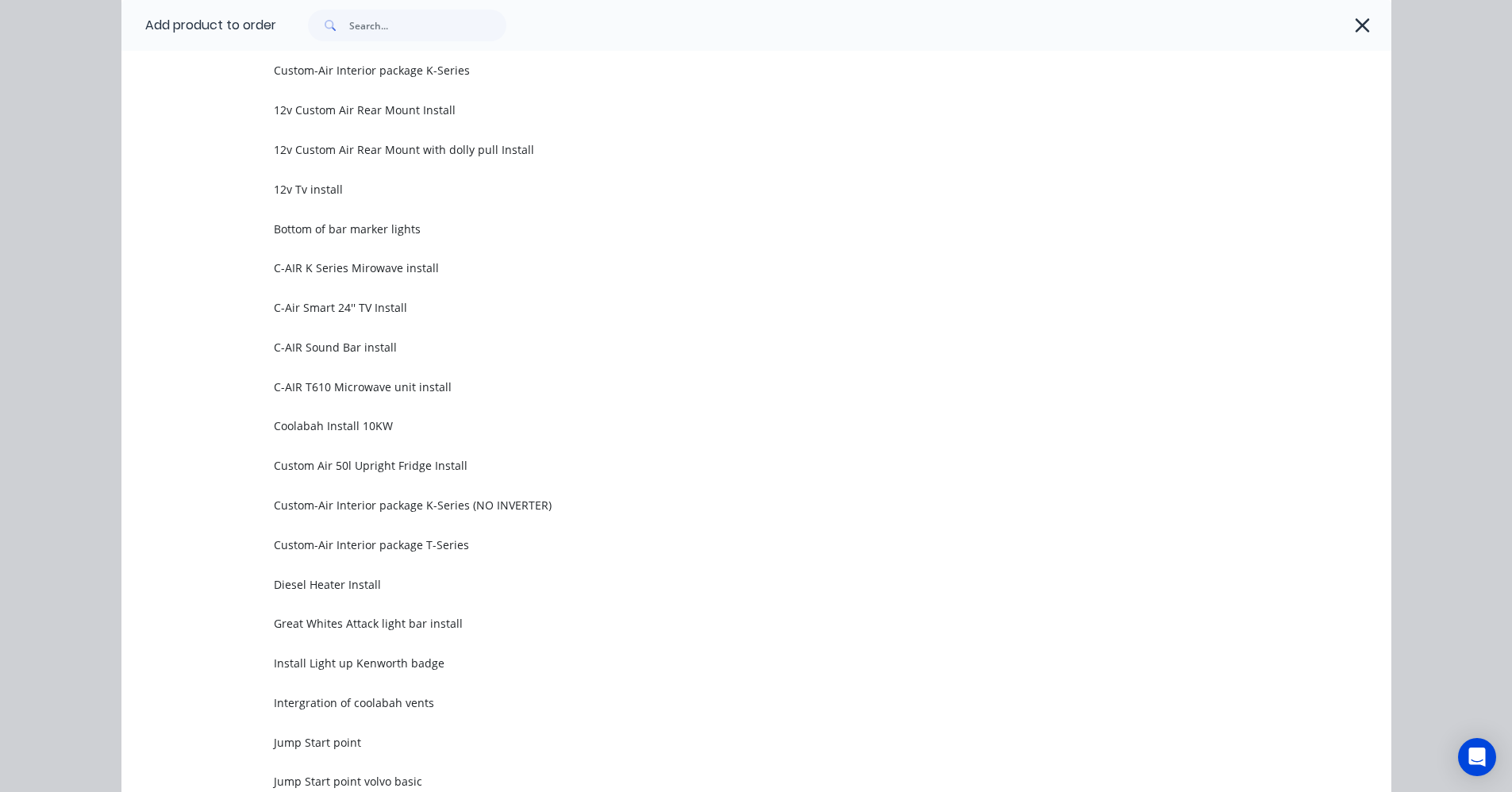 scroll, scrollTop: 0, scrollLeft: 0, axis: both 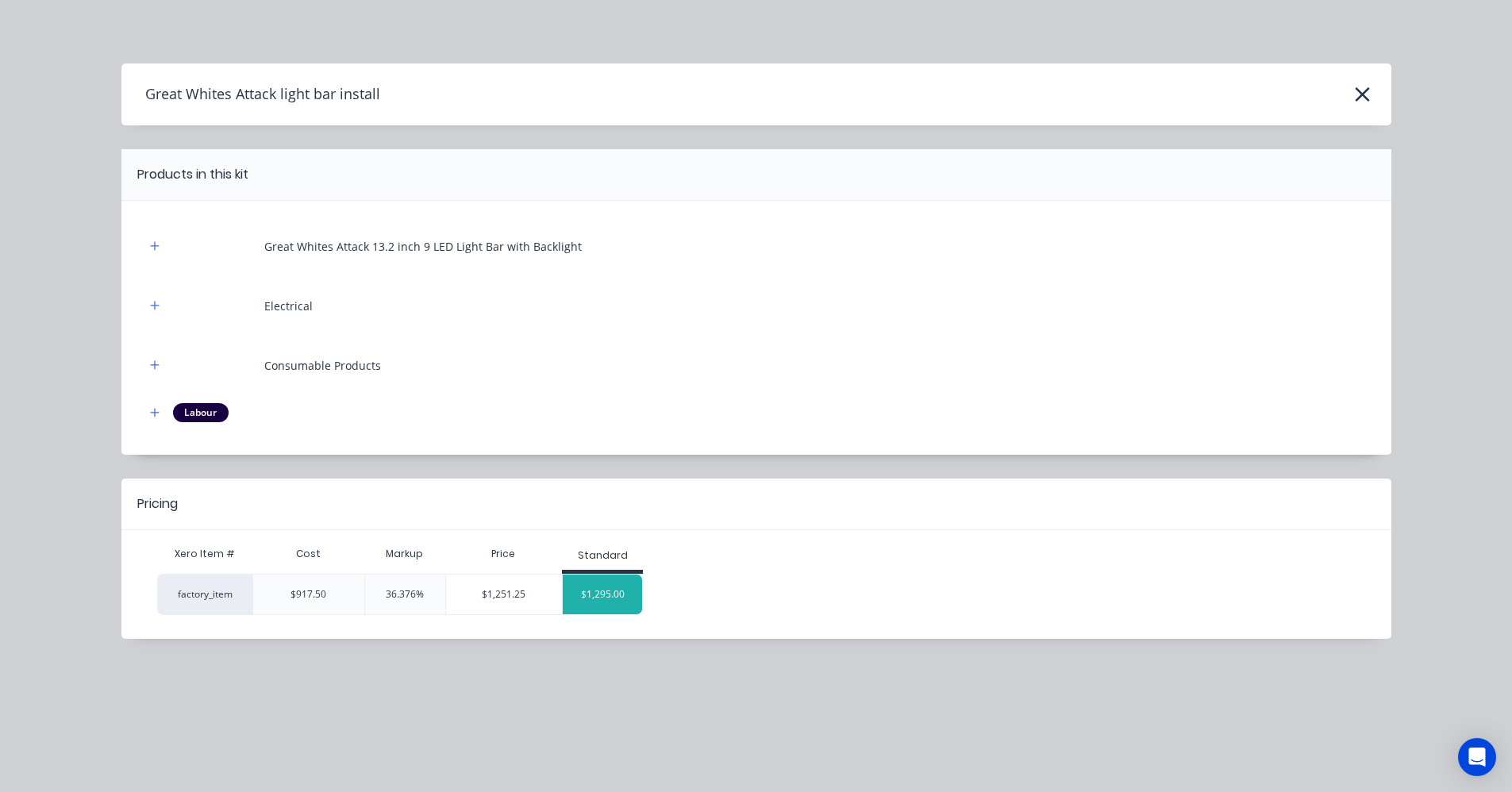 click on "$1,295.00" at bounding box center [602, 594] 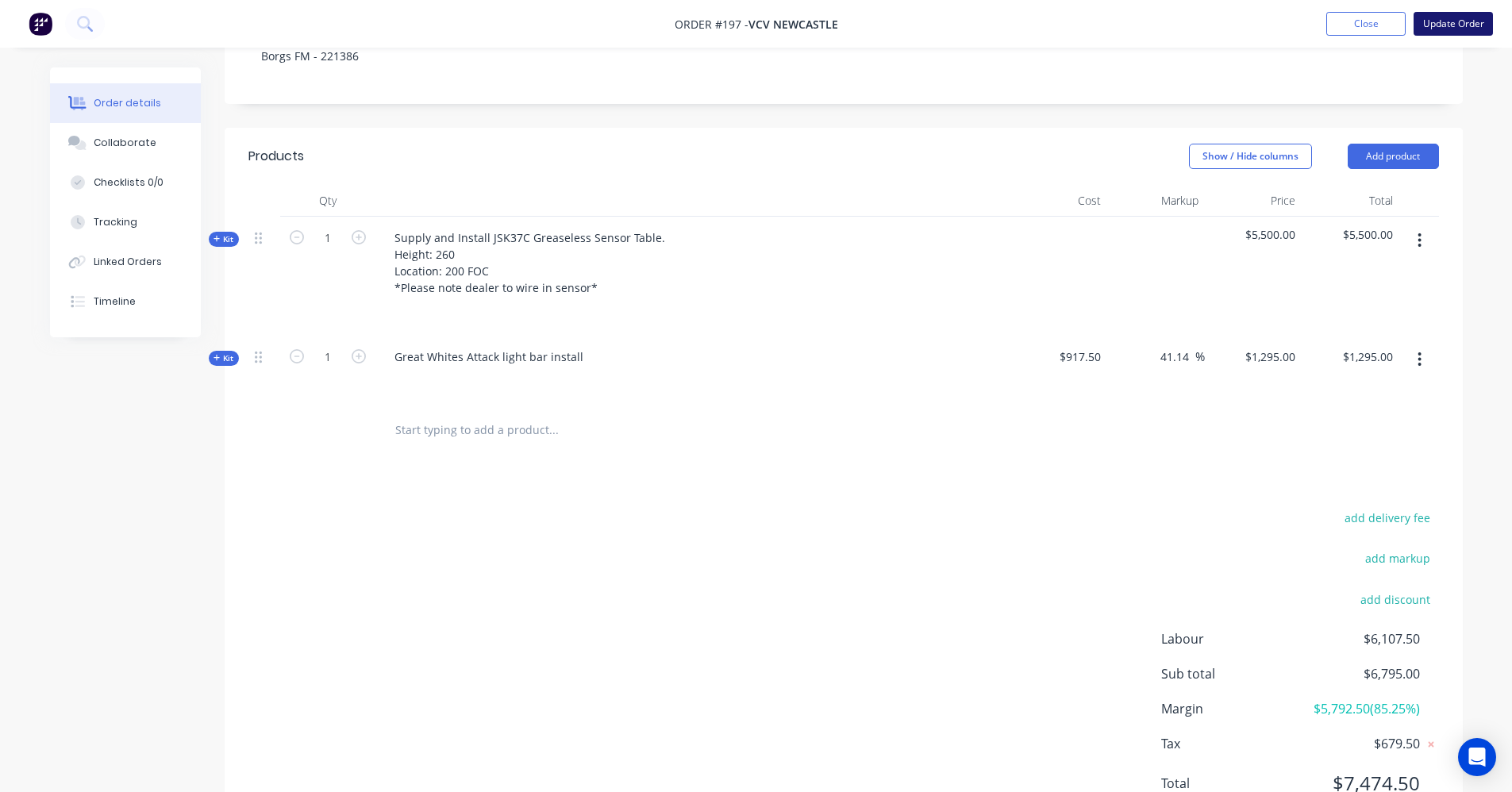 click on "Update Order" at bounding box center (1453, 24) 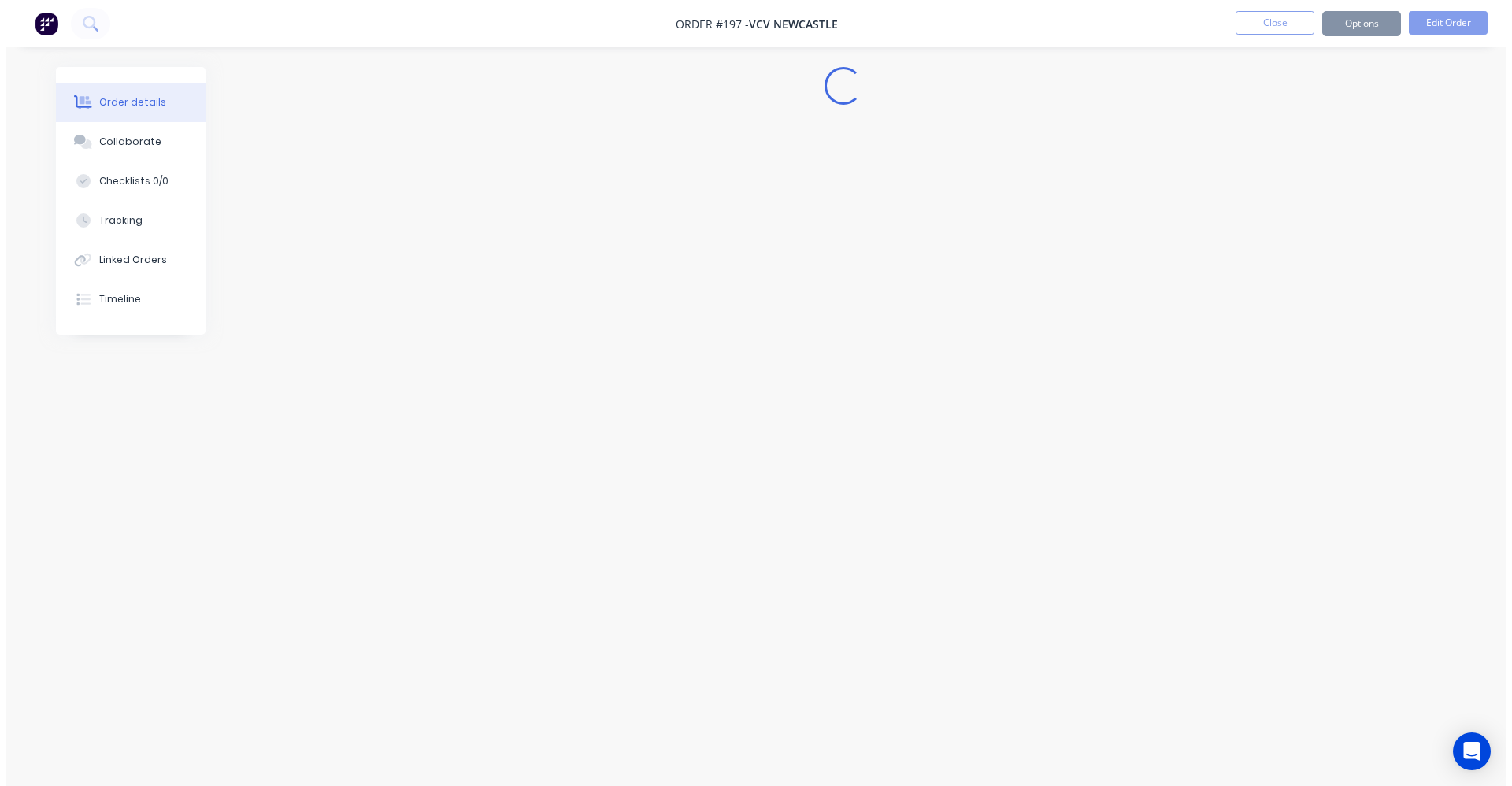 scroll, scrollTop: 0, scrollLeft: 0, axis: both 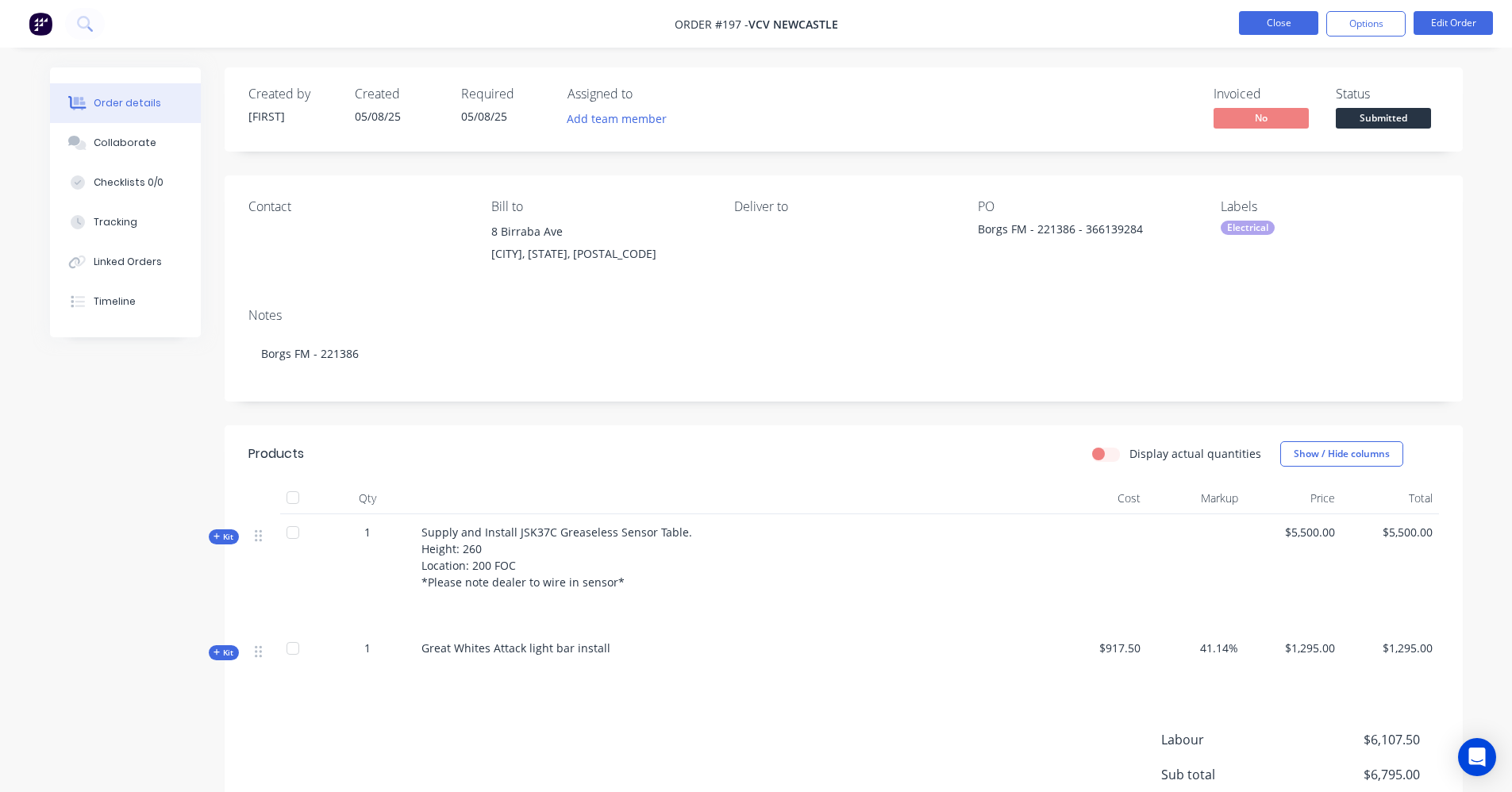 click on "Close" at bounding box center (1279, 23) 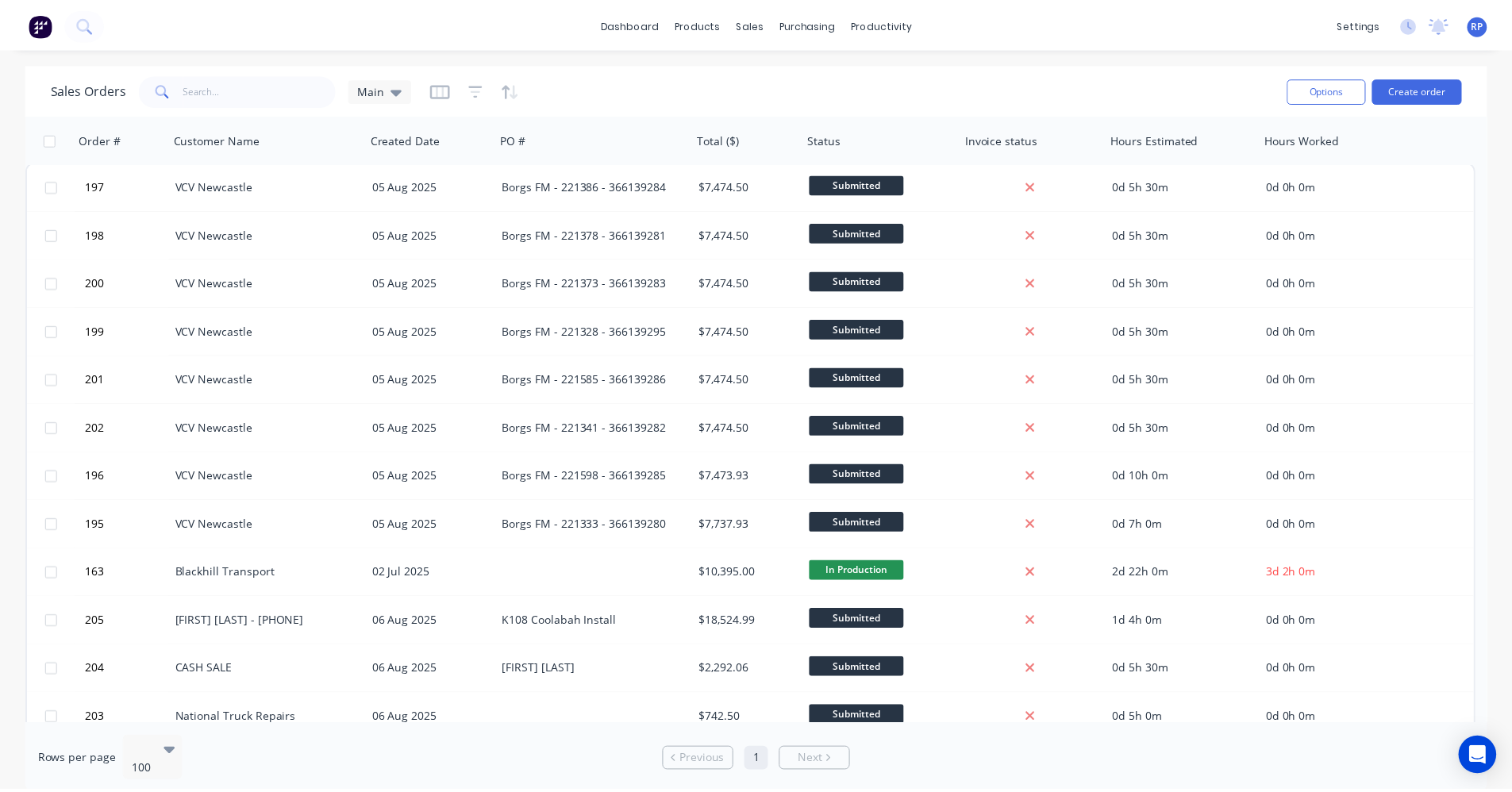 scroll, scrollTop: 0, scrollLeft: 0, axis: both 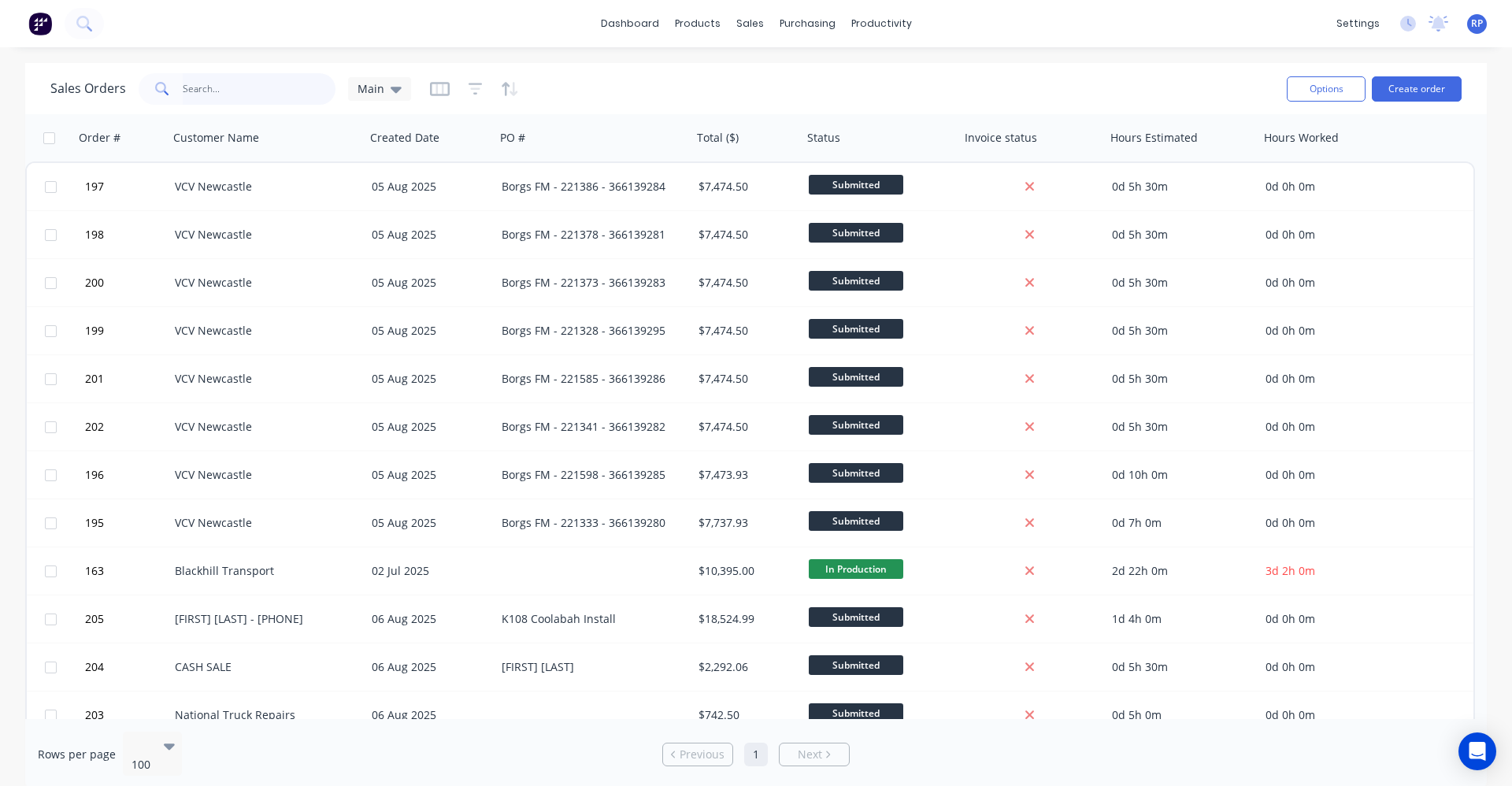 click at bounding box center [259, 89] 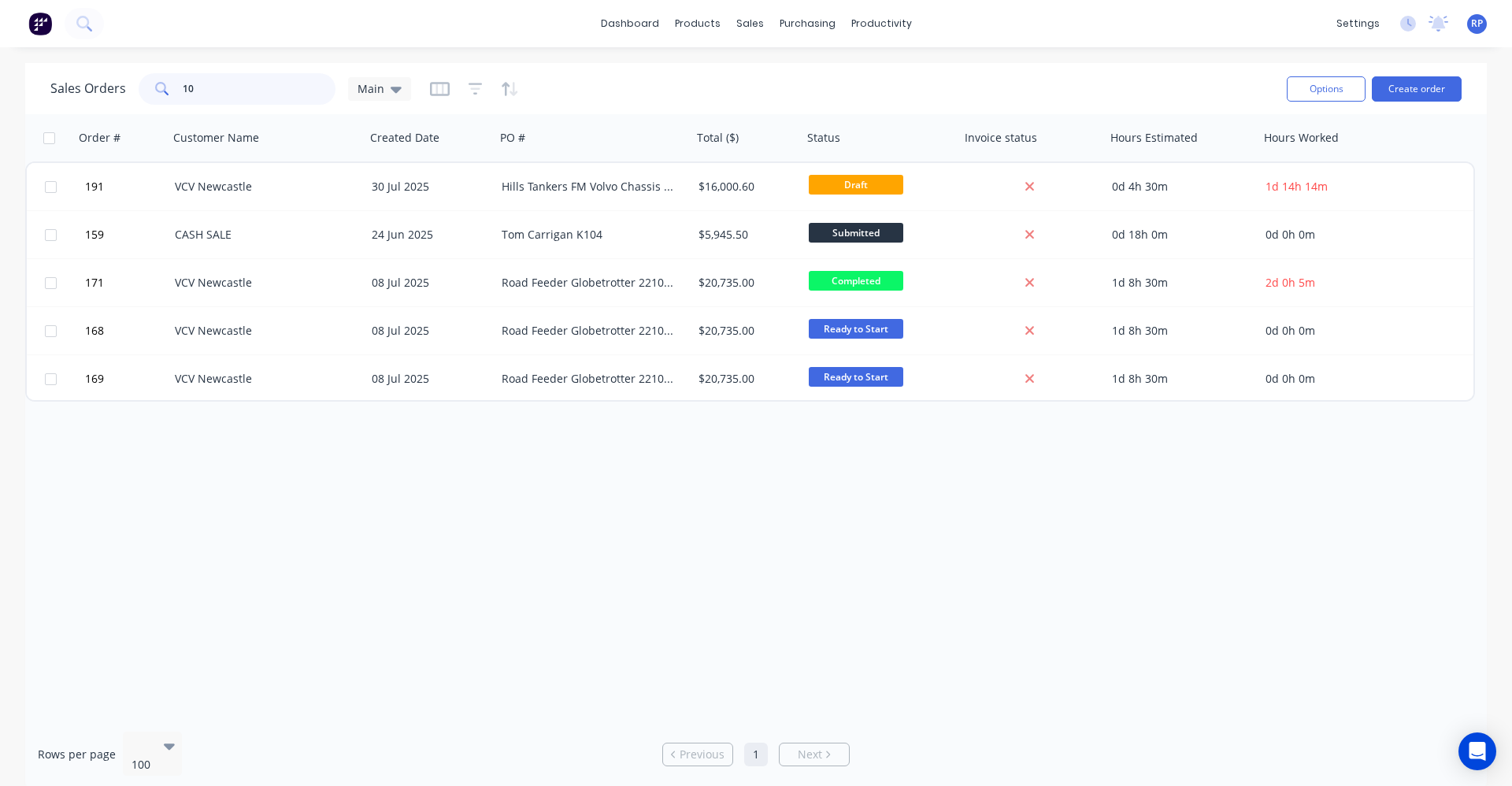 type on "1" 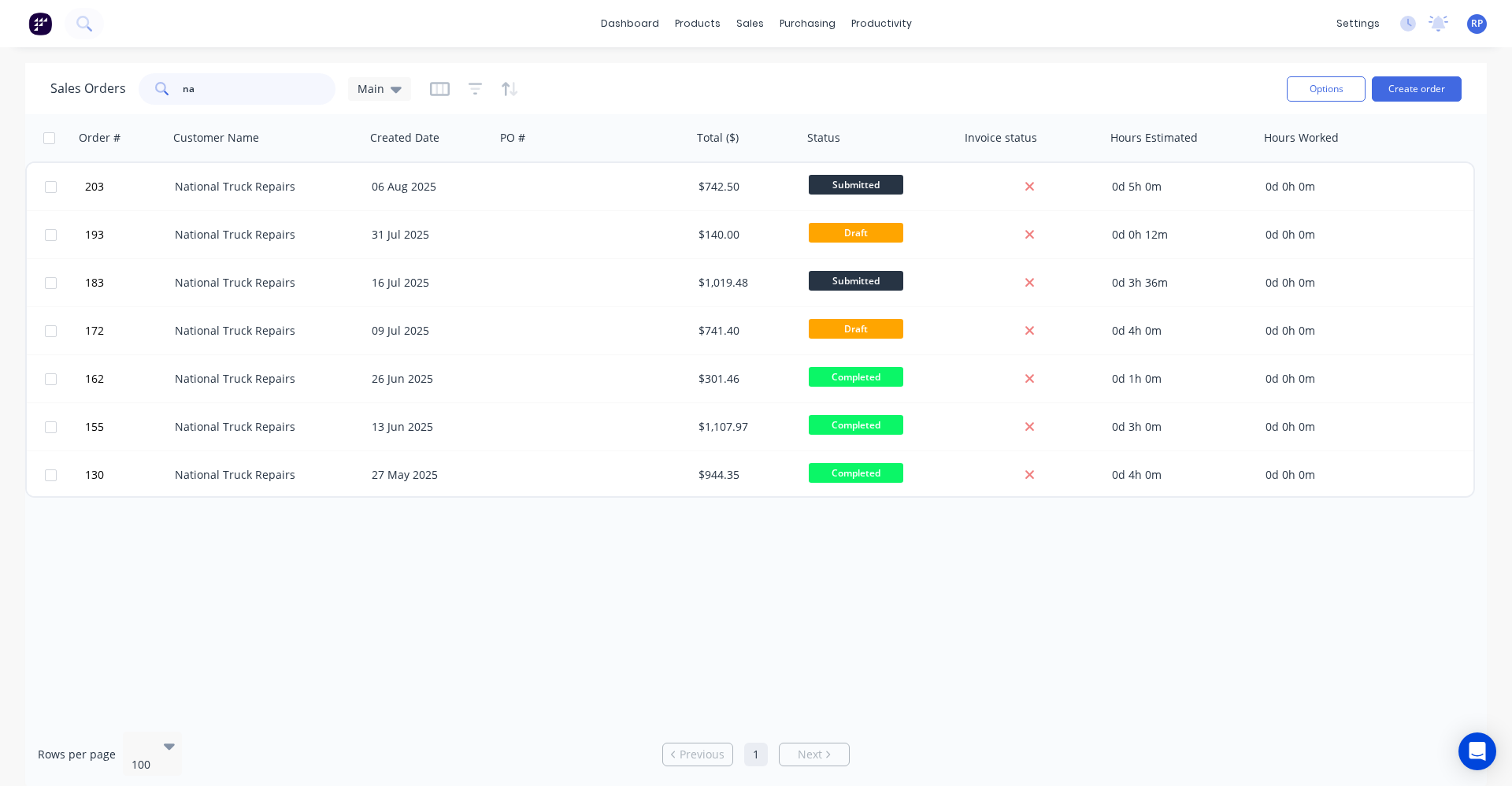 type on "n" 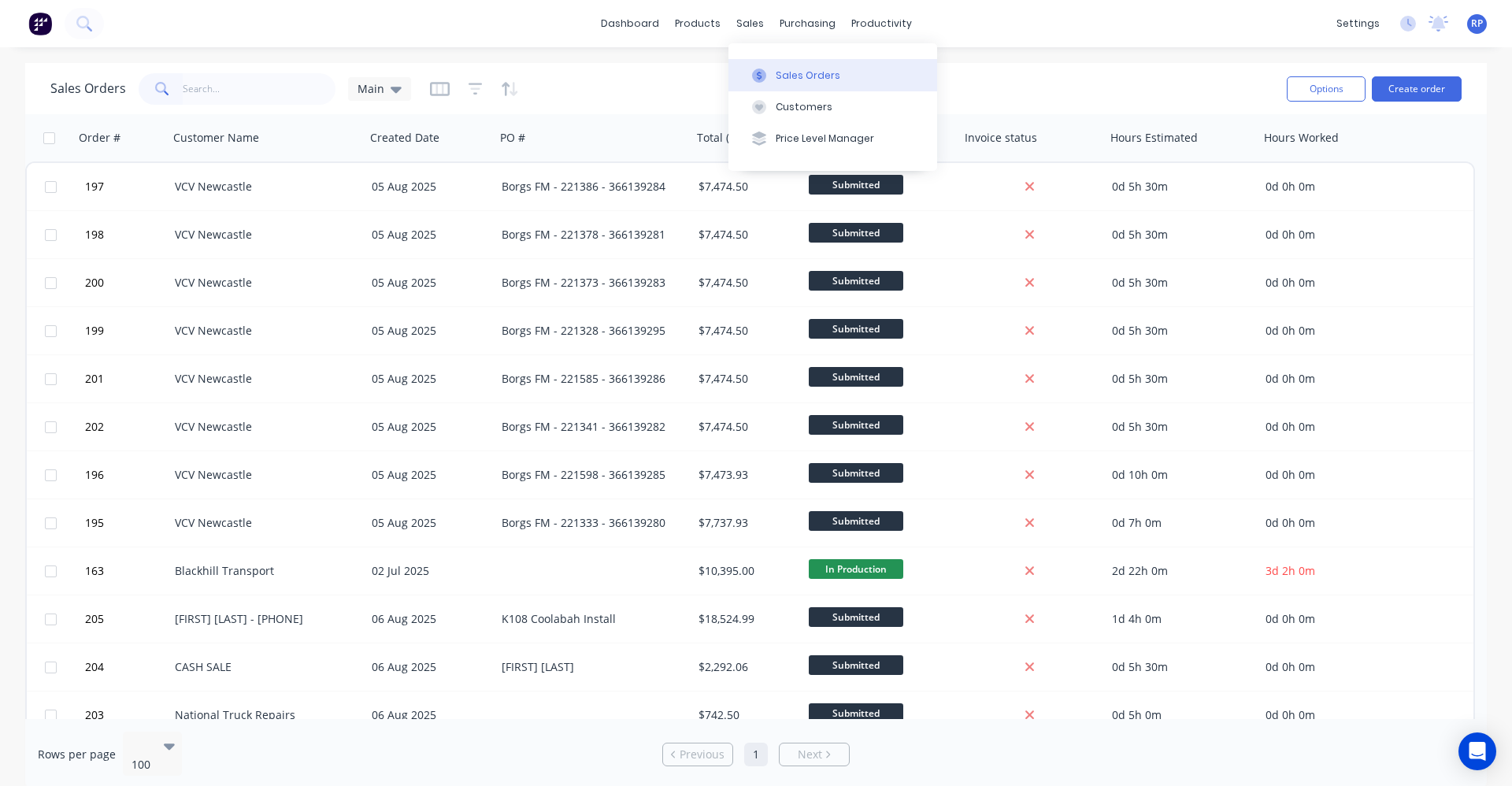 click on "Sales Orders" at bounding box center (808, 76) 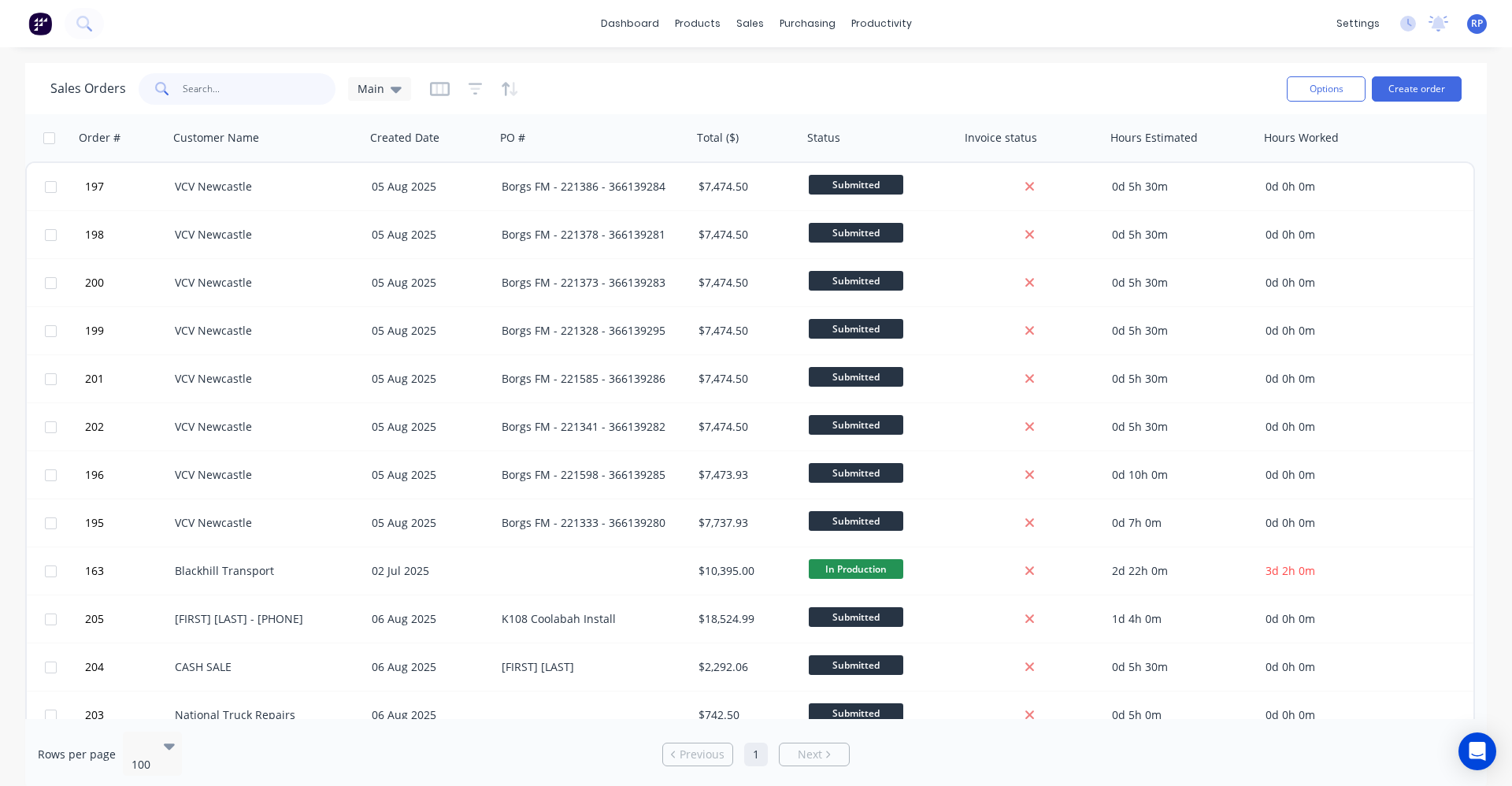 click at bounding box center [259, 89] 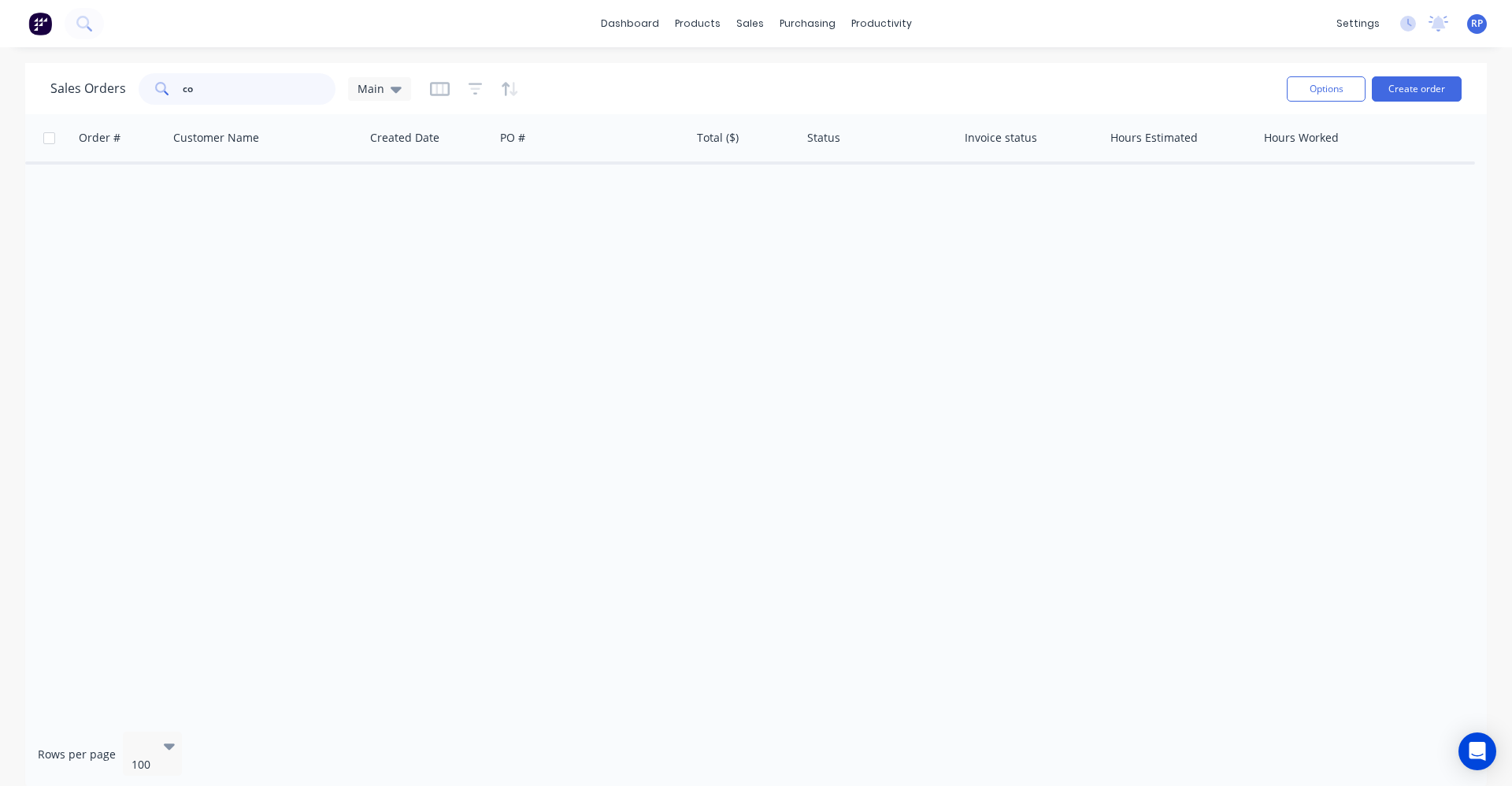 type on "c" 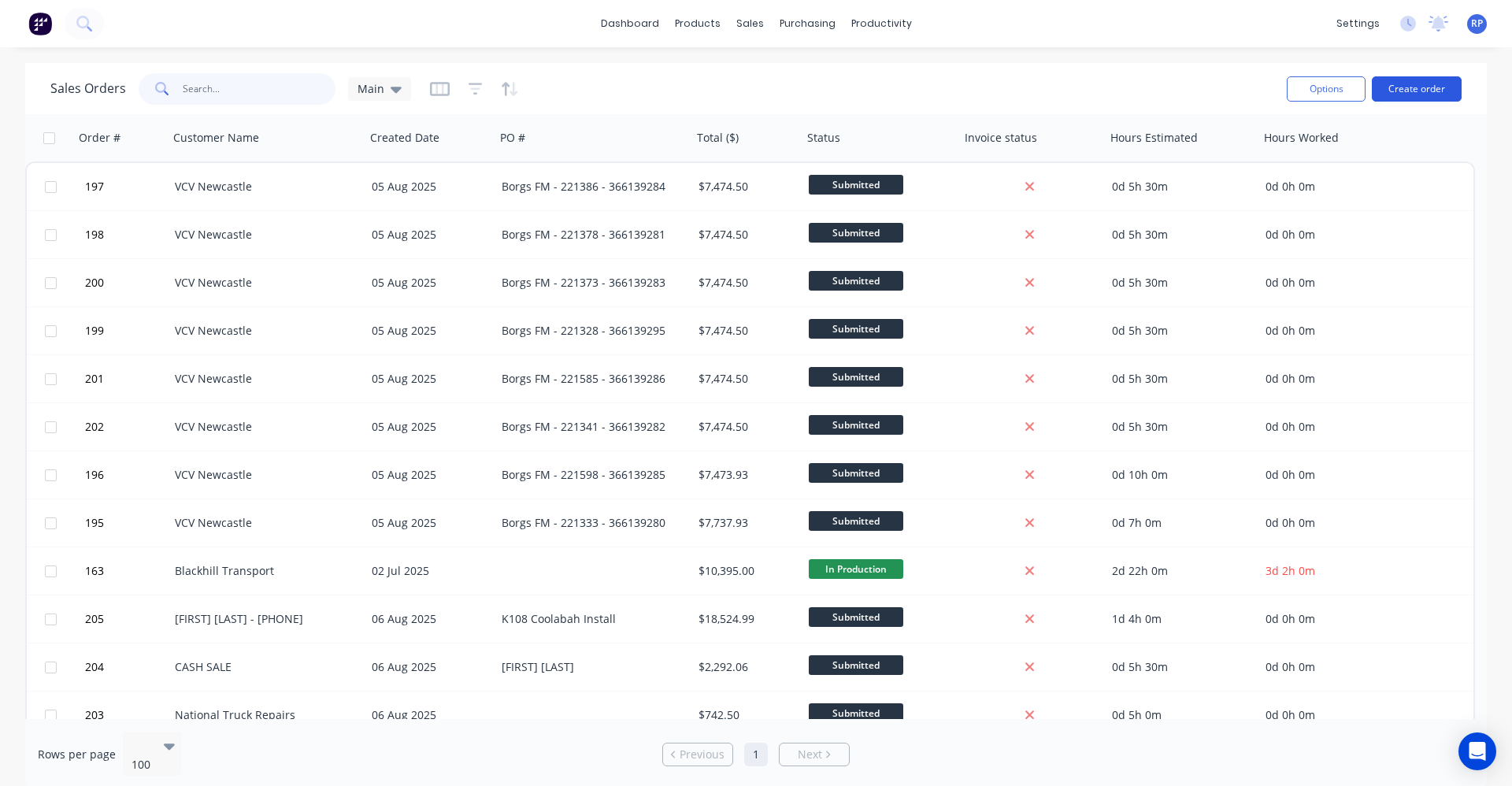 type 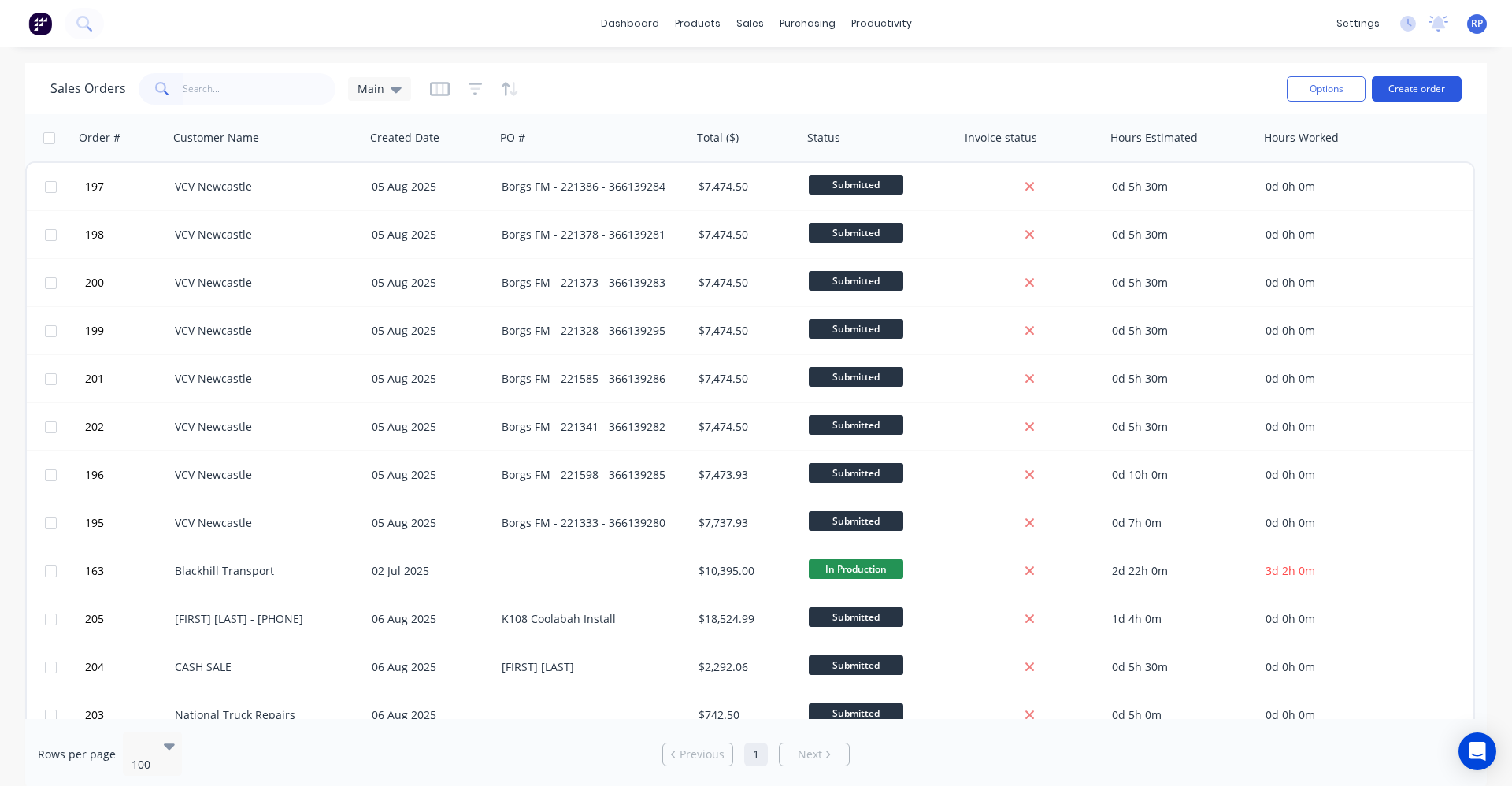click on "Create order" at bounding box center [1417, 89] 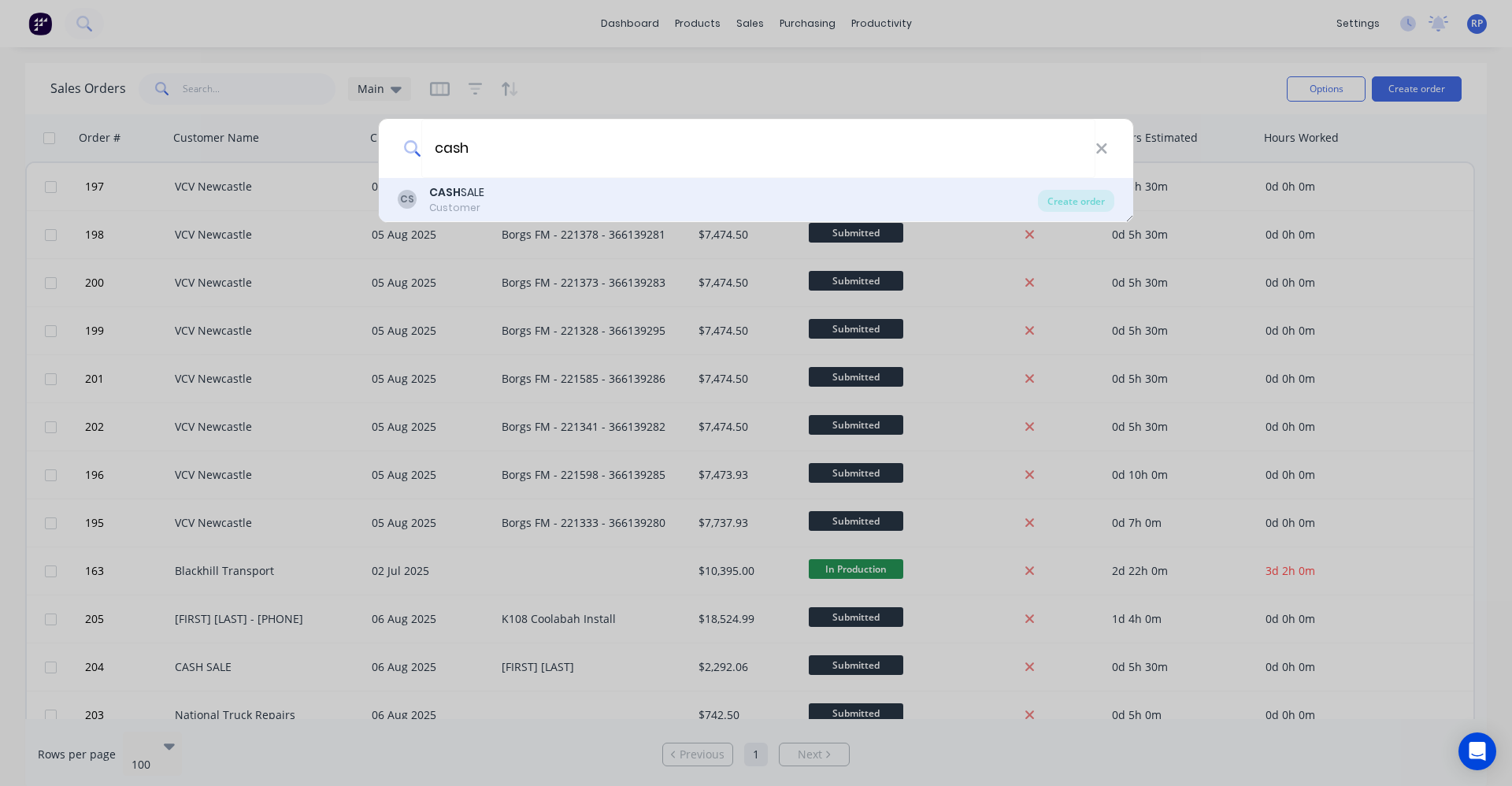type on "cash" 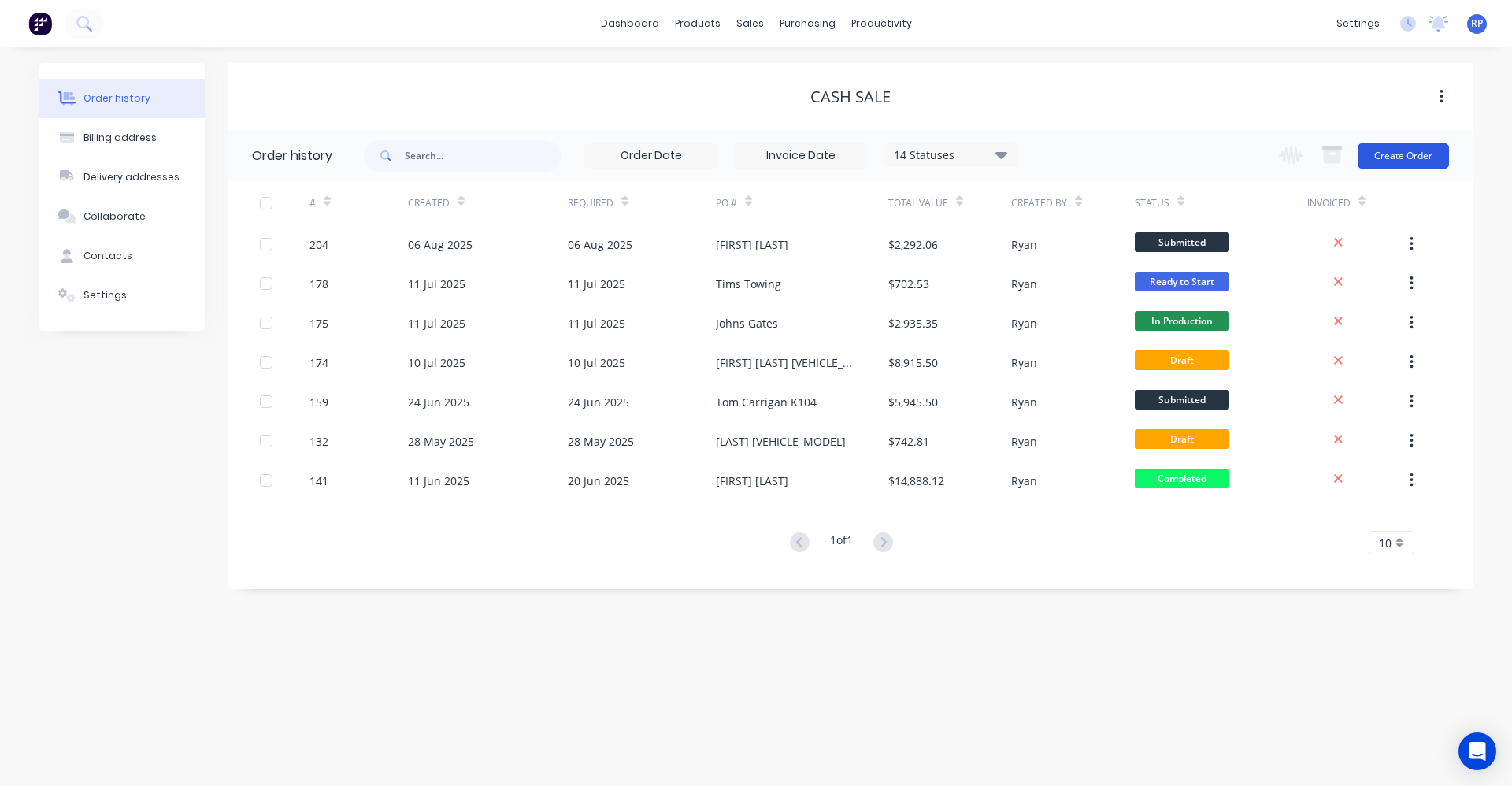 click on "Create Order" at bounding box center [1403, 156] 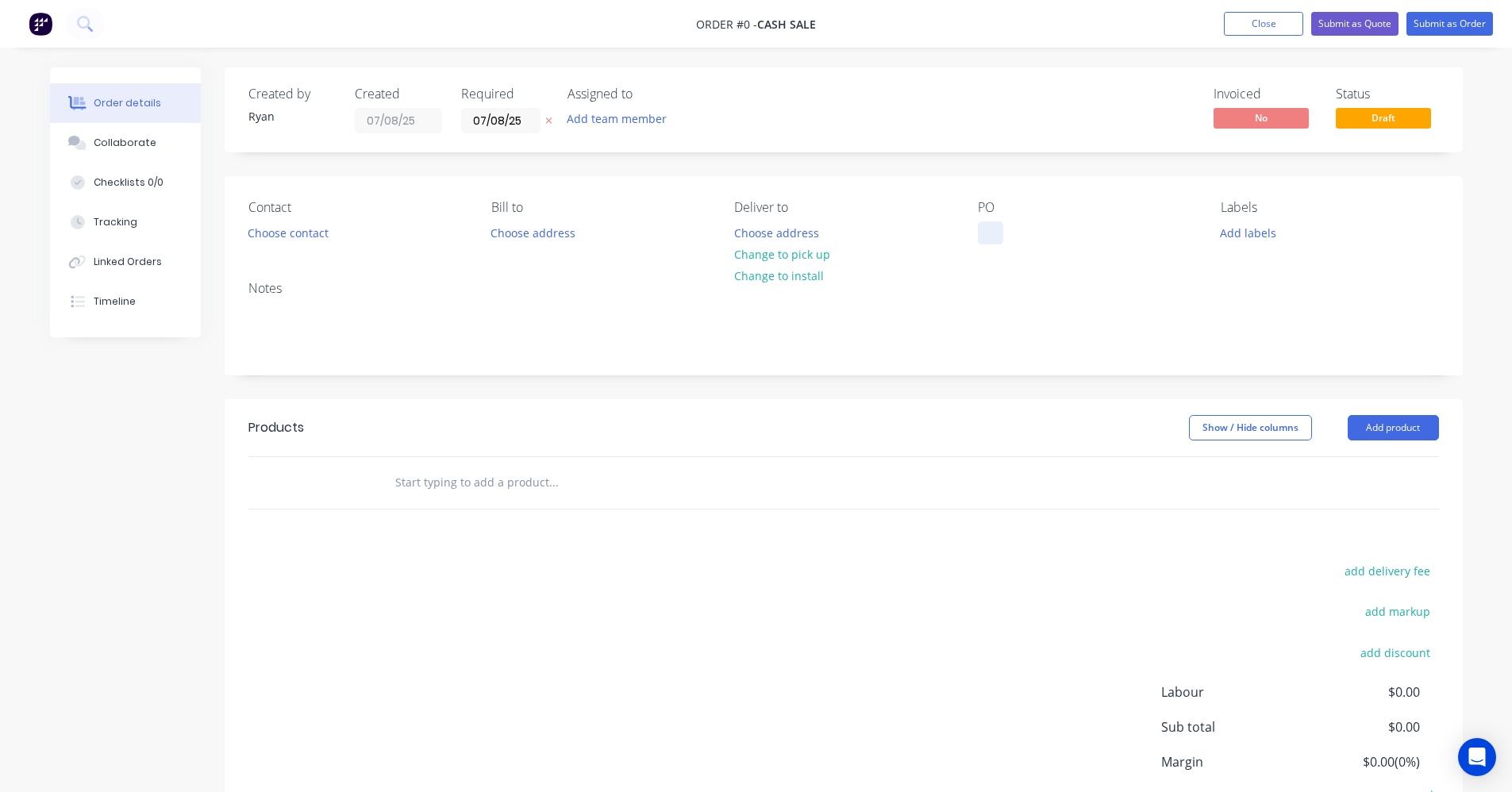 click at bounding box center [991, 233] 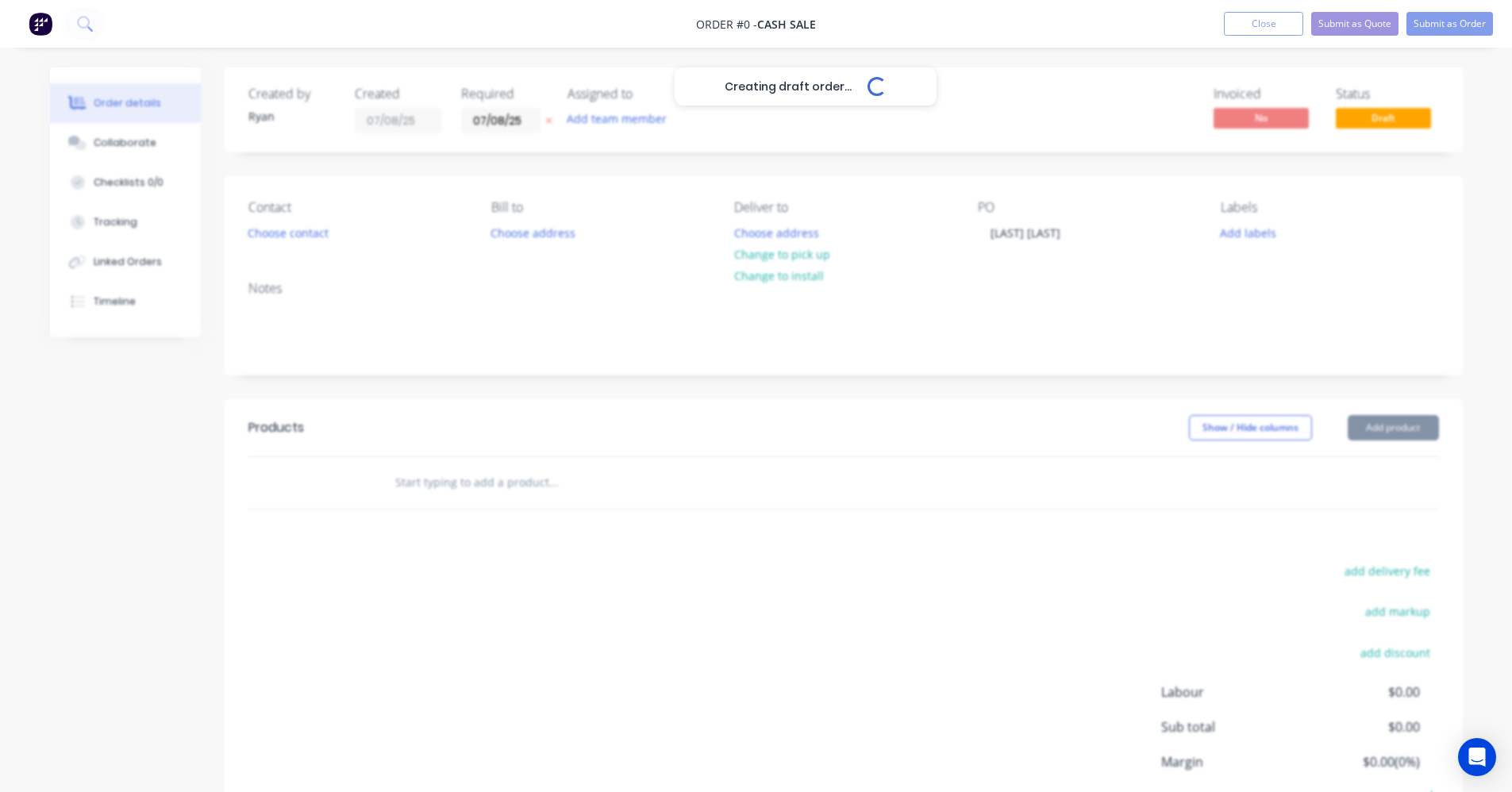 click on "Created by [FIRST] Created 07/08/25 Required 07/08/25 Assigned to Add team member Invoiced No Status Draft Contact Choose contact Bill to Choose address Deliver to Choose address Change to pick up Change to install PO [LAST] Labels Add labels Notes Products Show / Hide columns Add product     add delivery fee add markup add discount Labour $0.00 Sub total $0.00 Margin $0.00  ( 0 %) Tax $0.00 Total $0.00" at bounding box center [756, 490] 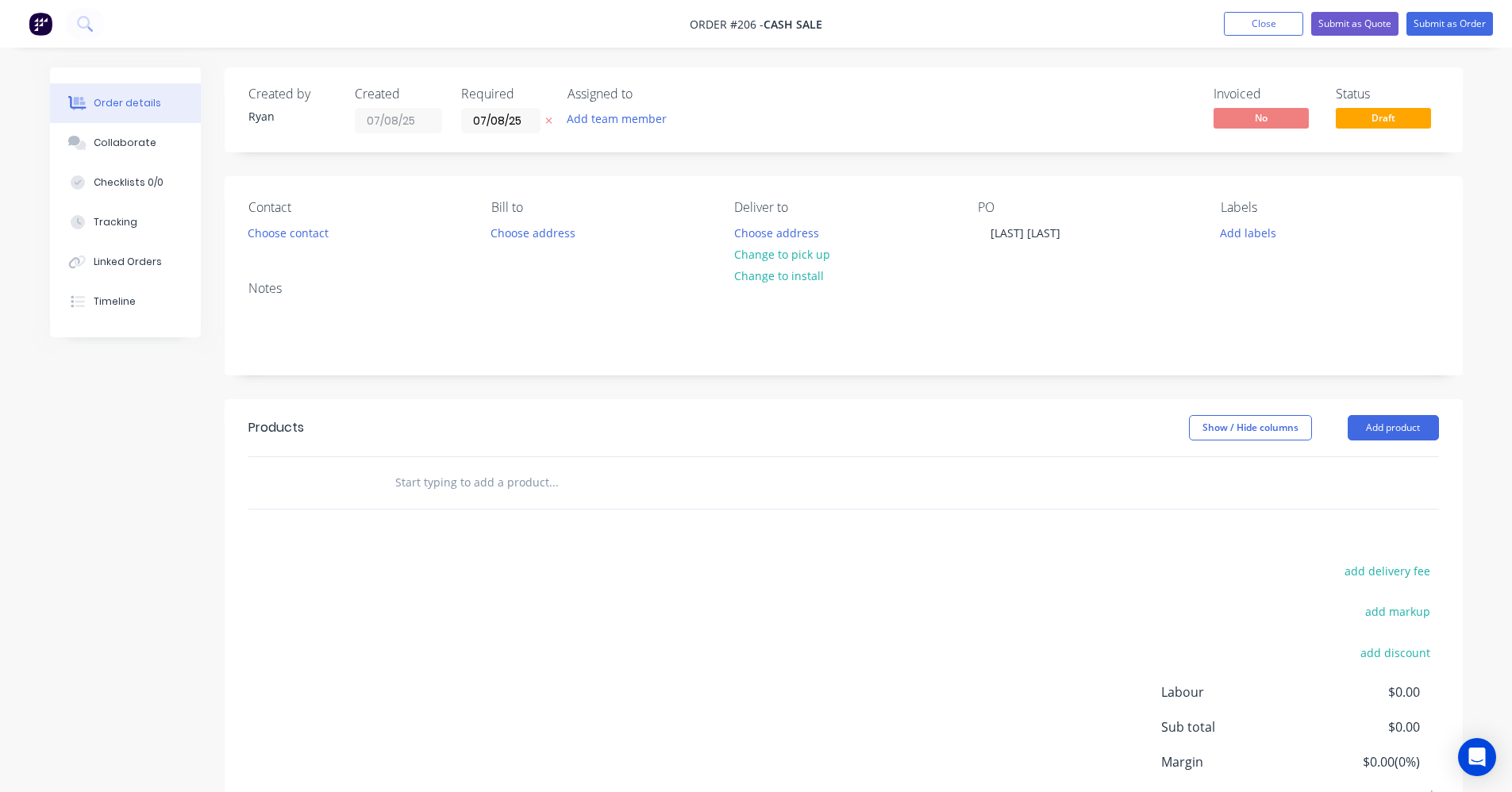 click at bounding box center (620, 483) 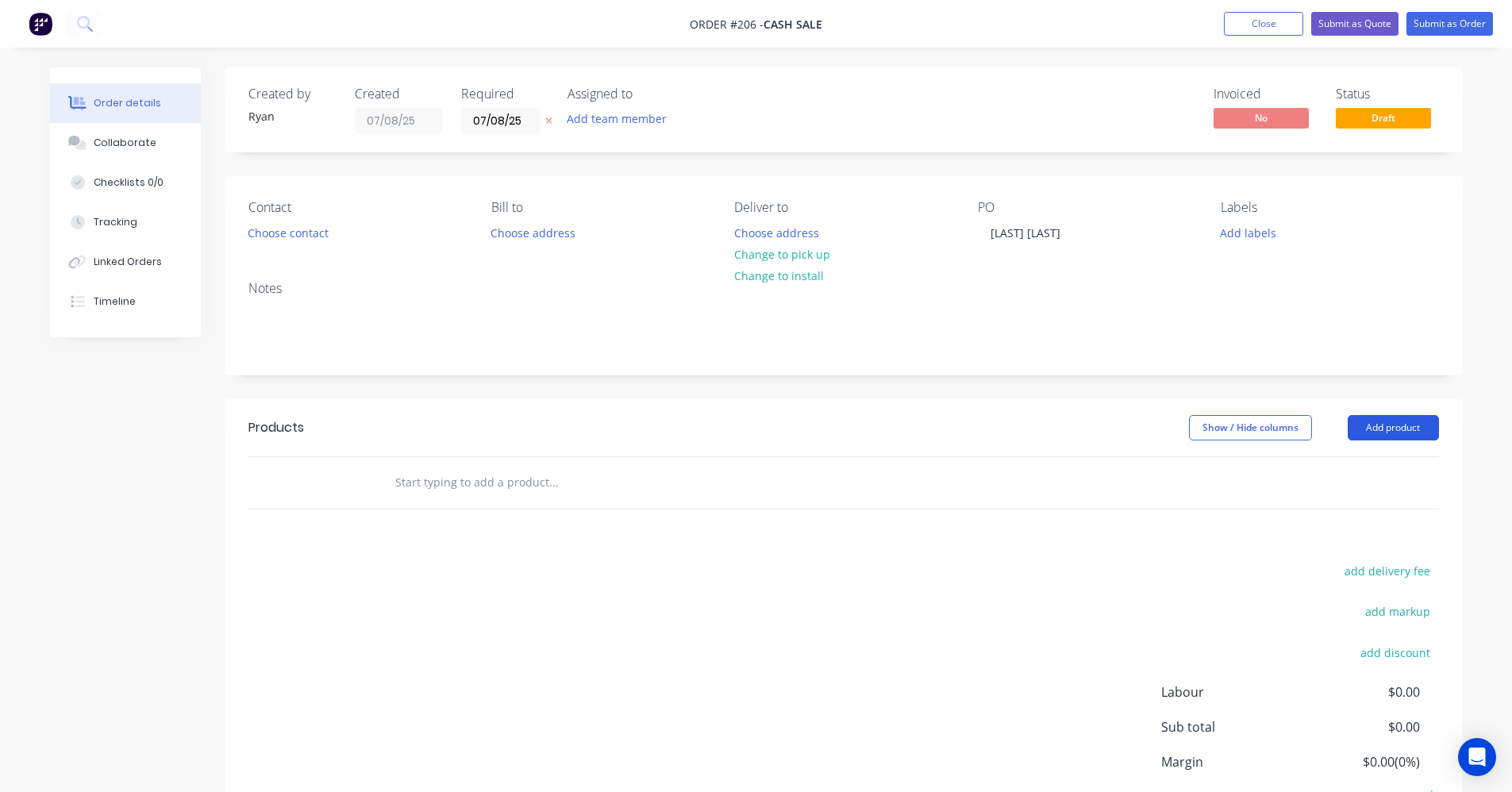 click on "Add product" at bounding box center (1393, 428) 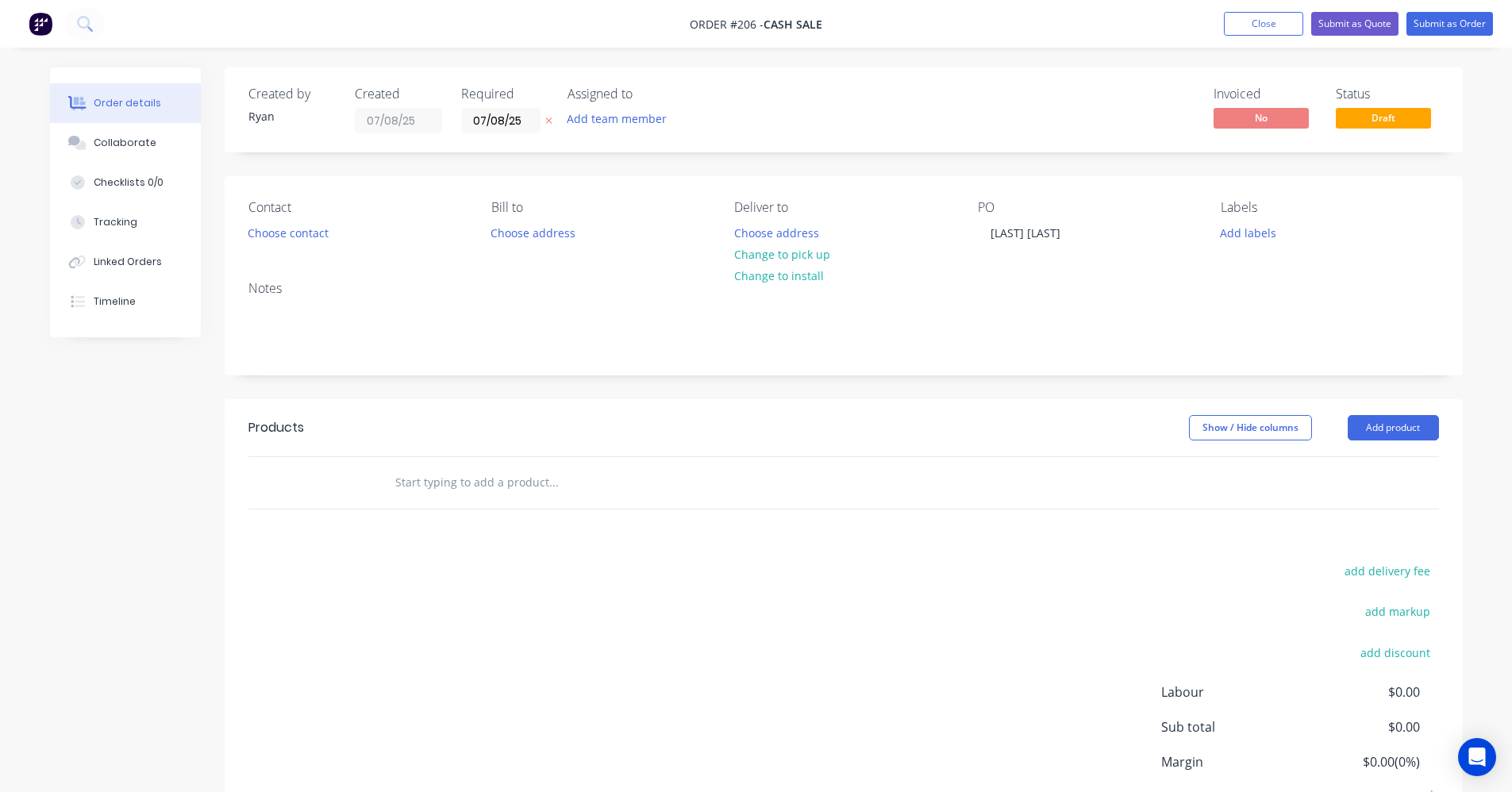 click at bounding box center (553, 483) 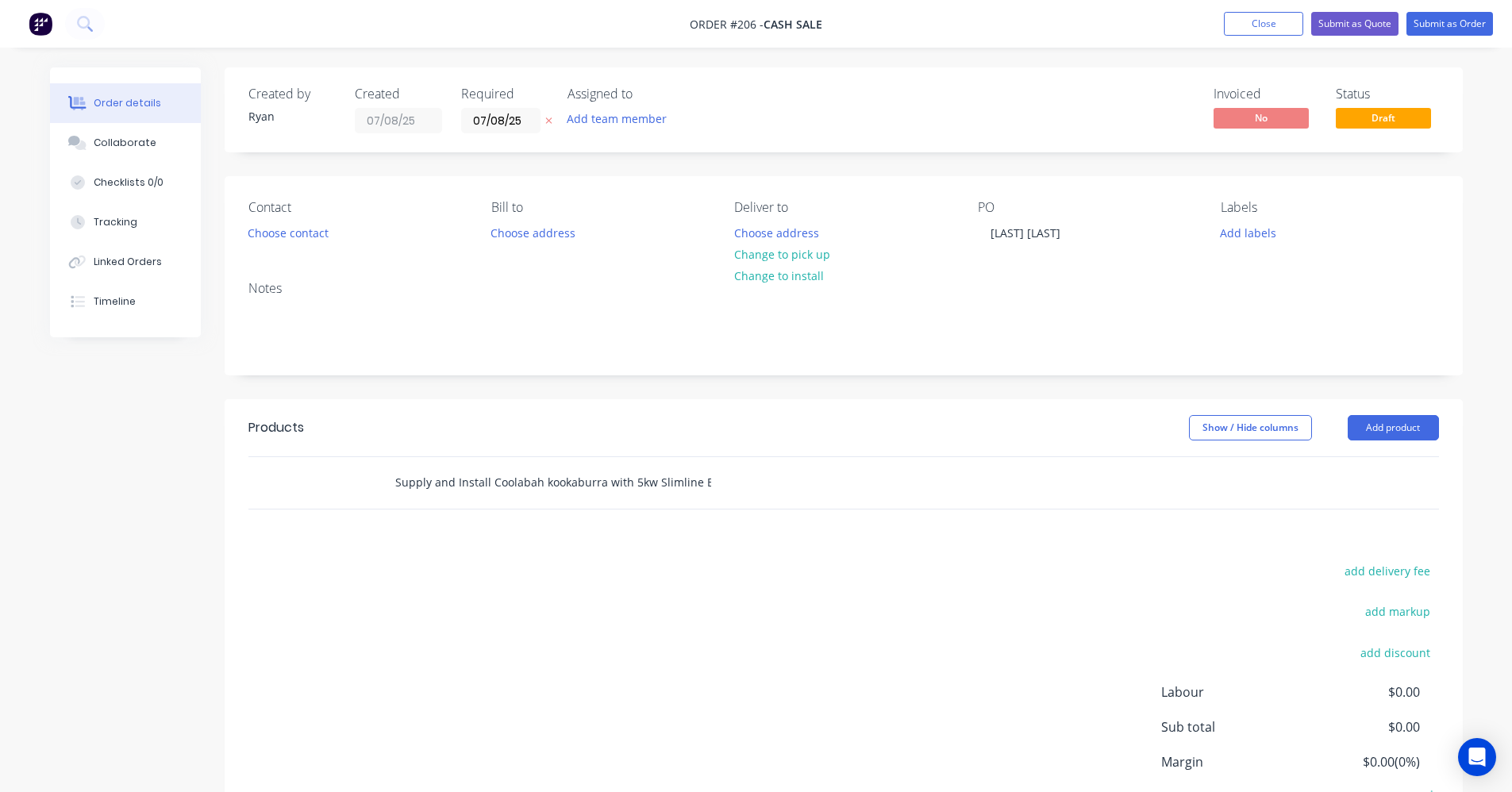 scroll, scrollTop: 0, scrollLeft: 48, axis: horizontal 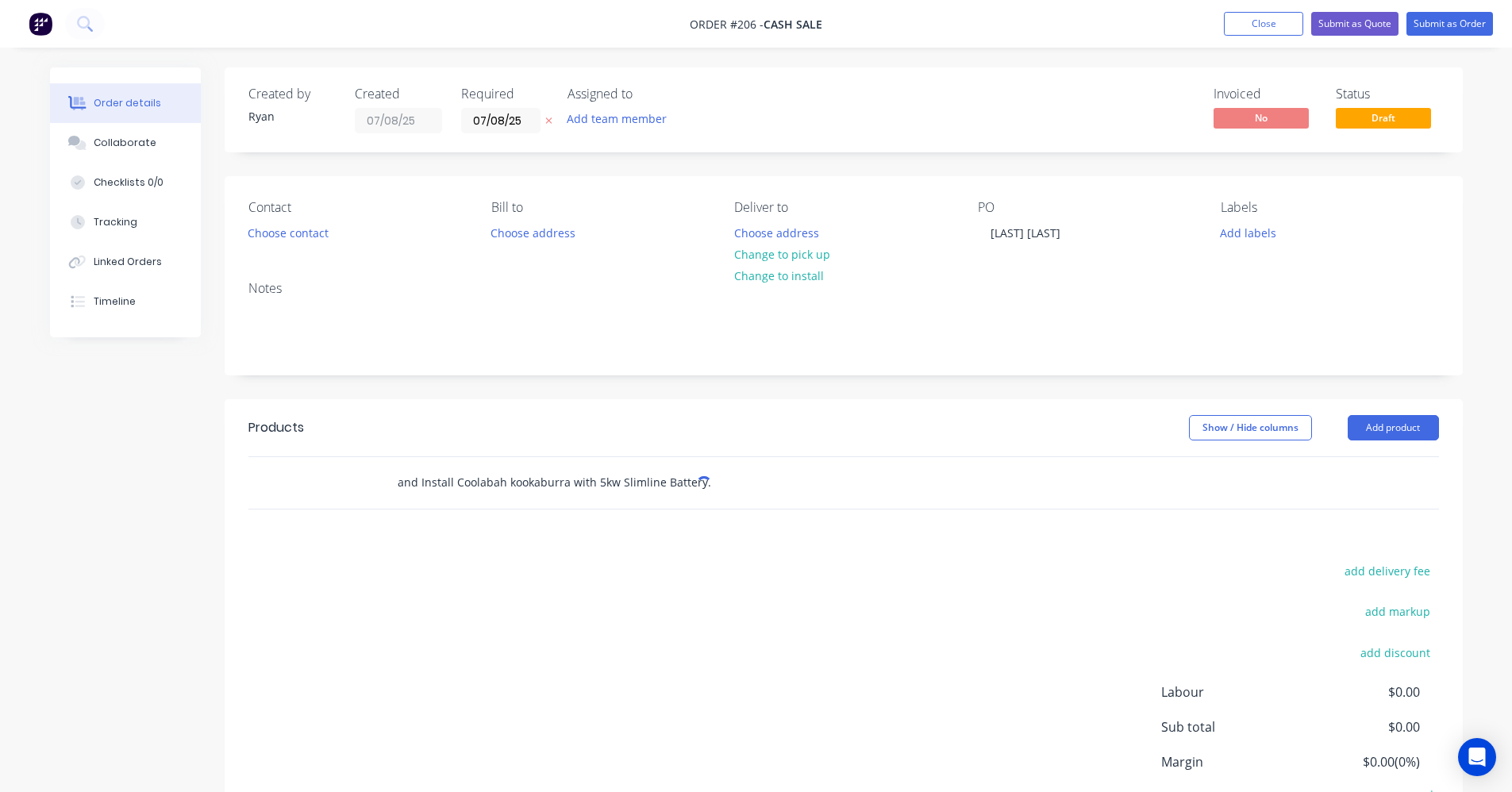 type on "Supply and Install Coolabah kookaburra with 5kw Slimline Battery." 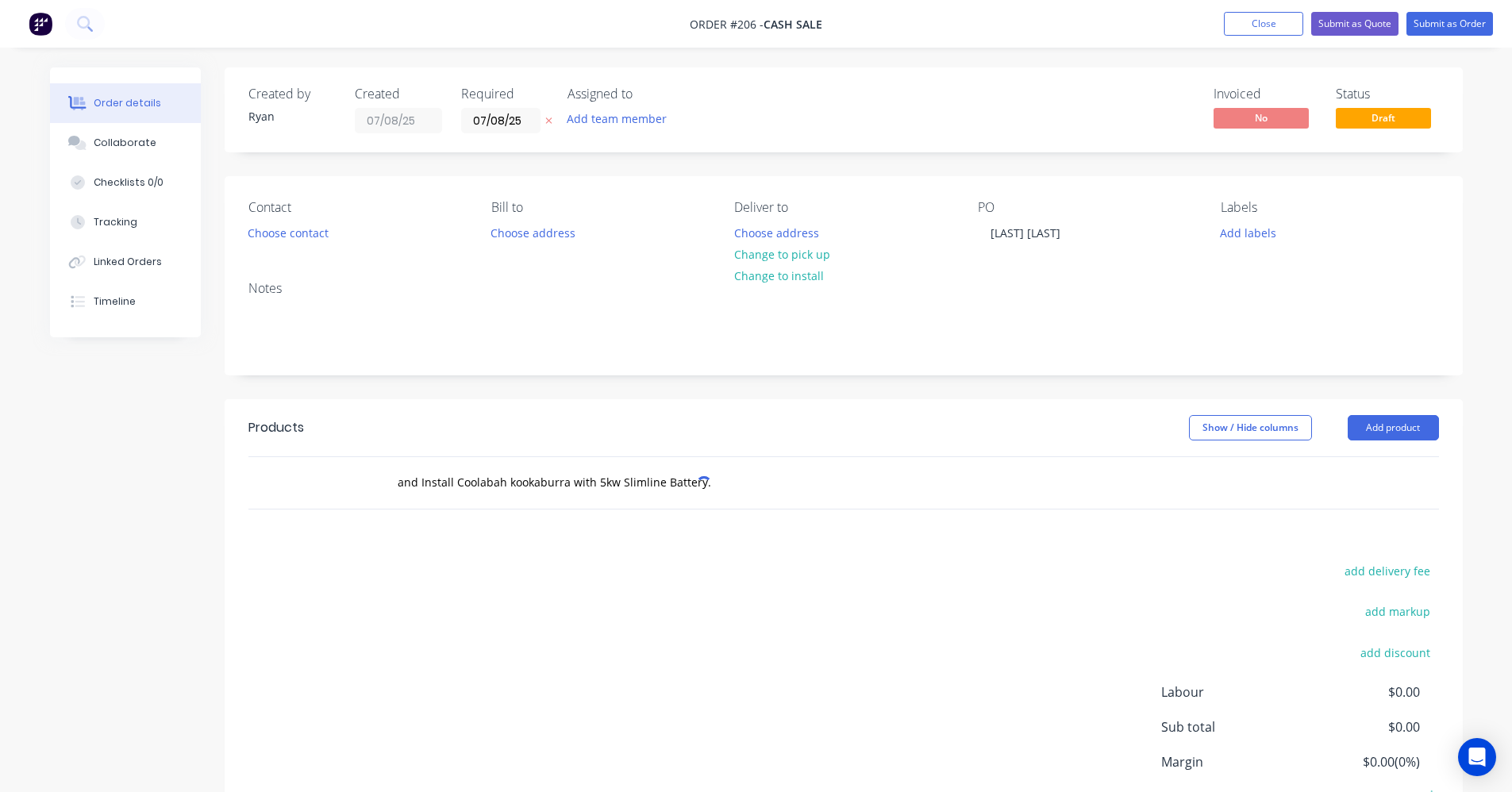 click on "Products Show / Hide columns Add product     Supply and Install Coolabah kookaburra with 5kw Slimline Battery. add delivery fee add markup add discount Labour $0.00 Sub total $0.00 Margin $0.00  ( 0 %) Tax $0.00 Total $0.00" at bounding box center (844, 644) 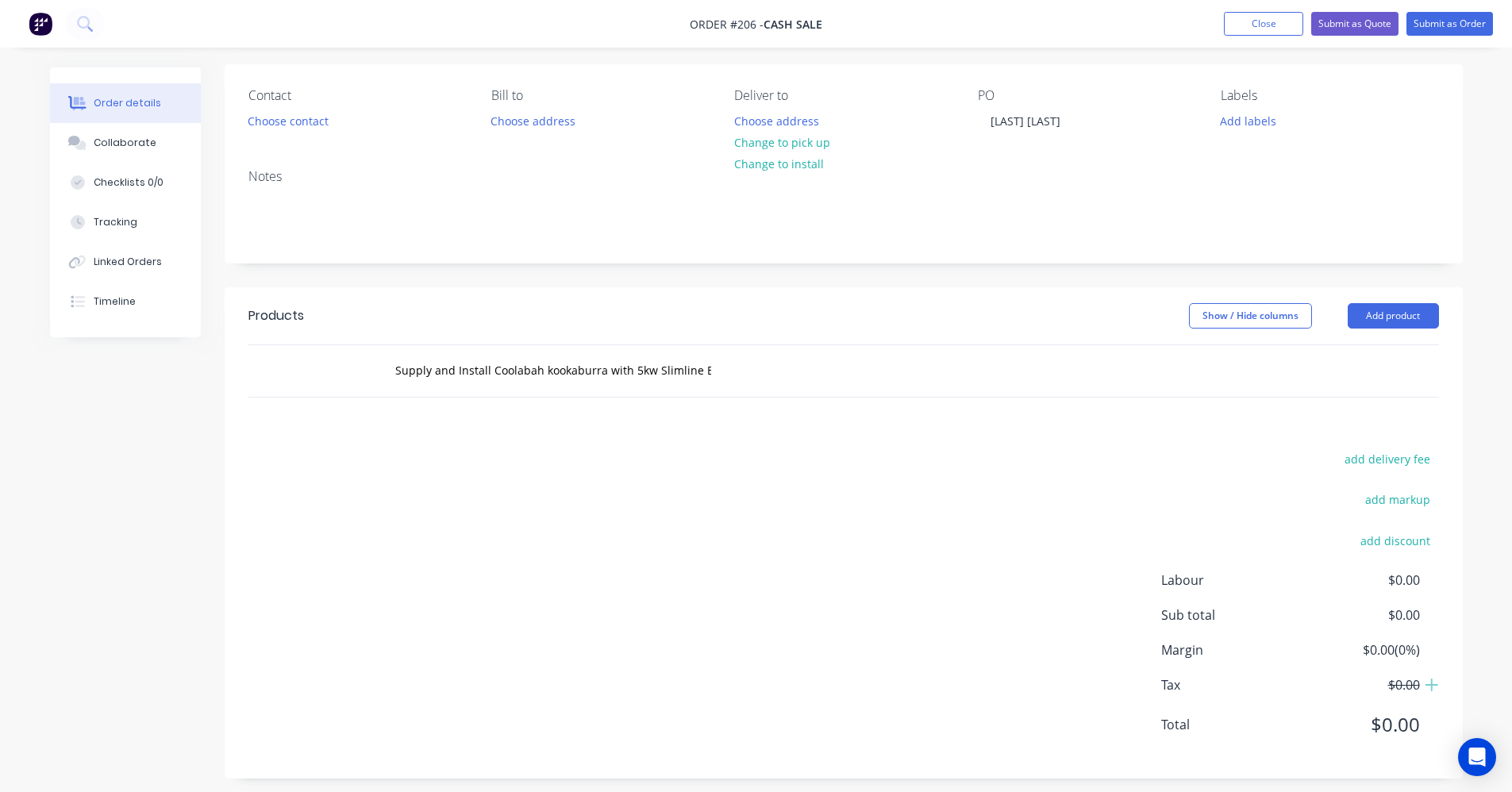 scroll, scrollTop: 122, scrollLeft: 0, axis: vertical 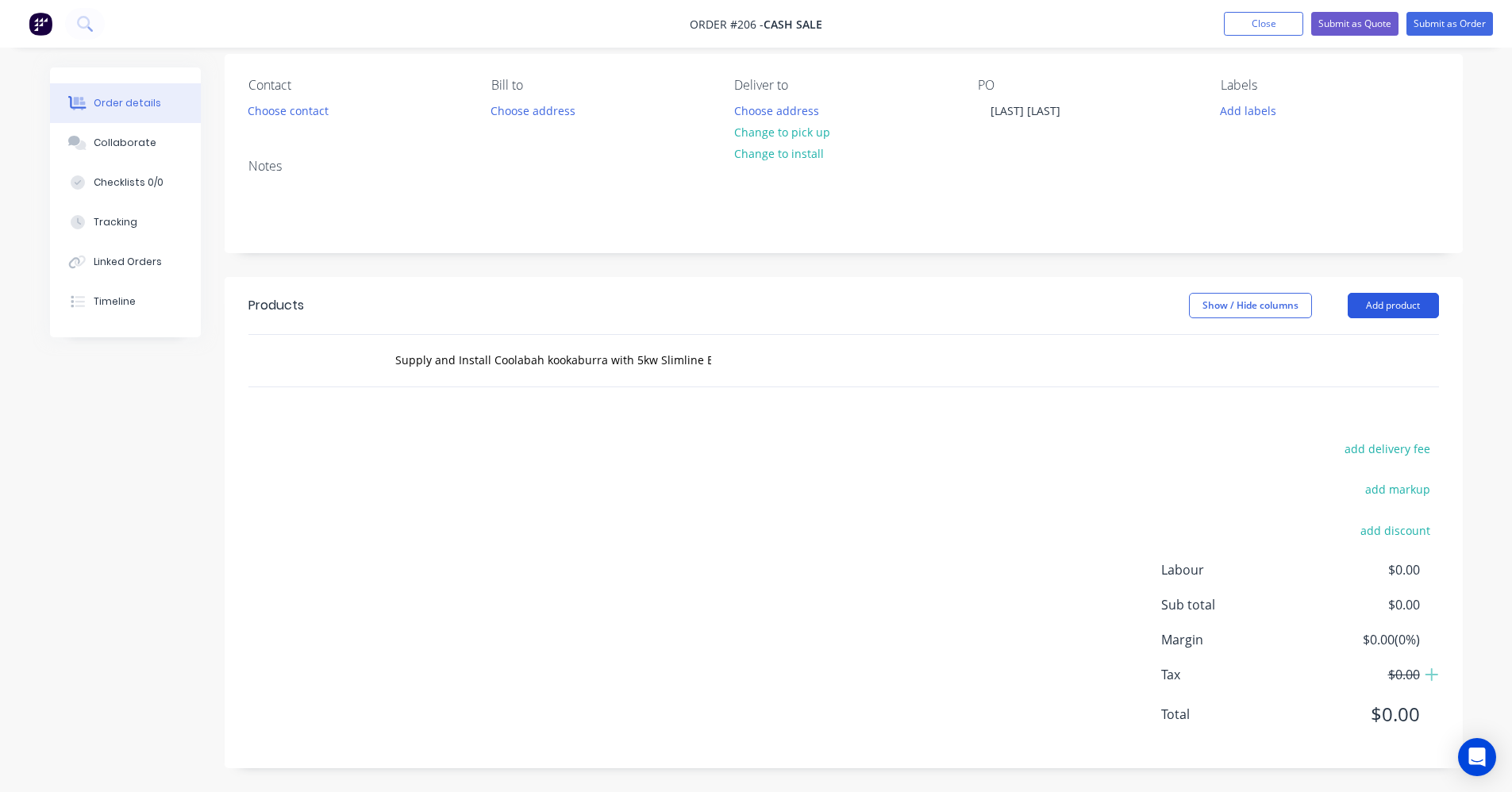 click on "Add product" at bounding box center [1393, 306] 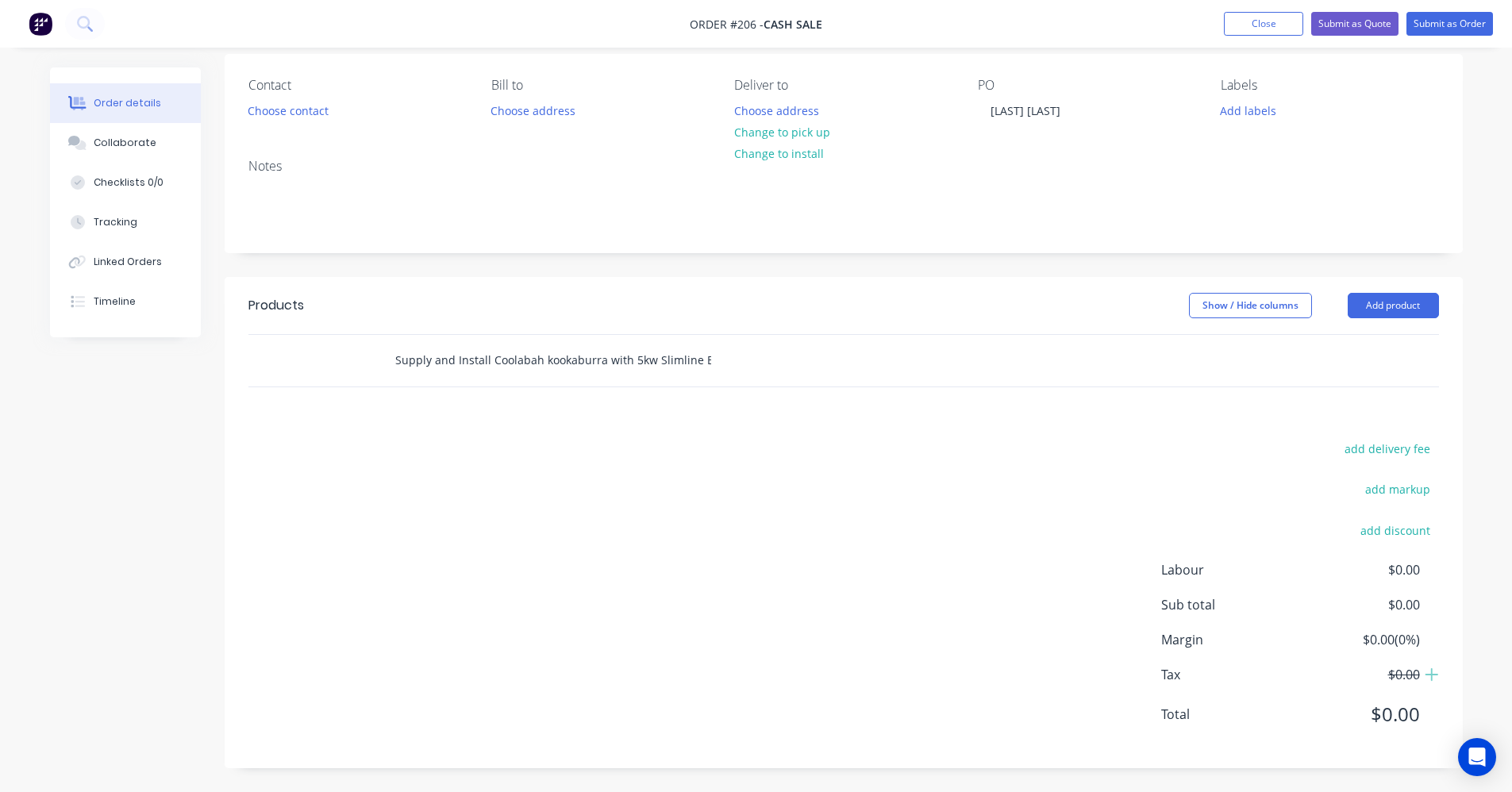 drag, startPoint x: 841, startPoint y: 383, endPoint x: 707, endPoint y: 369, distance: 134.72936 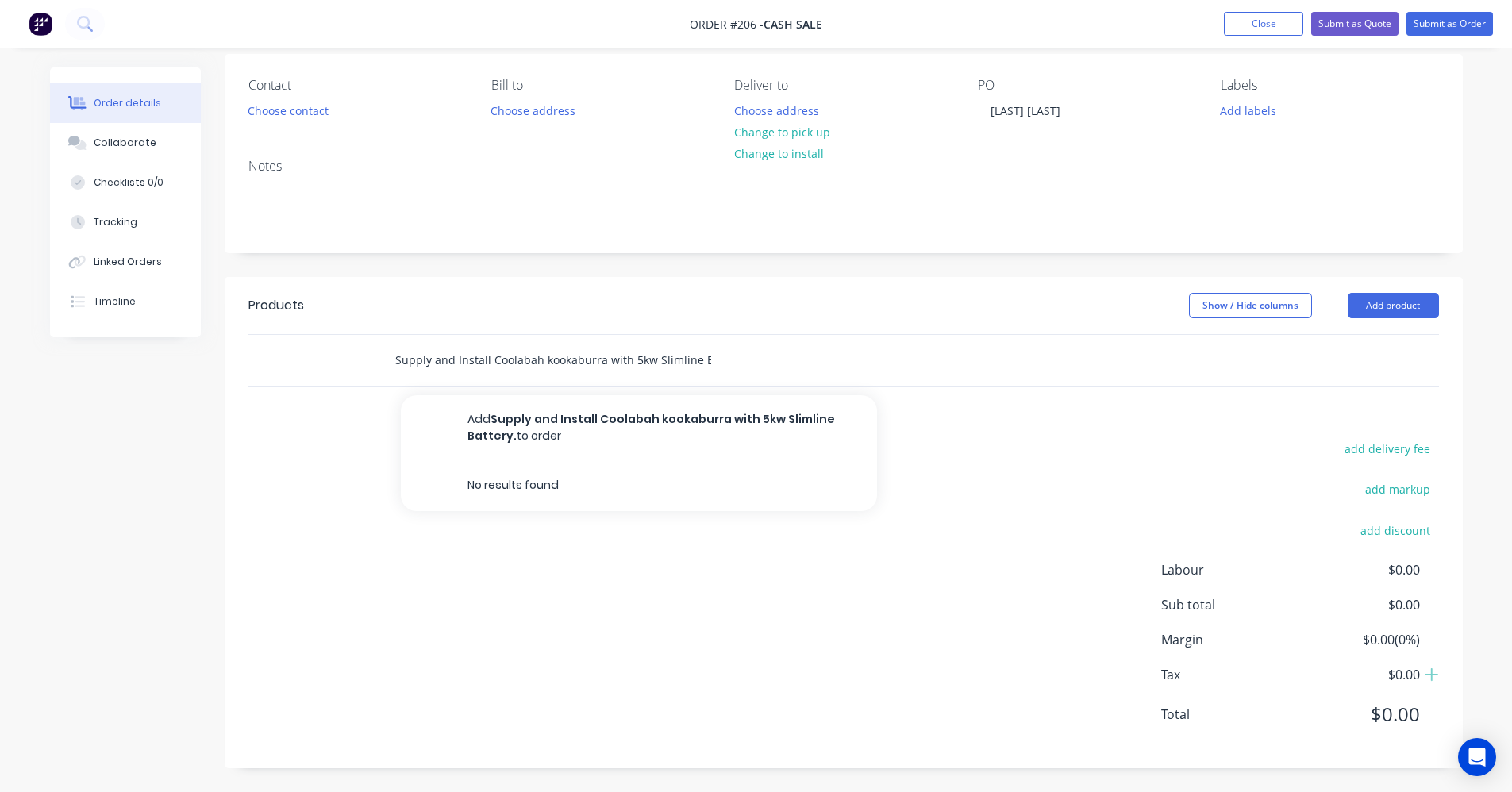 click on "Supply and Install Coolabah kookaburra with 5kw Slimline Battery." at bounding box center [553, 360] 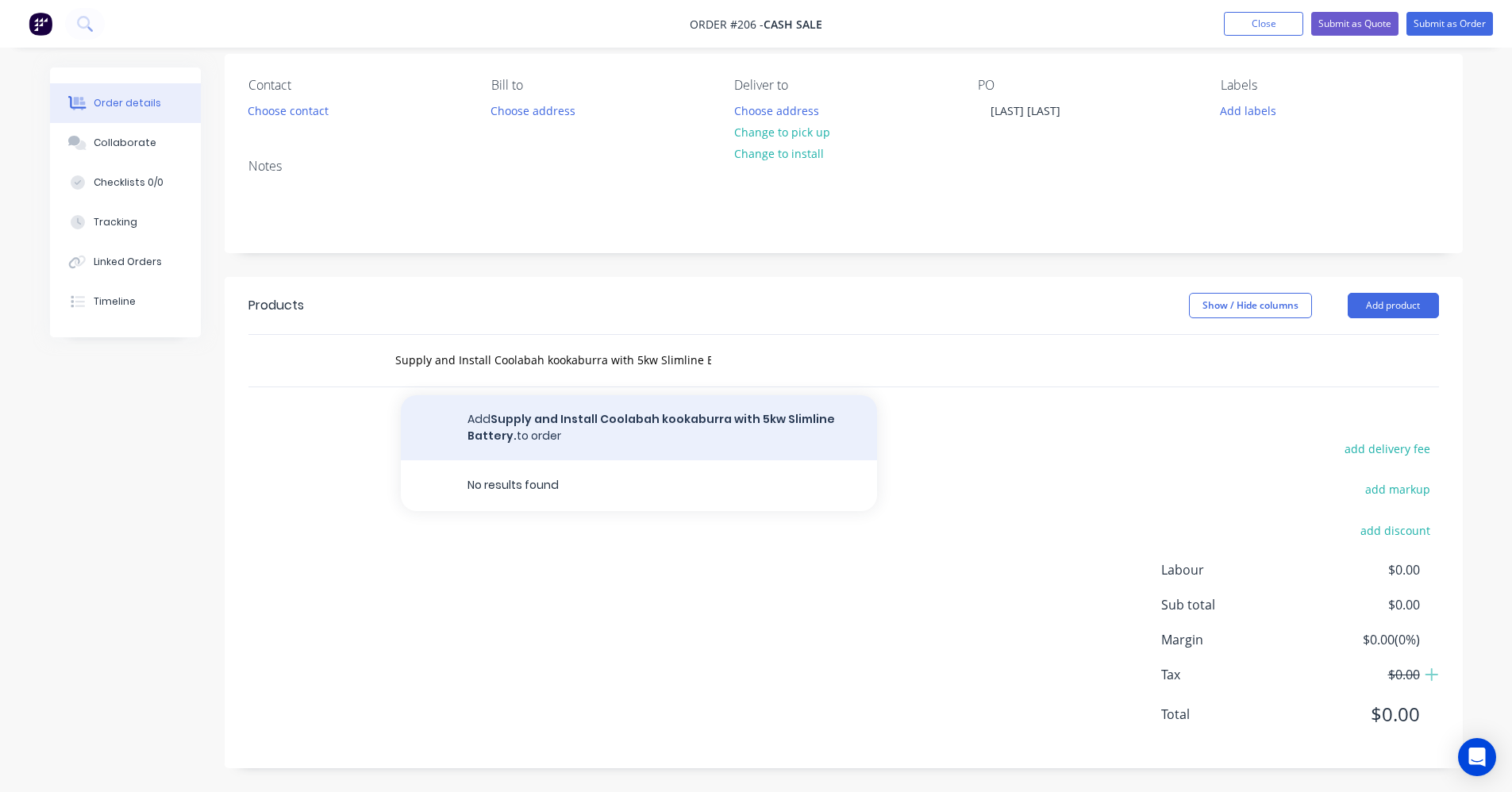click on "Add  	Supply and Install Coolabah kookaburra with 5kw Slimline Battery.  to order" at bounding box center [639, 428] 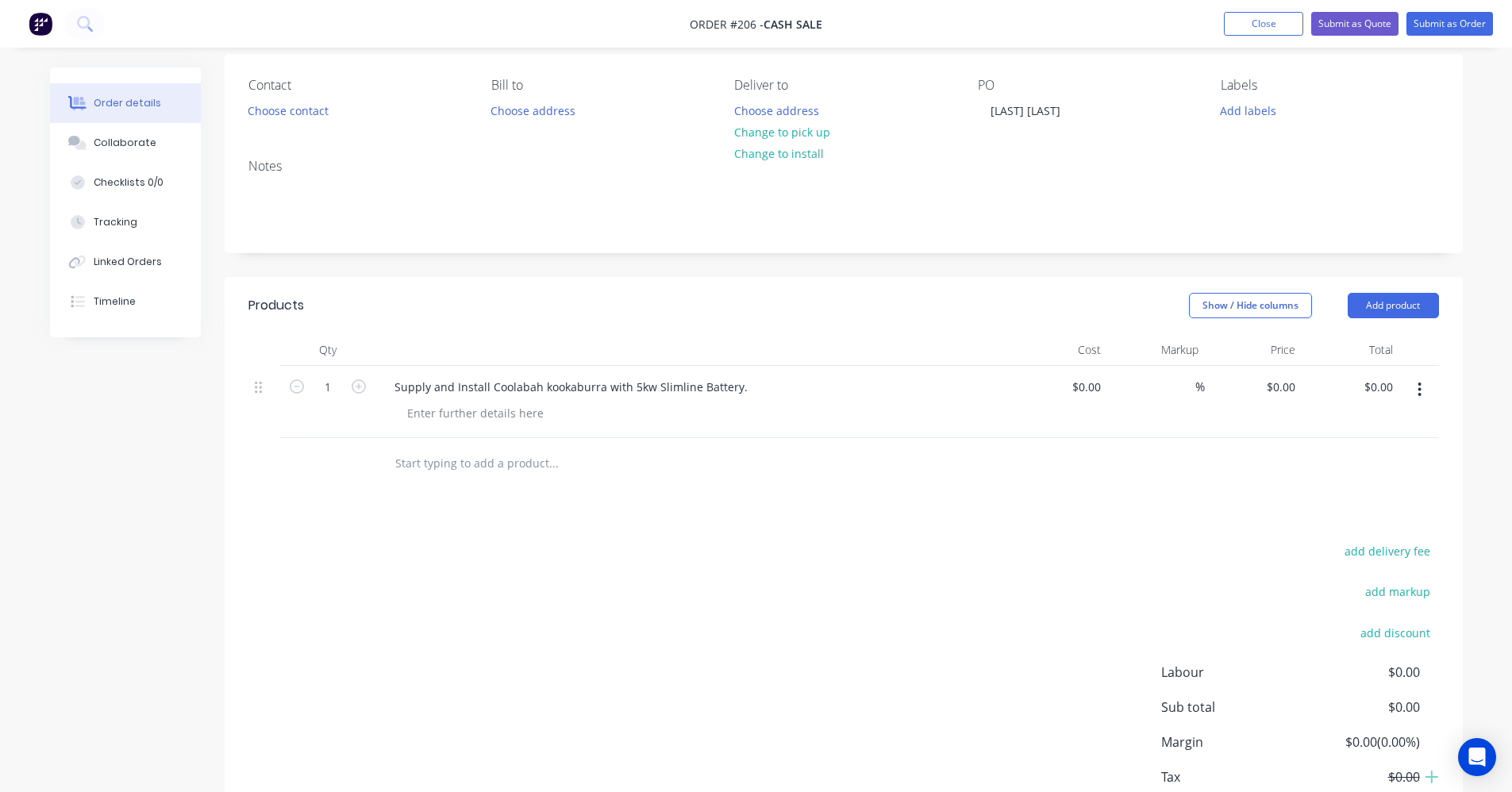 click at bounding box center [553, 463] 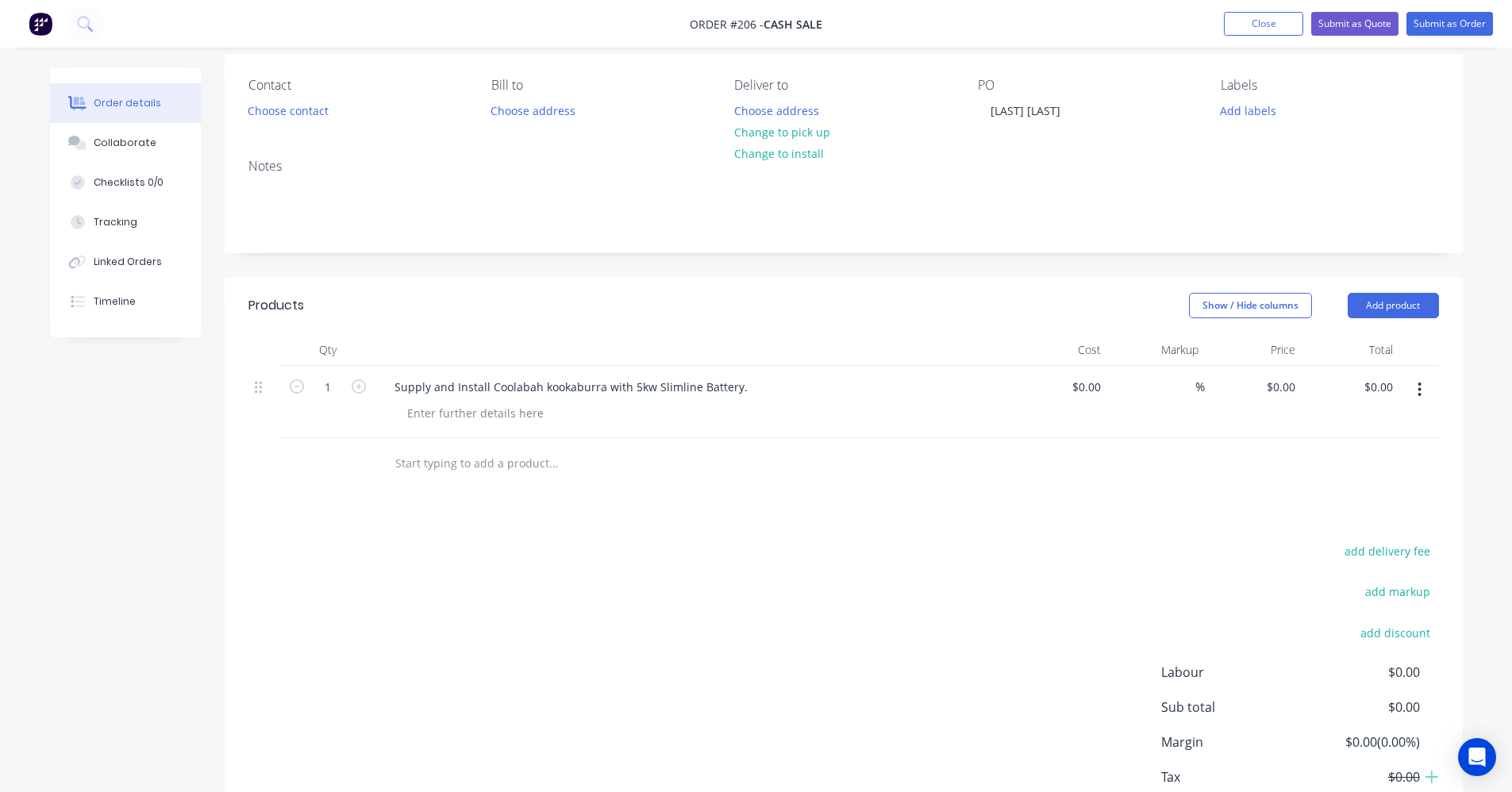 paste on "Roof support allowance" 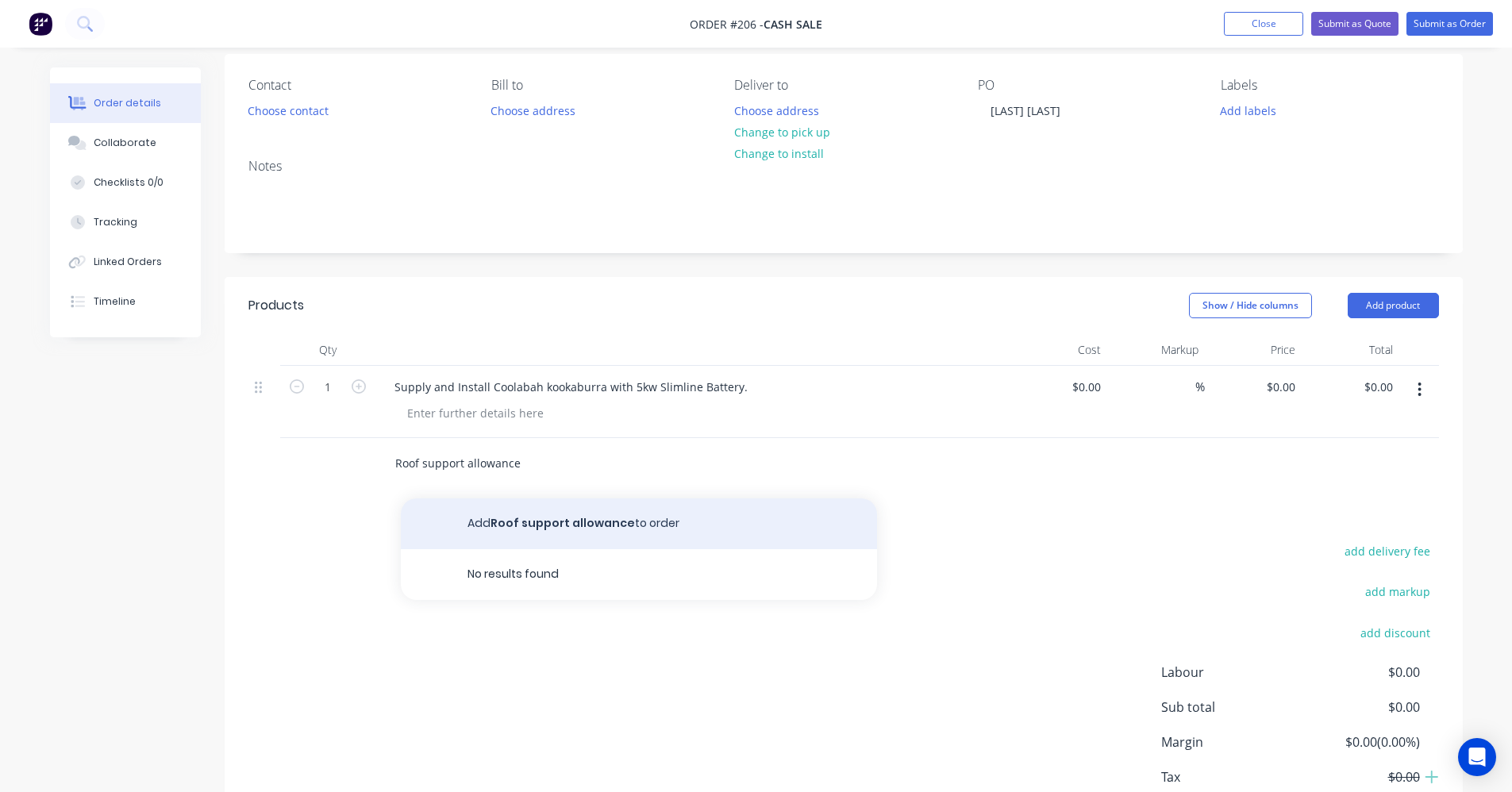 type on "Roof support allowance" 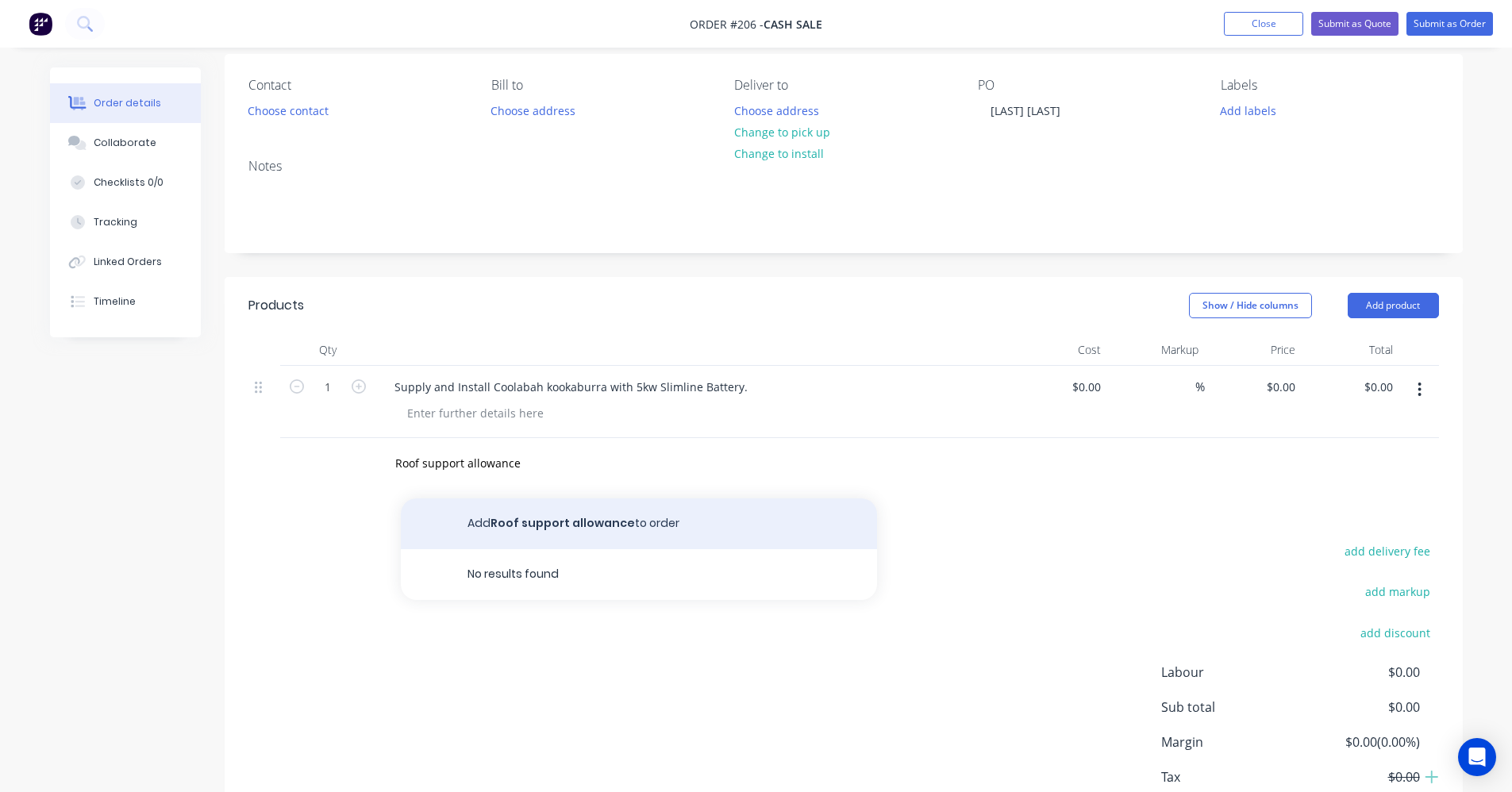 click on "Add  	Roof support allowance  to order" at bounding box center [639, 524] 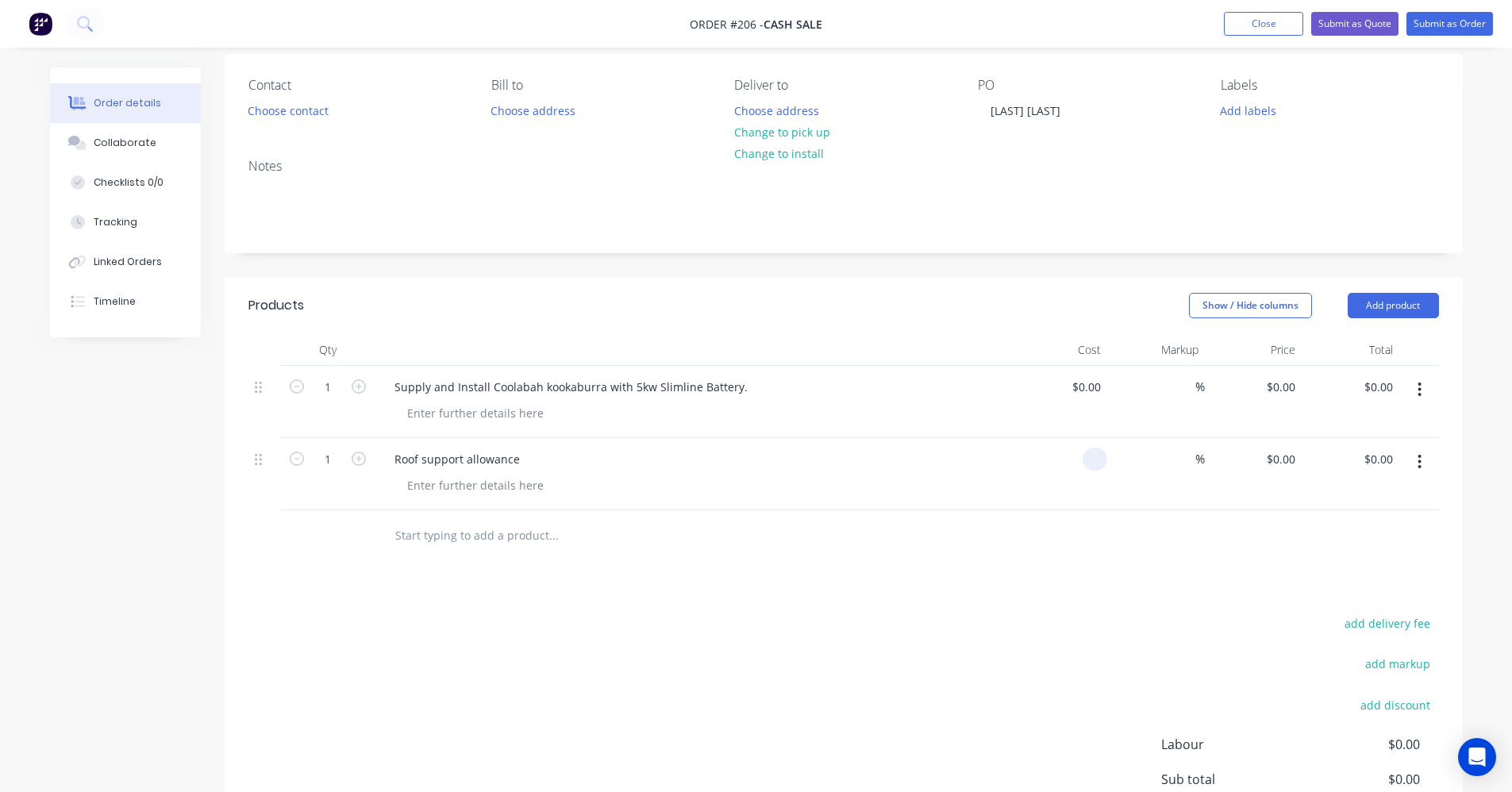 click at bounding box center [1098, 459] 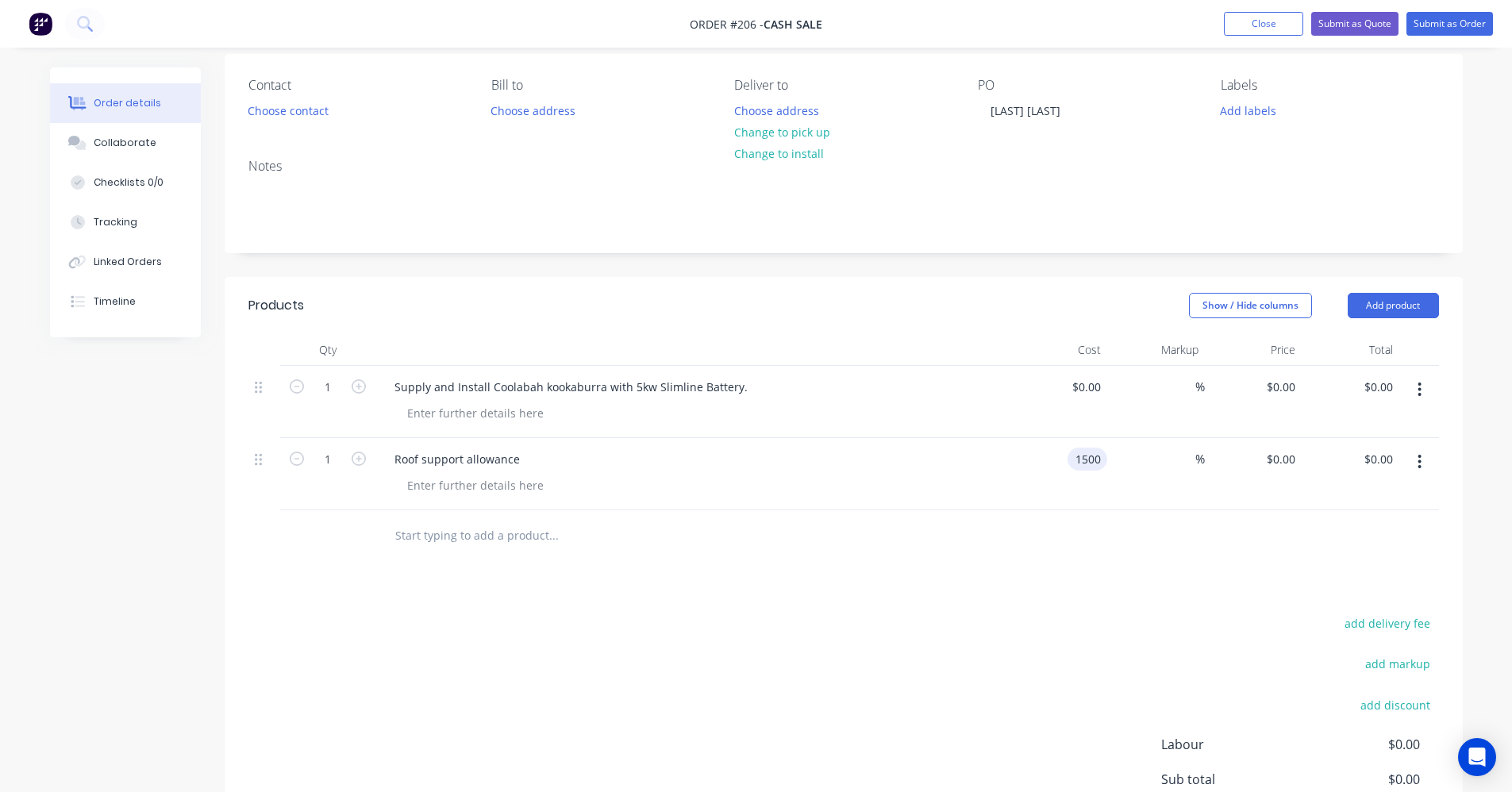 type on "$1,500.00" 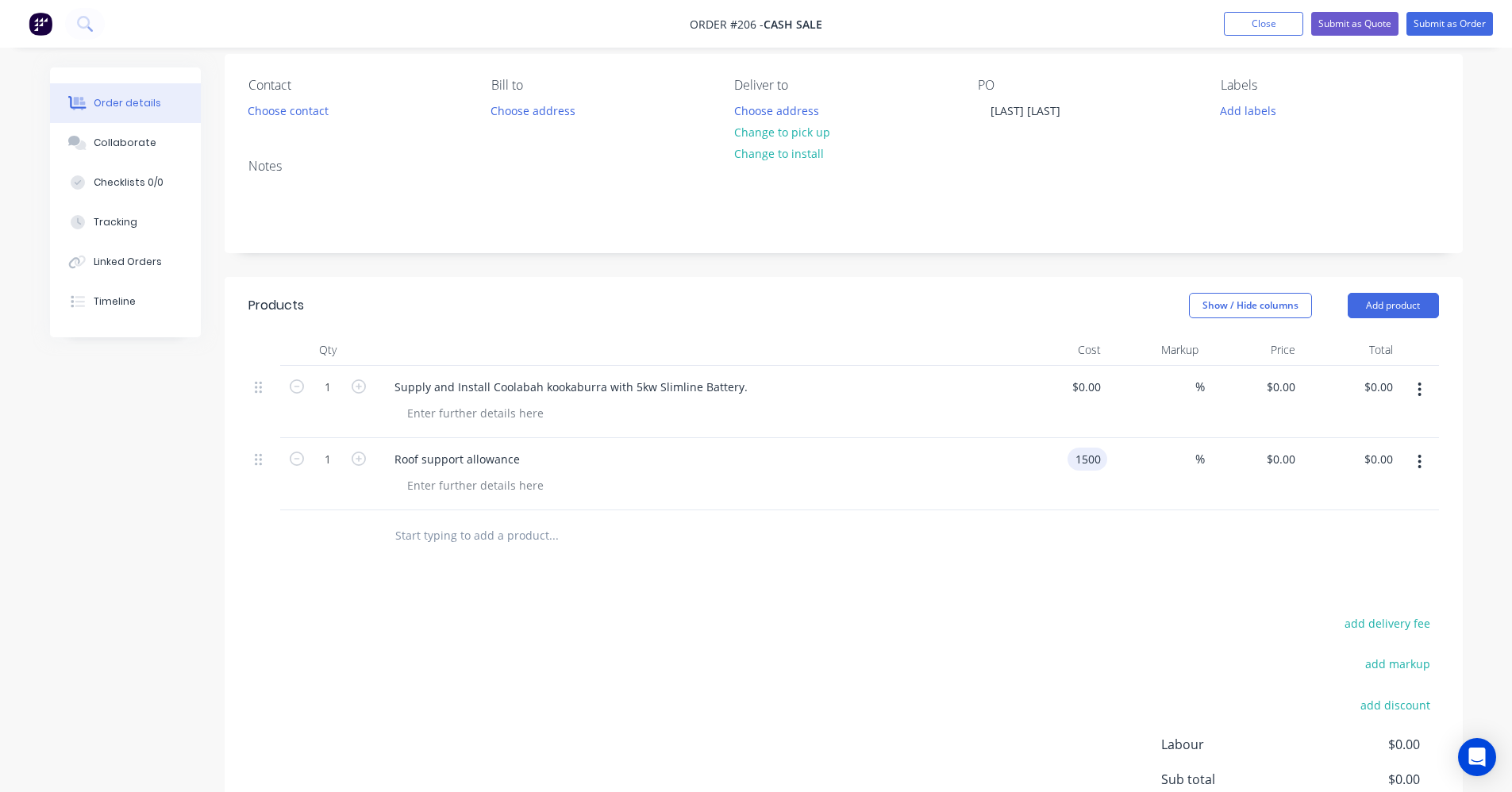 type on "$1,500.00" 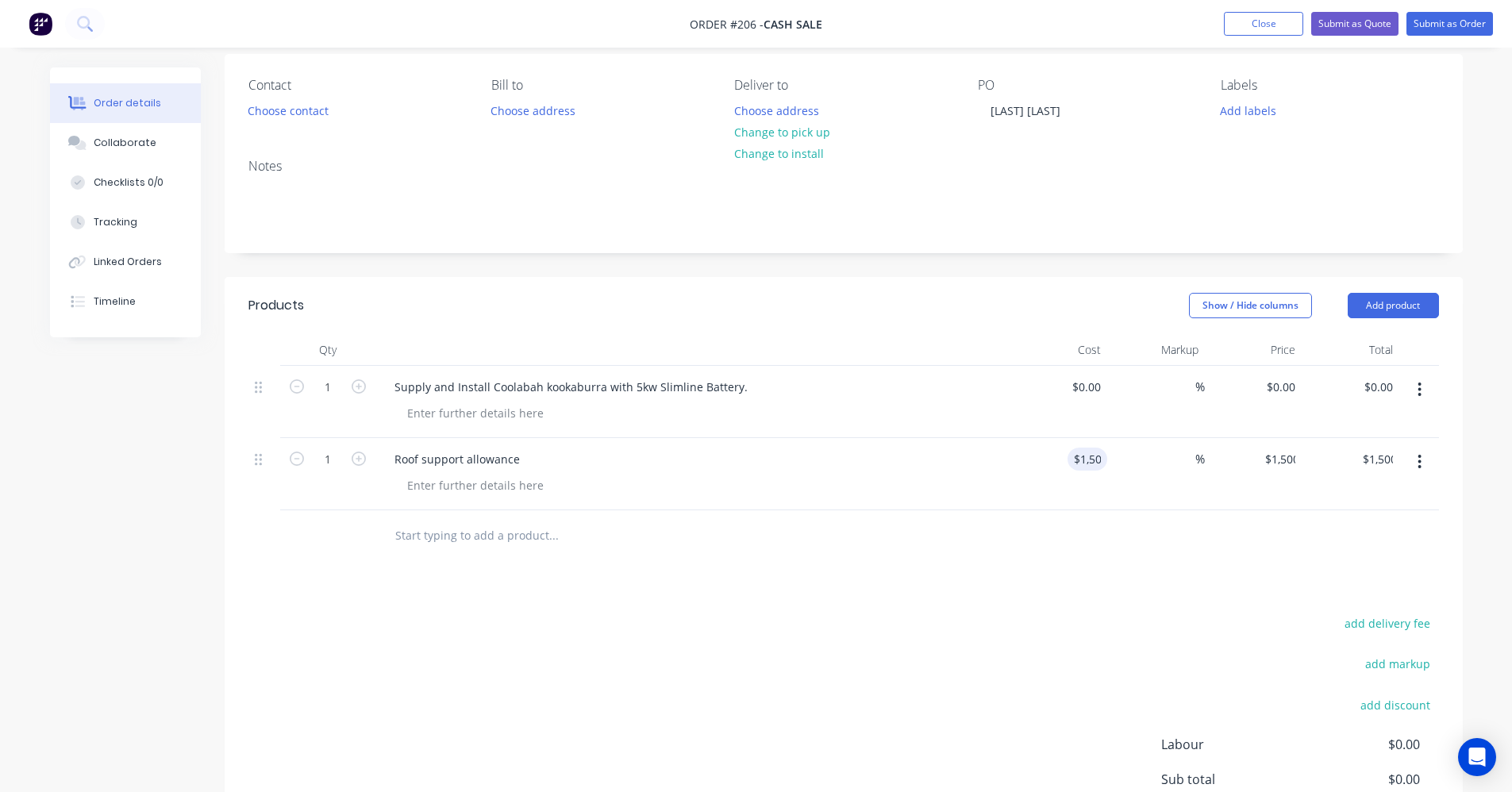 click on "%" at bounding box center (1156, 402) 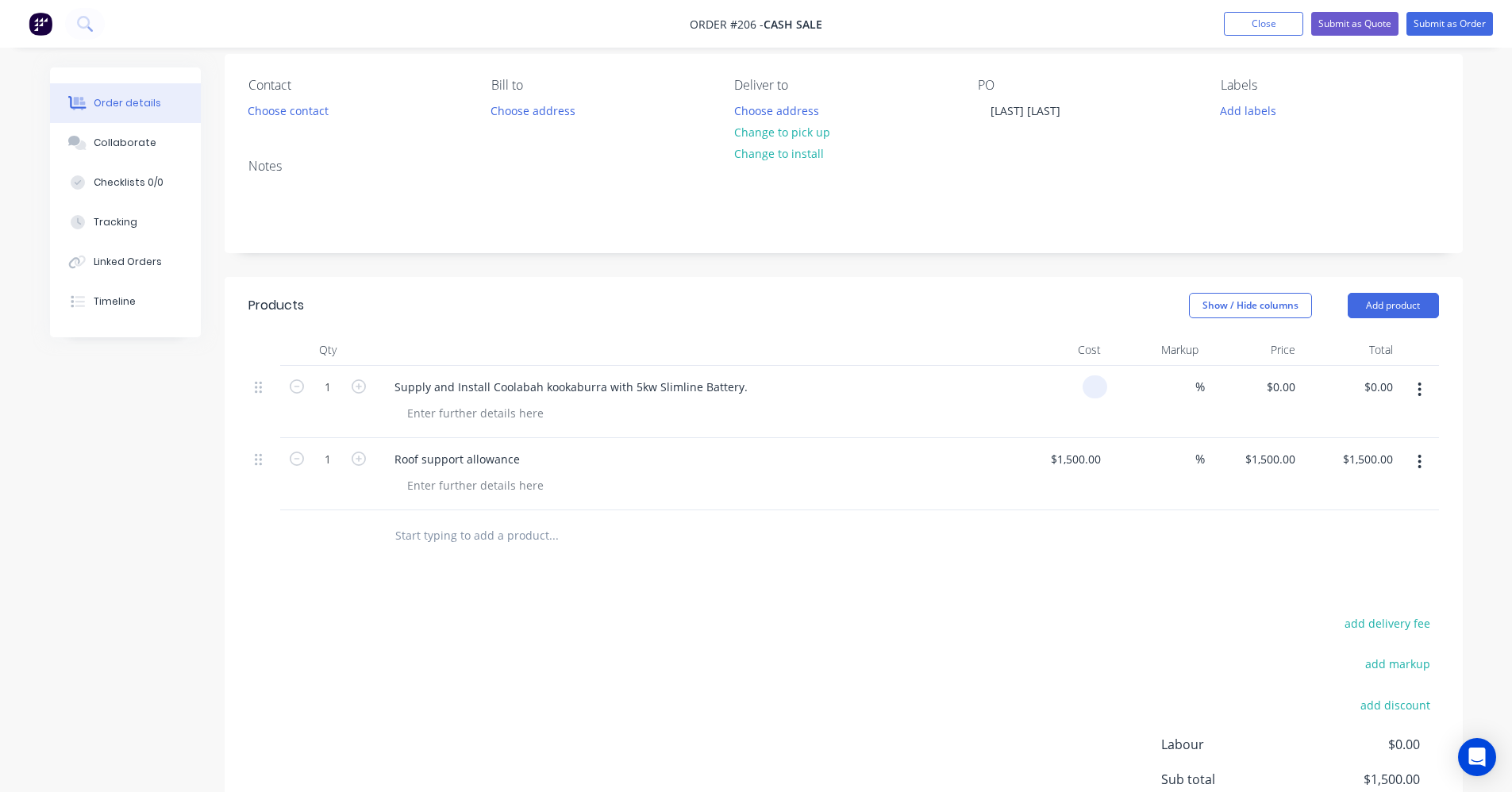 click at bounding box center (1098, 386) 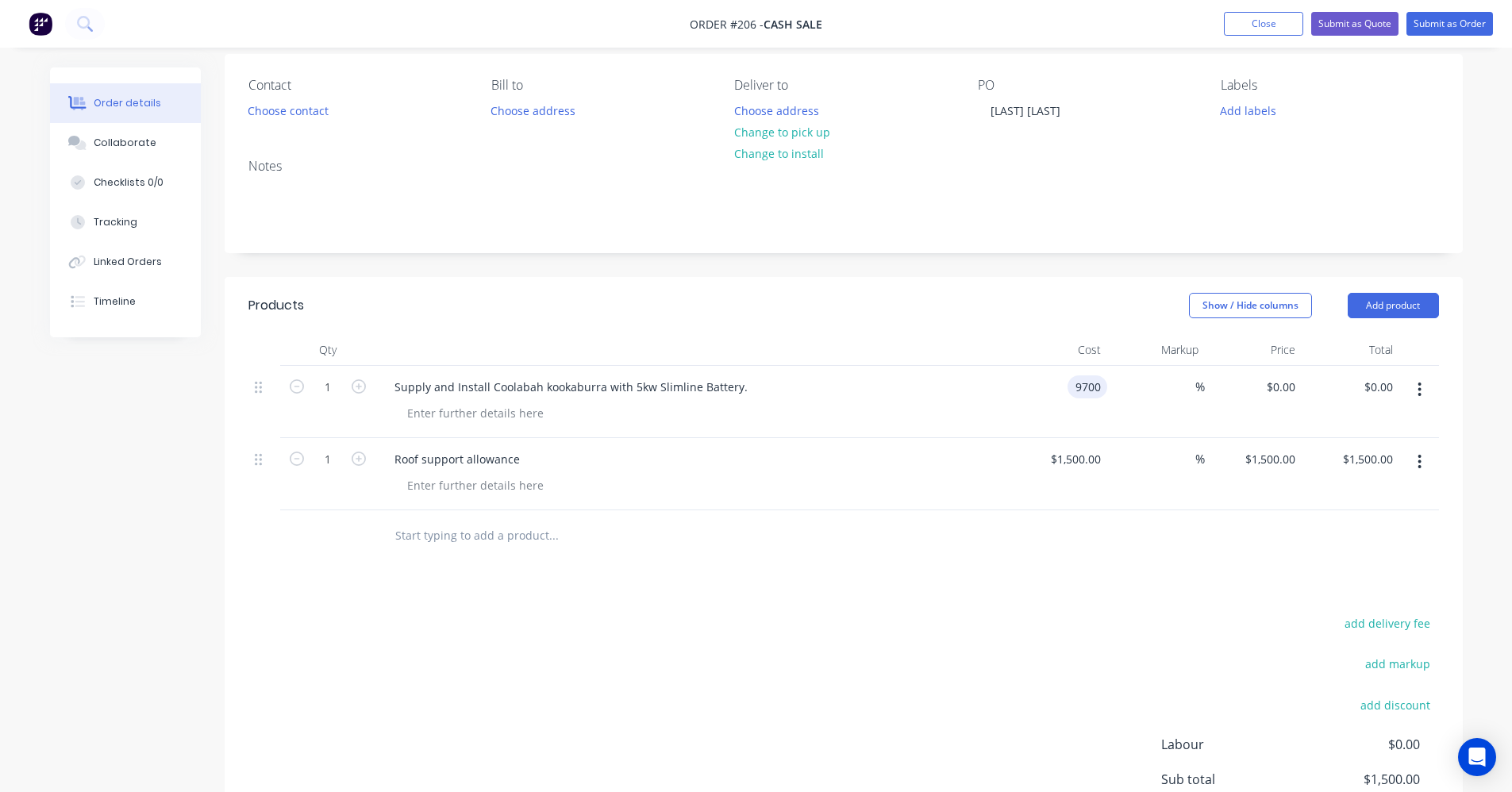 type on "$9,700.00" 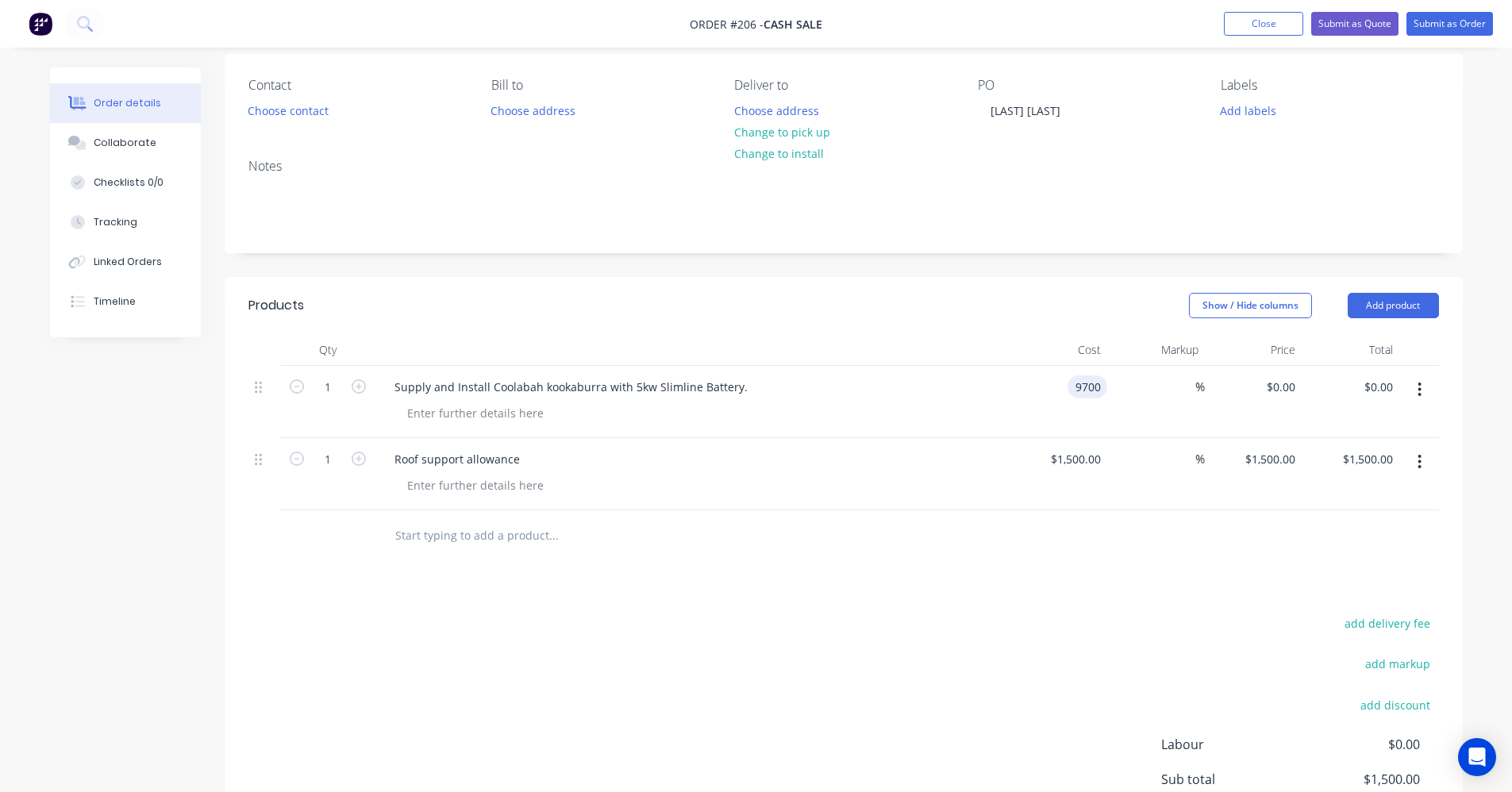 type on "$9,700.00" 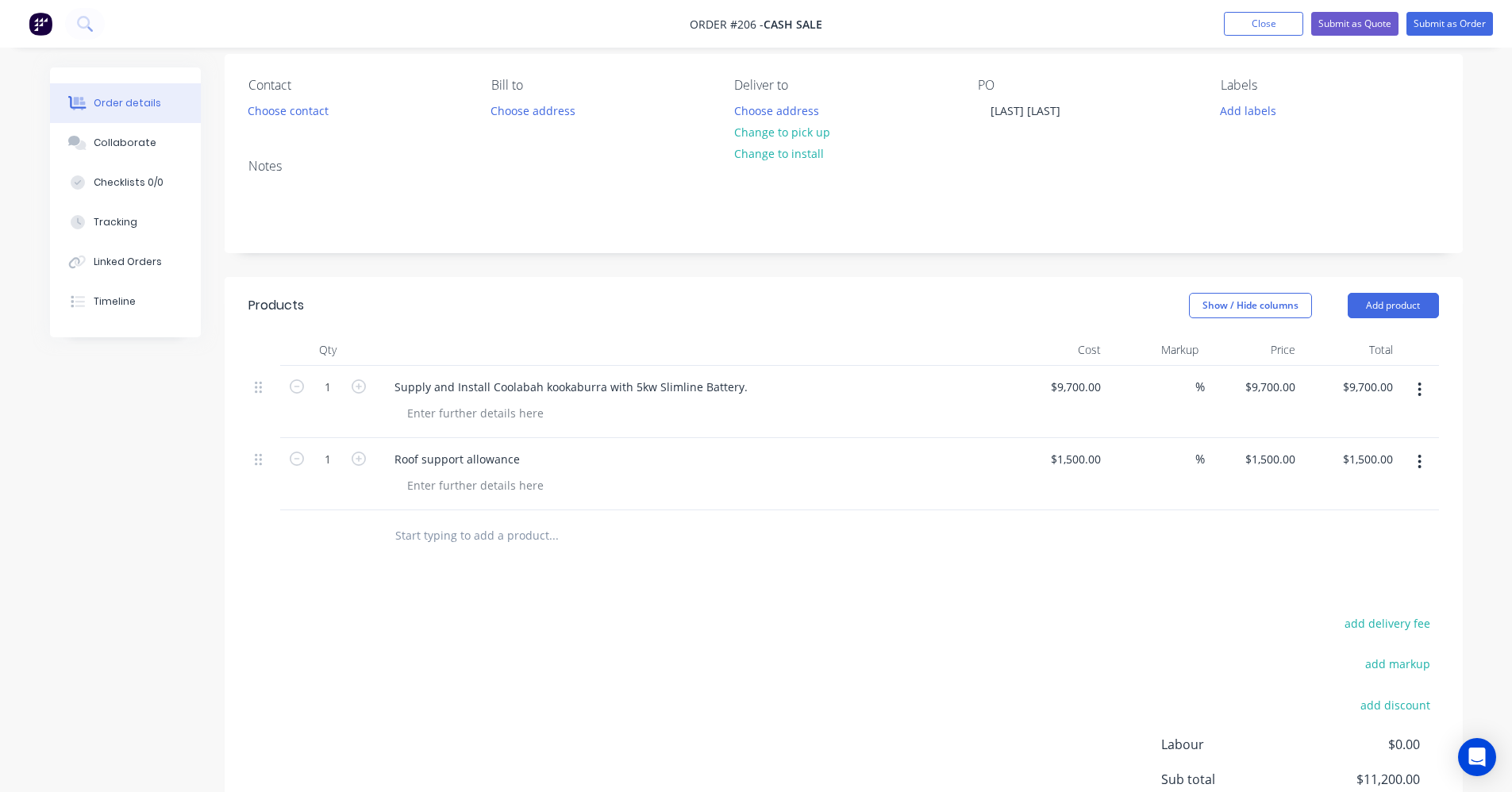 click at bounding box center (661, 536) 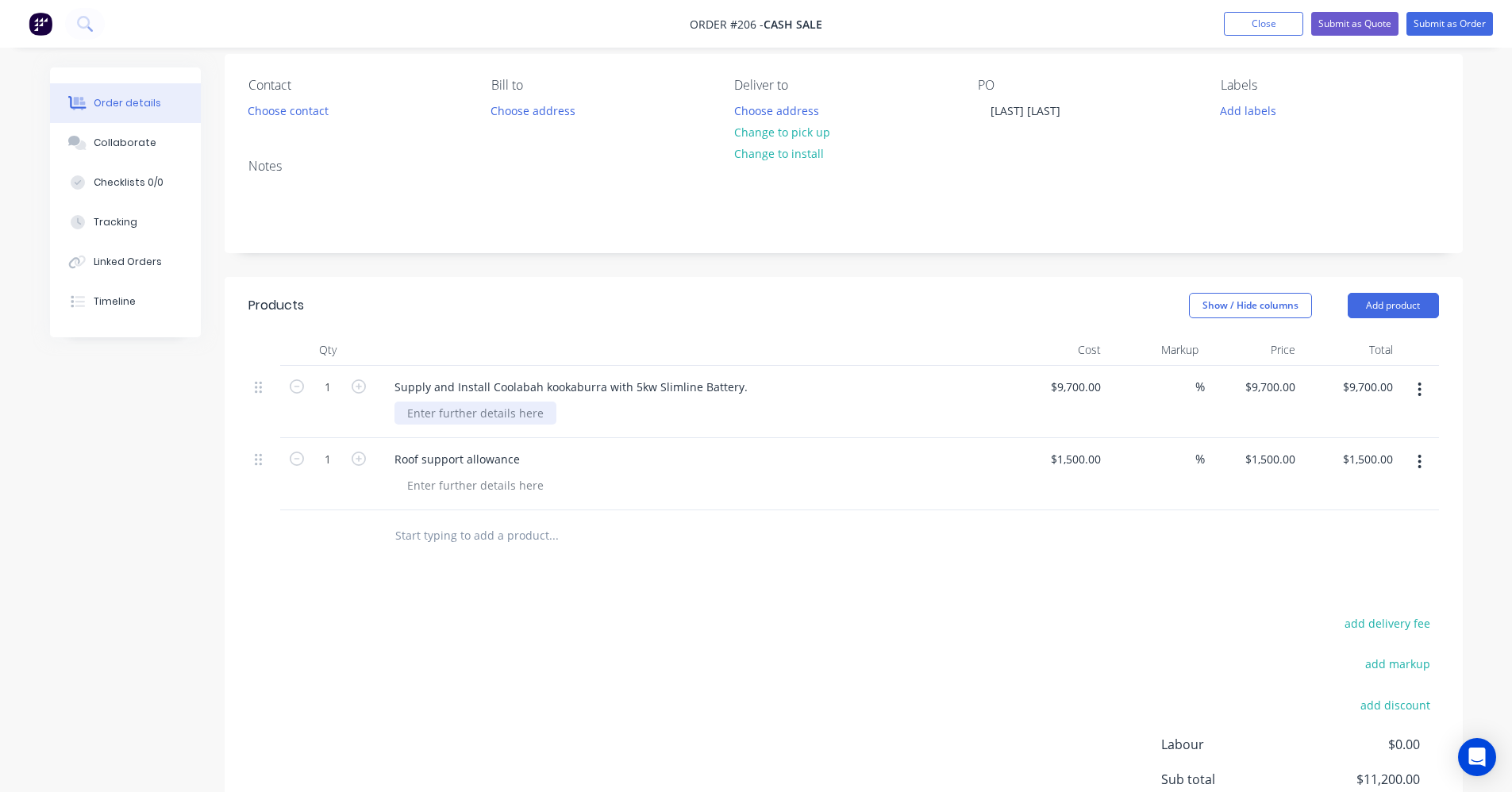 drag, startPoint x: 539, startPoint y: 417, endPoint x: 340, endPoint y: 416, distance: 199.003 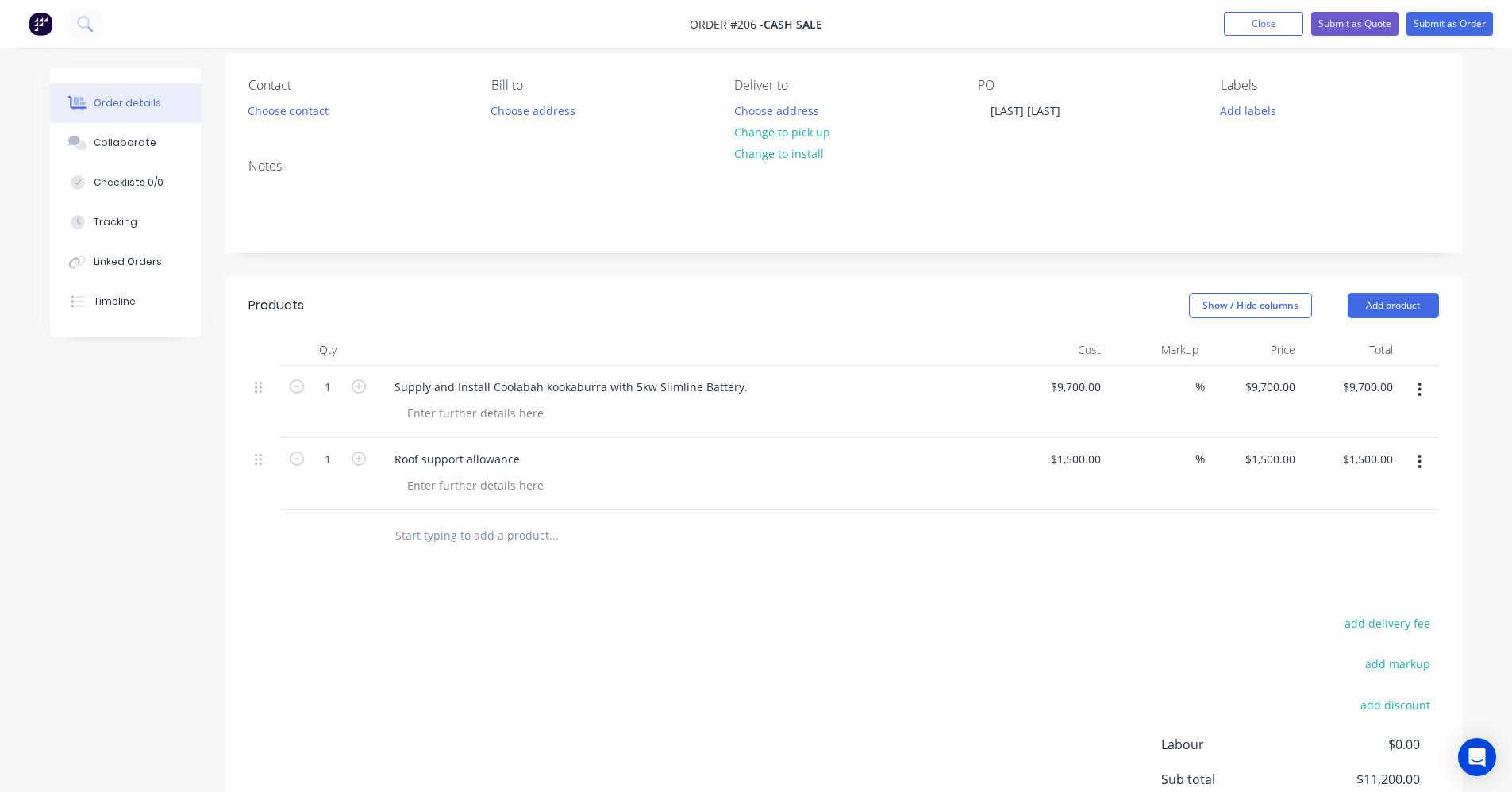 click at bounding box center (553, 536) 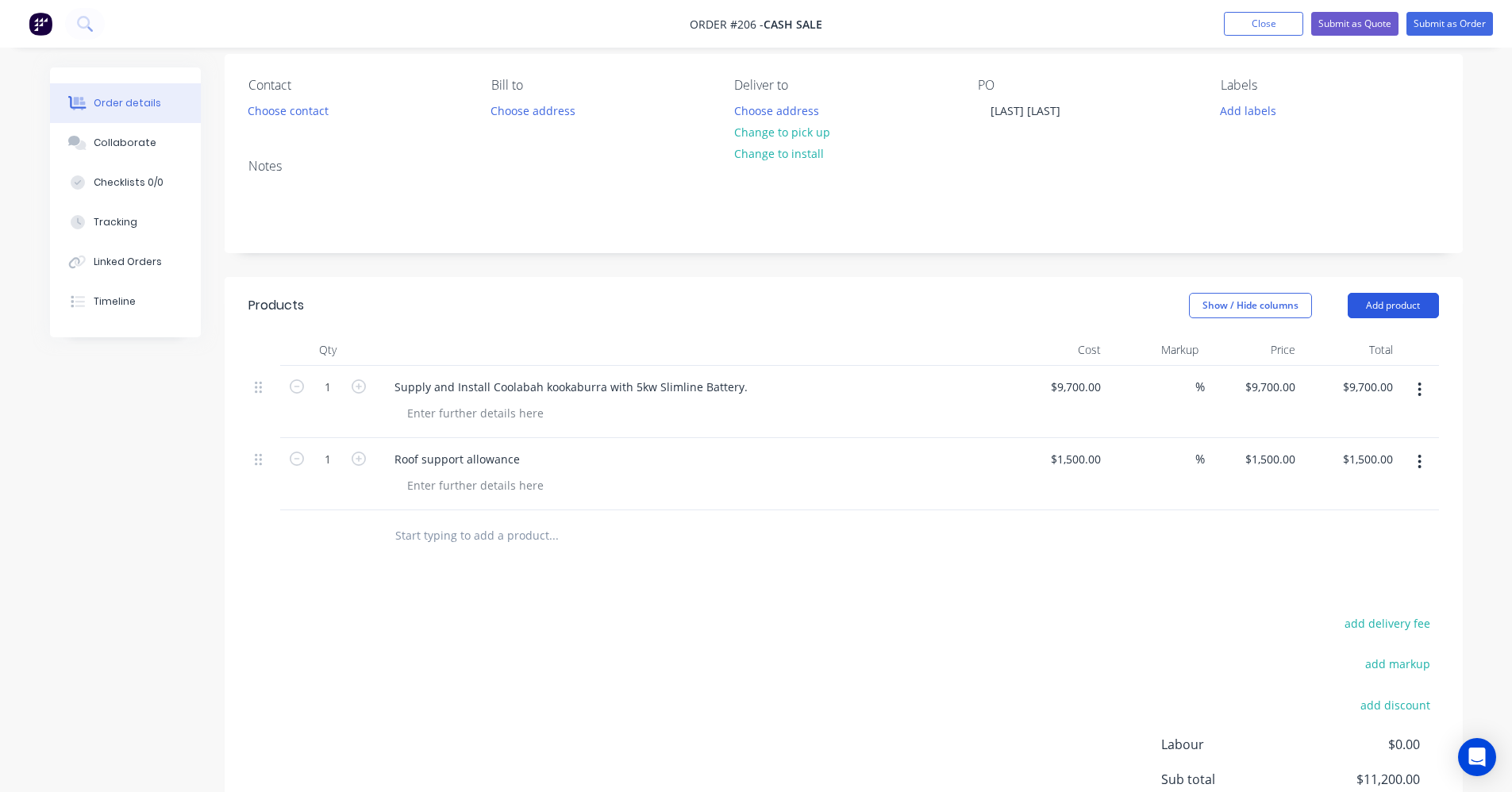 click on "Add product" at bounding box center [1393, 306] 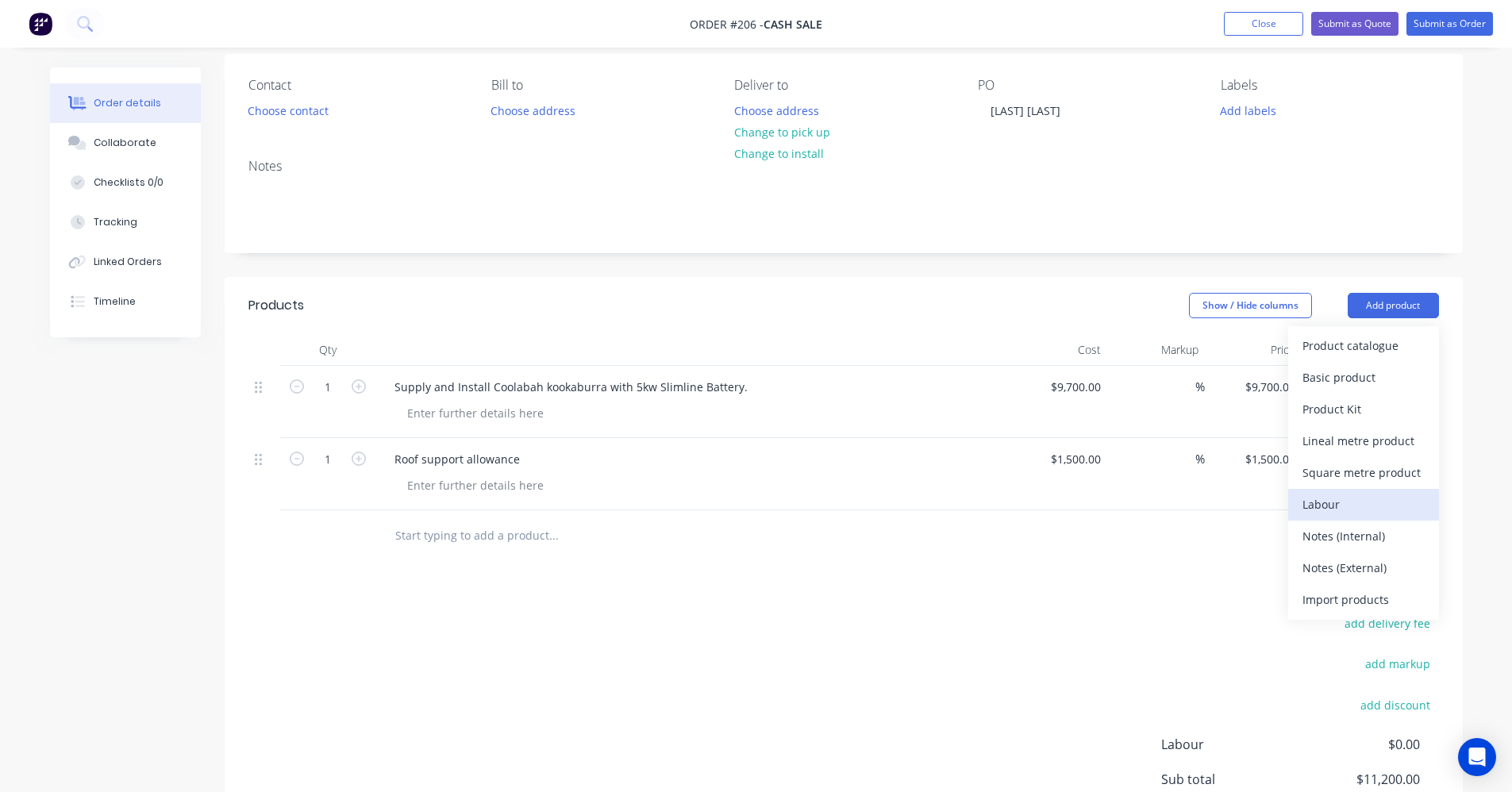 click on "Labour" at bounding box center (1364, 505) 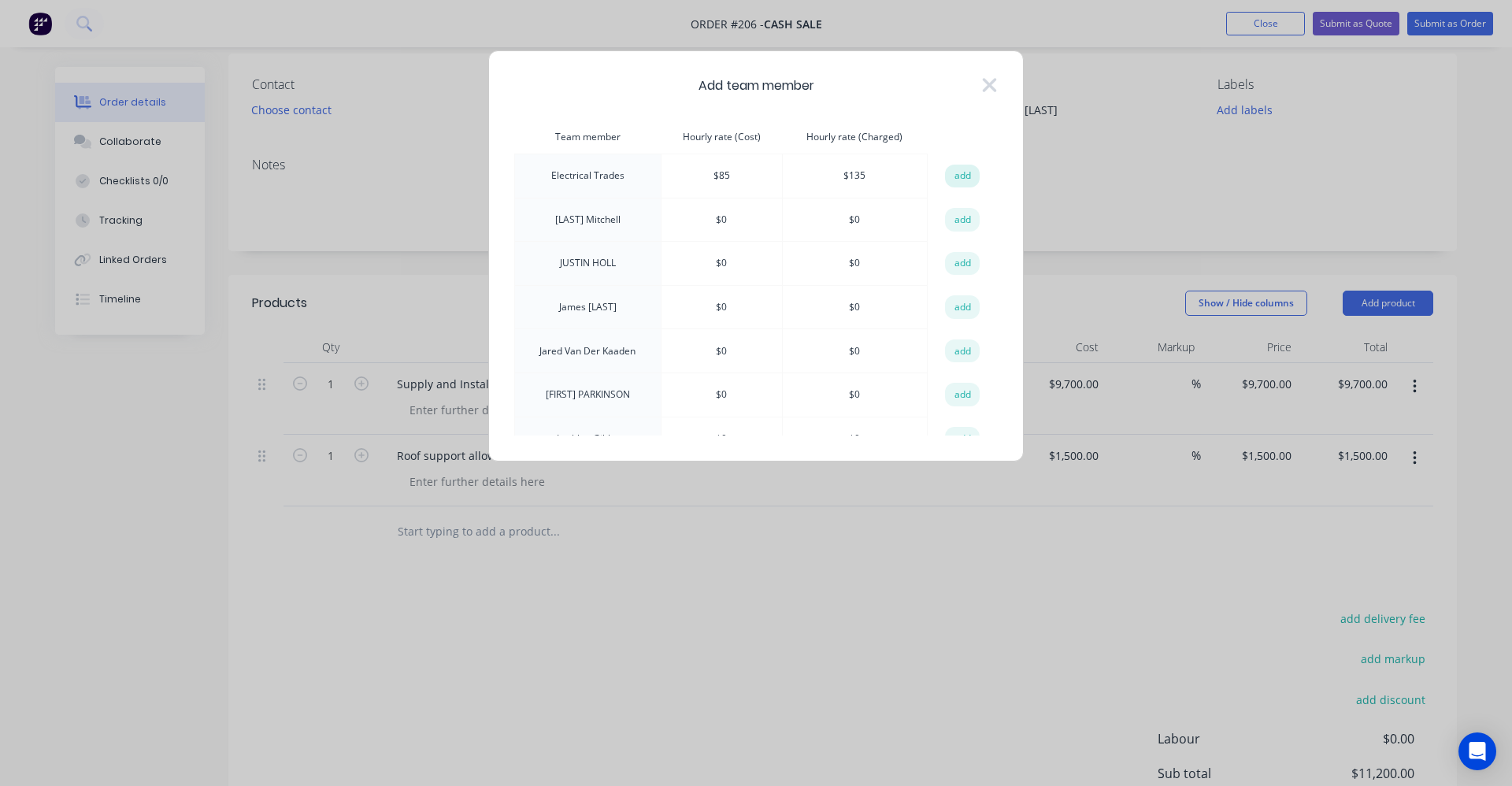 click on "add" at bounding box center [962, 176] 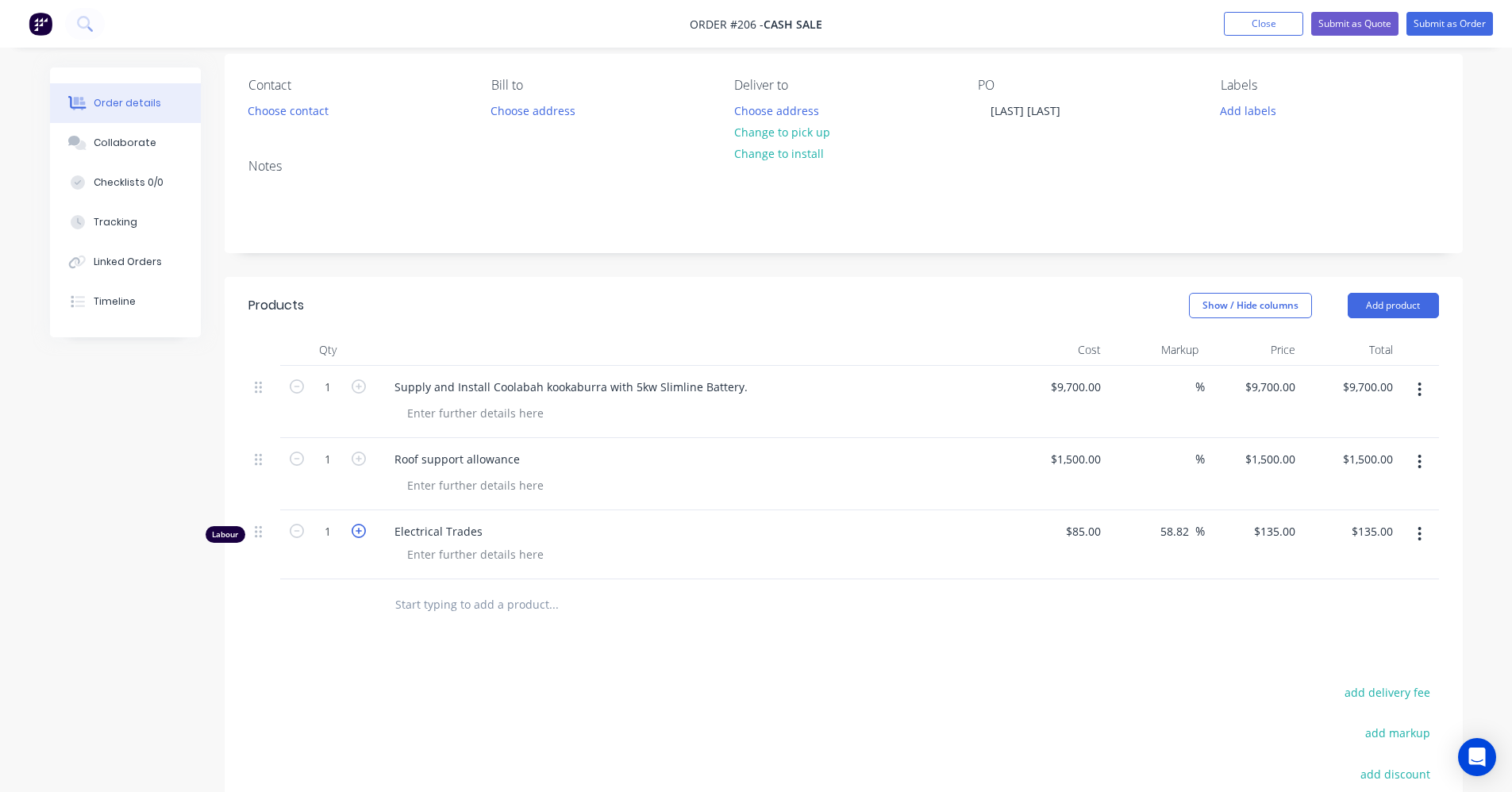 click 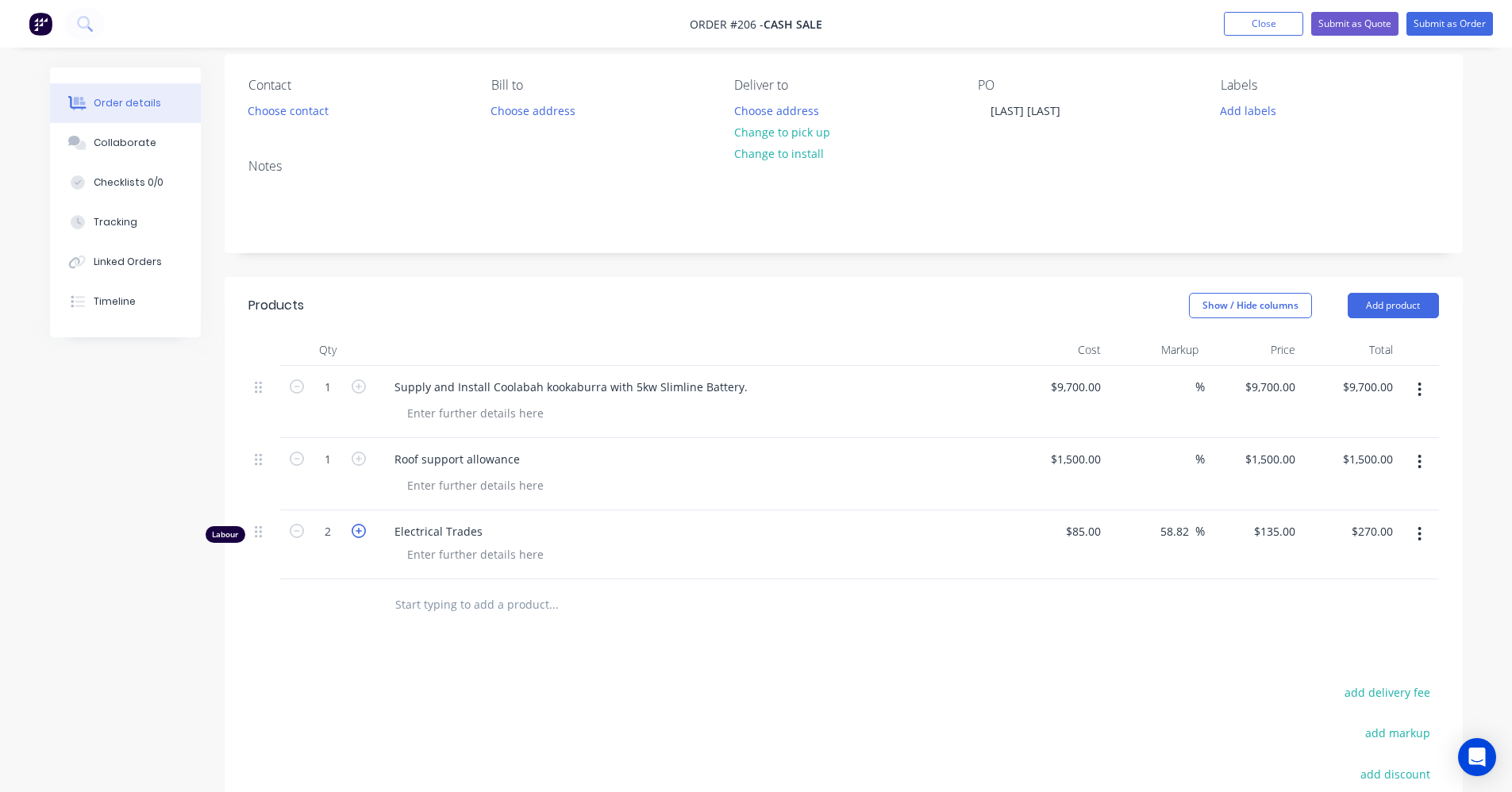 click 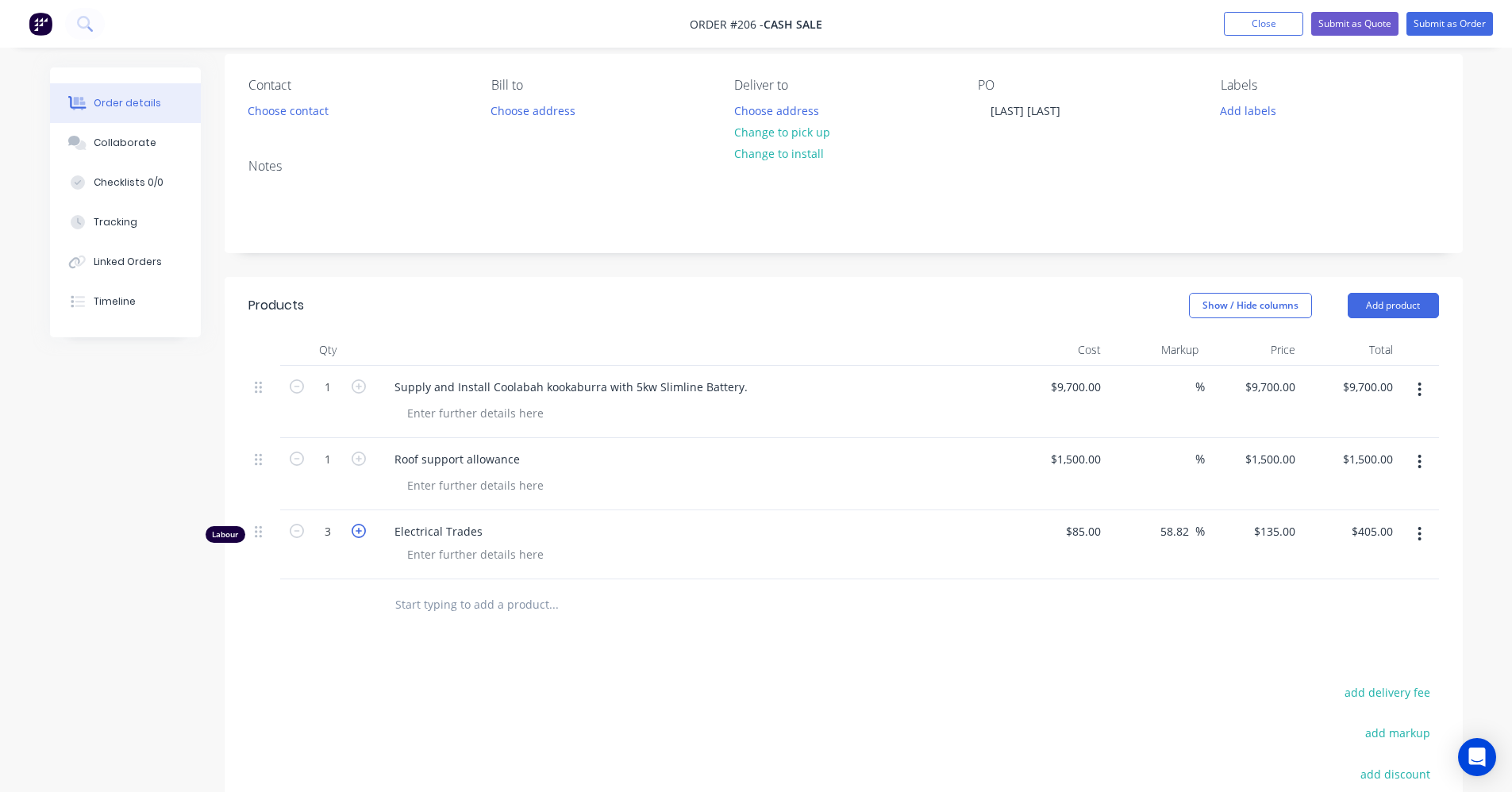 click 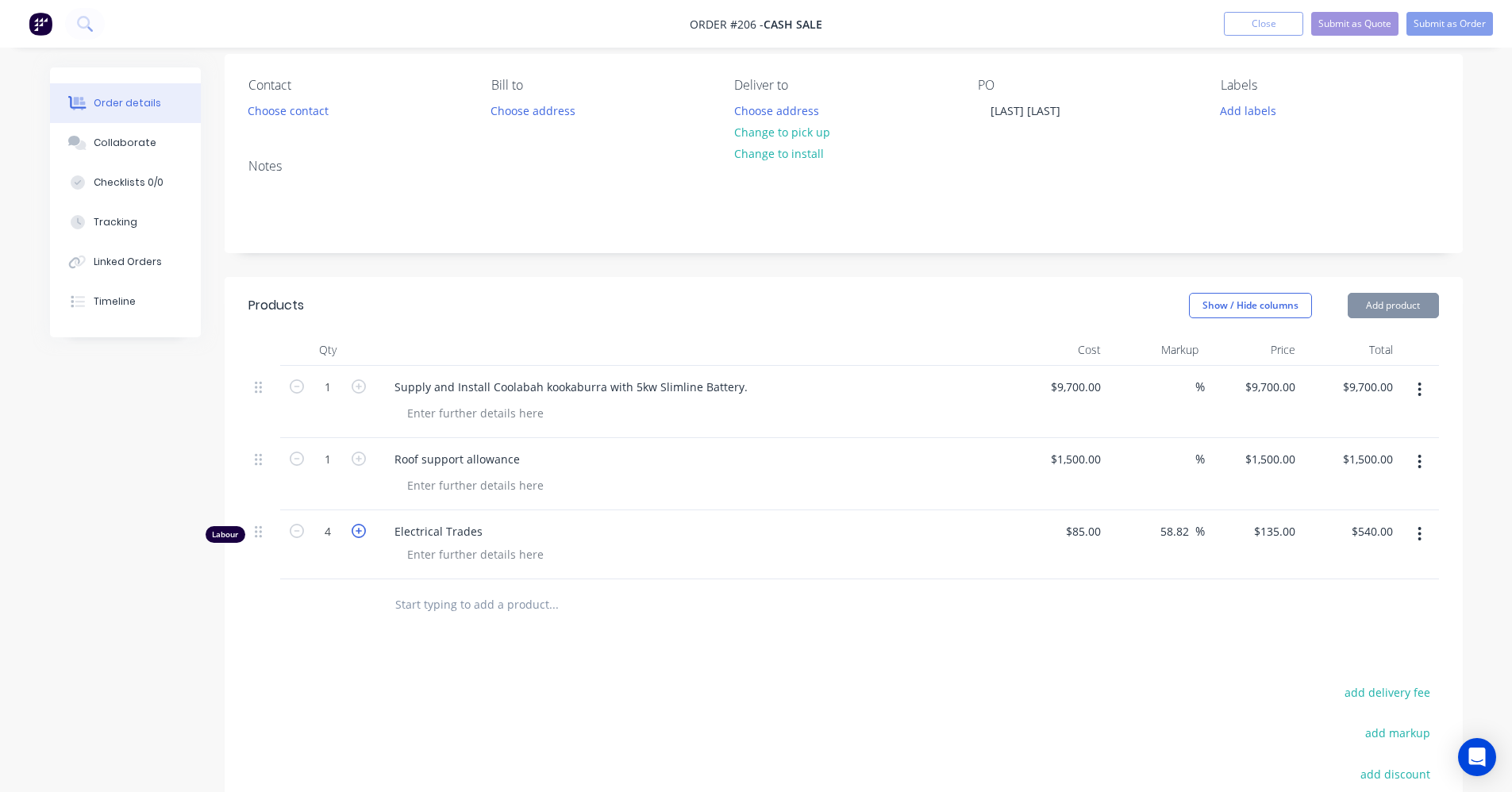 click 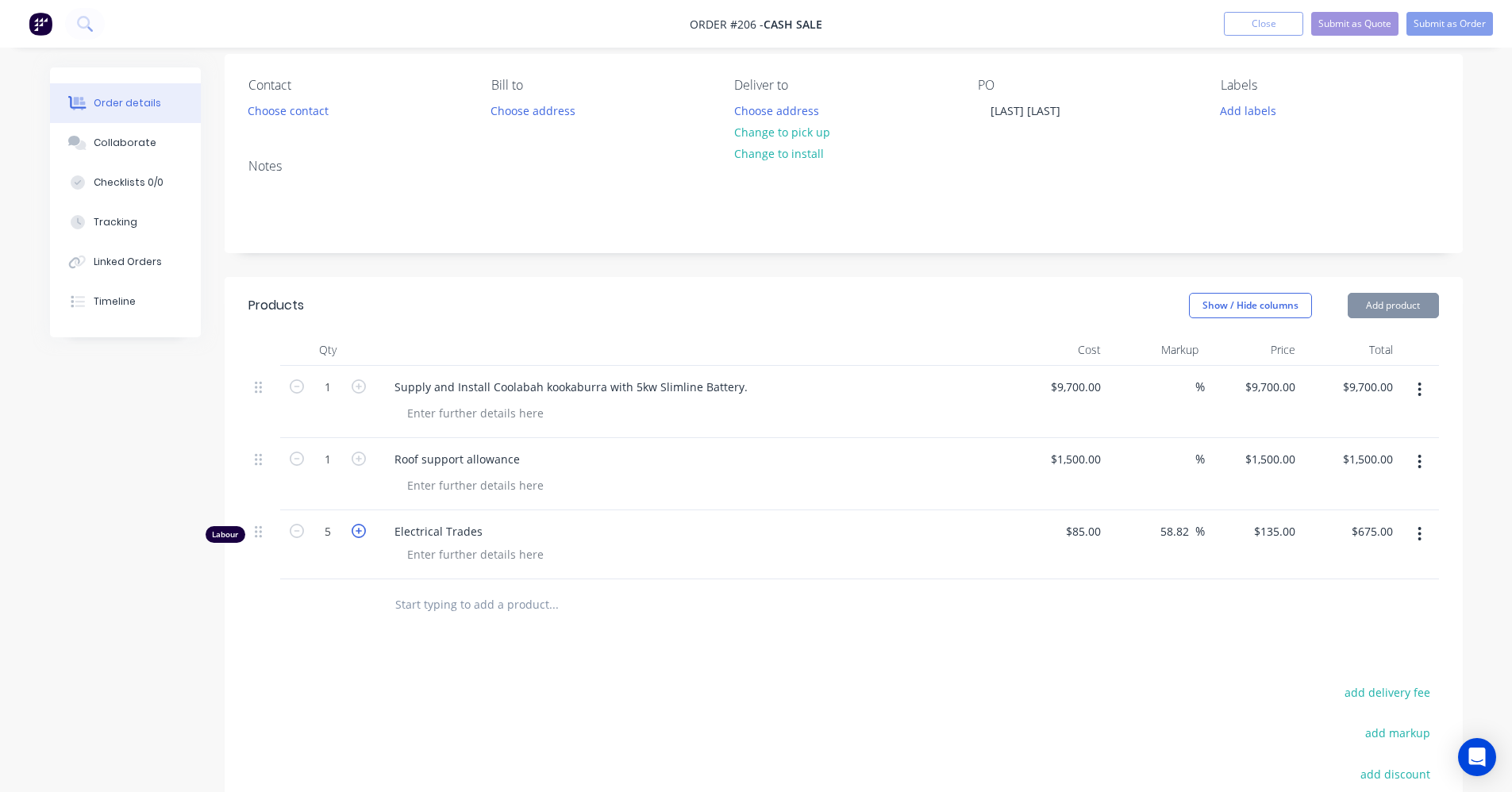 click 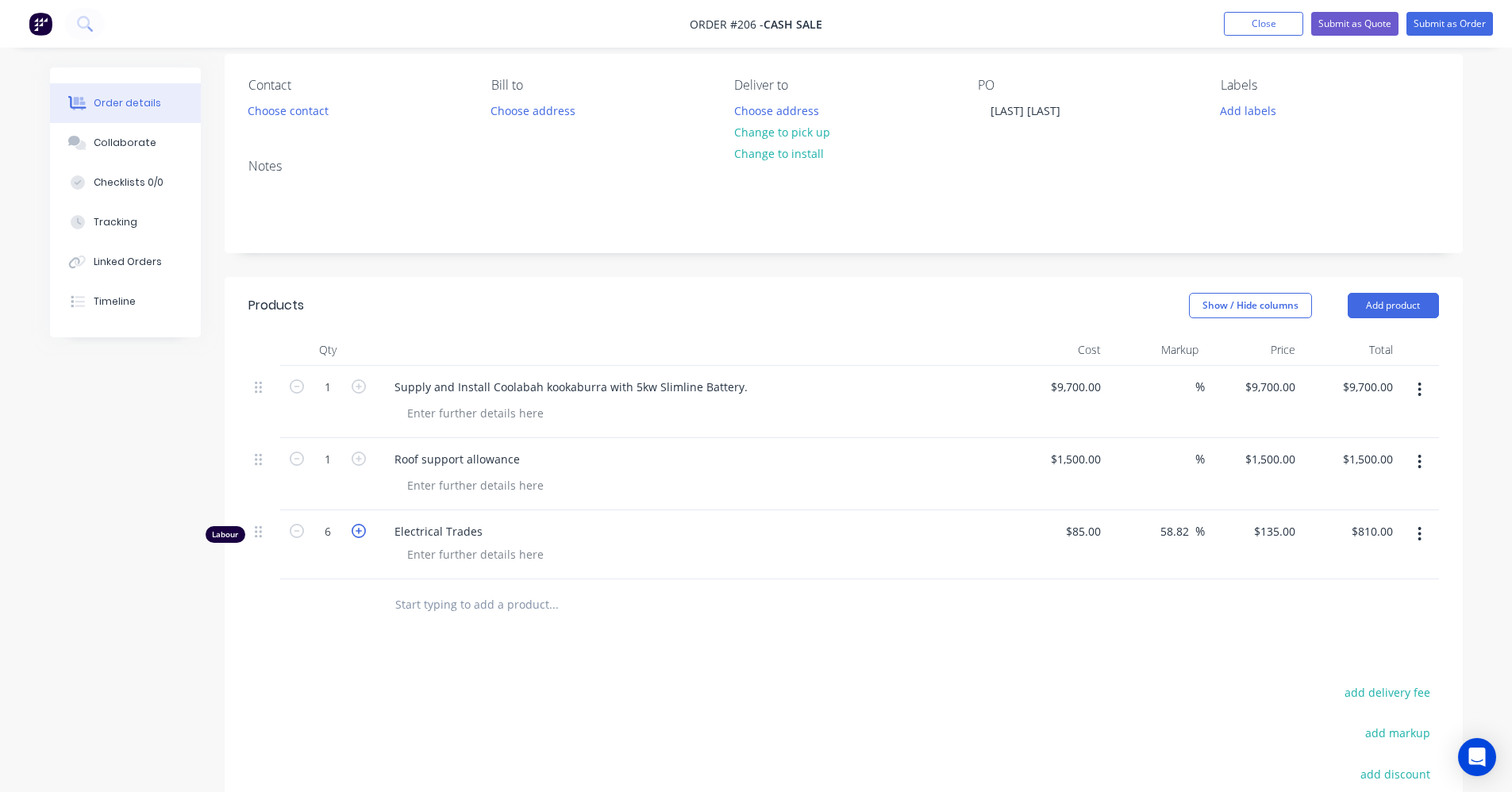 click 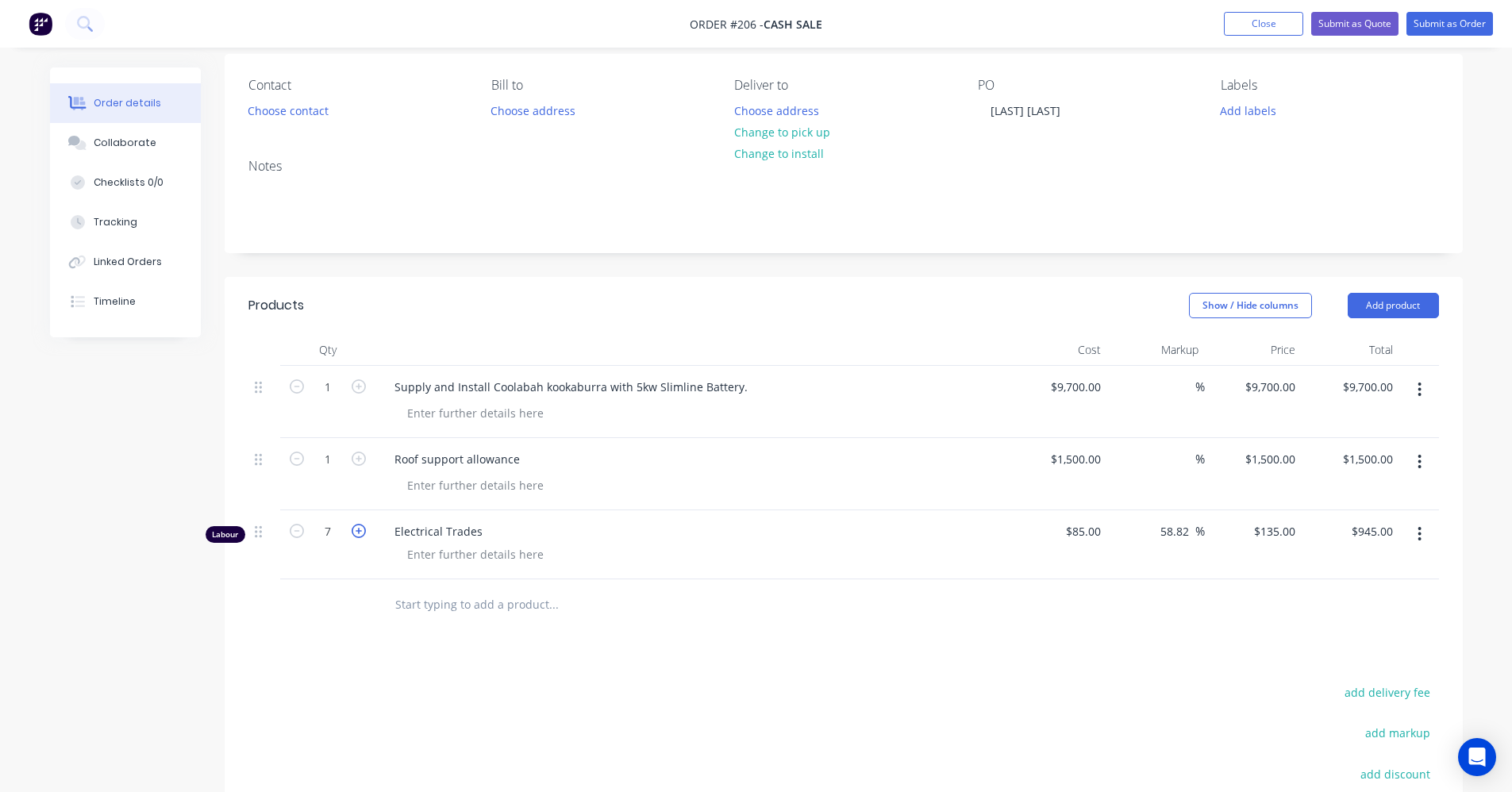 click 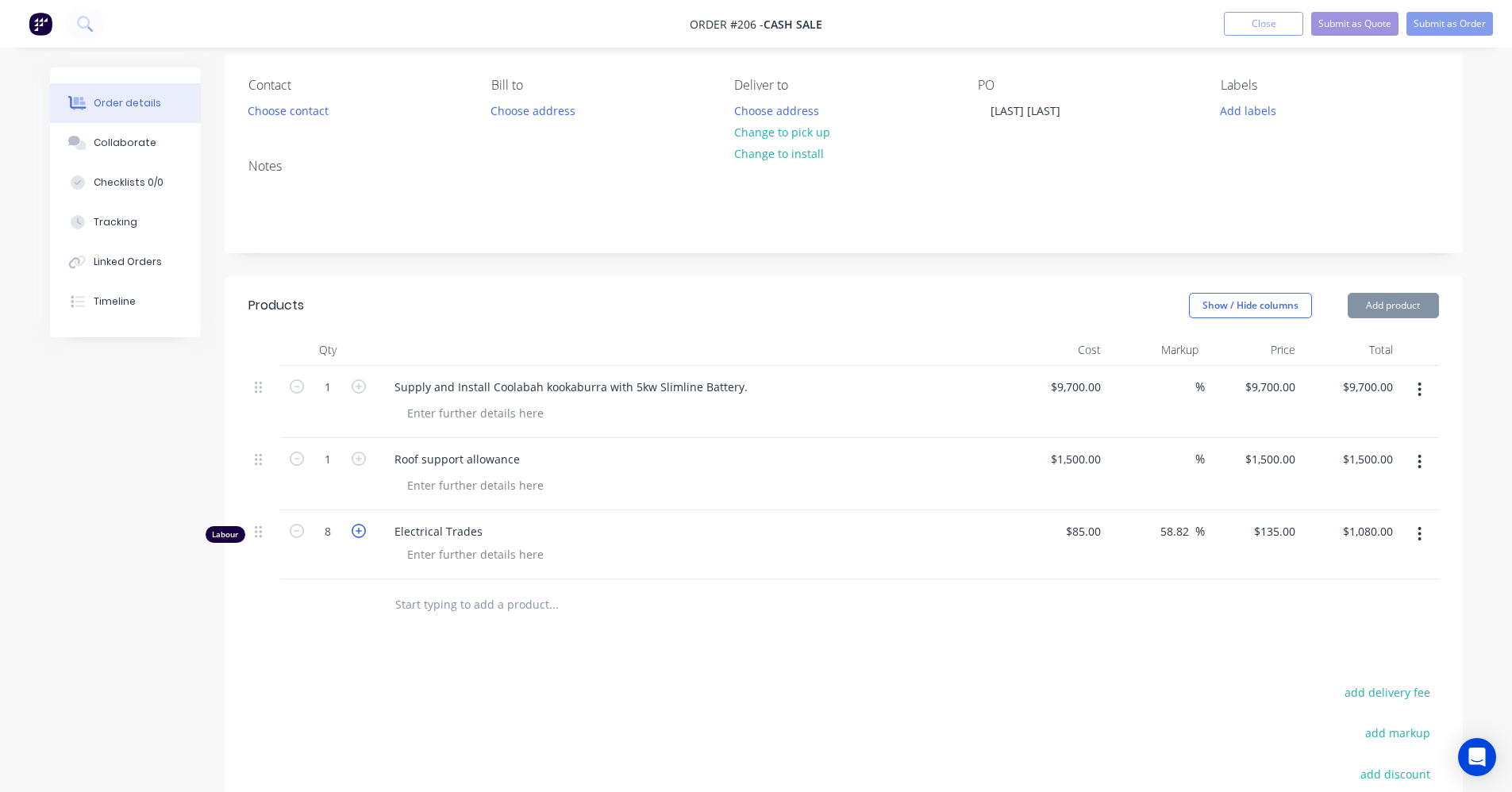click 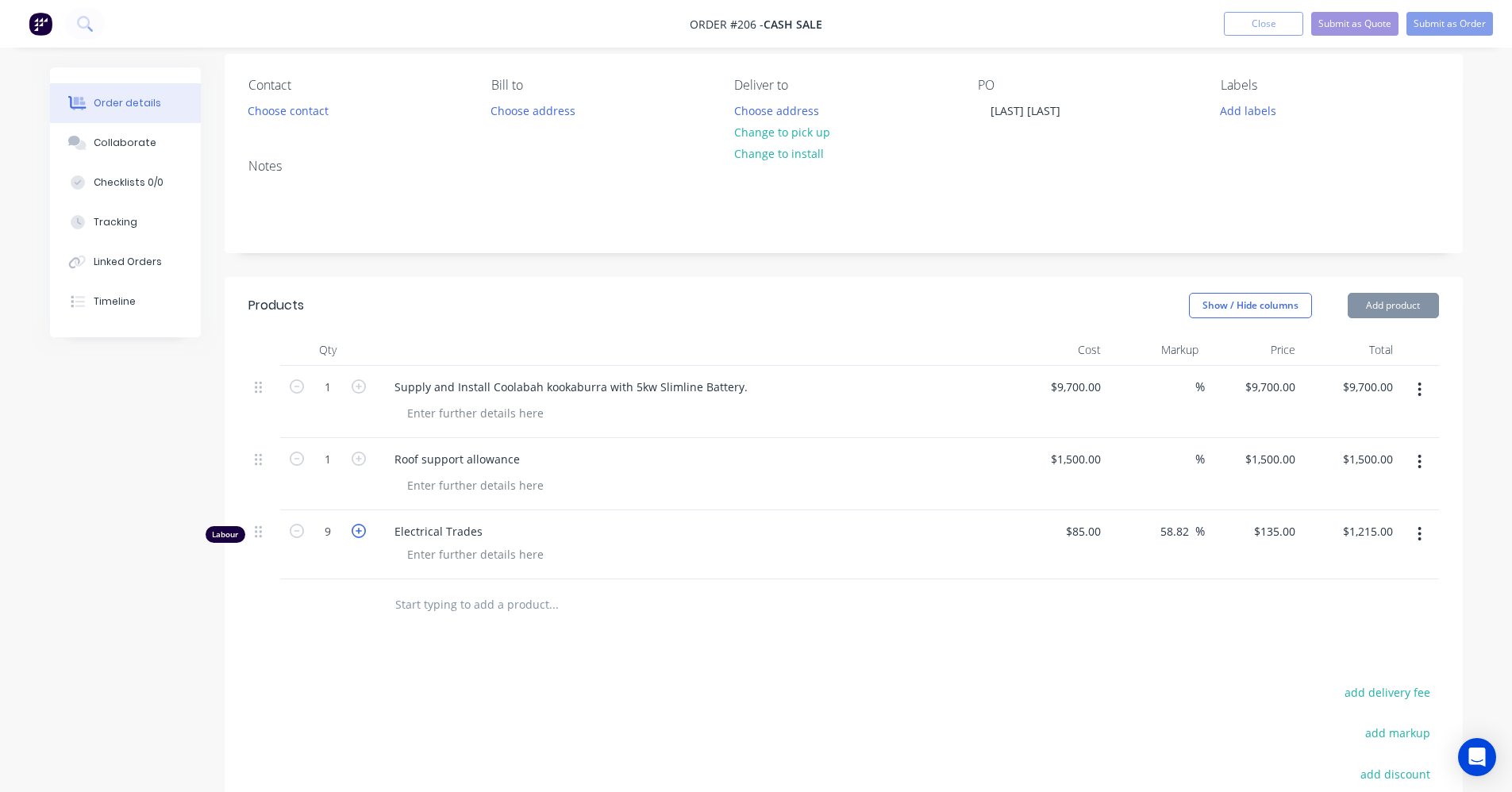 click 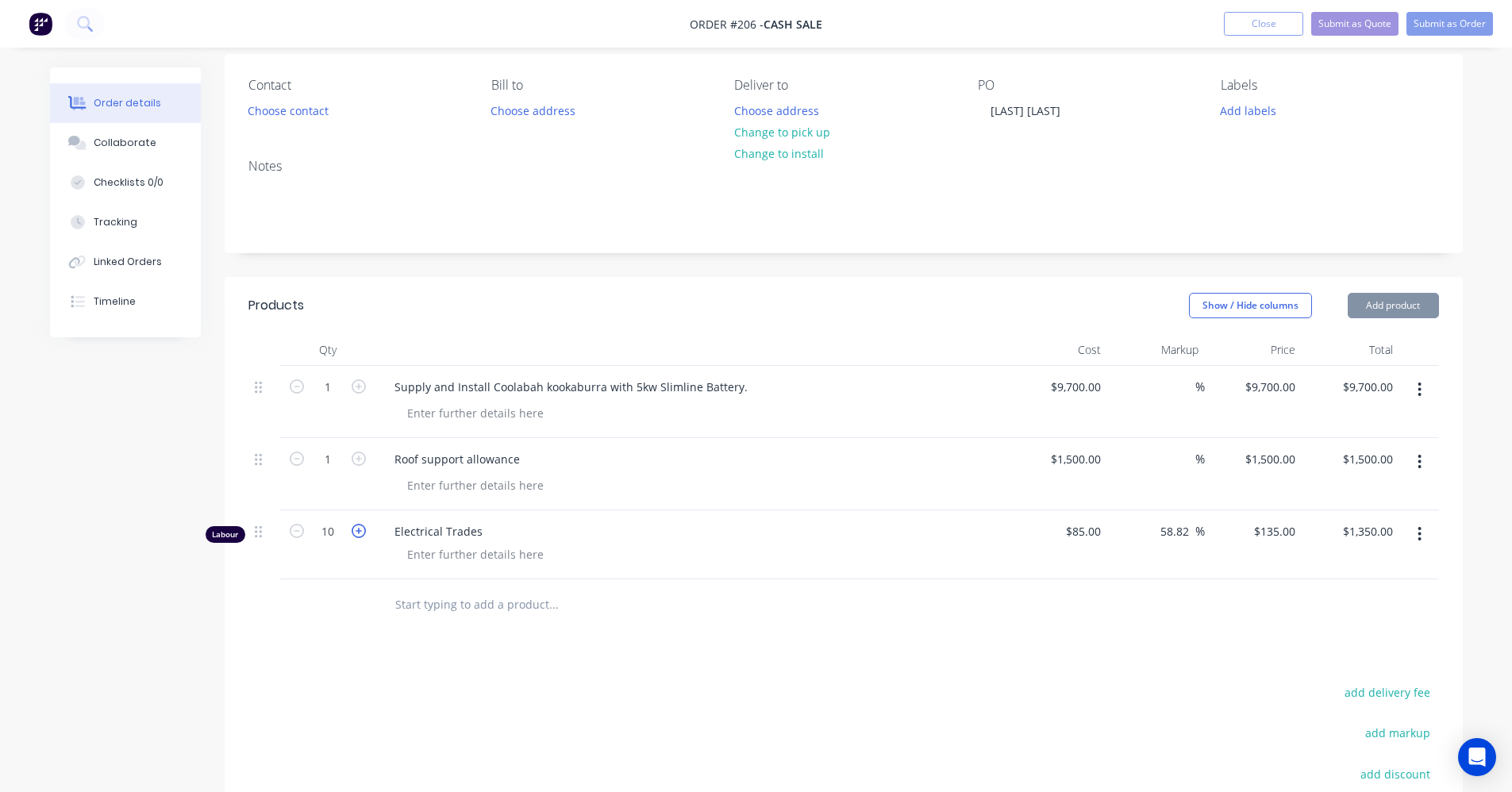 click 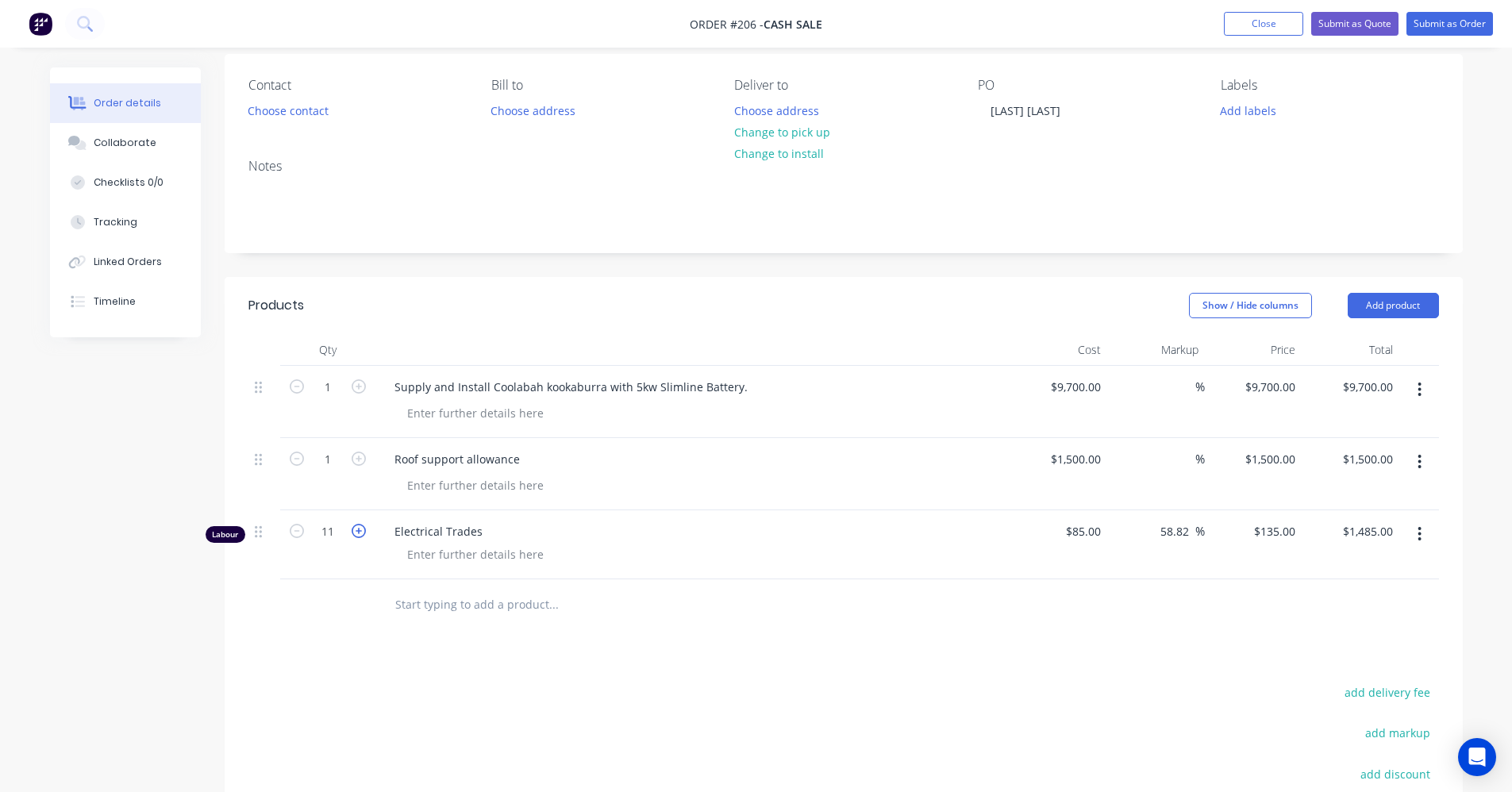 click 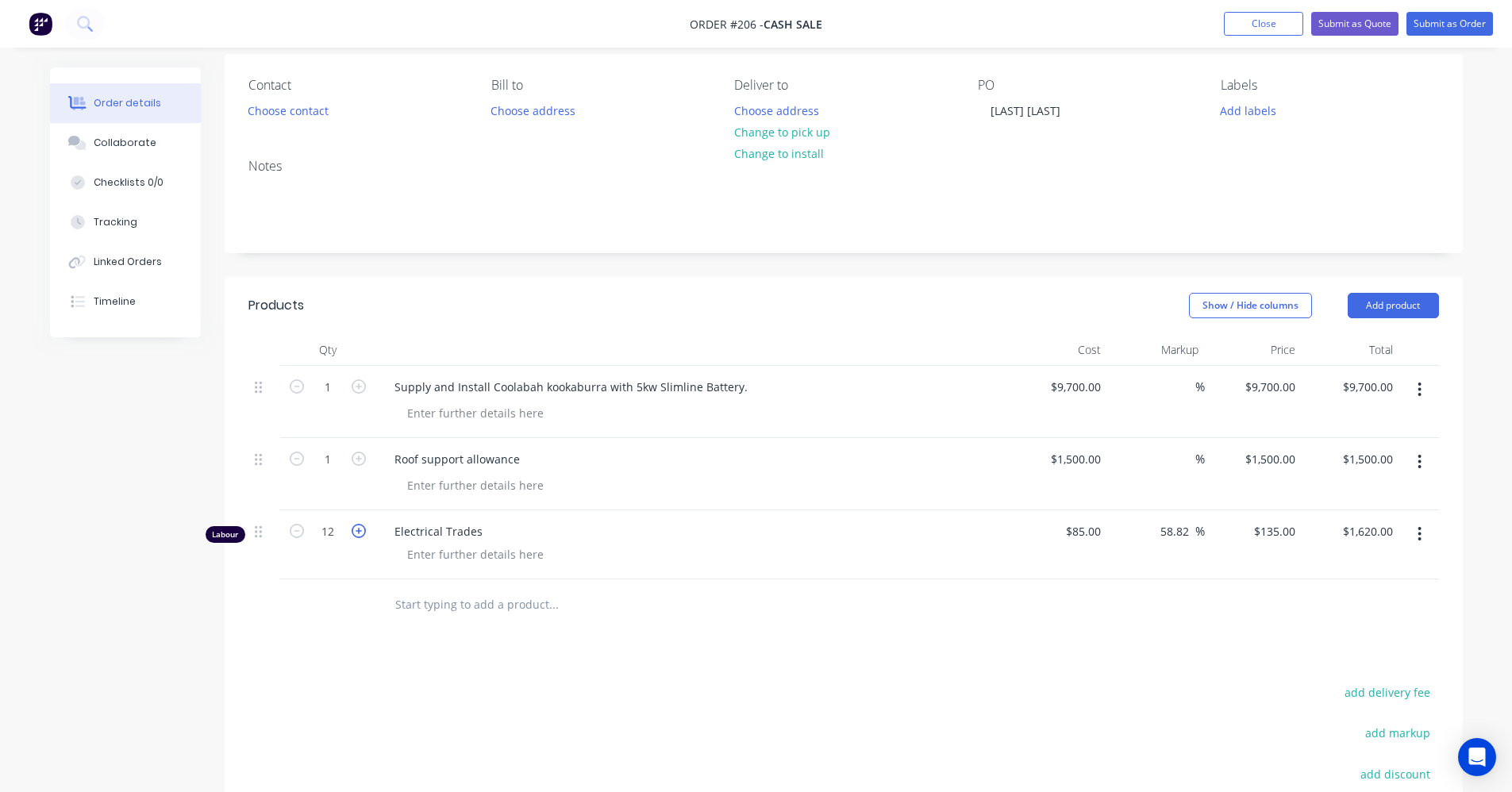 click 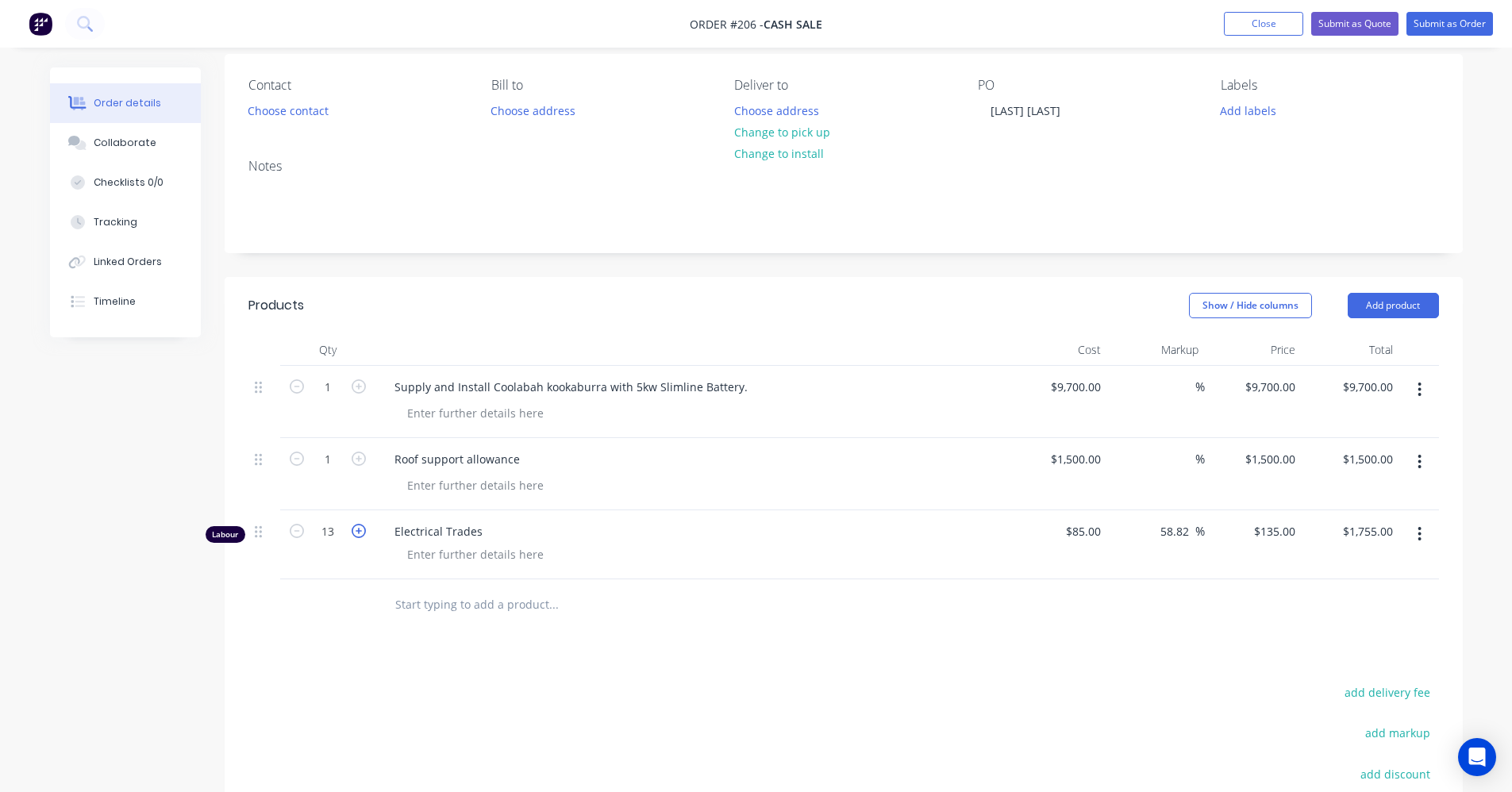 click 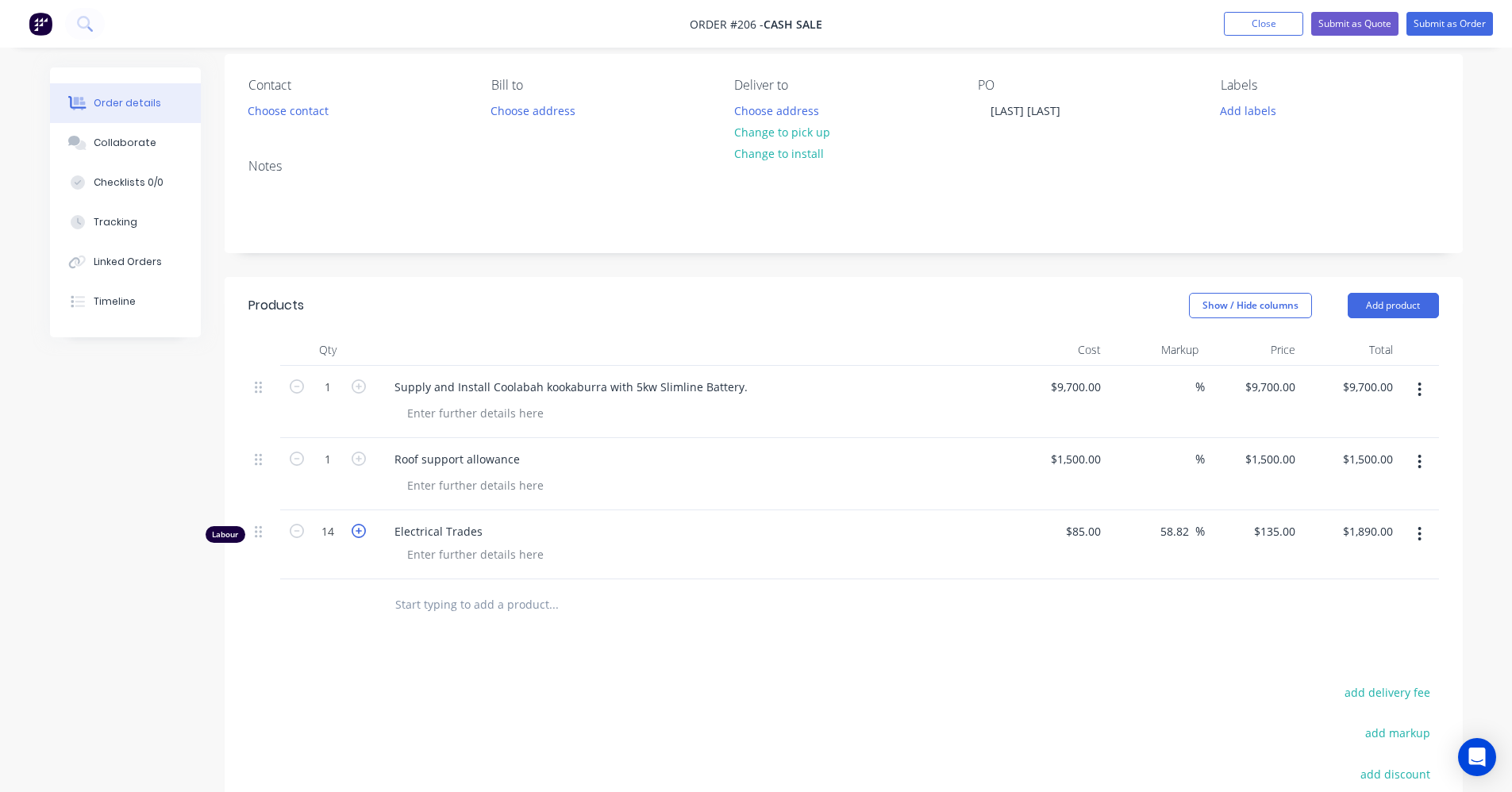 click 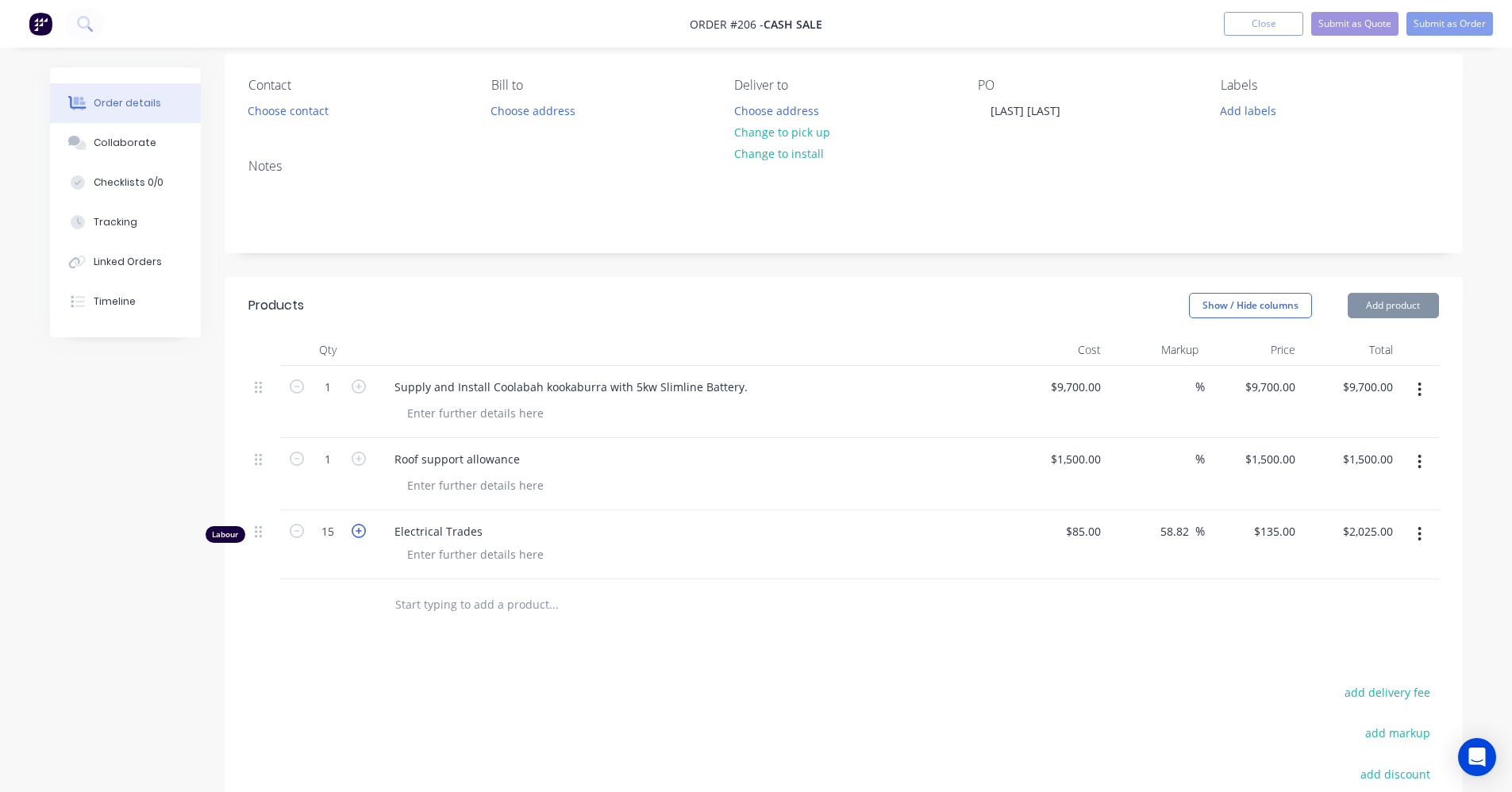 click 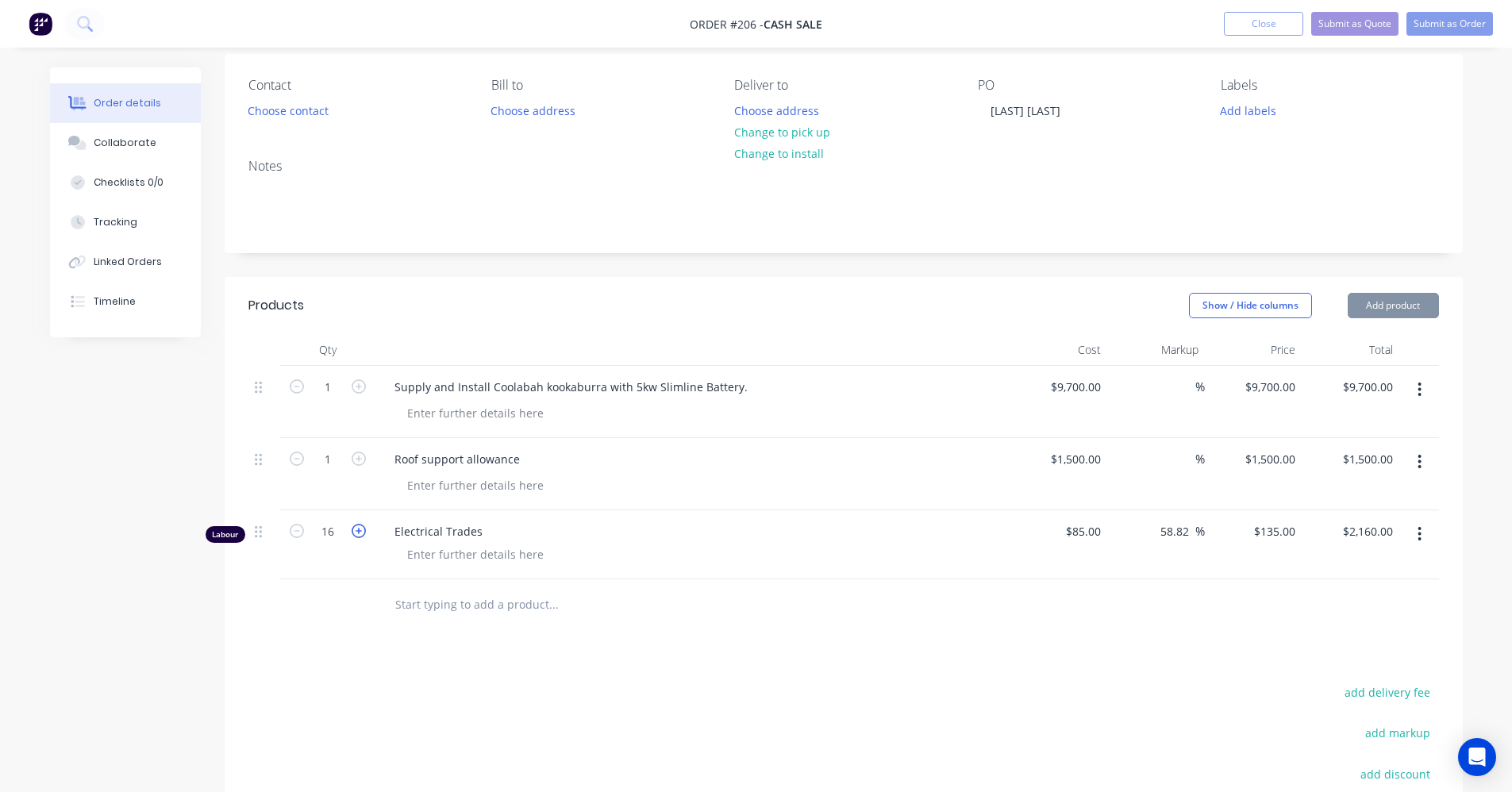 click 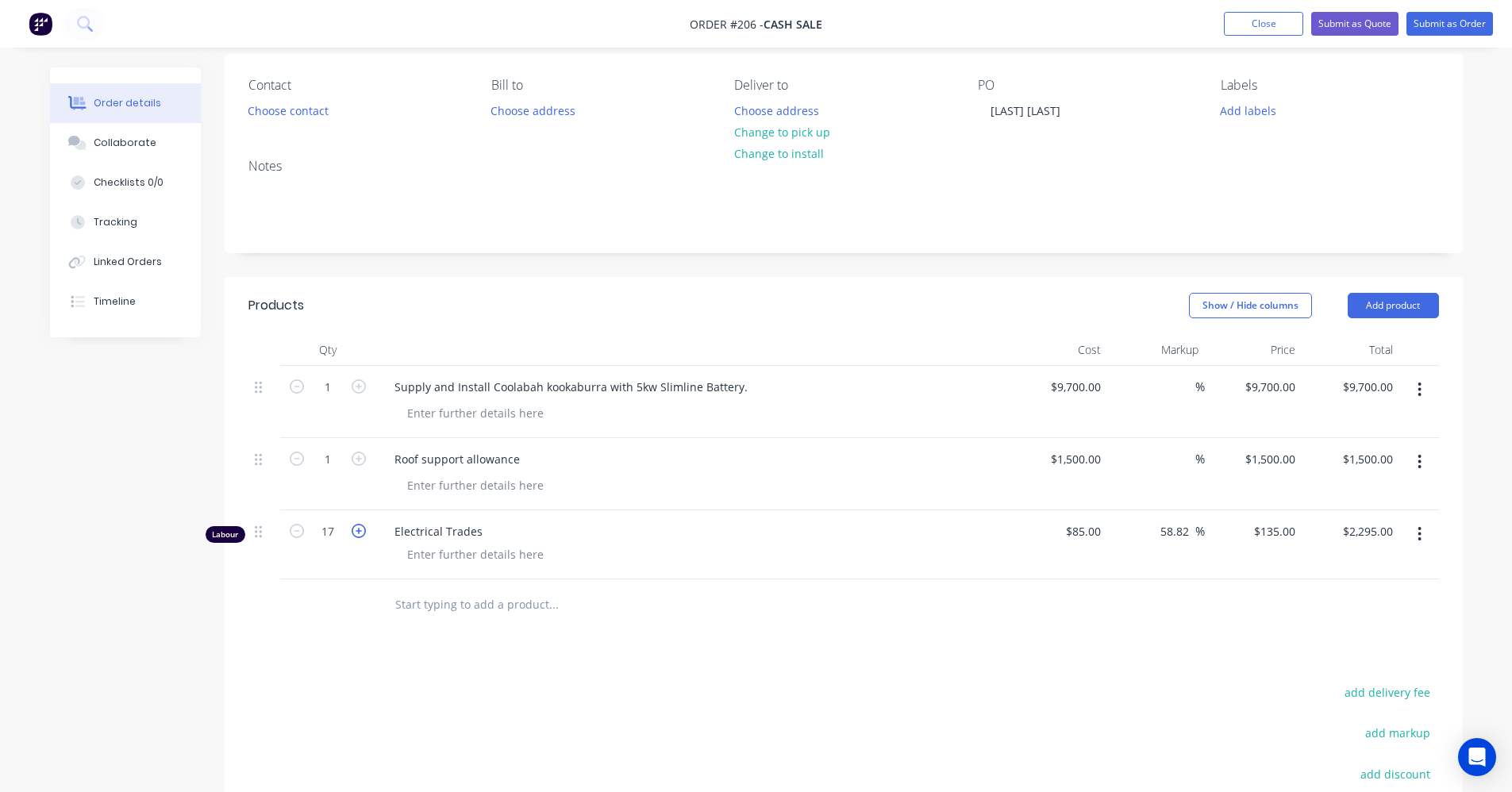 click 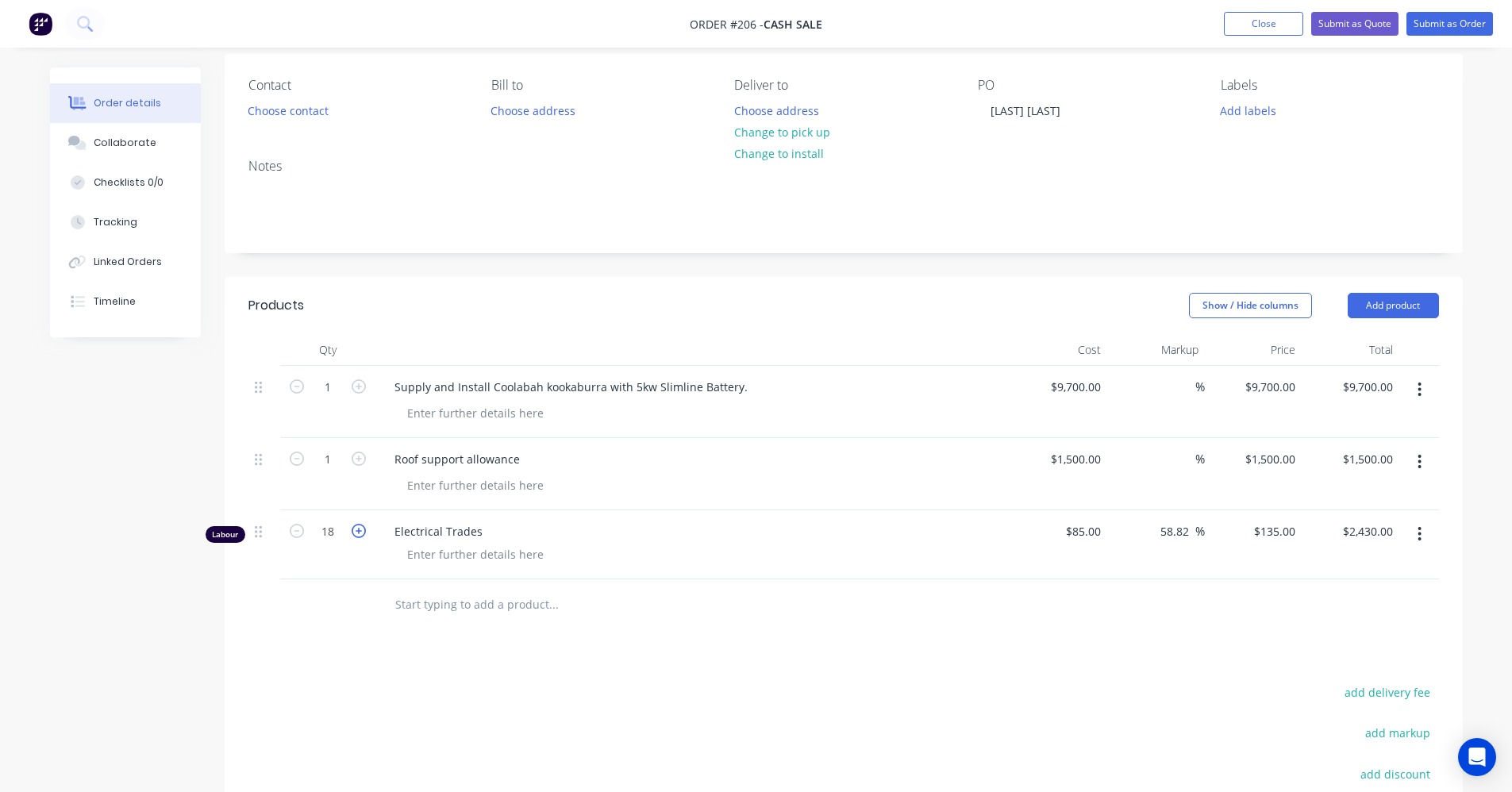 click 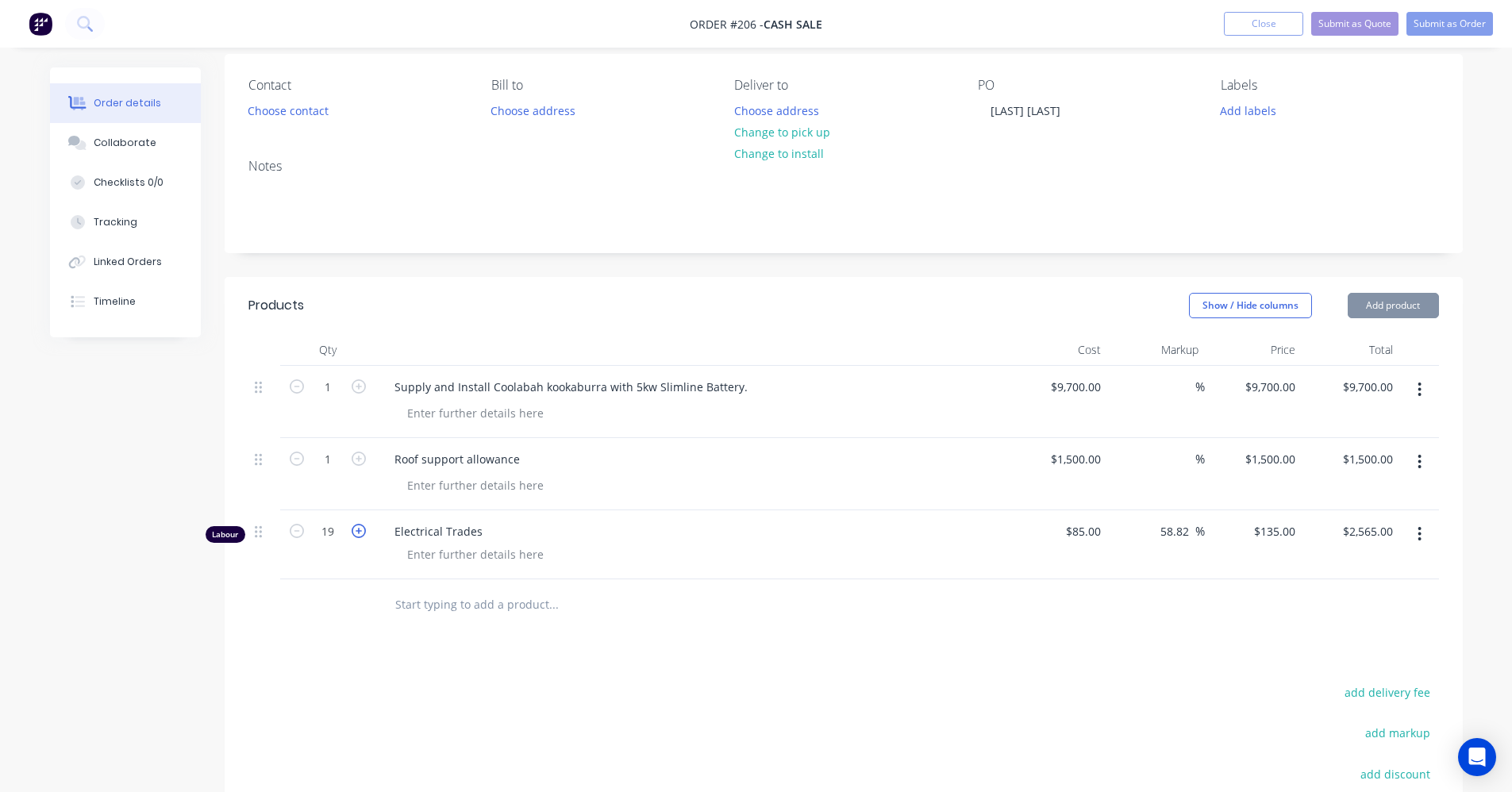click 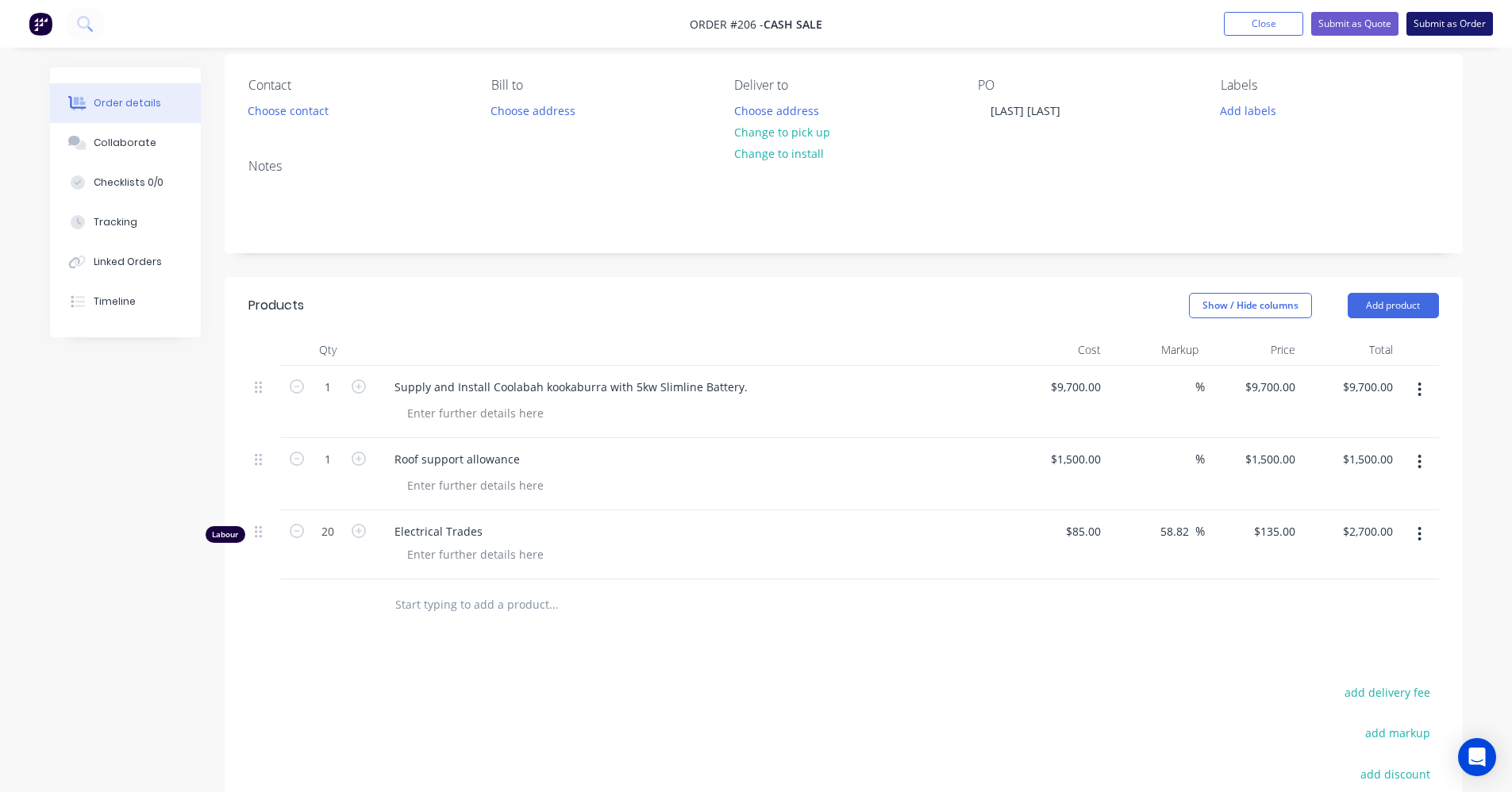 click on "Submit as Order" at bounding box center [1449, 24] 